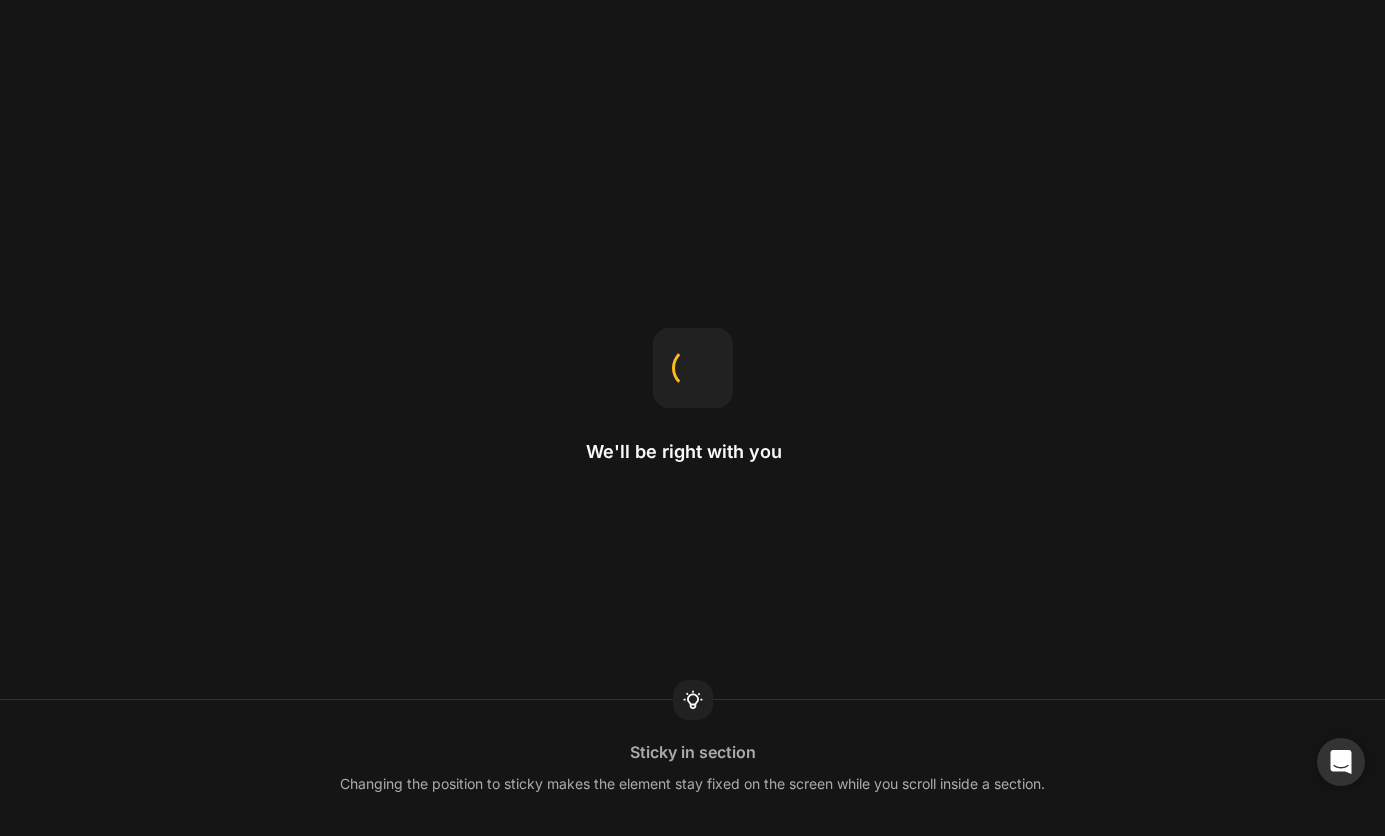 scroll, scrollTop: 0, scrollLeft: 0, axis: both 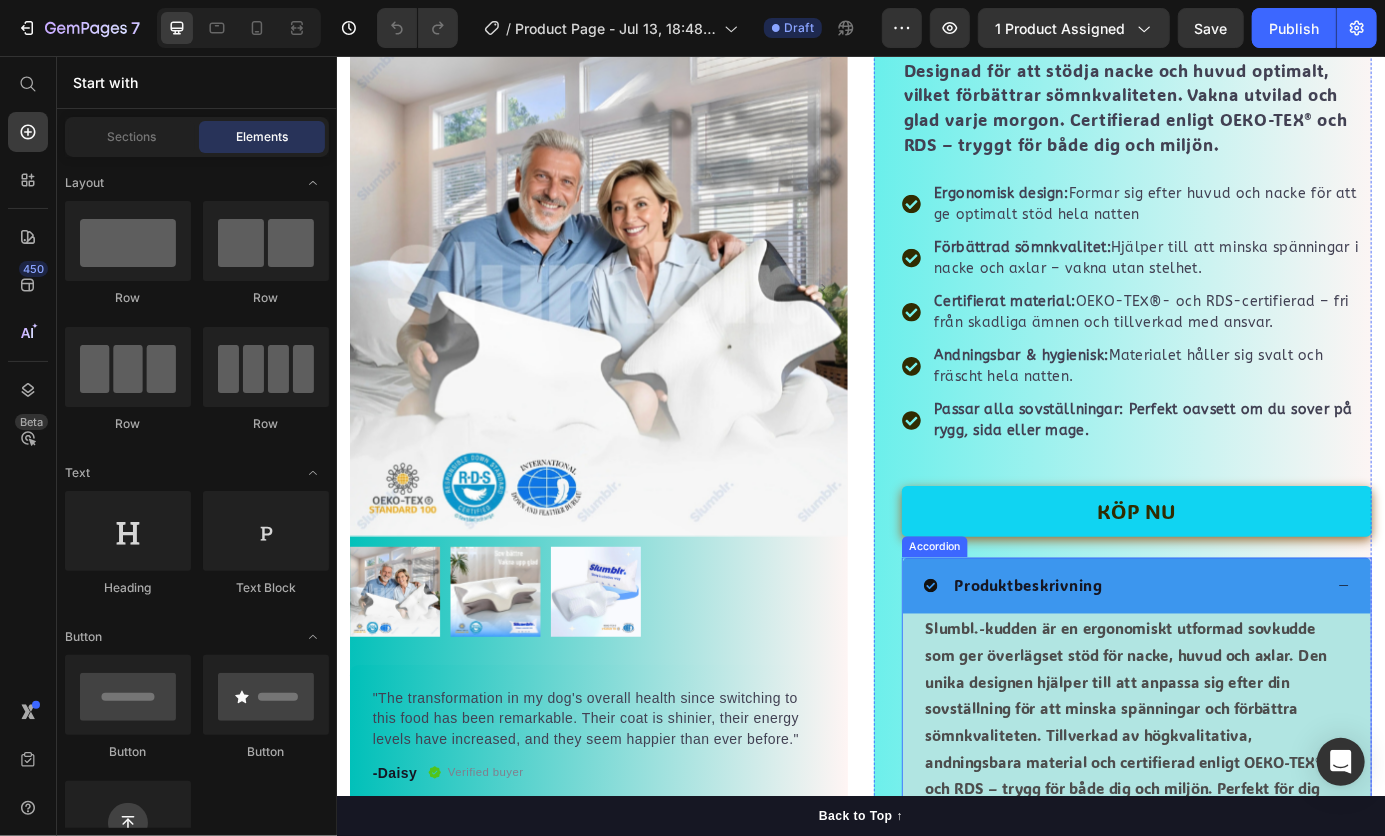 click on "Produktbeskrivning" at bounding box center [1237, 662] 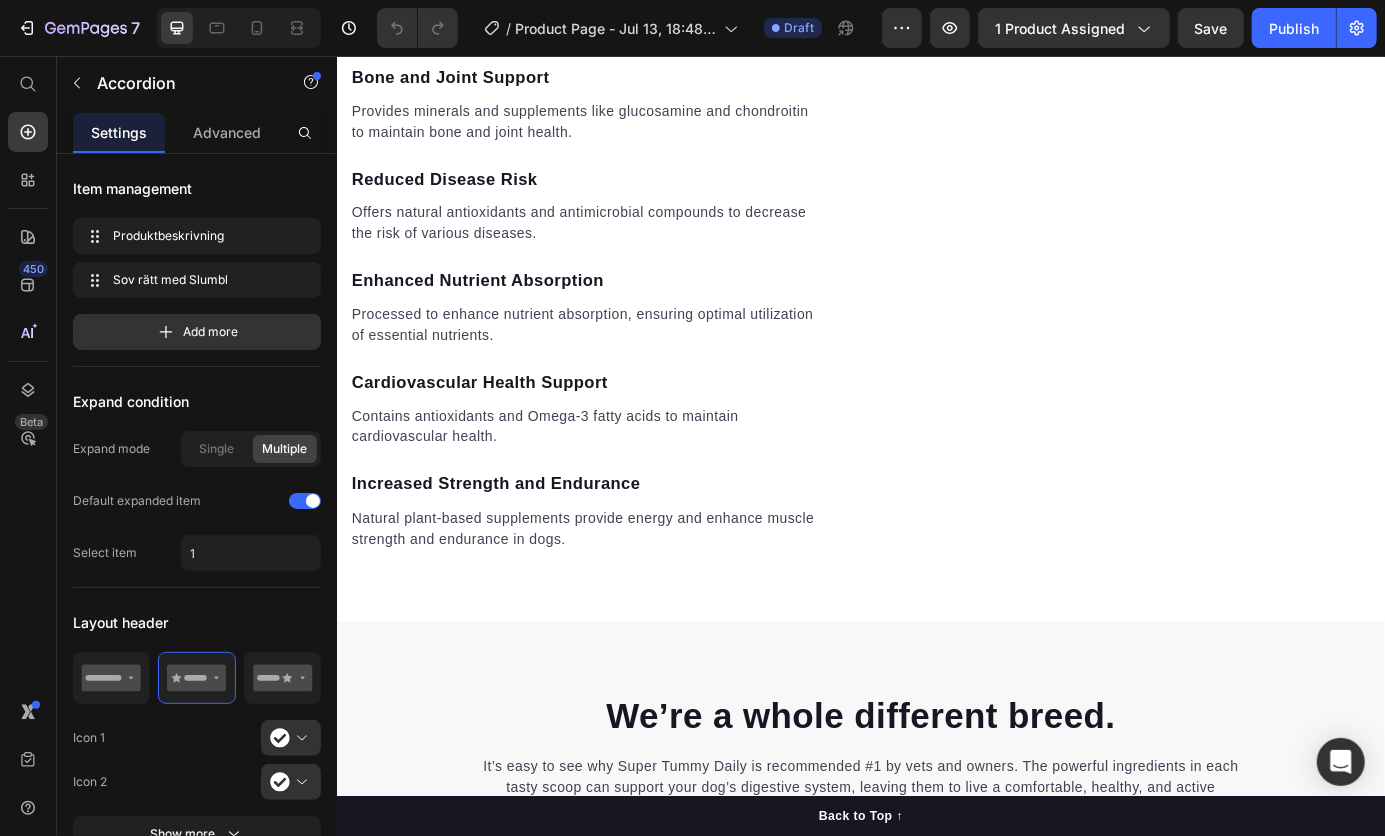 scroll, scrollTop: 2560, scrollLeft: 0, axis: vertical 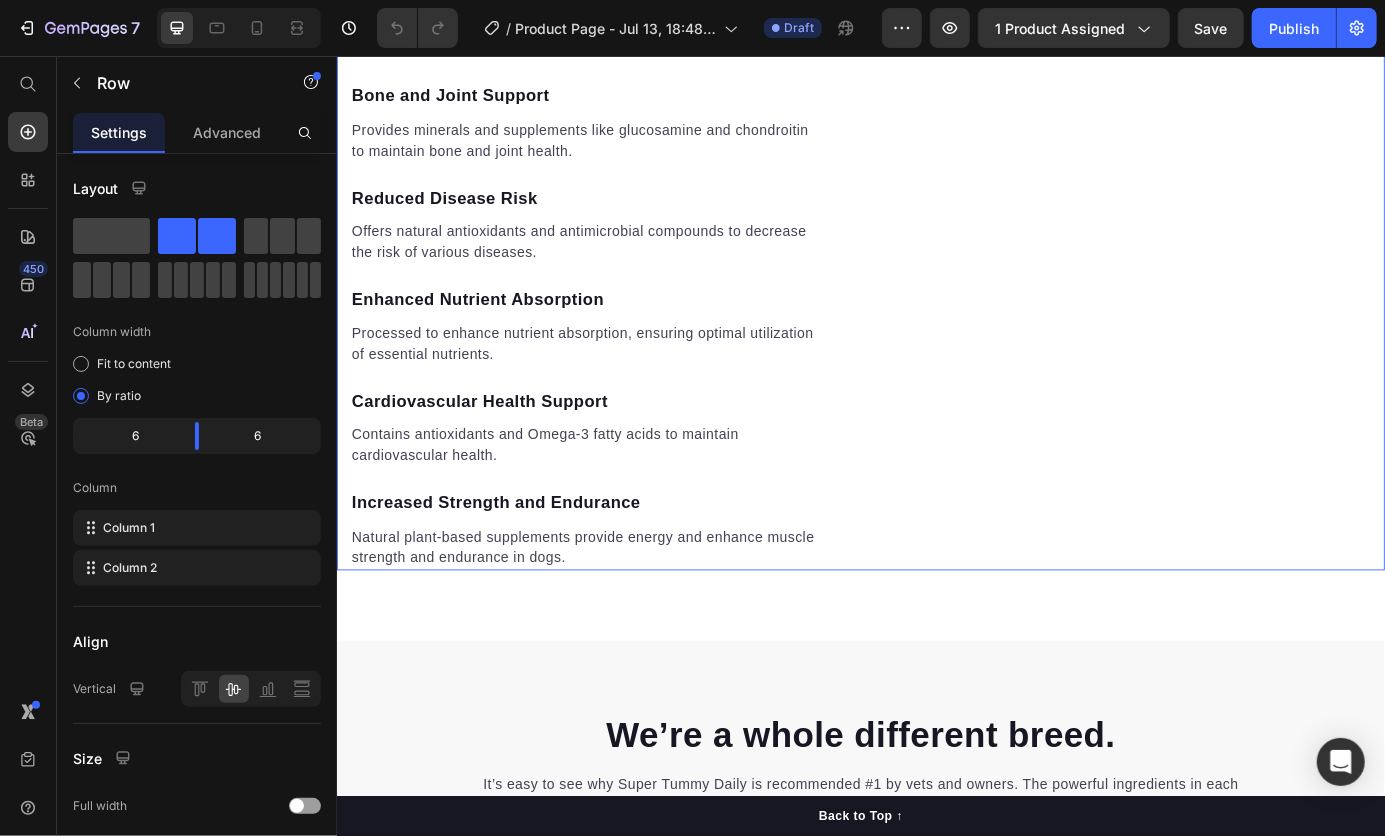 click on "Video" at bounding box center [1236, 261] 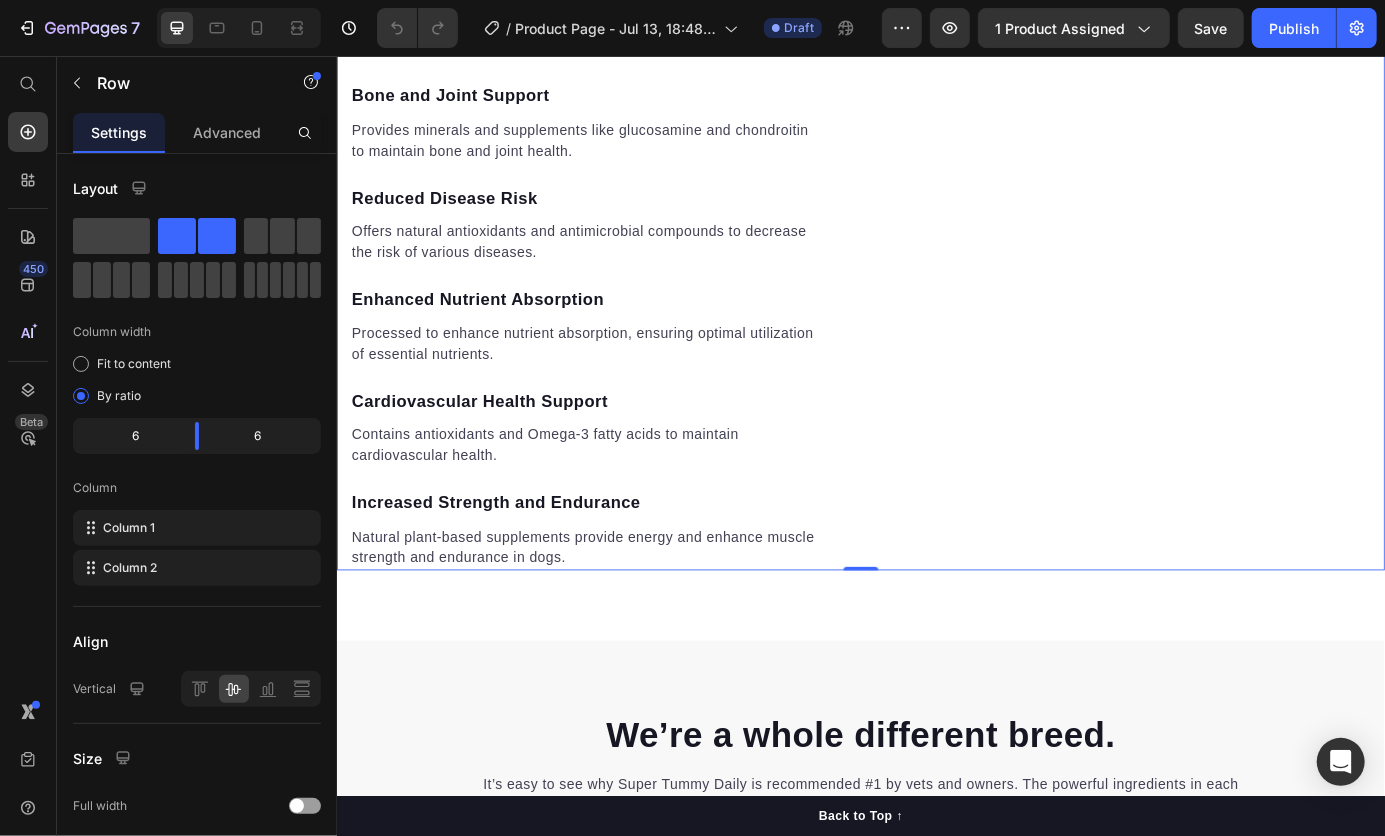 click on "Video" at bounding box center [1236, 261] 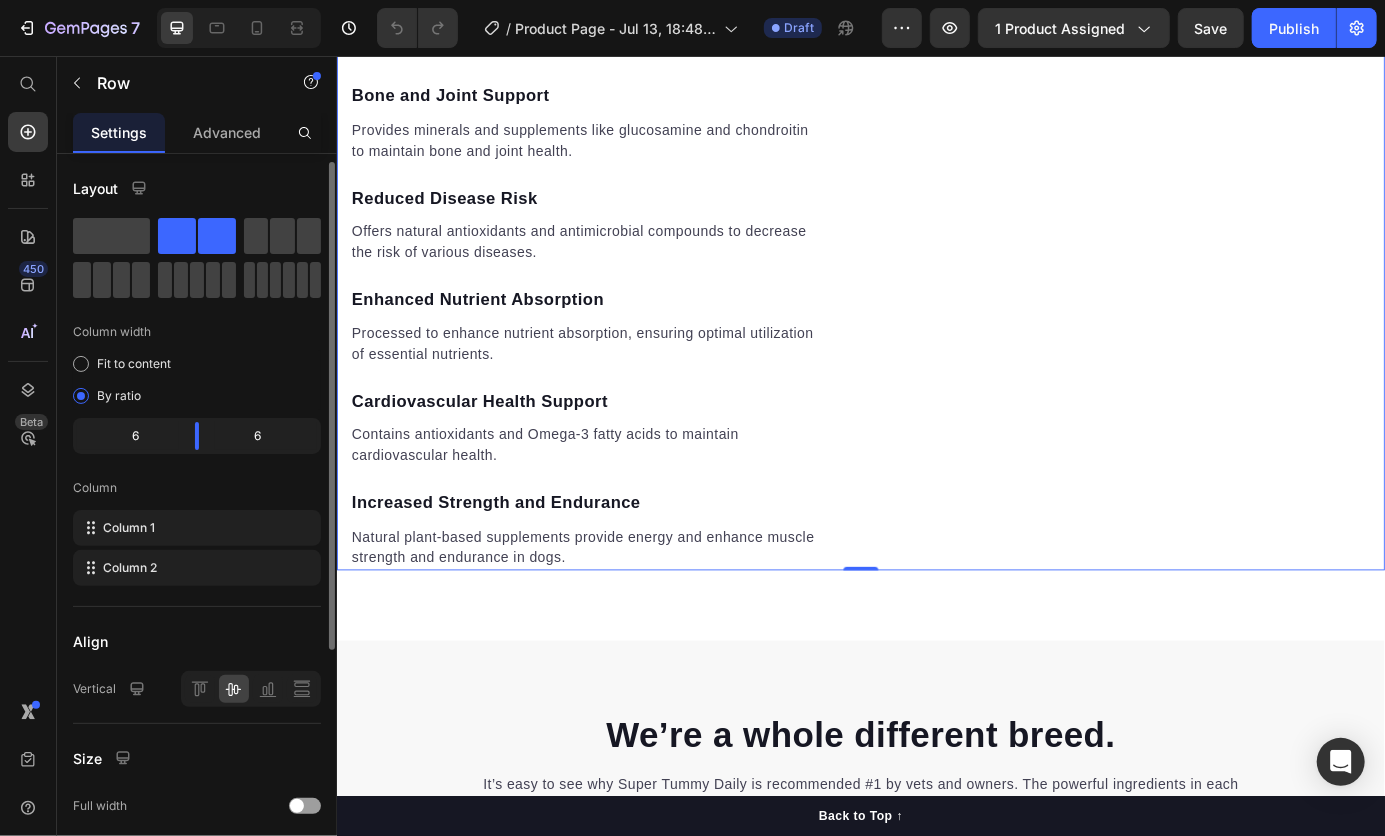 scroll, scrollTop: 380, scrollLeft: 0, axis: vertical 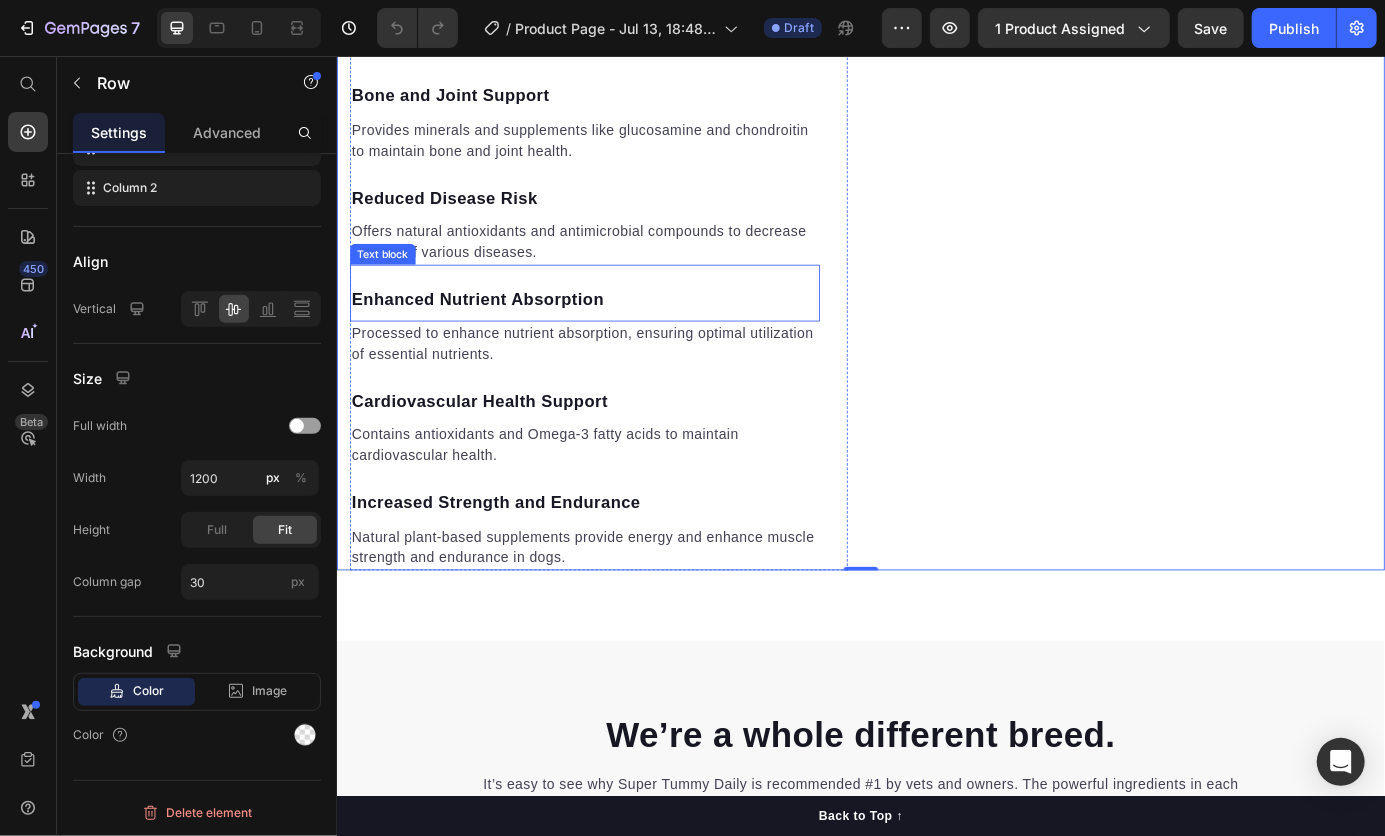 click on "Enhanced Nutrient Absorption" at bounding box center (620, 335) 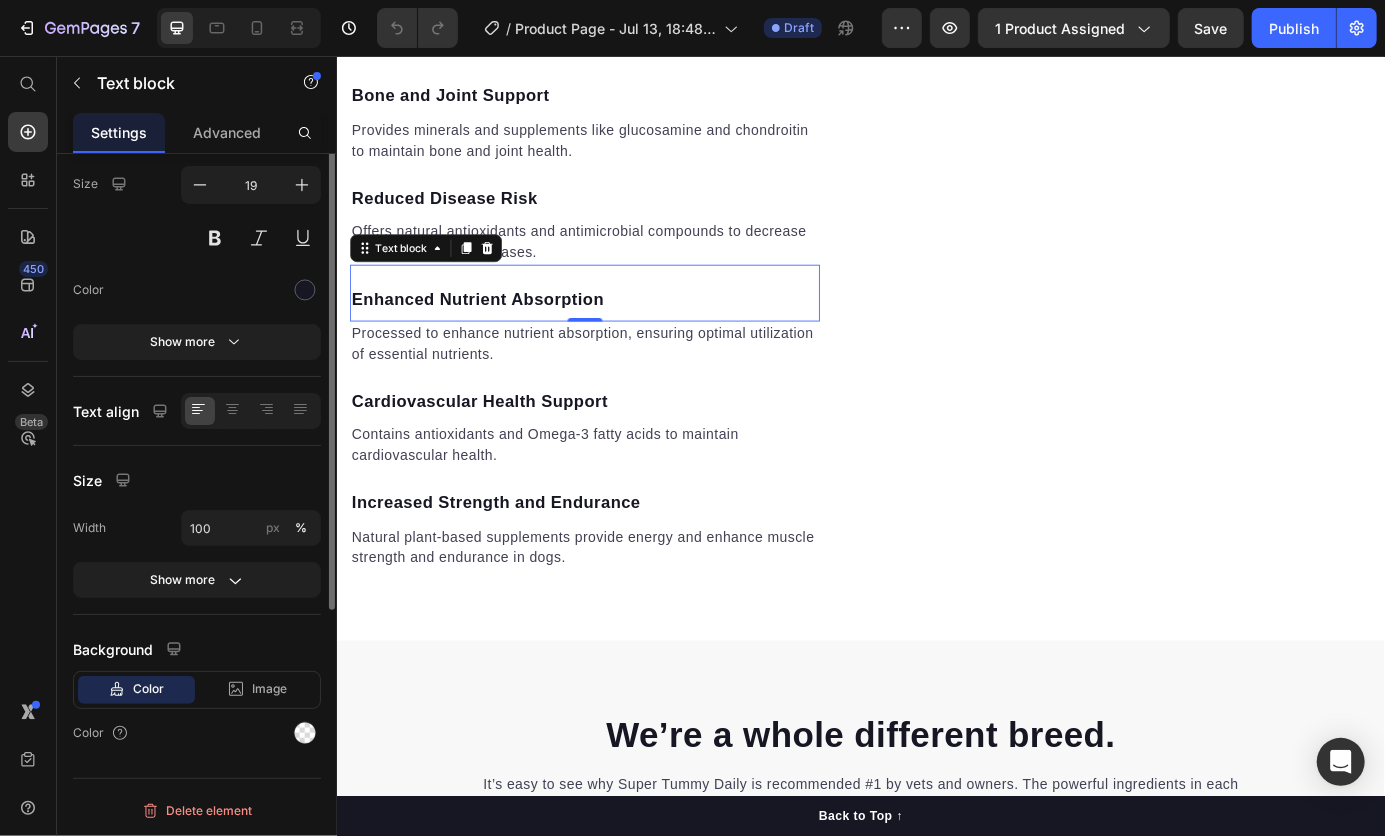scroll, scrollTop: 0, scrollLeft: 0, axis: both 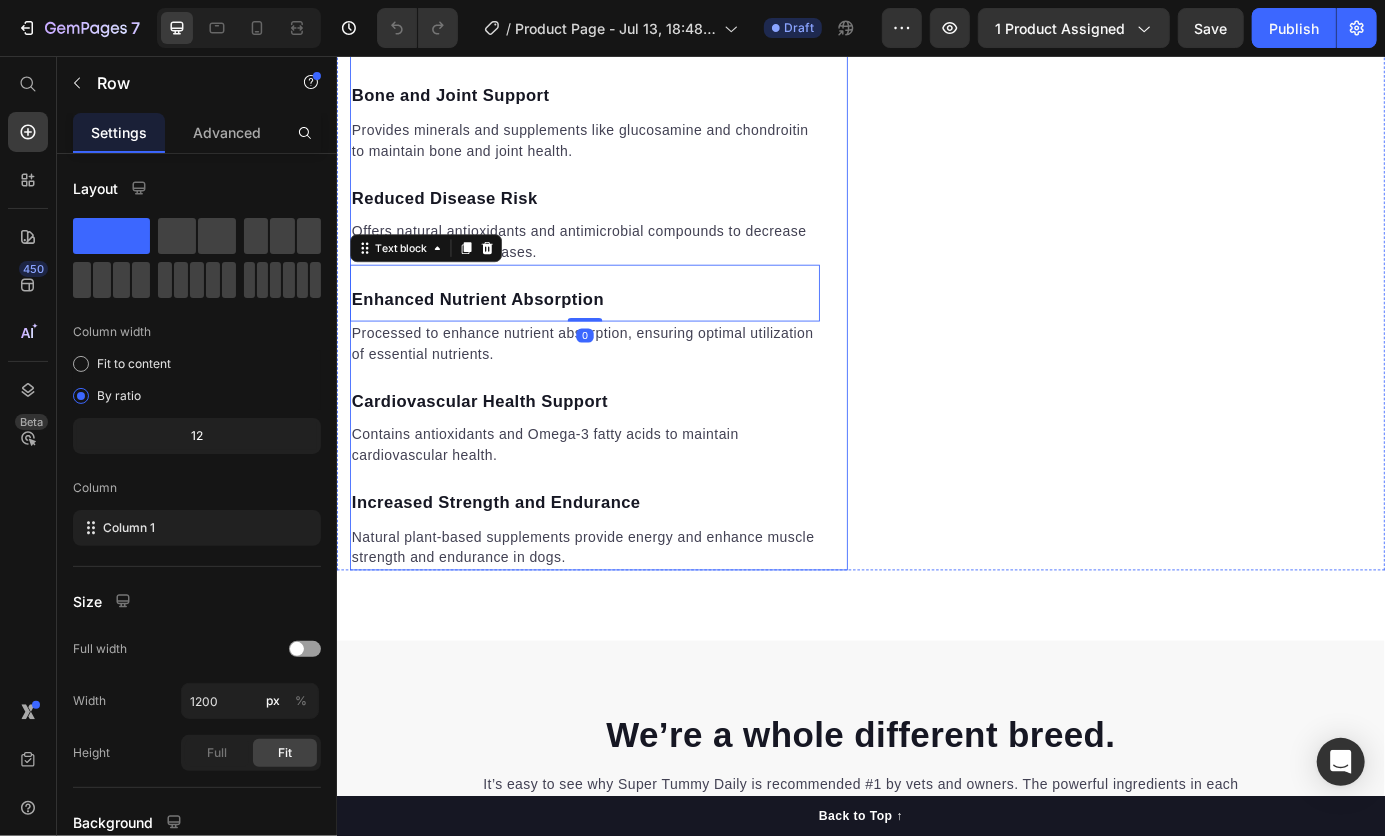 click on "Harness the benefits found within each flavorful morsel. Heading Bone and Joint Support Text block Provides minerals and supplements like glucosamine and chondroitin to maintain bone and joint health. Text block Reduced Disease Risk Text block Offers natural antioxidants and antimicrobial compounds to decrease the risk of various diseases. Text block Enhanced Nutrient Absorption Text block   0 Processed to enhance nutrient absorption, ensuring optimal utilization of essential nutrients. Text block Cardiovascular Health Support Text block Contains antioxidants and Omega-3 fatty acids to maintain cardiovascular health. Text block Increased Strength and Endurance Text block Natural plant-based supplements provide energy and enhance muscle strength and endurance in dogs. Text block Row" at bounding box center (636, 261) 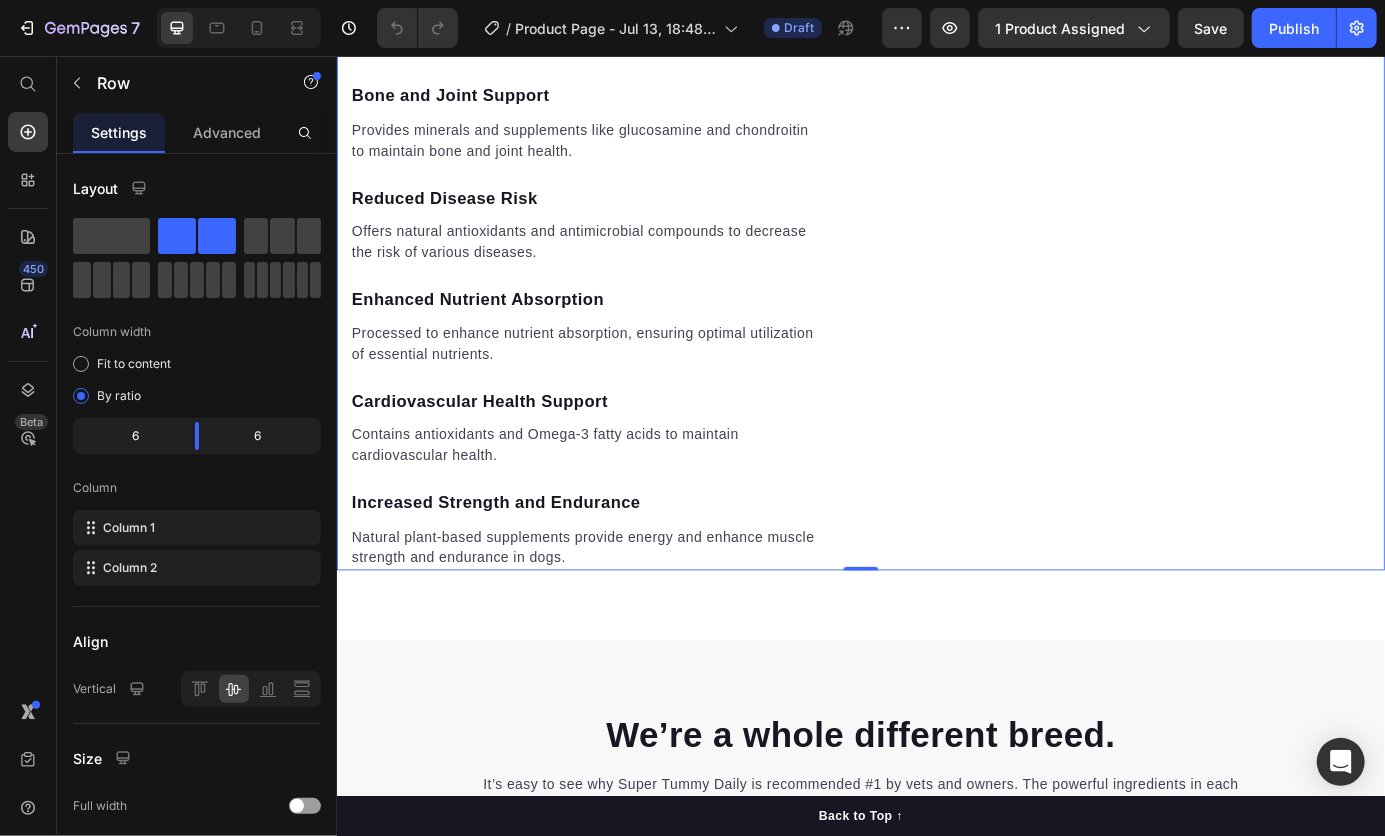 click on "Video" at bounding box center (1236, 261) 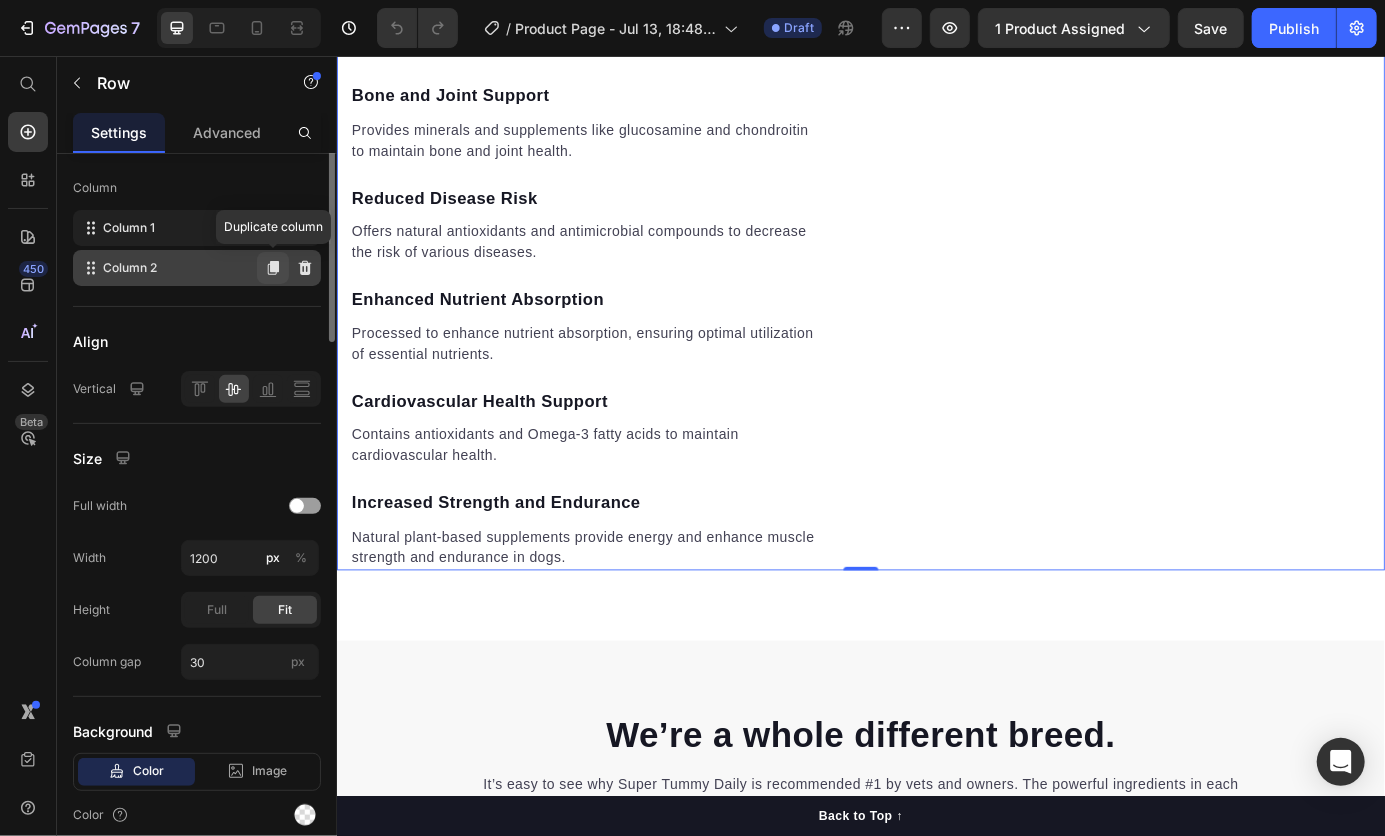 scroll, scrollTop: 0, scrollLeft: 0, axis: both 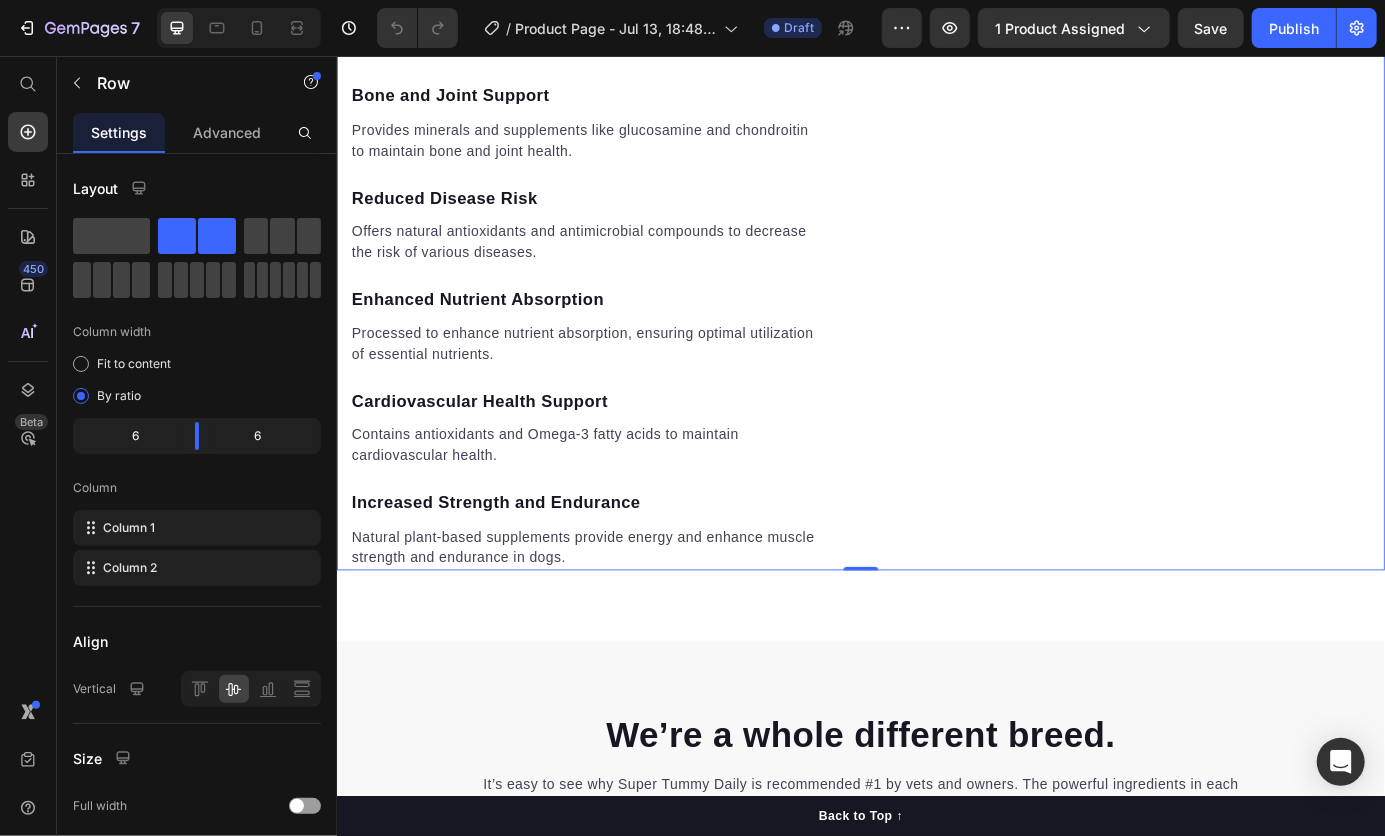 click on "Video" at bounding box center (1236, 261) 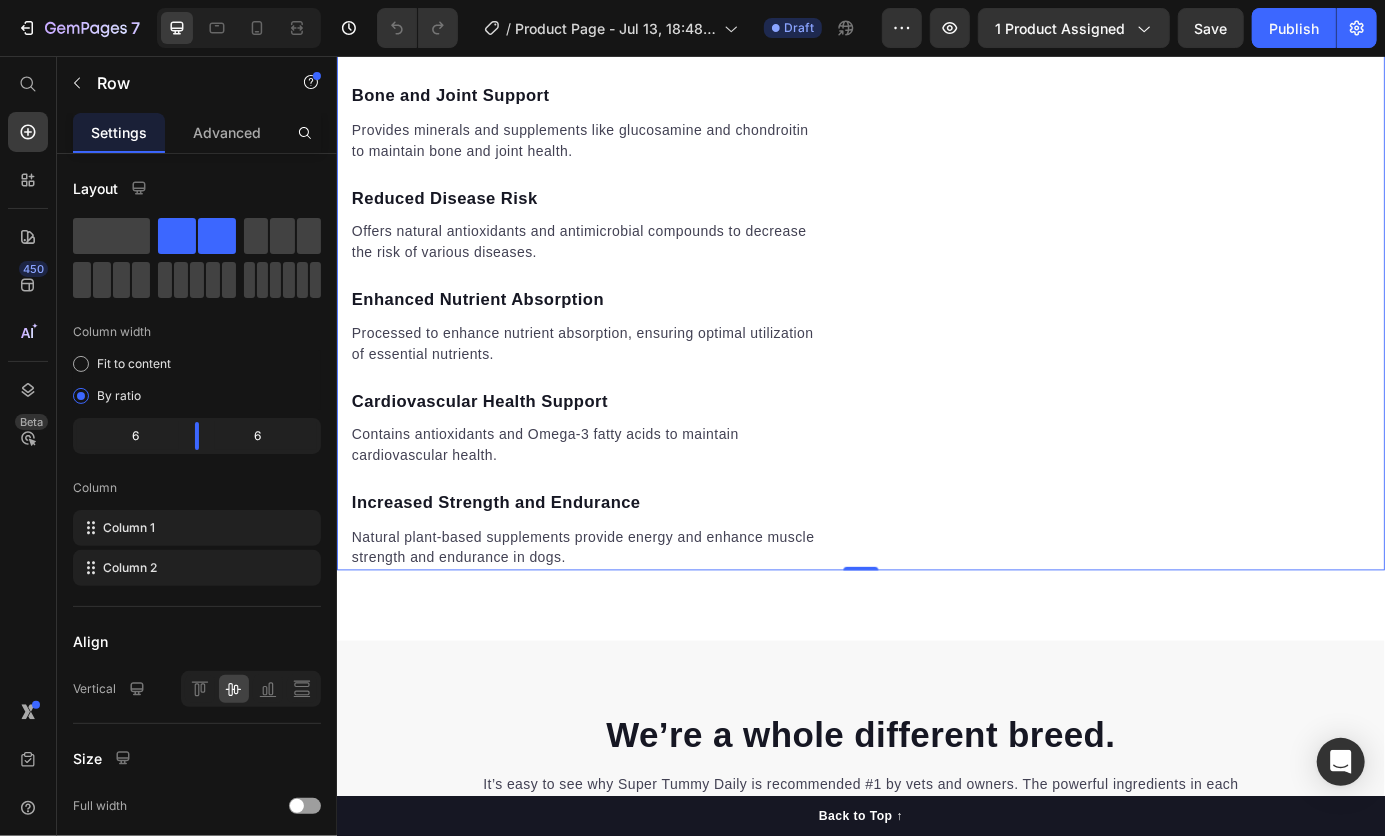 click on "Video" at bounding box center (1236, 261) 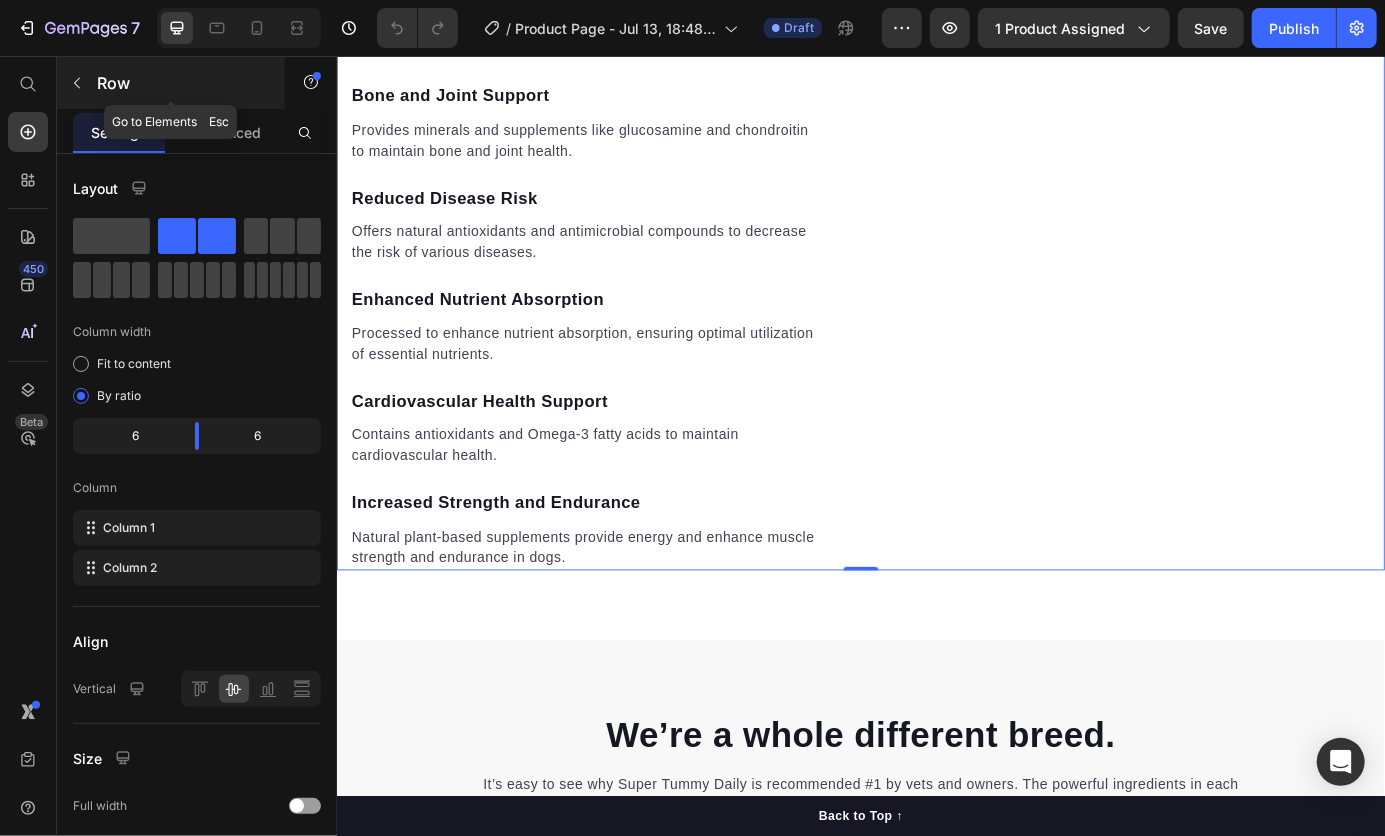 click at bounding box center (77, 83) 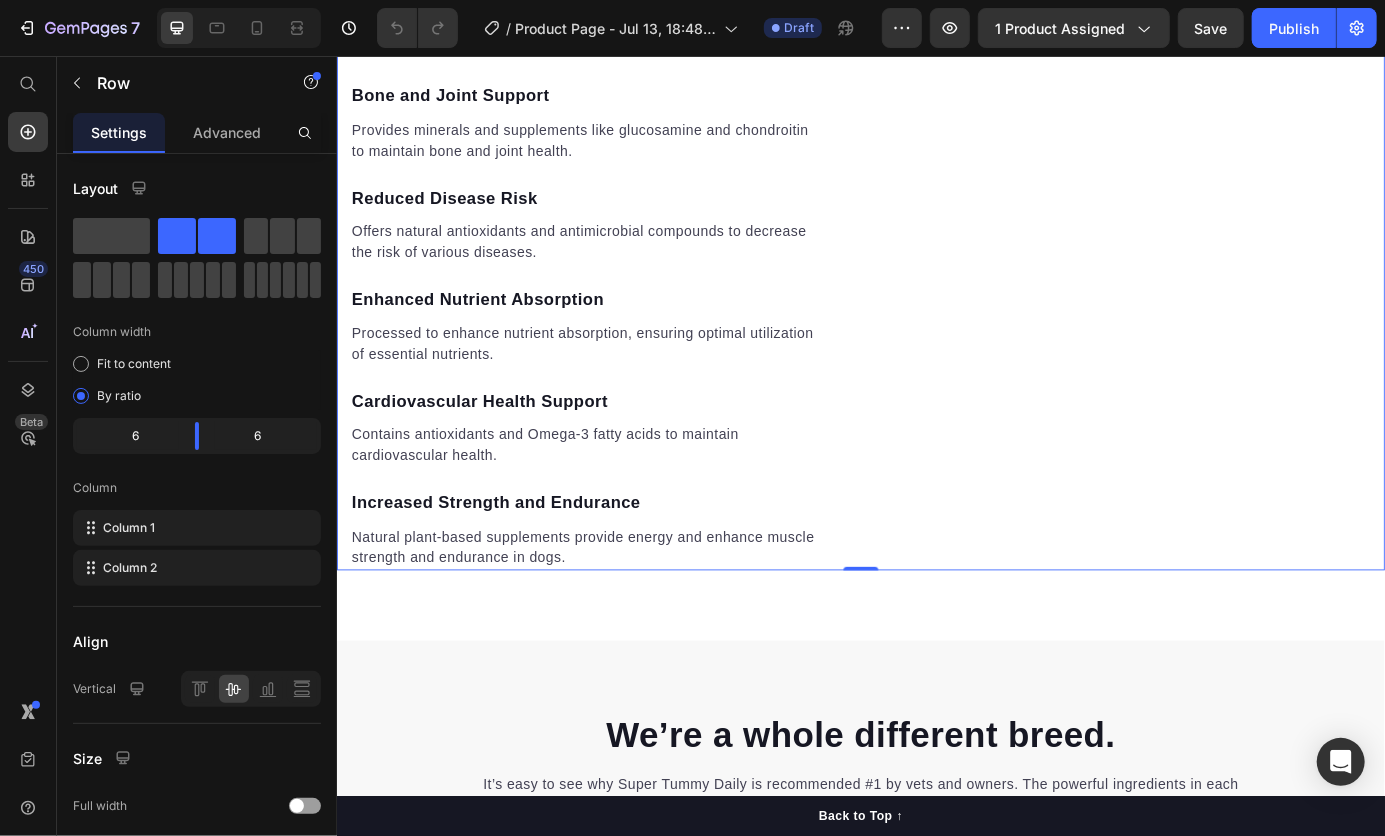 click on "Video" at bounding box center (1236, 261) 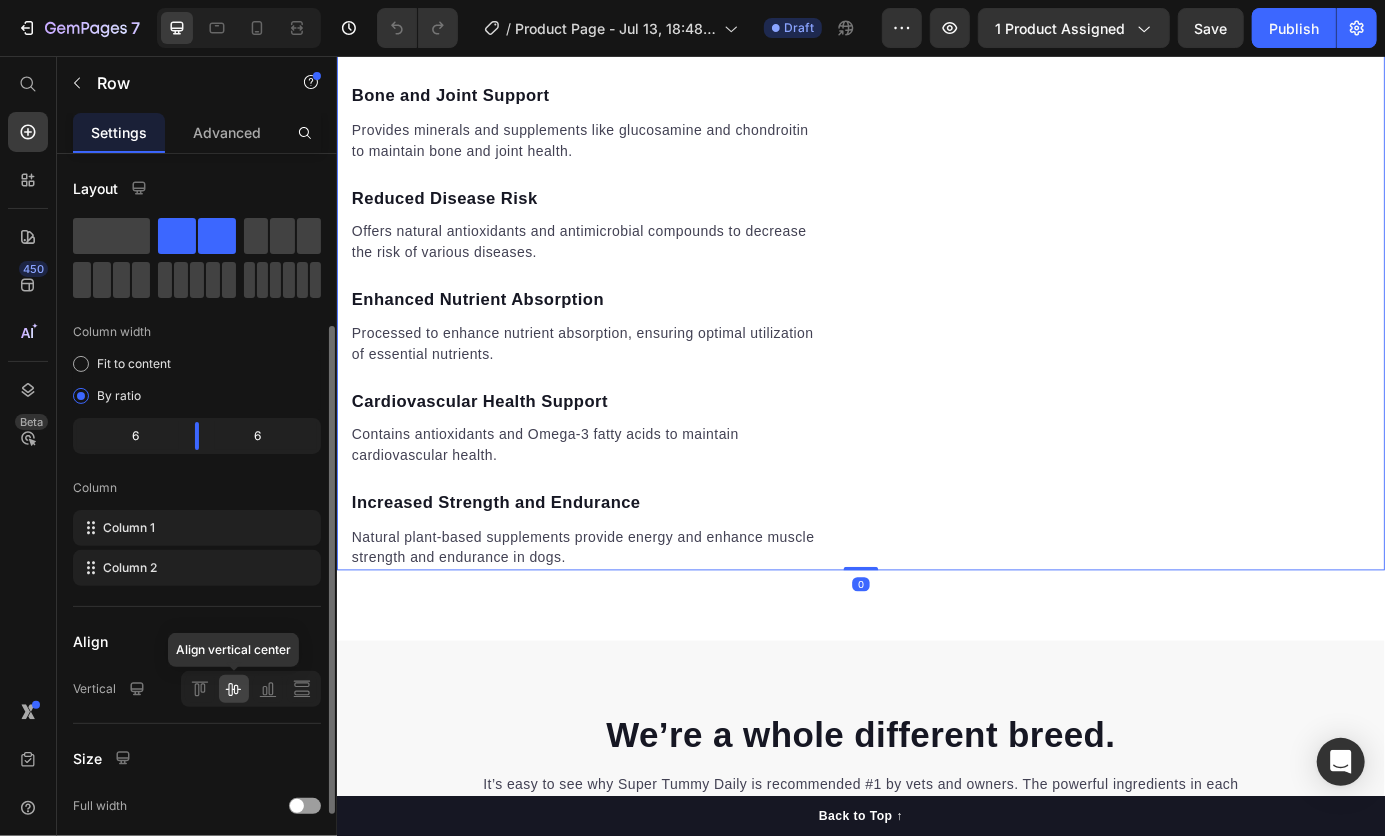 scroll, scrollTop: 380, scrollLeft: 0, axis: vertical 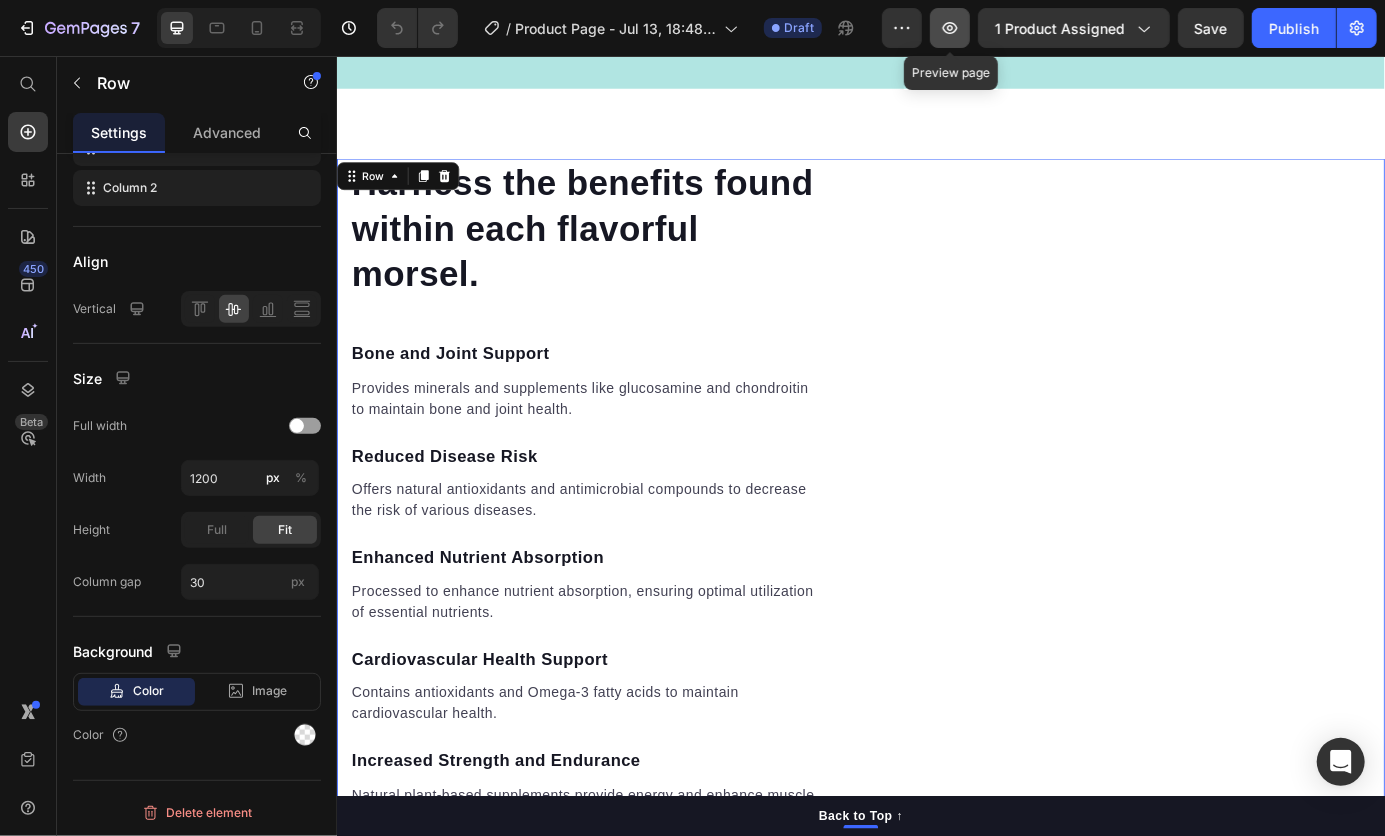 click 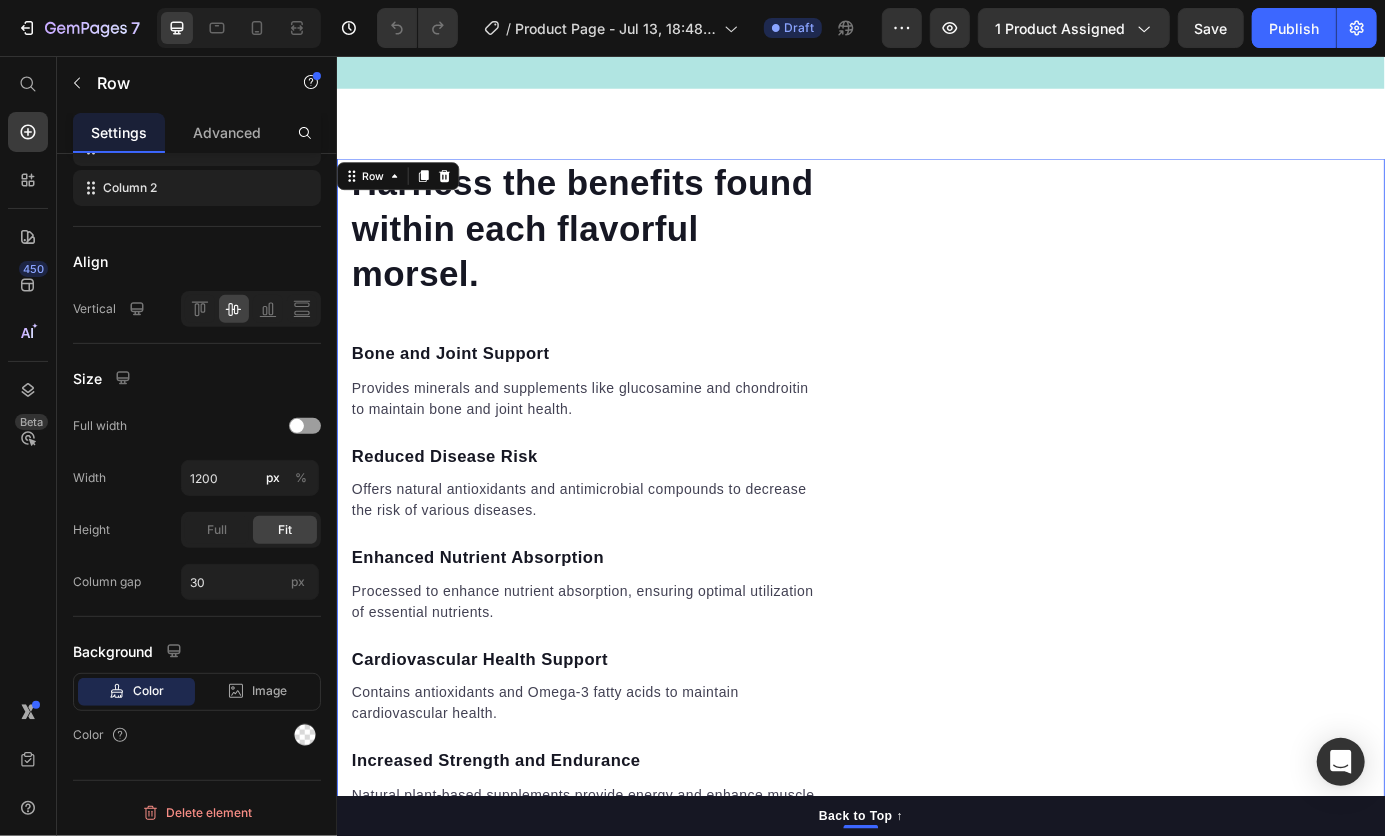 click on "Video" at bounding box center (1236, 556) 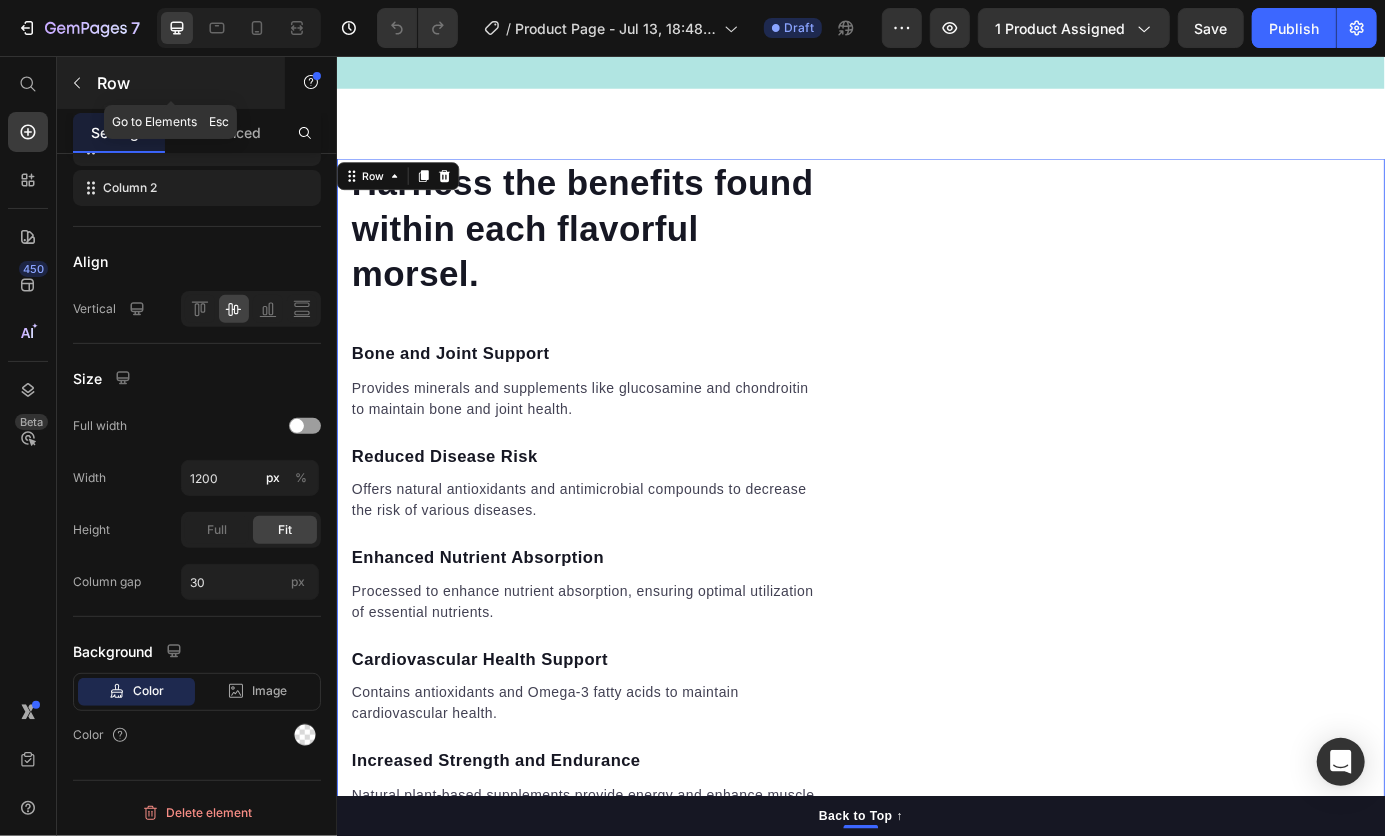 click on "Row" at bounding box center (182, 83) 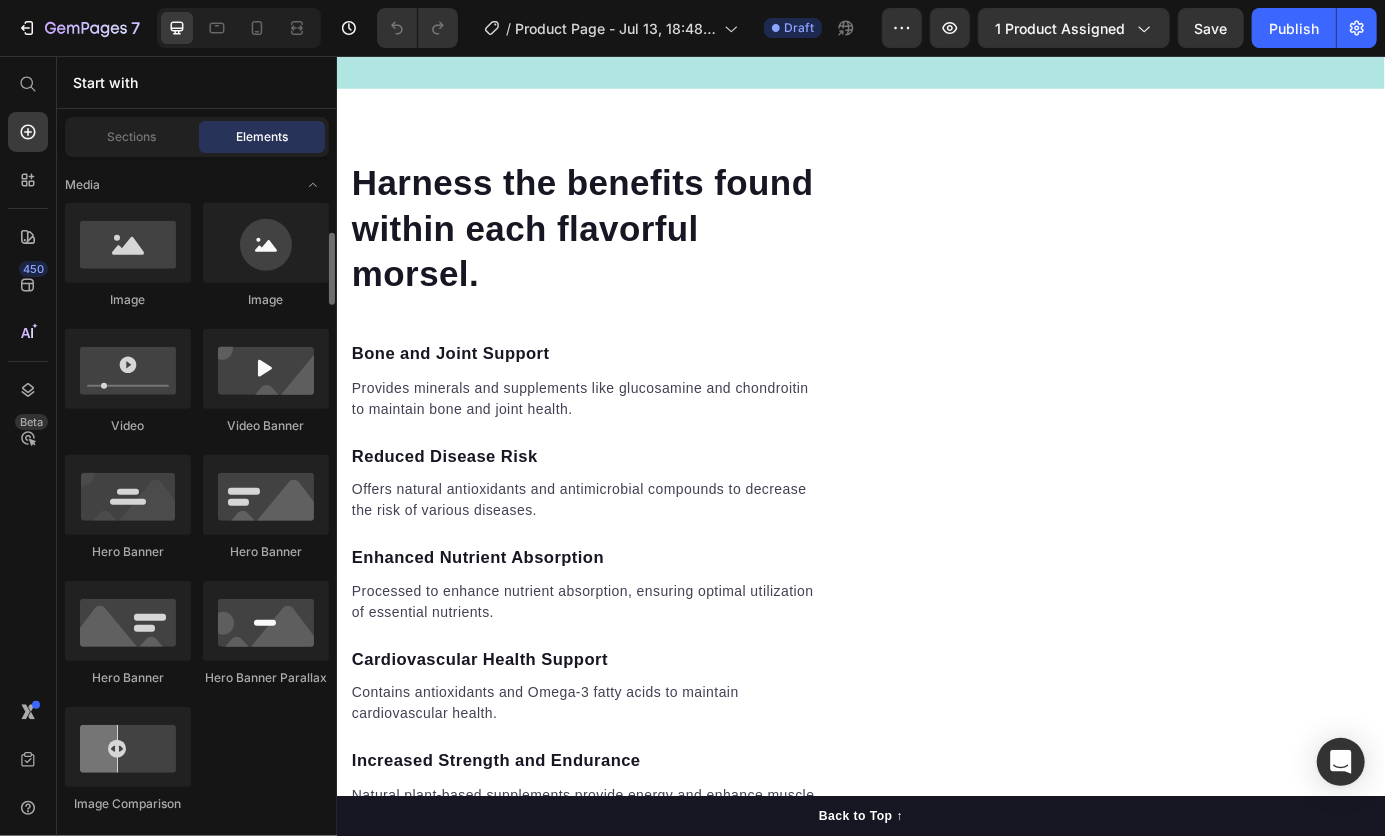 scroll, scrollTop: 746, scrollLeft: 0, axis: vertical 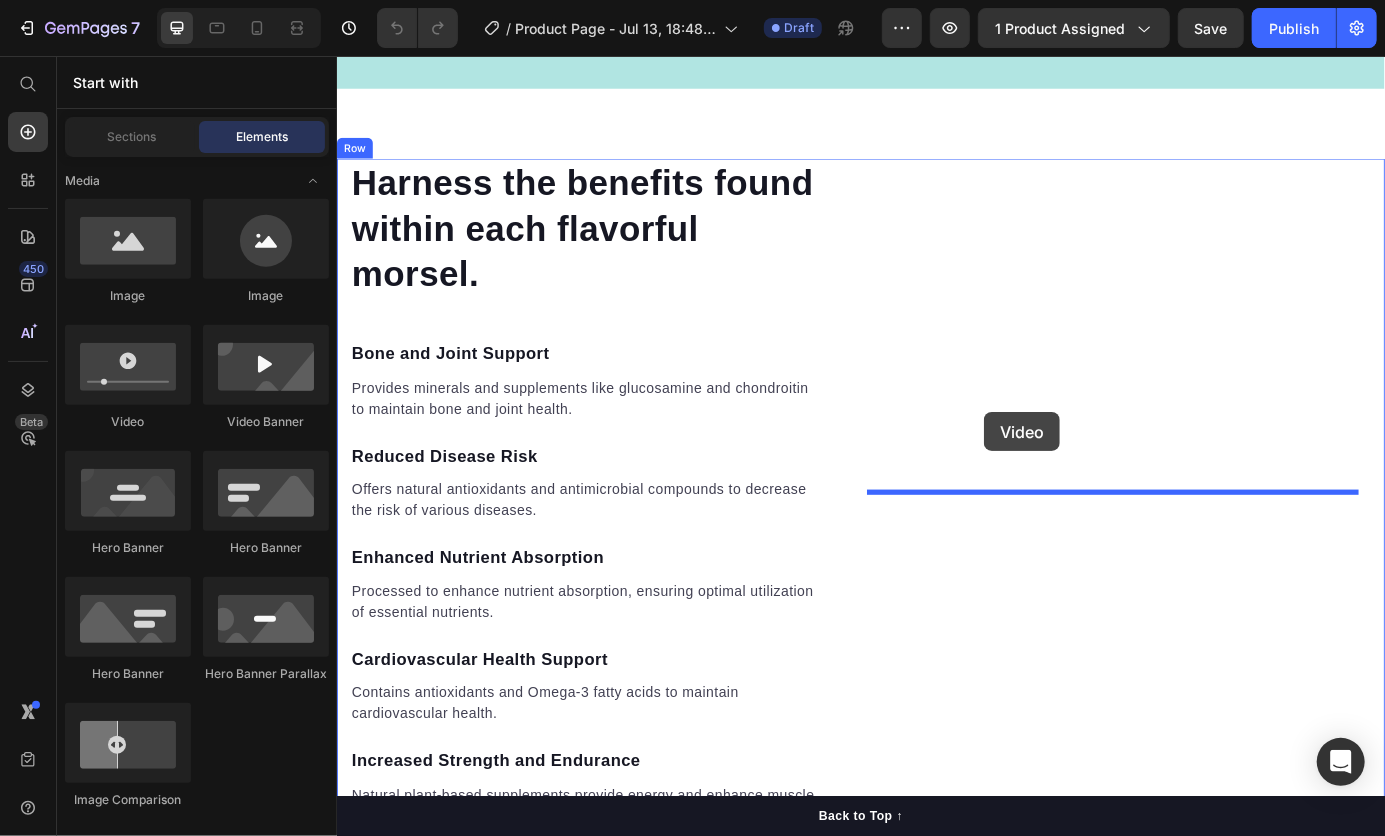 drag, startPoint x: 490, startPoint y: 436, endPoint x: 1077, endPoint y: 460, distance: 587.4904 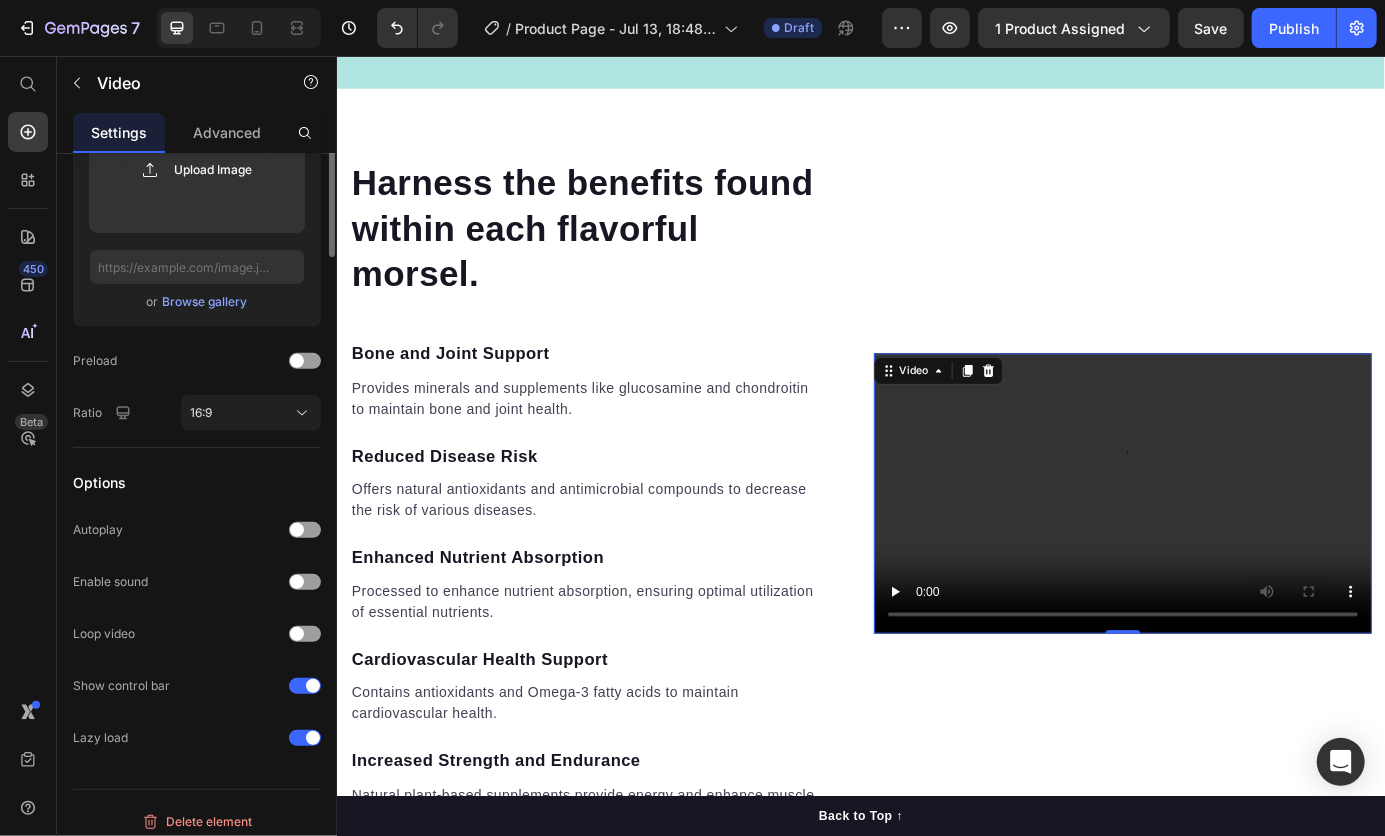 scroll, scrollTop: 0, scrollLeft: 0, axis: both 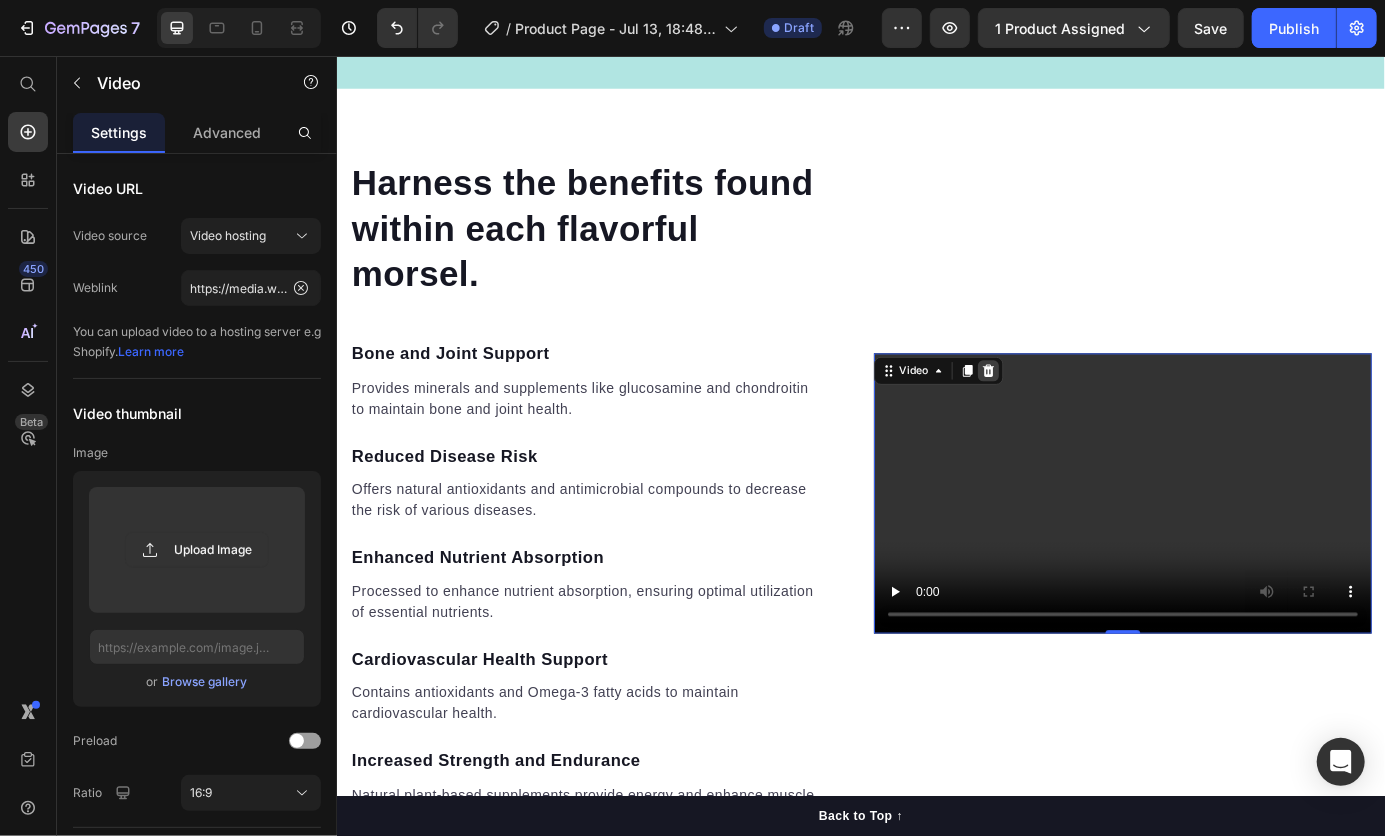 click 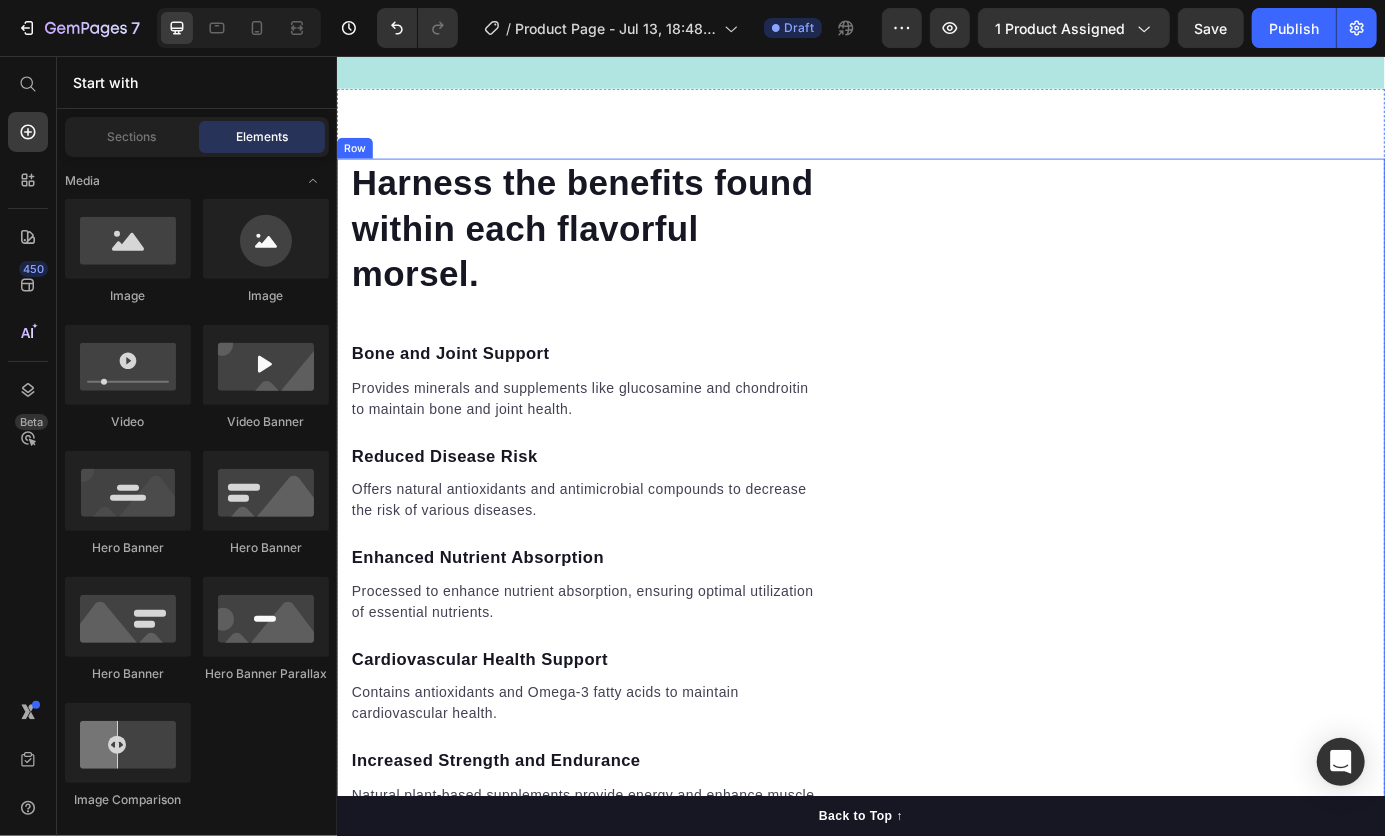 click on "Video" at bounding box center [1236, 556] 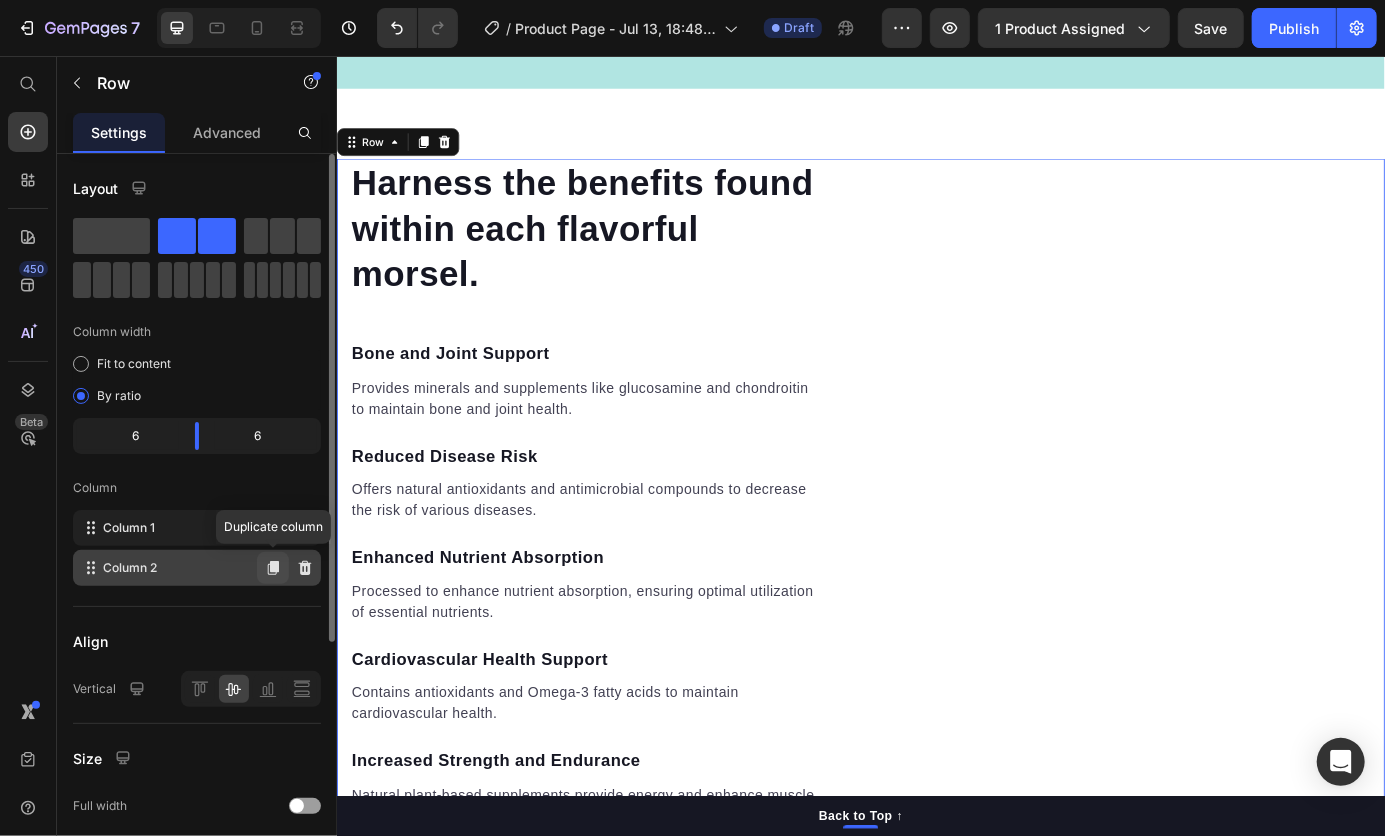 click 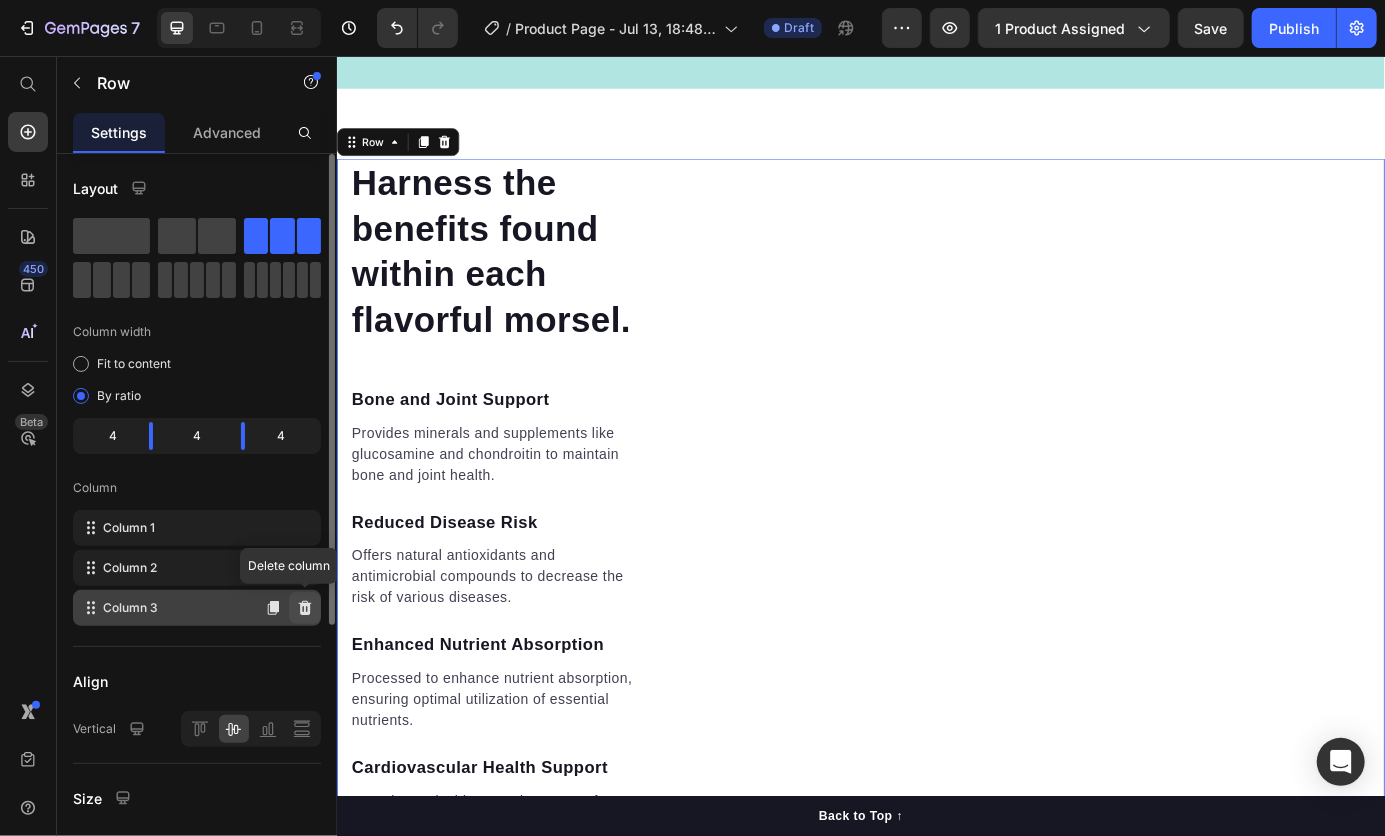 click 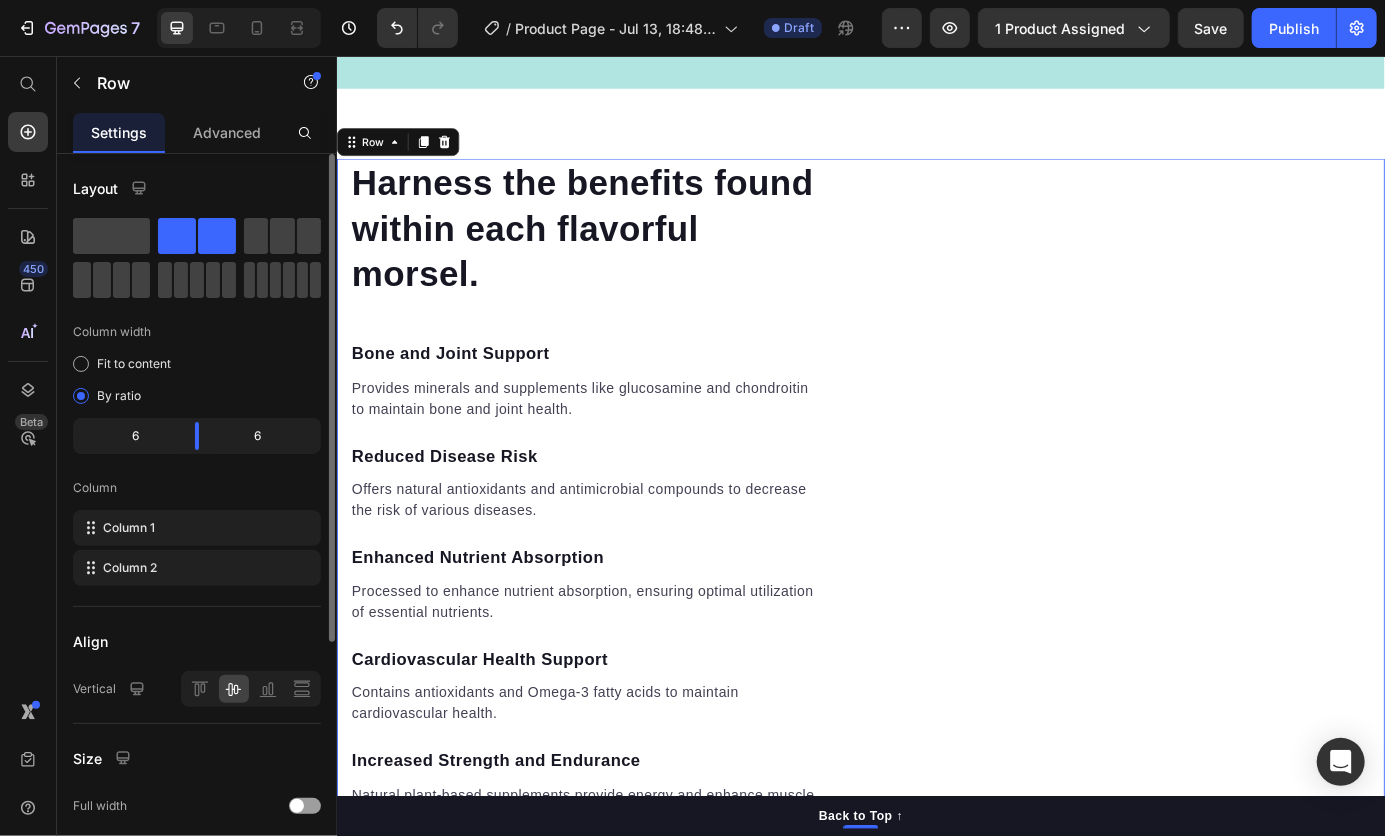 scroll, scrollTop: 380, scrollLeft: 0, axis: vertical 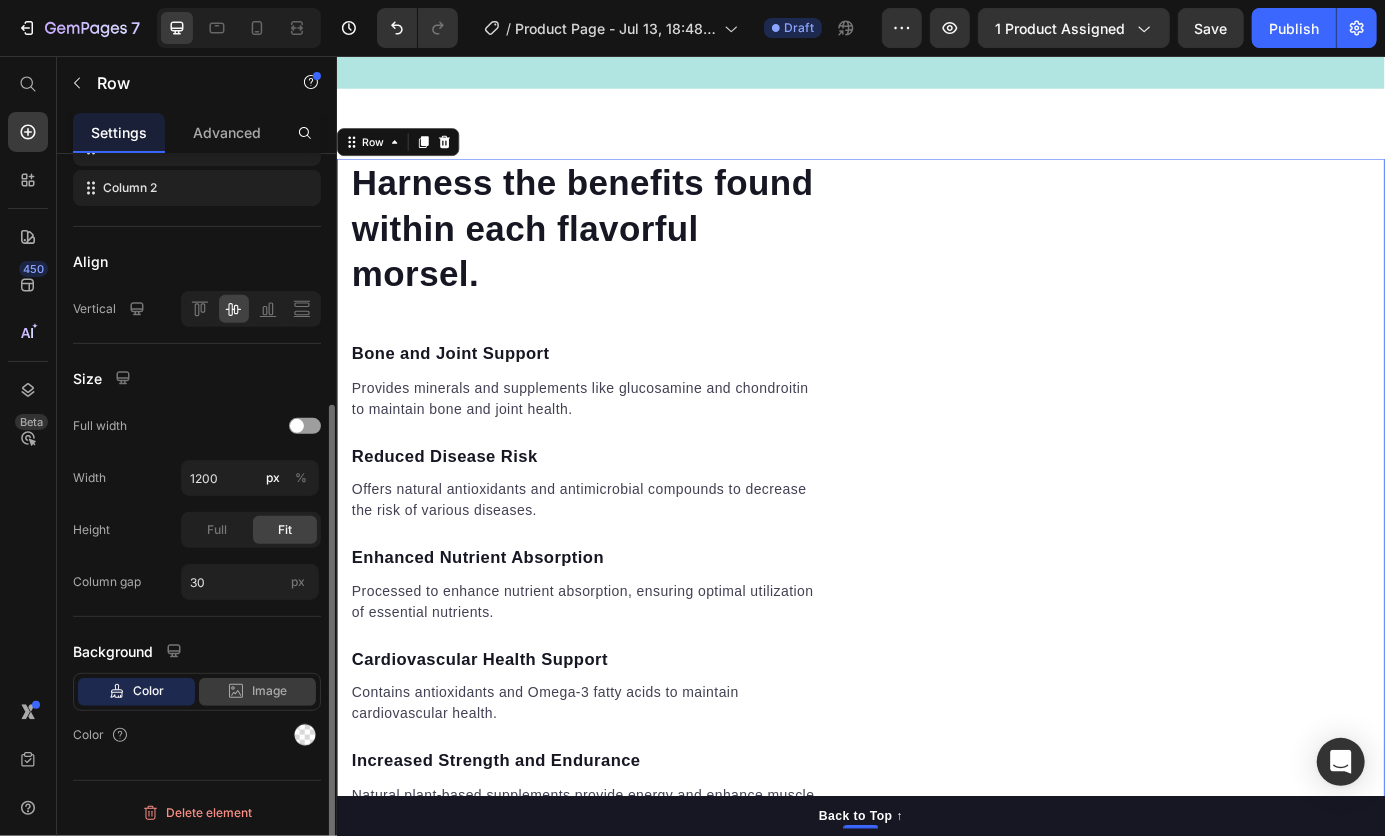 click on "Image" at bounding box center [269, 691] 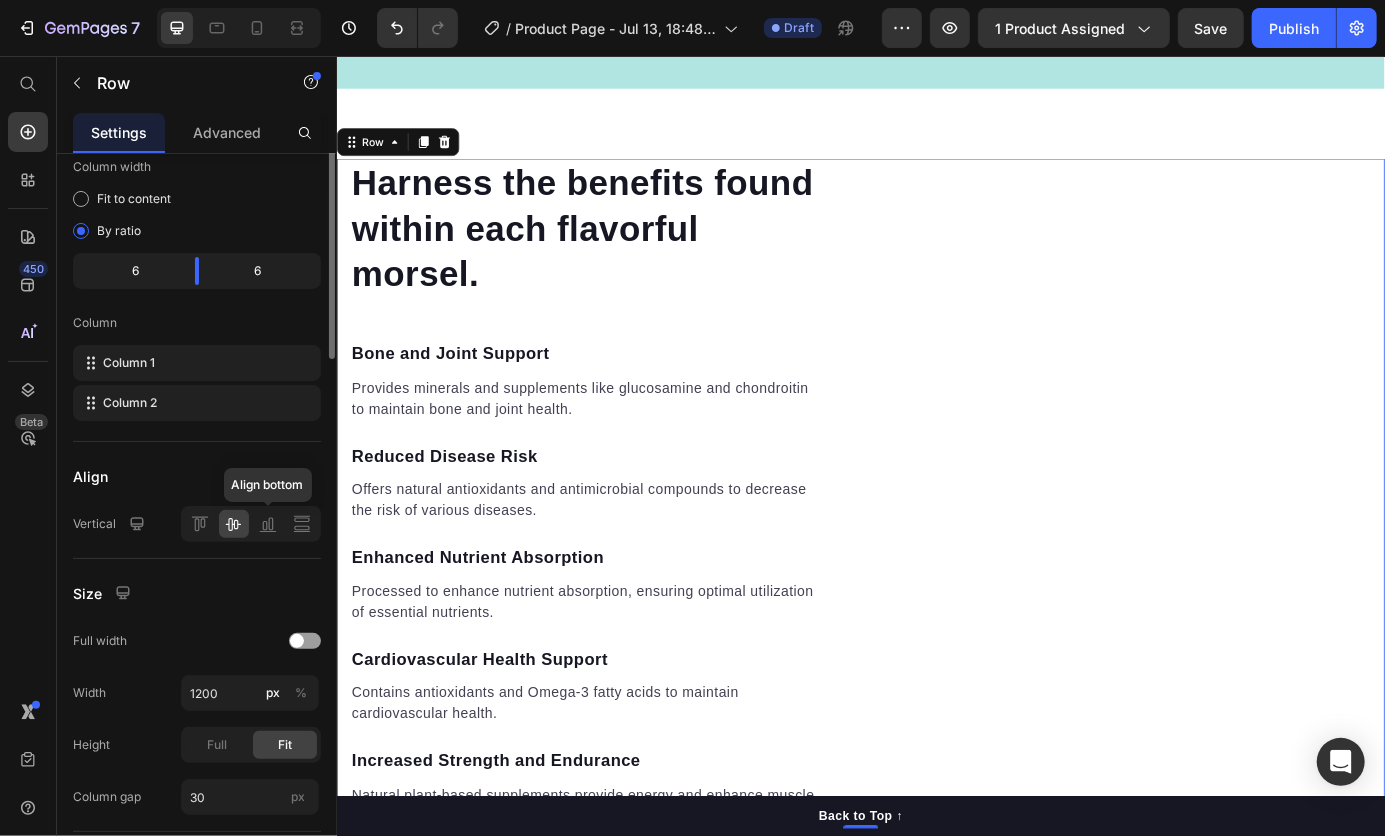 scroll, scrollTop: 0, scrollLeft: 0, axis: both 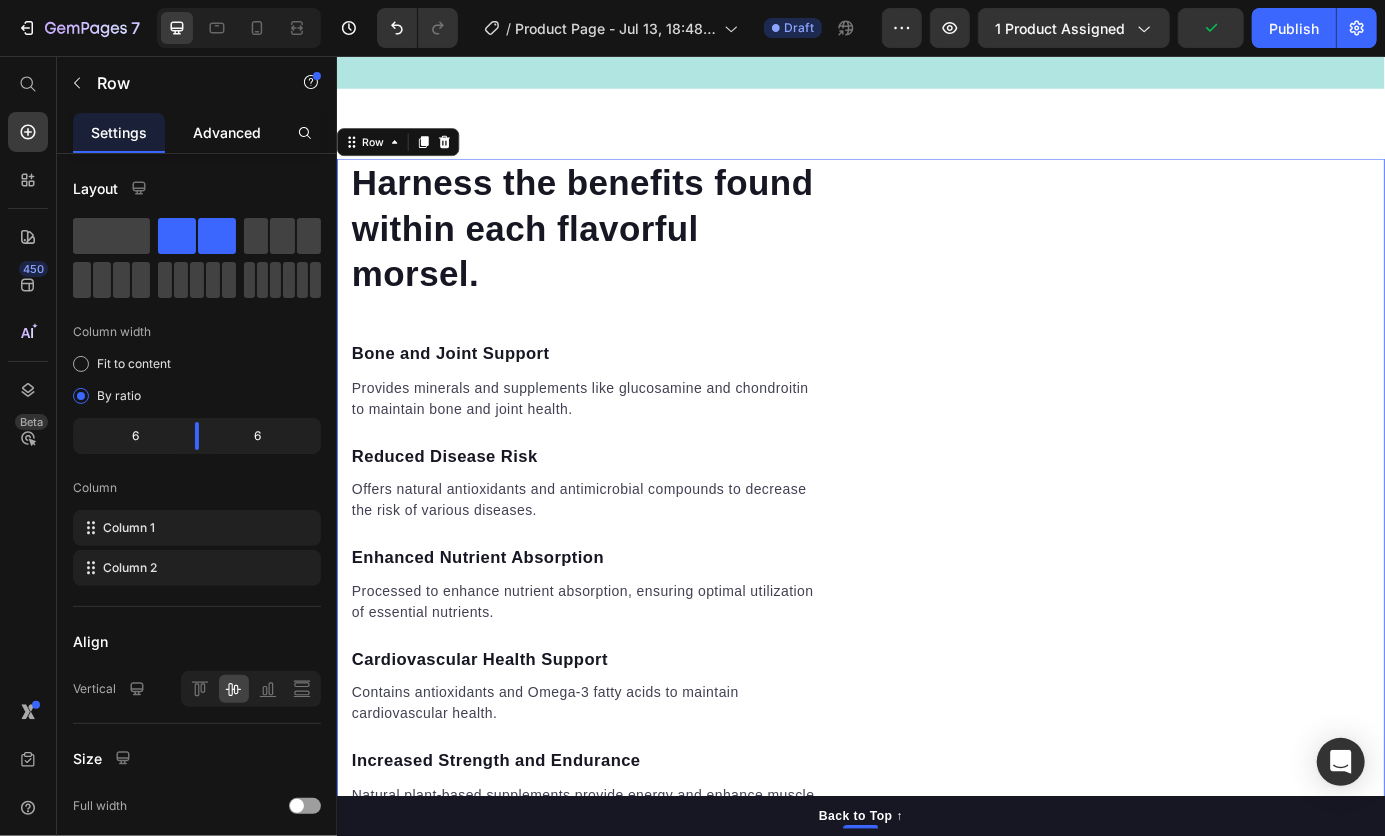 click on "Advanced" at bounding box center (227, 132) 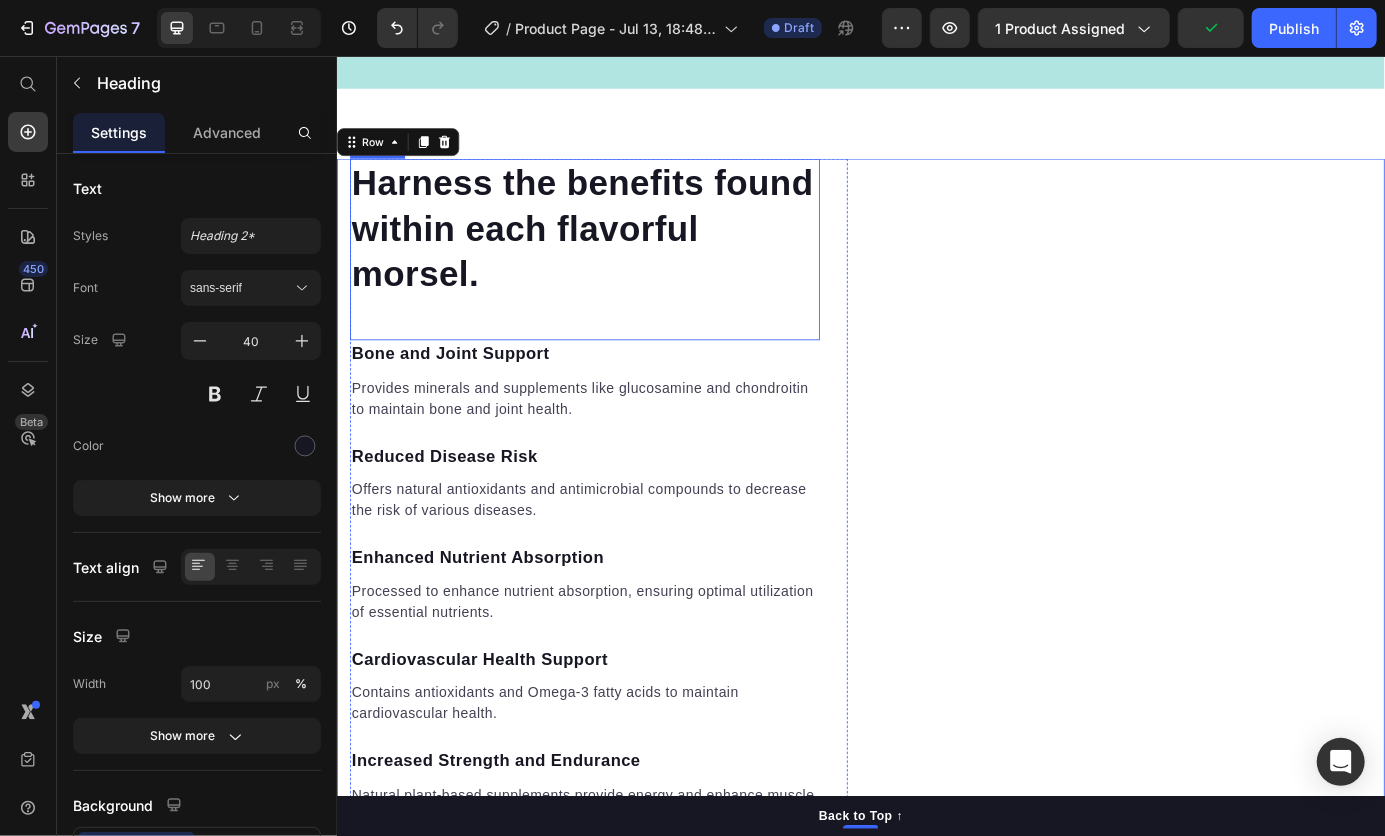 click on "Harness the benefits found within each flavorful morsel. Heading" at bounding box center [620, 277] 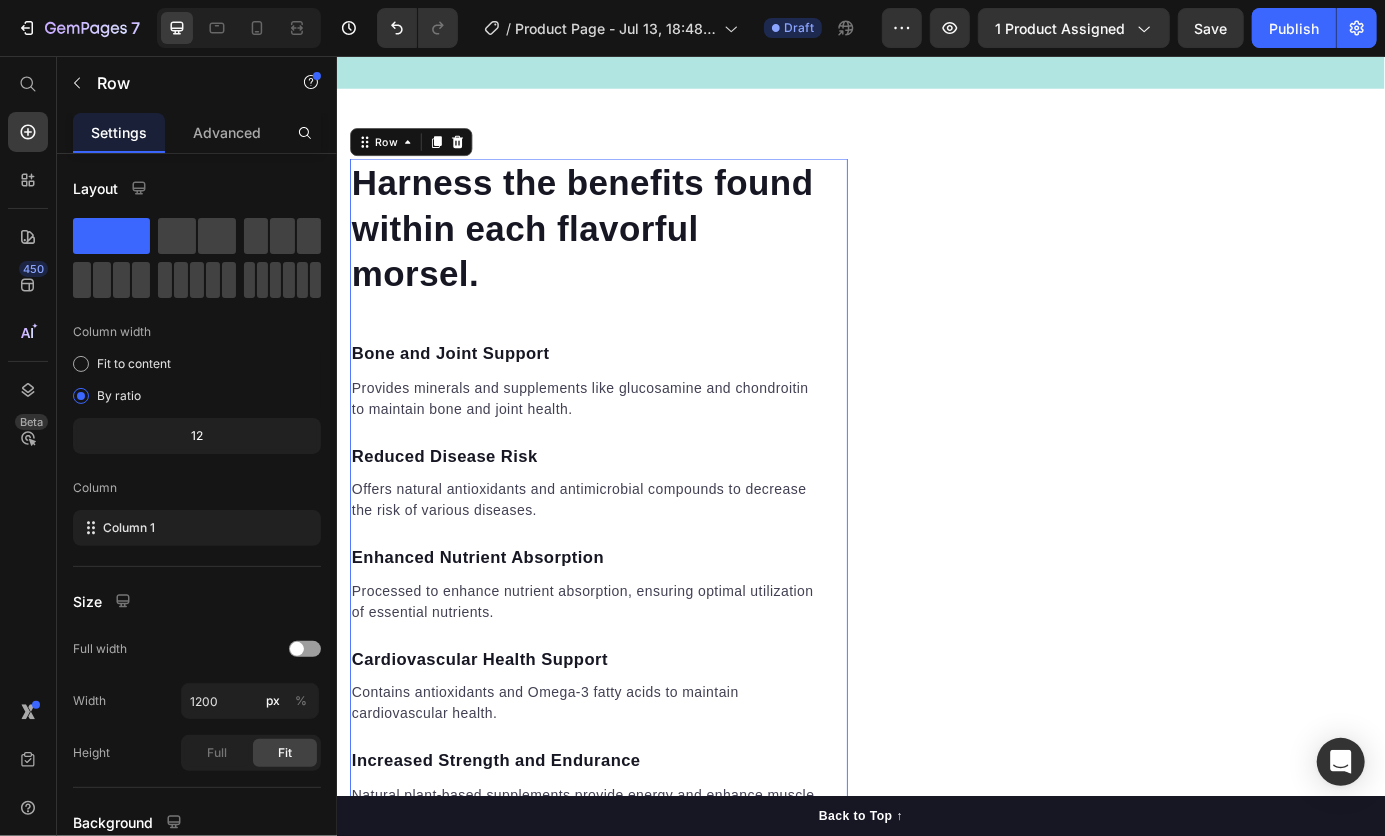 click on "Harness the benefits found within each flavorful morsel. Heading Bone and Joint Support Text block Provides minerals and supplements like glucosamine and chondroitin to maintain bone and joint health. Text block Reduced Disease Risk Text block Offers natural antioxidants and antimicrobial compounds to decrease the risk of various diseases. Text block Enhanced Nutrient Absorption Text block Processed to enhance nutrient absorption, ensuring optimal utilization of essential nutrients. Text block Cardiovascular Health Support Text block Contains antioxidants and Omega-3 fatty acids to maintain cardiovascular health. Text block Increased Strength and Endurance Text block Natural plant-based supplements provide energy and enhance muscle strength and endurance in dogs. Text block Row   0" at bounding box center (636, 556) 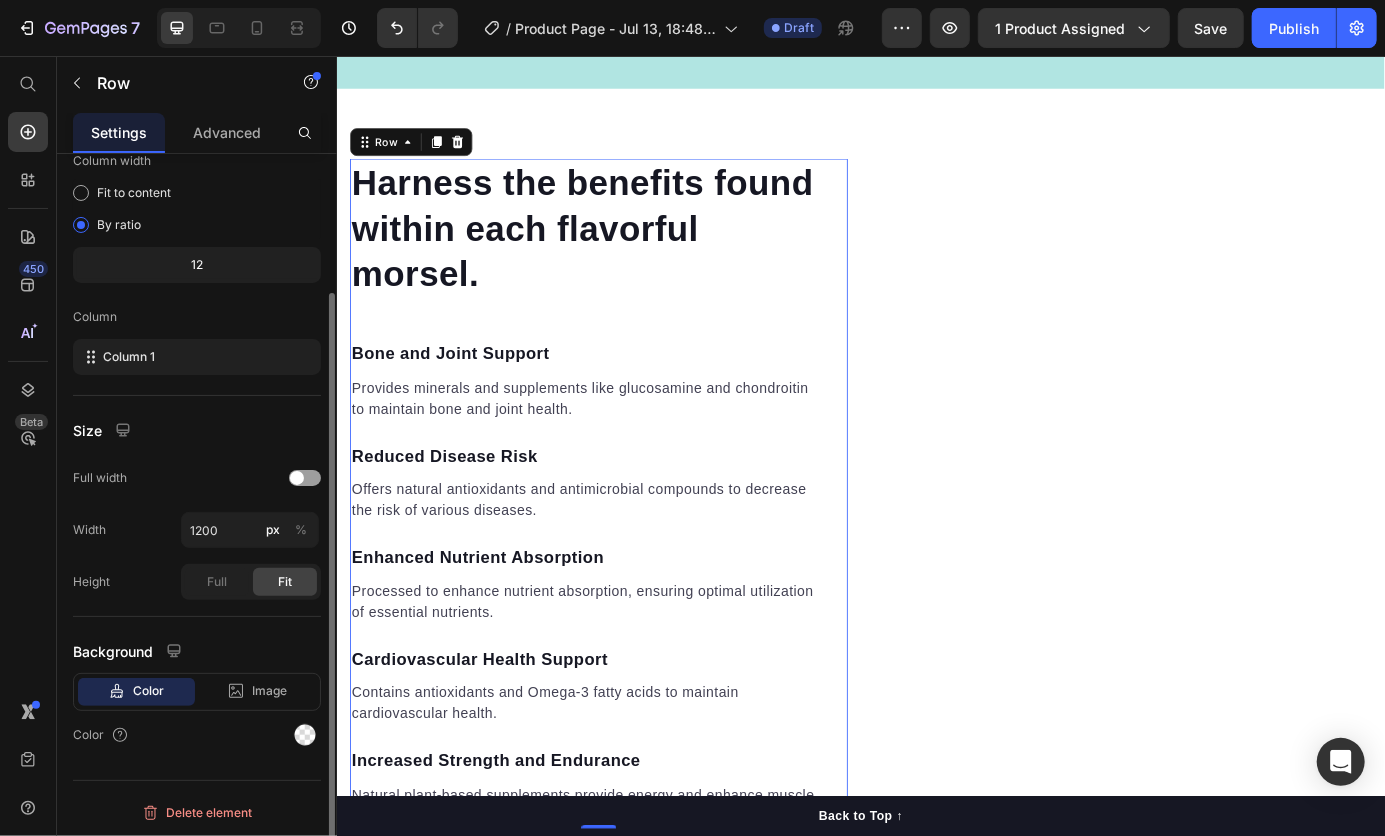 scroll, scrollTop: 0, scrollLeft: 0, axis: both 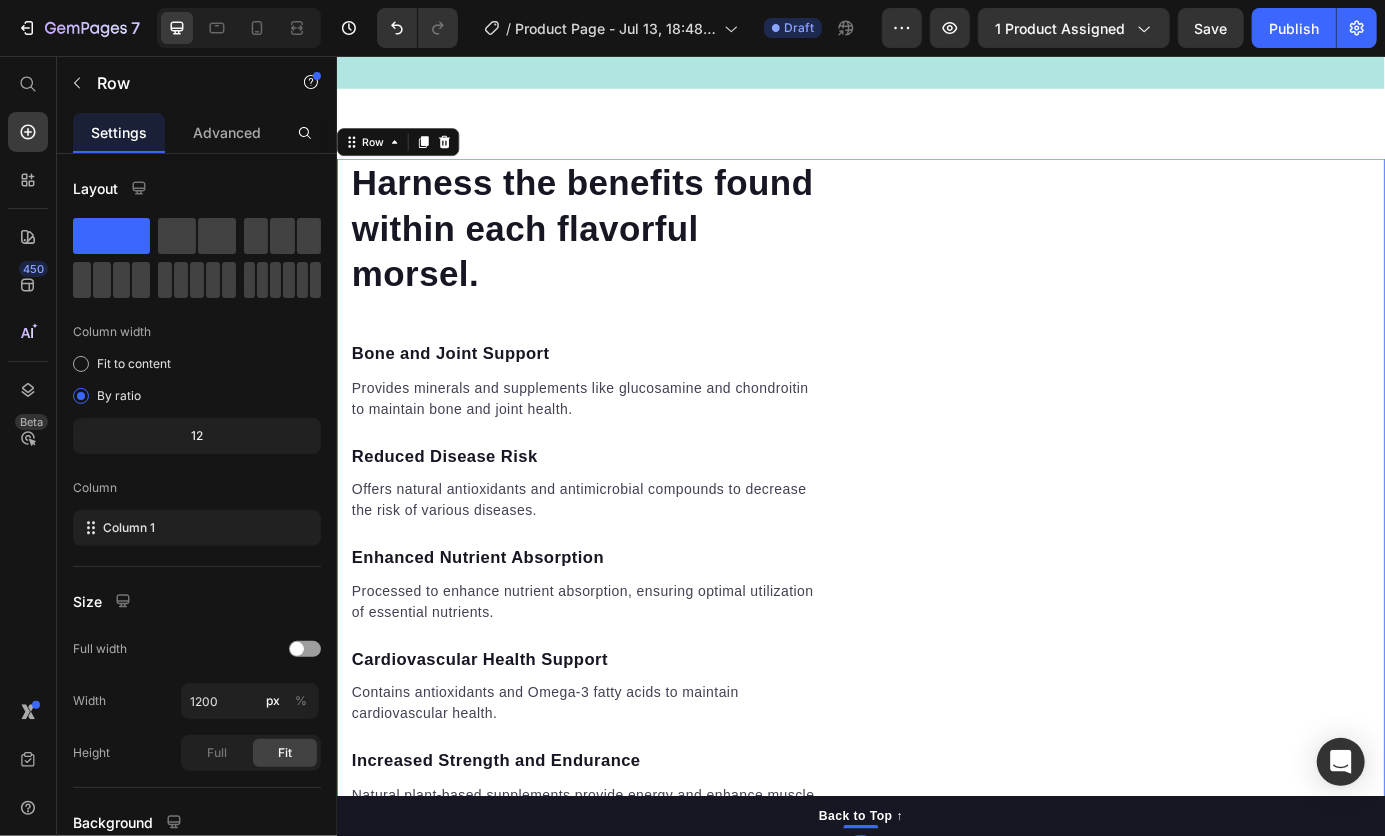 click on "Video" at bounding box center [1236, 556] 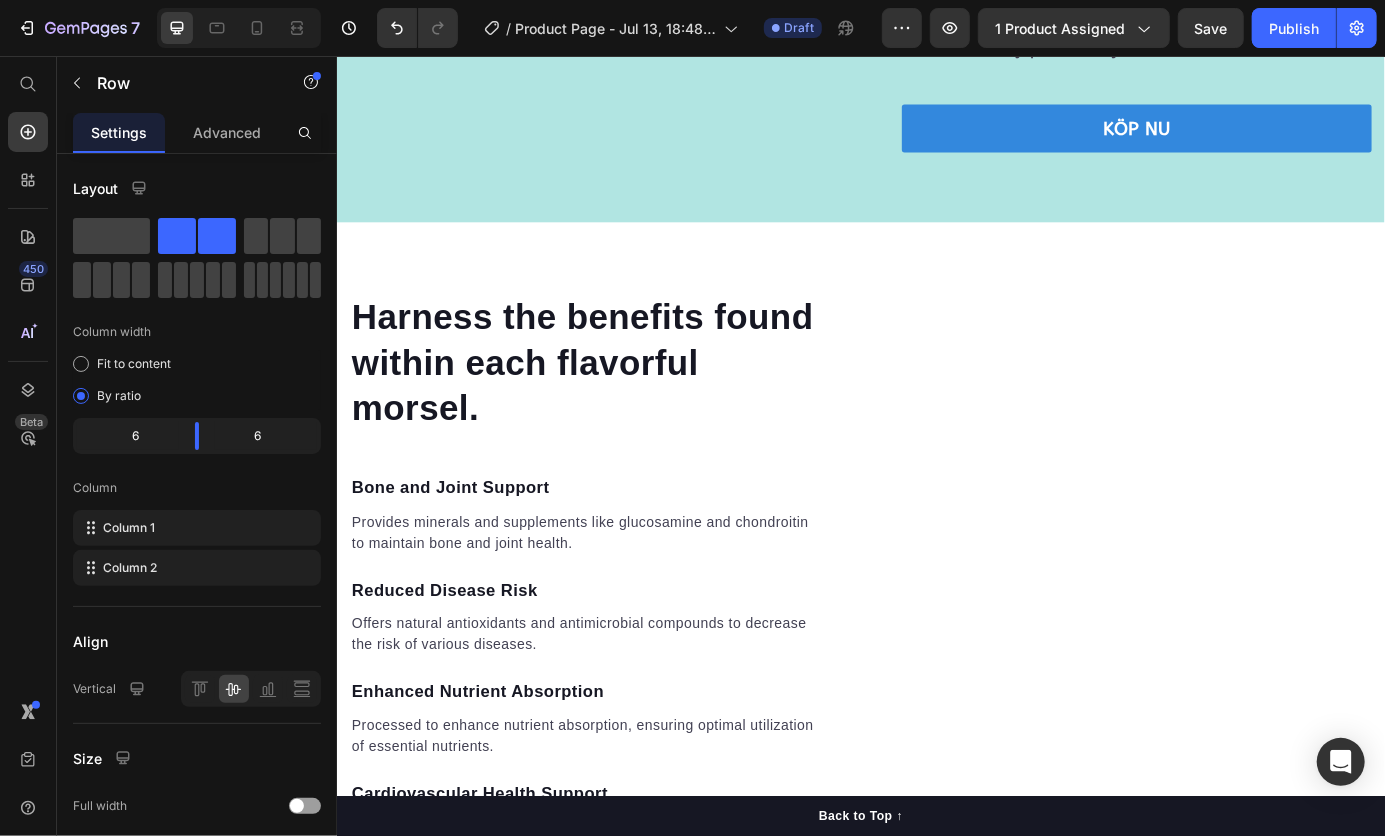 scroll, scrollTop: 1844, scrollLeft: 0, axis: vertical 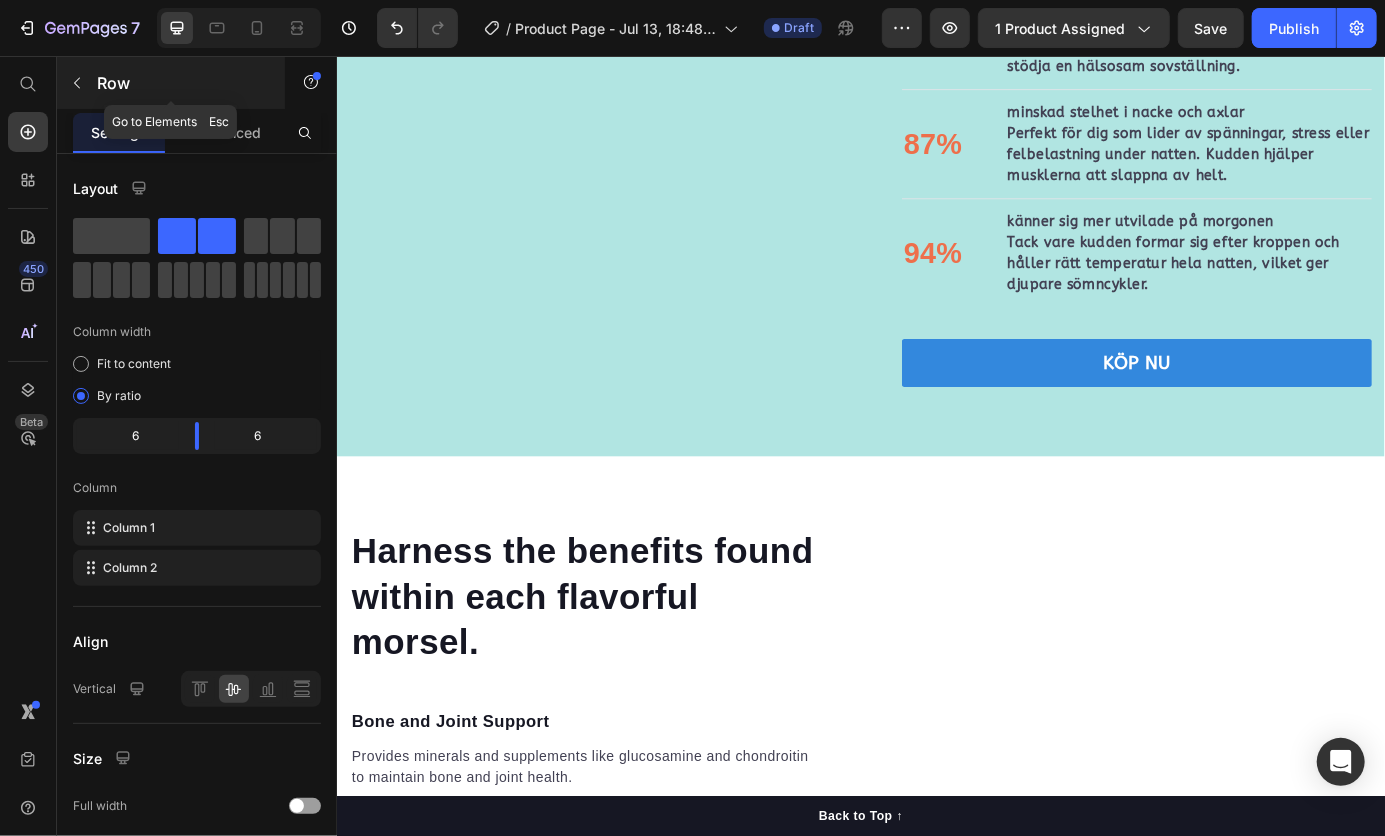 click on "Row" at bounding box center [171, 83] 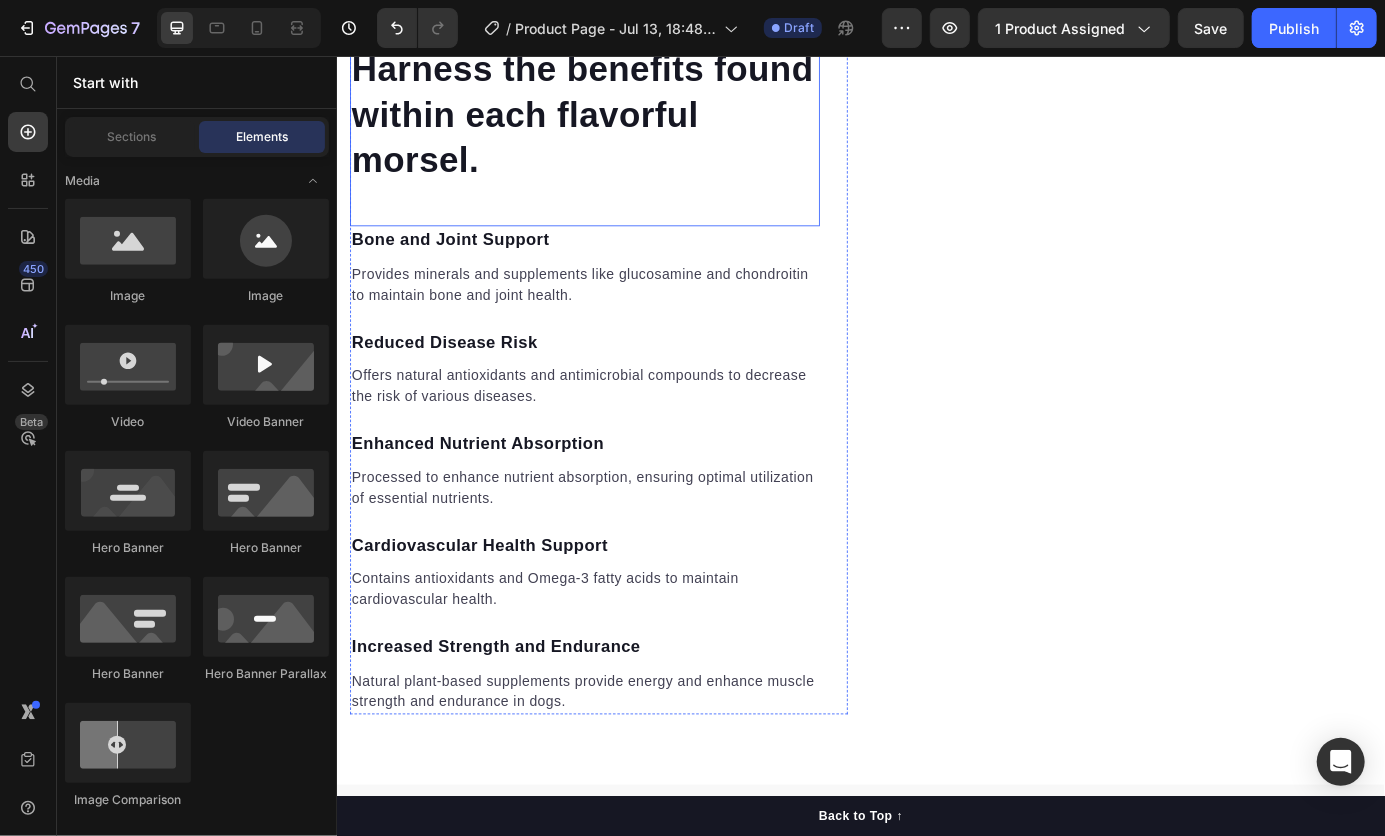 scroll, scrollTop: 2396, scrollLeft: 0, axis: vertical 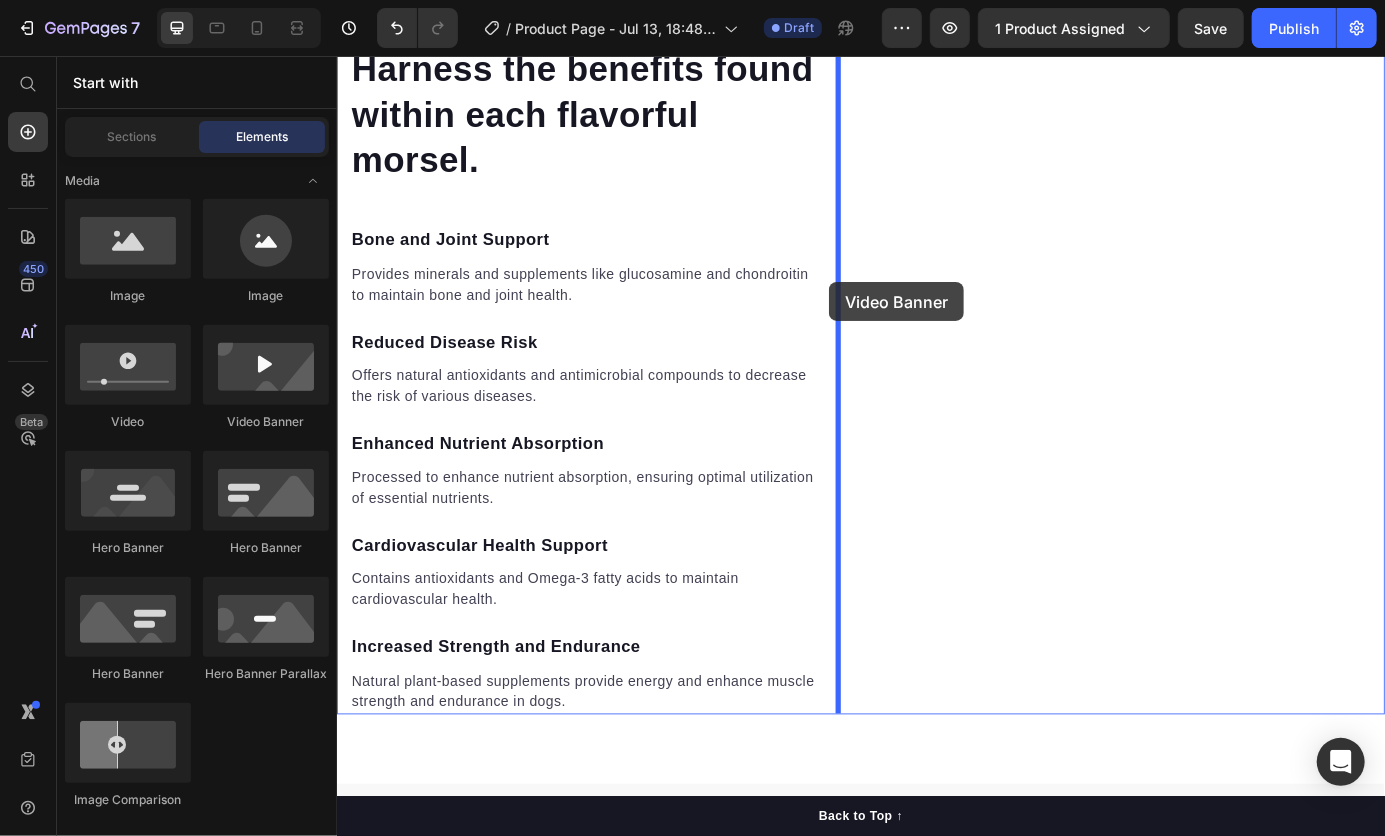 drag, startPoint x: 599, startPoint y: 441, endPoint x: 899, endPoint y: 314, distance: 325.77448 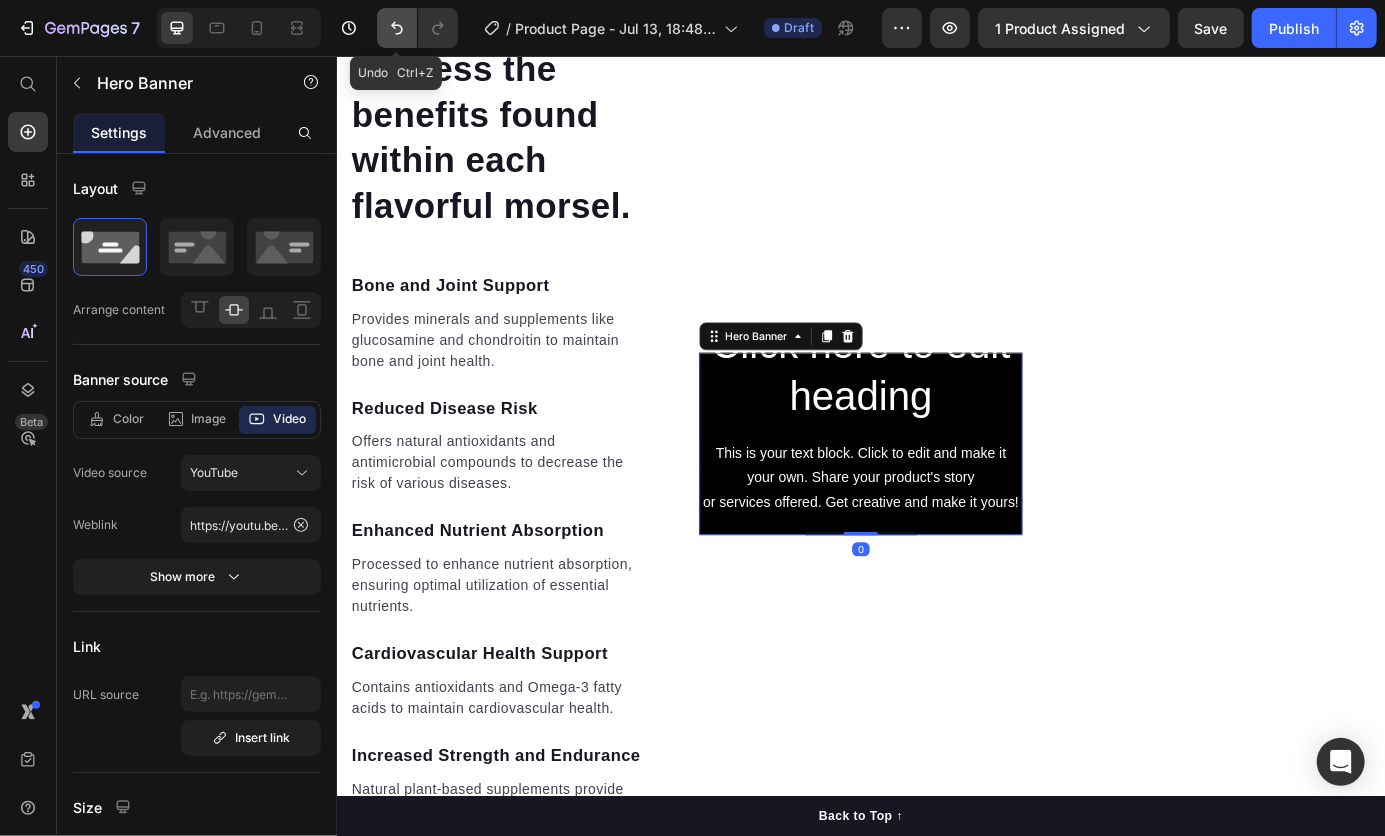 click 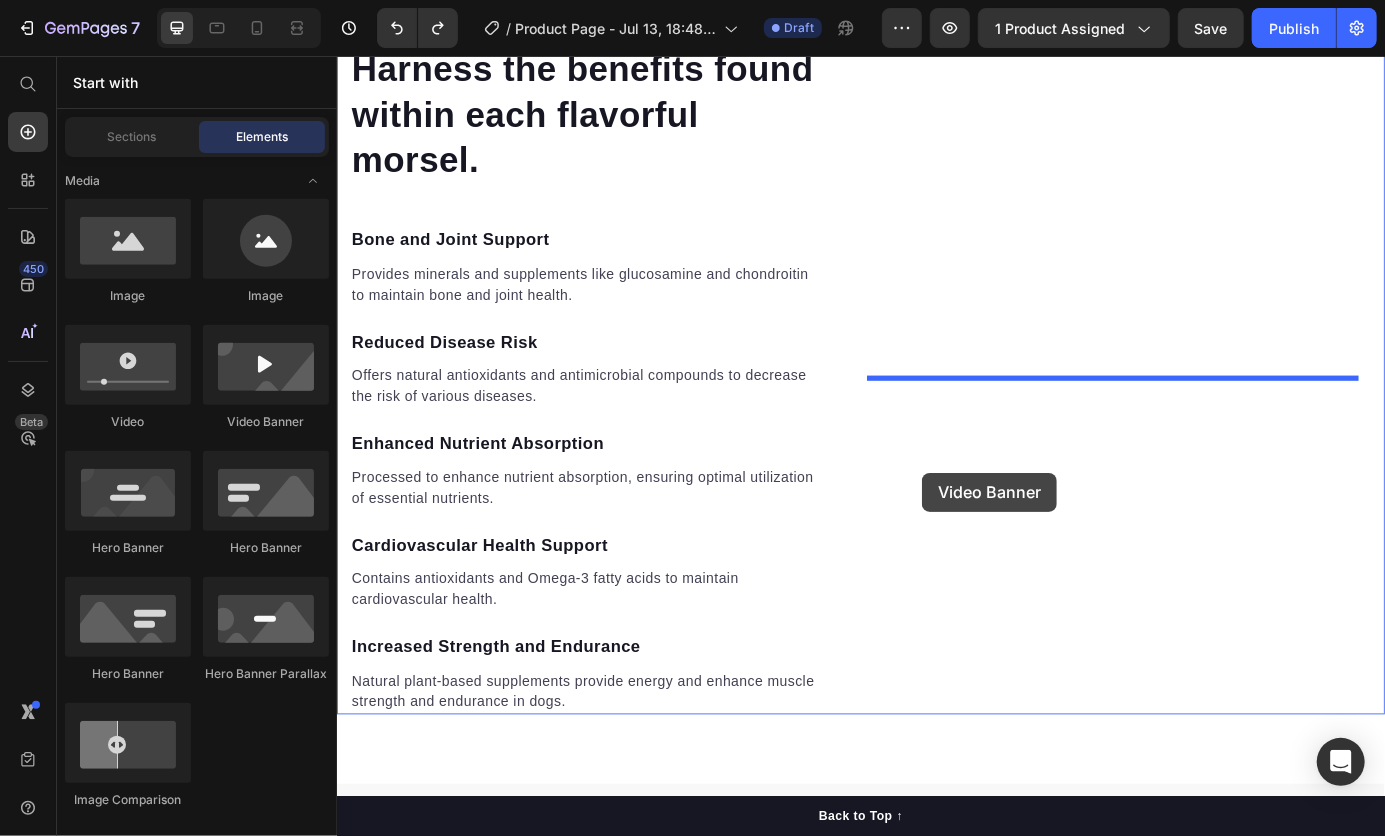 drag, startPoint x: 591, startPoint y: 431, endPoint x: 1006, endPoint y: 532, distance: 427.11356 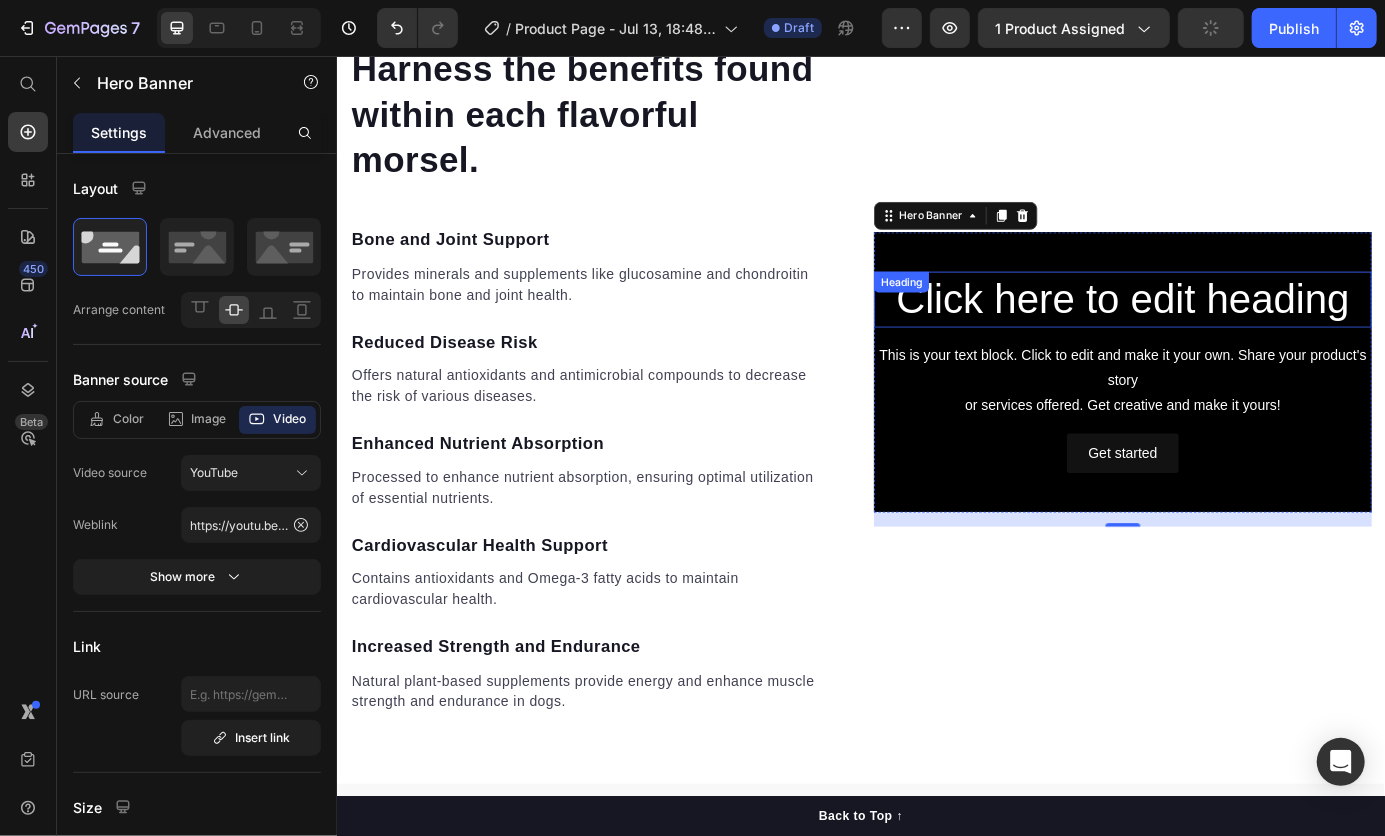click on "Click here to edit heading" at bounding box center [1236, 334] 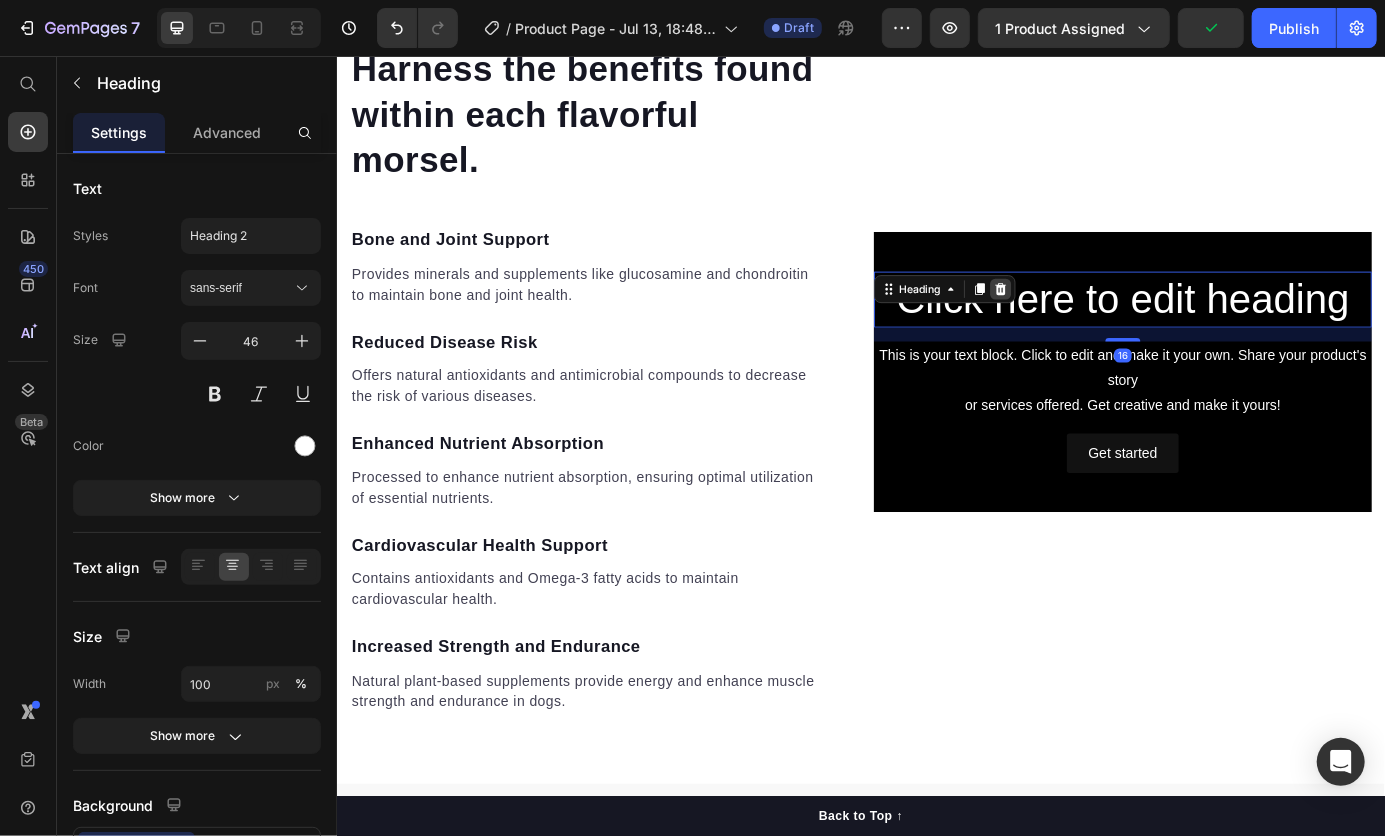 click 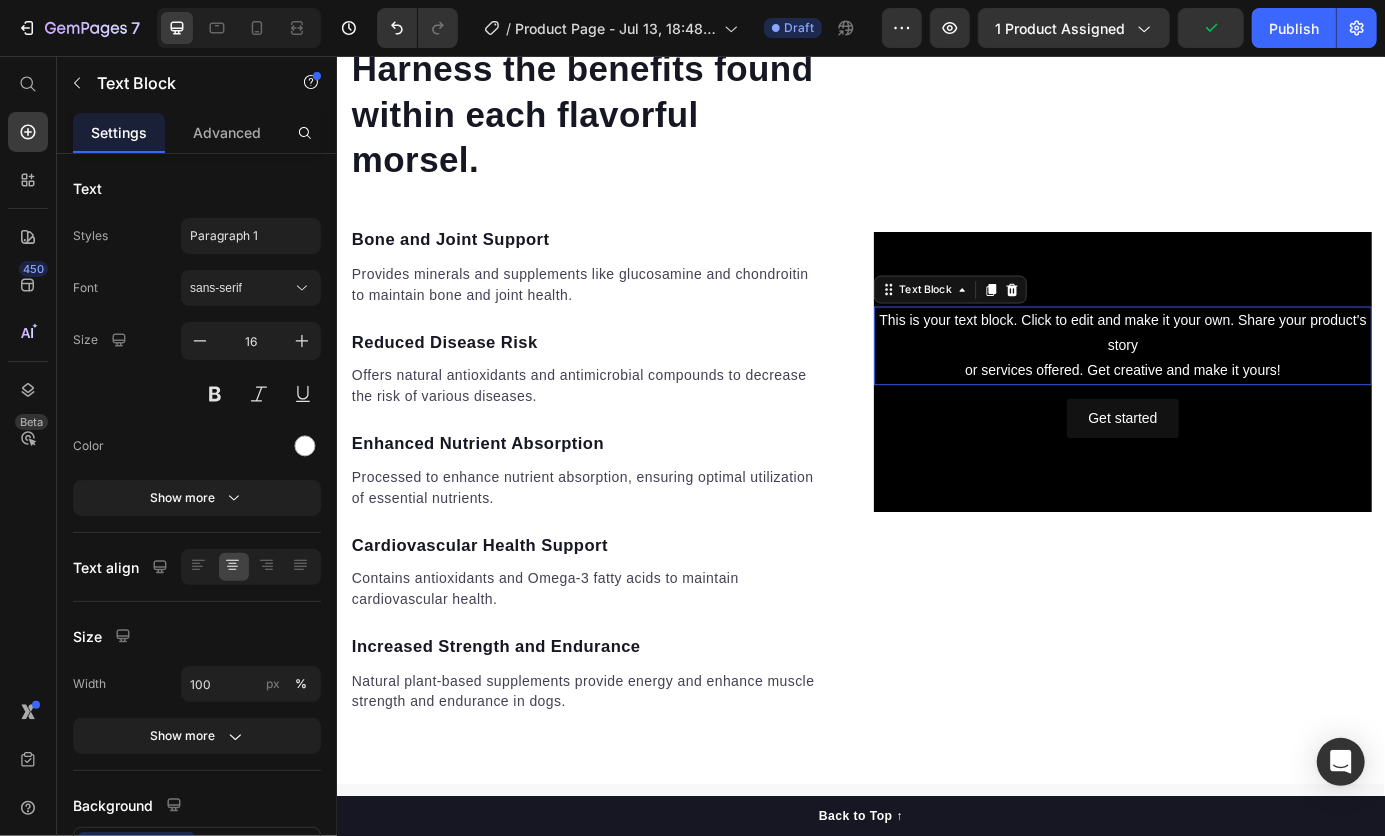 click on "This is your text block. Click to edit and make it your own. Share your product's story                   or services offered. Get creative and make it yours!" at bounding box center (1236, 387) 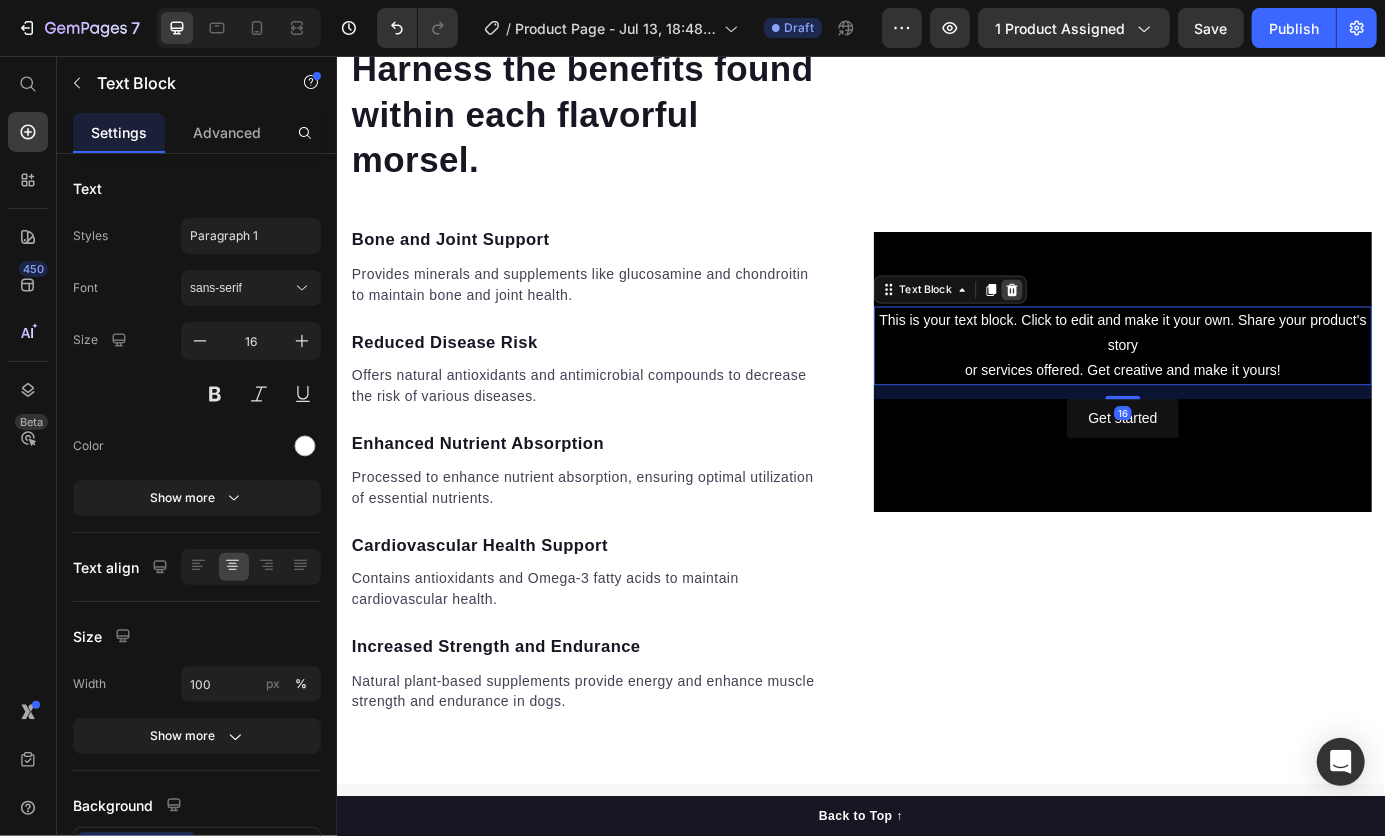 click 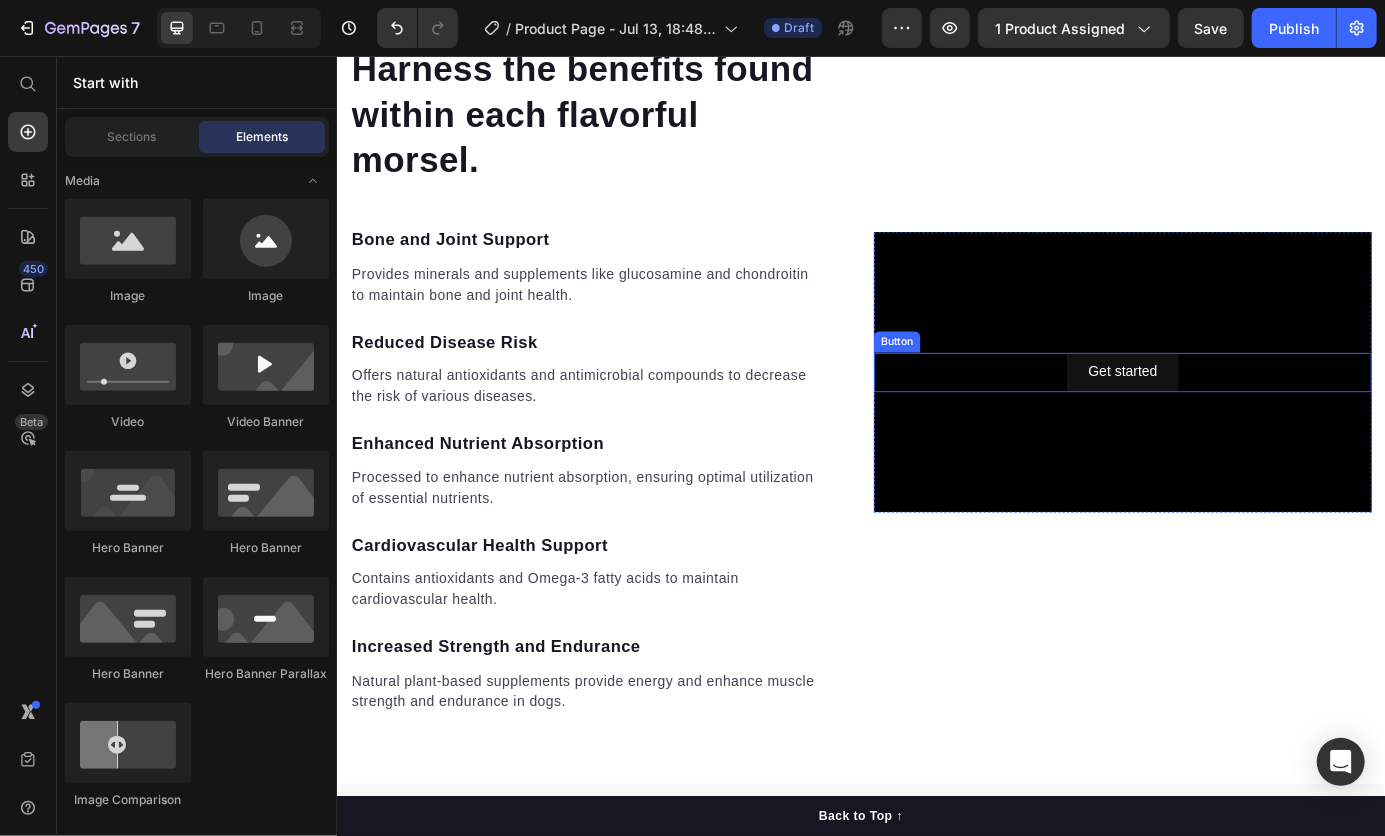 click on "Get started Button" at bounding box center (1236, 417) 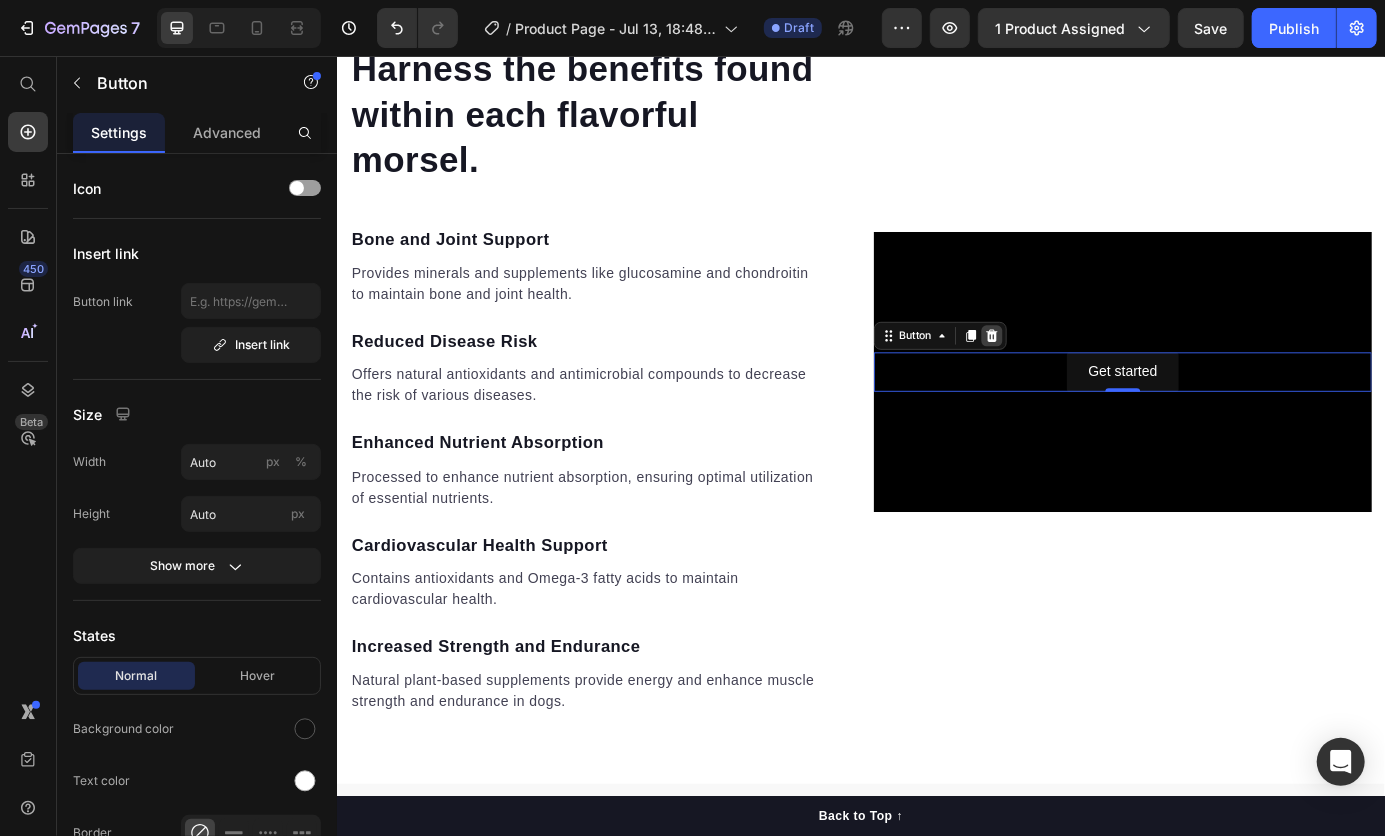click 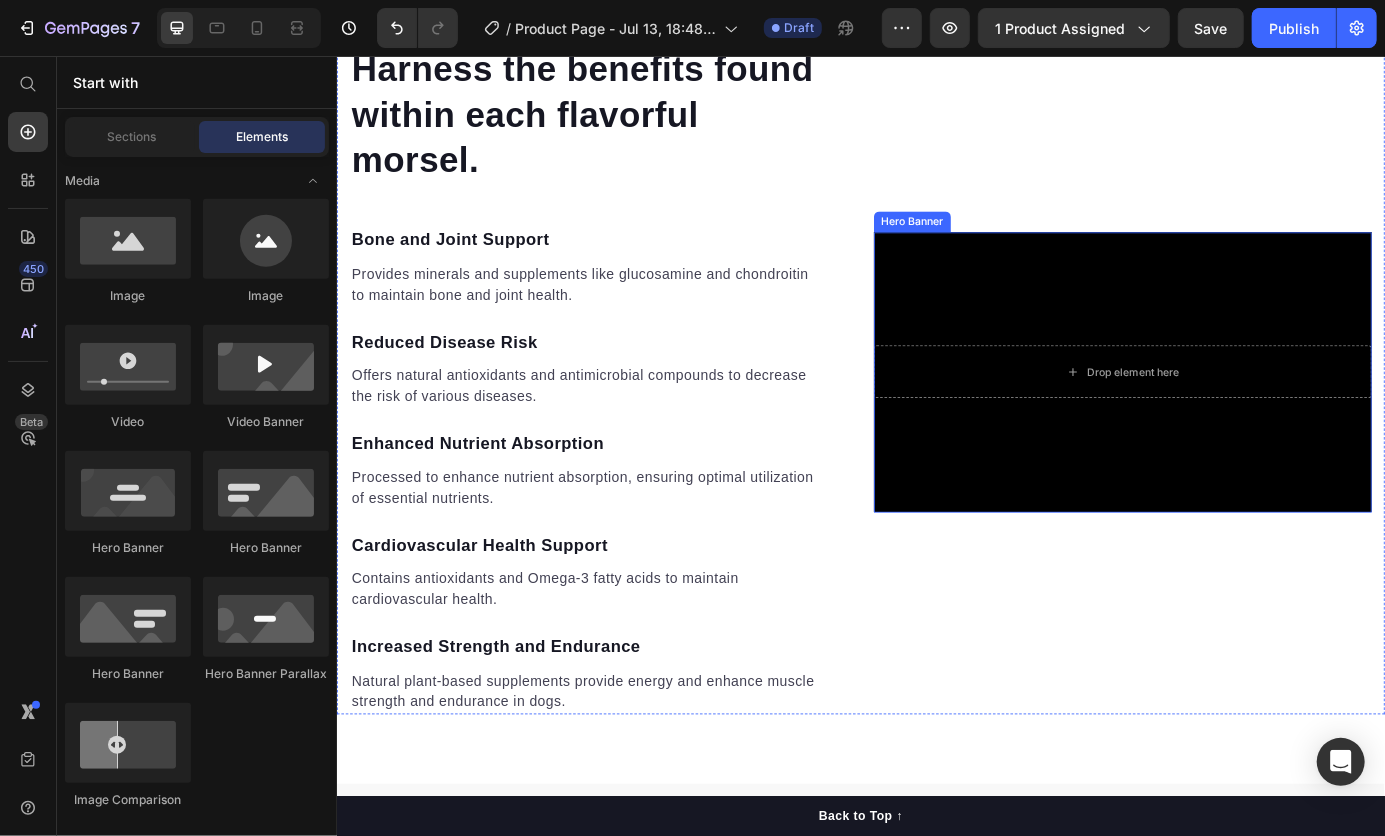 click on "Drop element here" at bounding box center [1236, 417] 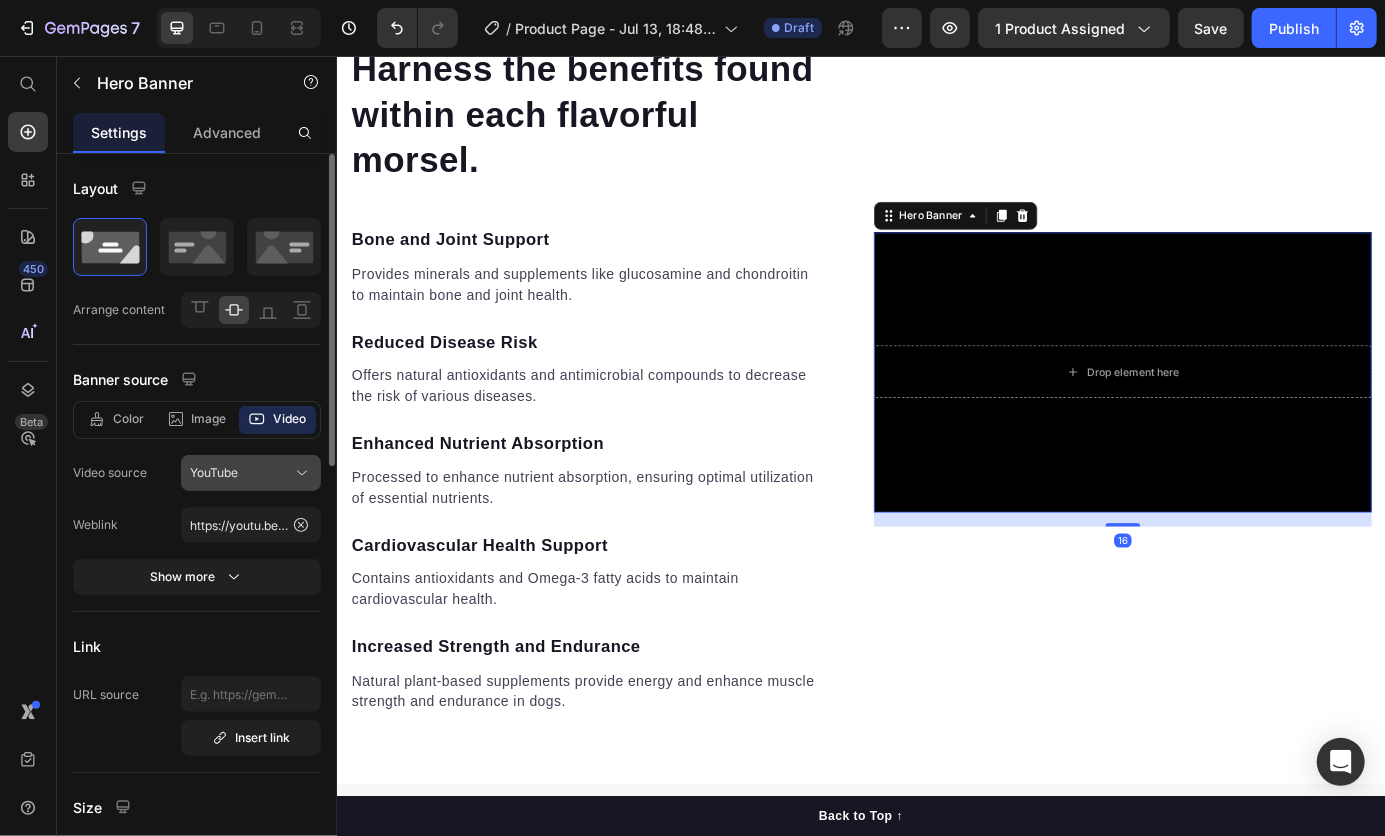 click on "YouTube" 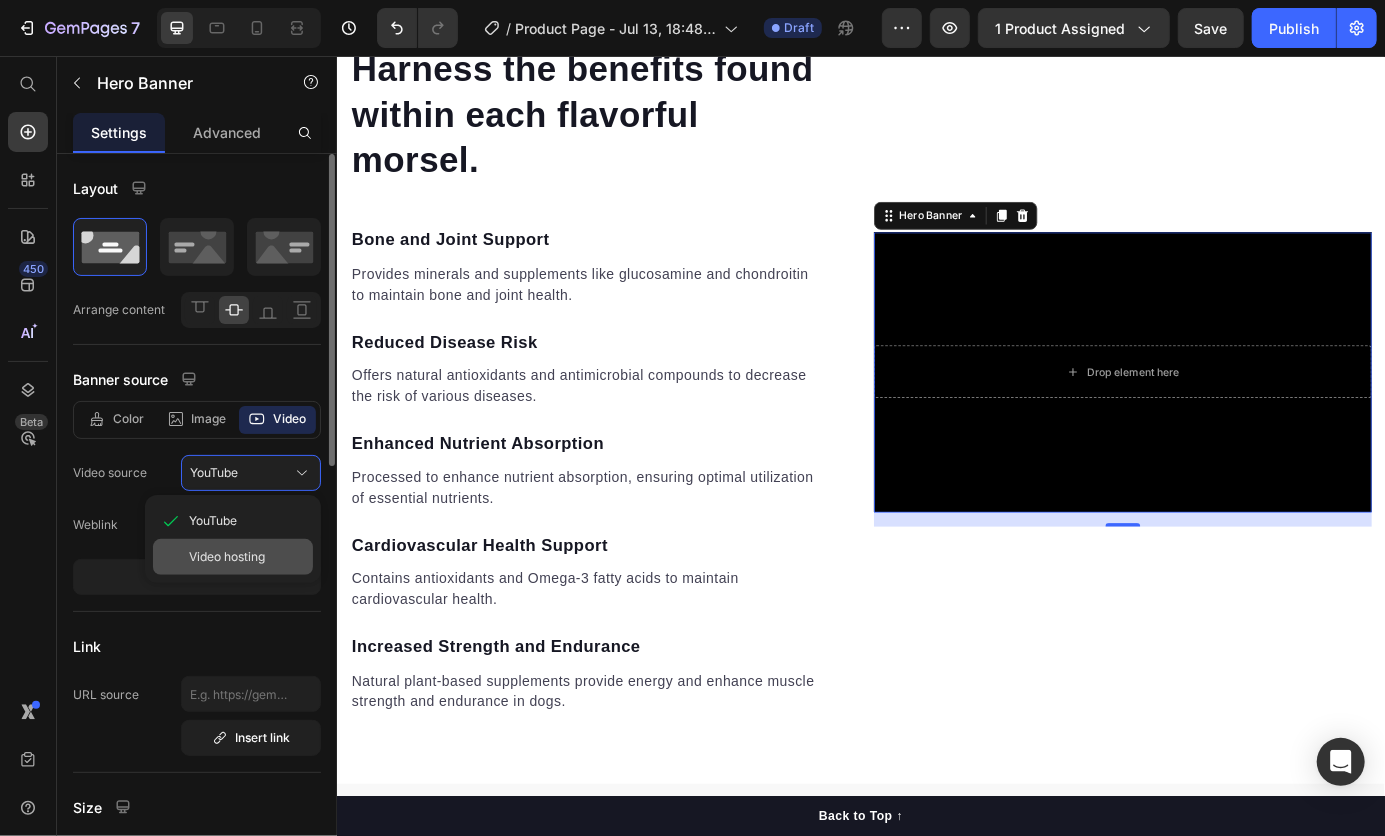 click on "Video hosting" at bounding box center (227, 557) 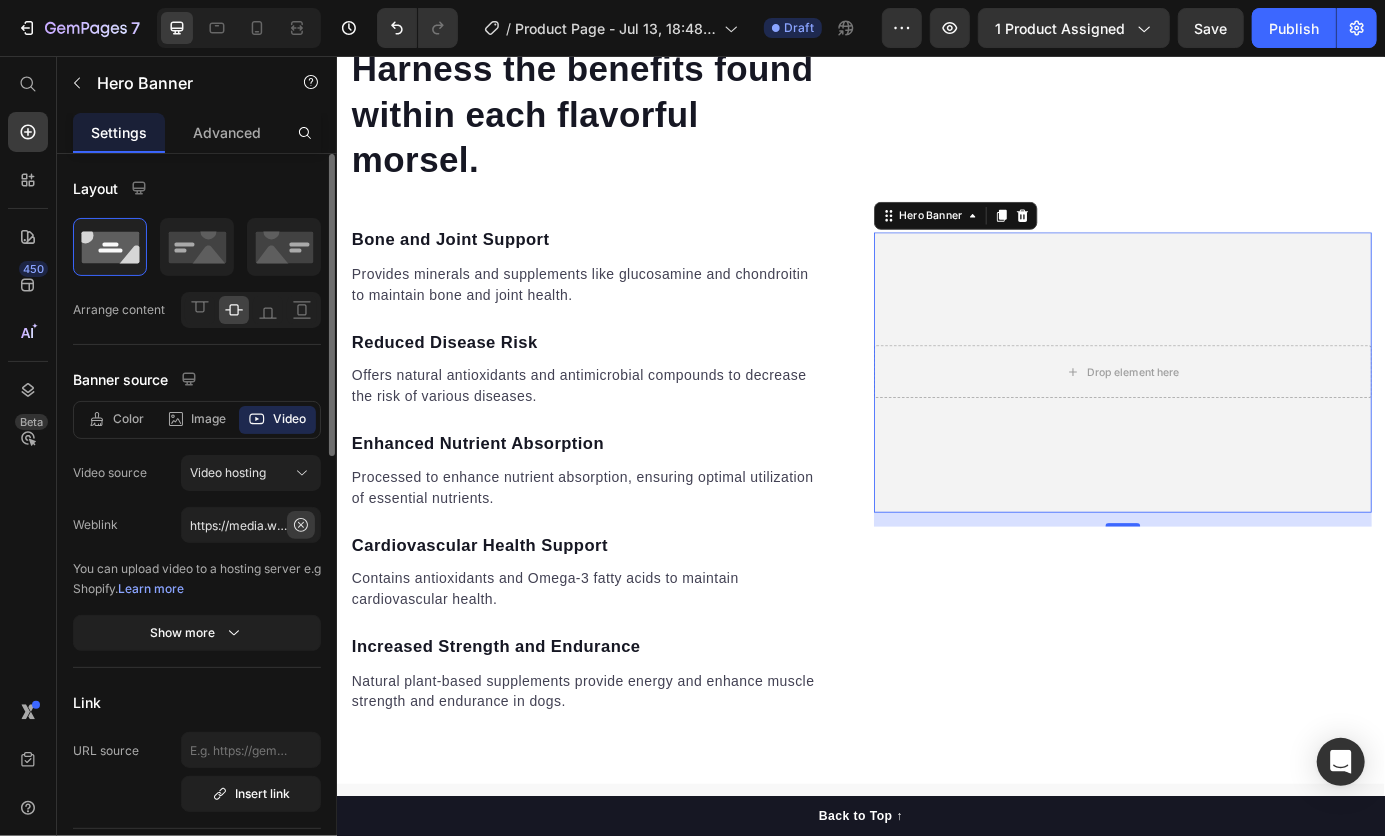 click 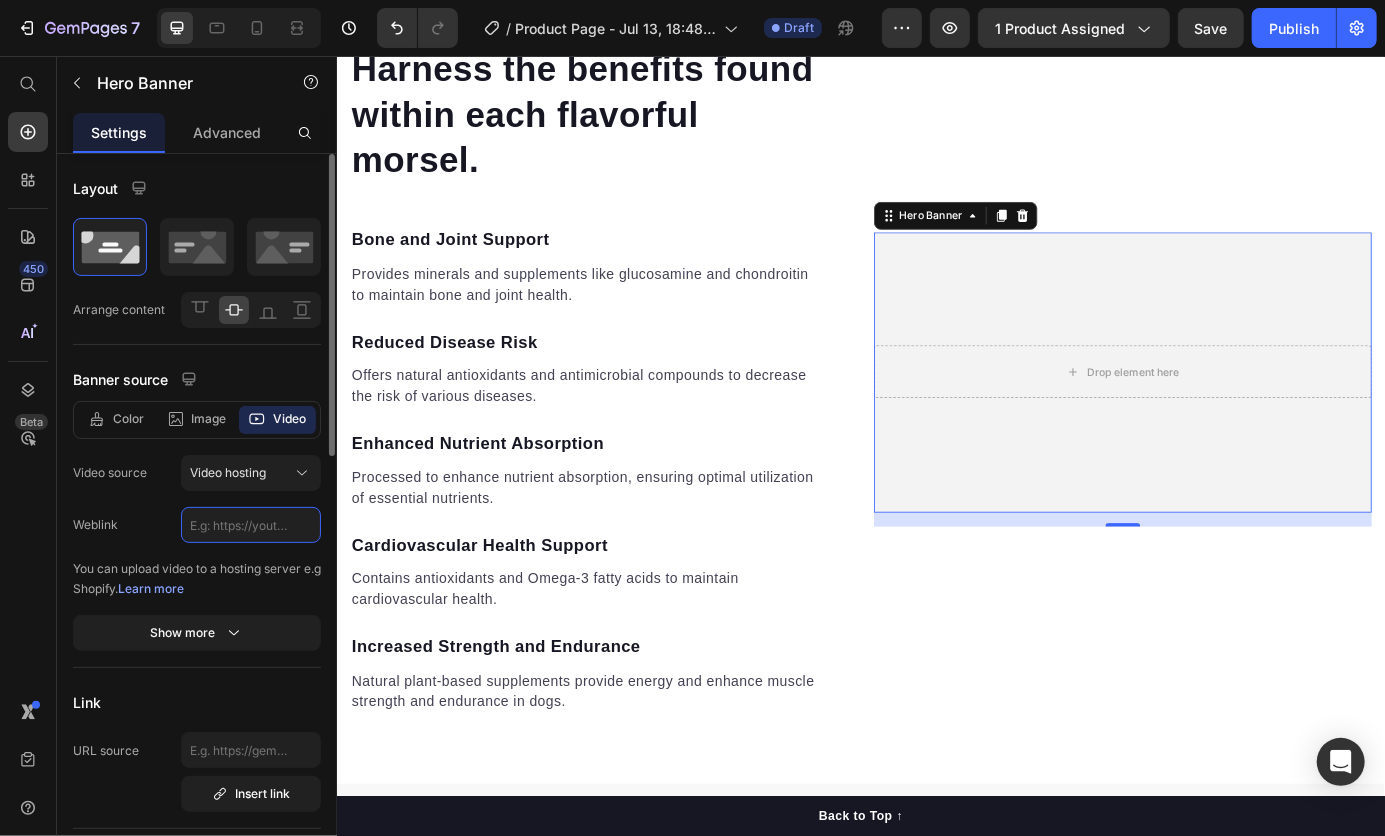 scroll, scrollTop: 0, scrollLeft: 0, axis: both 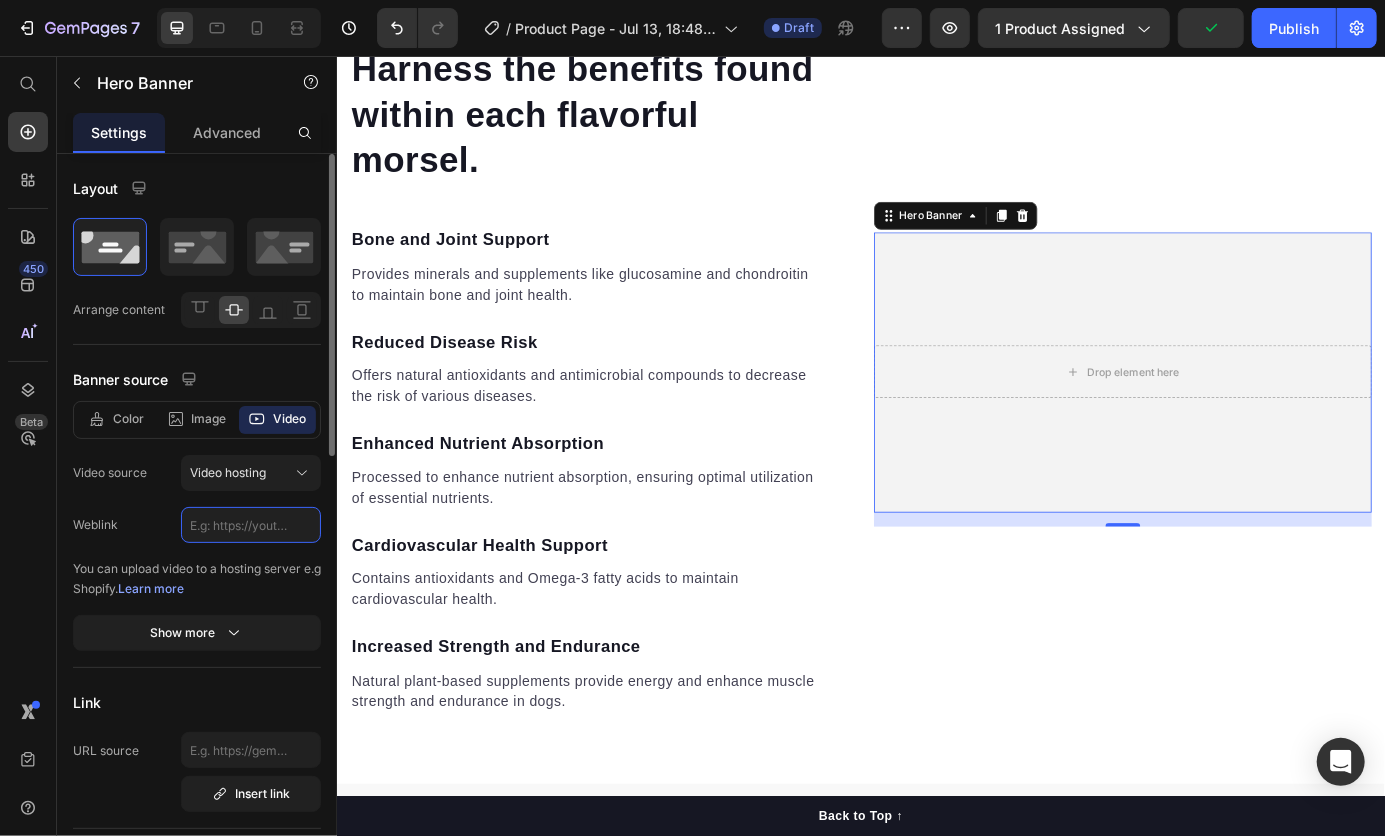 paste on "https://cdn.shopify.com/videos/c/o/v/fe6c30338c814e58b8f08490eaf26ab4.mp4" 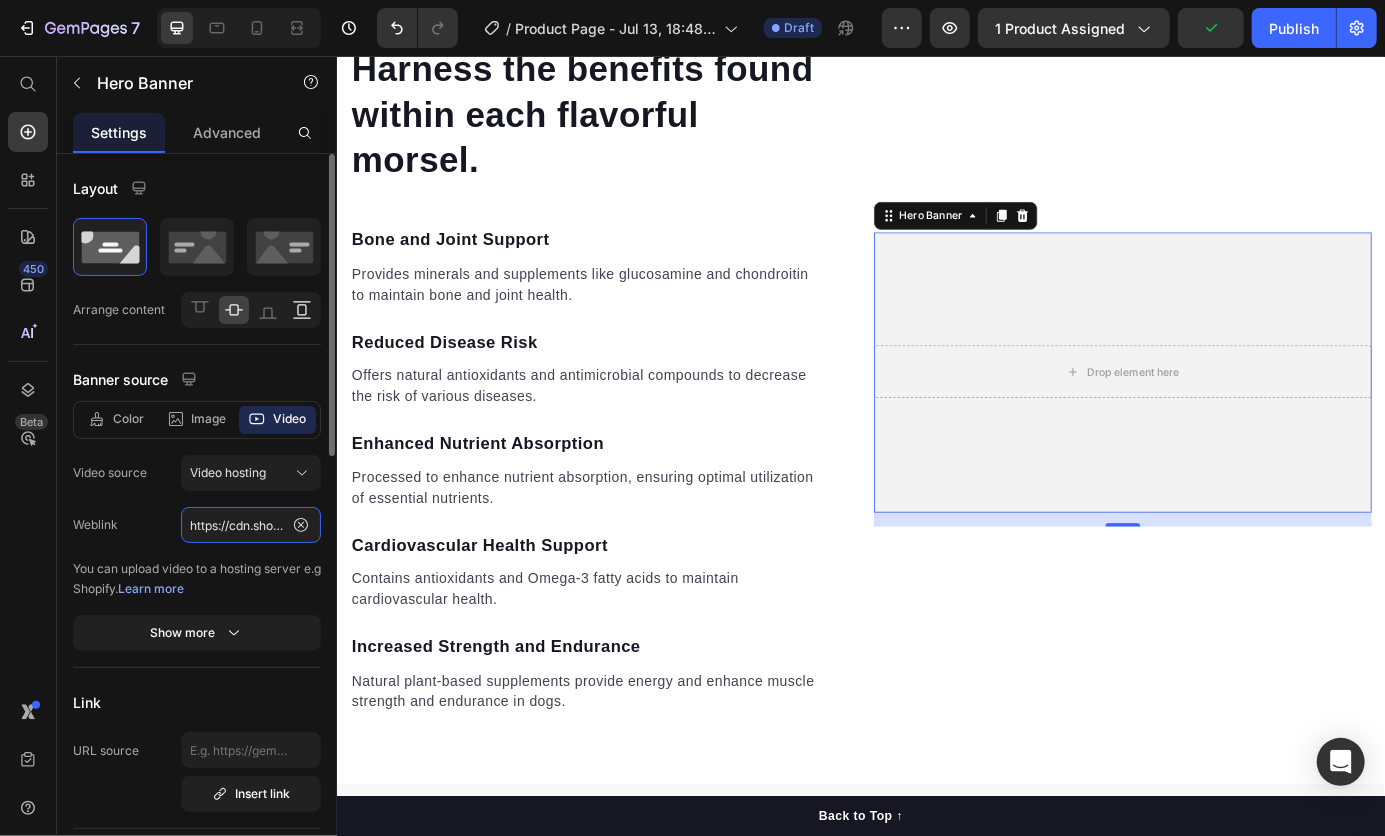 scroll, scrollTop: 0, scrollLeft: 367, axis: horizontal 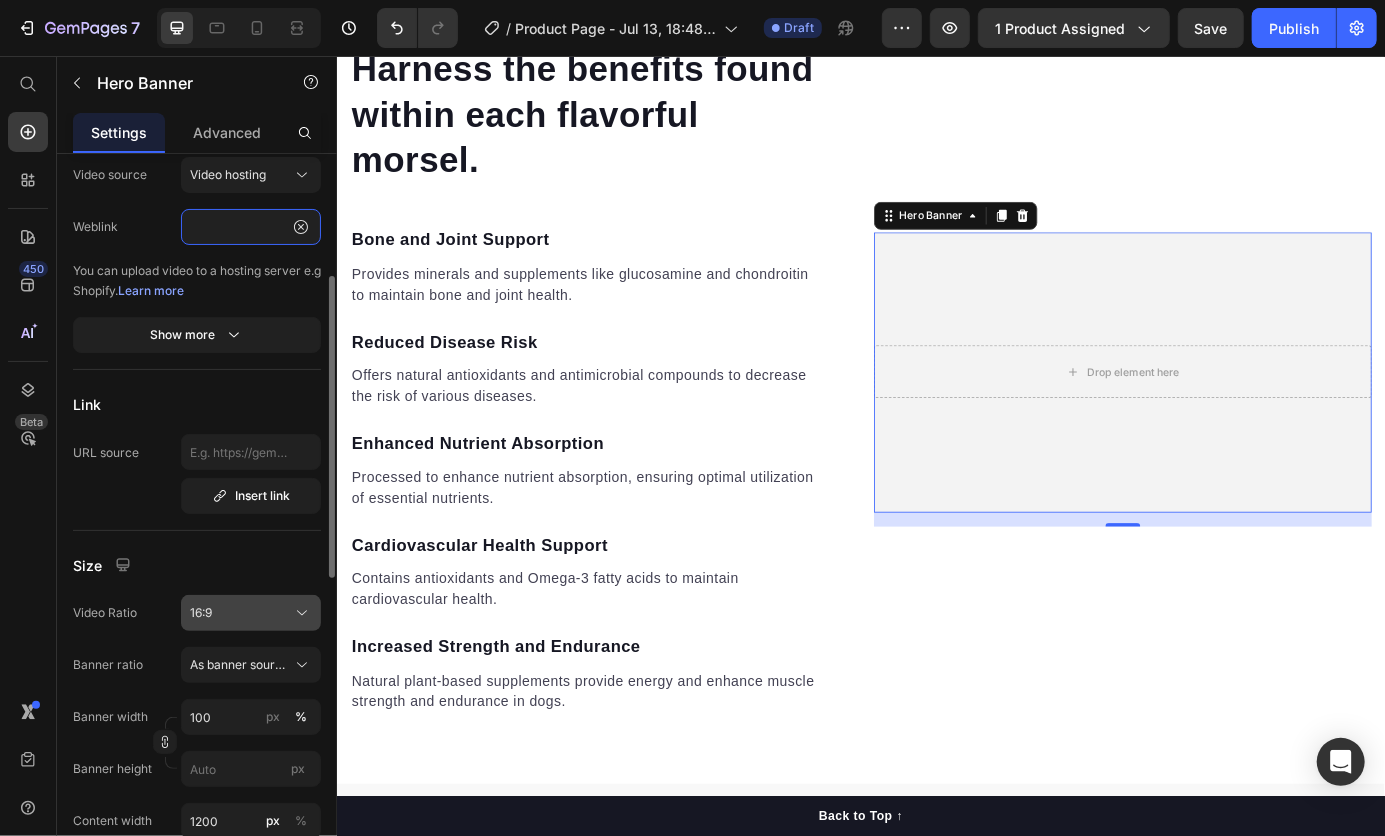 type on "https://cdn.shopify.com/videos/c/o/v/fe6c30338c814e58b8f08490eaf26ab4.mp4" 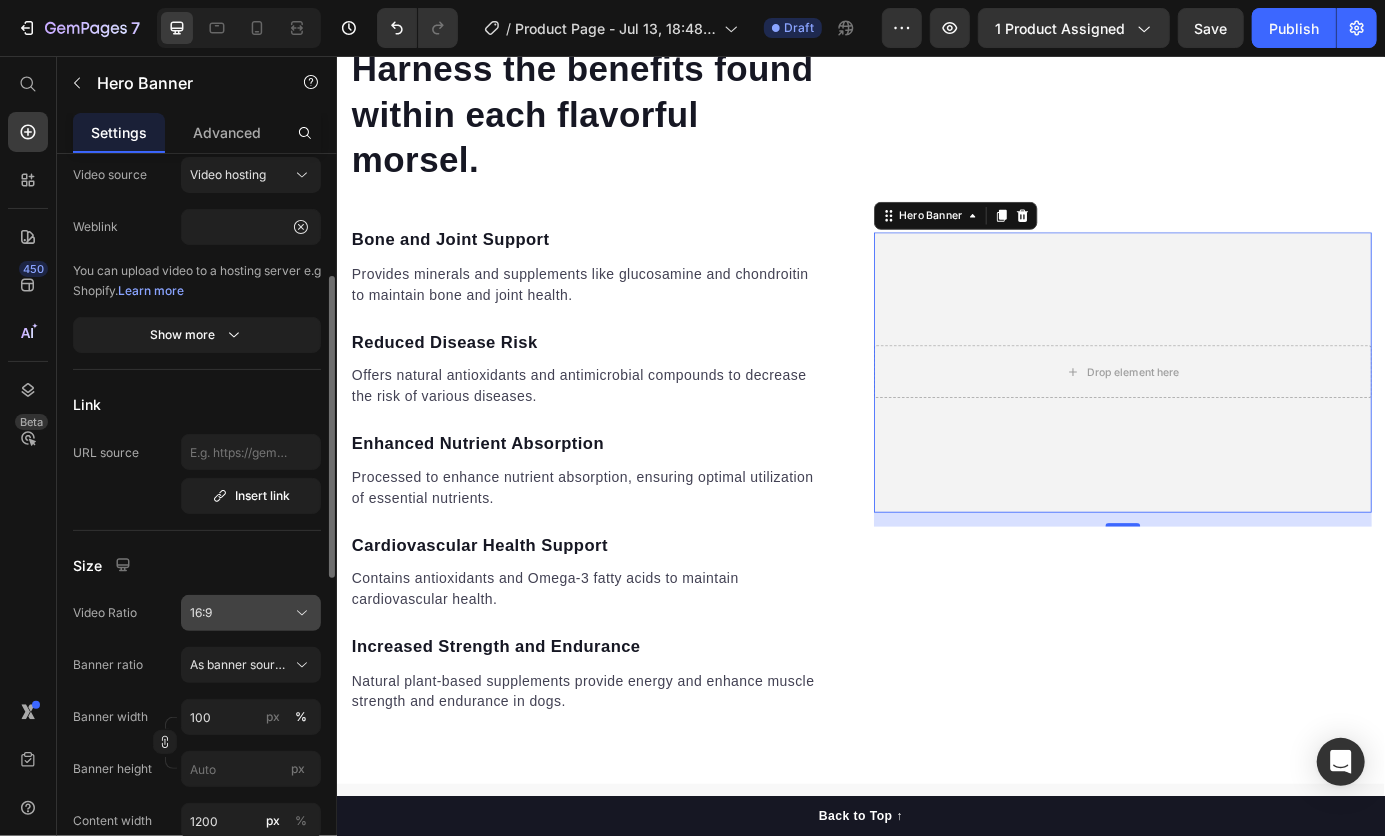 click on "16:9" 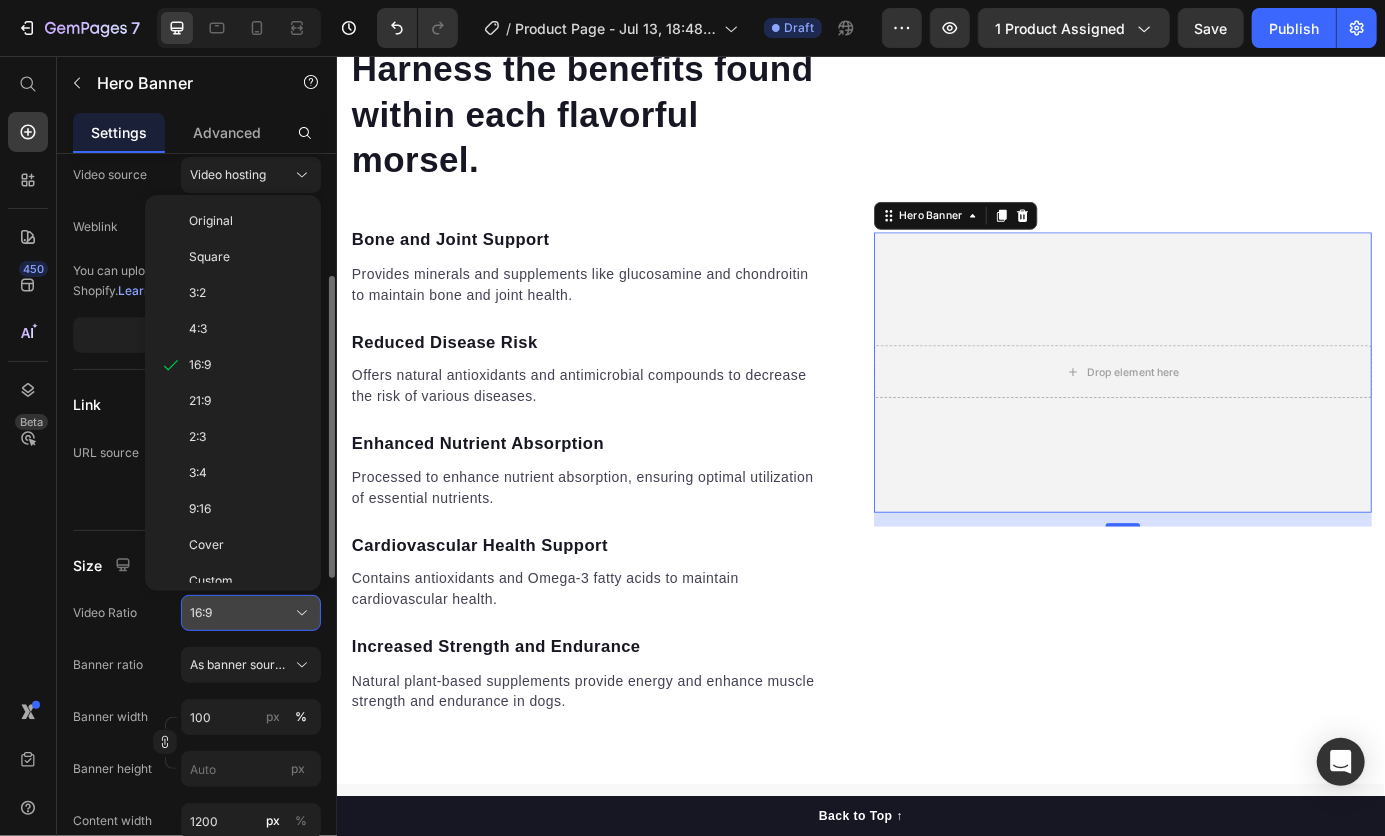 scroll, scrollTop: 0, scrollLeft: 0, axis: both 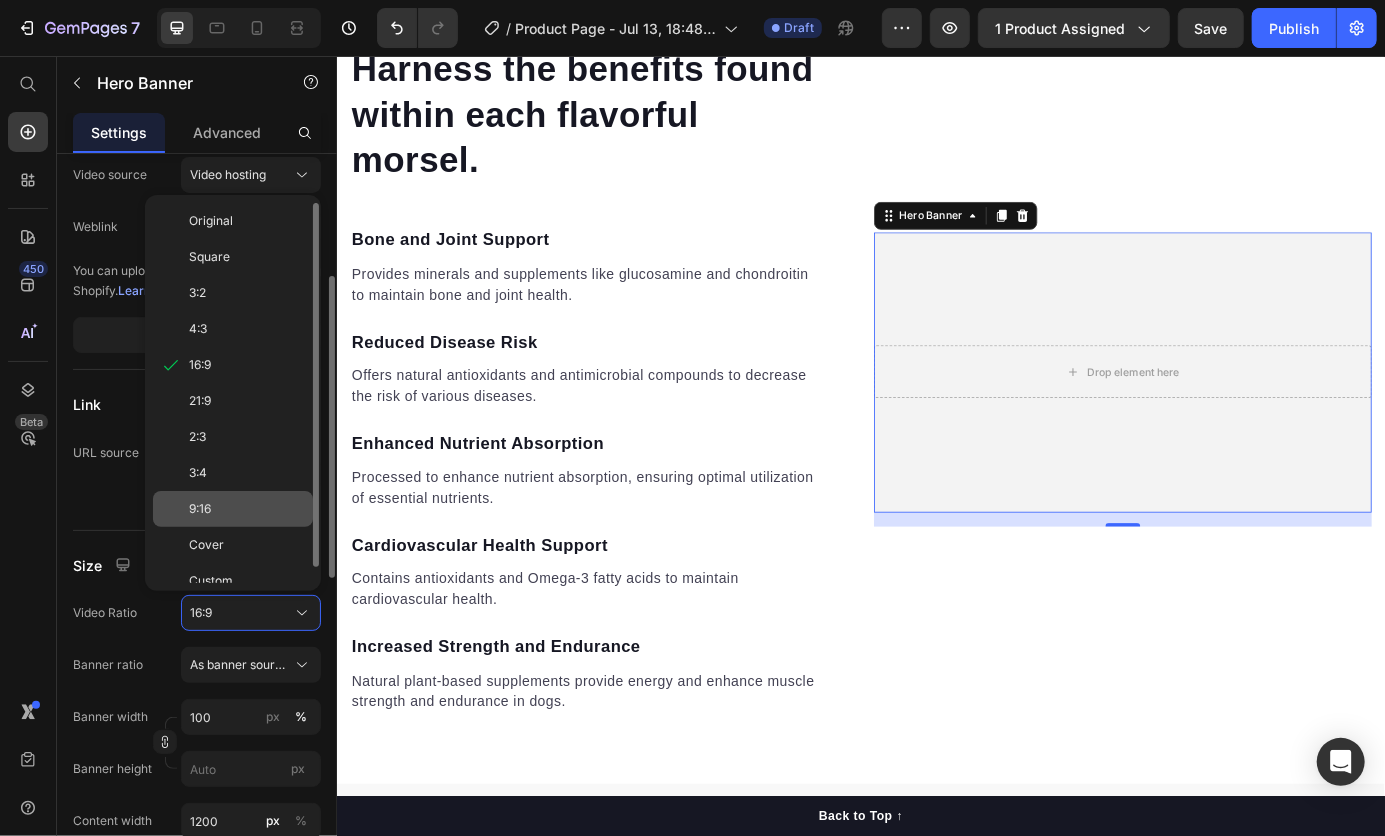 click on "9:16" at bounding box center (247, 509) 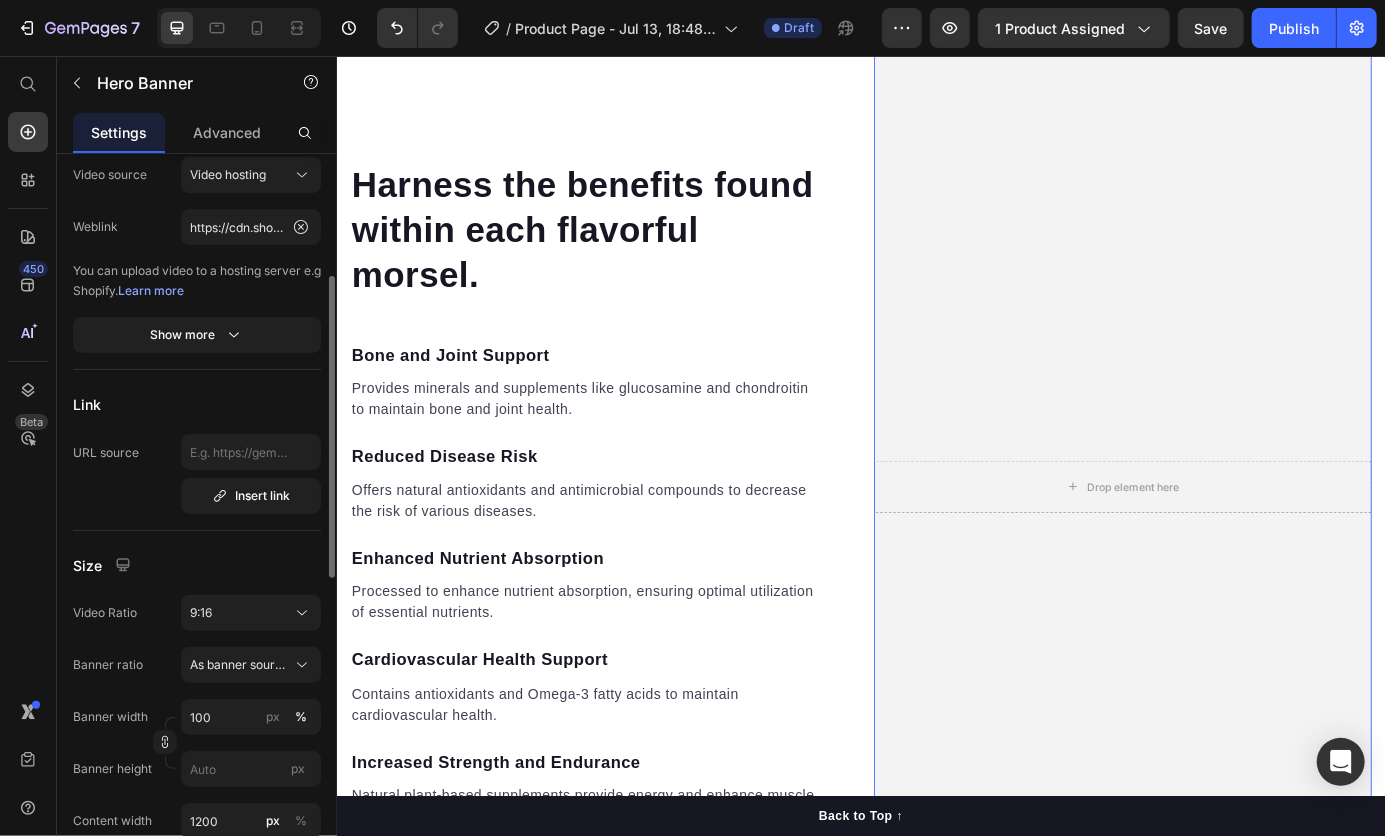 scroll, scrollTop: 2520, scrollLeft: 0, axis: vertical 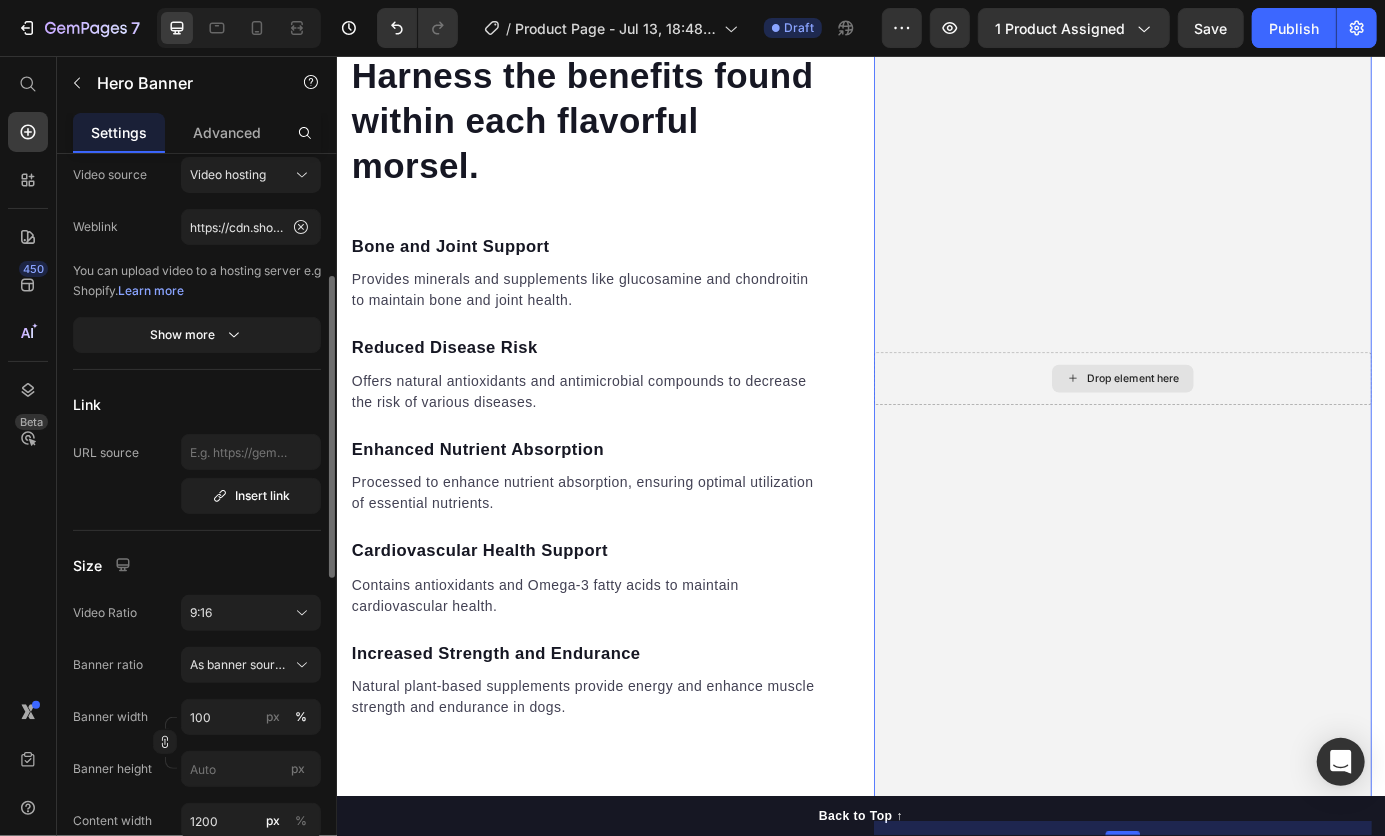 click on "Drop element here" at bounding box center (1236, 425) 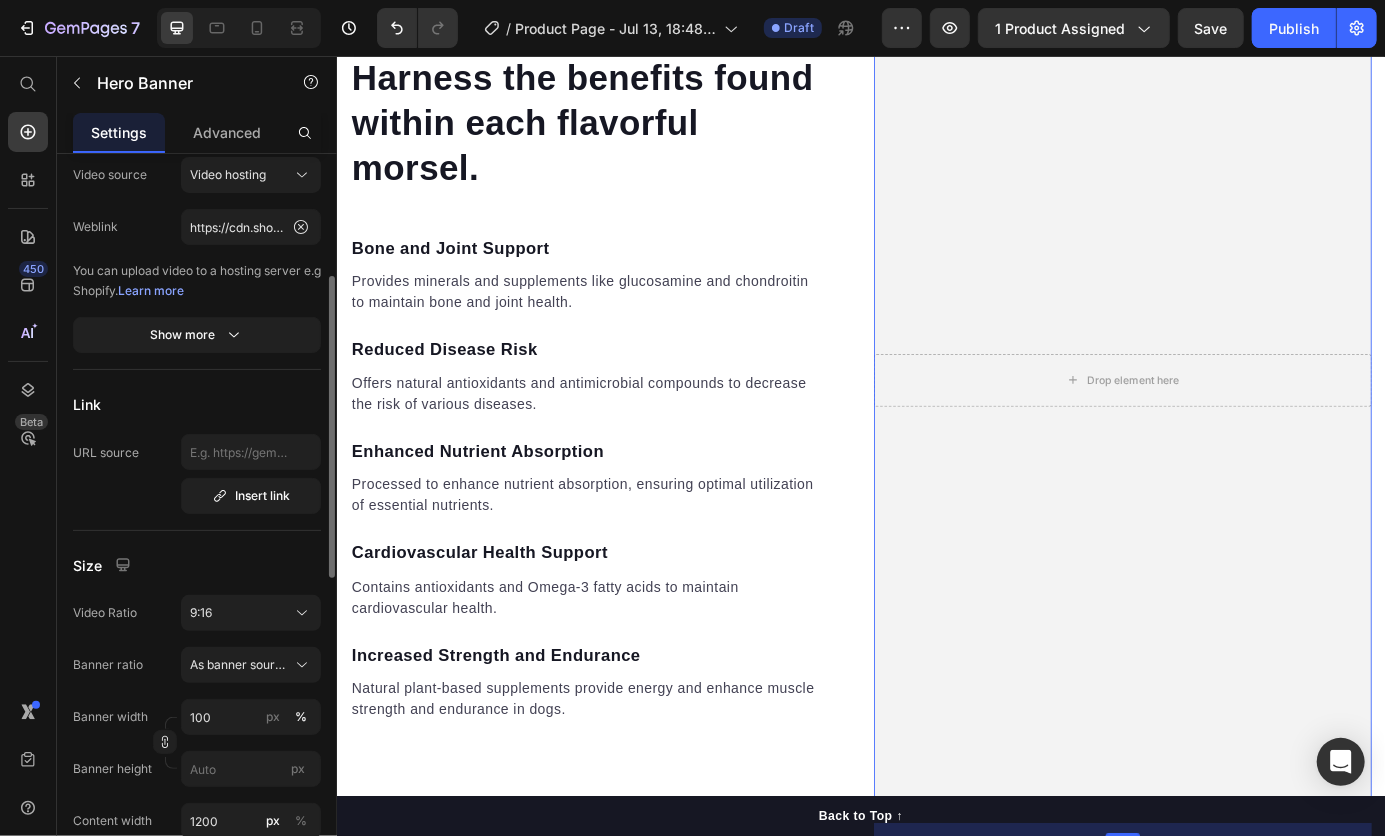 scroll, scrollTop: 2520, scrollLeft: 0, axis: vertical 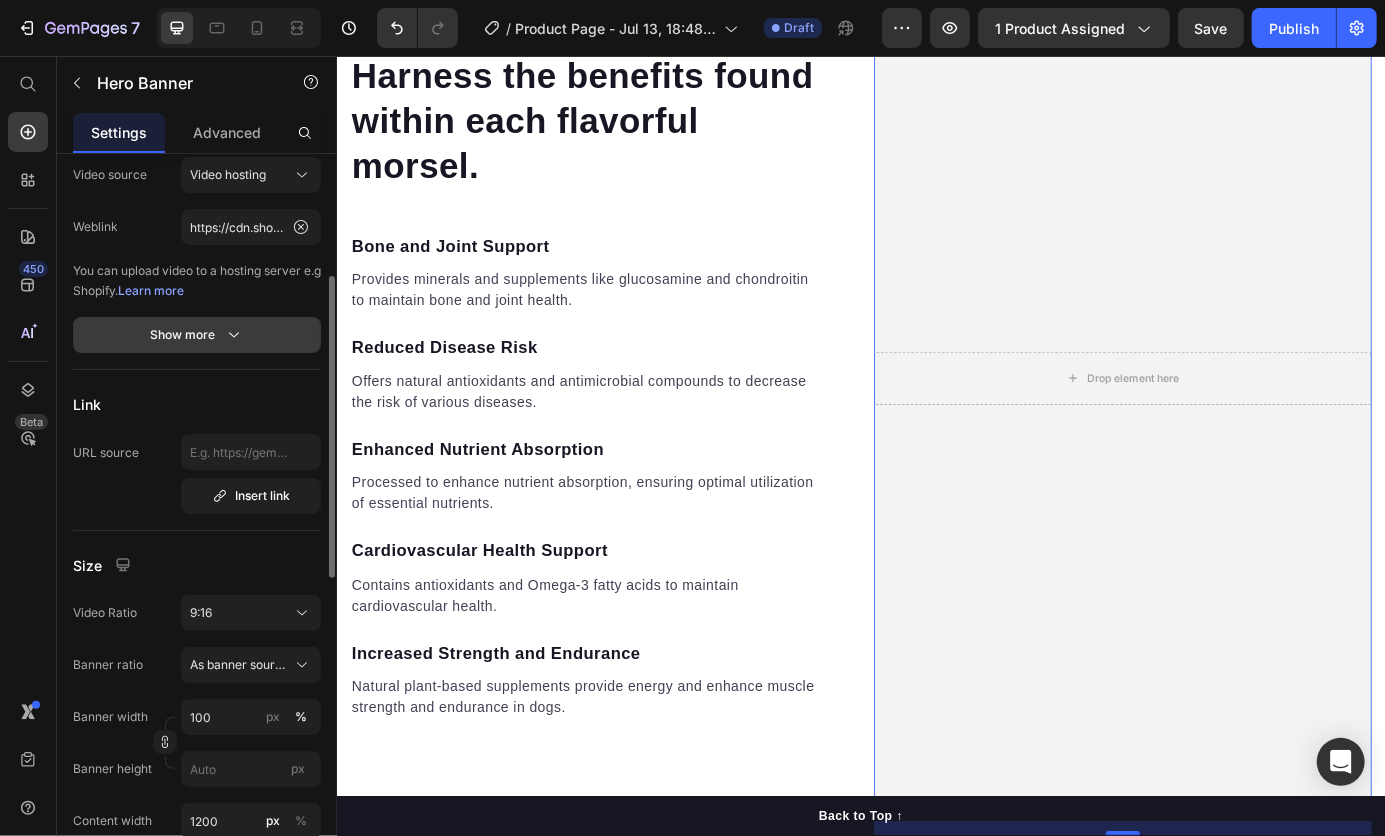 click on "Show more" at bounding box center (197, 335) 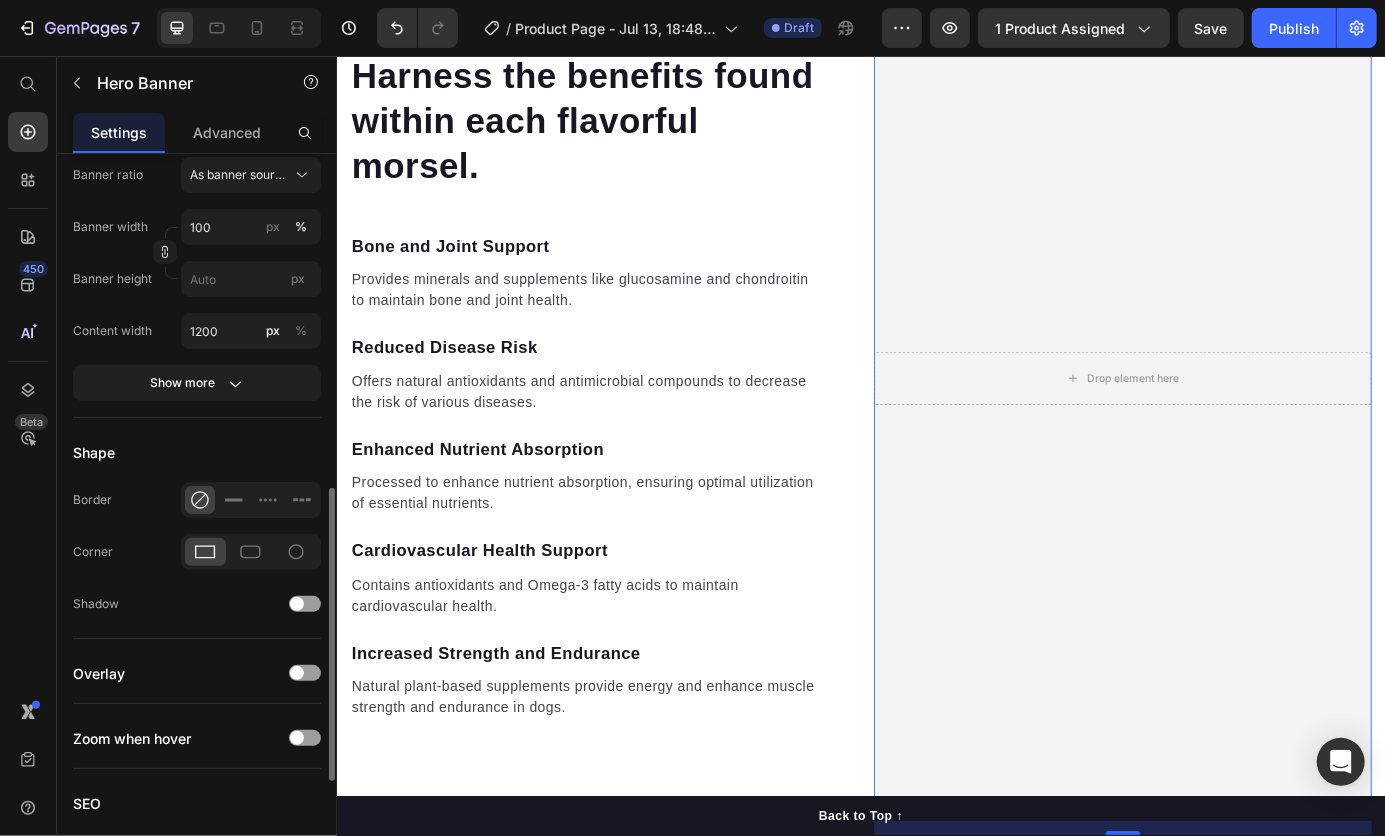 scroll, scrollTop: 843, scrollLeft: 0, axis: vertical 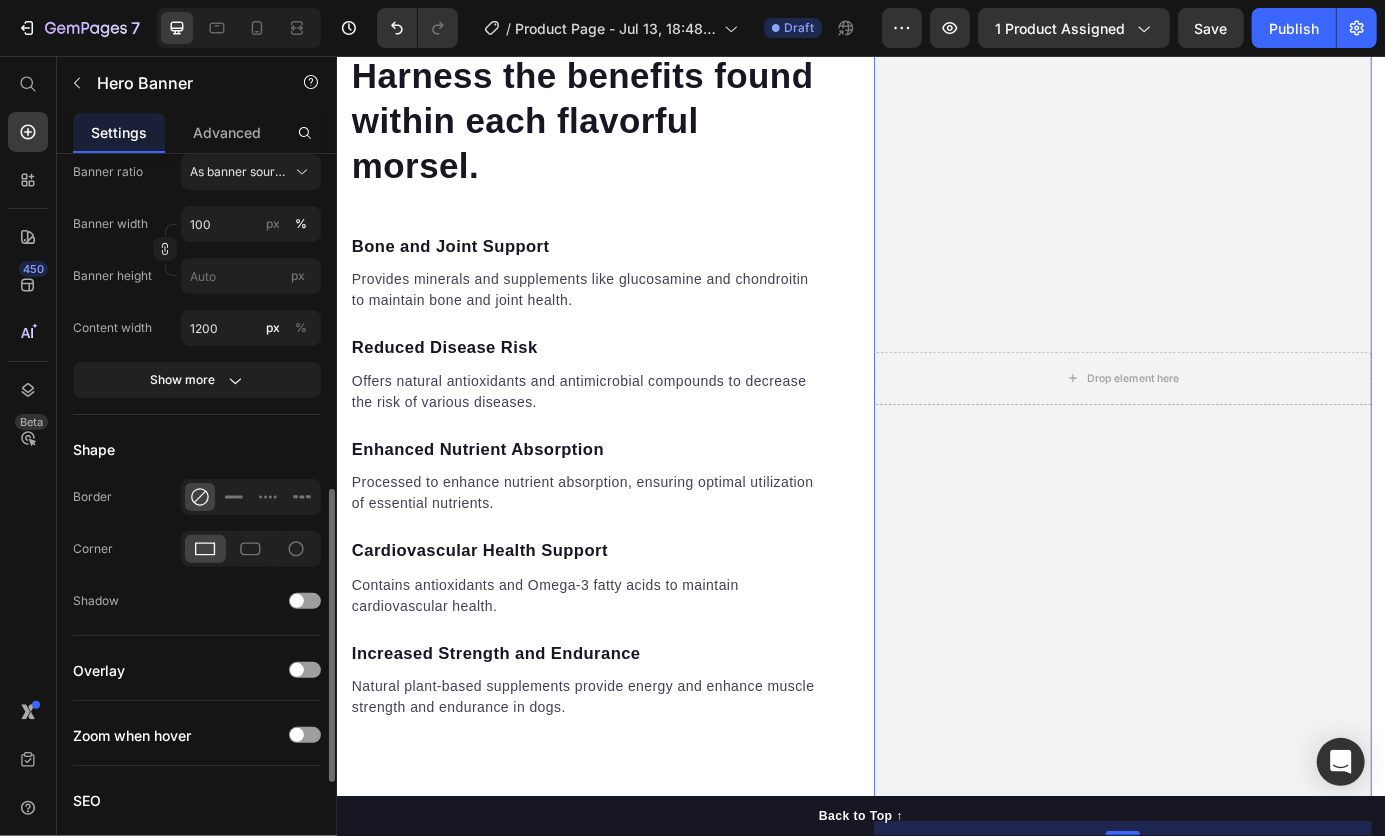 click on "Size Video Ratio 9:16 Banner ratio As banner source Banner width 100 px % Banner height px Content width 1200 px % Show more" 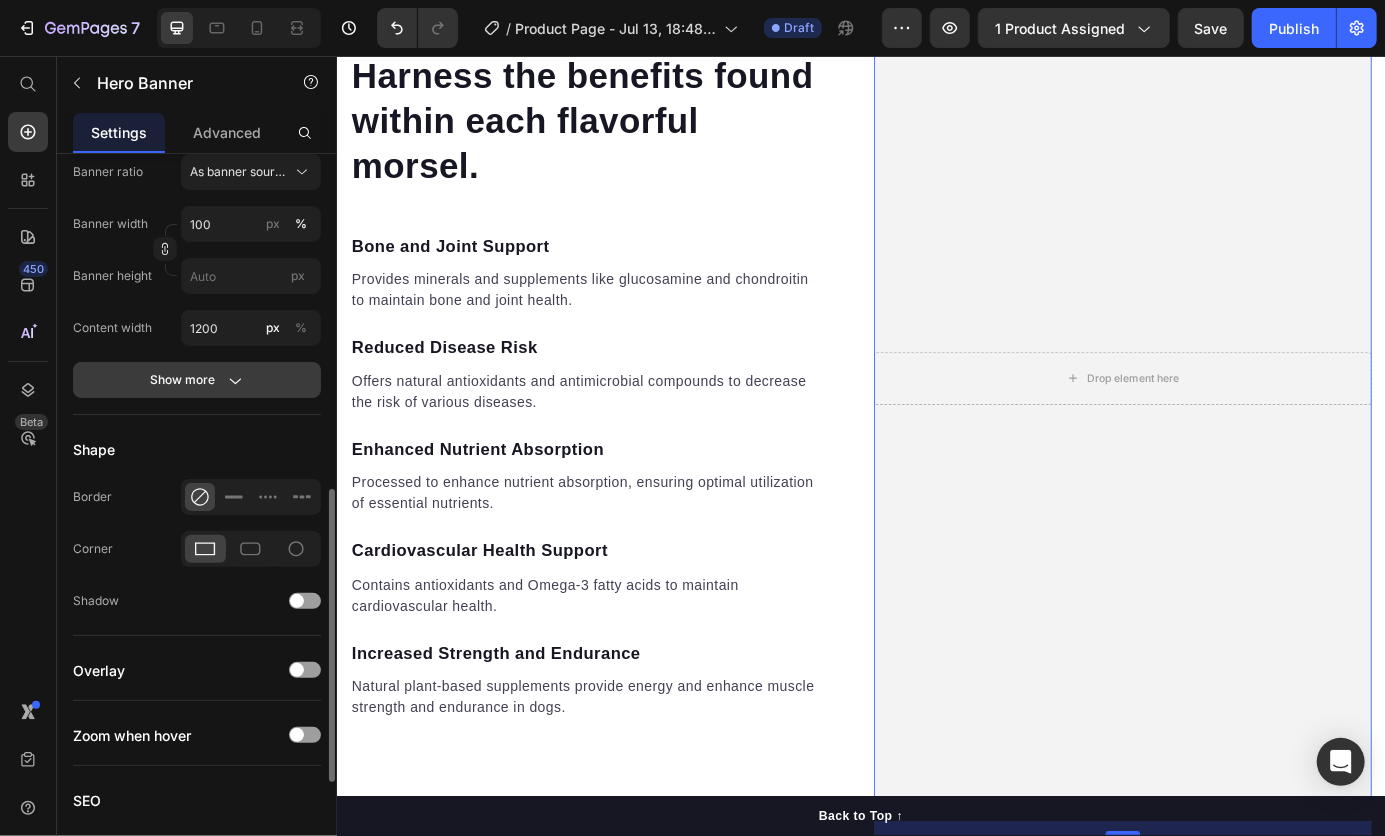 click on "Show more" 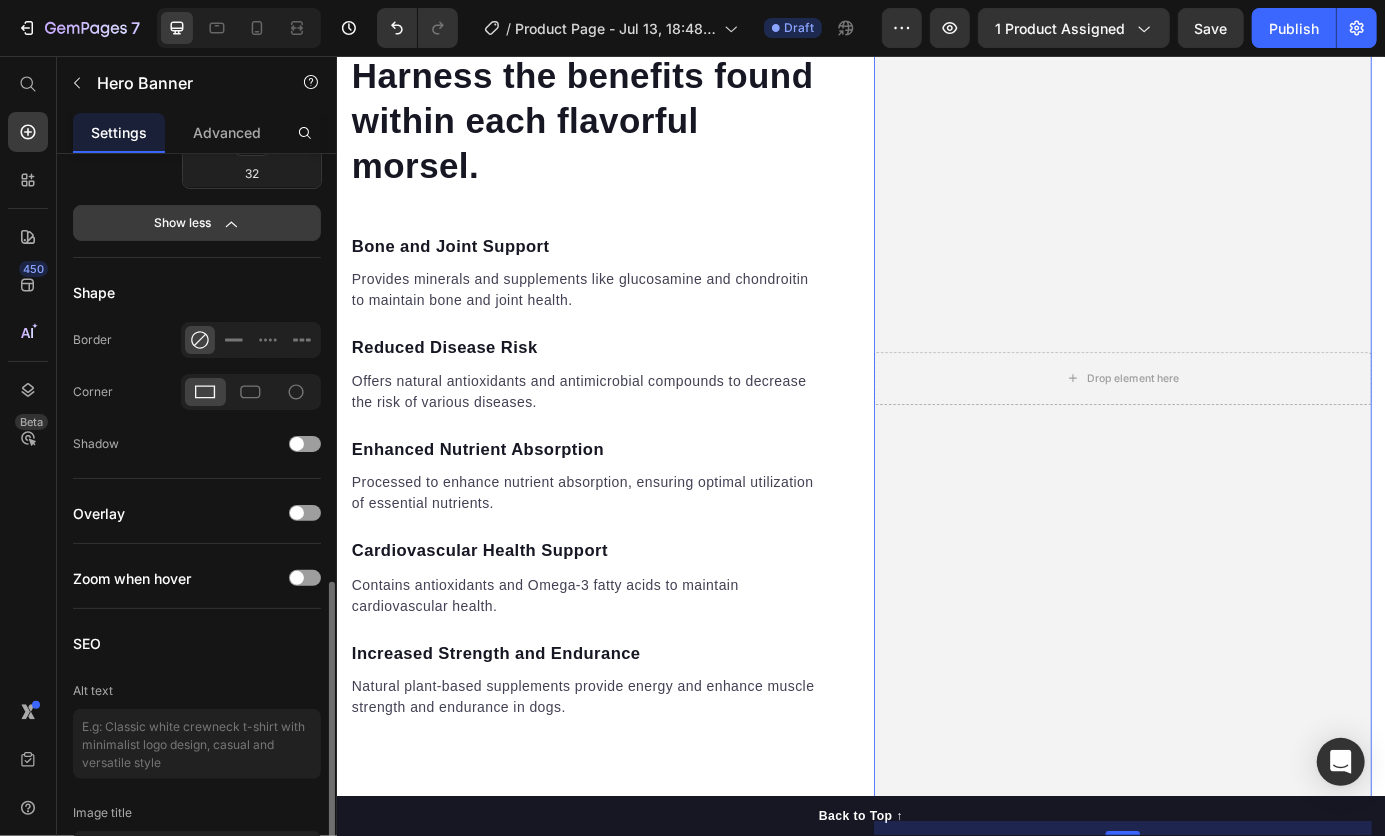 scroll, scrollTop: 1160, scrollLeft: 0, axis: vertical 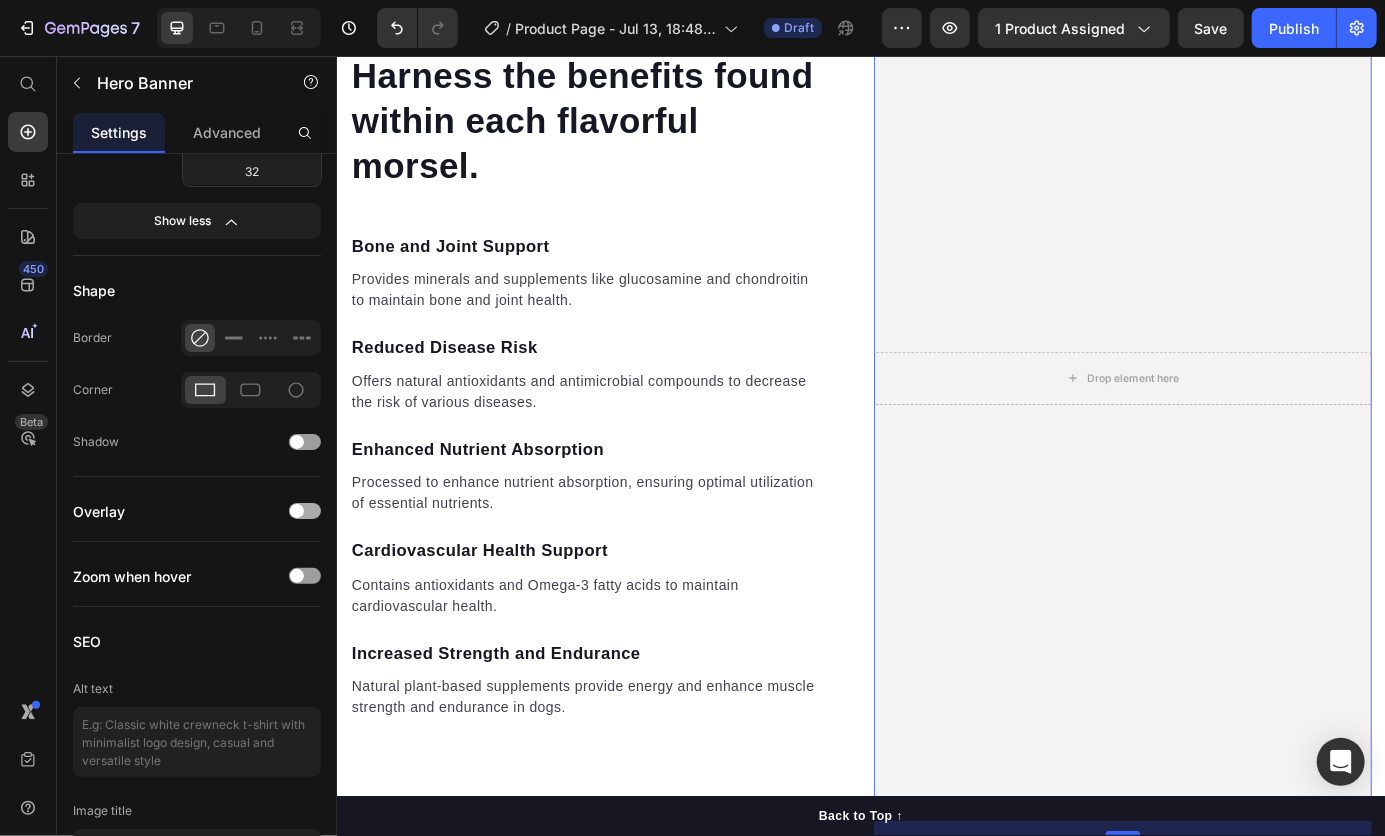 click at bounding box center (305, 511) 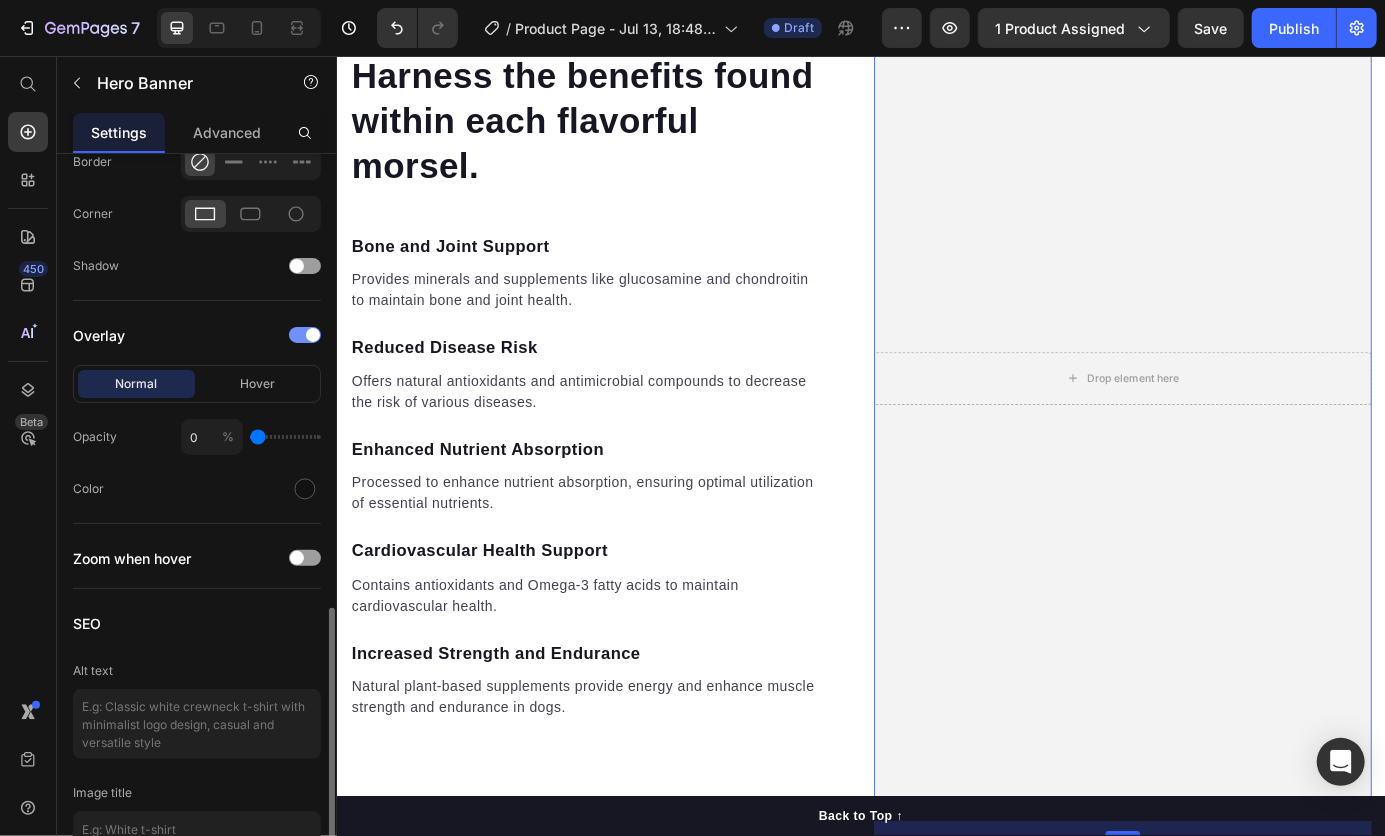 scroll, scrollTop: 1338, scrollLeft: 0, axis: vertical 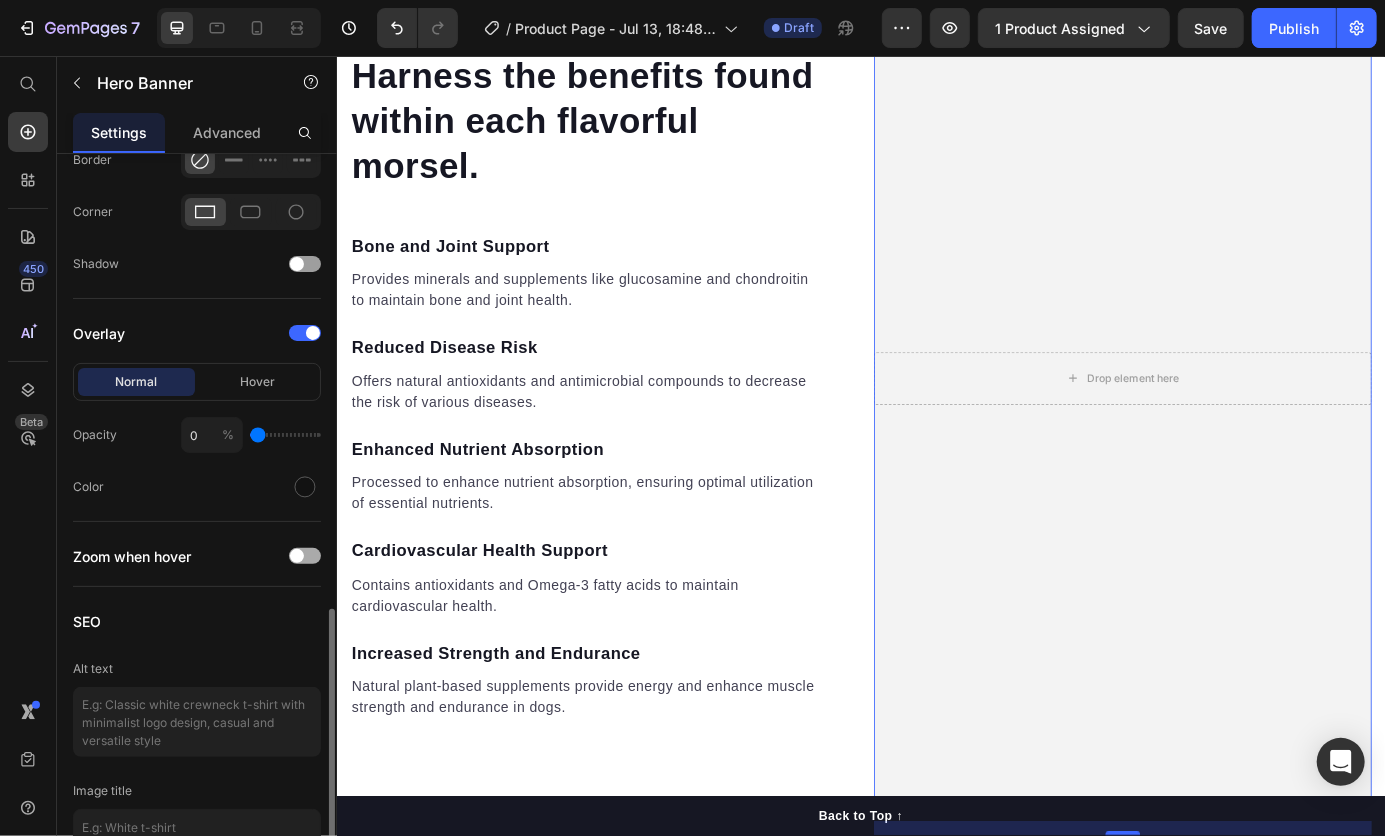 click on "Zoom when hover" 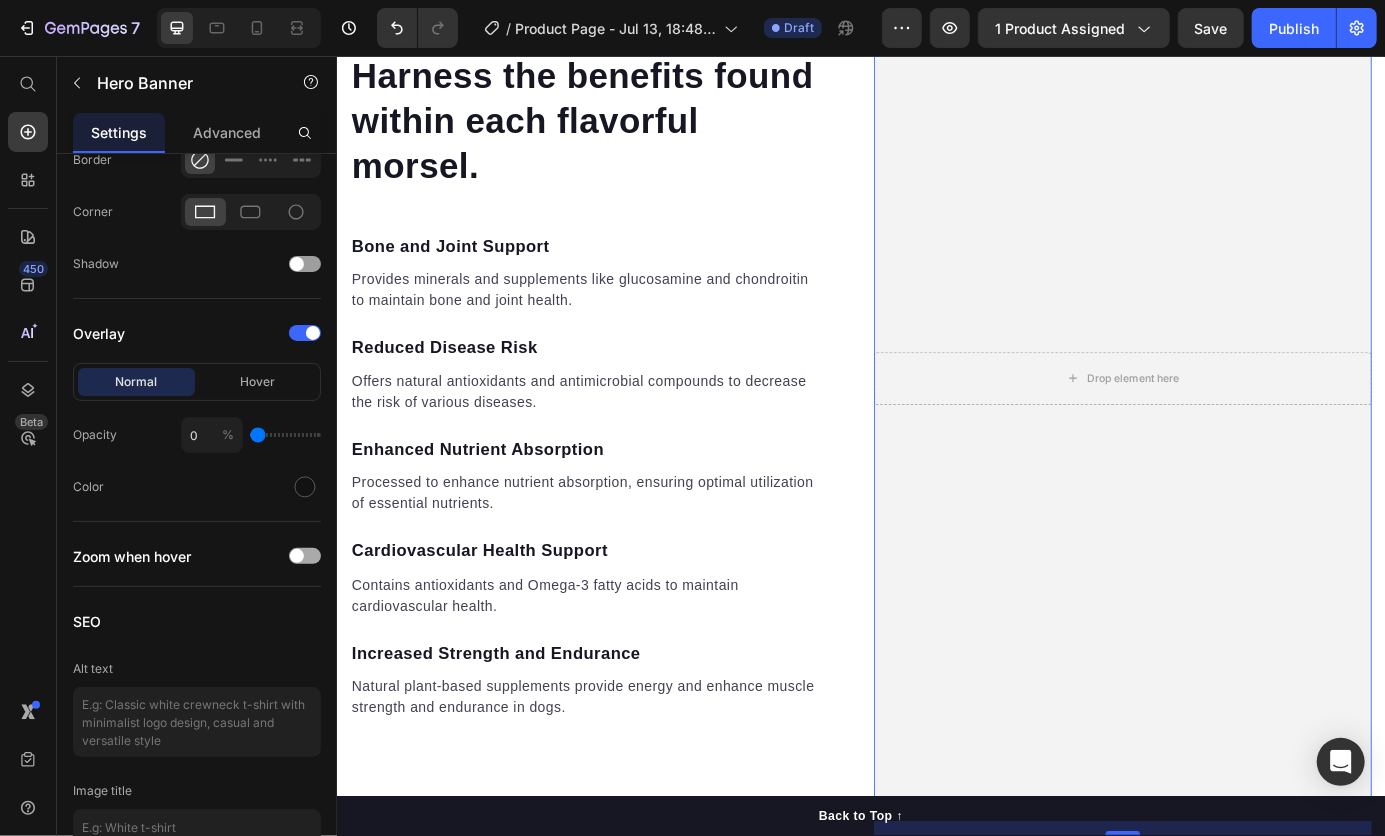 click at bounding box center [297, 556] 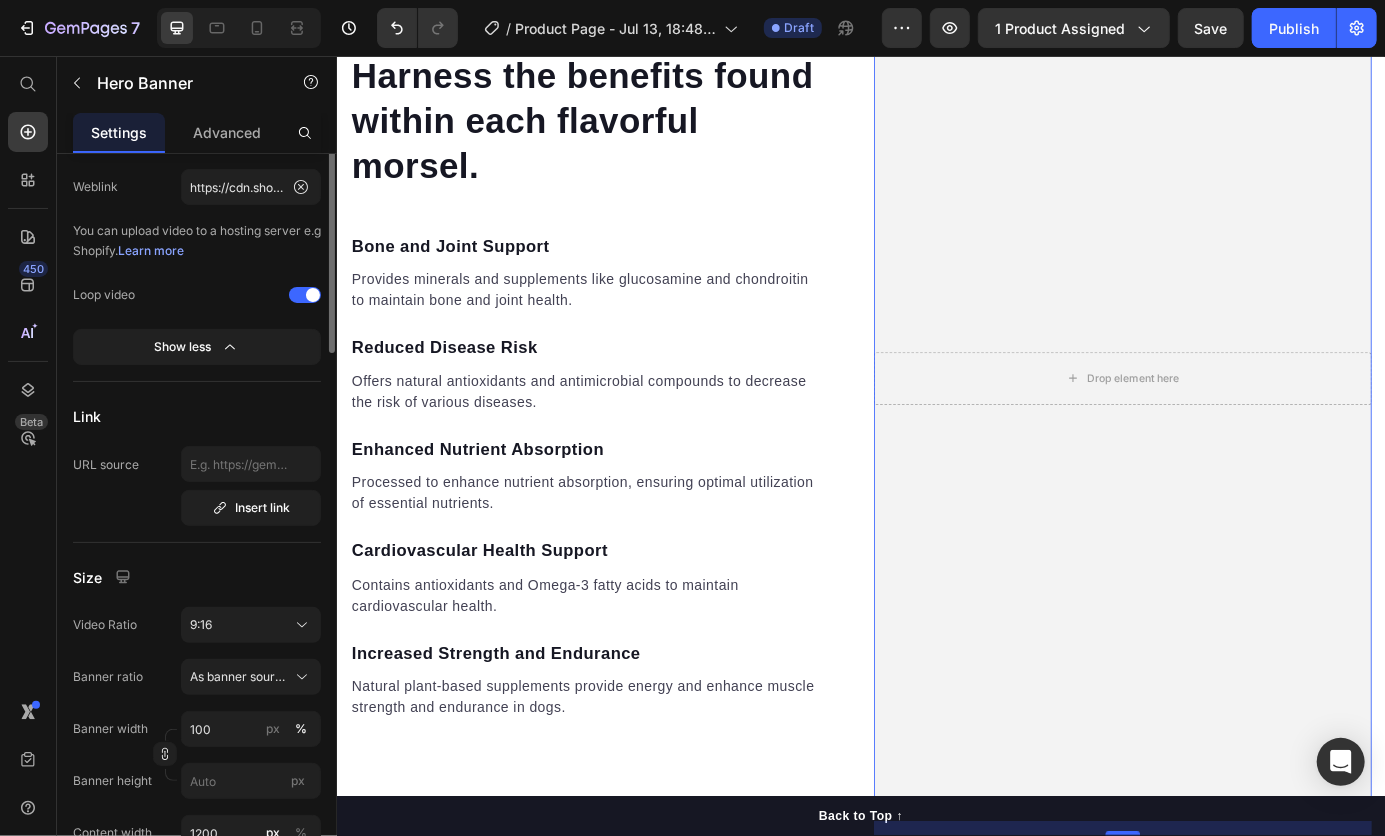 scroll, scrollTop: 0, scrollLeft: 0, axis: both 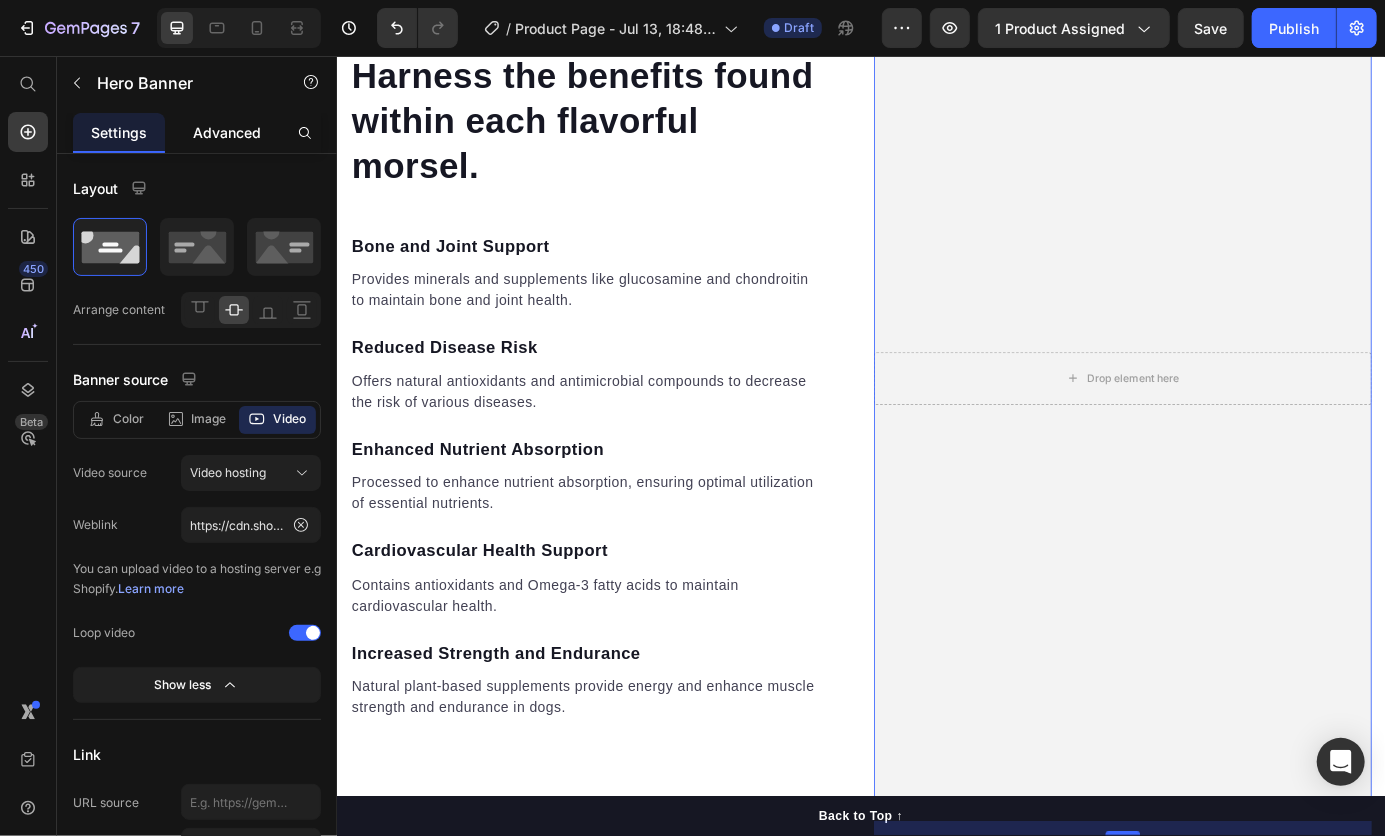 click on "Advanced" at bounding box center [227, 132] 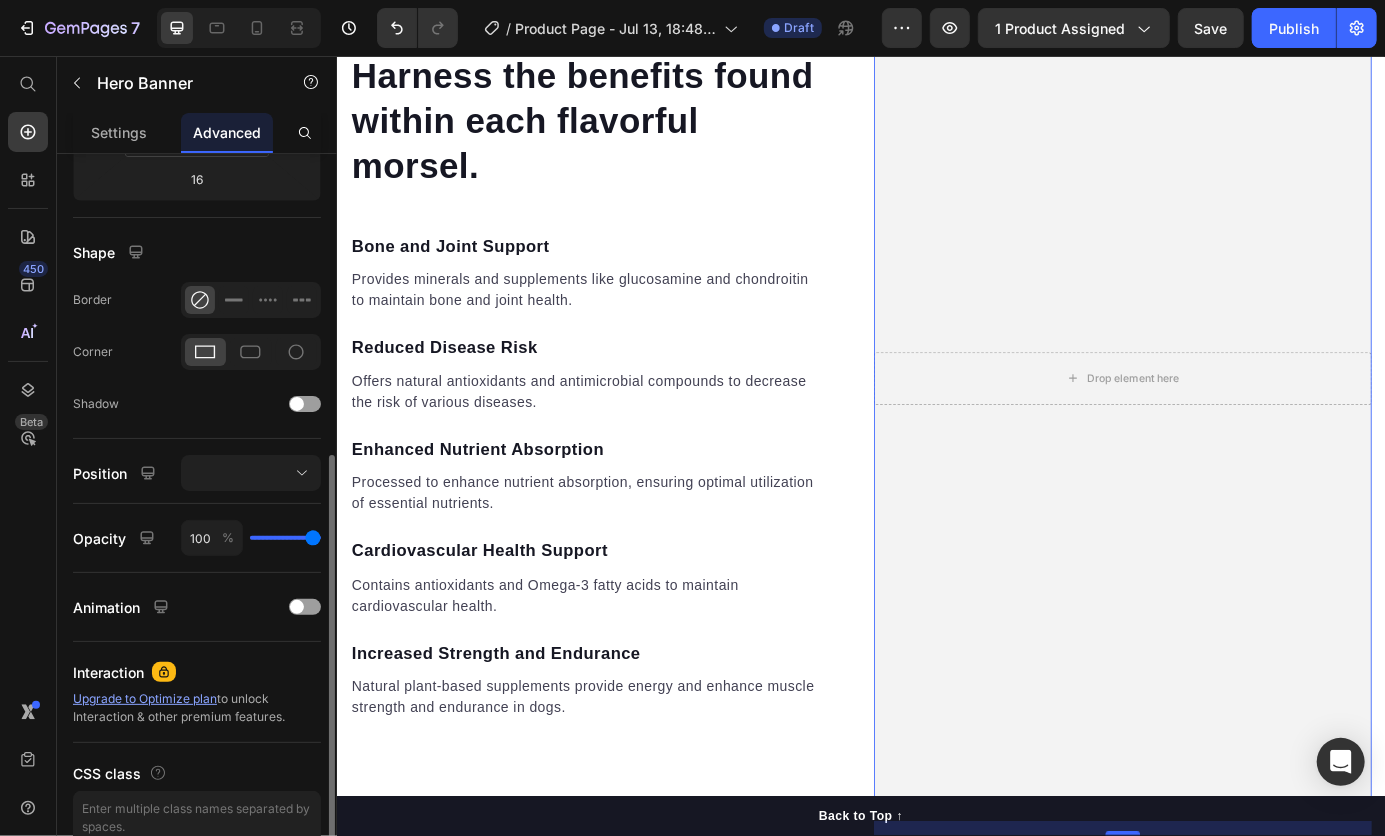scroll, scrollTop: 526, scrollLeft: 0, axis: vertical 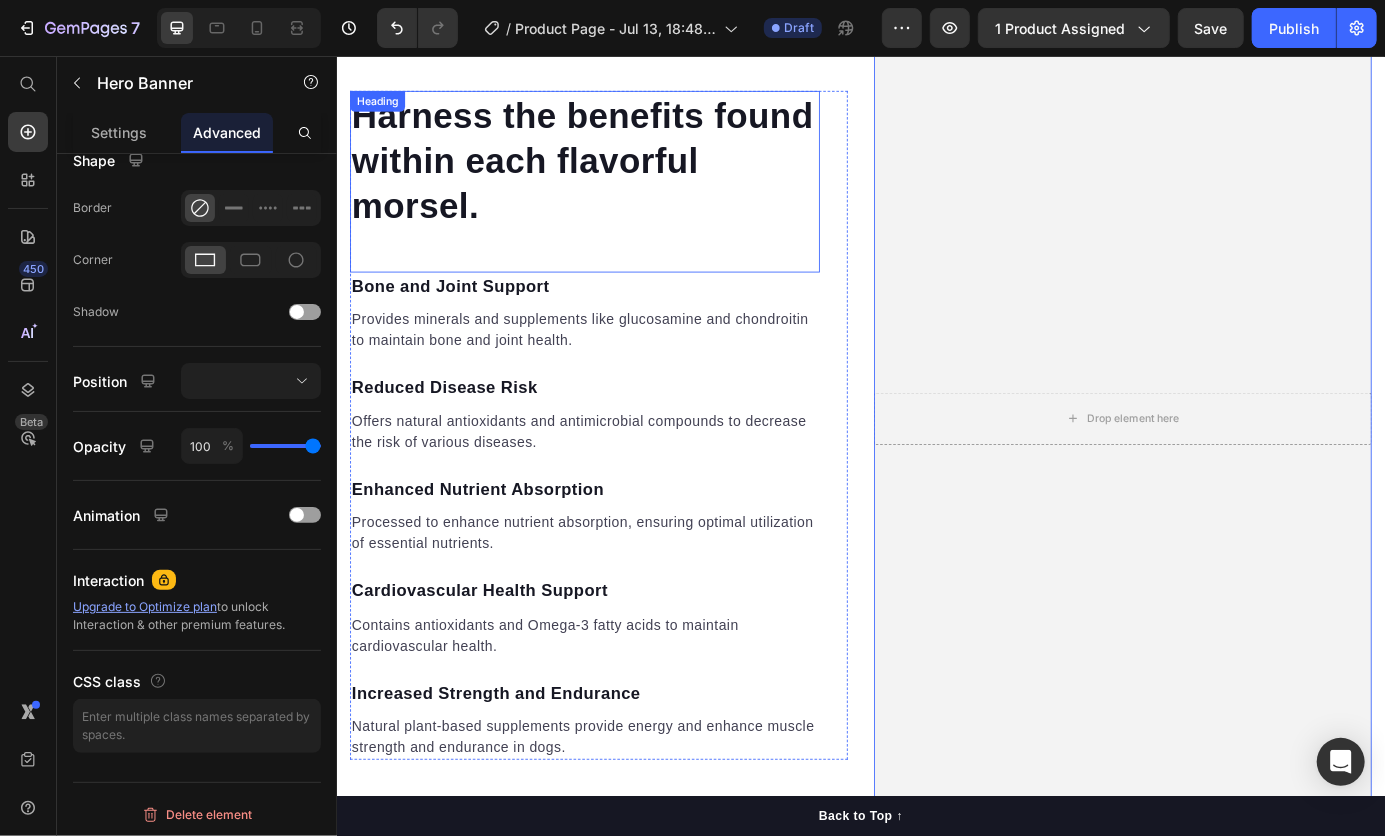 click on "Harness the benefits found within each flavorful morsel." at bounding box center (620, 176) 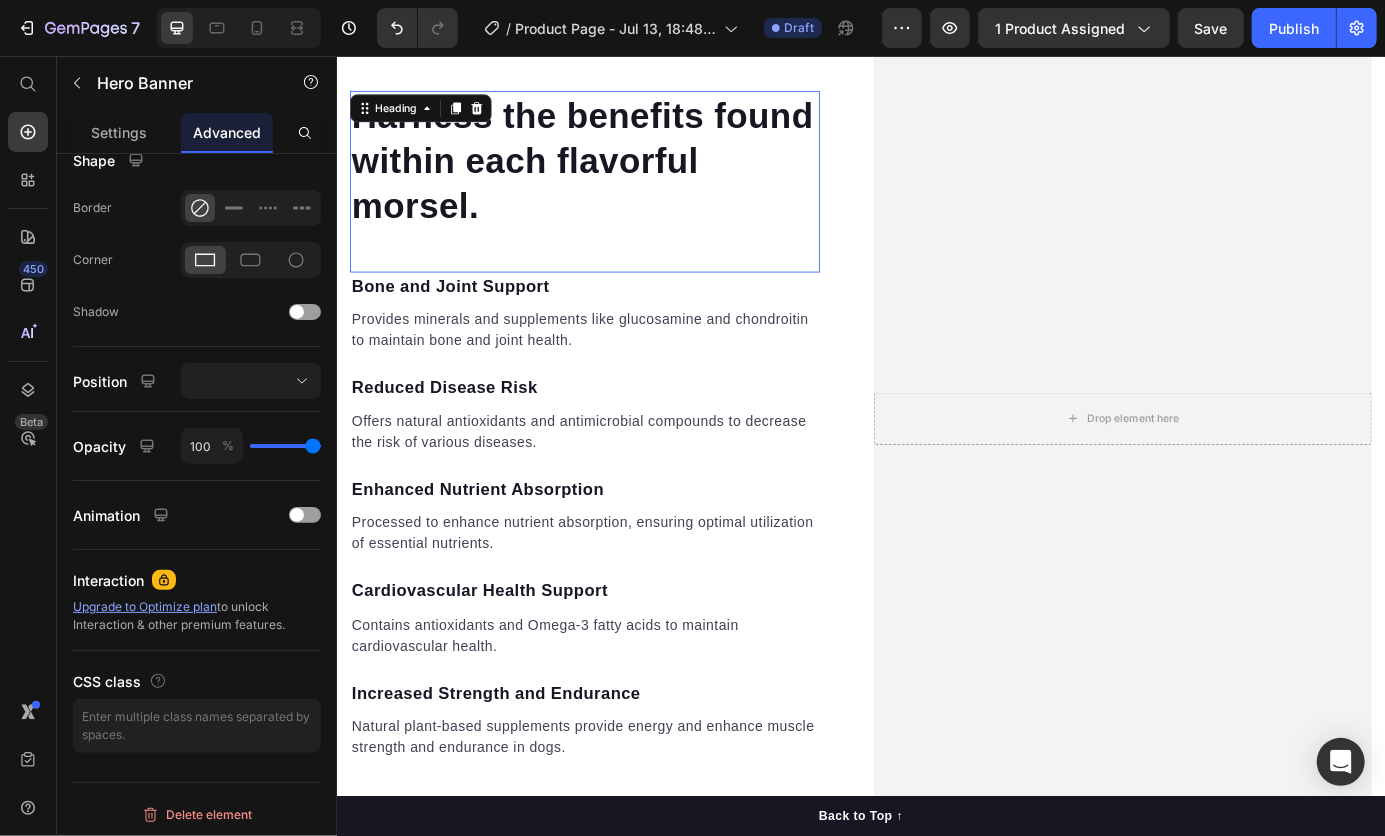 click on "Harness the benefits found within each flavorful morsel." at bounding box center [620, 176] 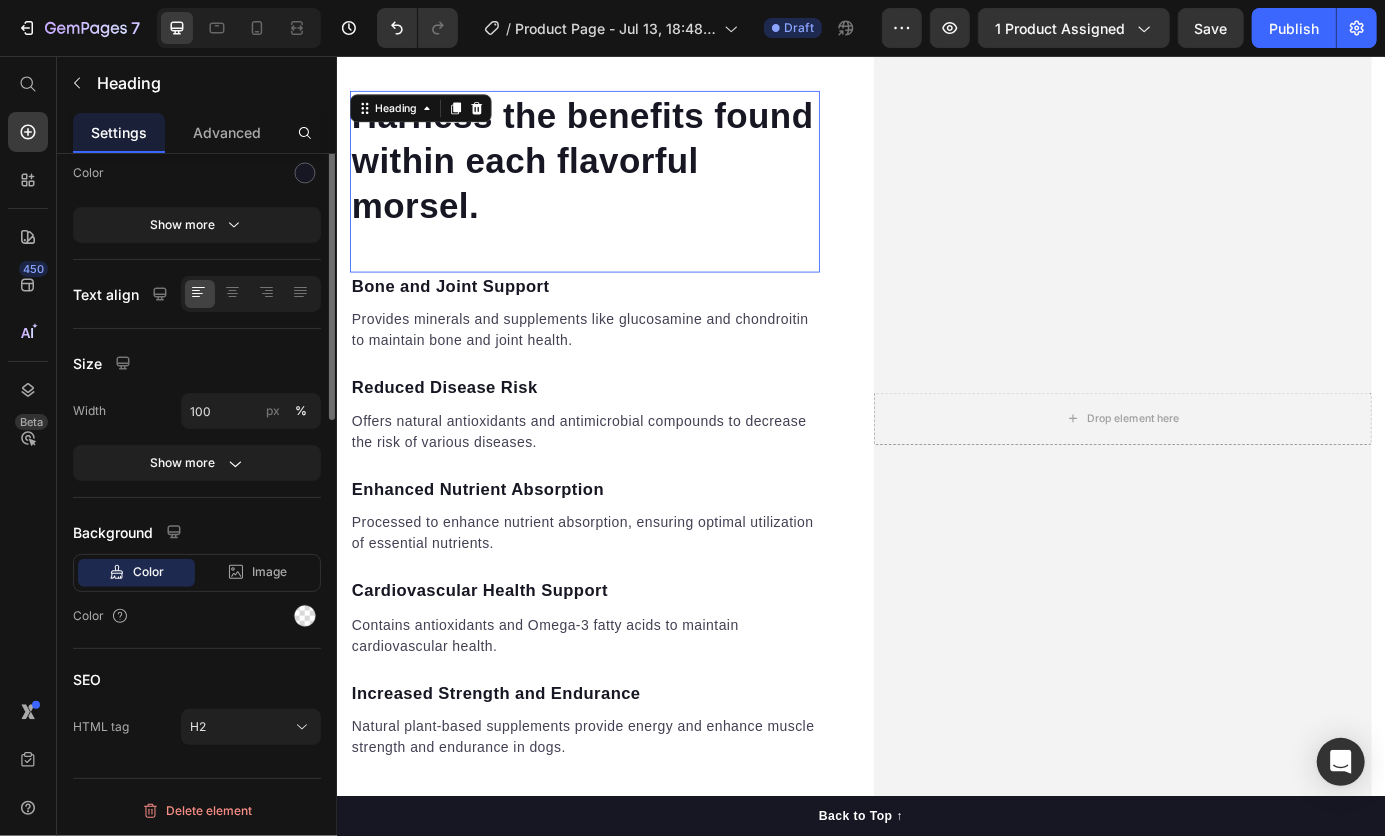 scroll, scrollTop: 0, scrollLeft: 0, axis: both 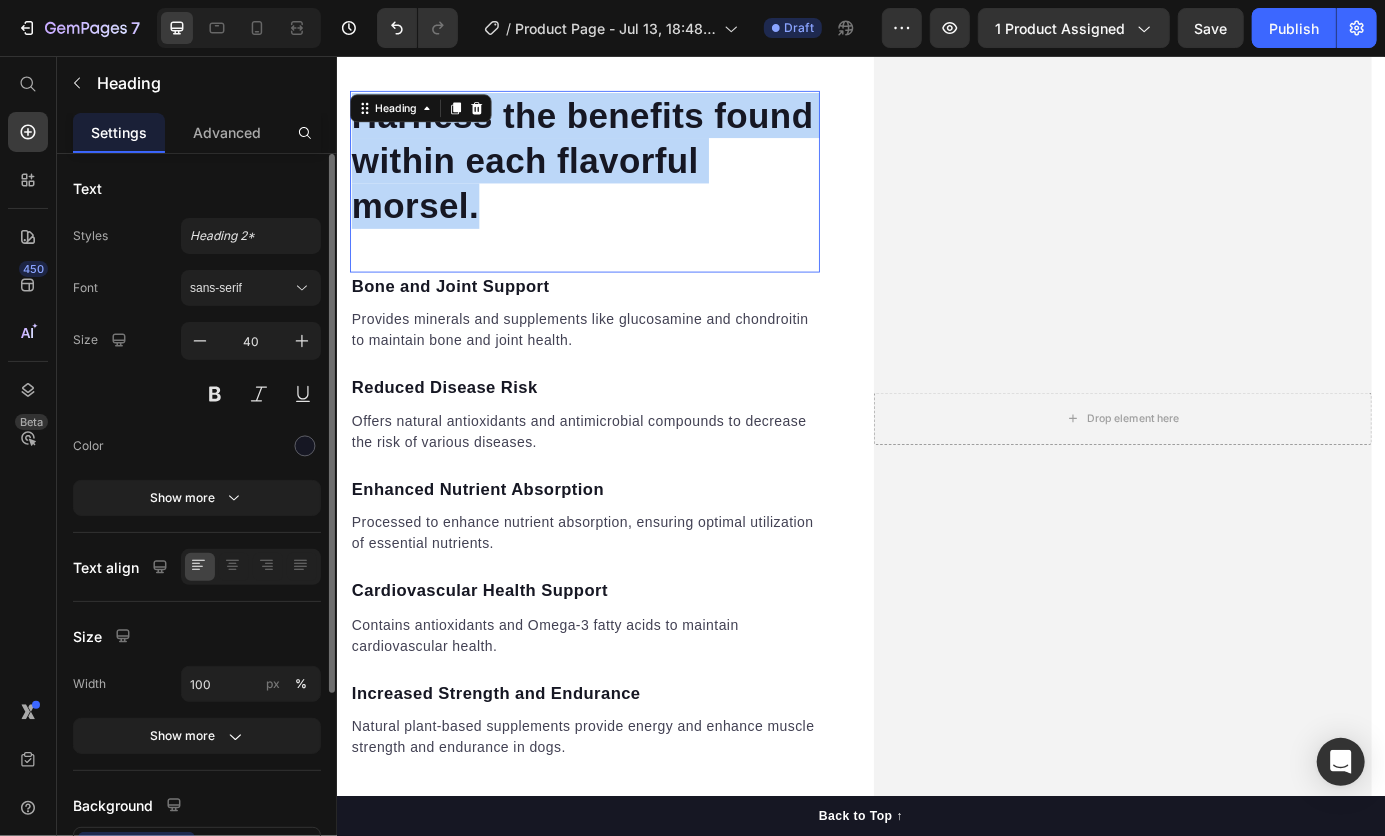 click on "Harness the benefits found within each flavorful morsel." at bounding box center (620, 176) 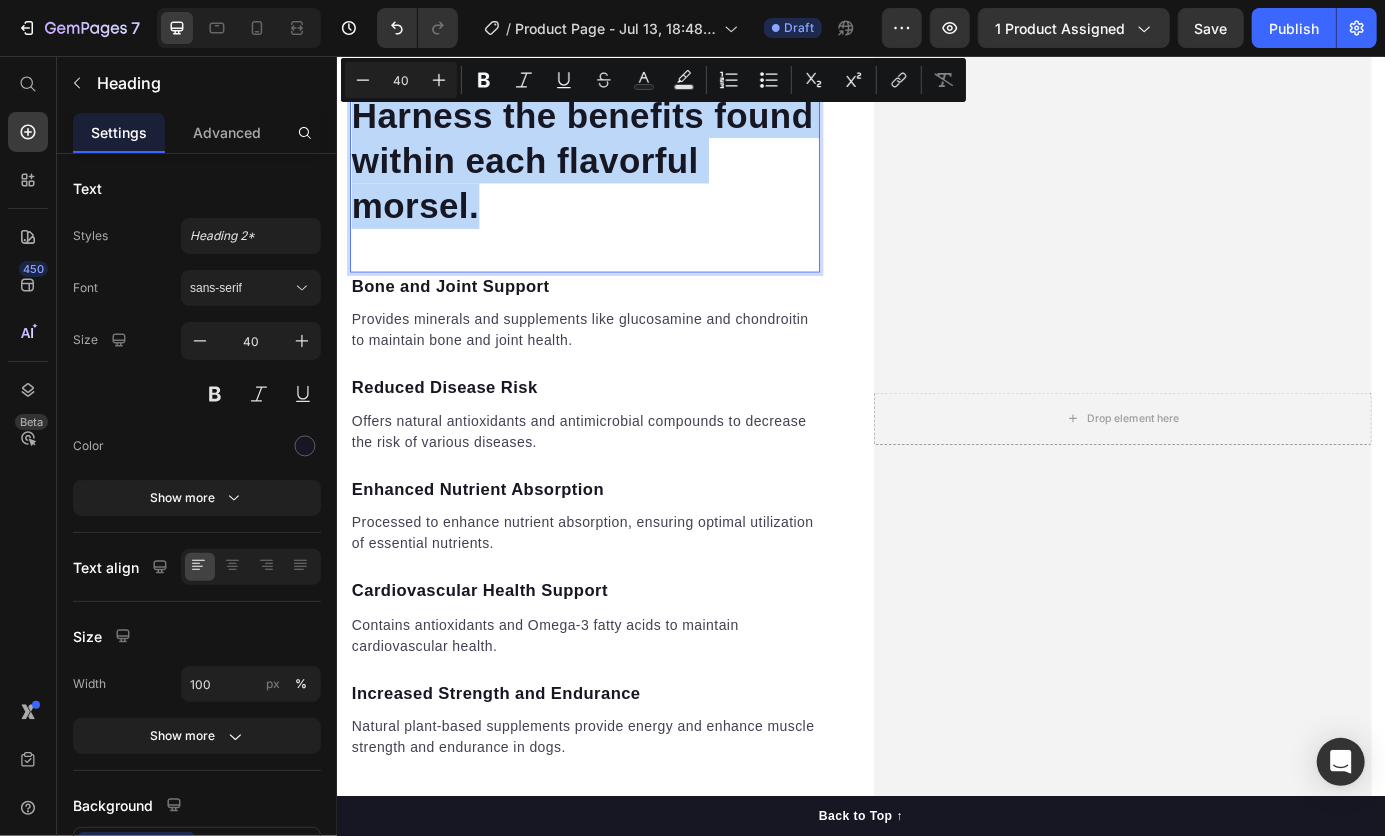 drag, startPoint x: 480, startPoint y: 161, endPoint x: 477, endPoint y: 146, distance: 15.297058 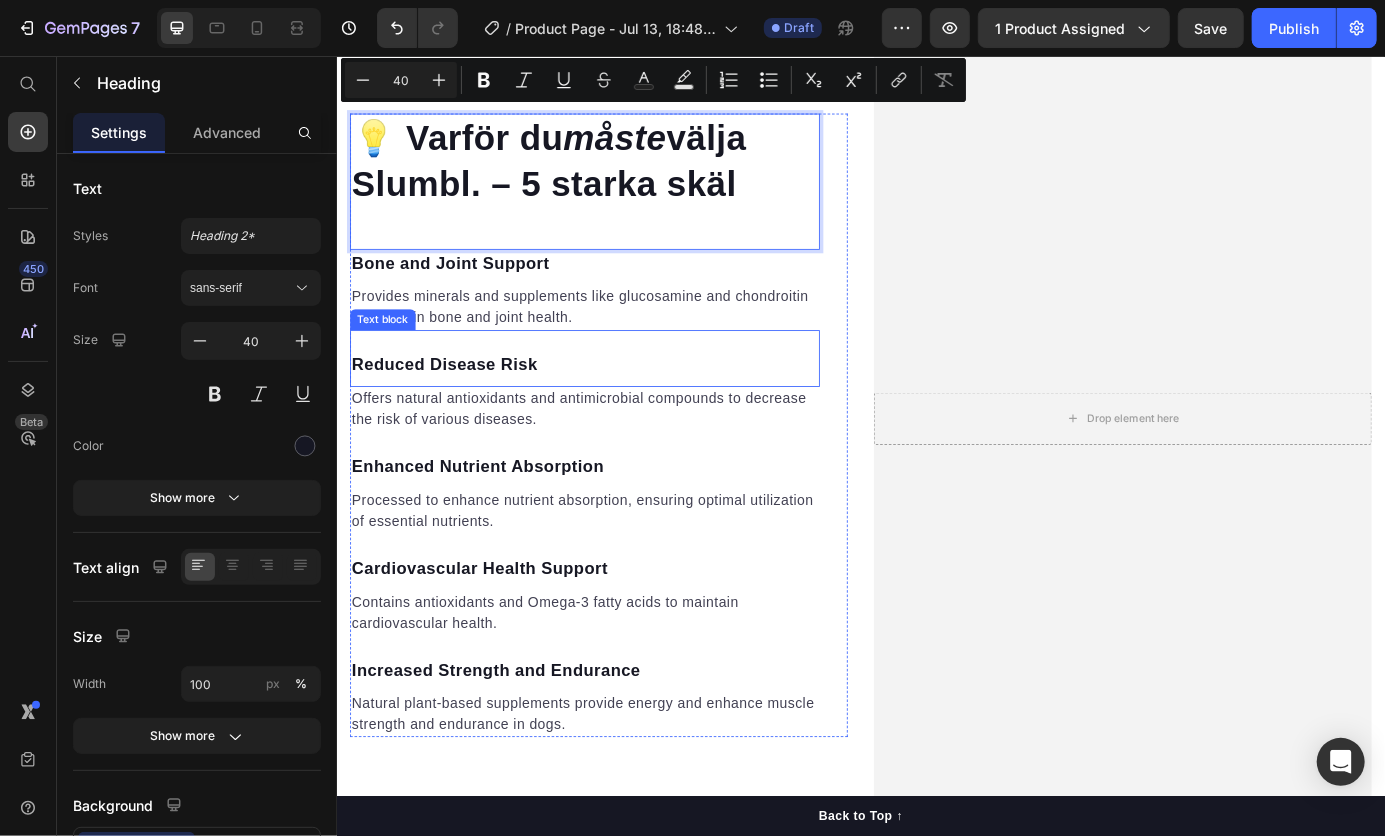 scroll, scrollTop: 2500, scrollLeft: 0, axis: vertical 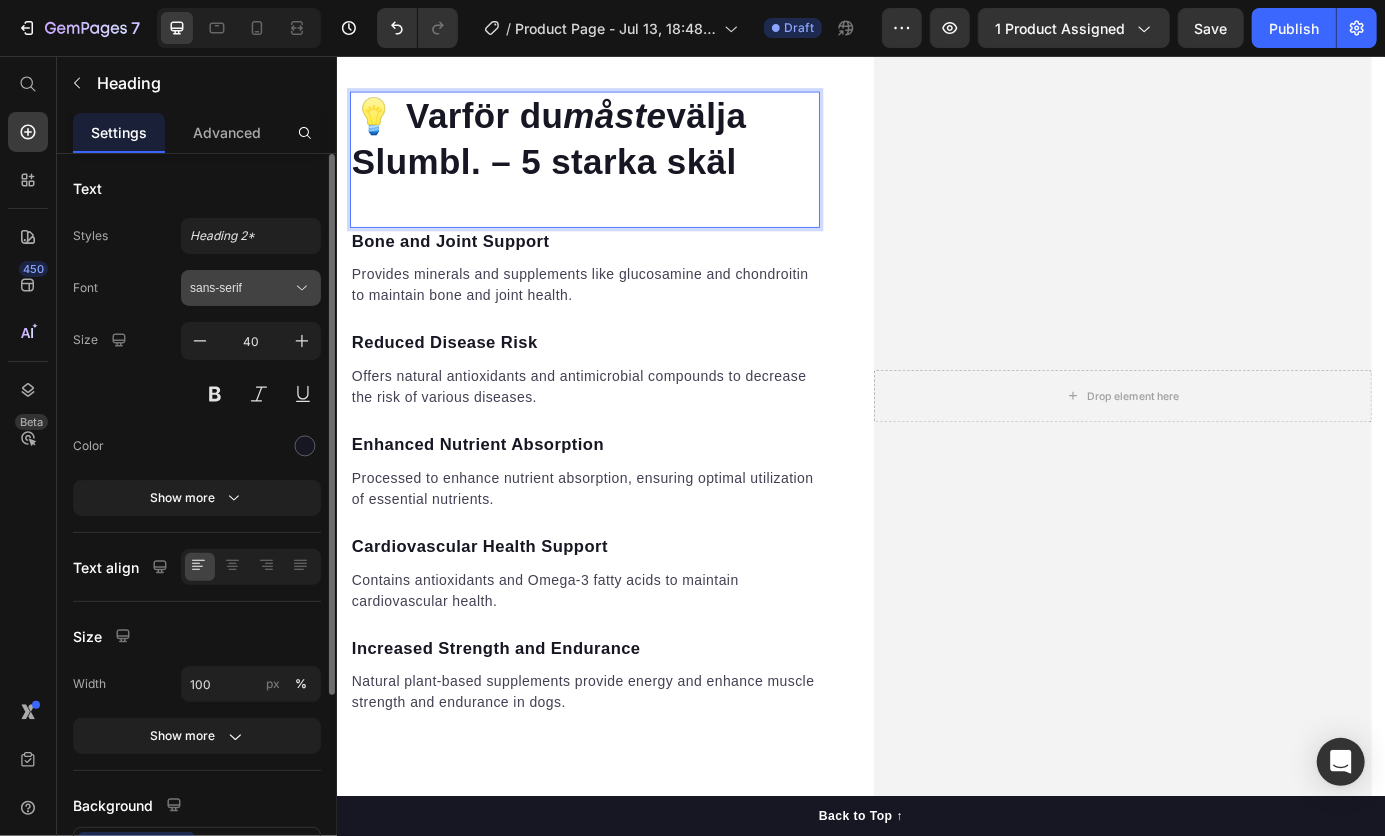 click on "sans-serif" at bounding box center [251, 288] 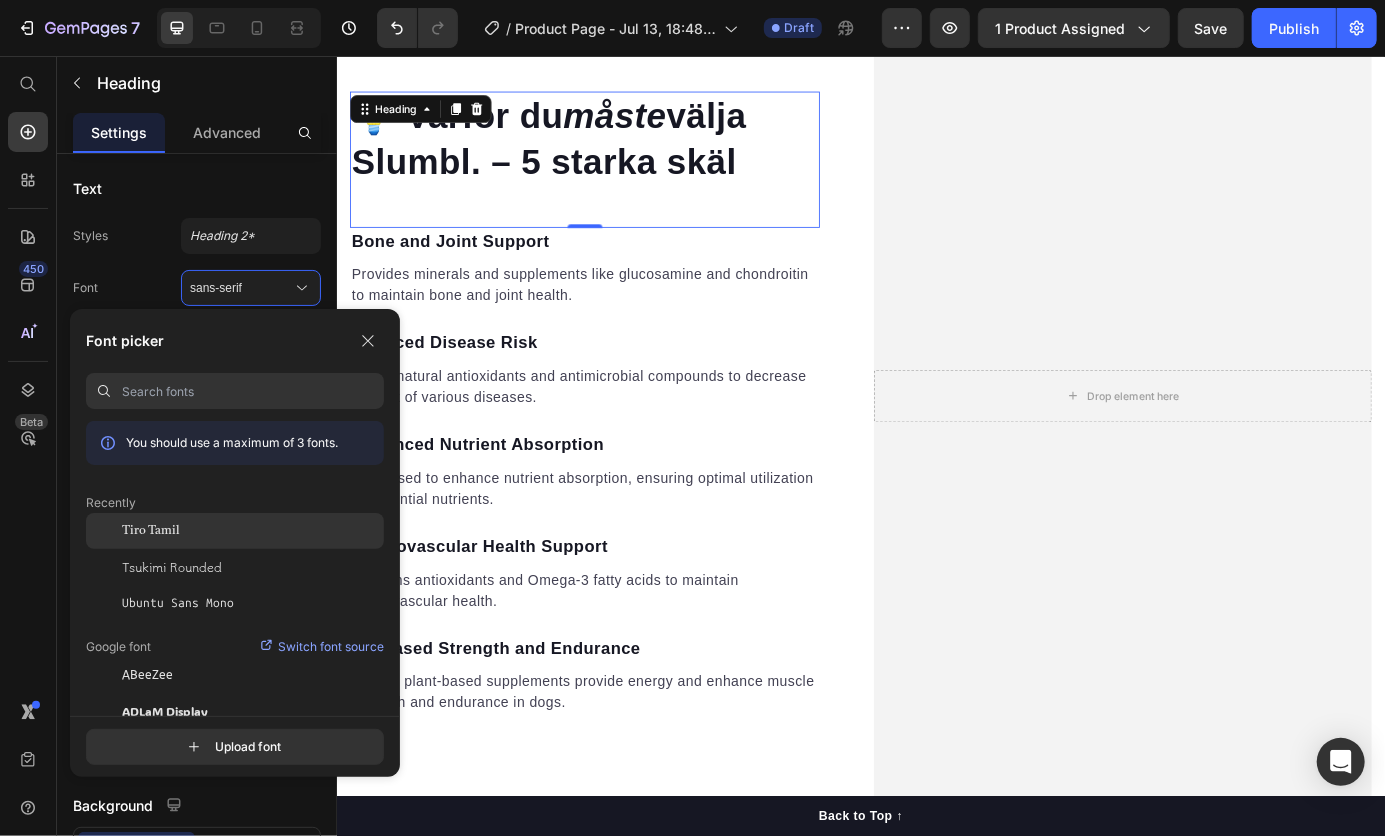 click on "Tiro Tamil" at bounding box center (151, 531) 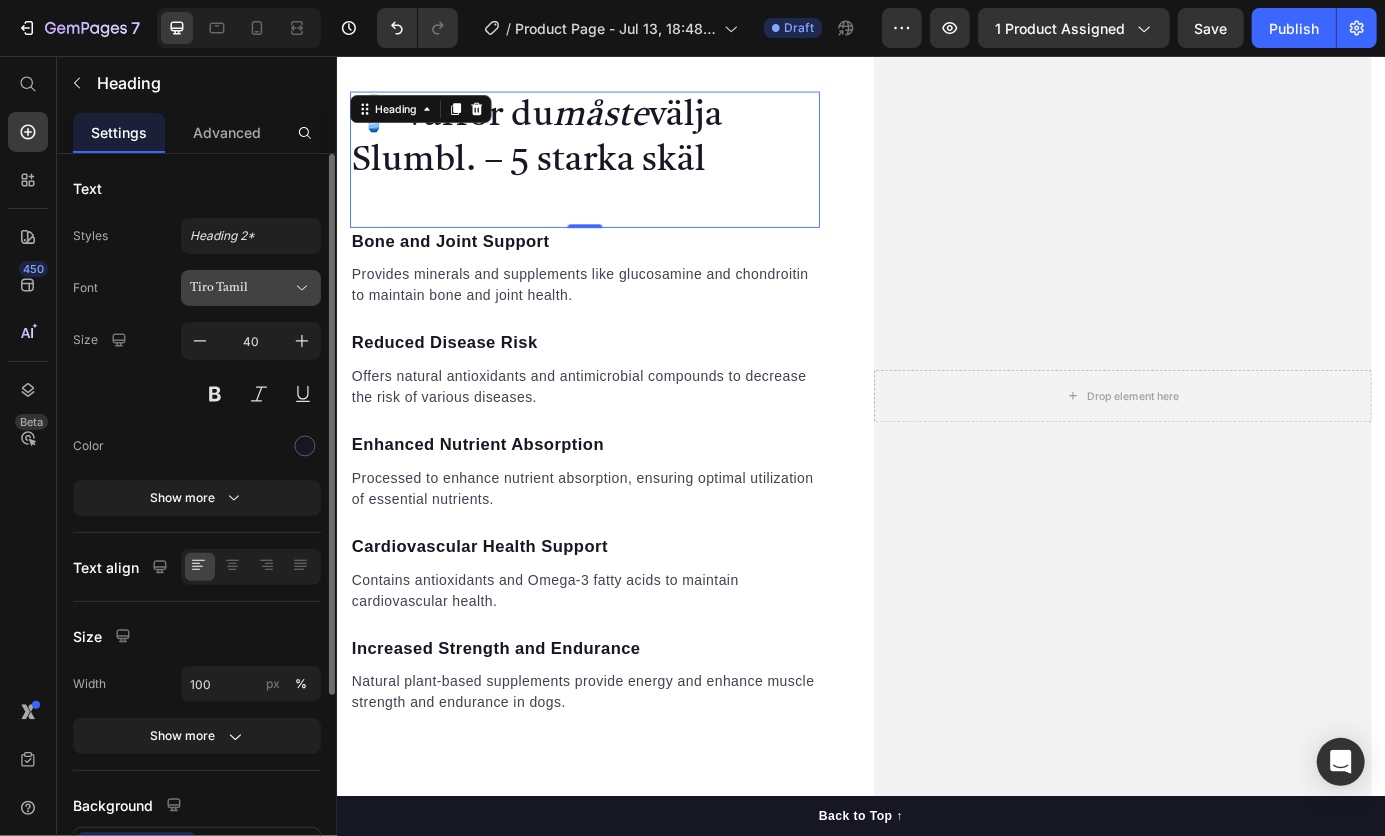 click on "Tiro Tamil" at bounding box center [241, 288] 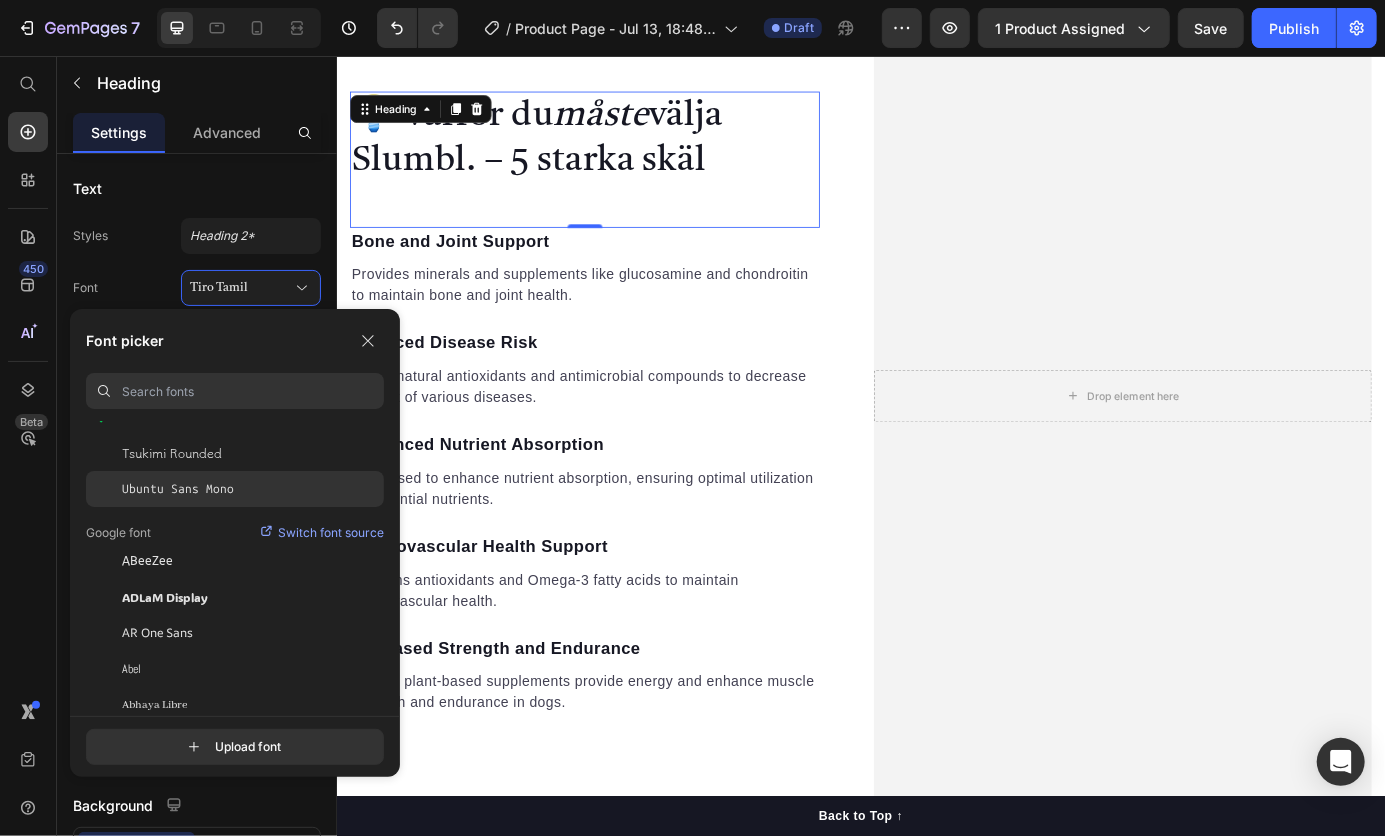 scroll, scrollTop: 115, scrollLeft: 0, axis: vertical 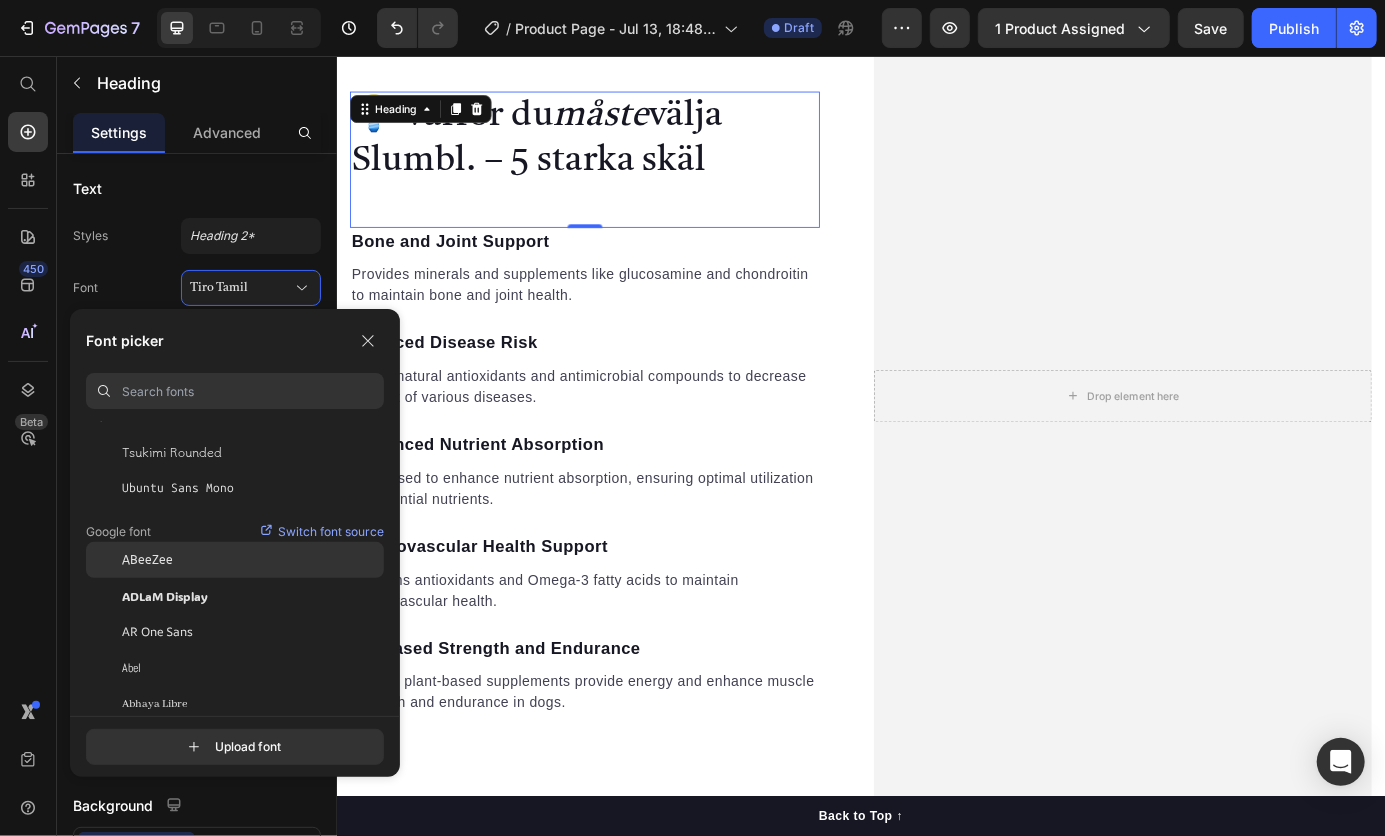 click on "ABeeZee" 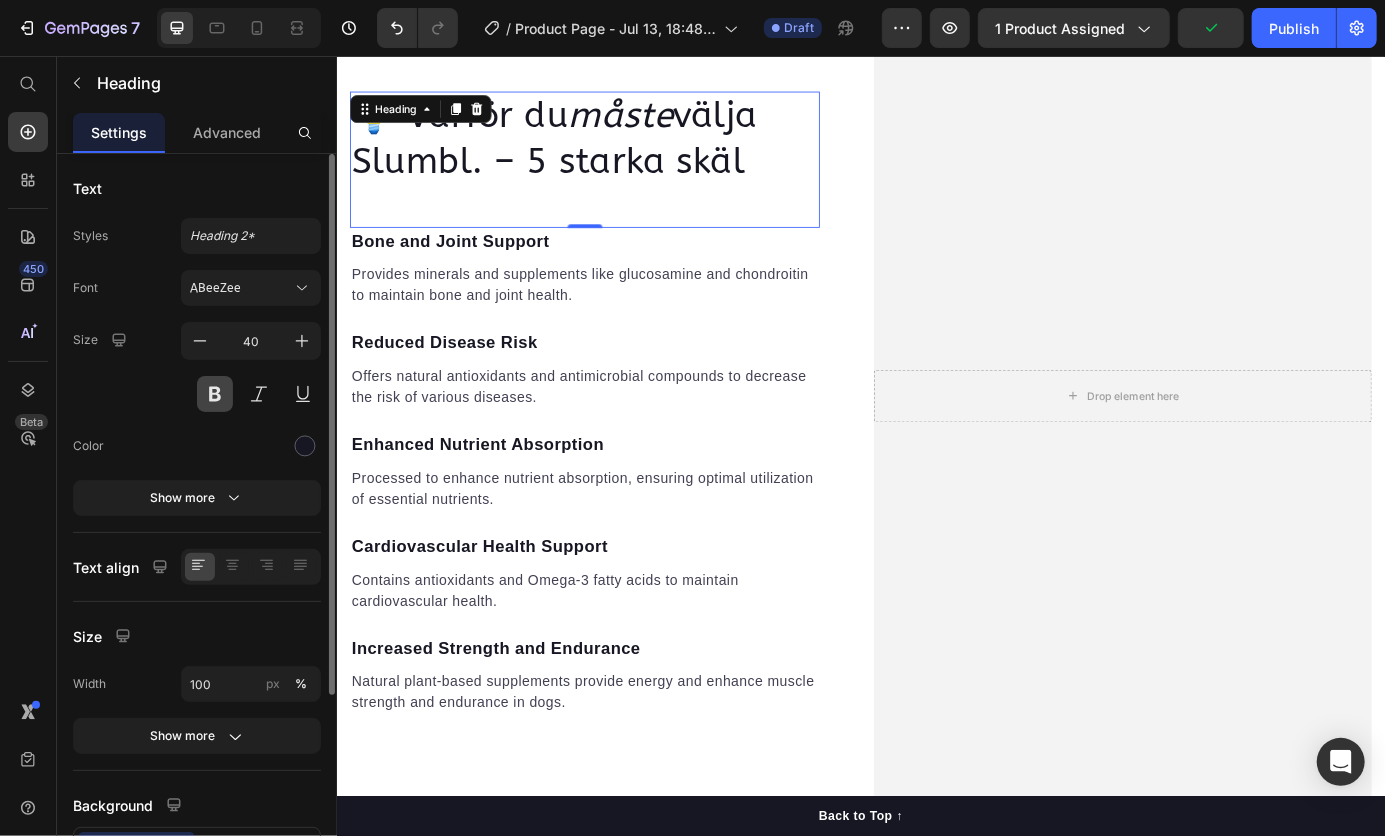 click at bounding box center [215, 394] 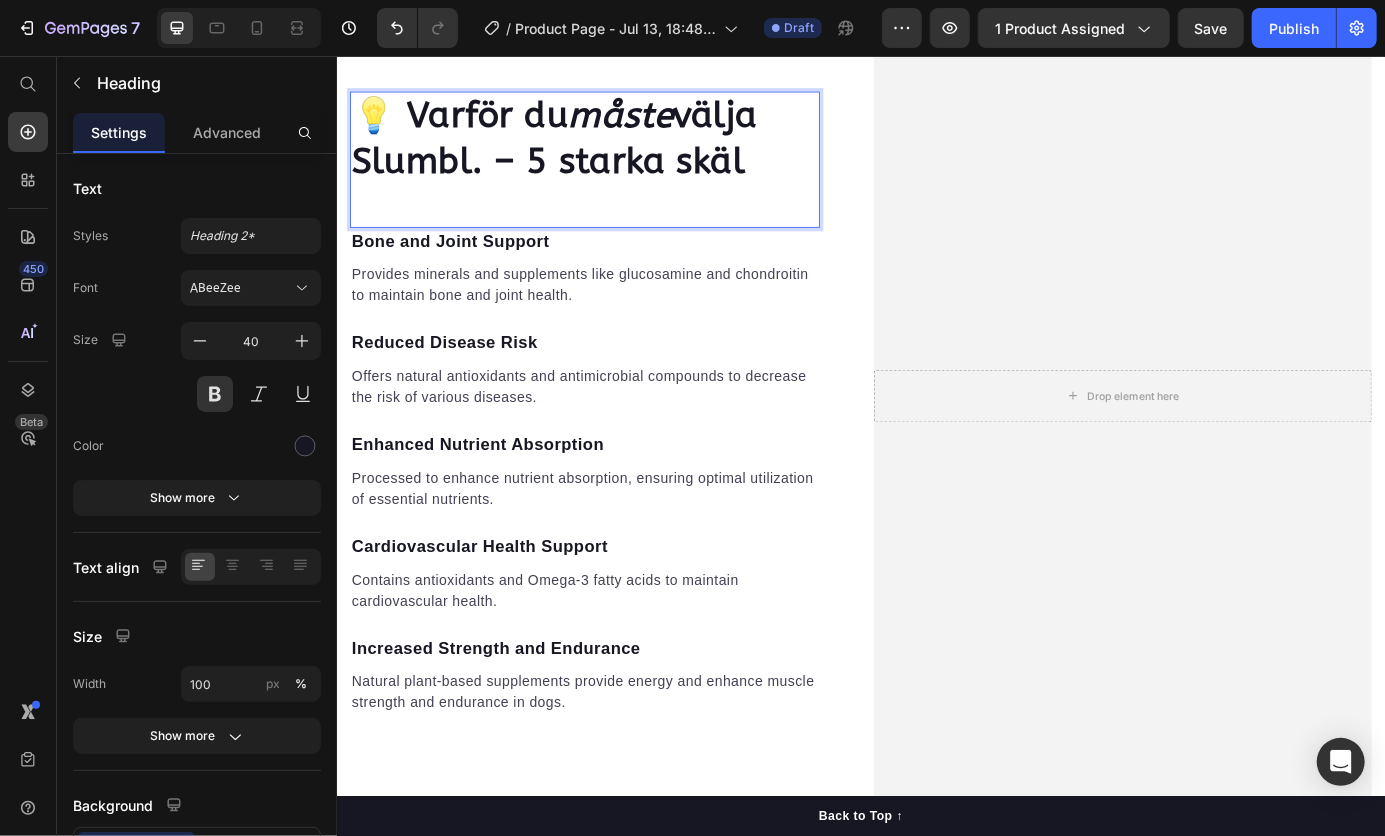 click on "💡 Varför du  måste  välja Slumbl. – 5 starka skäl" at bounding box center (620, 150) 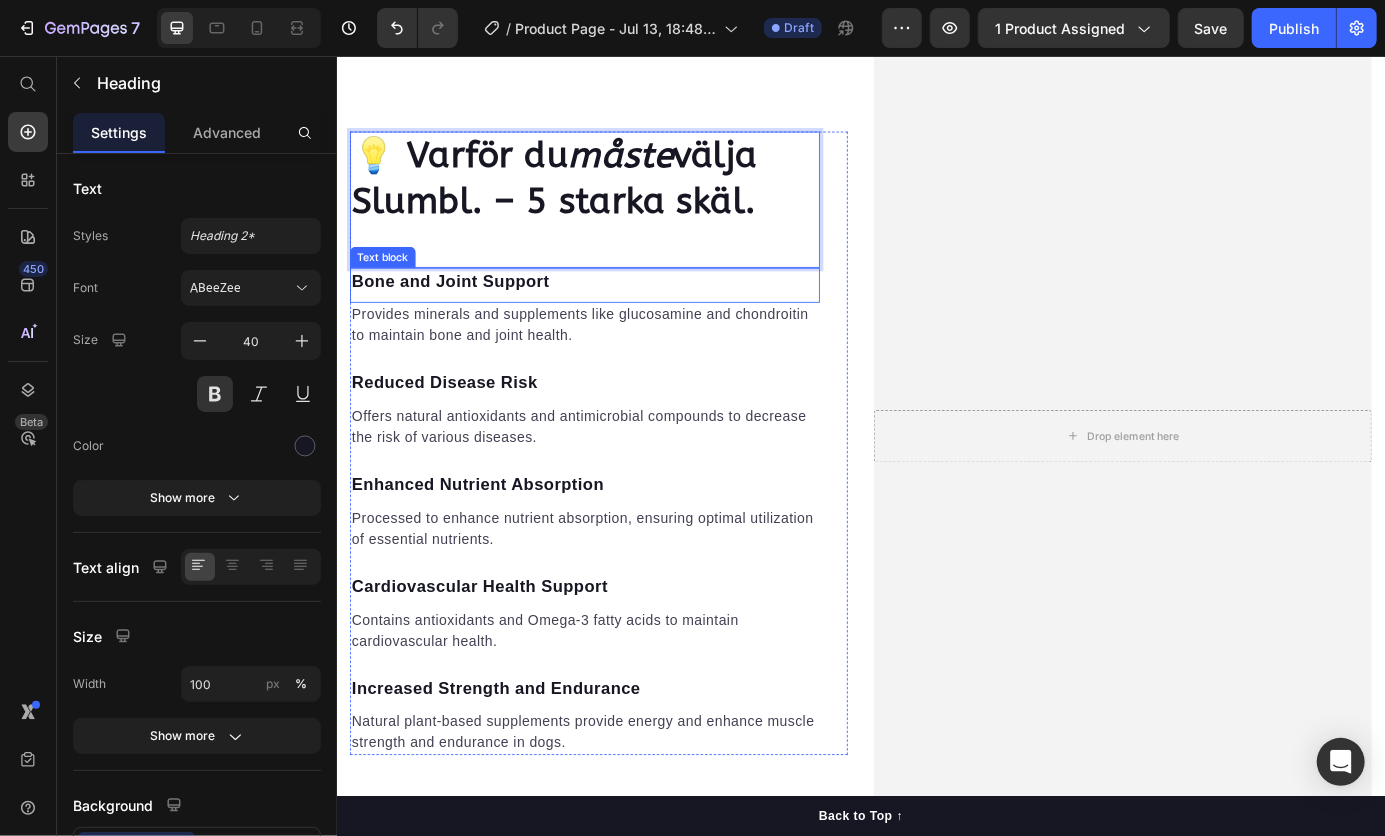 scroll, scrollTop: 2438, scrollLeft: 0, axis: vertical 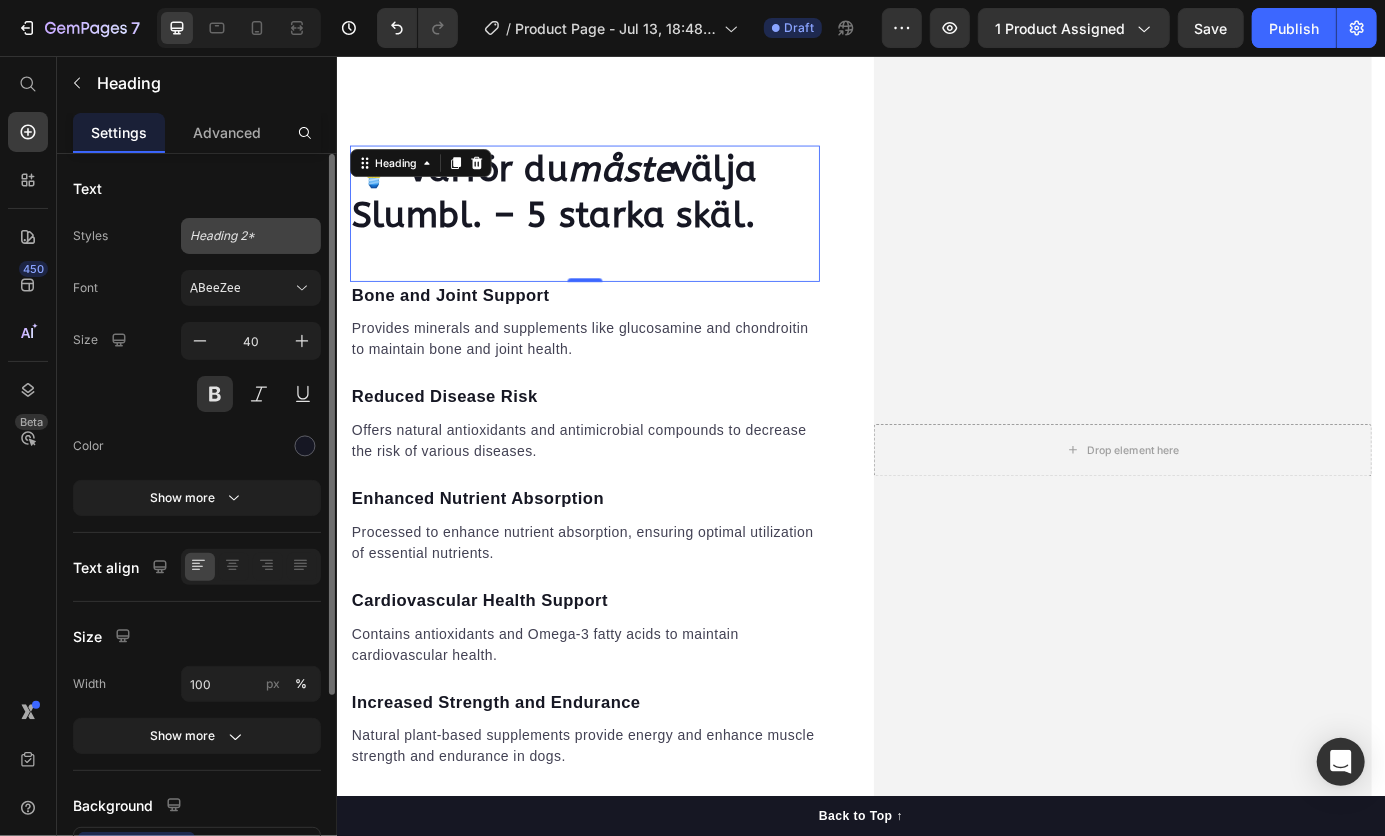 click on "Heading 2*" 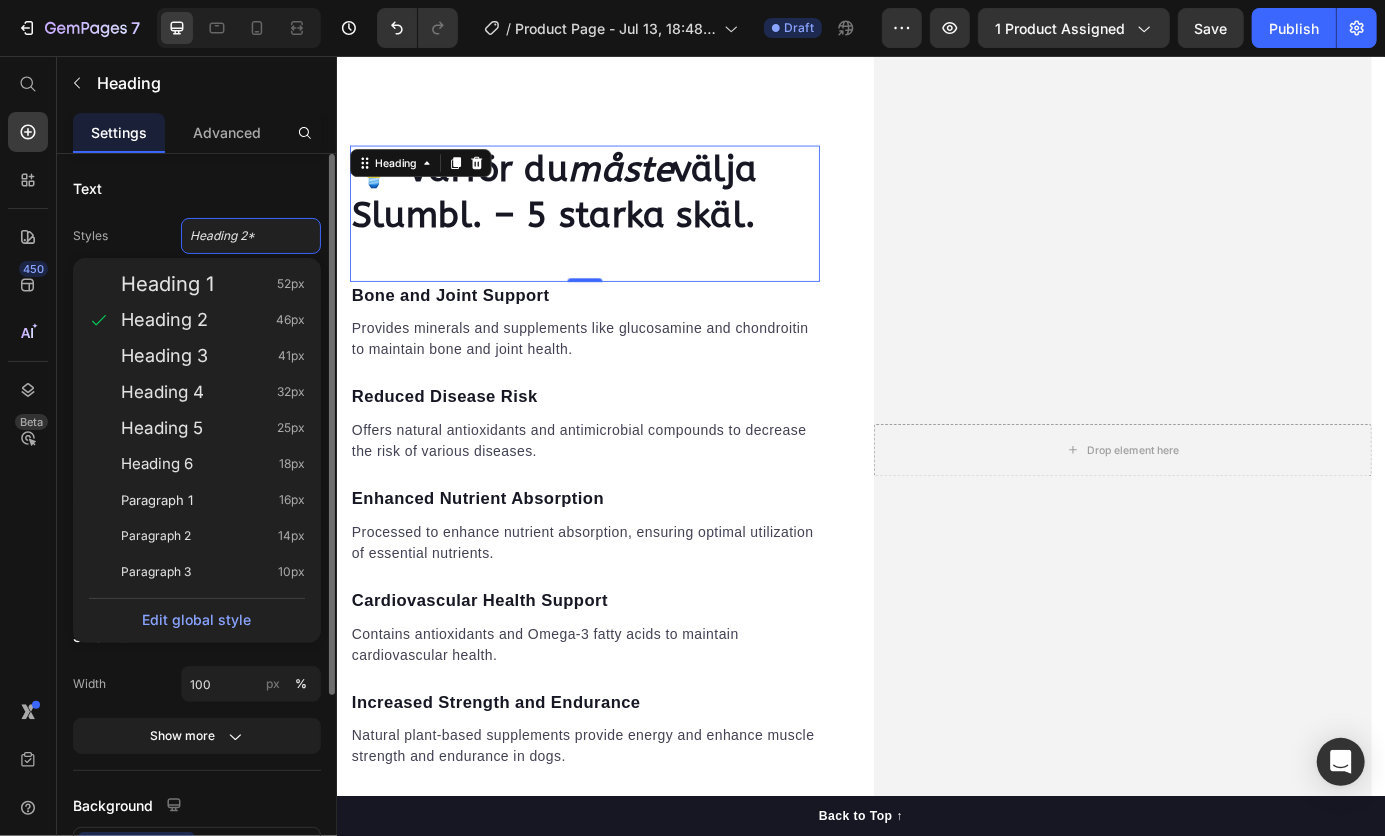 click on "Text" at bounding box center [197, 188] 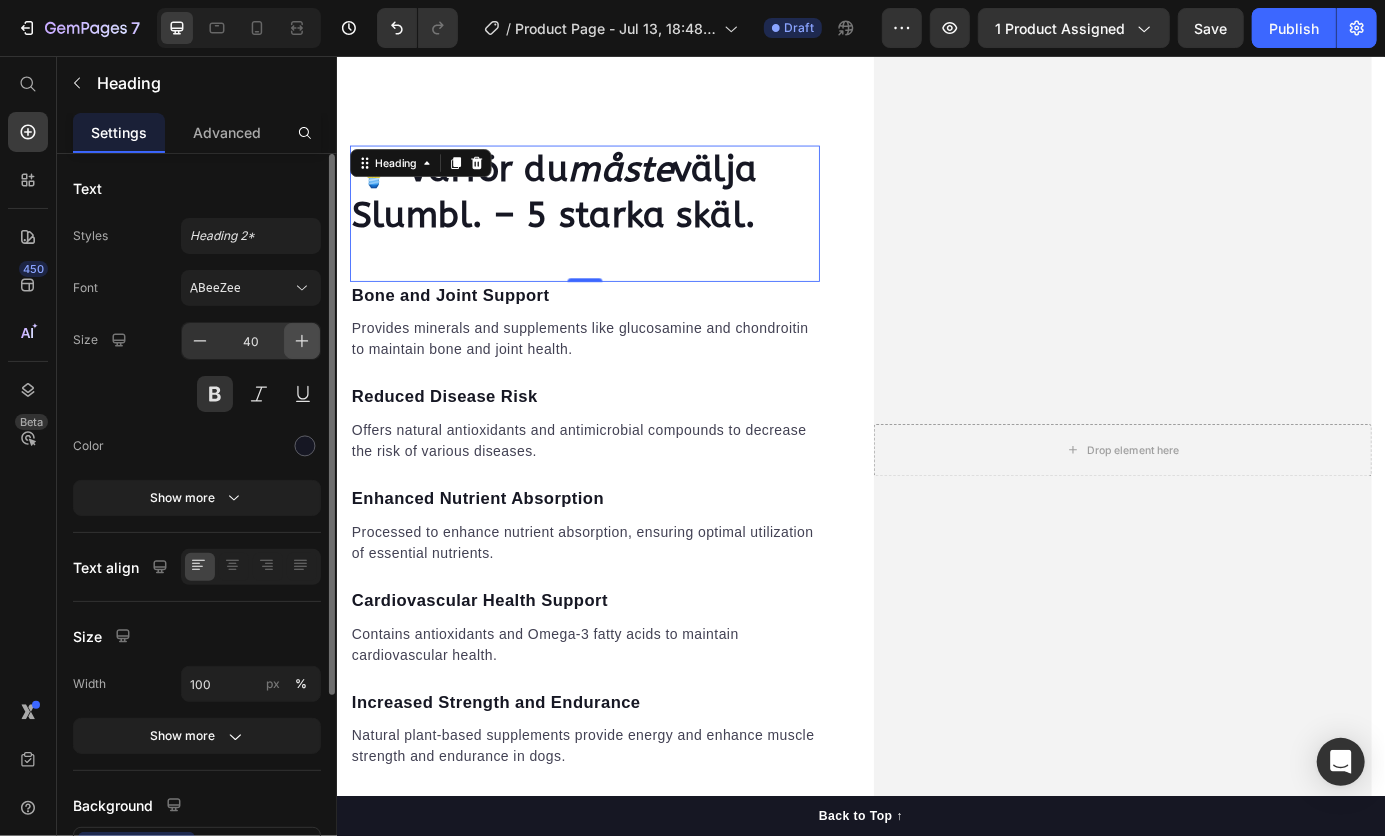 click 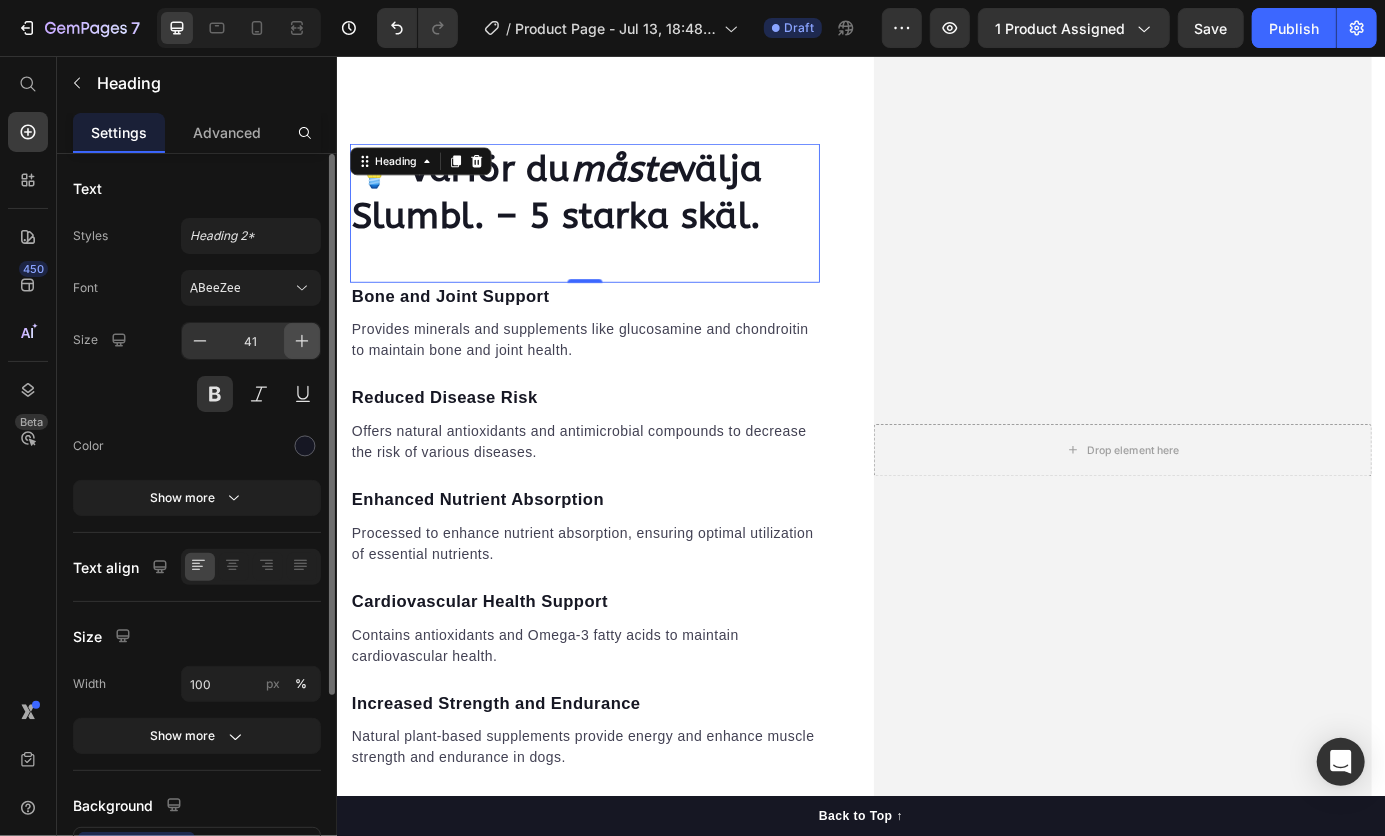 scroll, scrollTop: 2437, scrollLeft: 0, axis: vertical 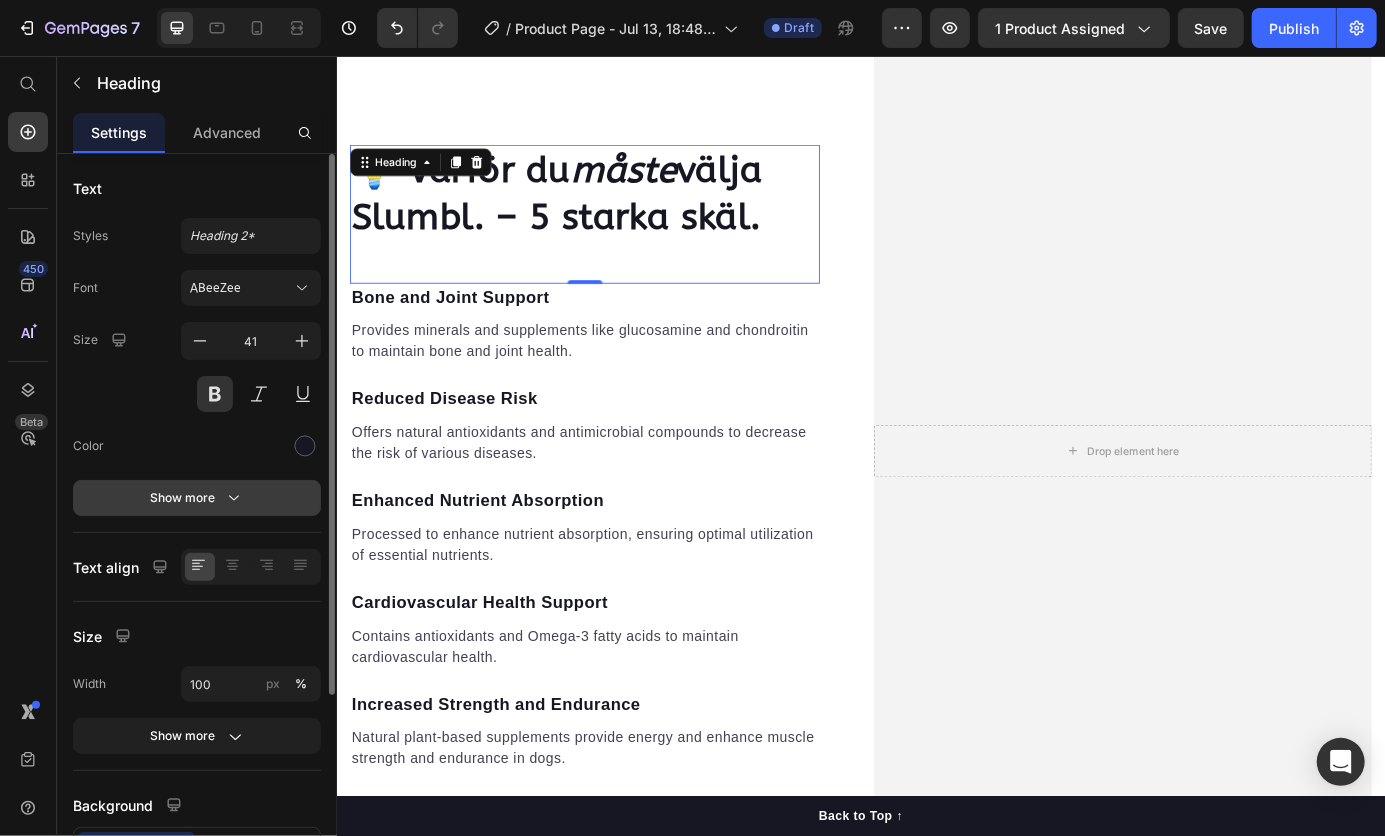 click on "Show more" at bounding box center [197, 498] 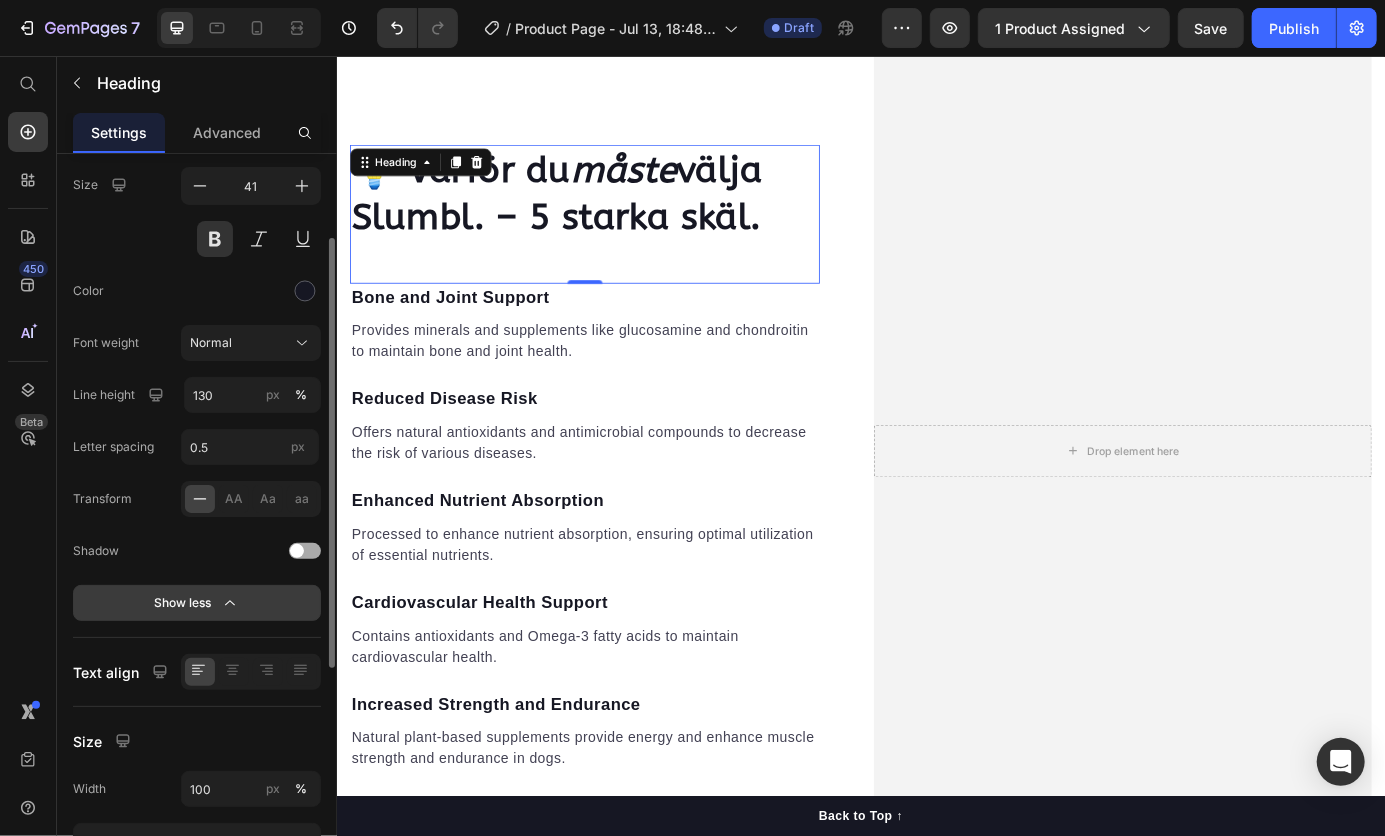 scroll, scrollTop: 160, scrollLeft: 0, axis: vertical 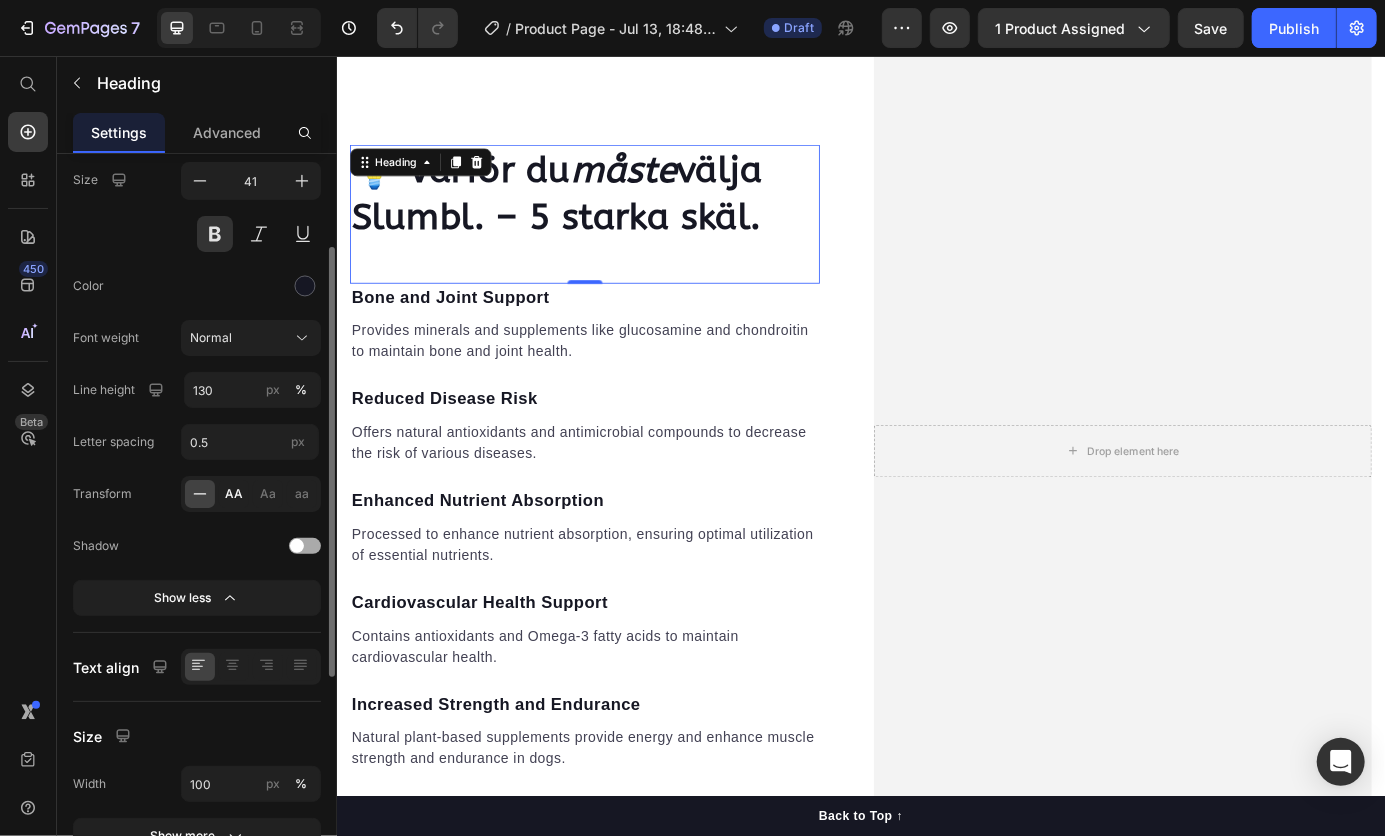 click on "AA" 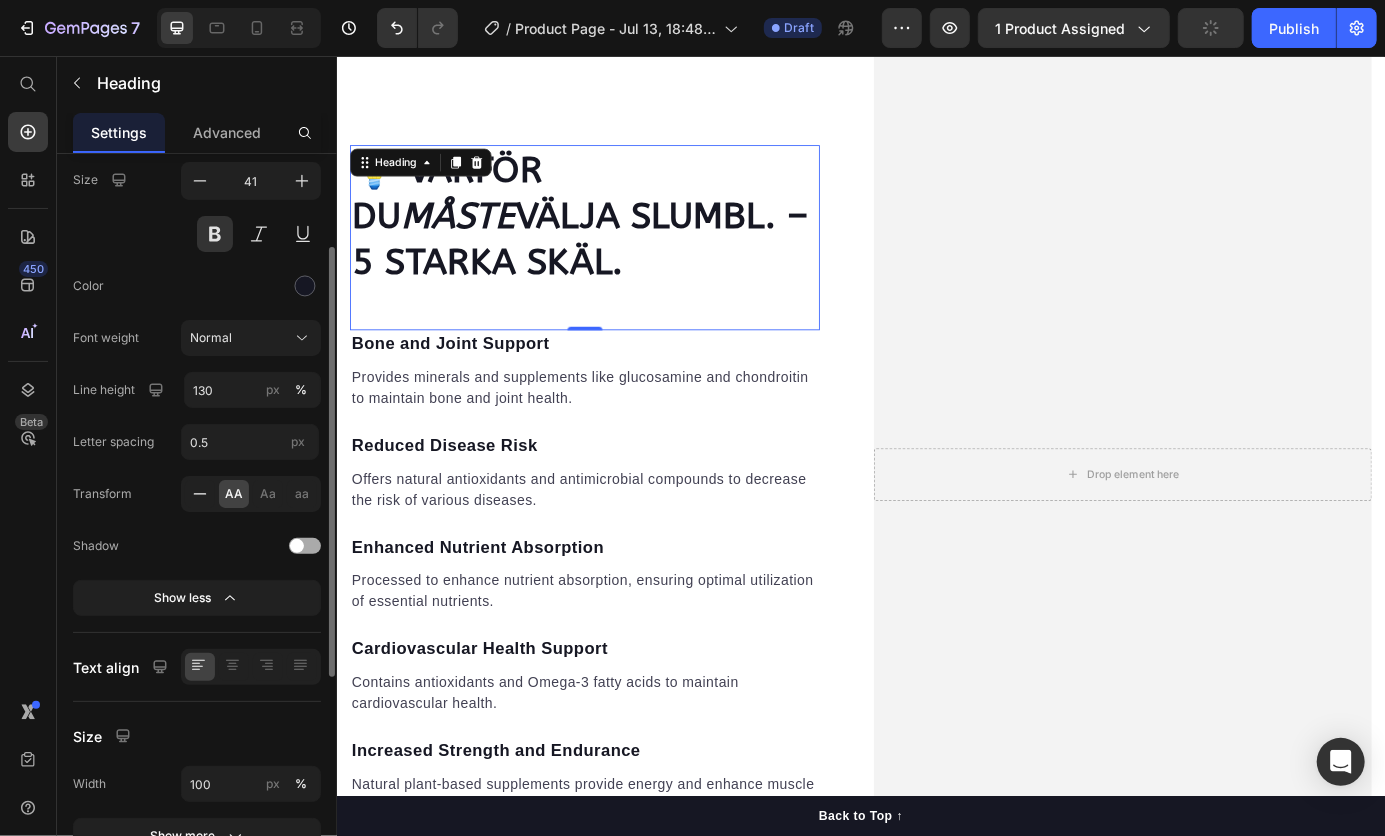 click 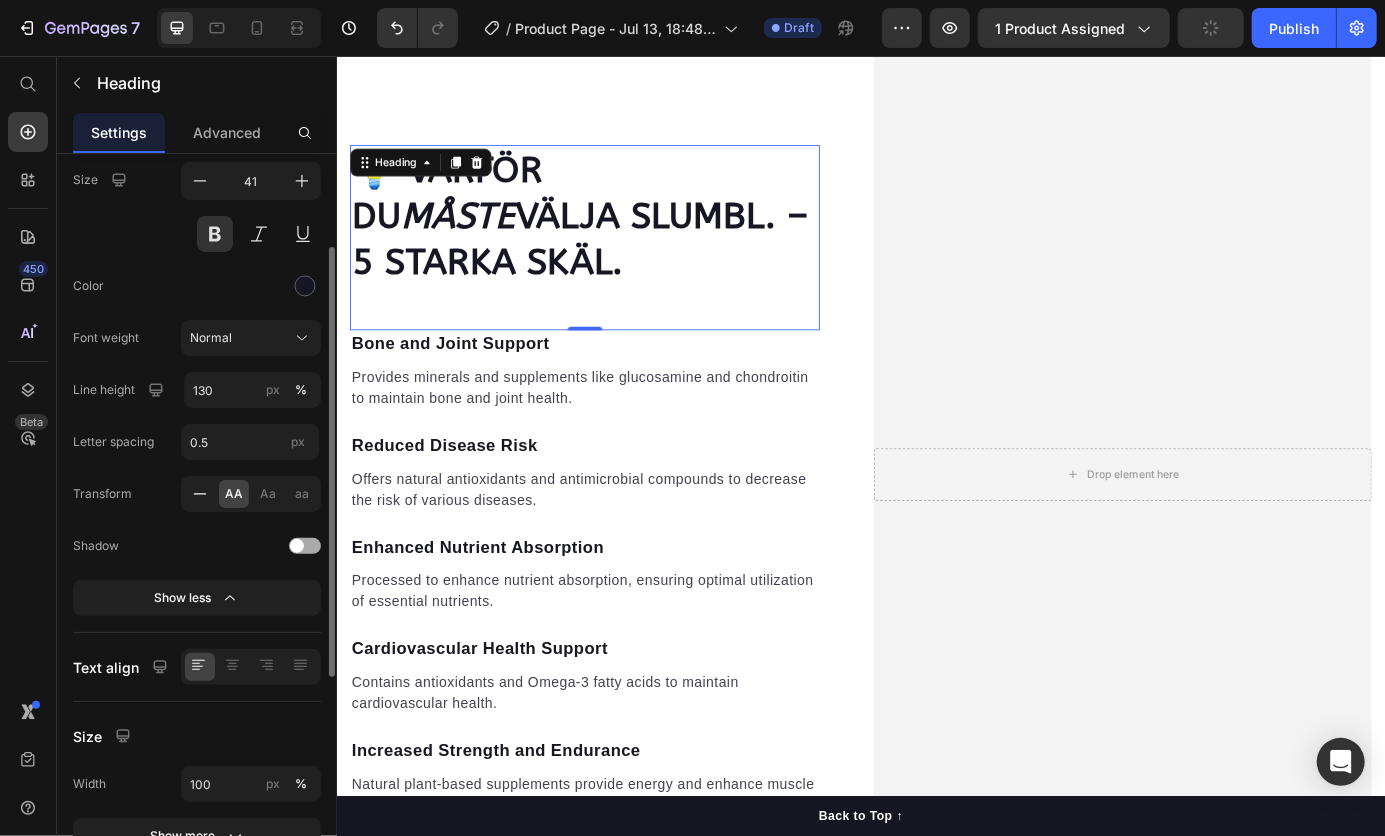 scroll, scrollTop: 2437, scrollLeft: 0, axis: vertical 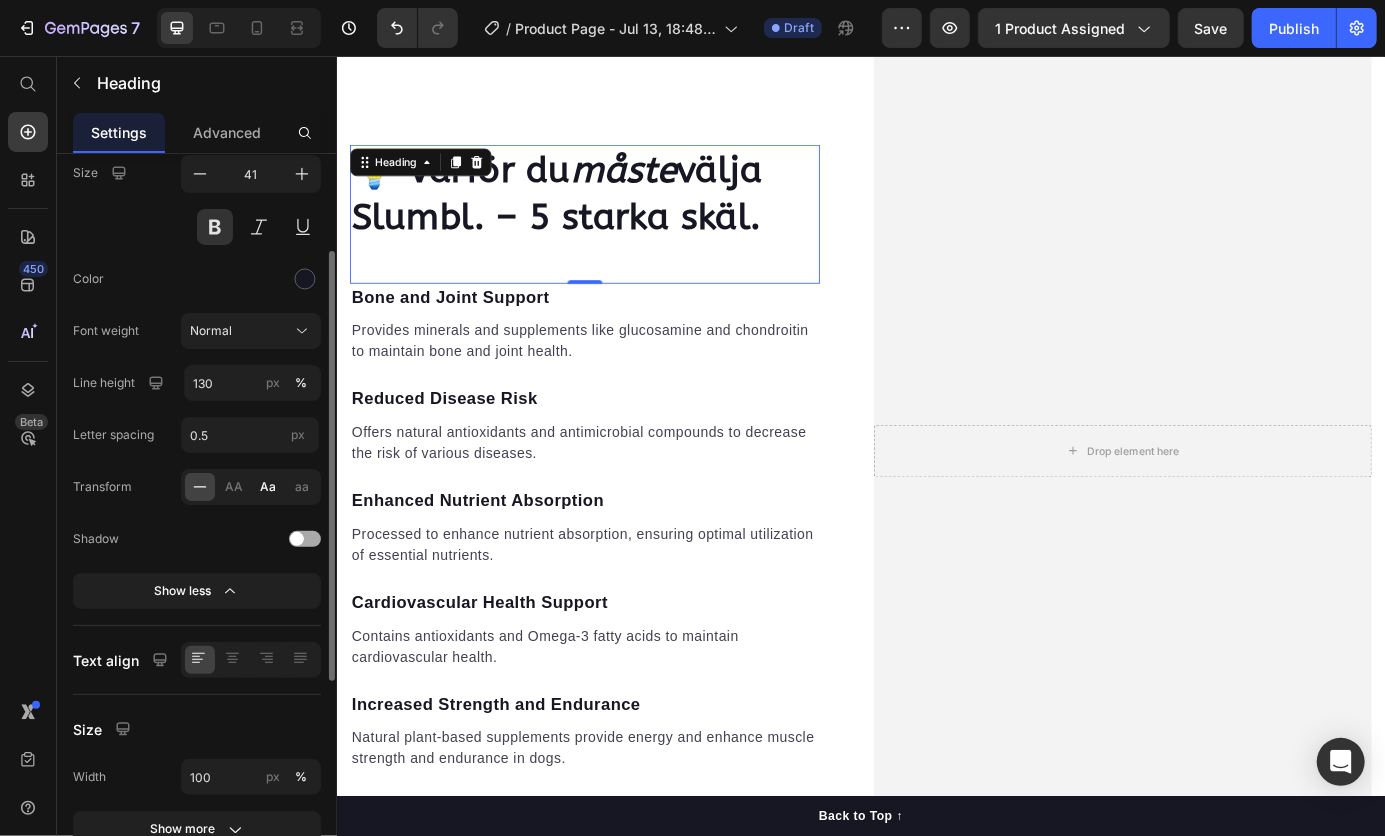 click on "Aa" 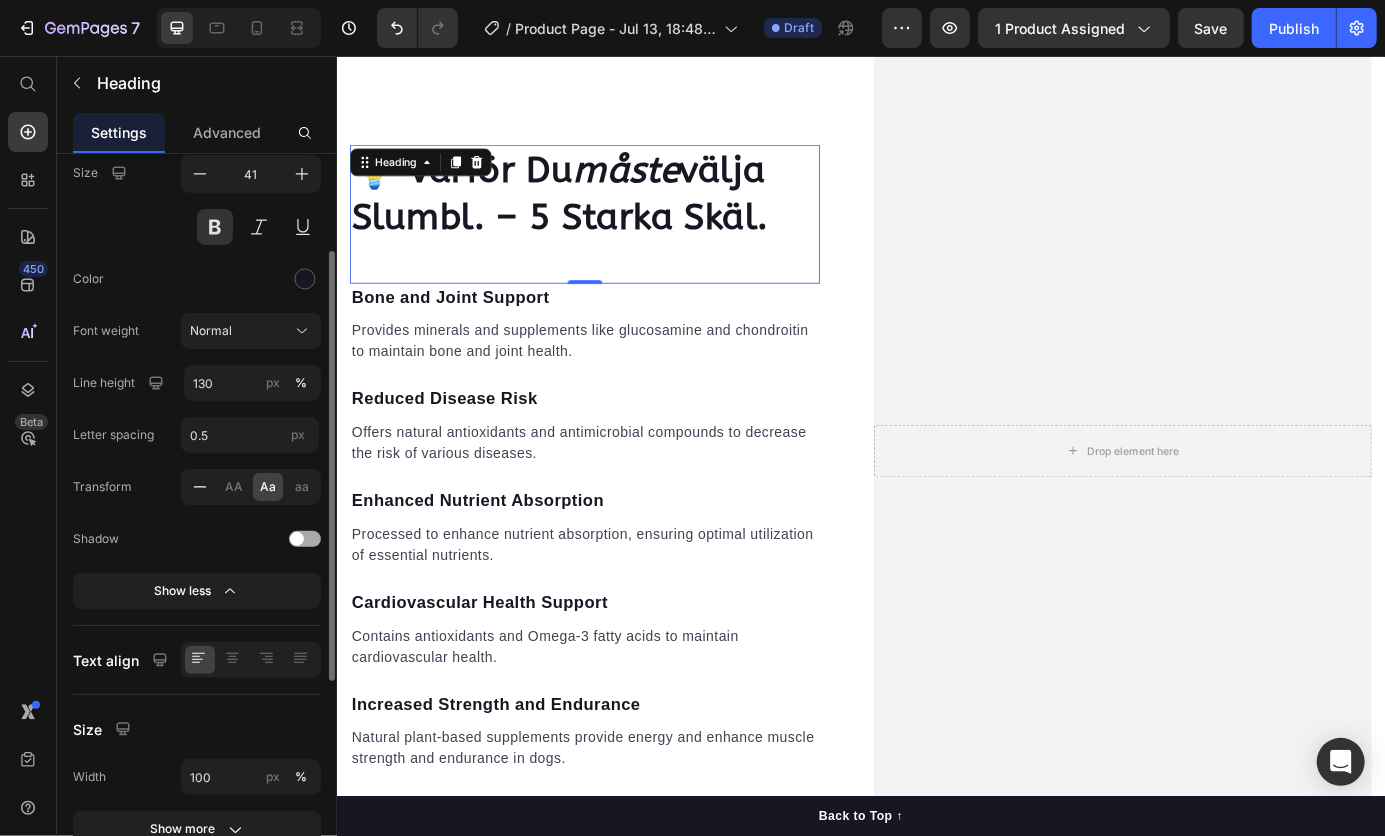 click 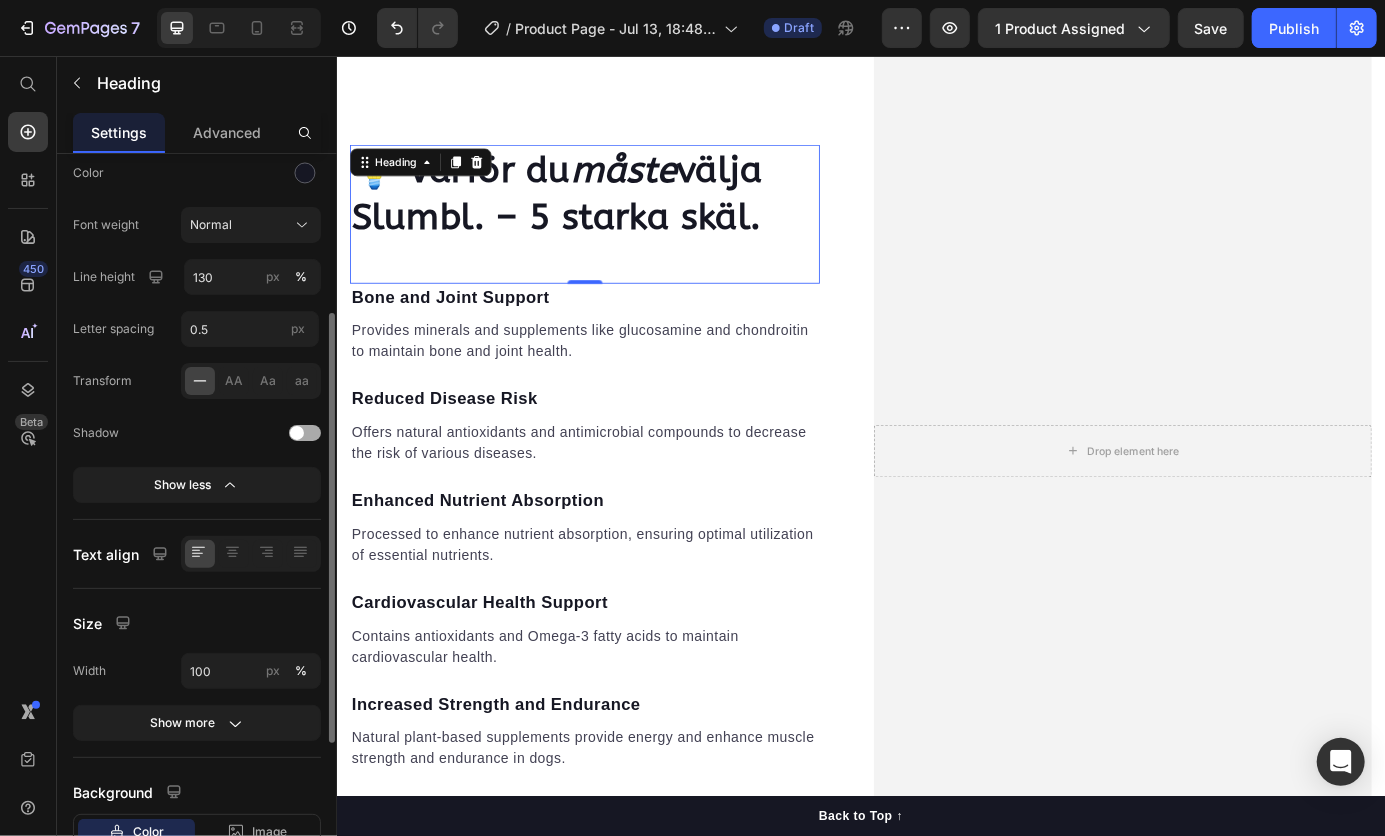 scroll, scrollTop: 274, scrollLeft: 0, axis: vertical 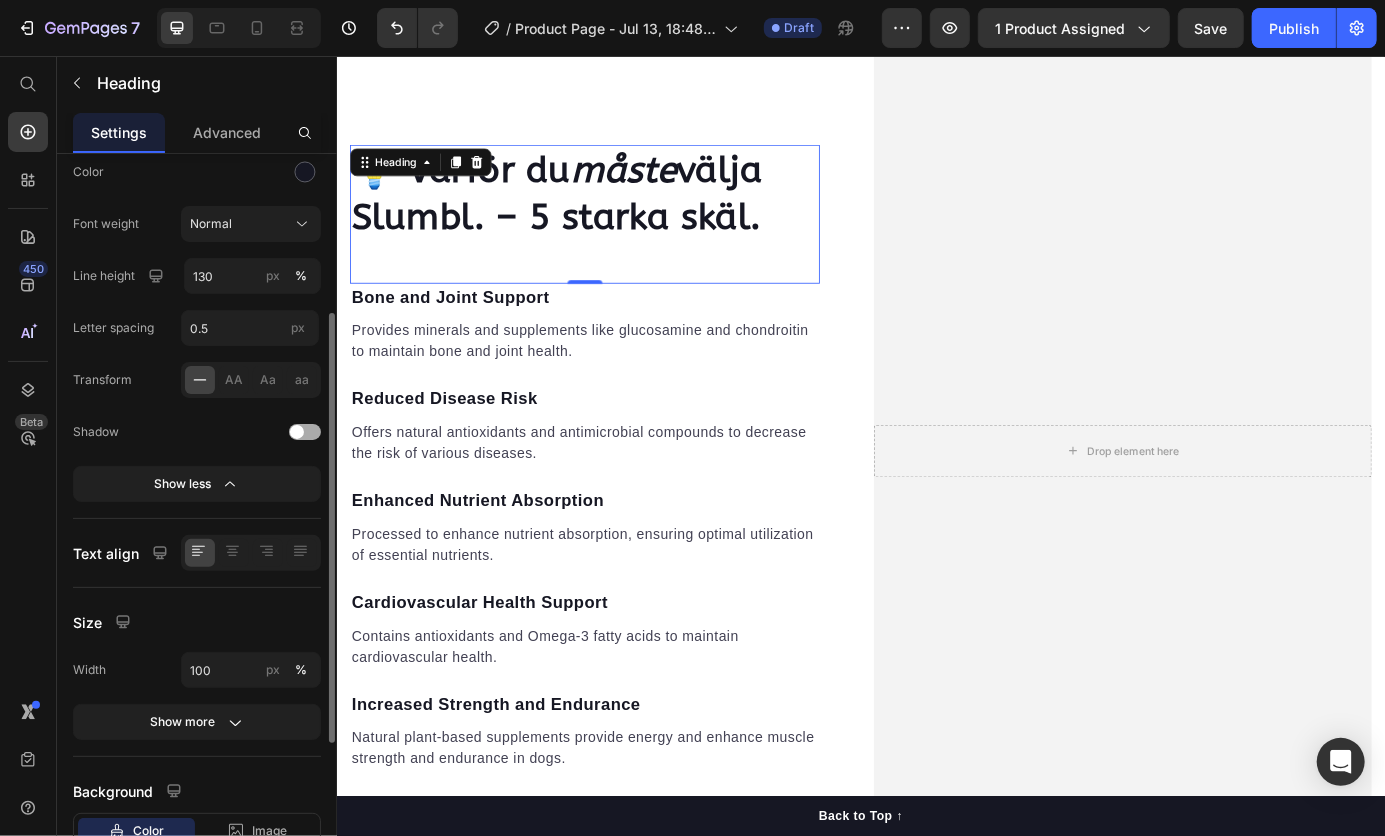 click at bounding box center [305, 432] 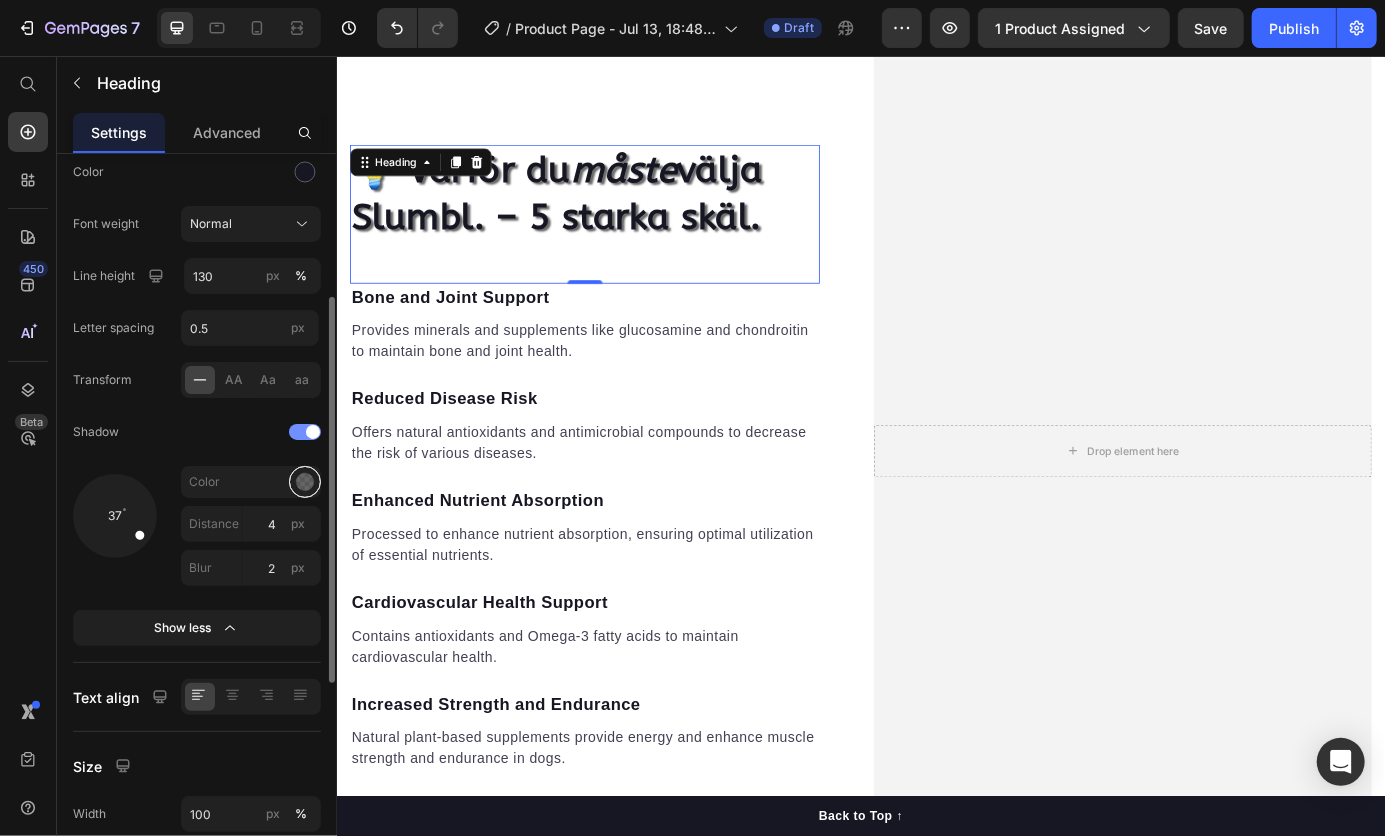 click at bounding box center [305, 482] 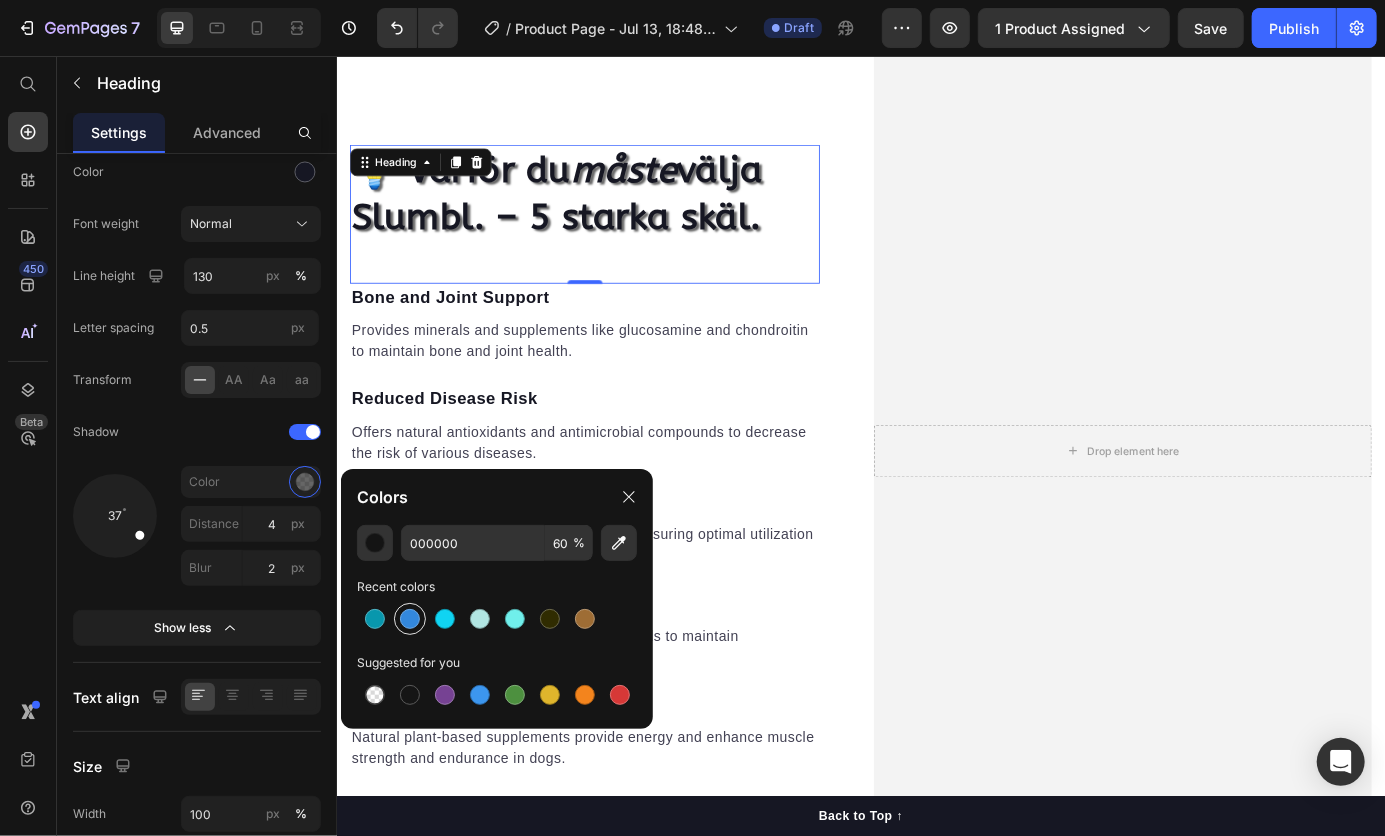 click at bounding box center (410, 619) 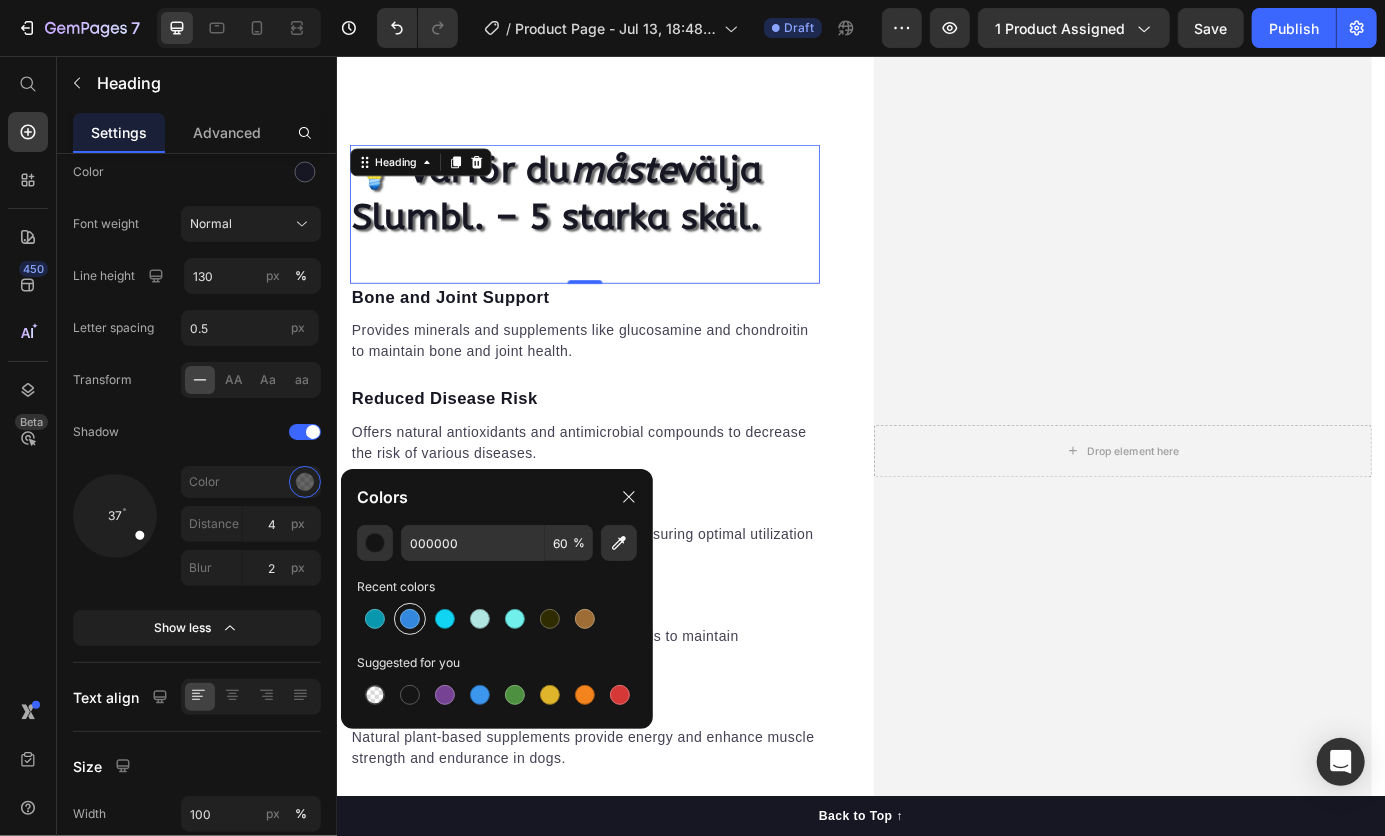 type on "3388DD" 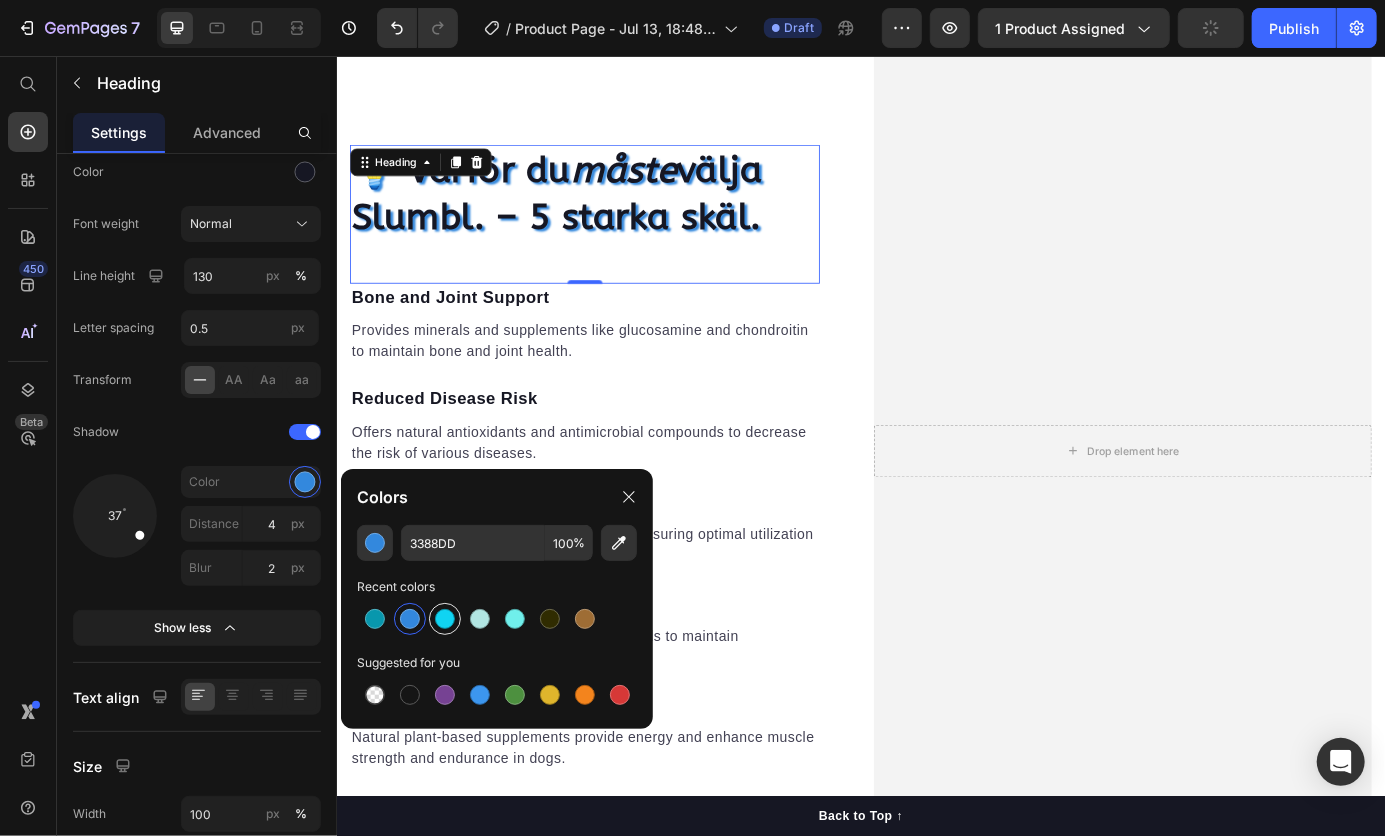 click at bounding box center [445, 619] 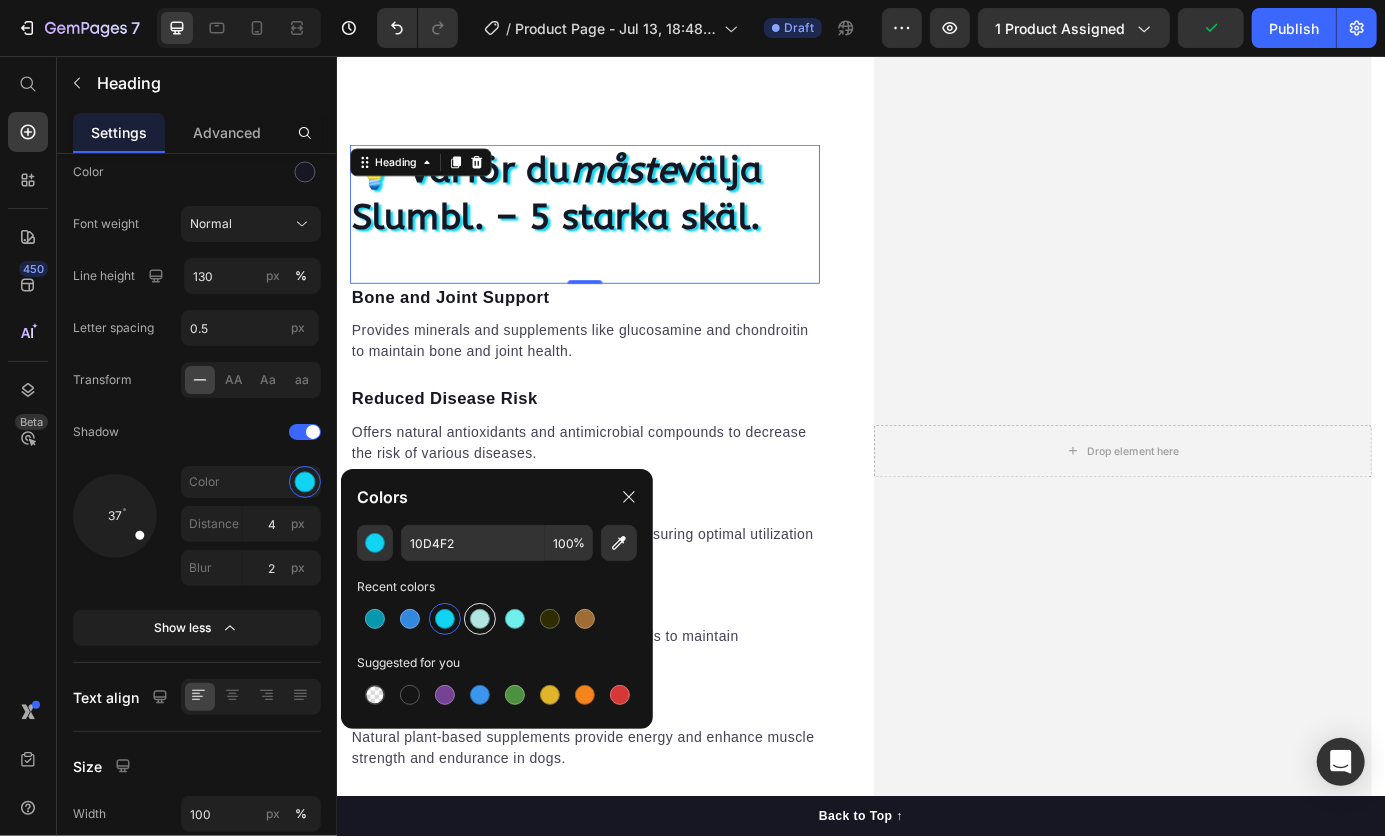 click at bounding box center [480, 619] 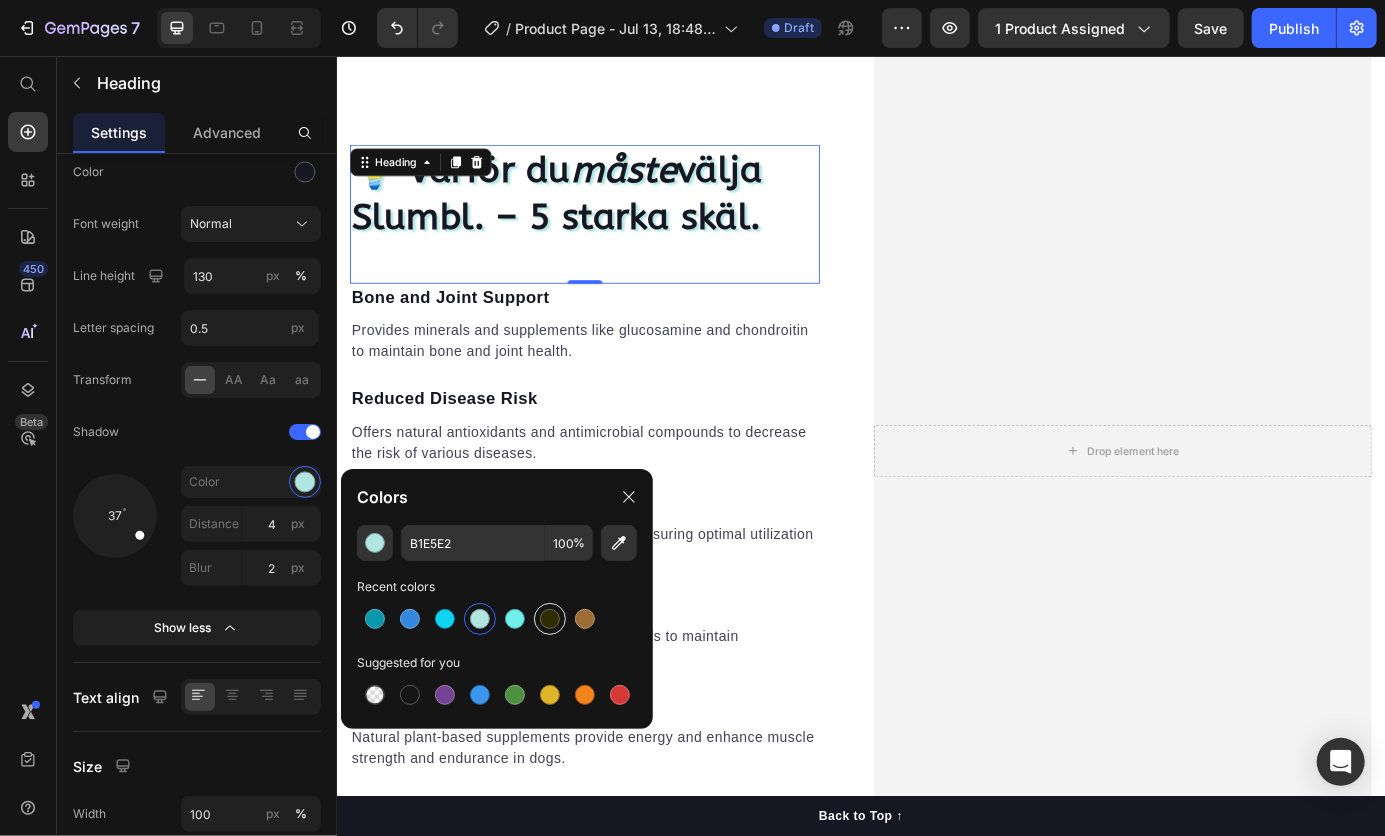 click at bounding box center (550, 619) 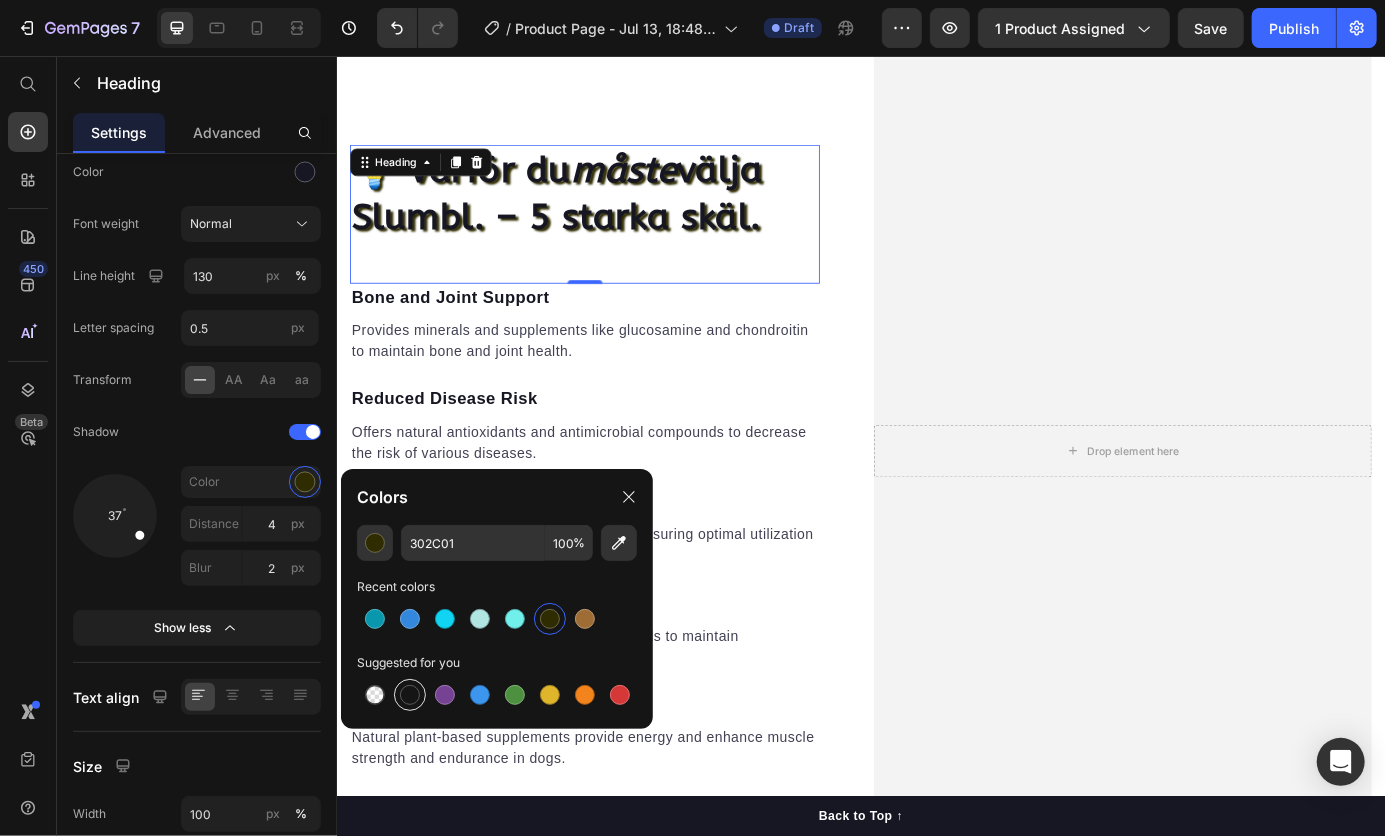 click at bounding box center (410, 695) 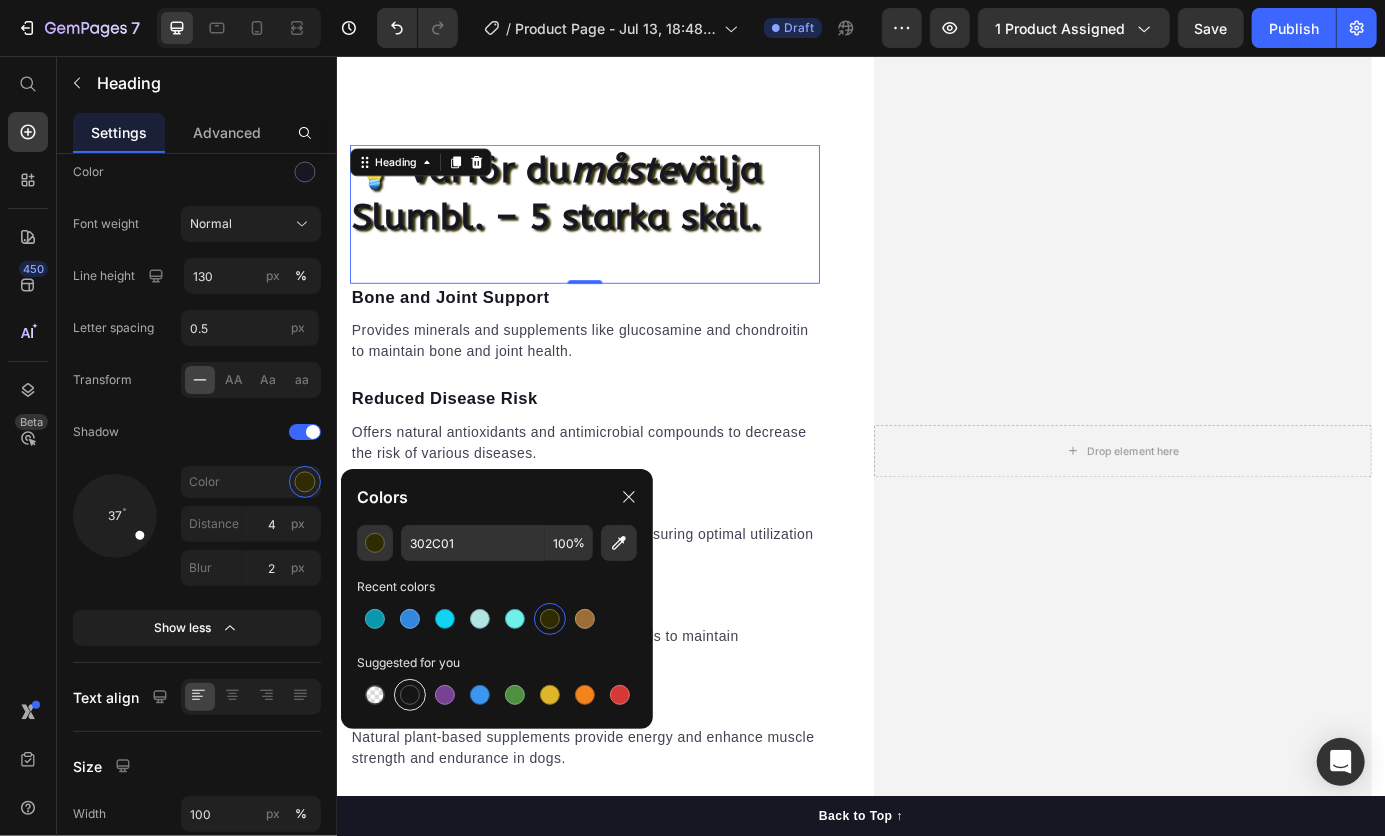 type on "151515" 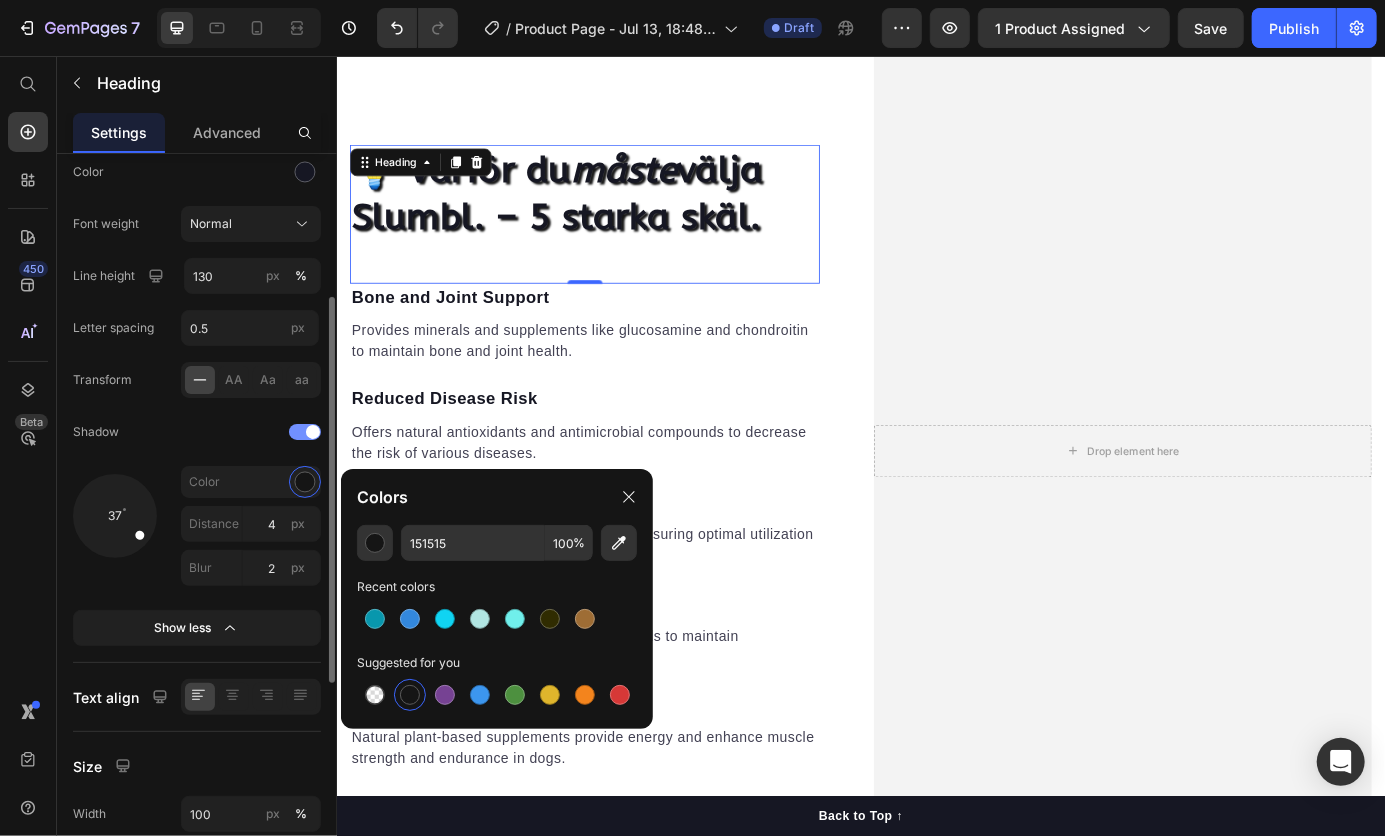 click on "Font ABeeZee Size 41 Color Font weight Normal Line height 130 px % Letter spacing 0.5 px Transform
AA Aa aa Shadow 37 Color Distance 4 px Blur 2 px Show less" at bounding box center [197, 321] 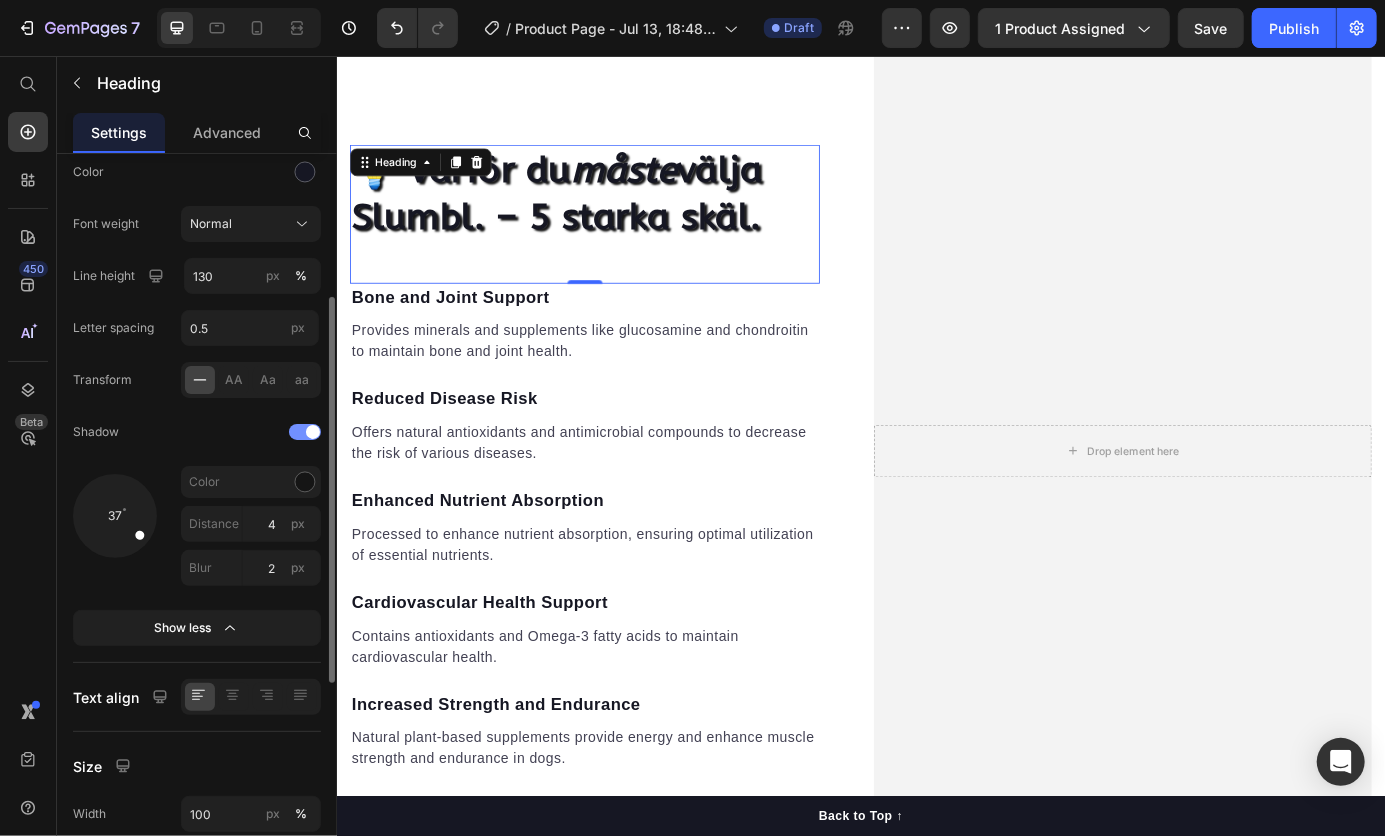 click at bounding box center (313, 432) 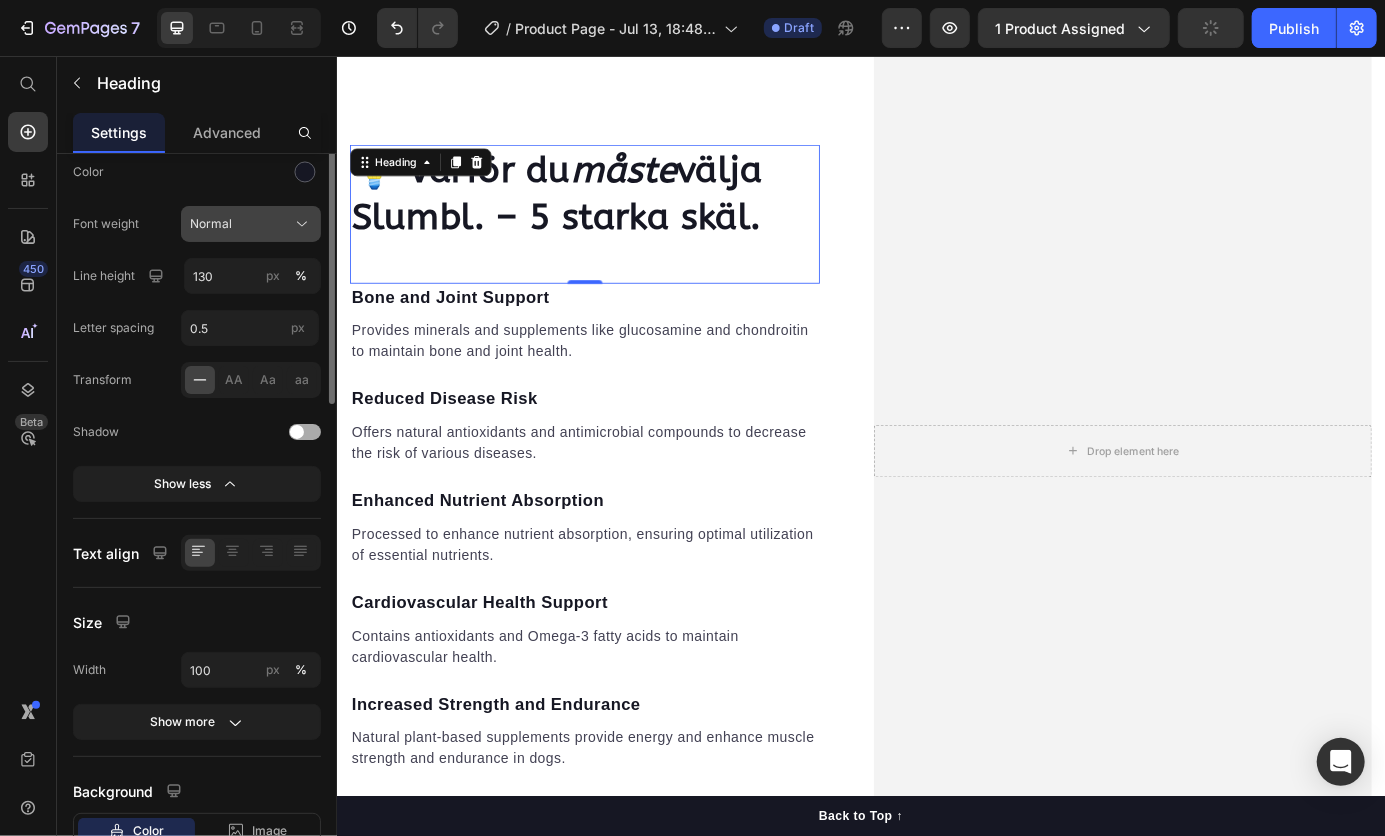 scroll, scrollTop: 0, scrollLeft: 0, axis: both 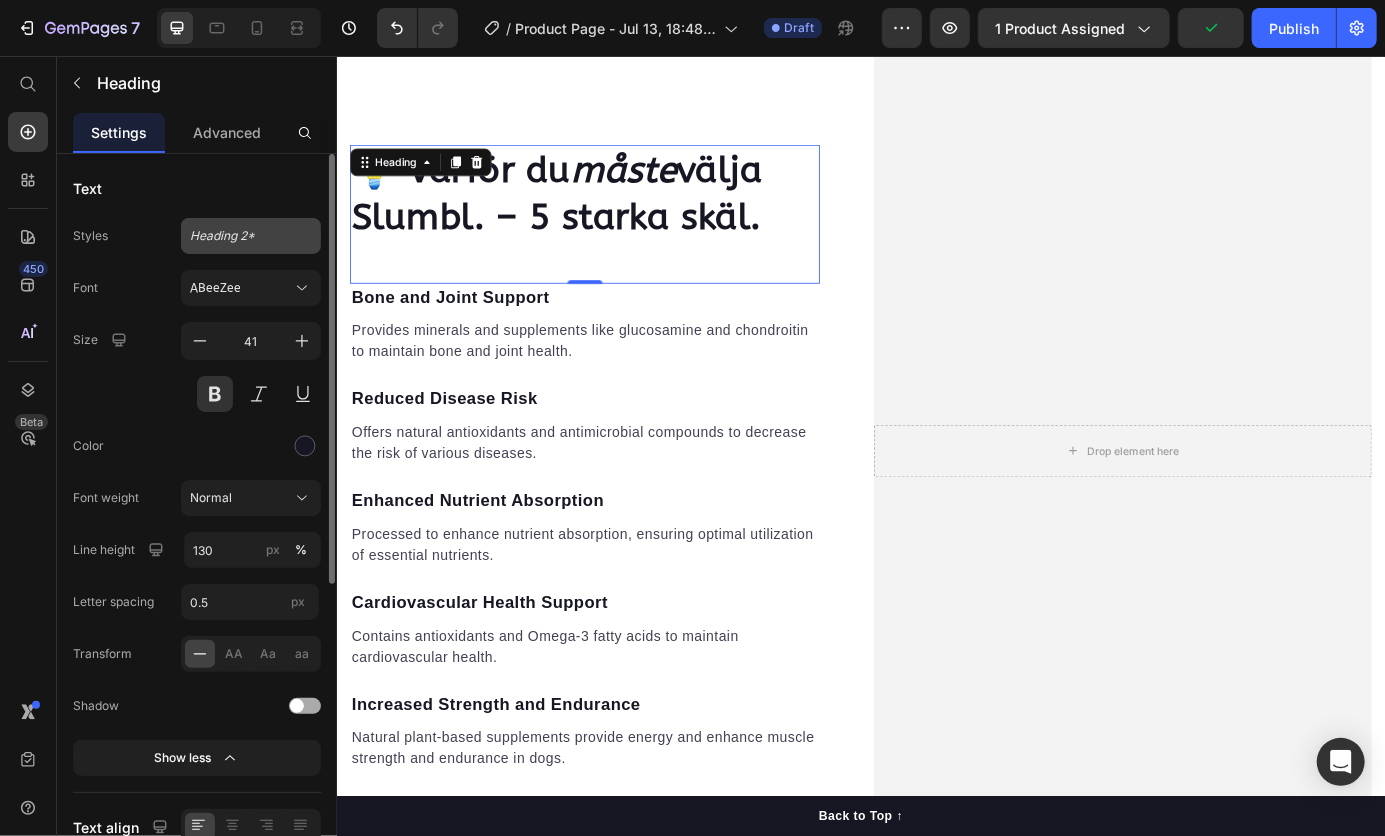 click on "Heading 2*" at bounding box center [251, 236] 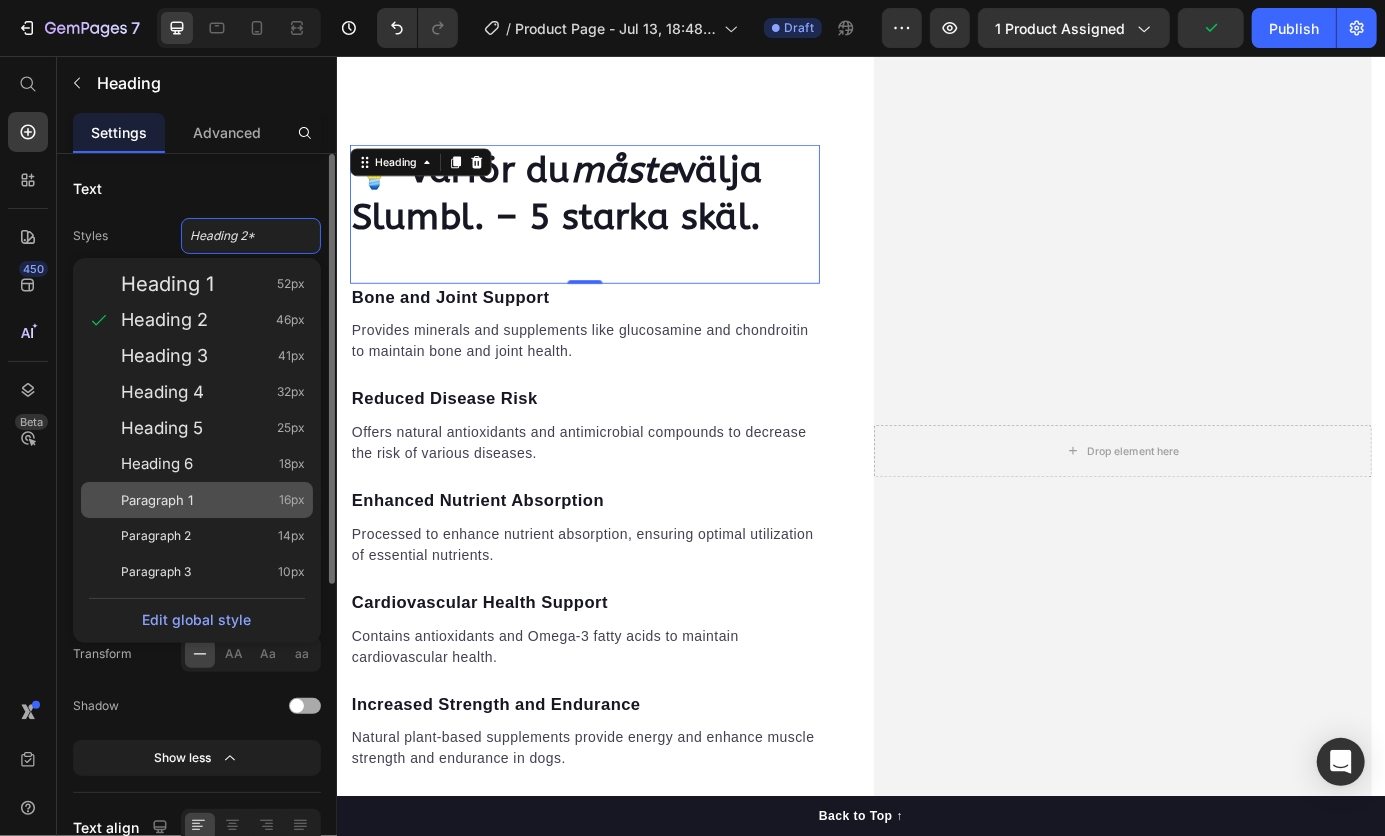 click on "Paragraph 1 16px" 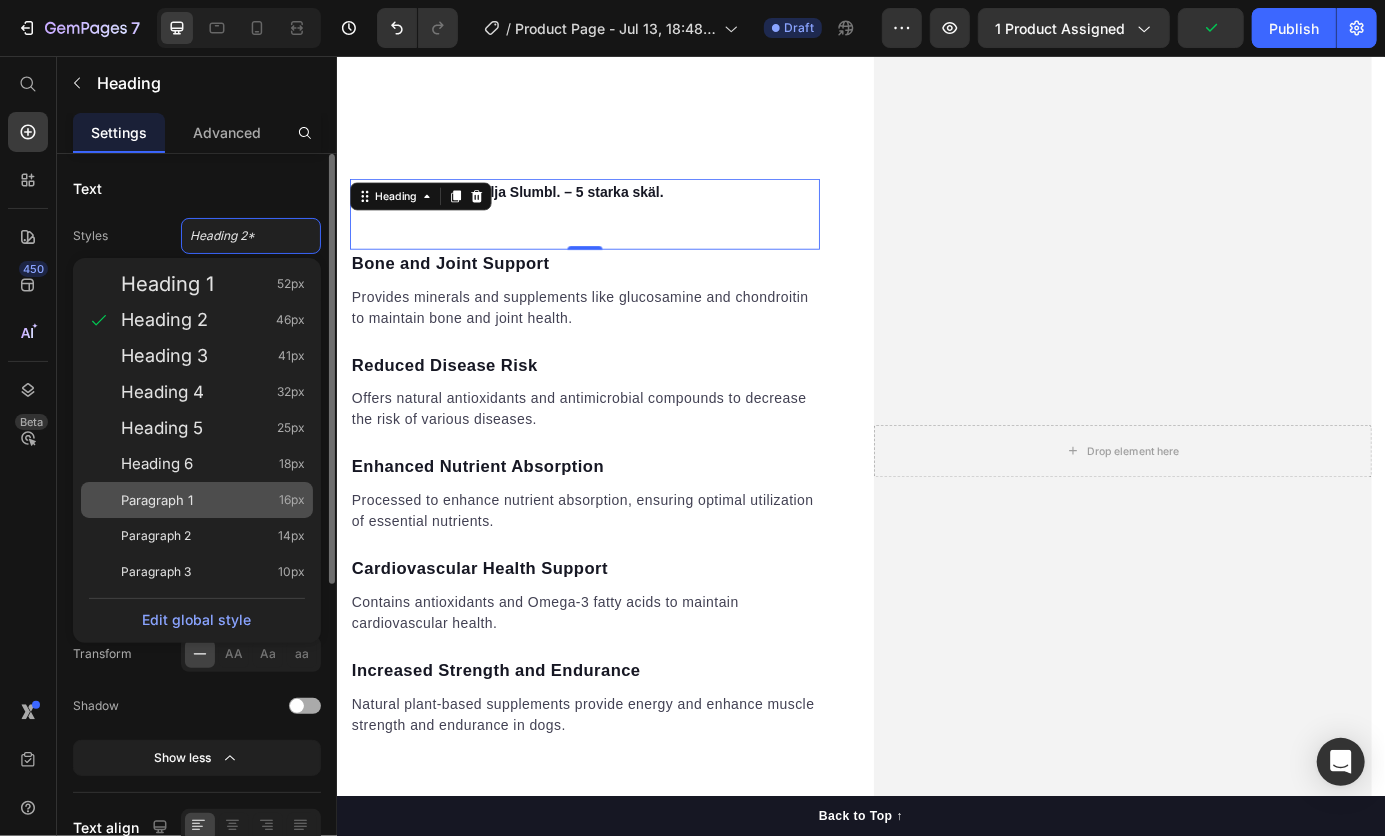 scroll, scrollTop: 2476, scrollLeft: 0, axis: vertical 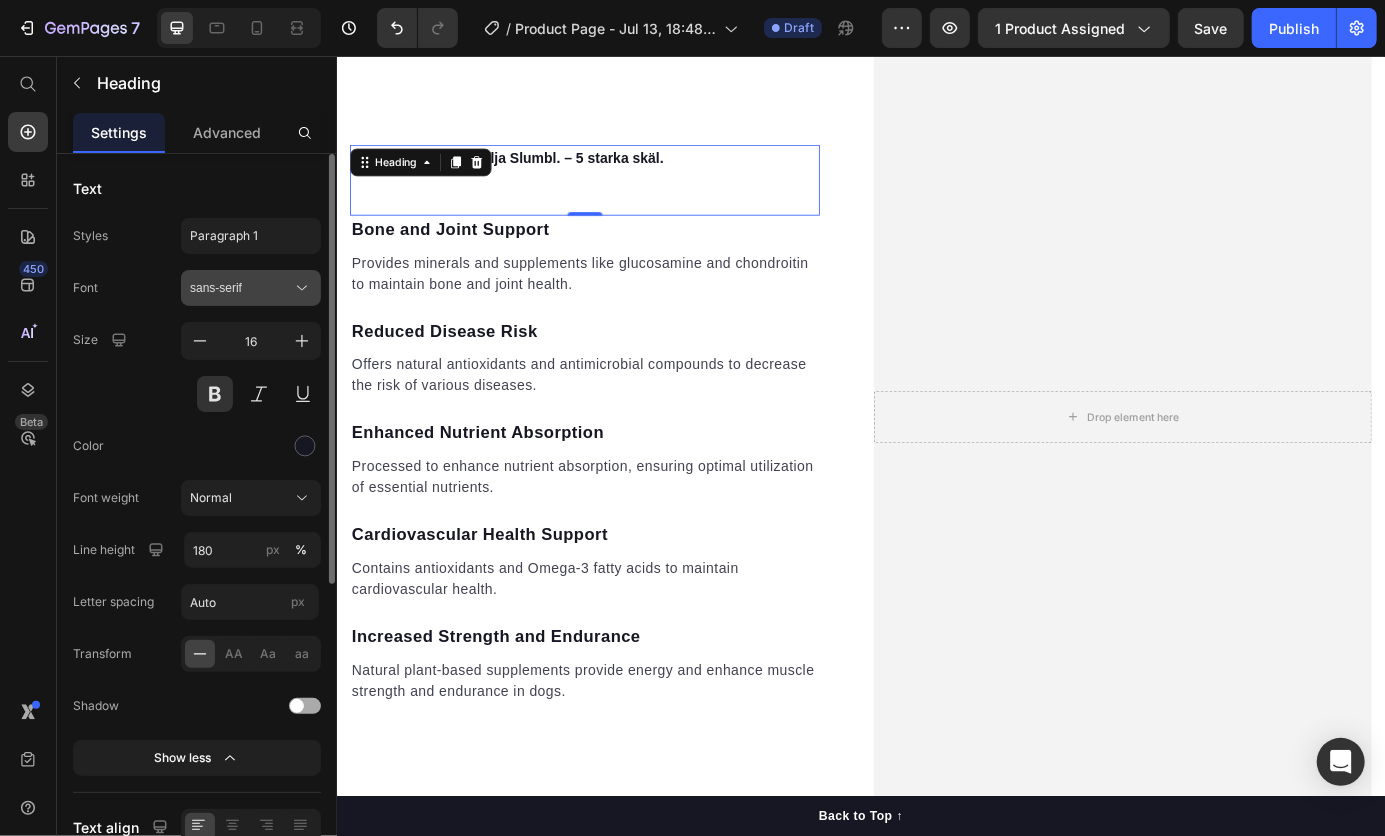 click on "sans-serif" at bounding box center (251, 288) 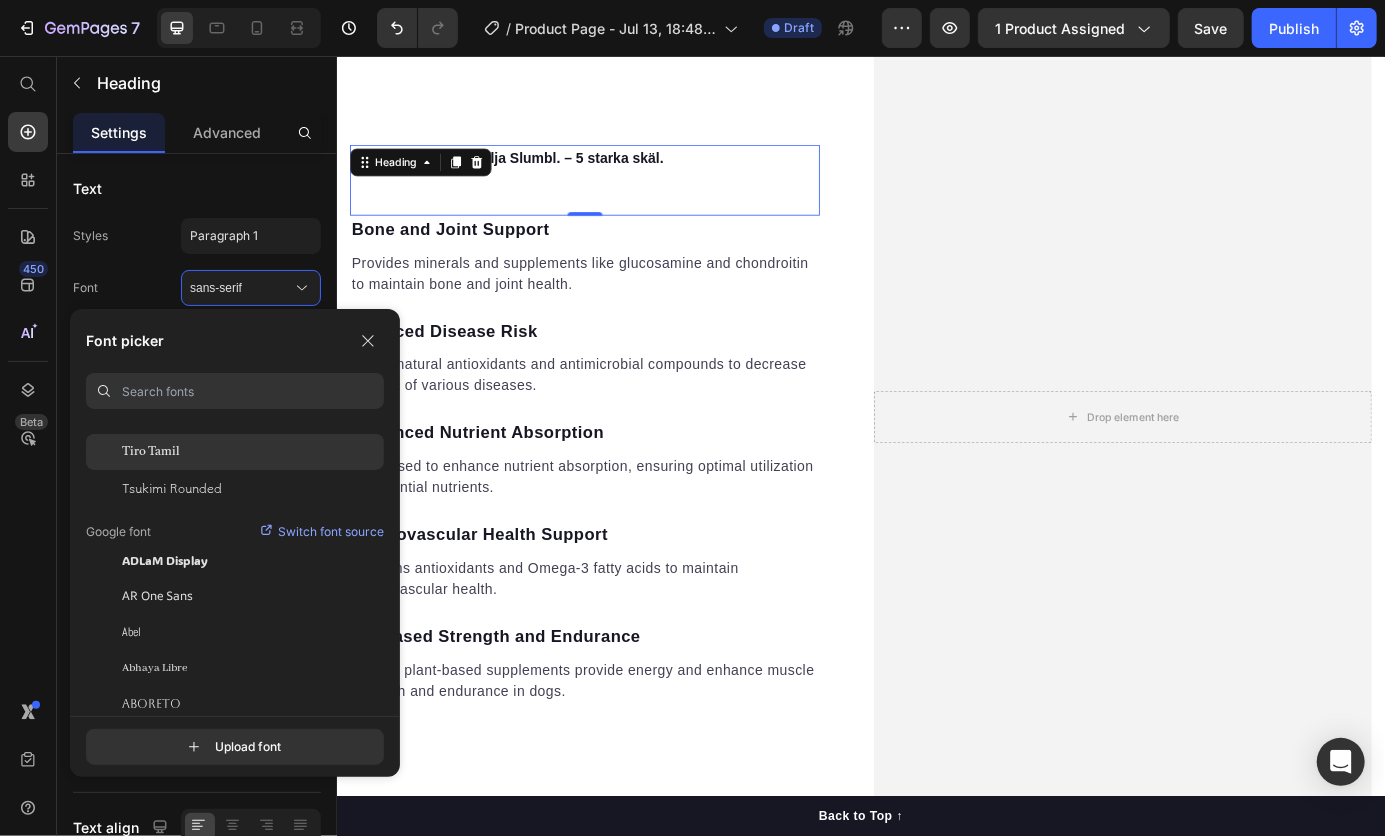 click on "Tiro Tamil" 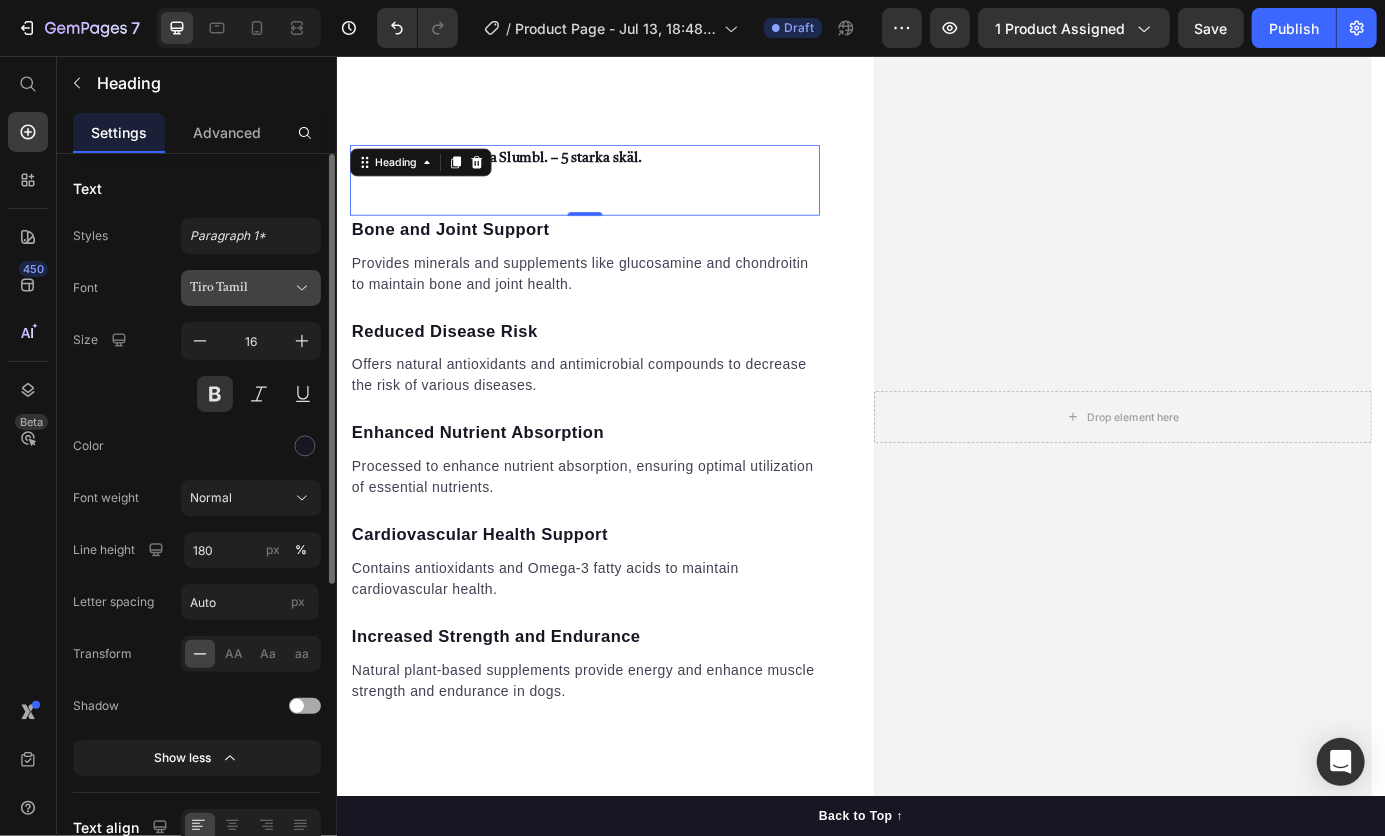 click on "Tiro Tamil" at bounding box center (241, 288) 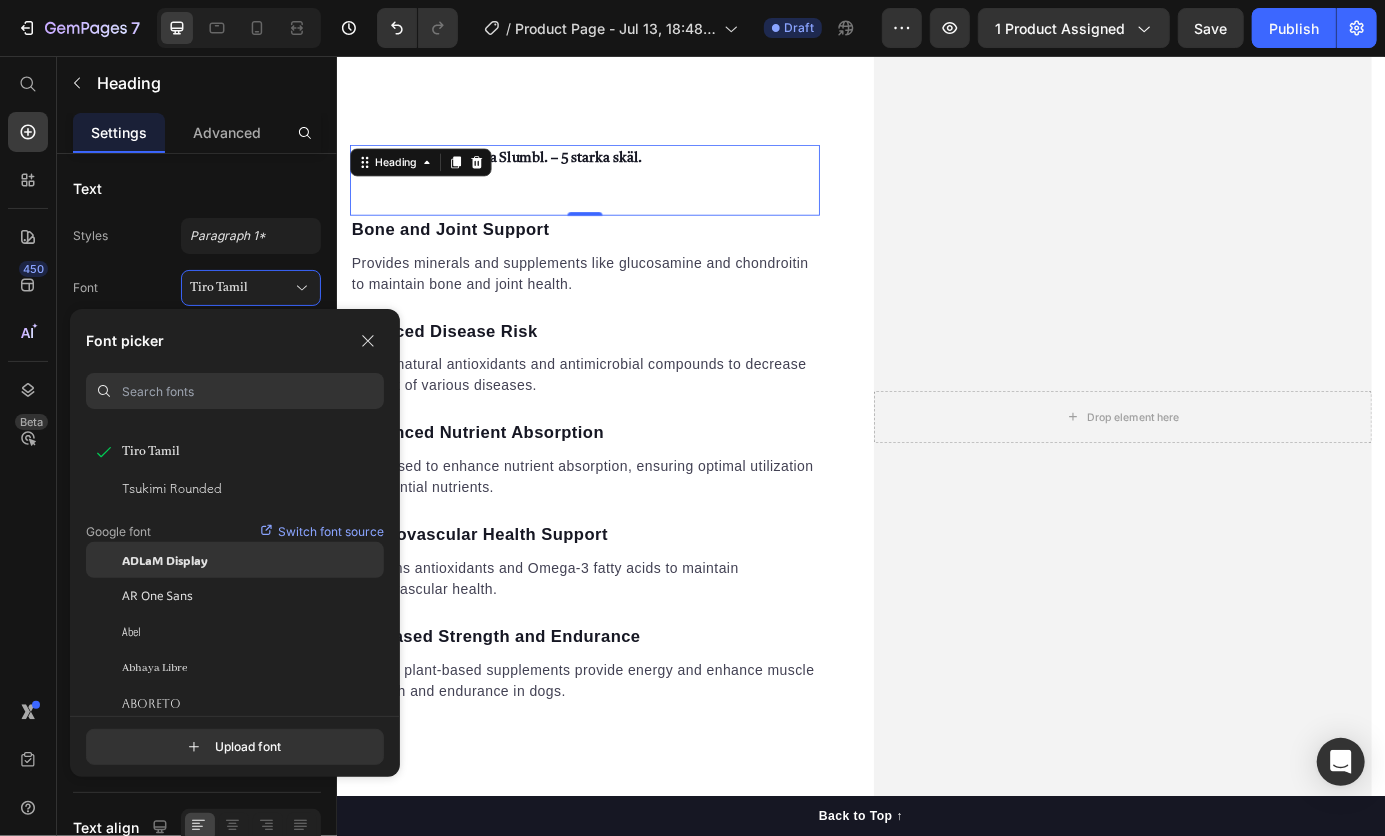click on "ADLaM Display" at bounding box center [165, 560] 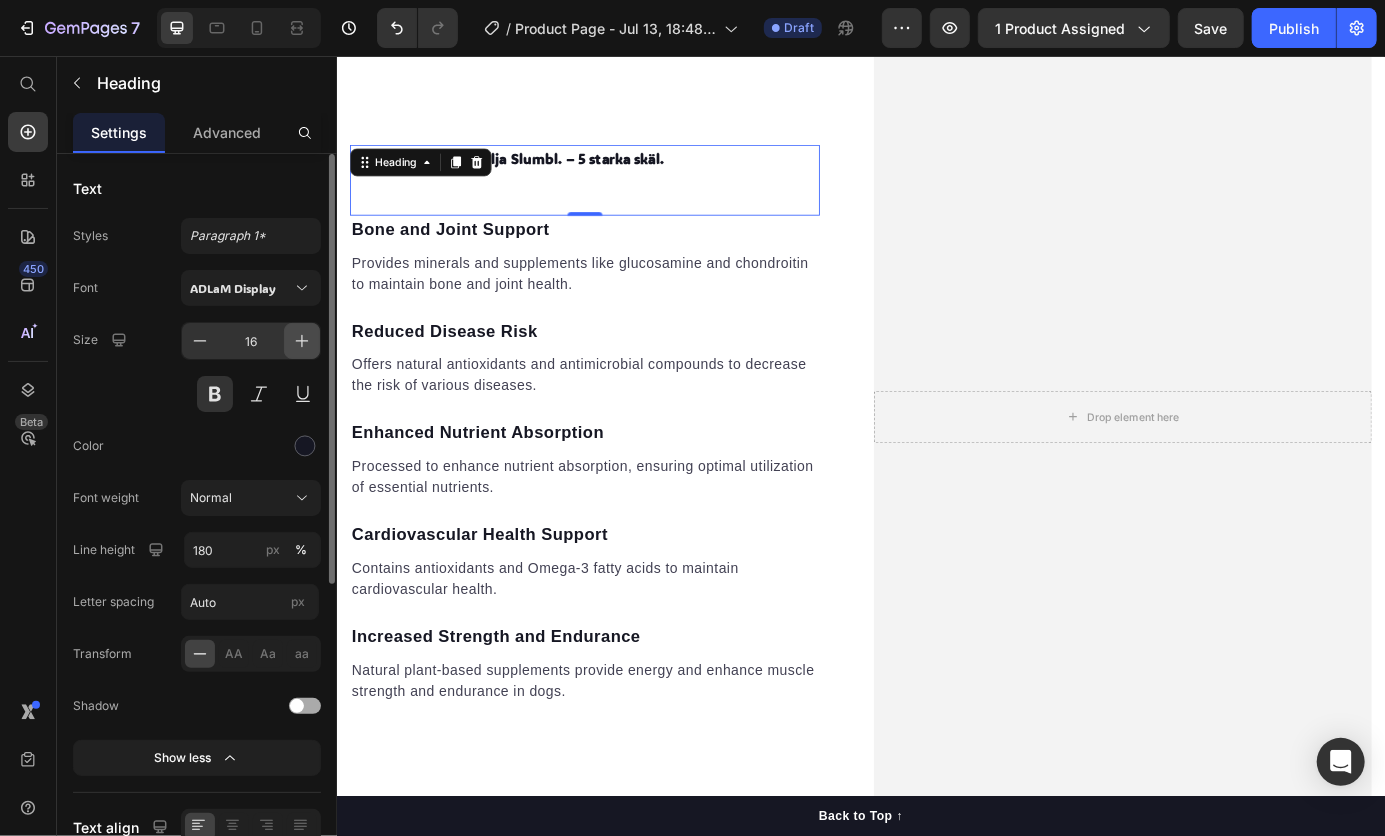click at bounding box center (302, 341) 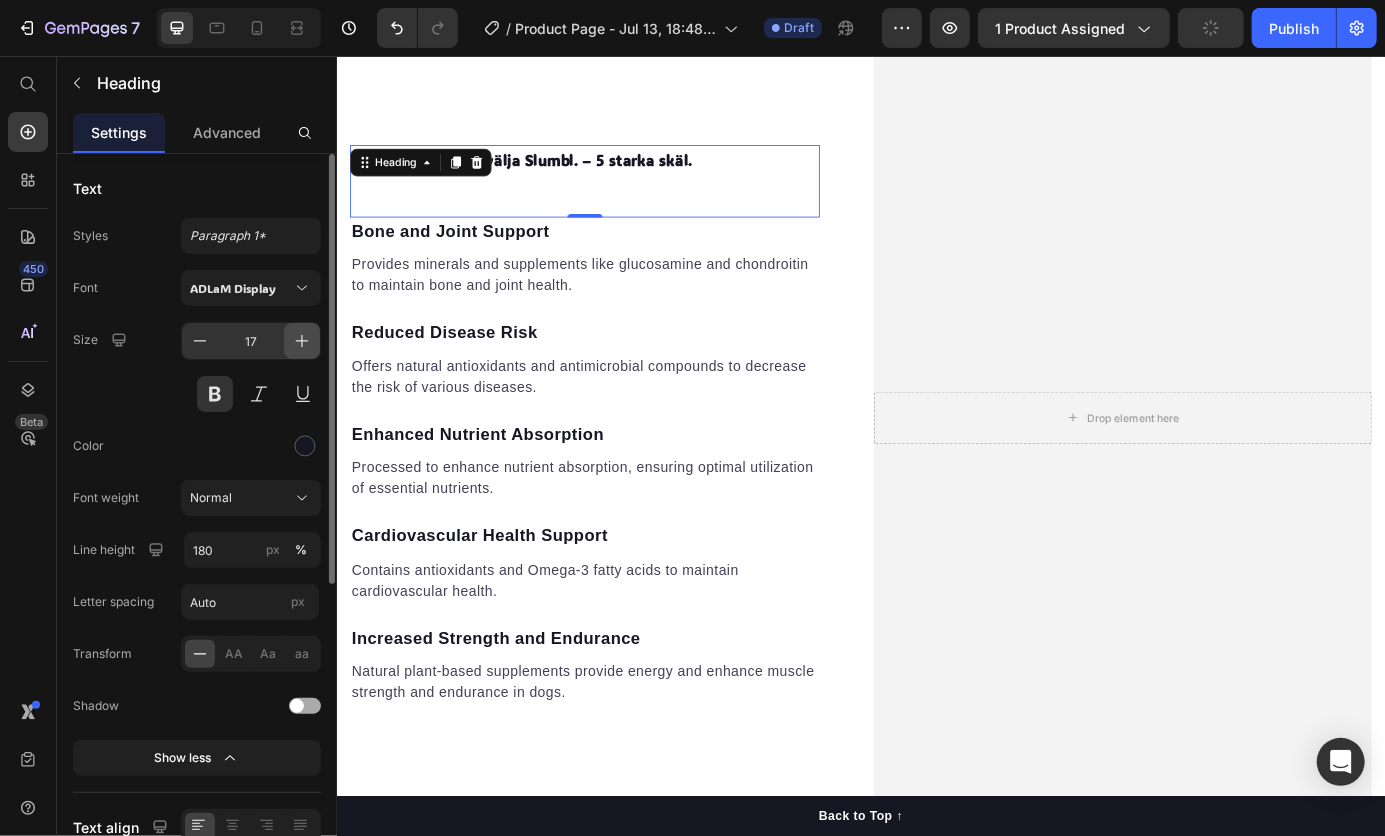 click at bounding box center [302, 341] 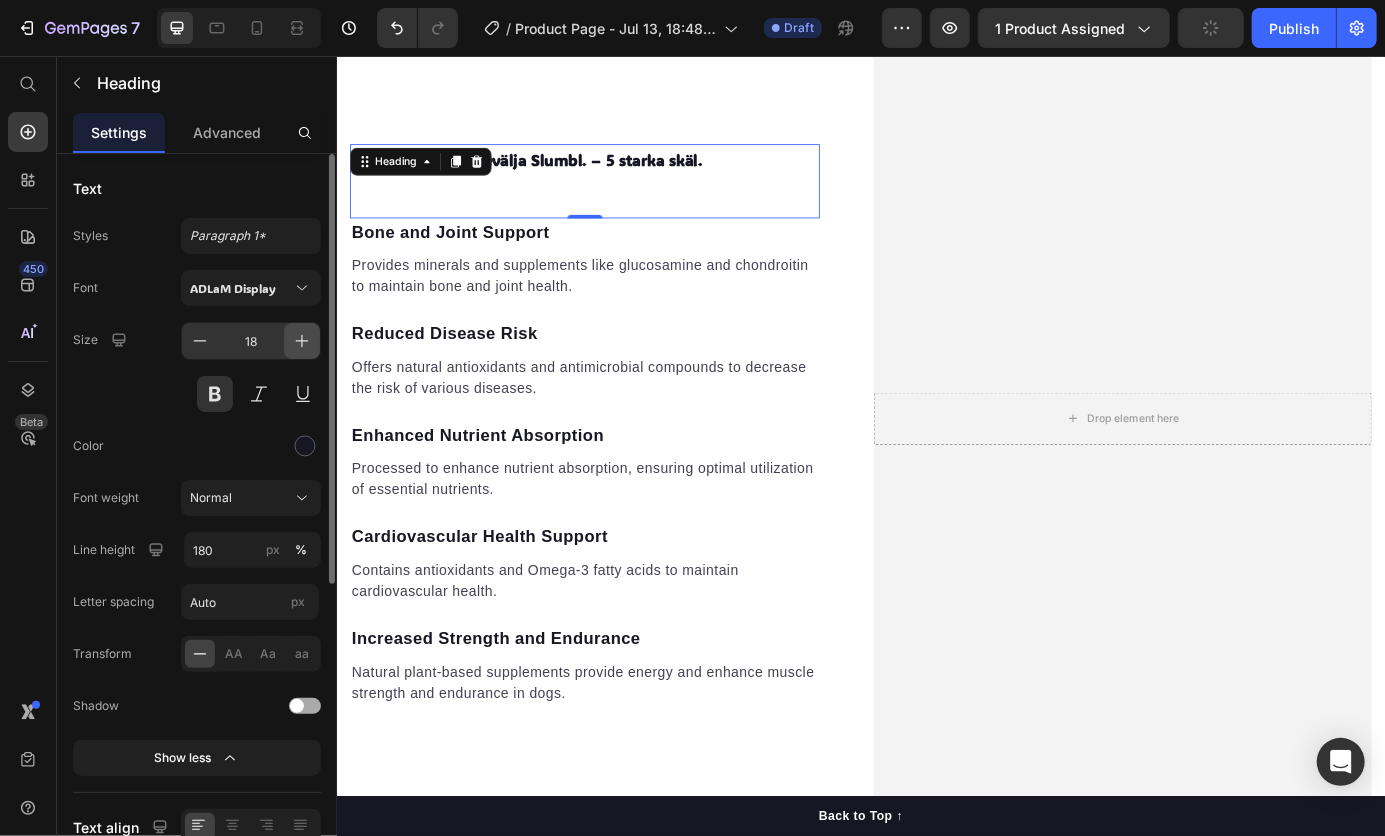 click at bounding box center [302, 341] 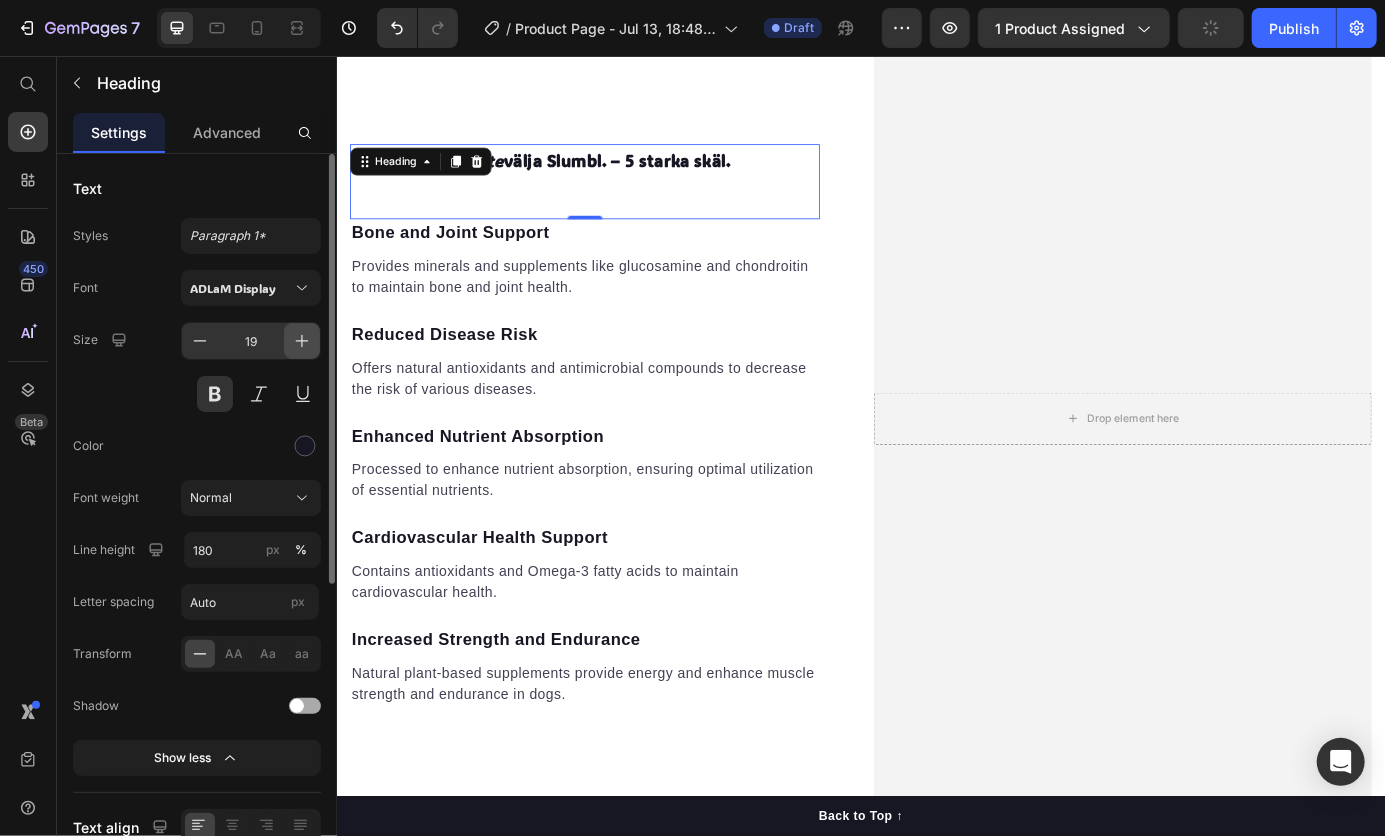 click at bounding box center (302, 341) 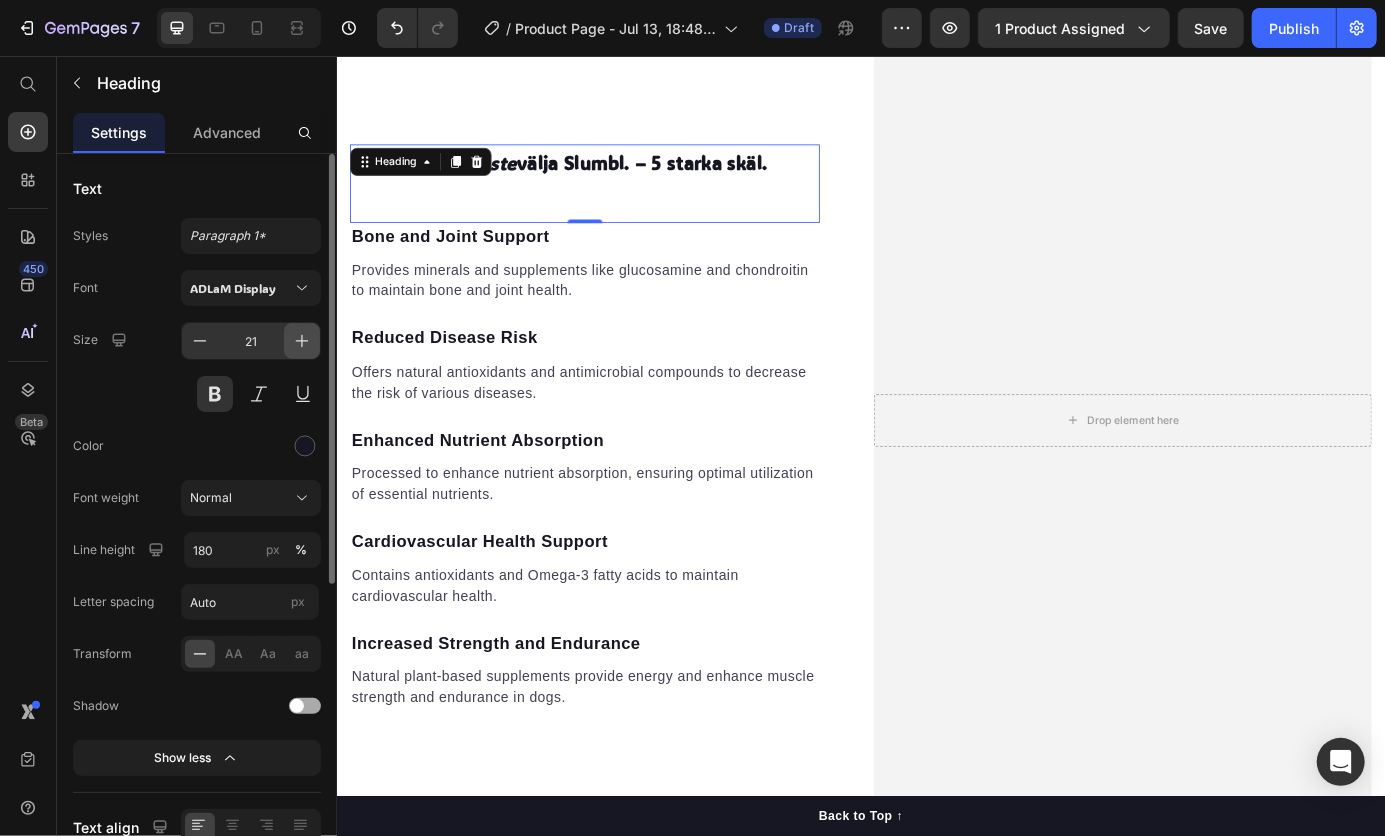 click at bounding box center (302, 341) 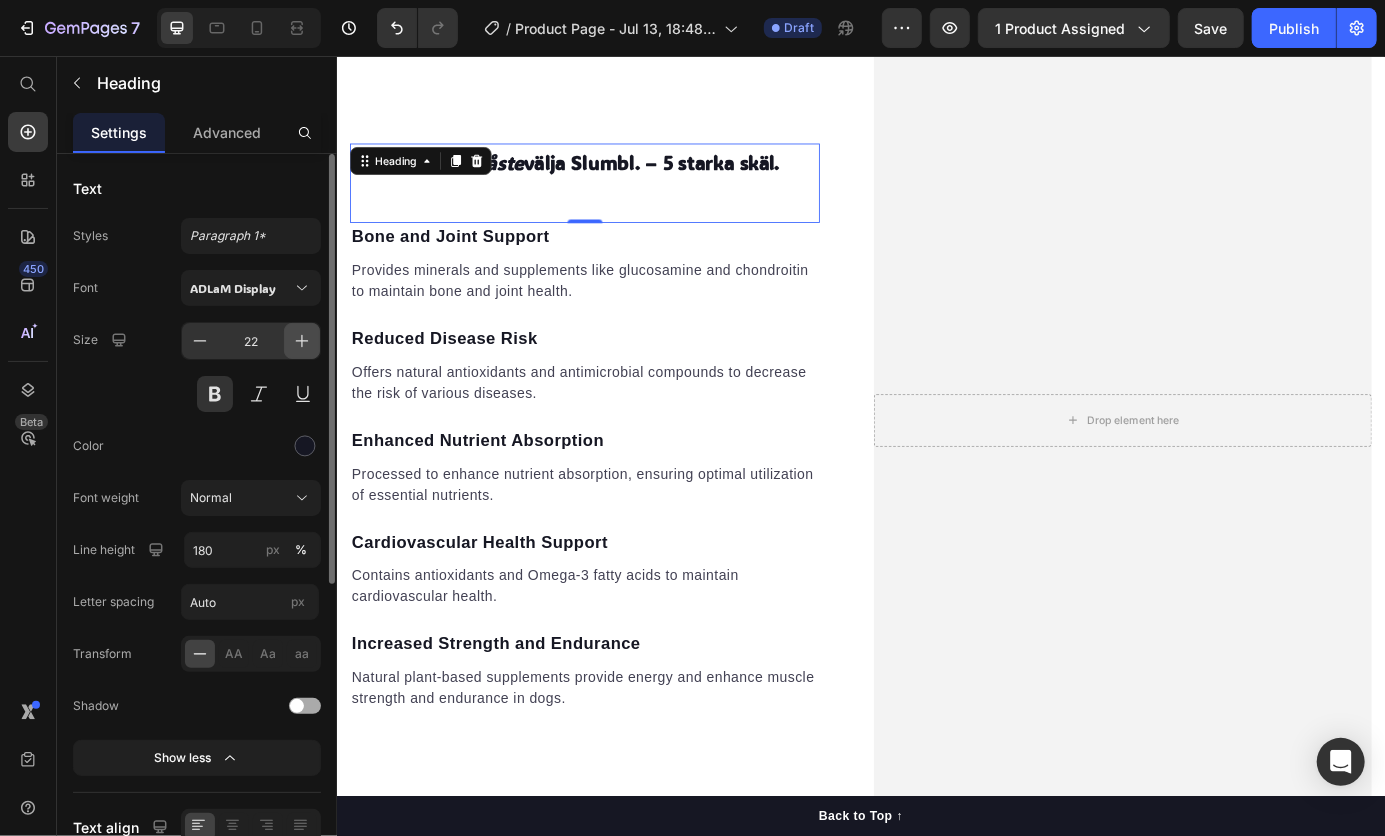 click at bounding box center [302, 341] 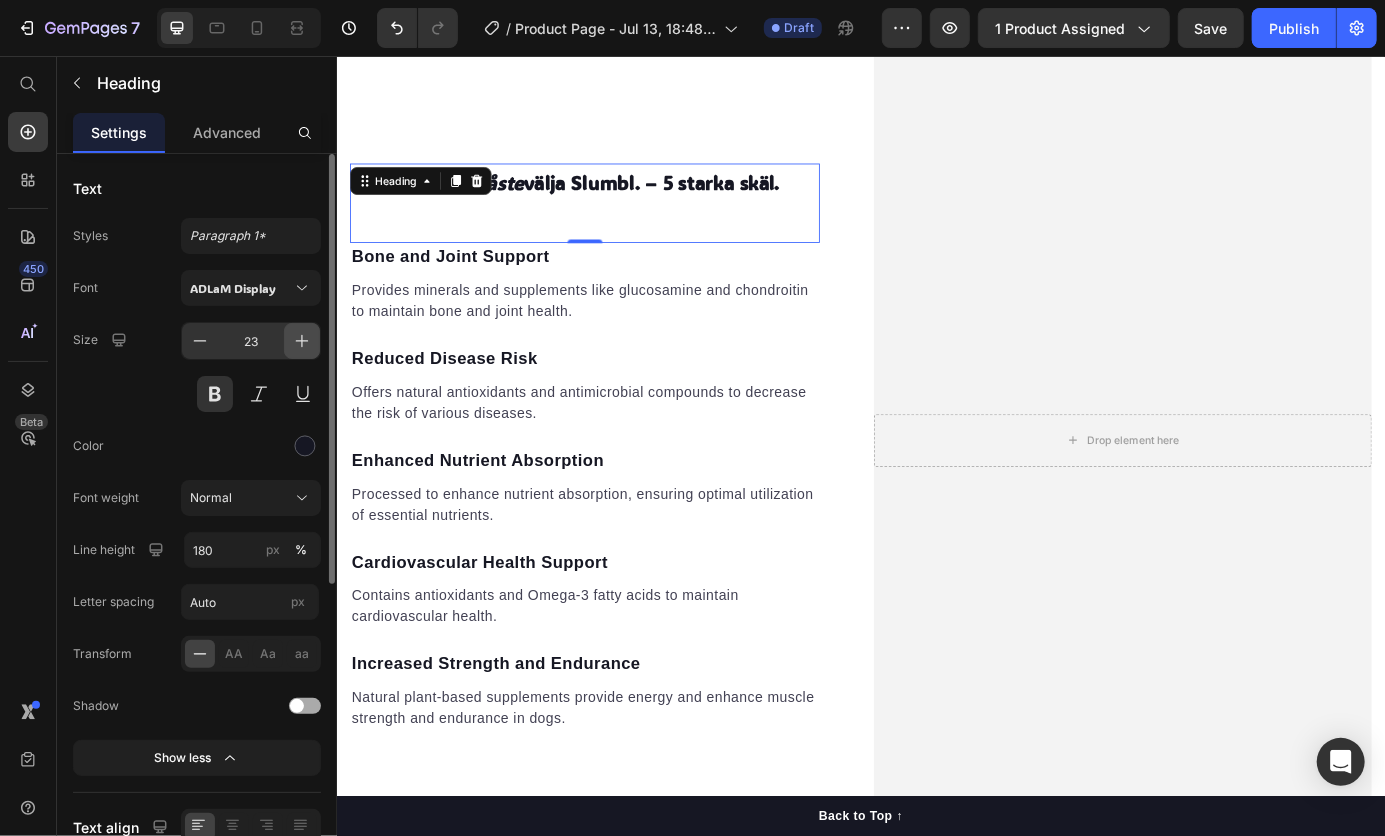 click at bounding box center (302, 341) 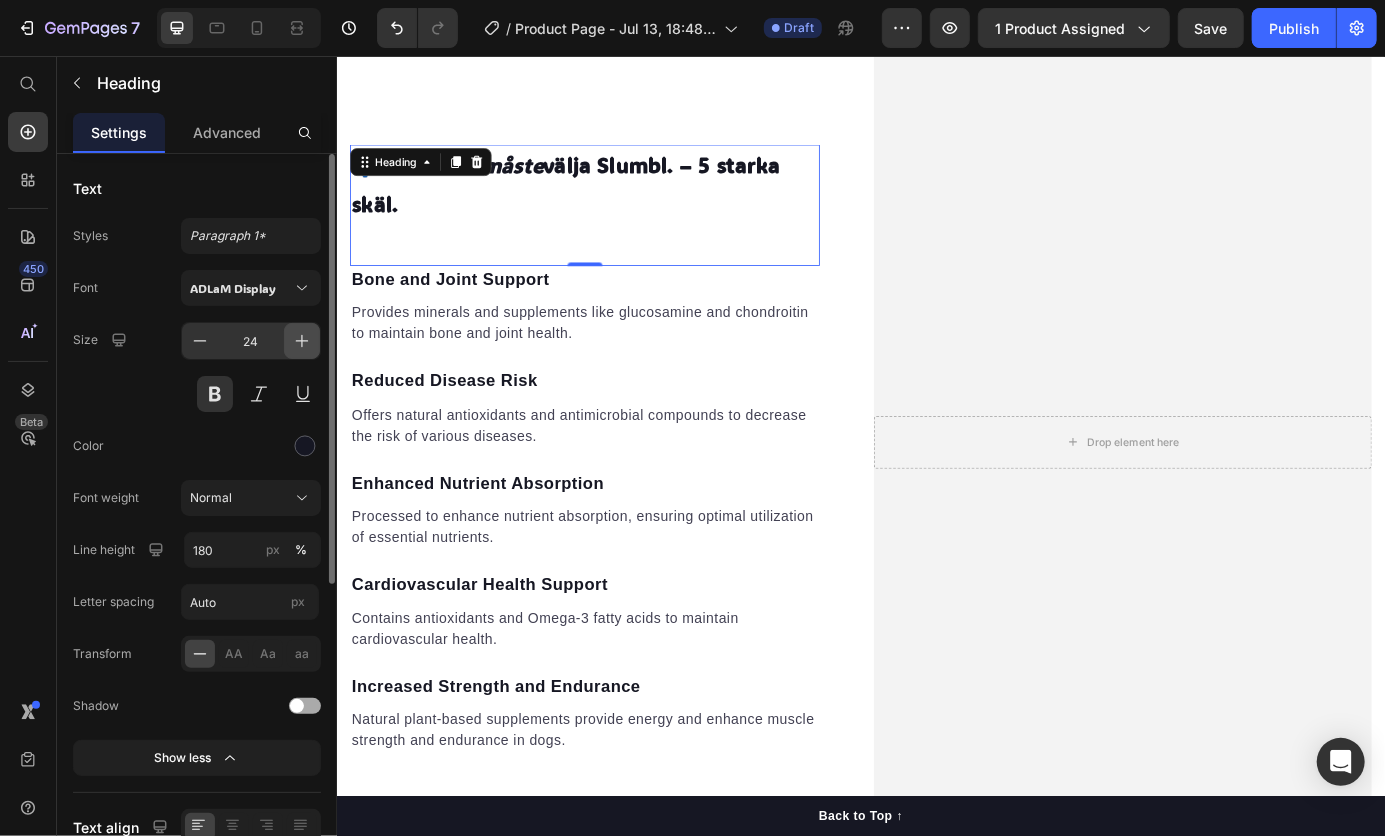 click at bounding box center (302, 341) 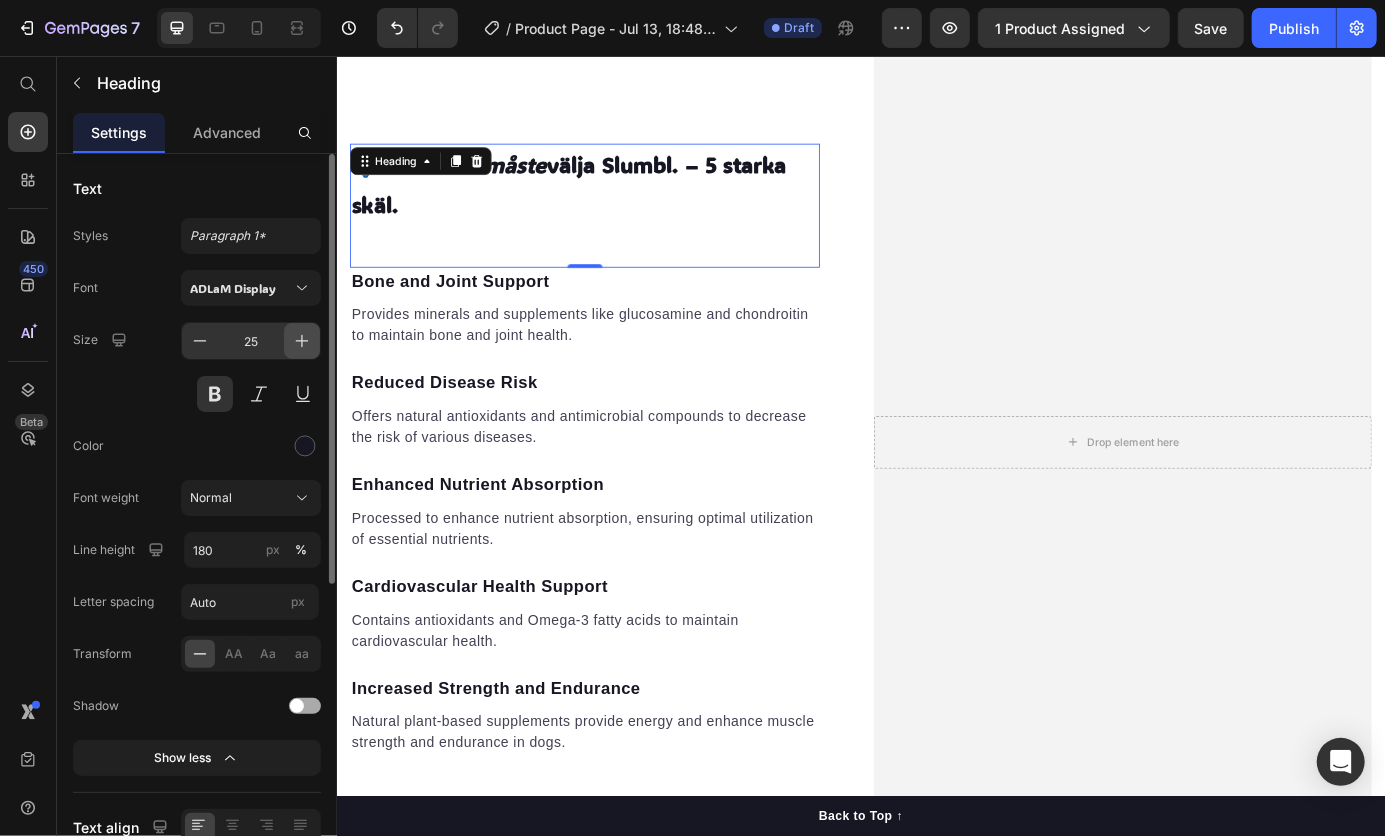 click at bounding box center [302, 341] 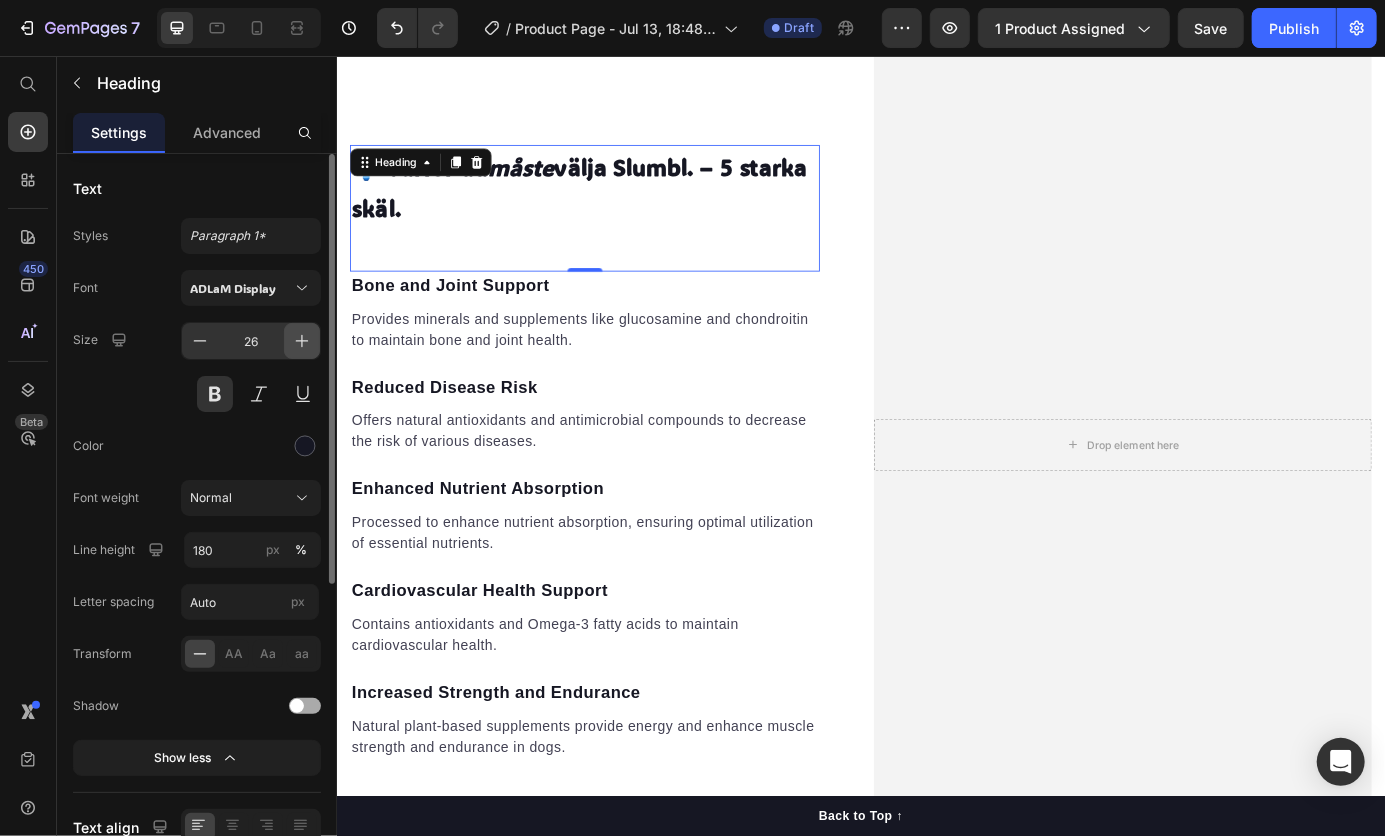 click at bounding box center [302, 341] 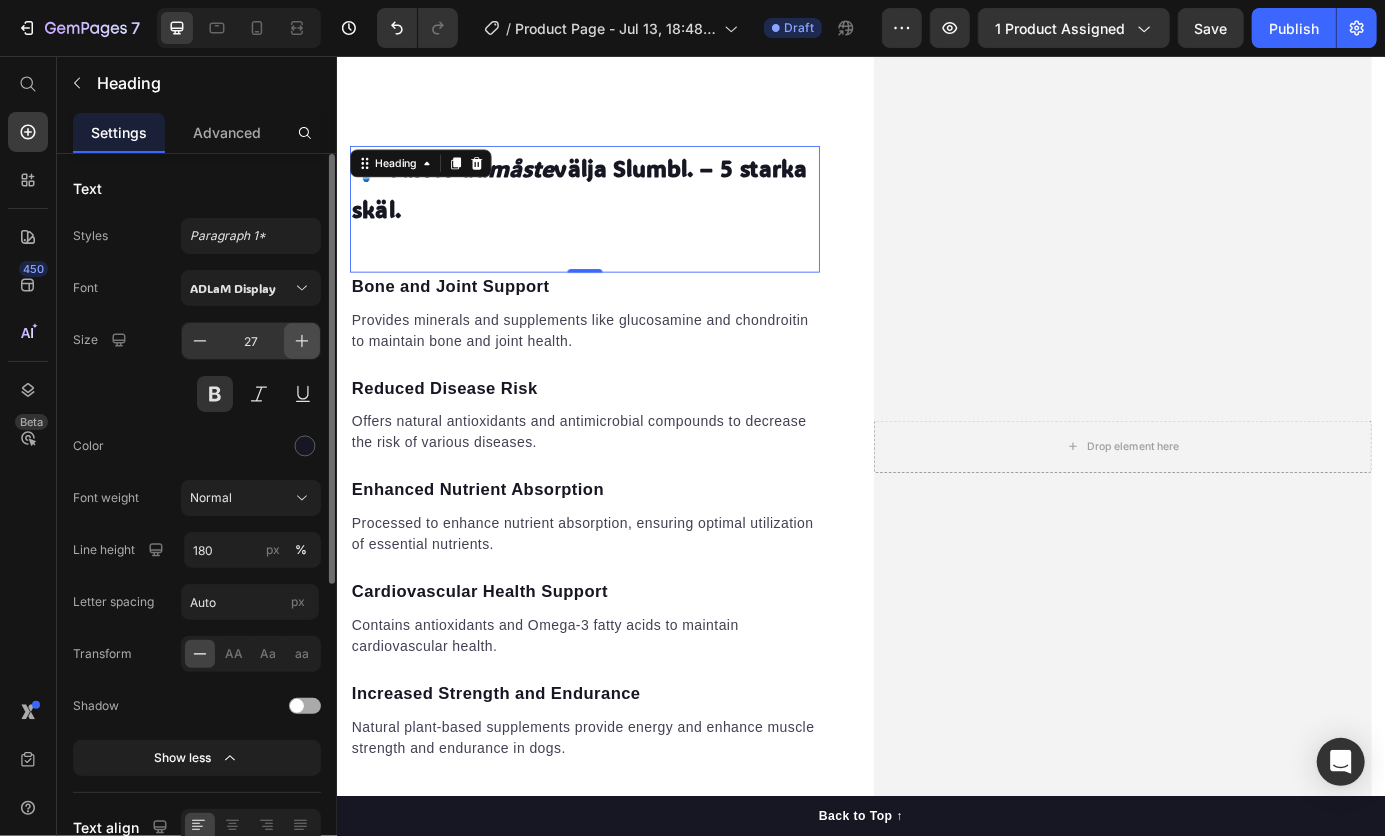 click at bounding box center [302, 341] 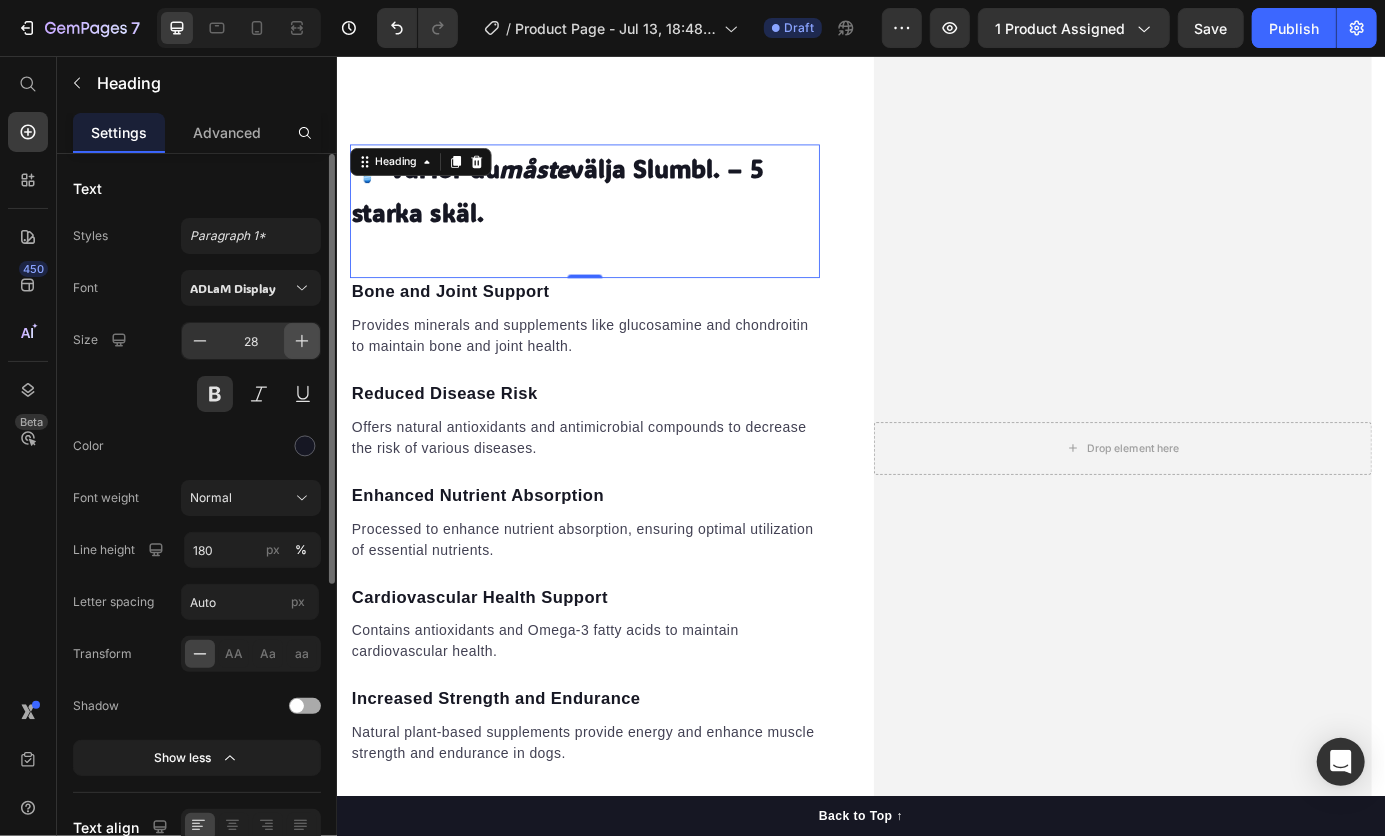 click at bounding box center [302, 341] 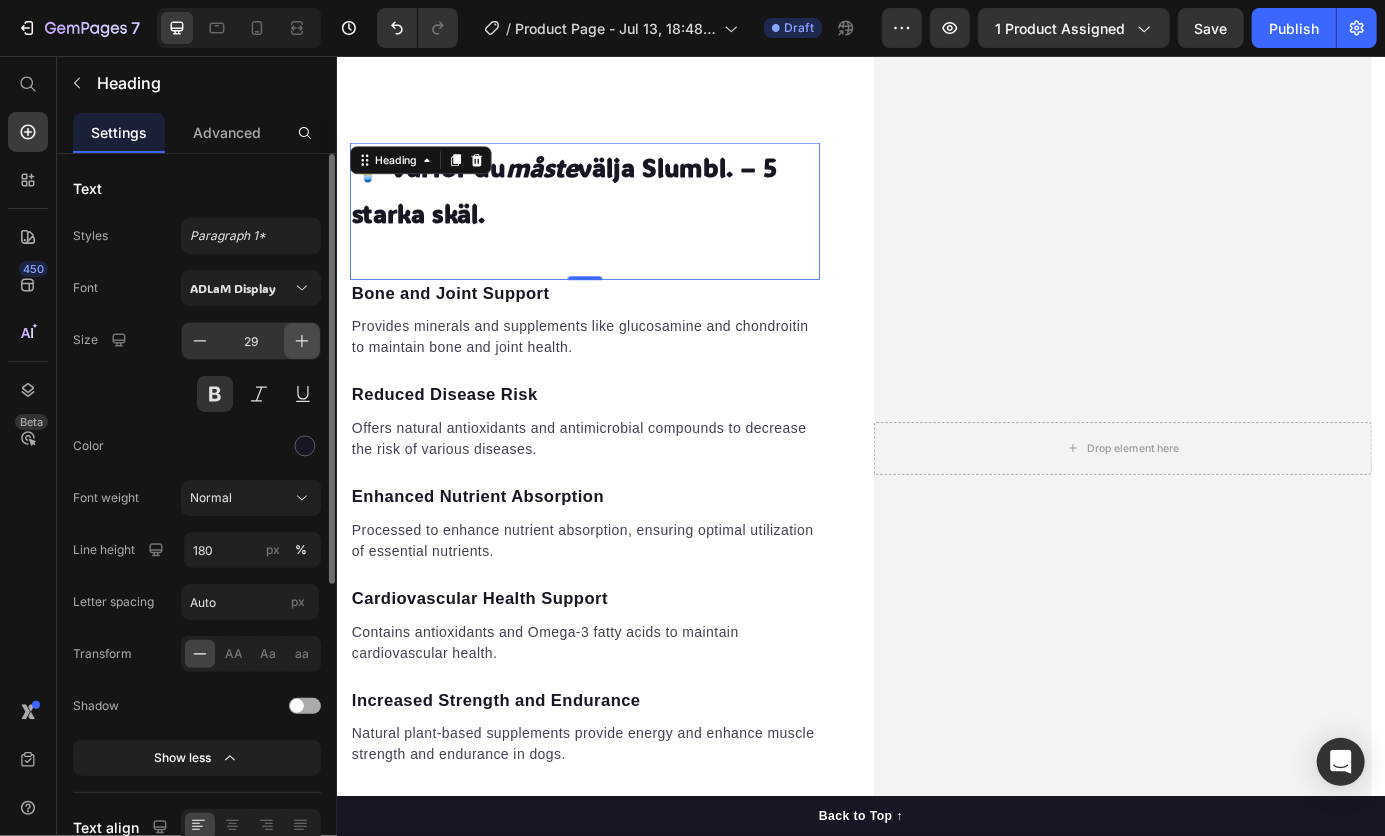 click at bounding box center [302, 341] 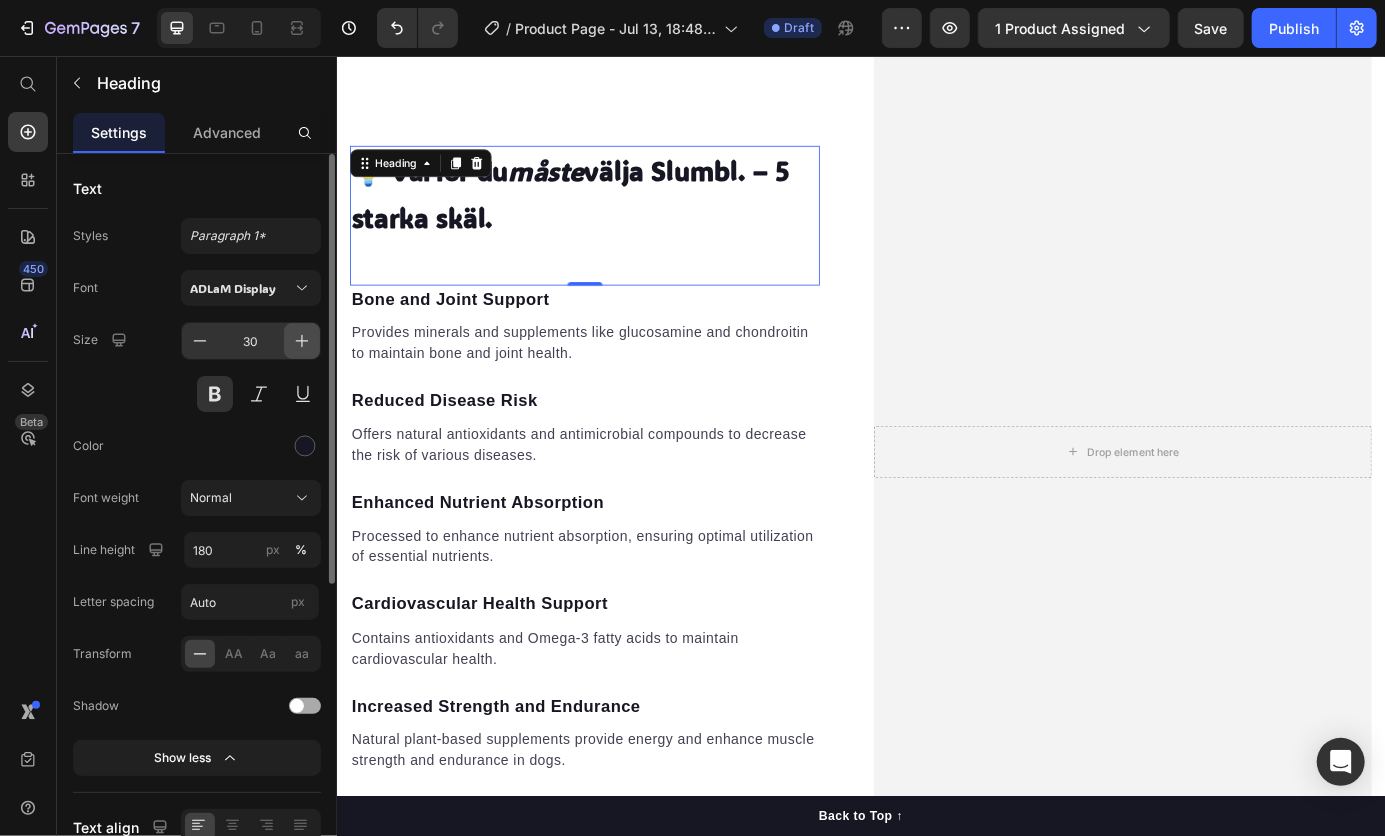 click at bounding box center (302, 341) 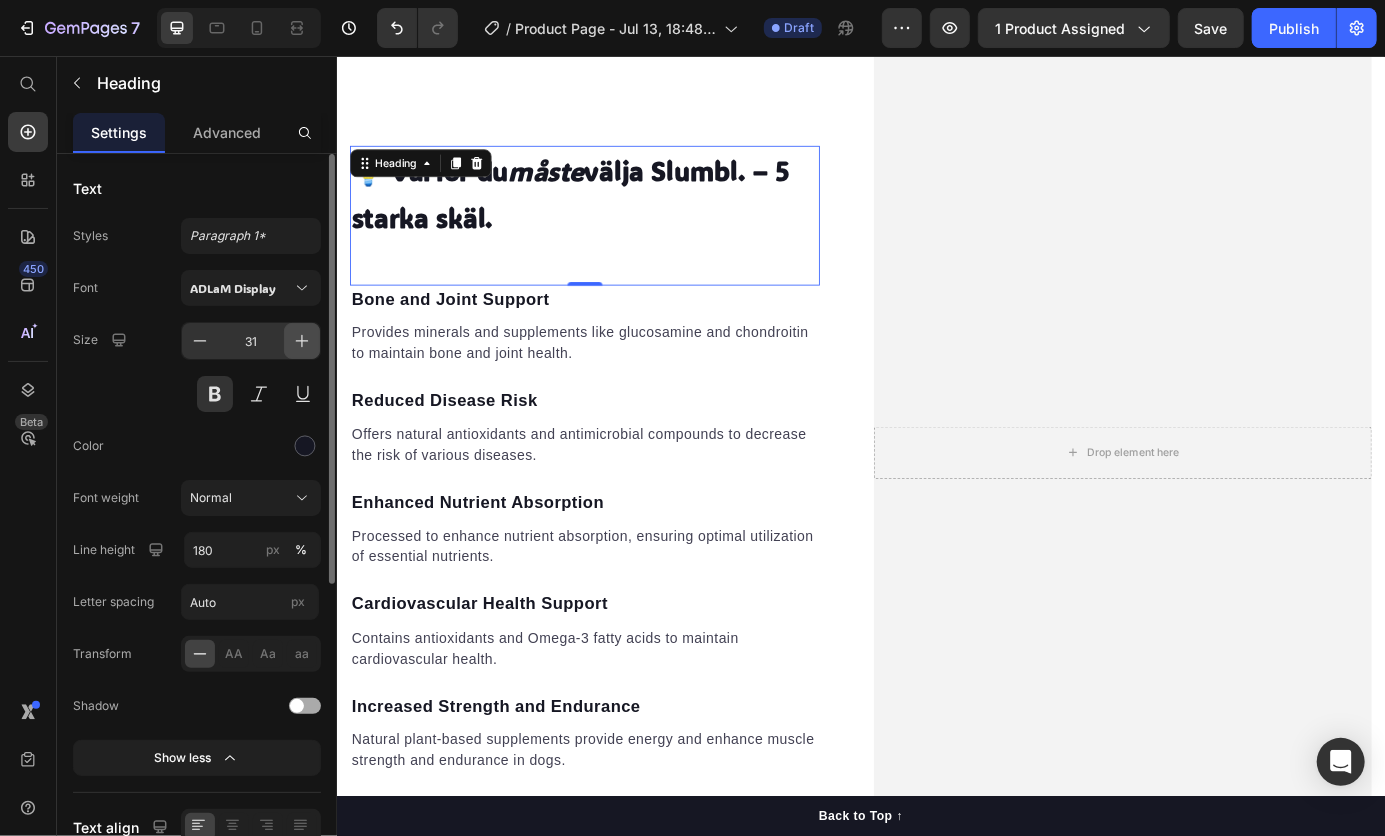 click at bounding box center [302, 341] 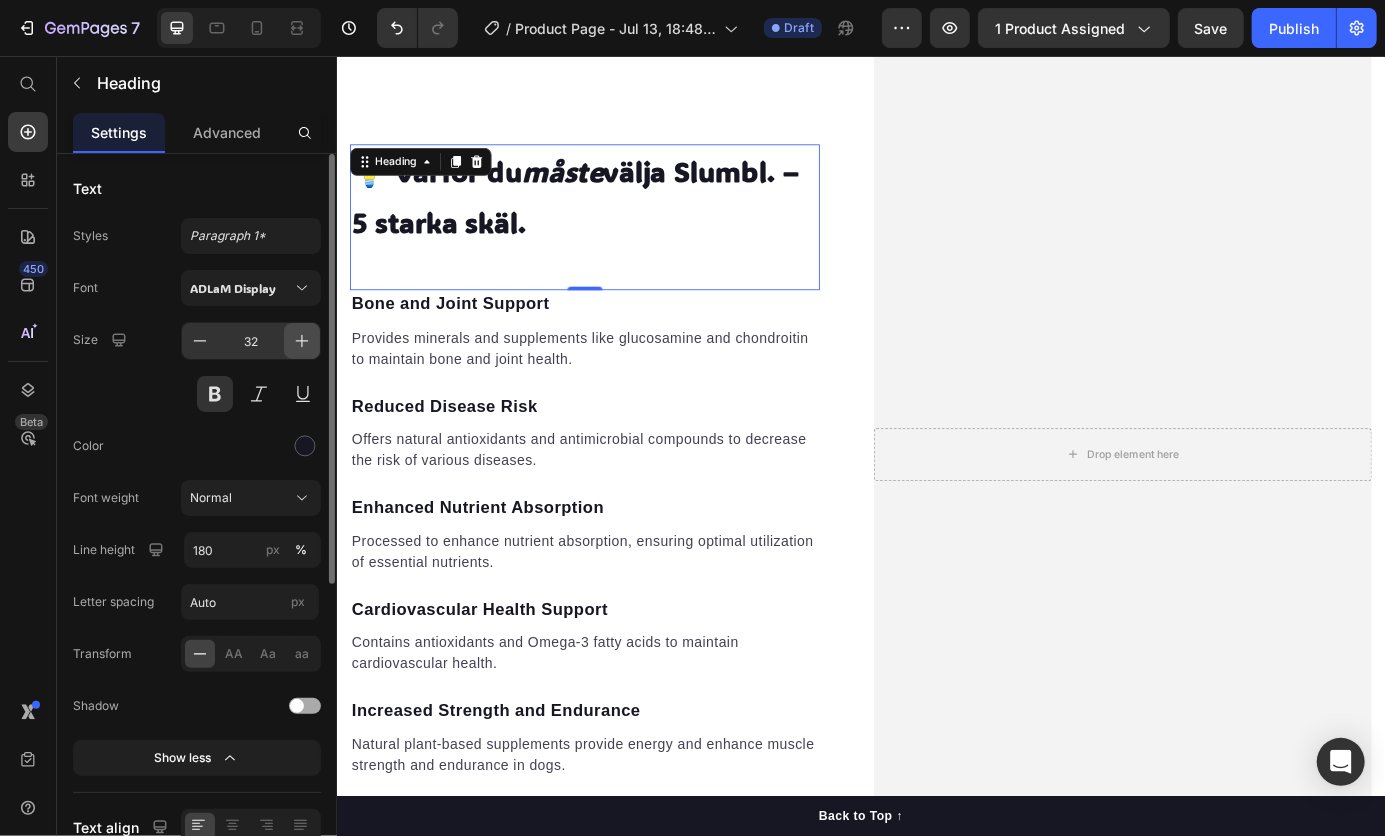 click at bounding box center (302, 341) 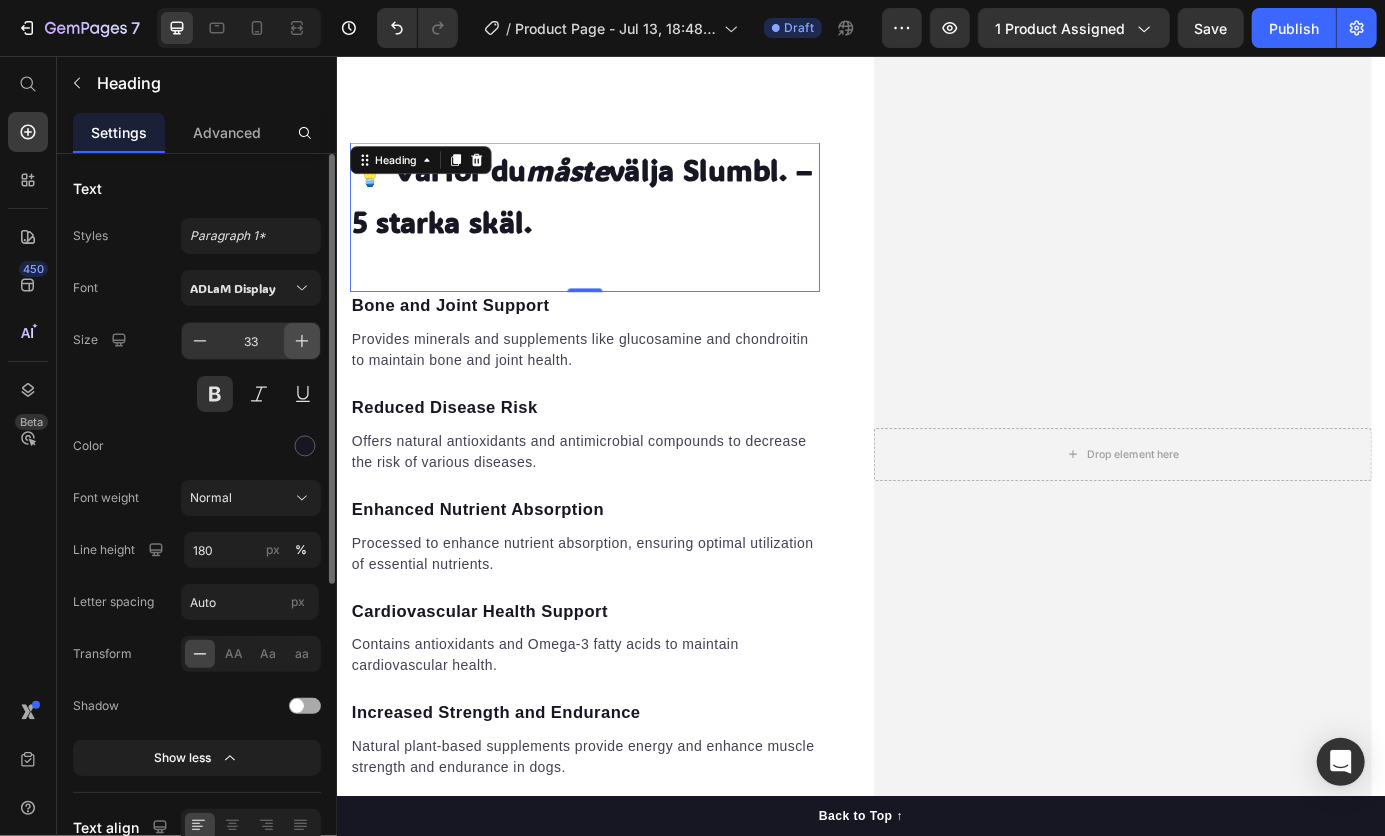 click at bounding box center [302, 341] 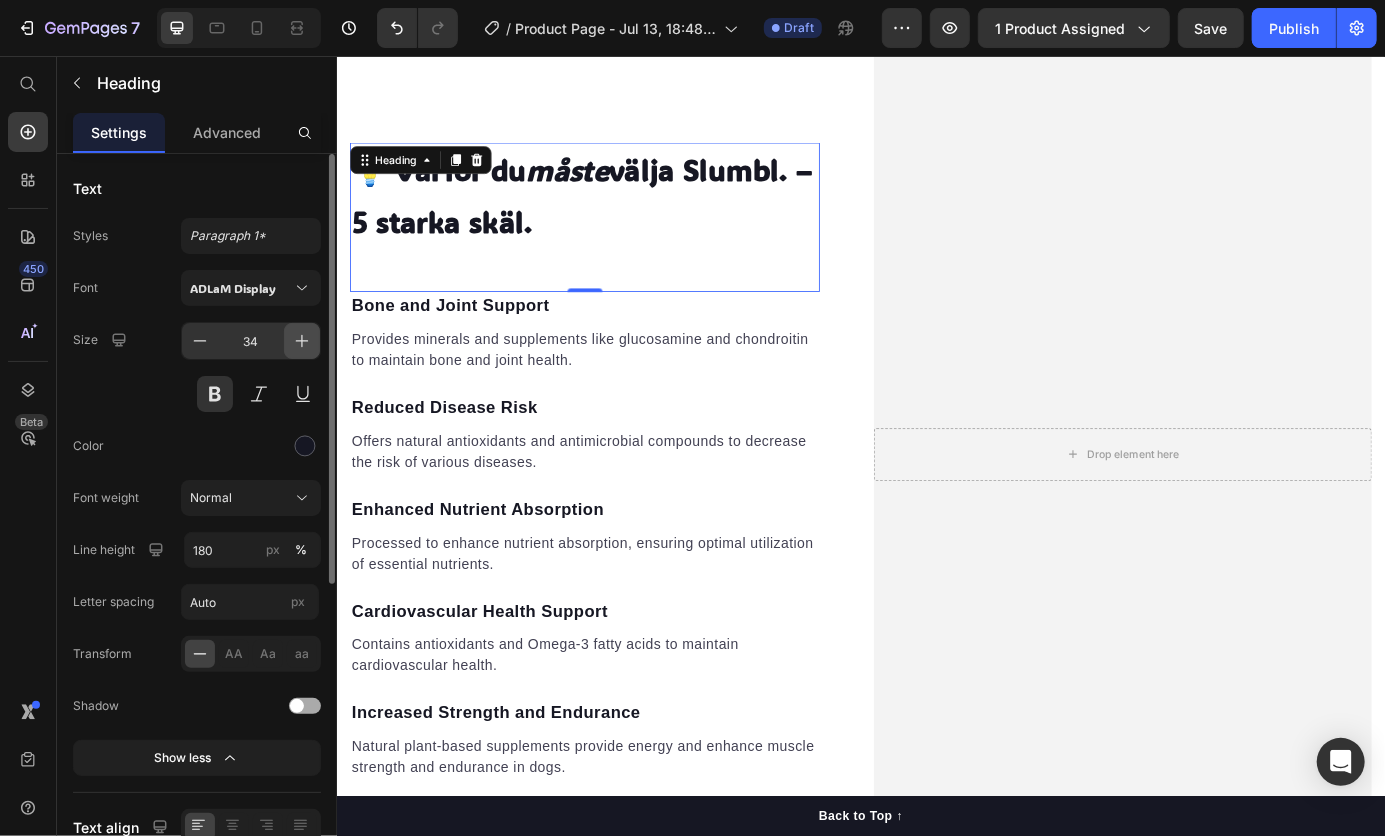 click at bounding box center [302, 341] 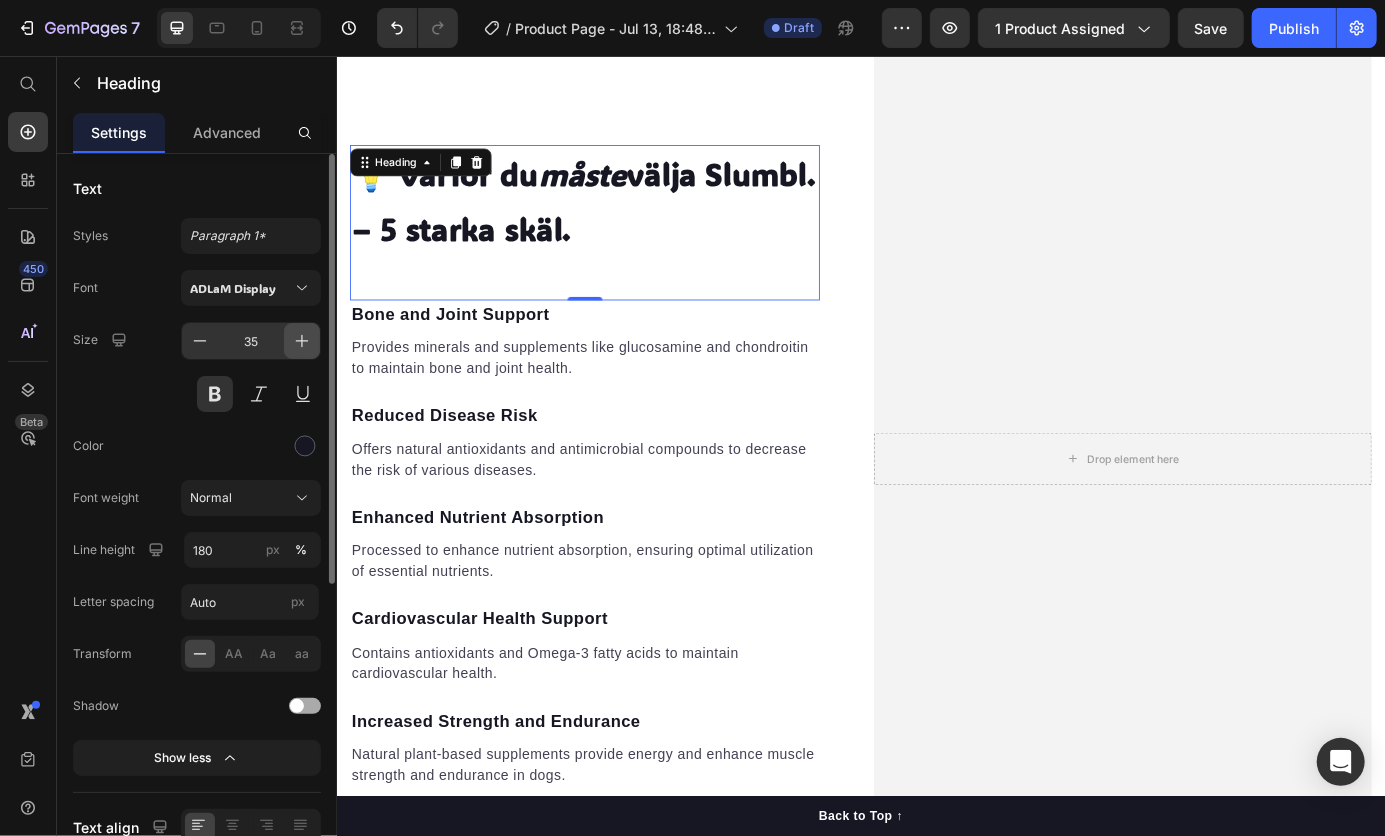 click at bounding box center (302, 341) 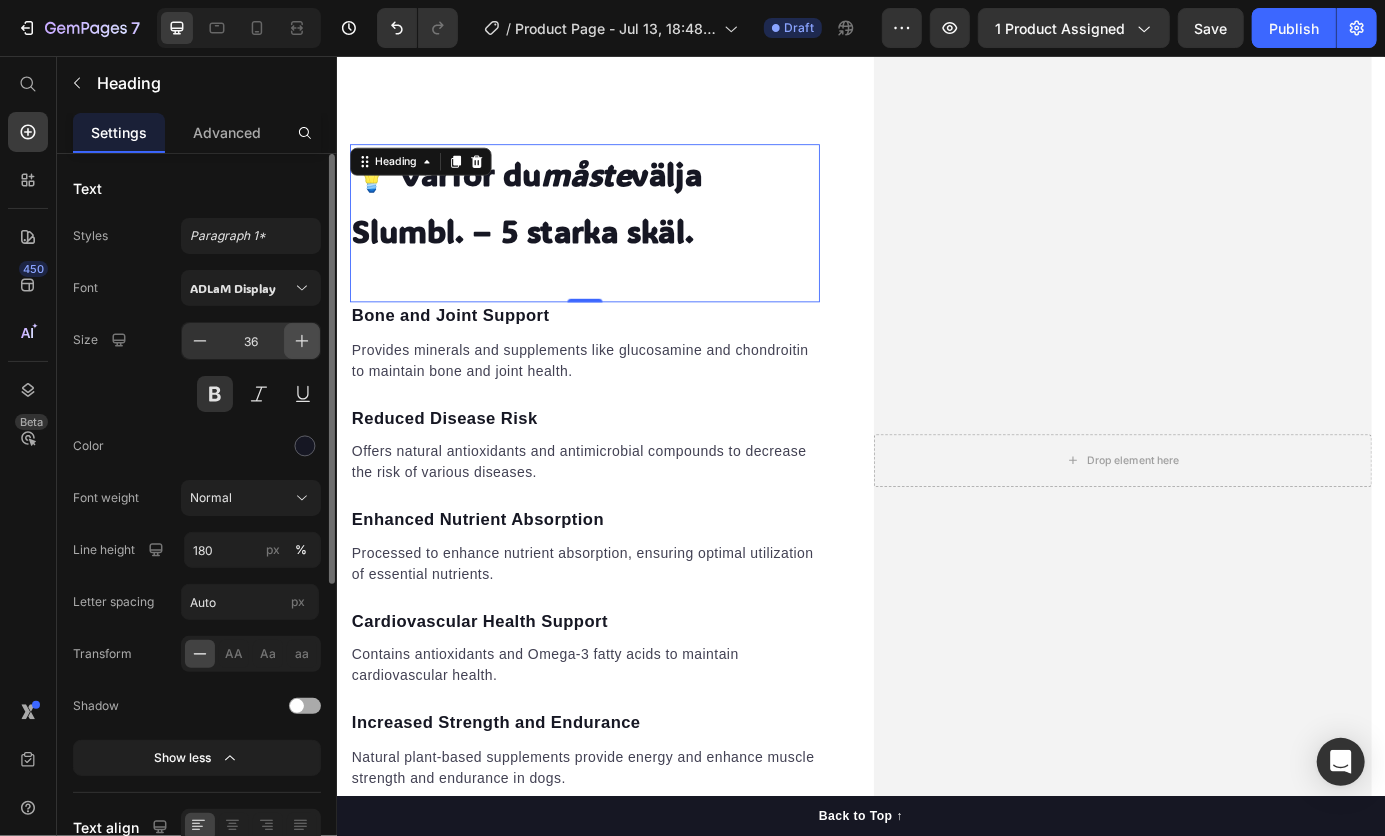 click at bounding box center [302, 341] 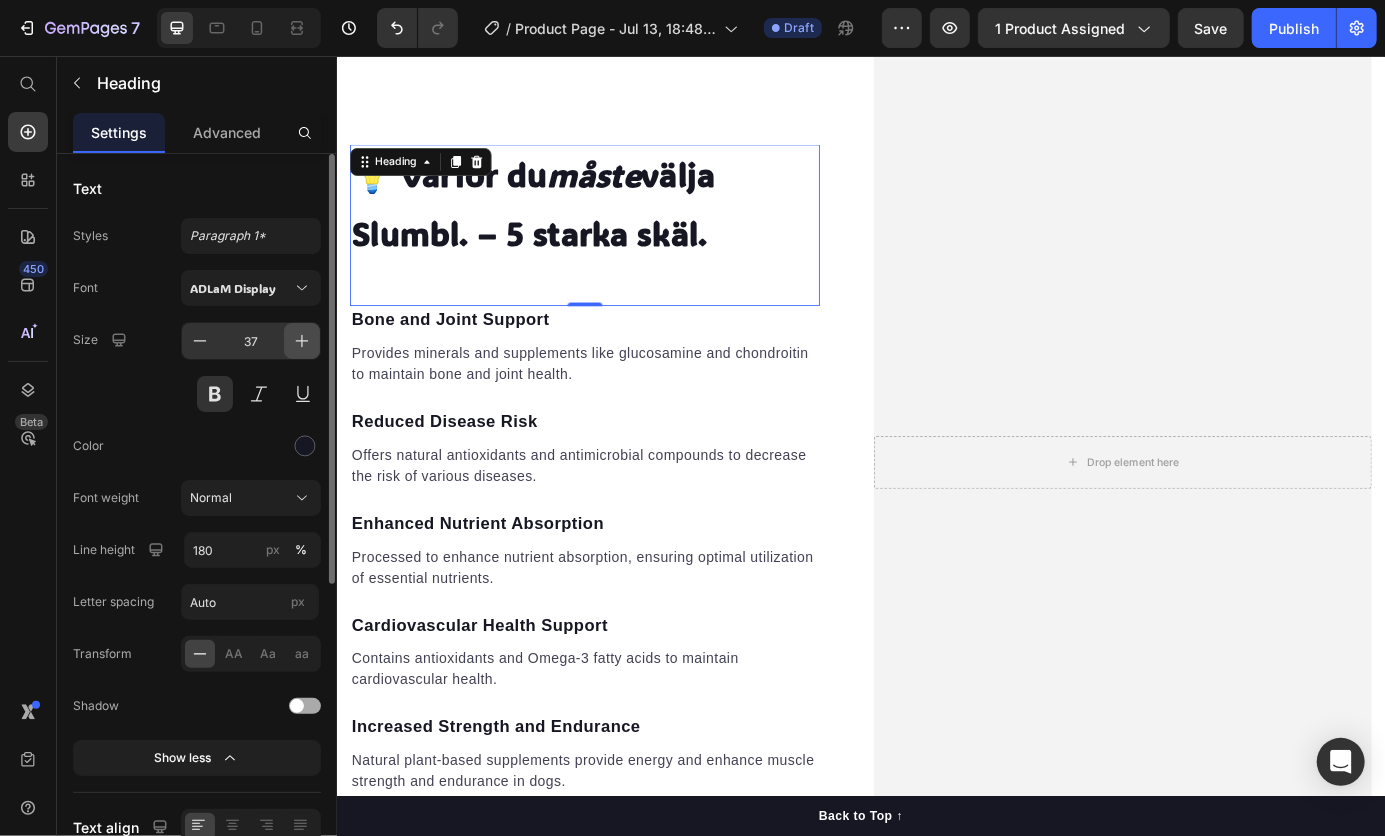 click at bounding box center (302, 341) 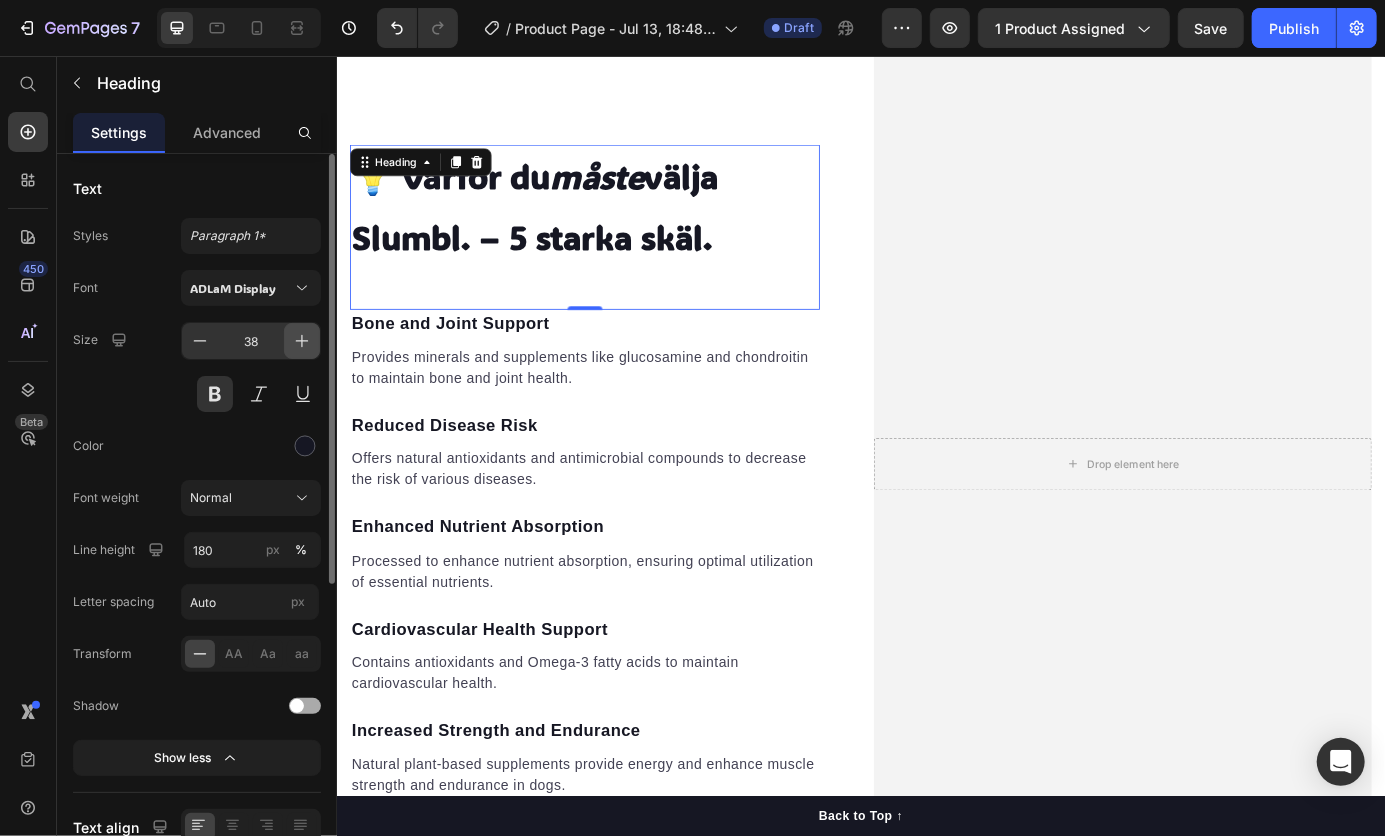 click at bounding box center (302, 341) 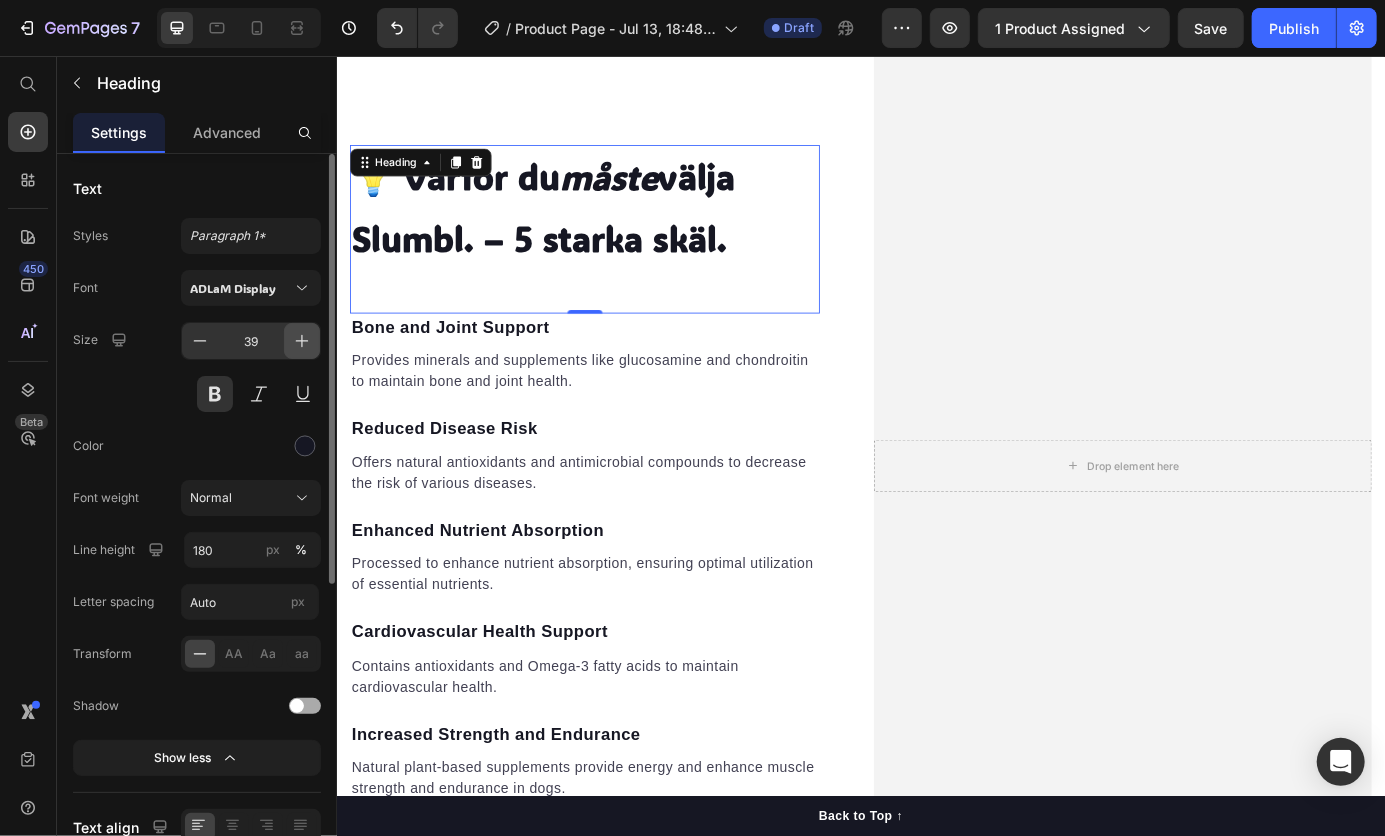 click at bounding box center [302, 341] 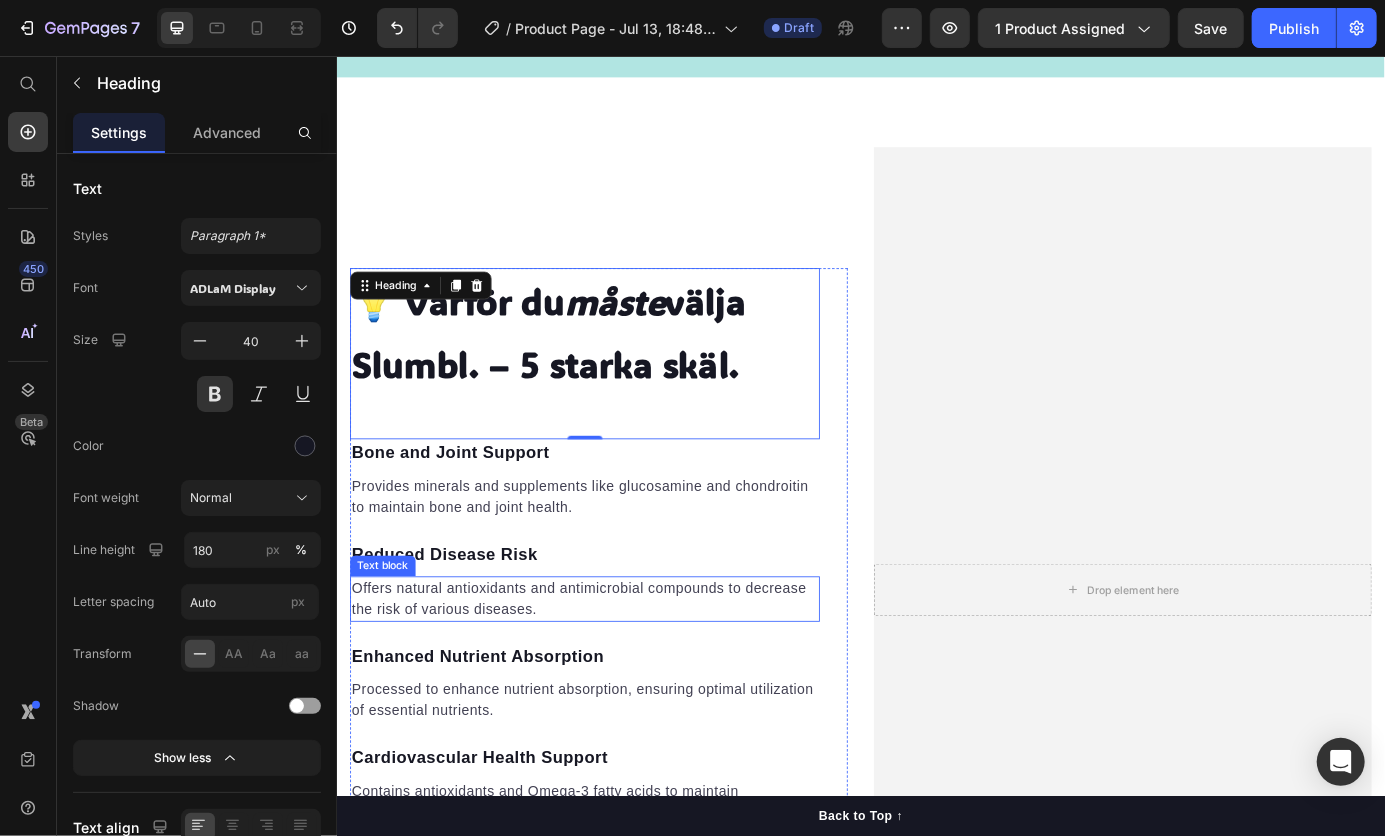 scroll, scrollTop: 2300, scrollLeft: 0, axis: vertical 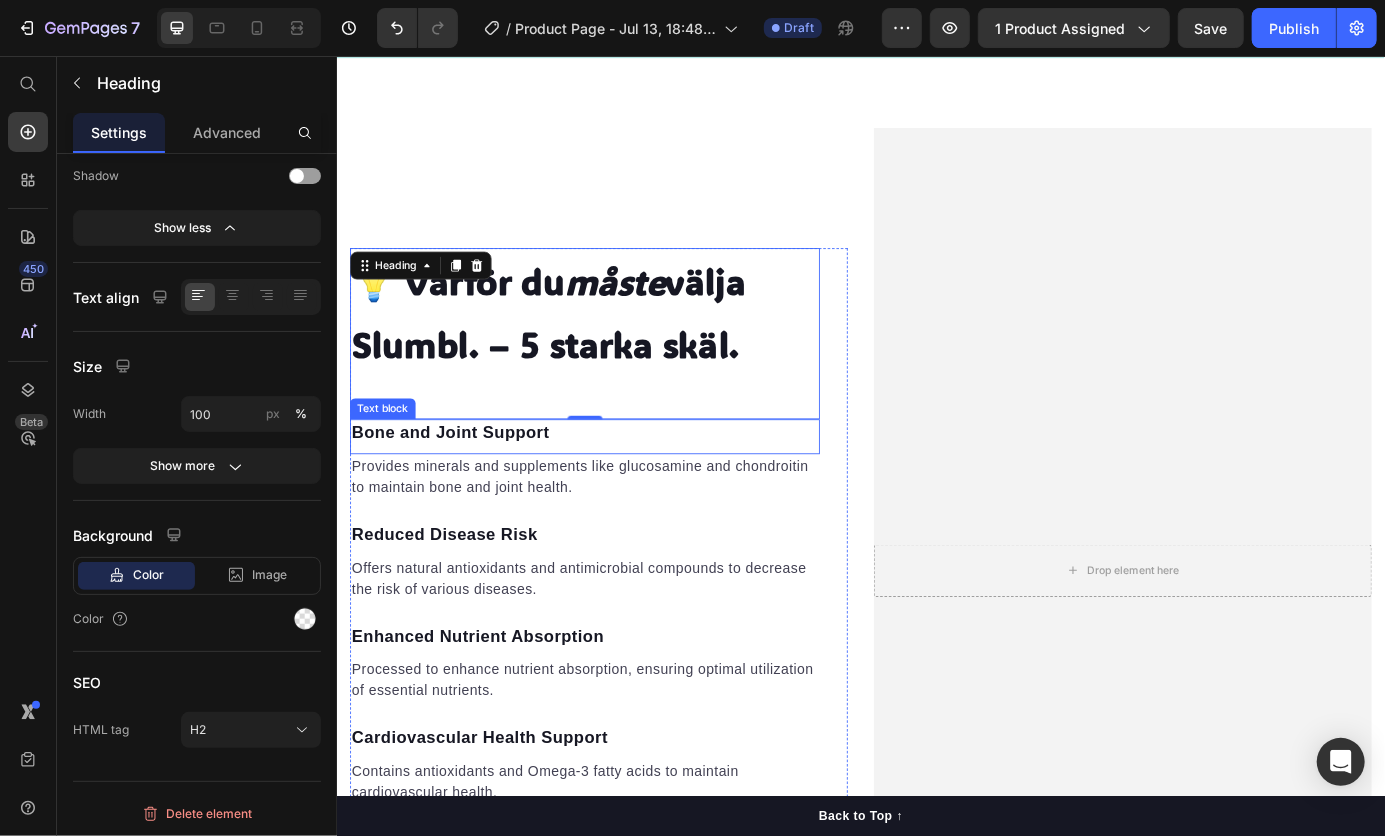 click on "Bone and Joint Support" at bounding box center (620, 488) 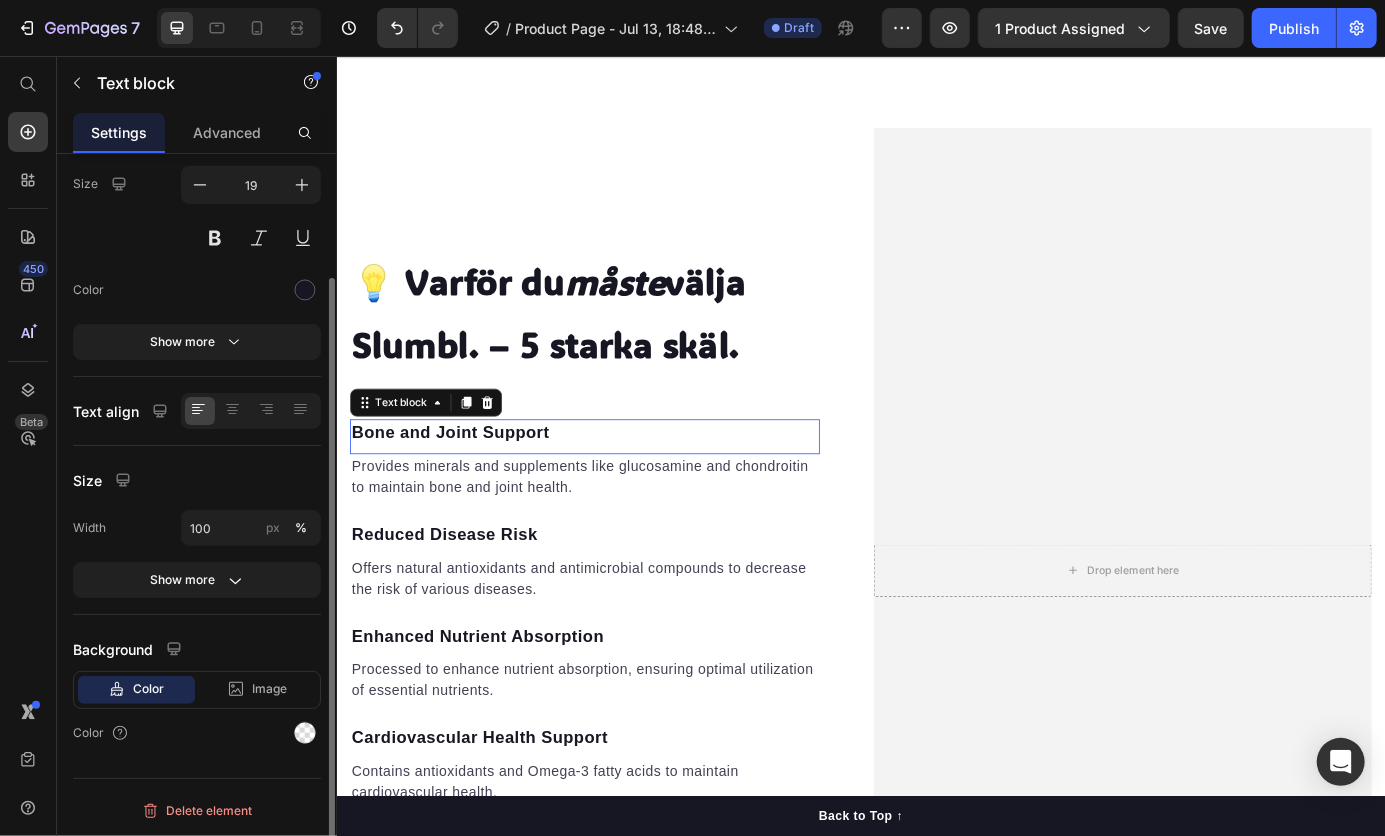 scroll, scrollTop: 0, scrollLeft: 0, axis: both 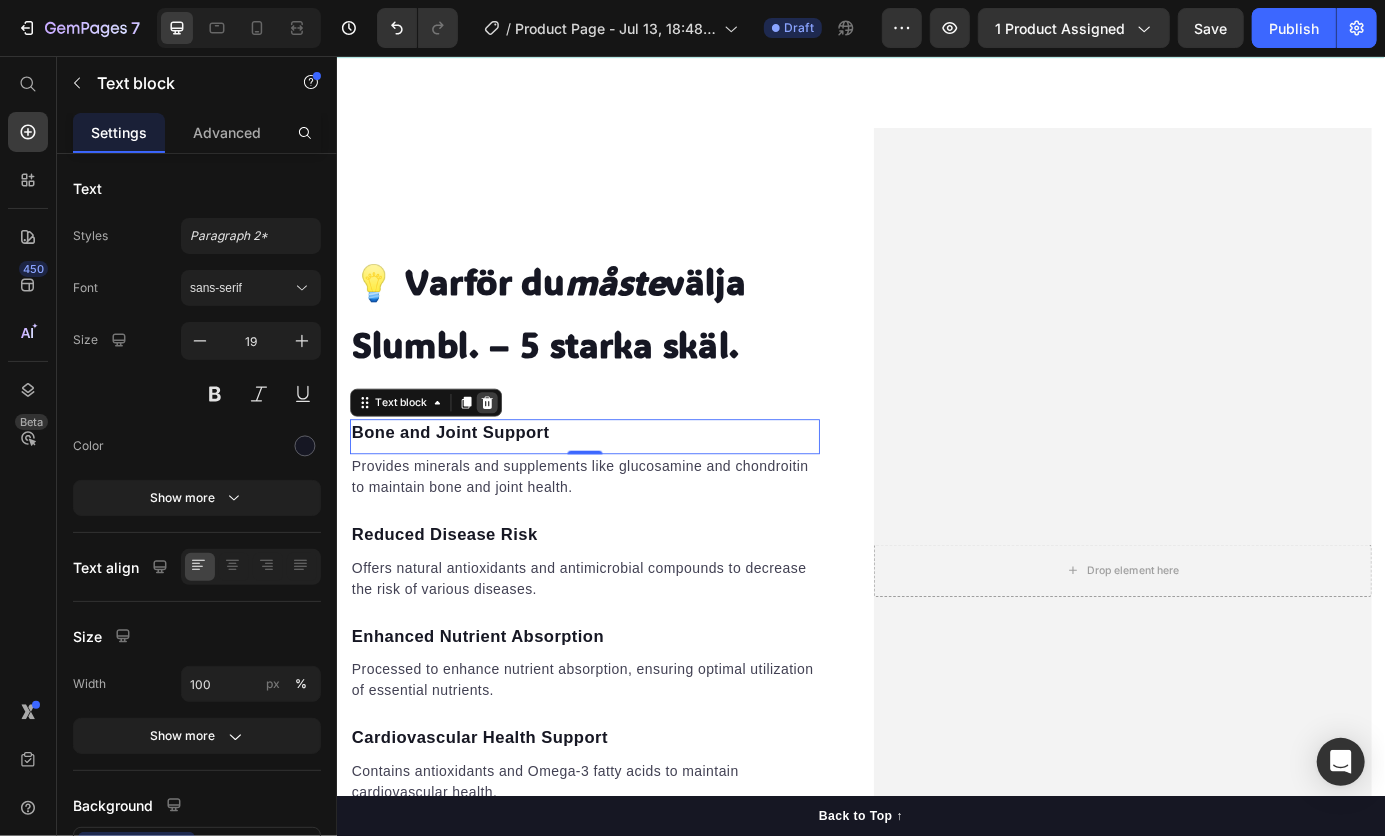 click at bounding box center [508, 453] 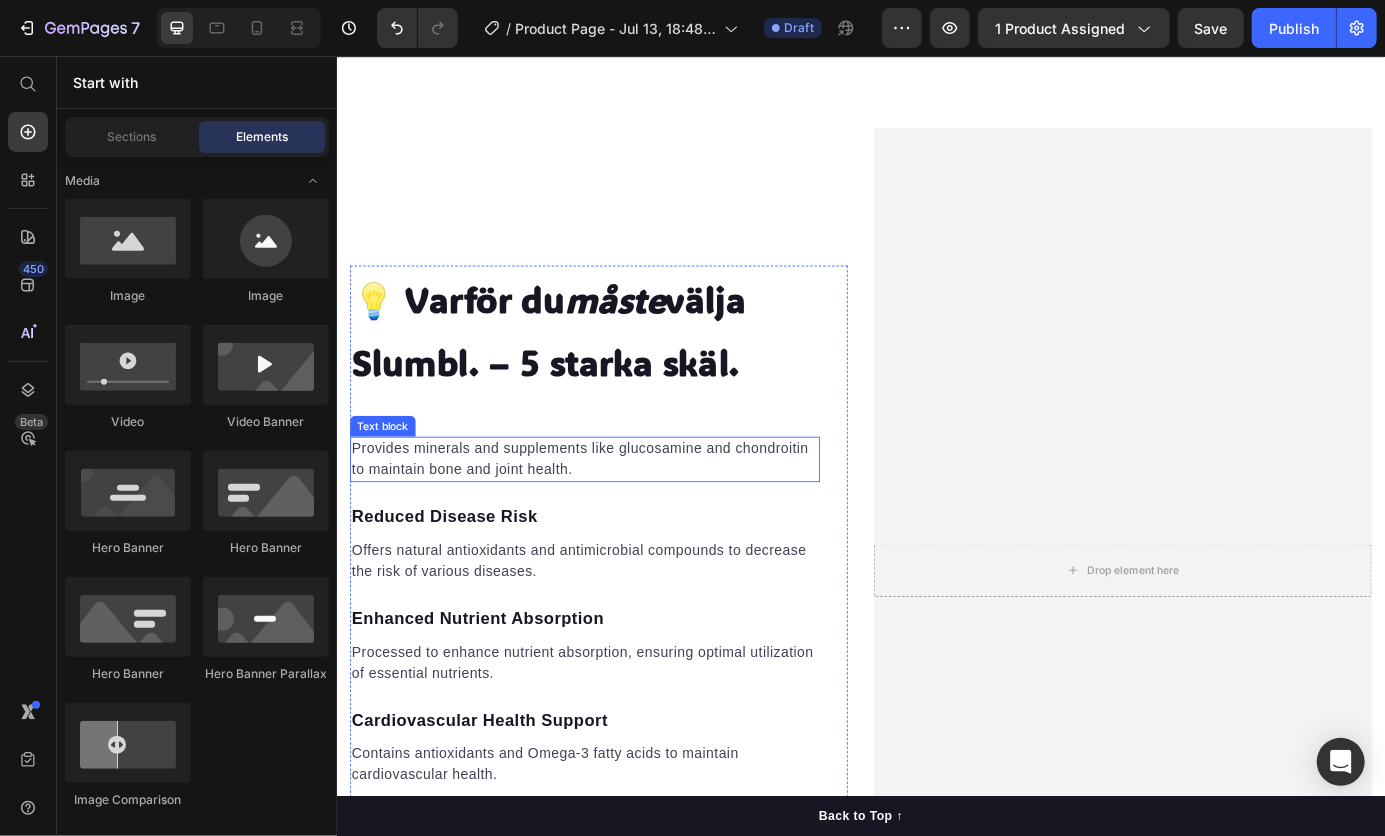 click on "Provides minerals and supplements like glucosamine and chondroitin to maintain bone and joint health." at bounding box center [620, 518] 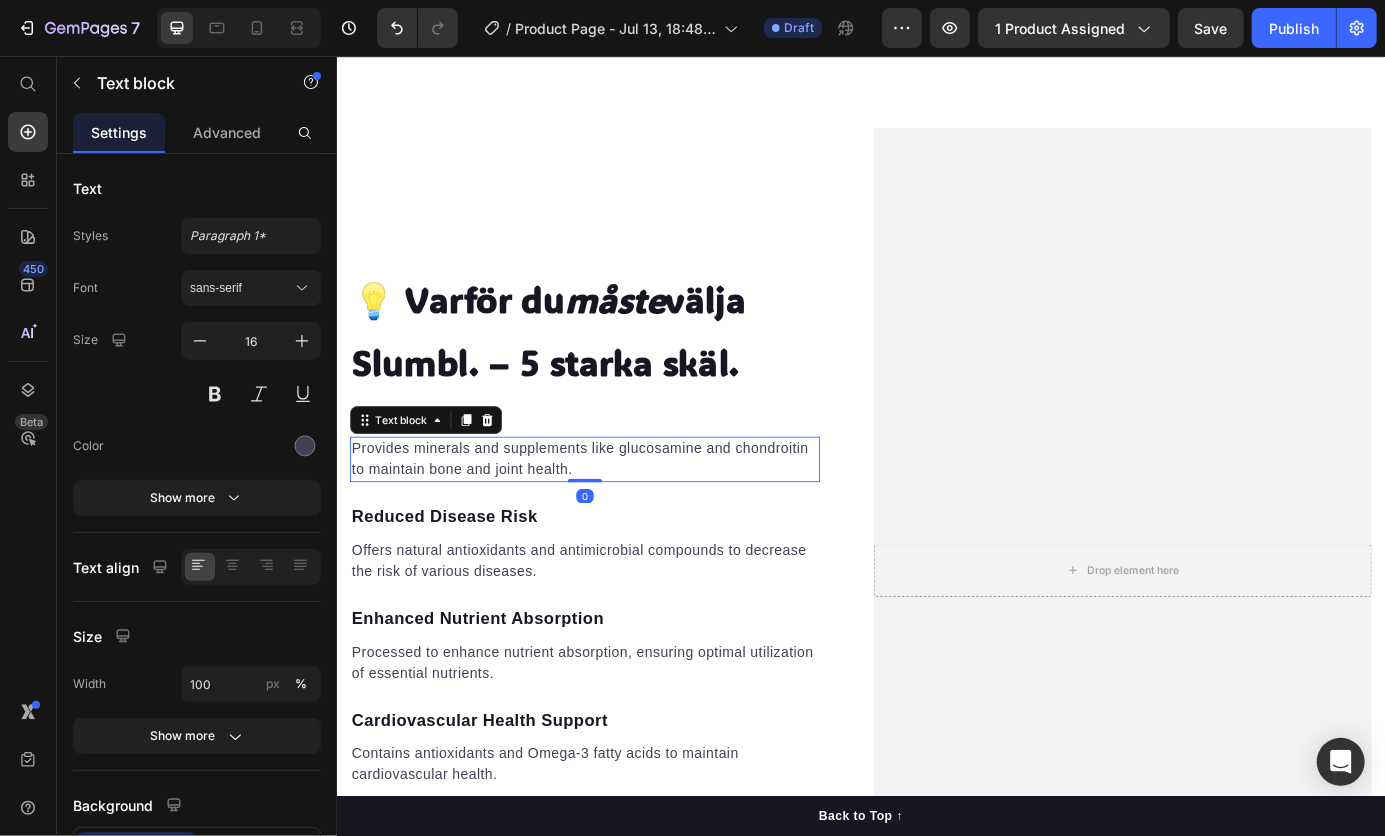 click on "Provides minerals and supplements like glucosamine and chondroitin to maintain bone and joint health." at bounding box center (620, 518) 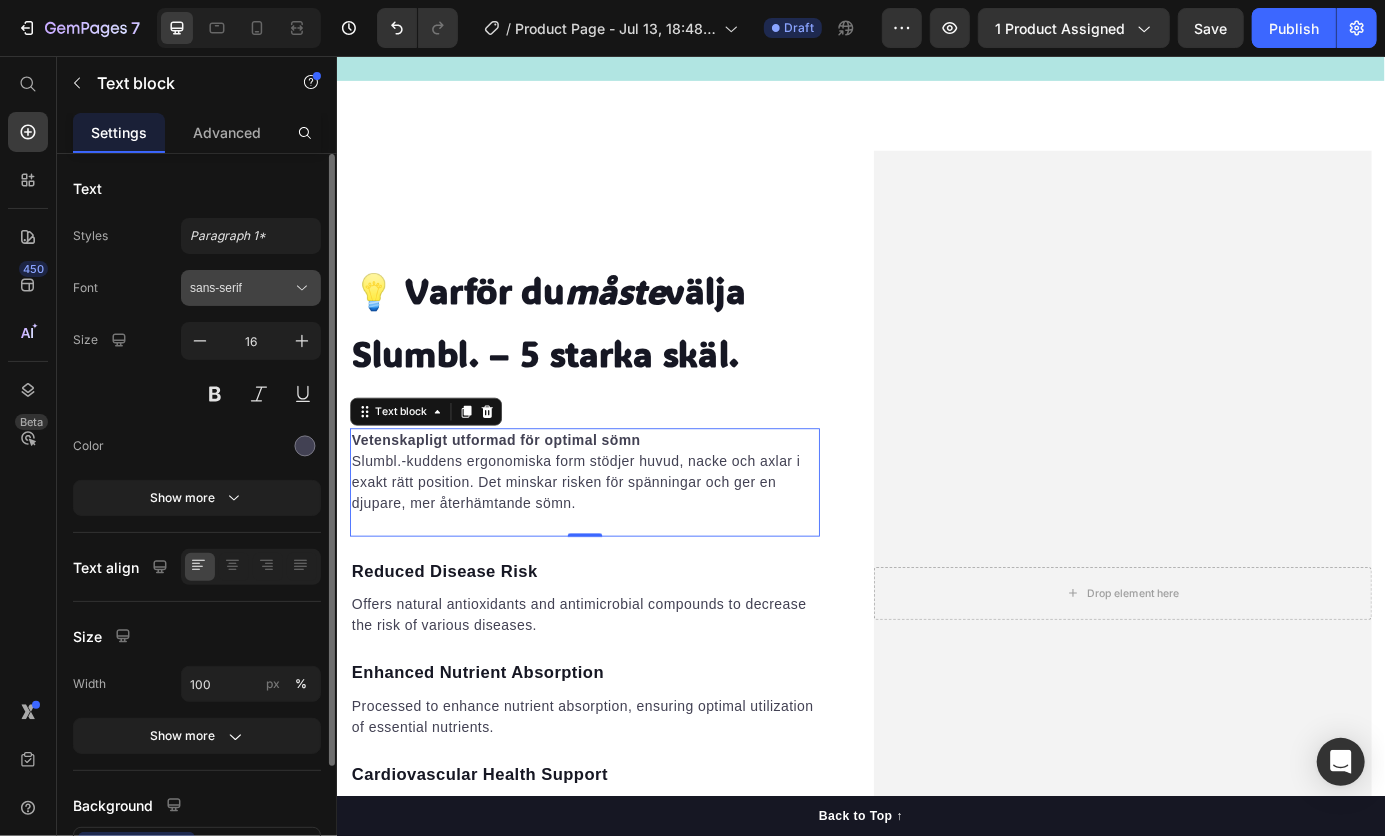 click on "sans-serif" at bounding box center (241, 288) 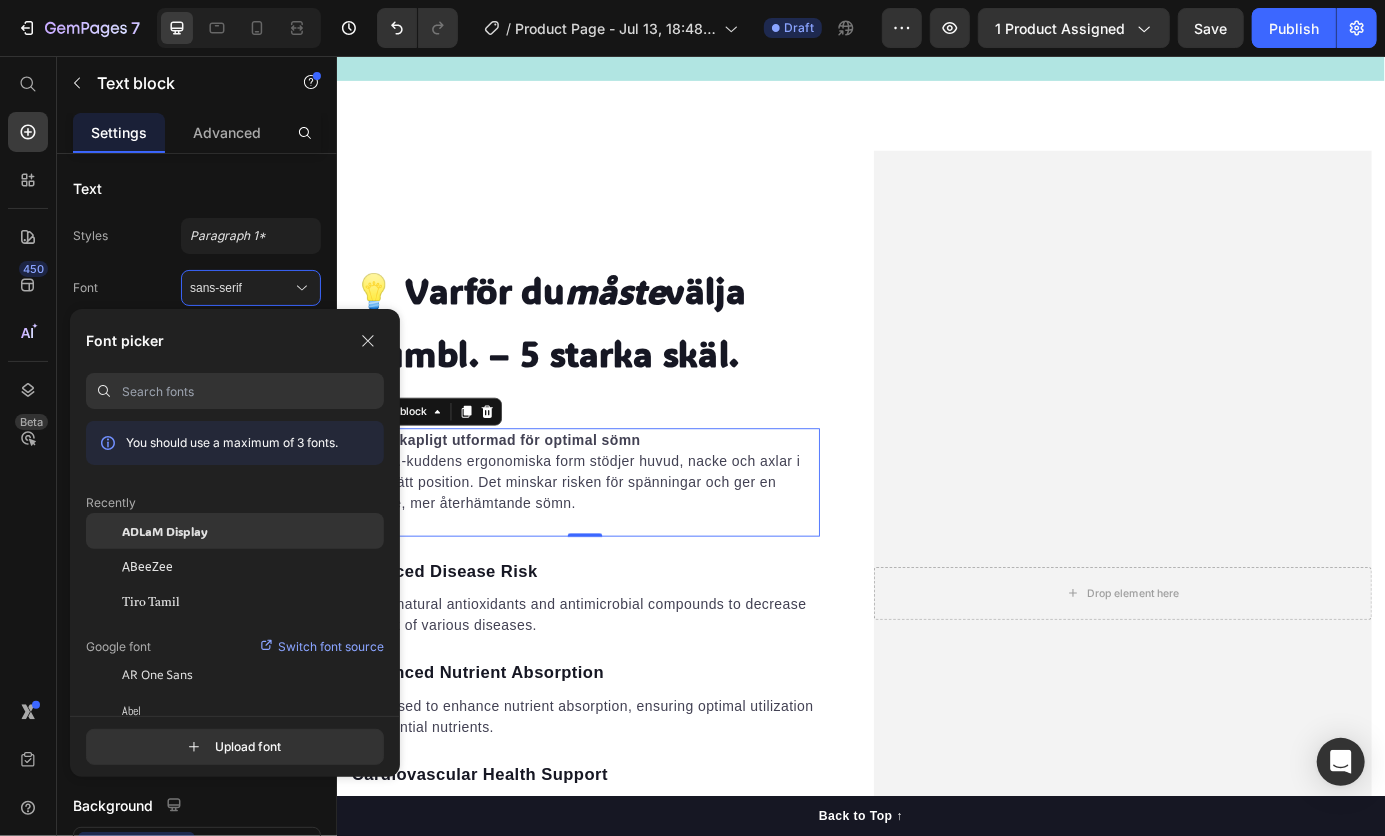 click on "ADLaM Display" at bounding box center [165, 531] 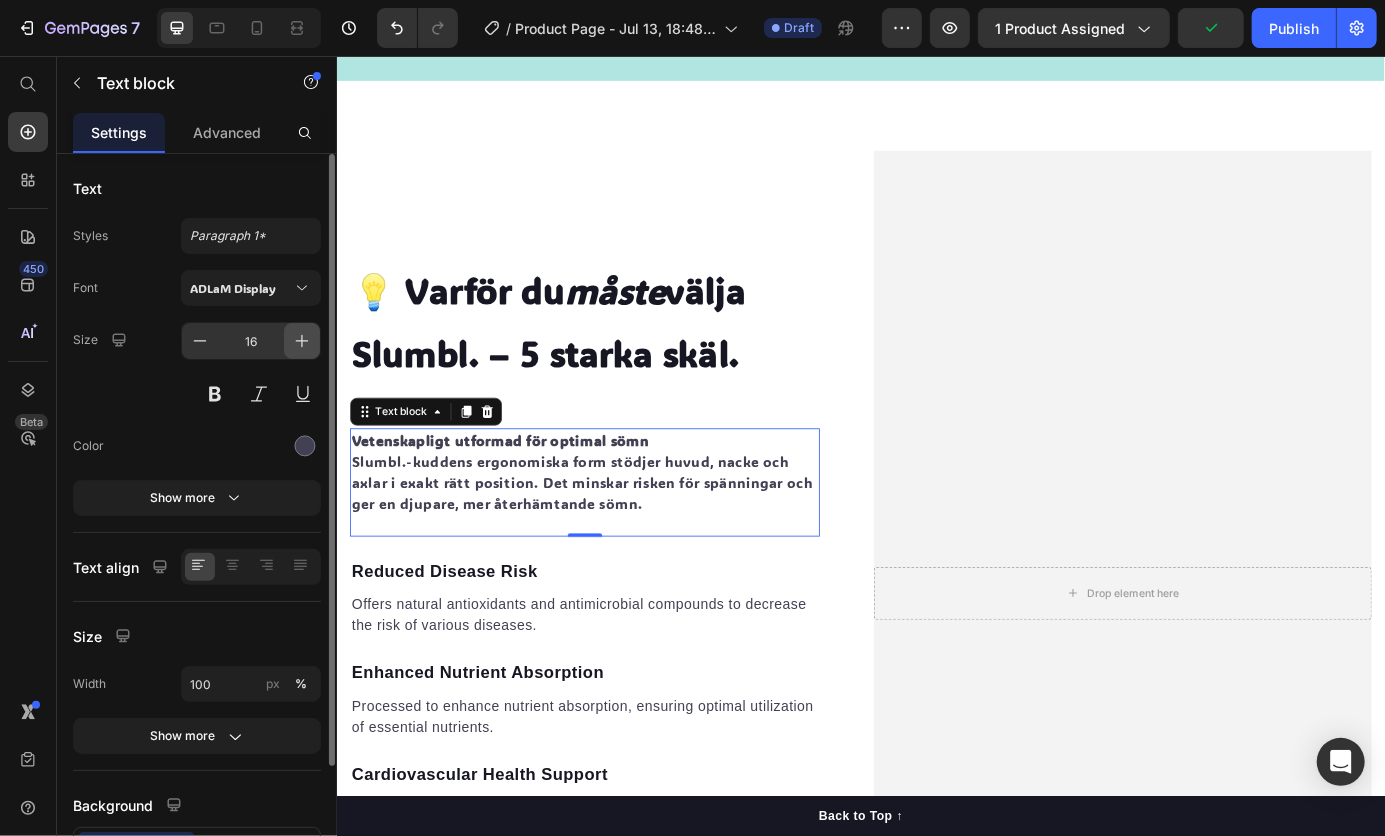 click at bounding box center [302, 341] 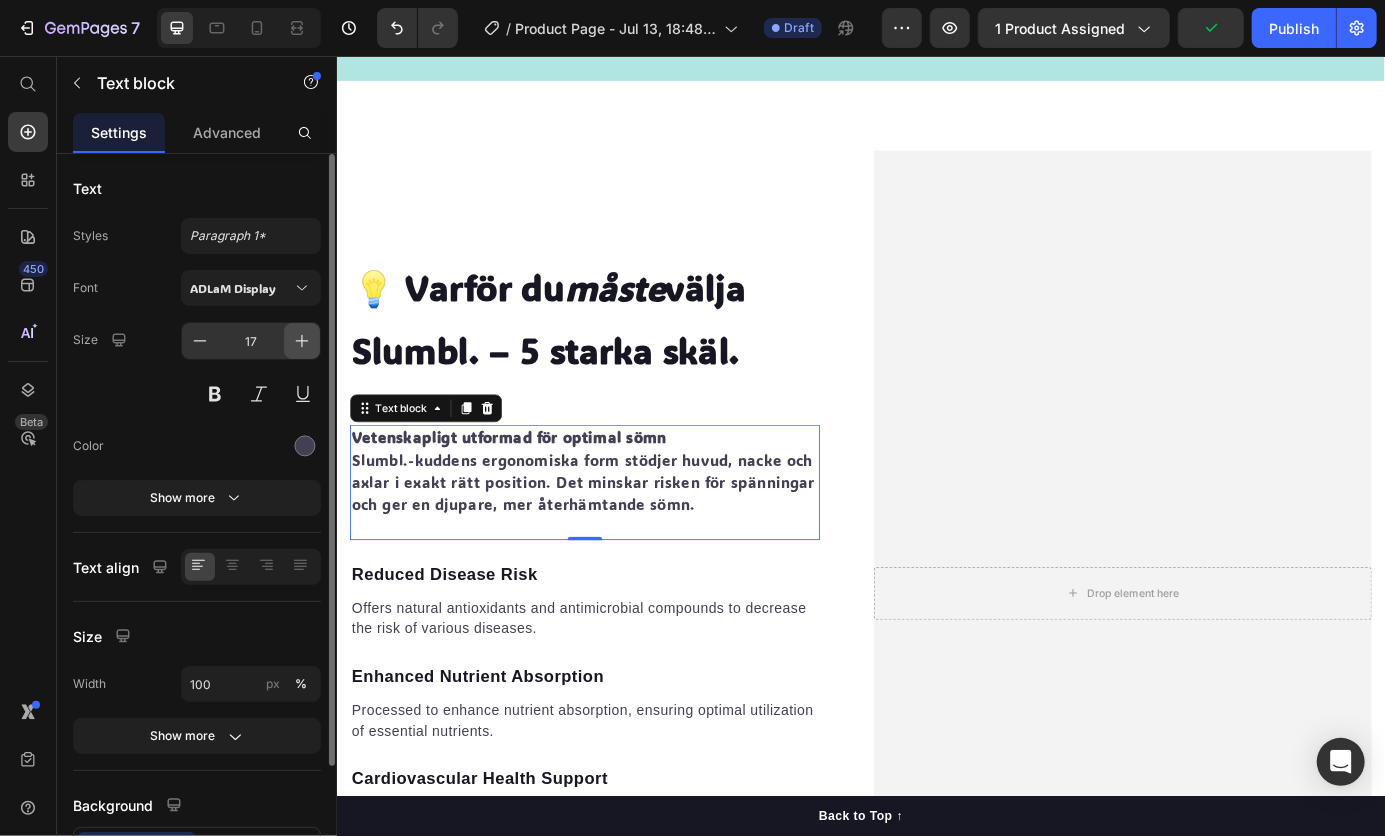 click at bounding box center [302, 341] 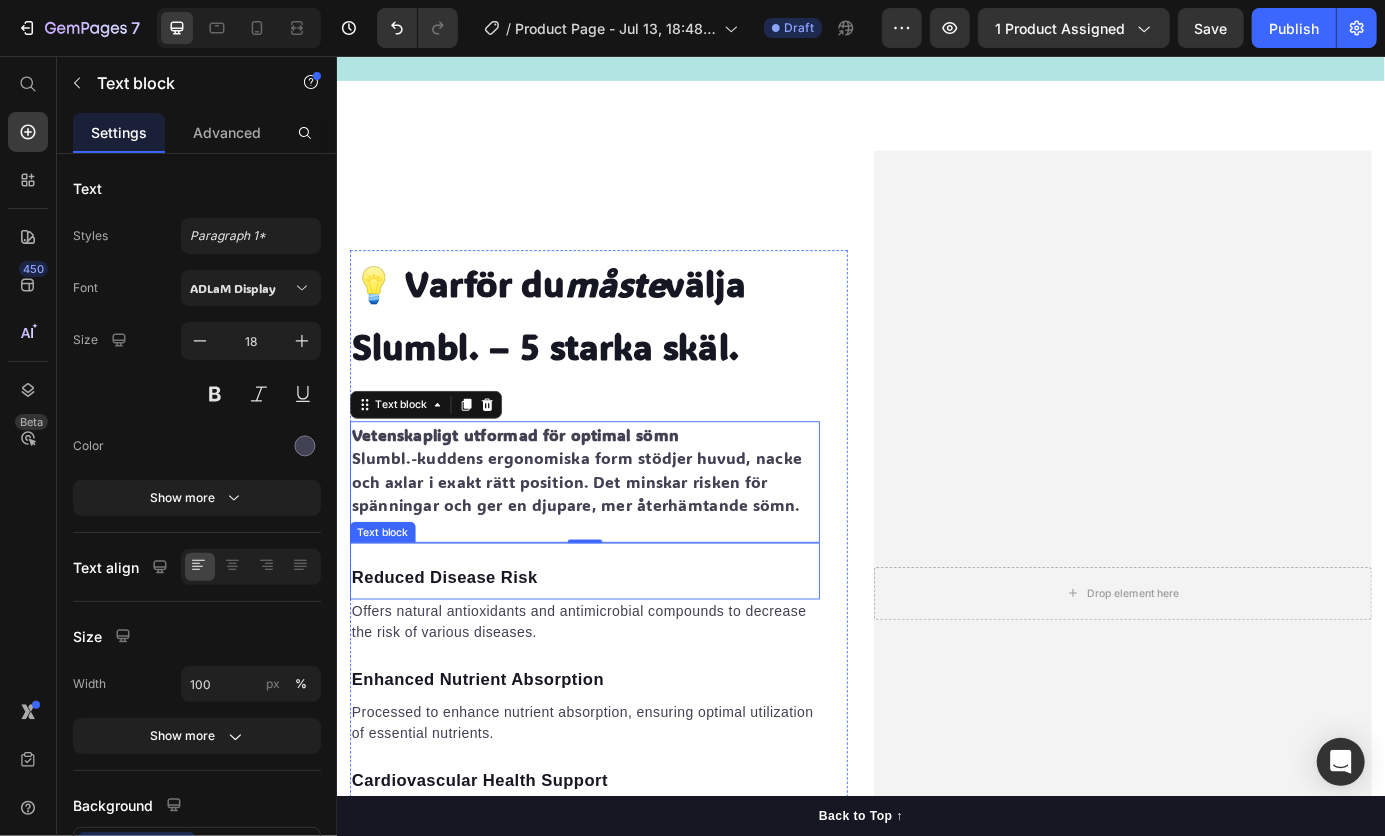 click on "Reduced Disease Risk" at bounding box center (620, 653) 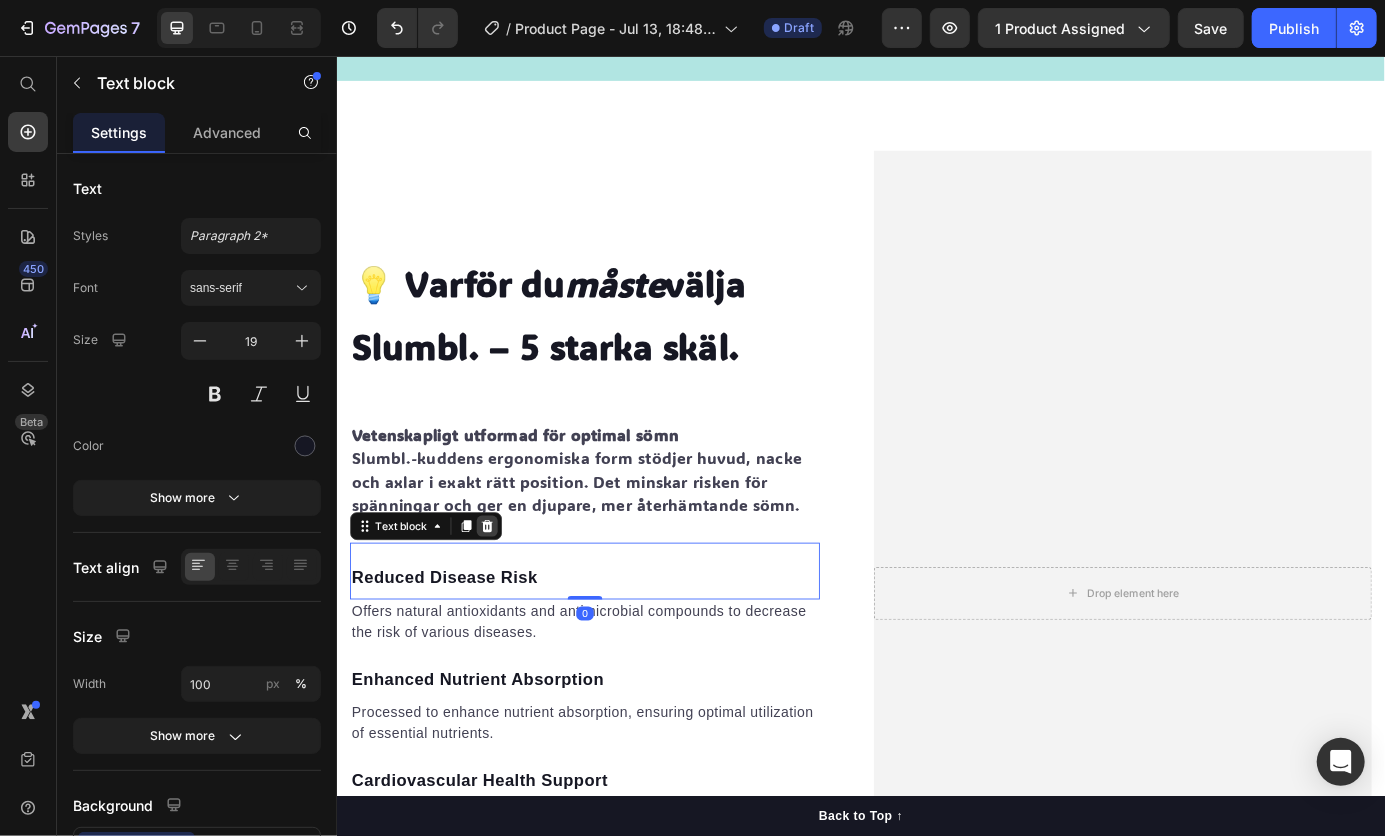 click 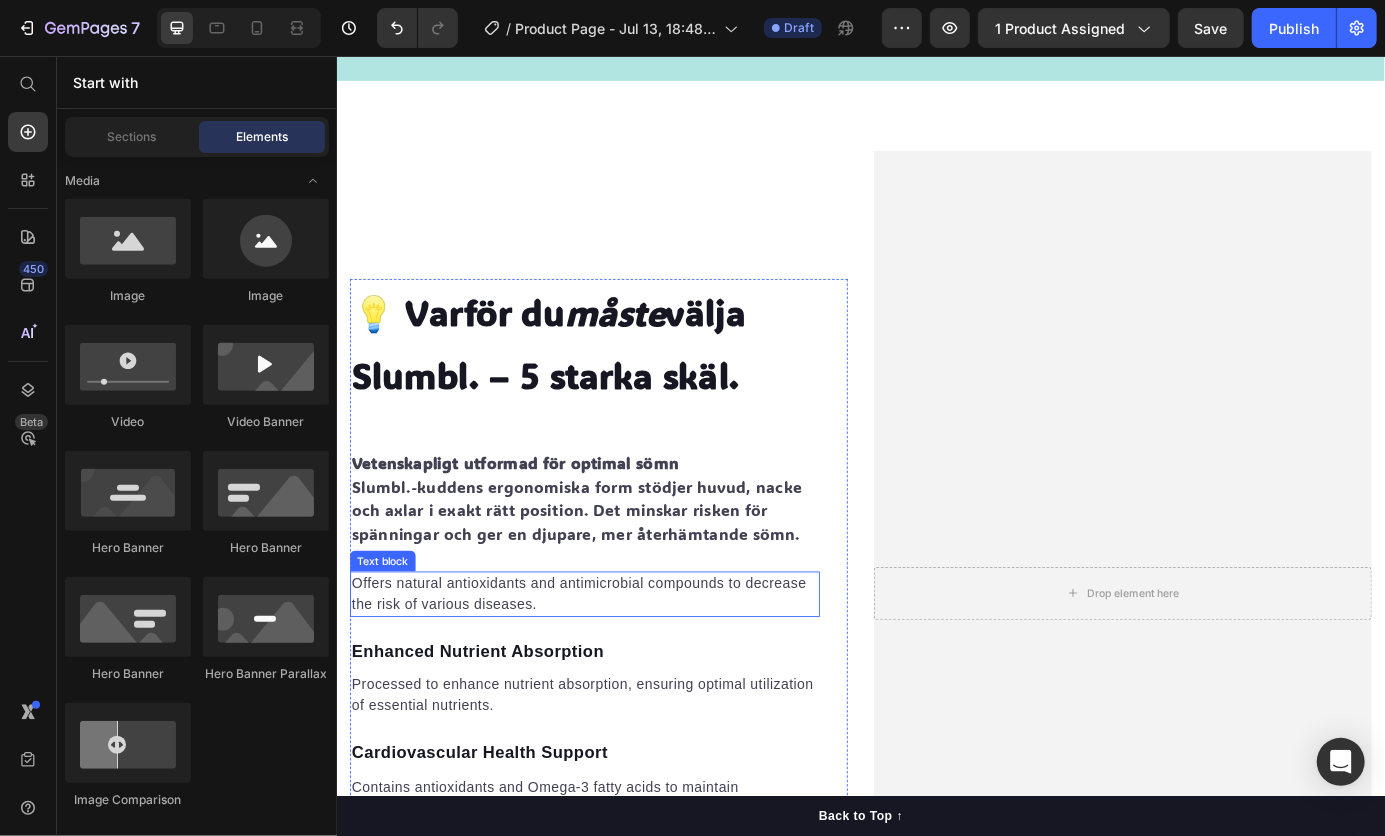 click on "Offers natural antioxidants and antimicrobial compounds to decrease the risk of various diseases." at bounding box center (620, 672) 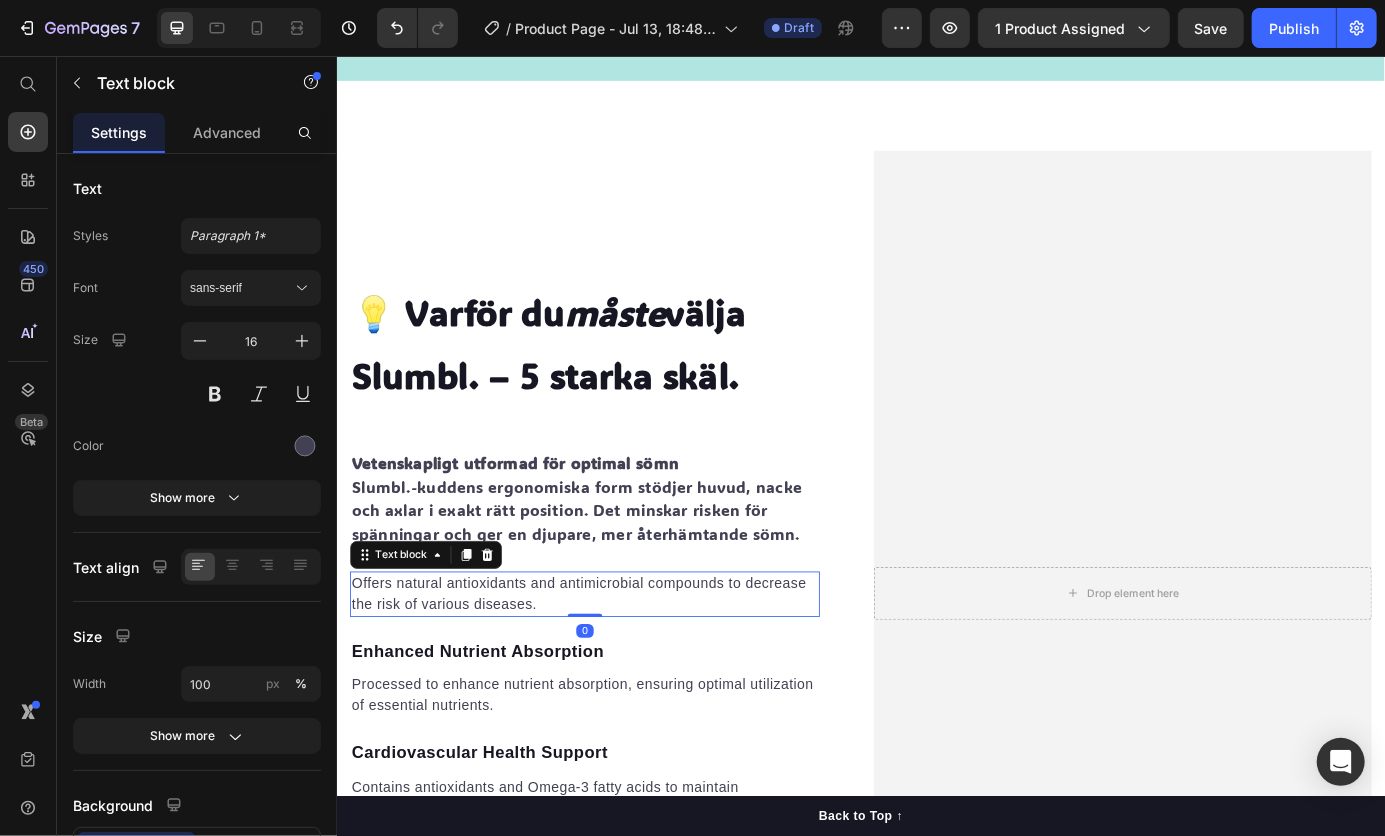 click on "Offers natural antioxidants and antimicrobial compounds to decrease the risk of various diseases." at bounding box center [620, 672] 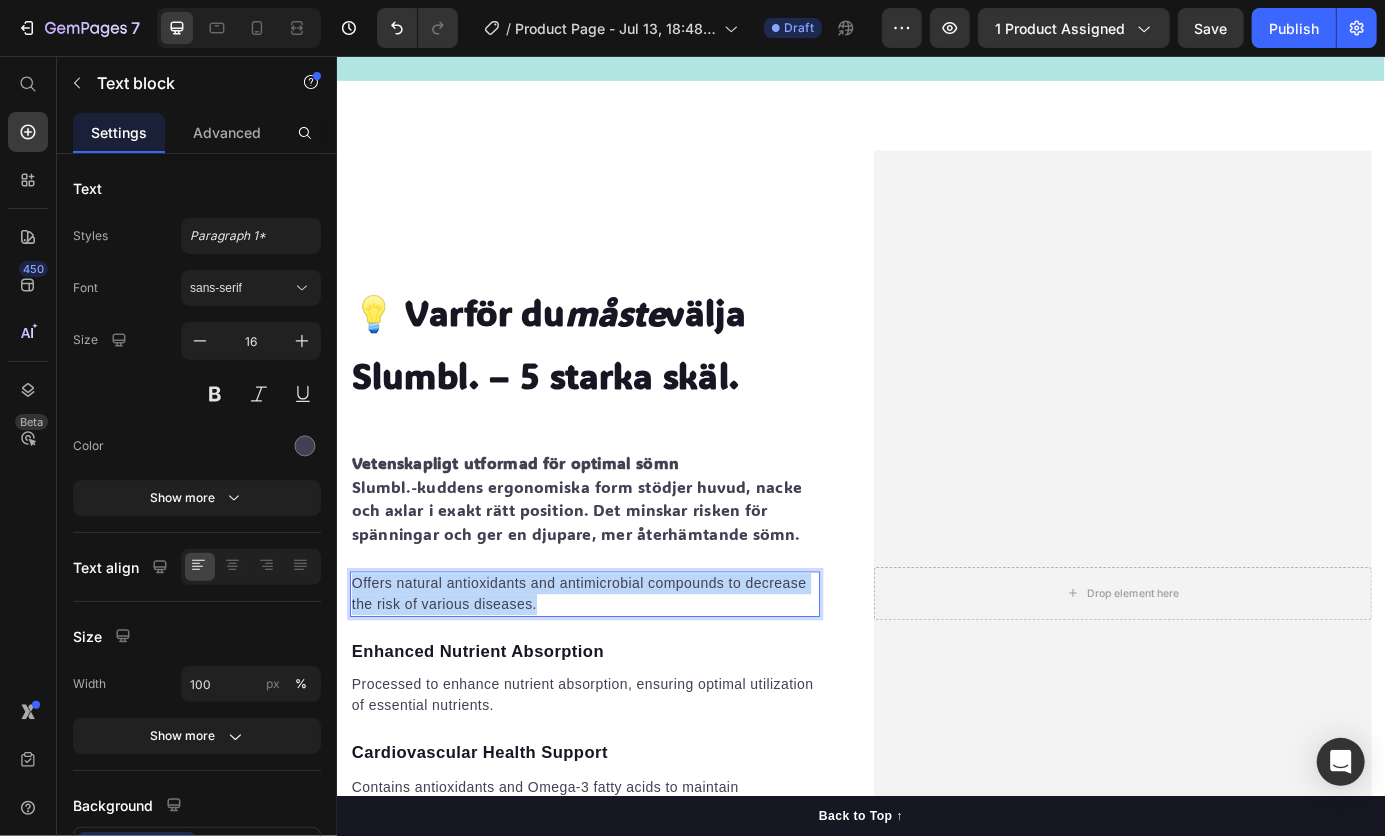 click on "Offers natural antioxidants and antimicrobial compounds to decrease the risk of various diseases." at bounding box center [620, 672] 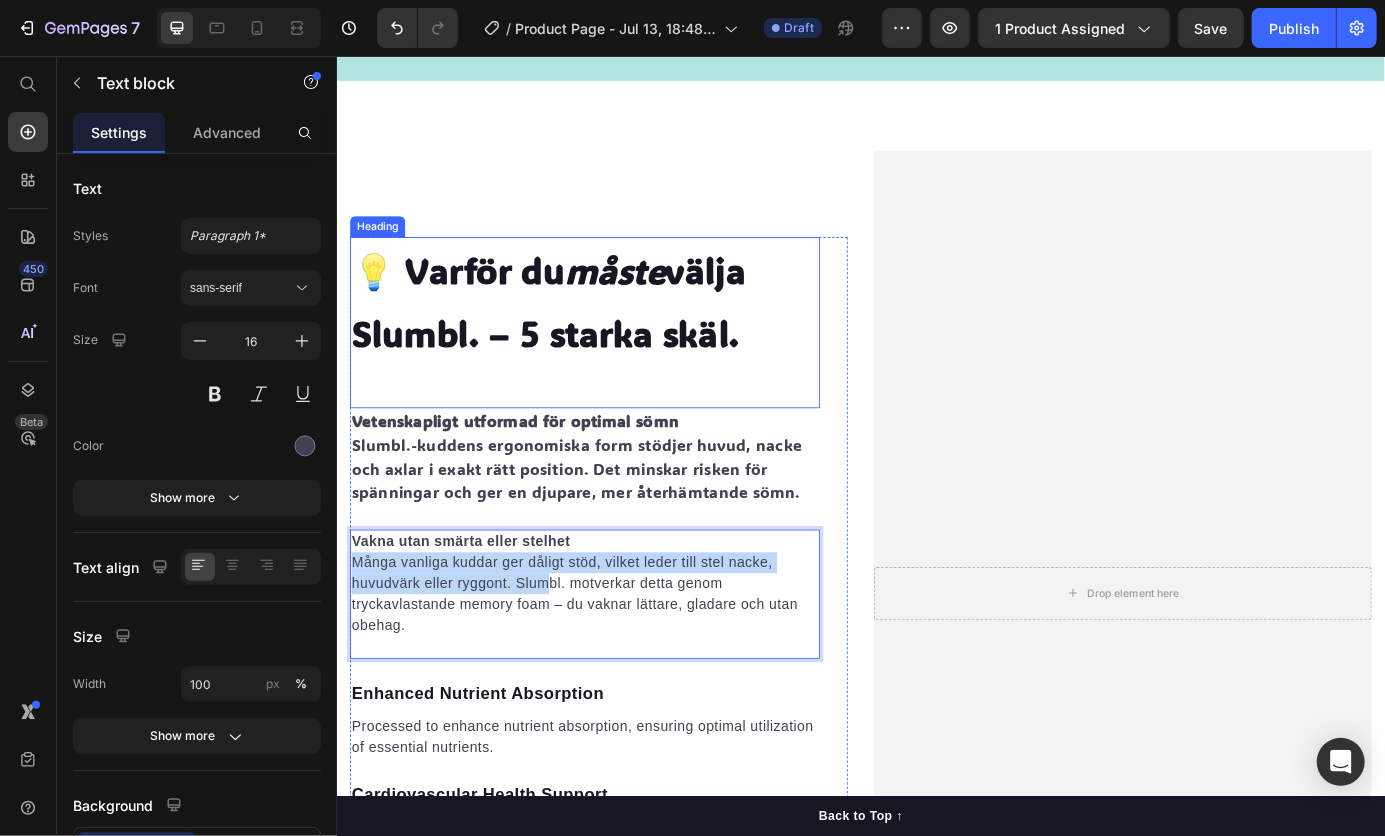 scroll, scrollTop: 2226, scrollLeft: 0, axis: vertical 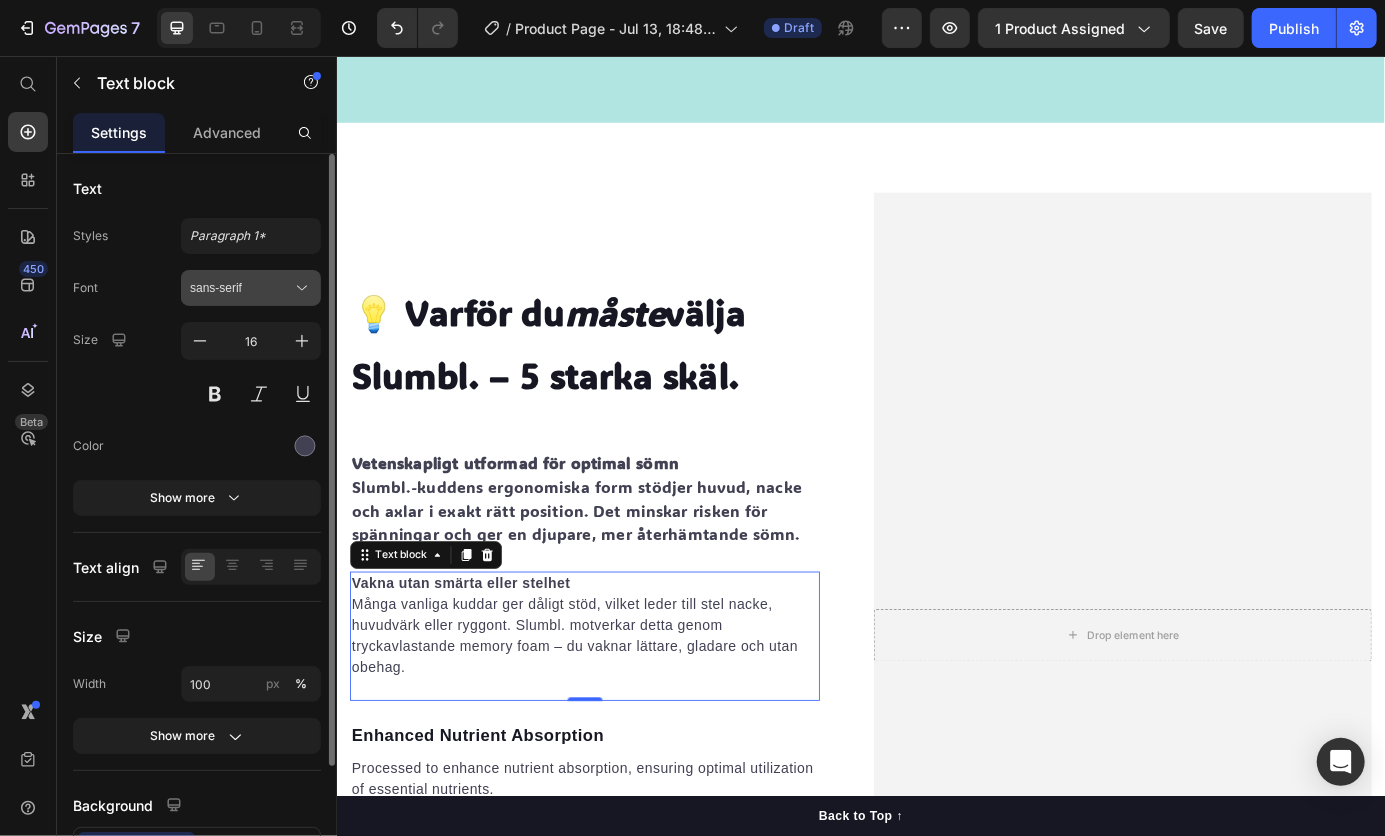click on "sans-serif" at bounding box center (241, 288) 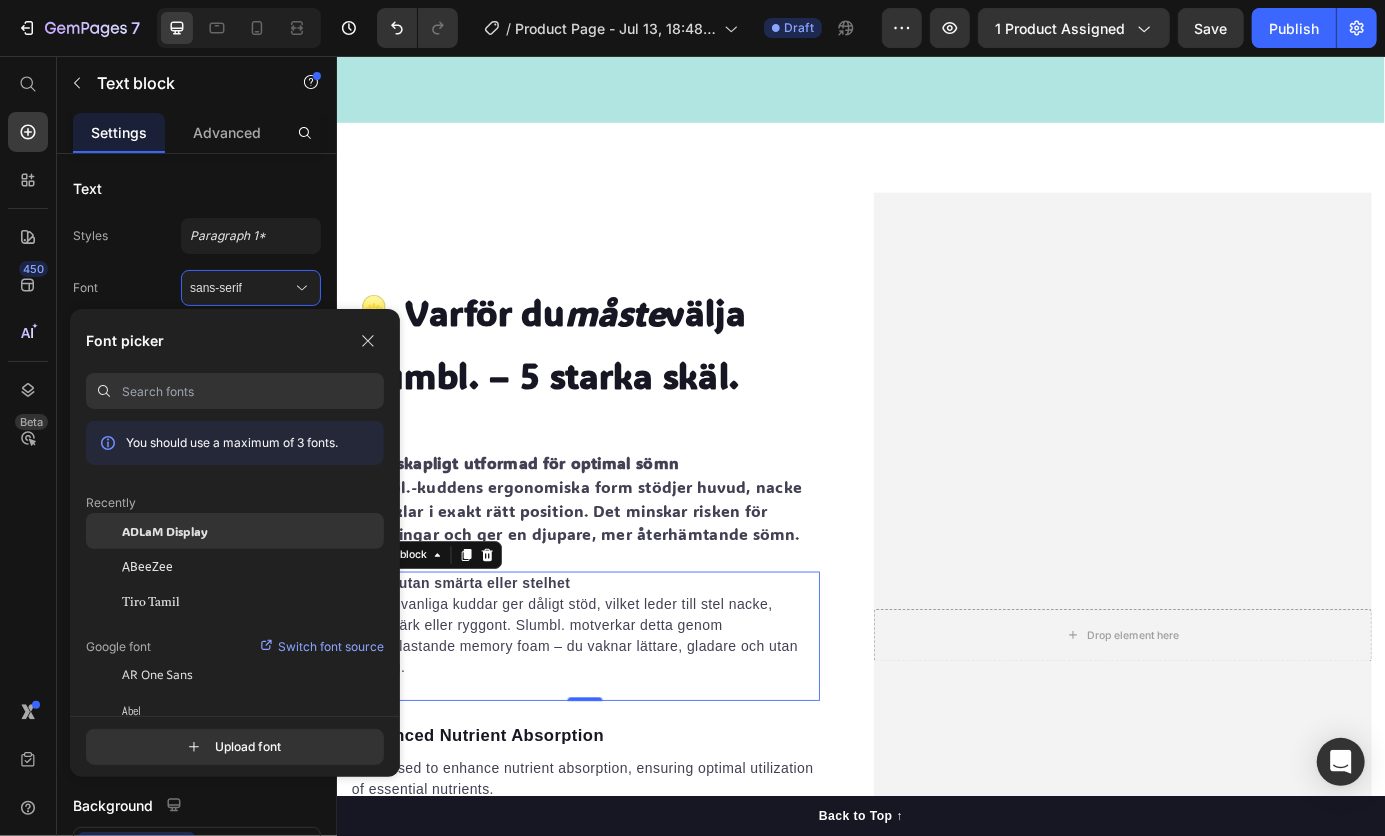 click on "ADLaM Display" 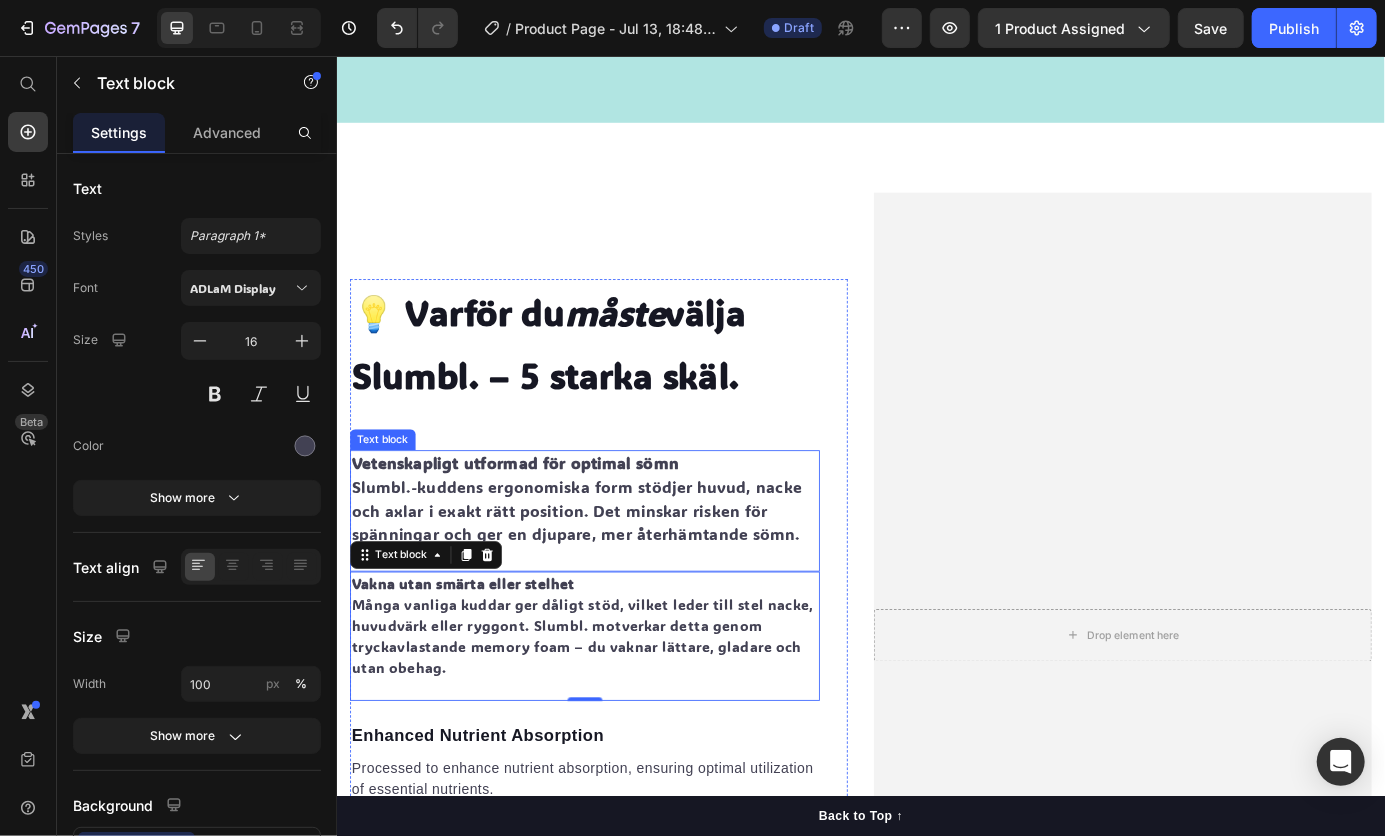 click on "Vetenskapligt utformad för optimal sömn Slumbl.-kuddens ergonomiska form stödjer huvud, nacke och axlar i exakt rätt position. Det minskar risken för spänningar och ger en djupare, mer återhämtande sömn." at bounding box center [620, 563] 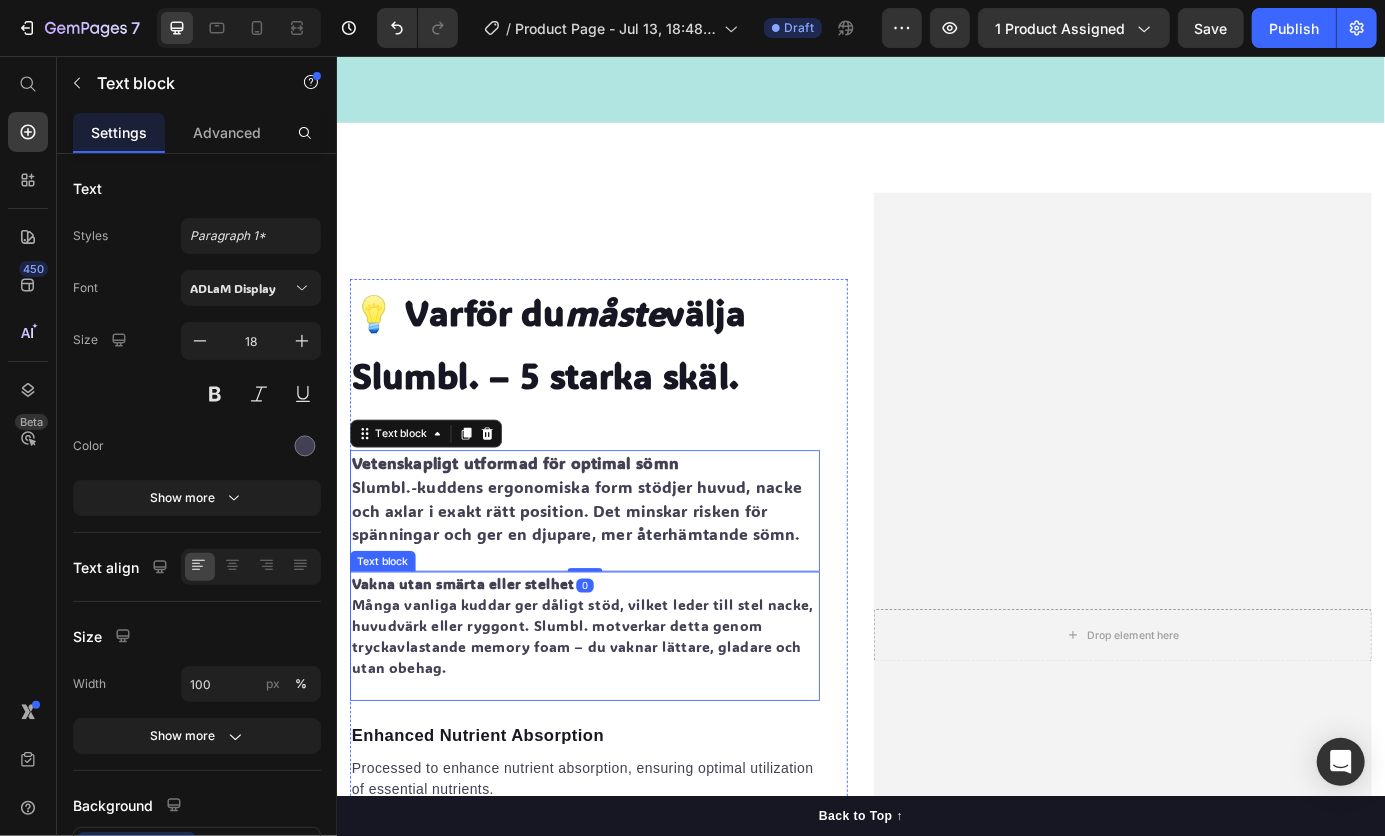 click on "Vakna utan smärta eller stelhet Många vanliga kuddar ger dåligt stöd, vilket leder till stel nacke, huvudvärk eller ryggont. Slumbl. motverkar detta genom tryckavlastande memory foam – du vaknar lättare, gladare och utan obehag." at bounding box center (620, 708) 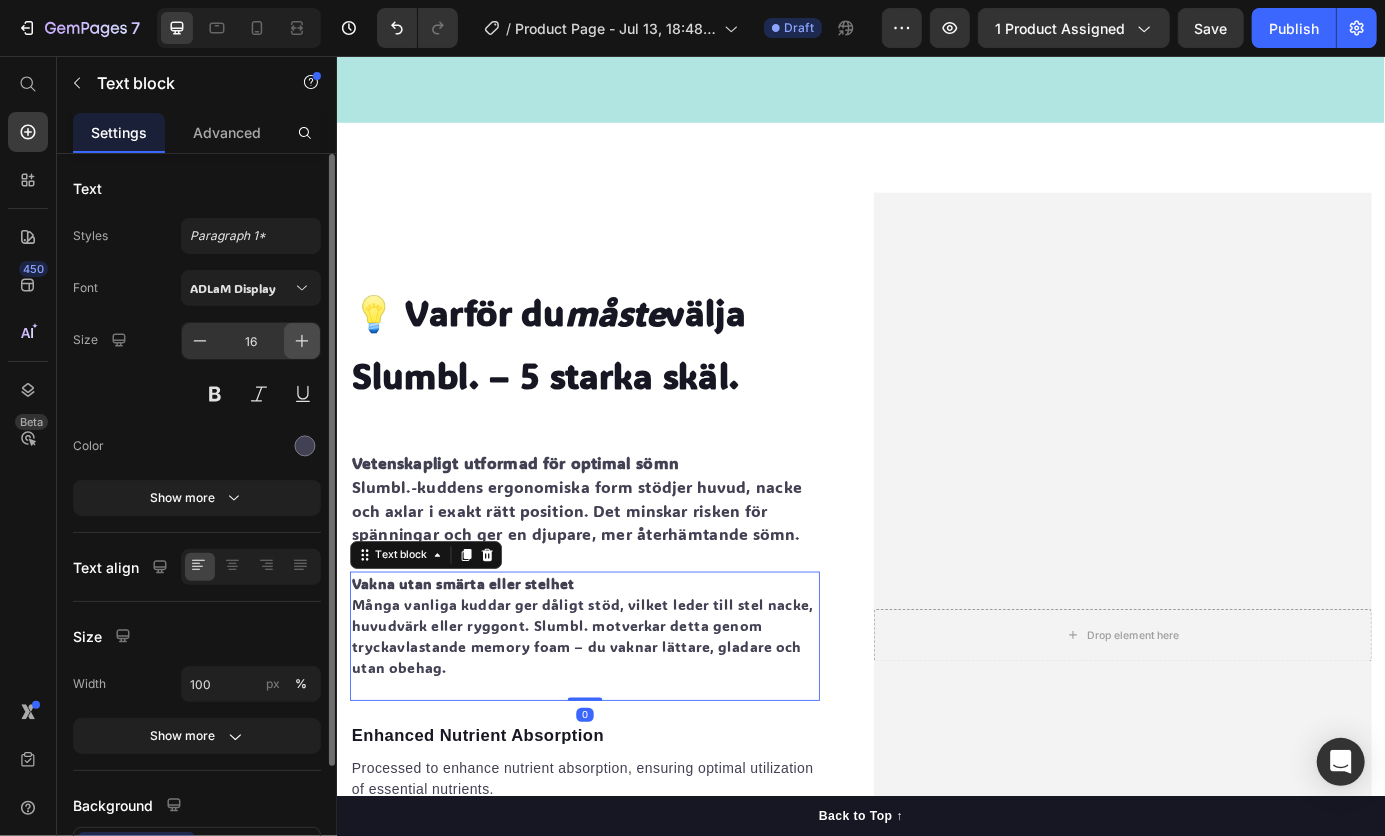 click 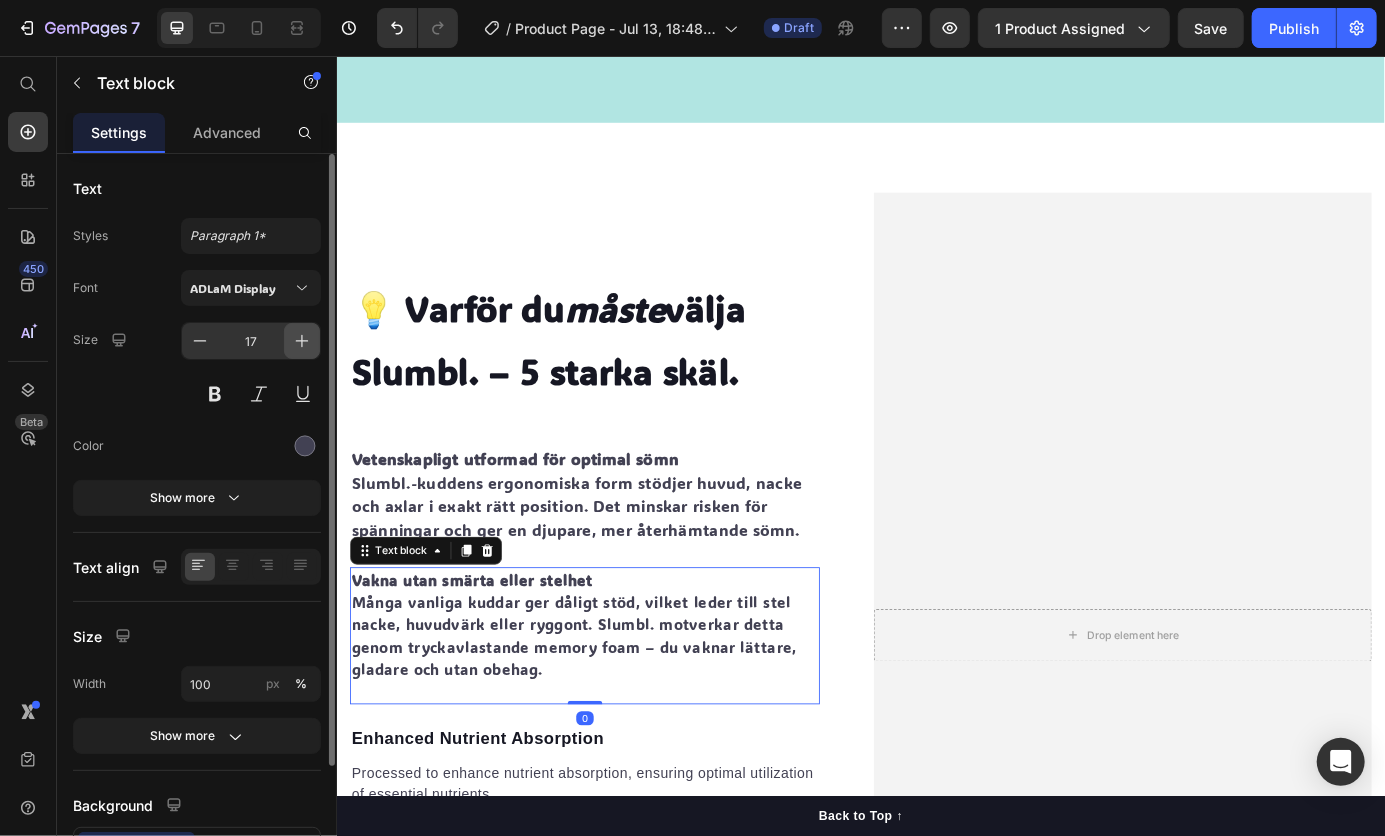 click 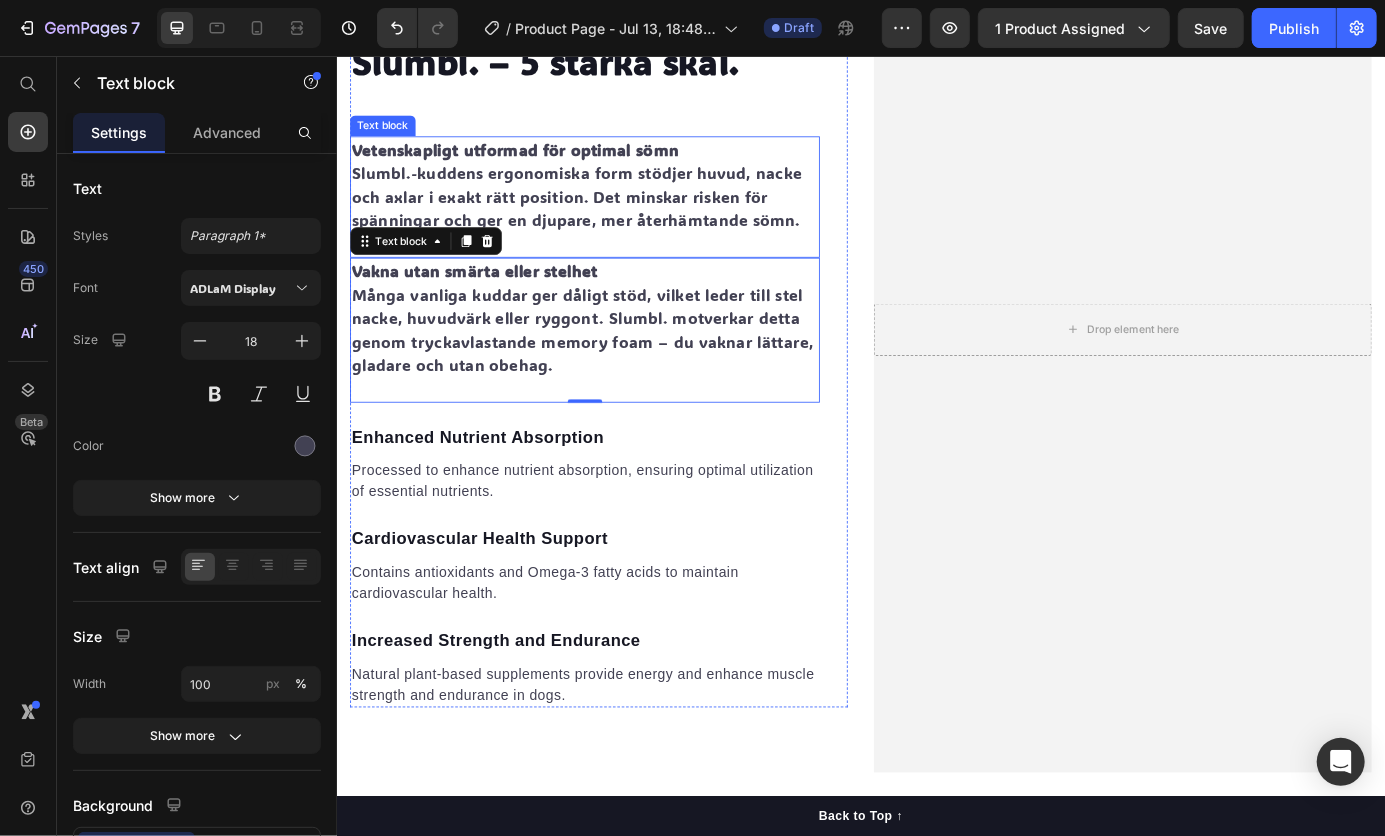 scroll, scrollTop: 2576, scrollLeft: 0, axis: vertical 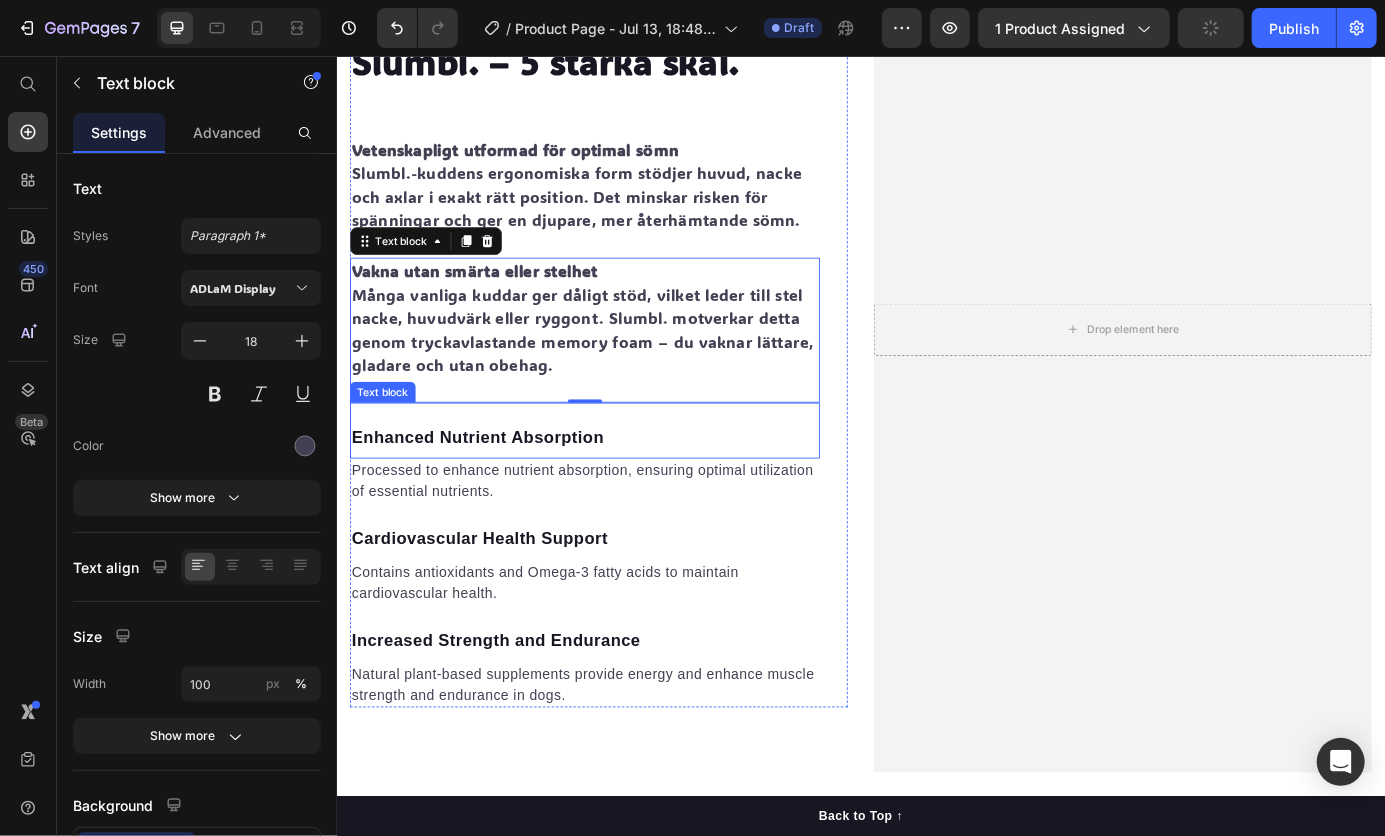click on "Enhanced Nutrient Absorption" at bounding box center [620, 493] 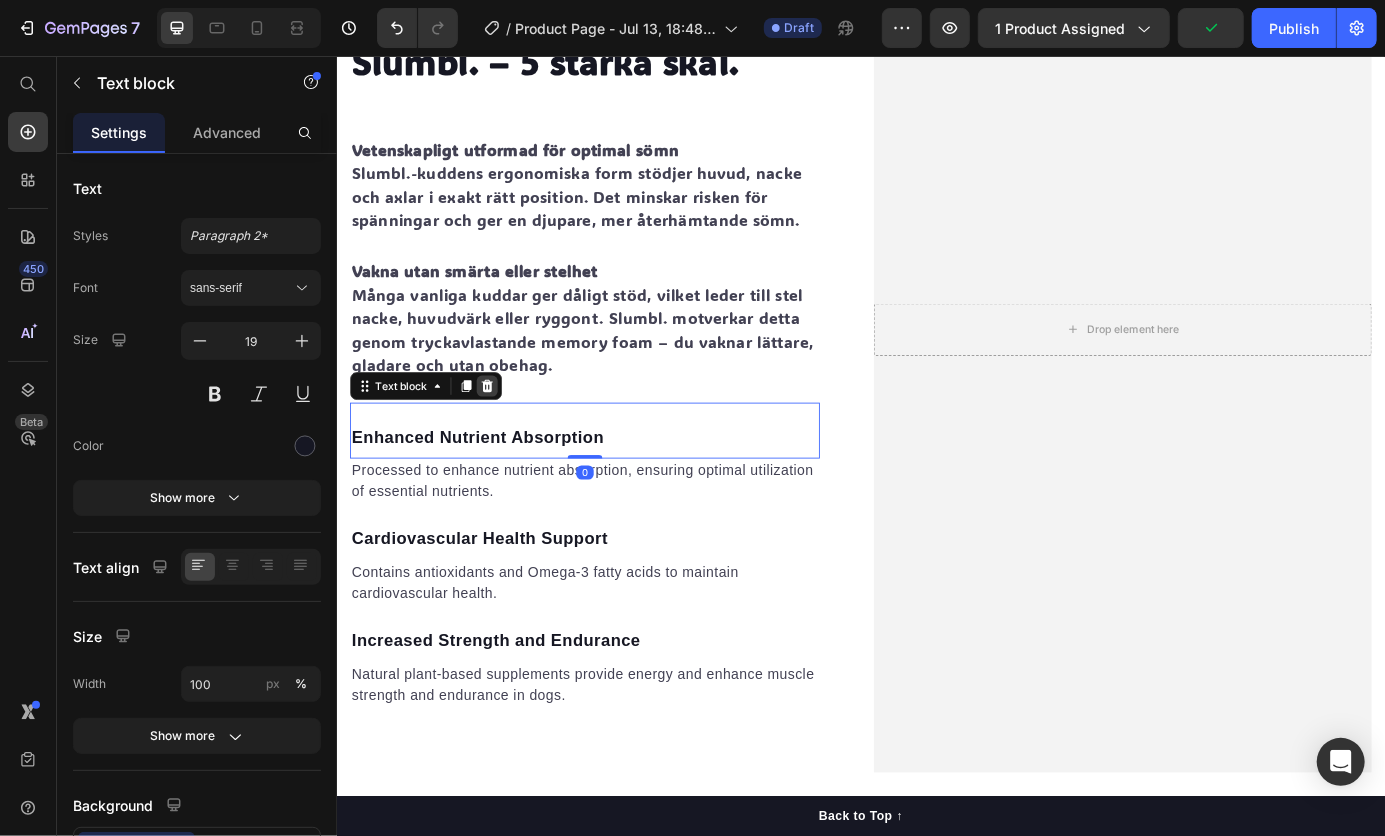 click 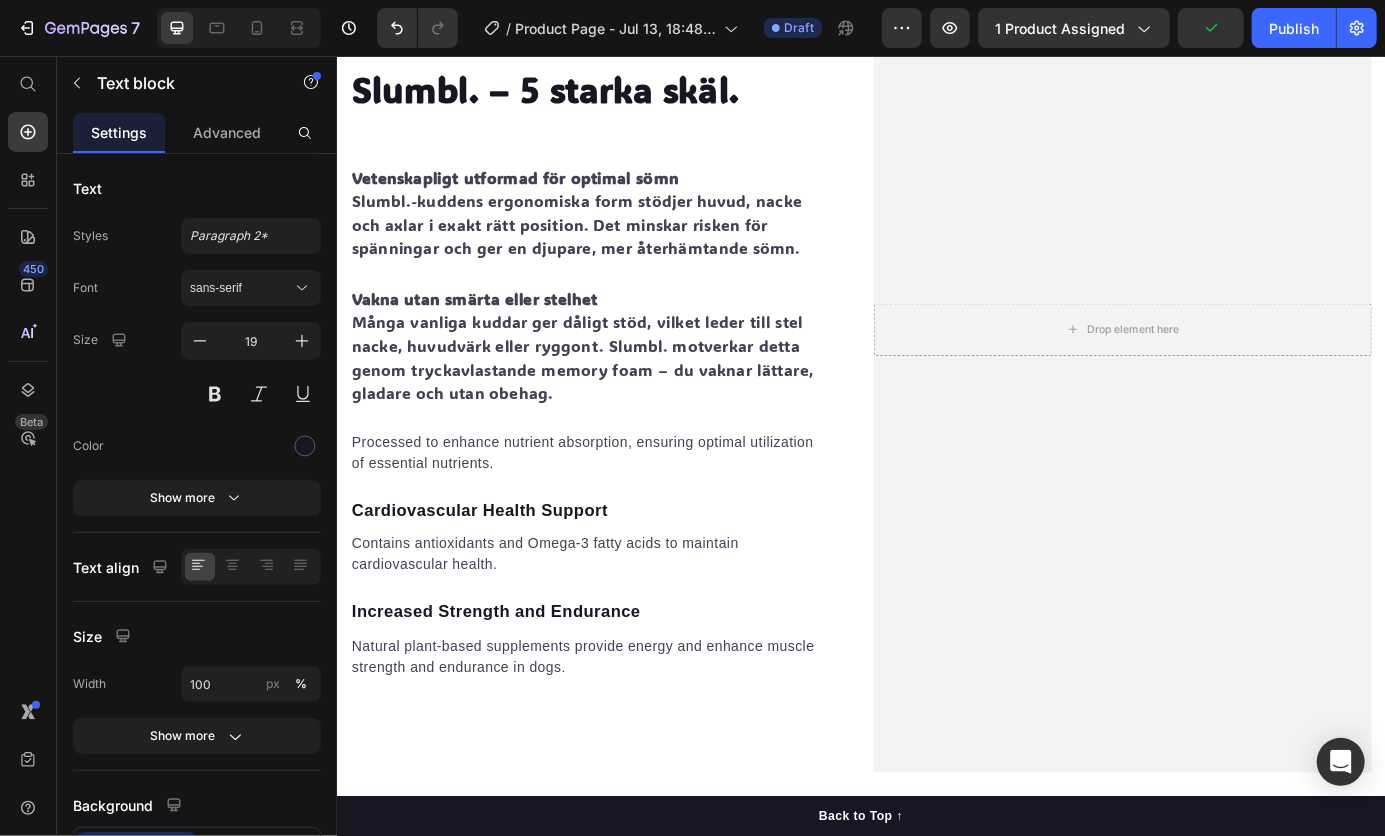 scroll, scrollTop: 2609, scrollLeft: 0, axis: vertical 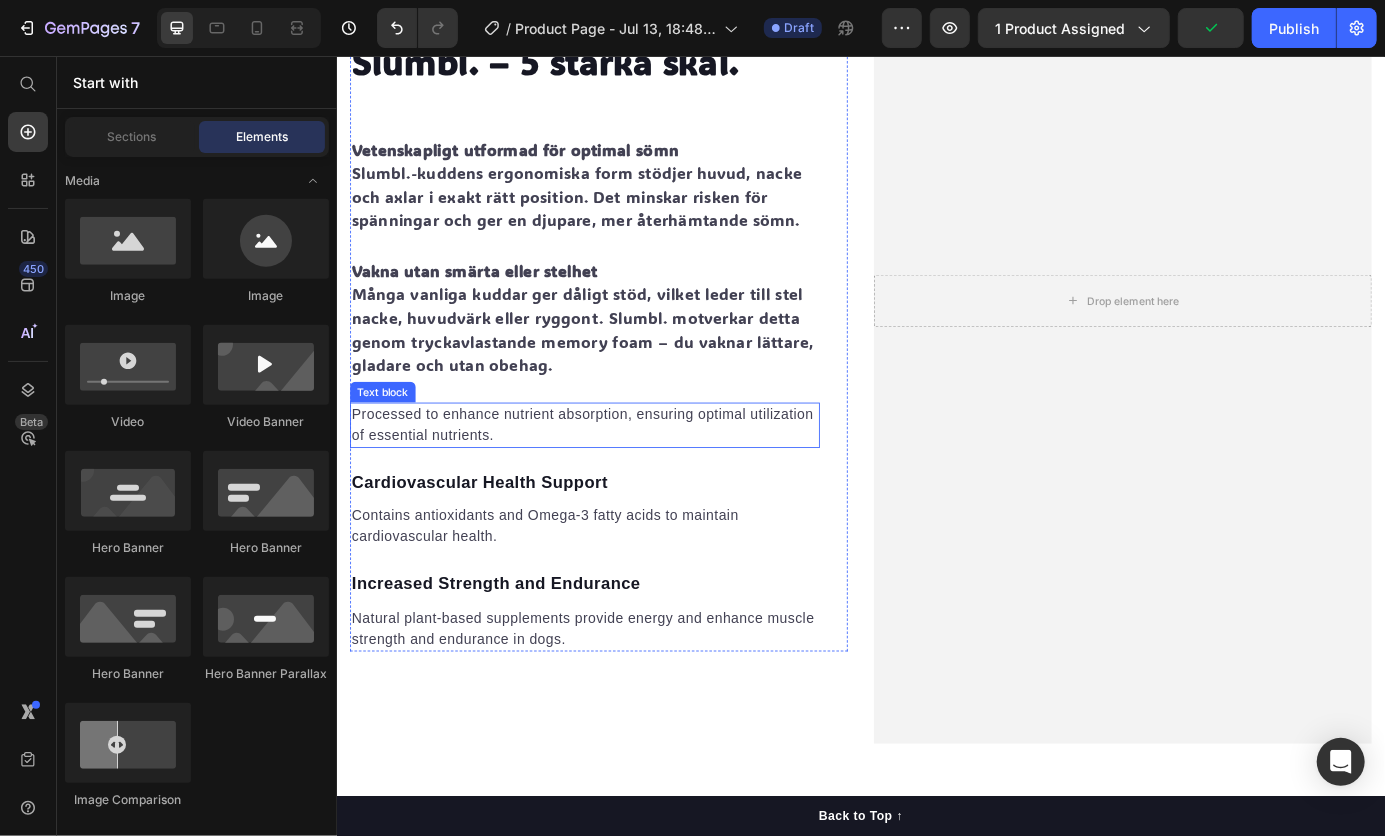 click on "Processed to enhance nutrient absorption, ensuring optimal utilization of essential nutrients." at bounding box center (620, 478) 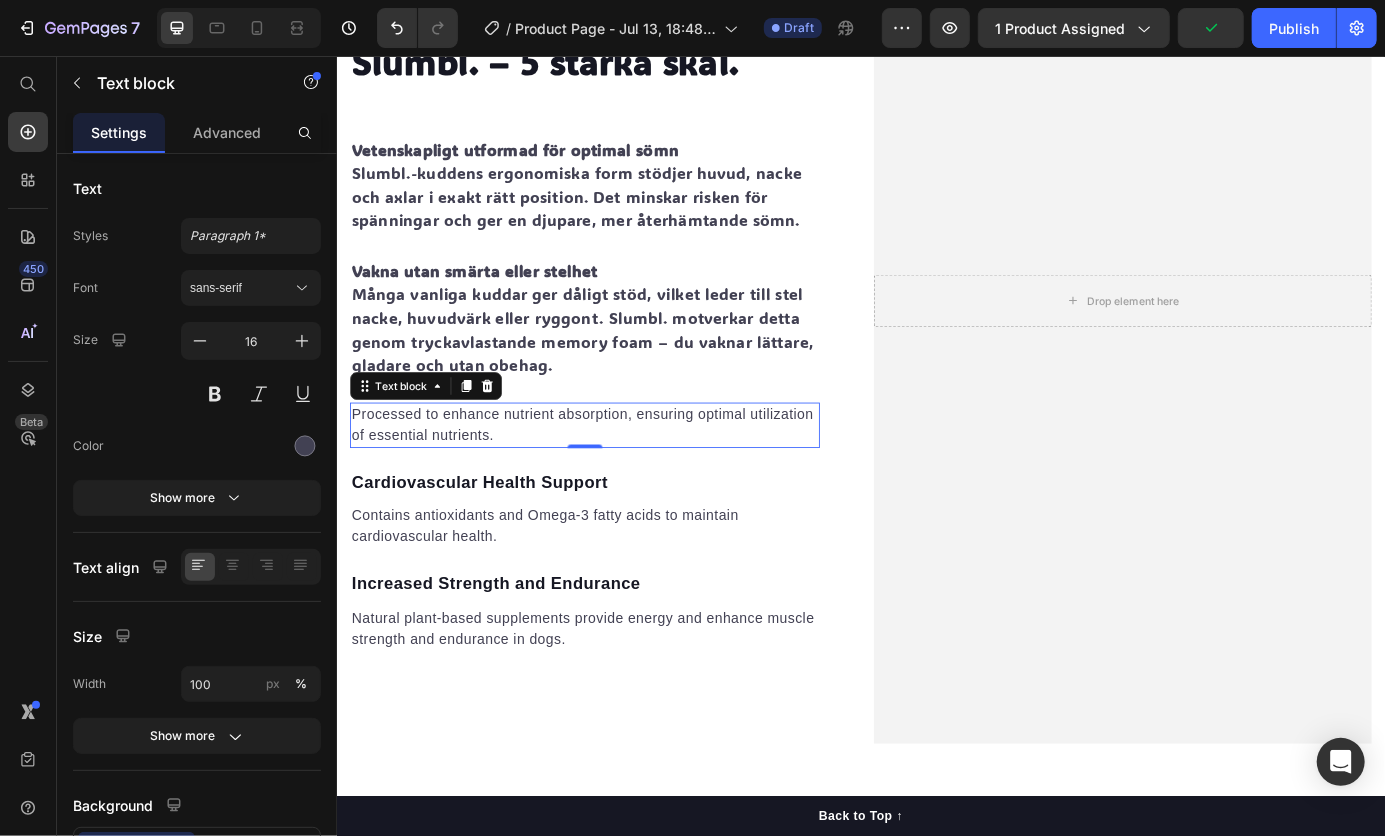 click on "Processed to enhance nutrient absorption, ensuring optimal utilization of essential nutrients." at bounding box center (620, 478) 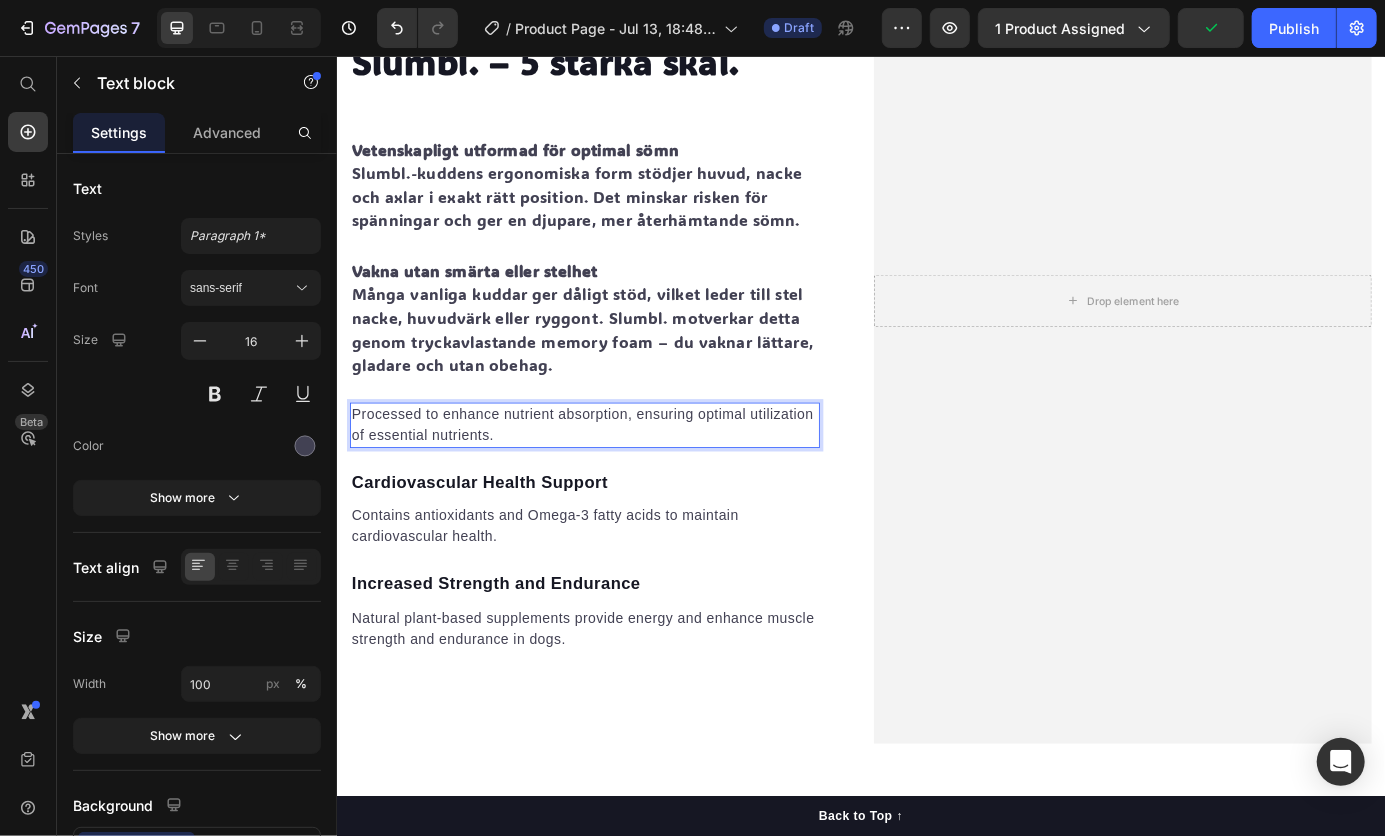 click on "Processed to enhance nutrient absorption, ensuring optimal utilization of essential nutrients." at bounding box center (620, 478) 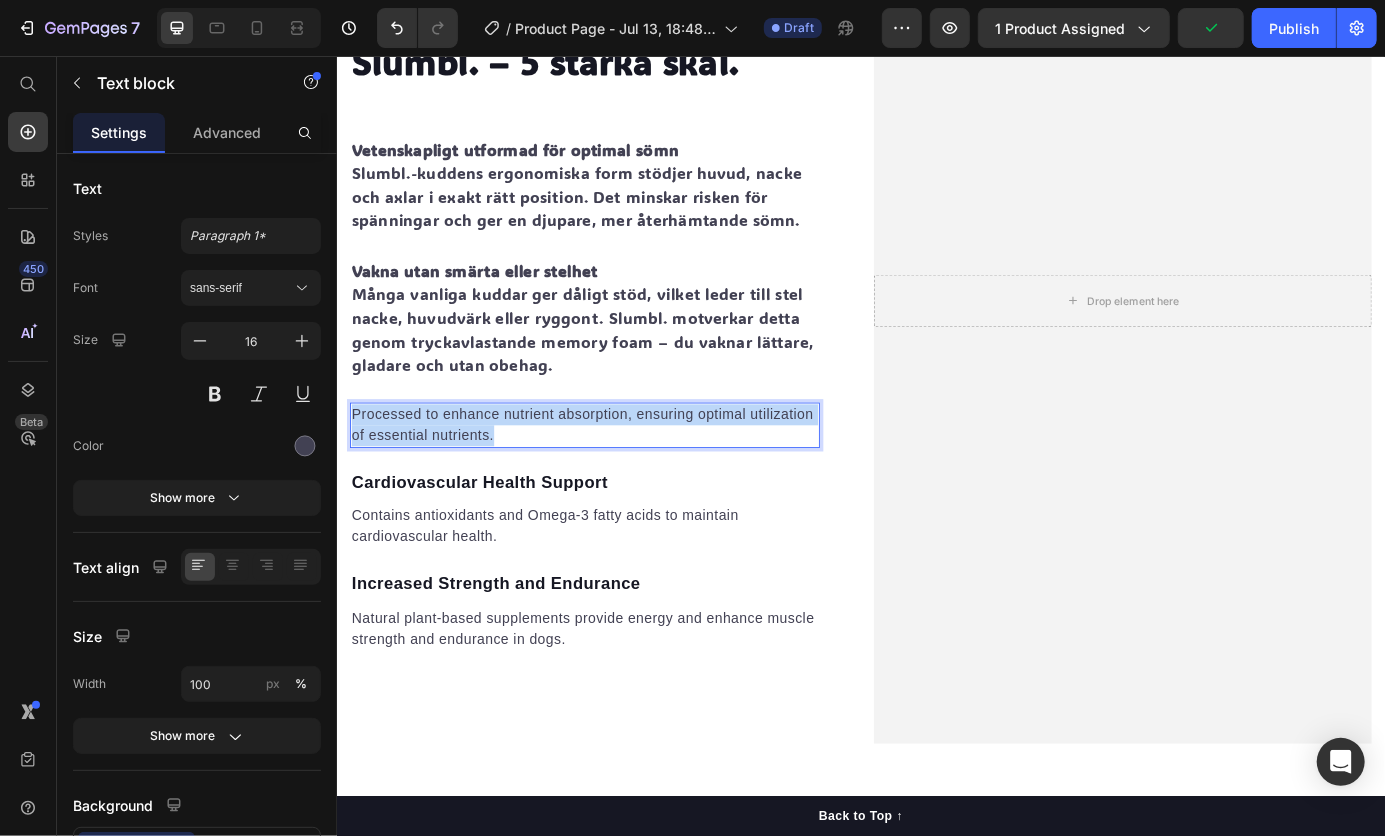 click on "Processed to enhance nutrient absorption, ensuring optimal utilization of essential nutrients." at bounding box center (620, 478) 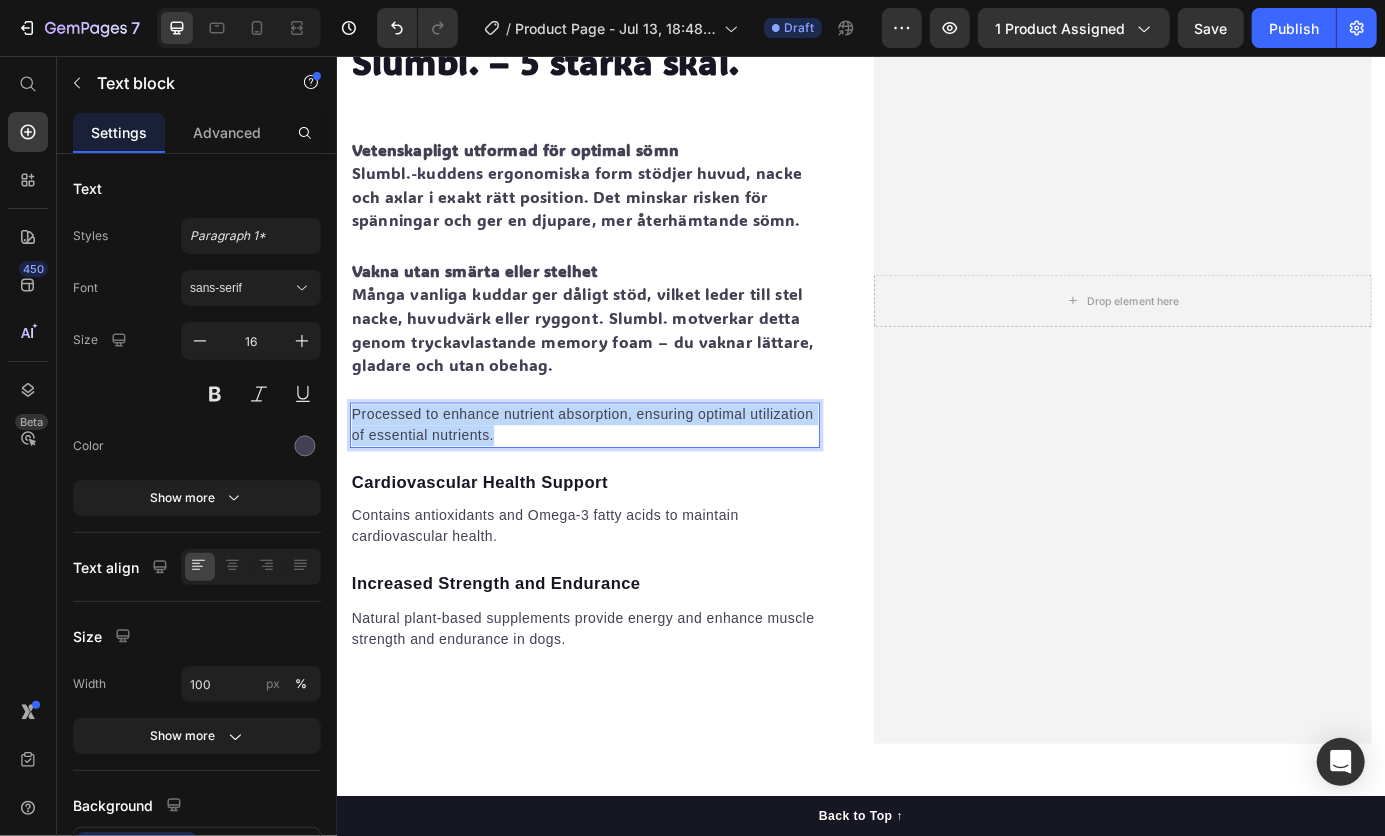 scroll, scrollTop: 2585, scrollLeft: 0, axis: vertical 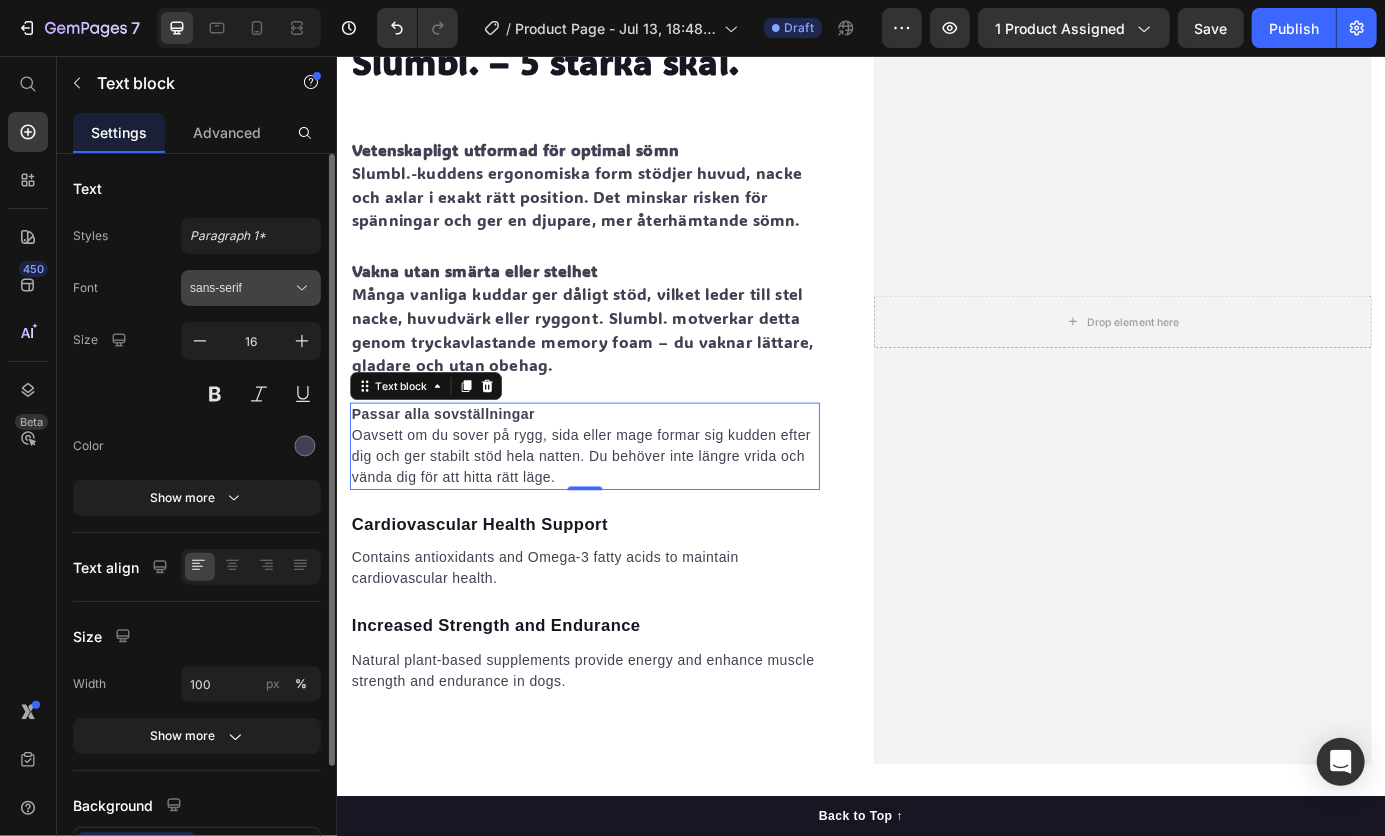 click on "sans-serif" at bounding box center [241, 288] 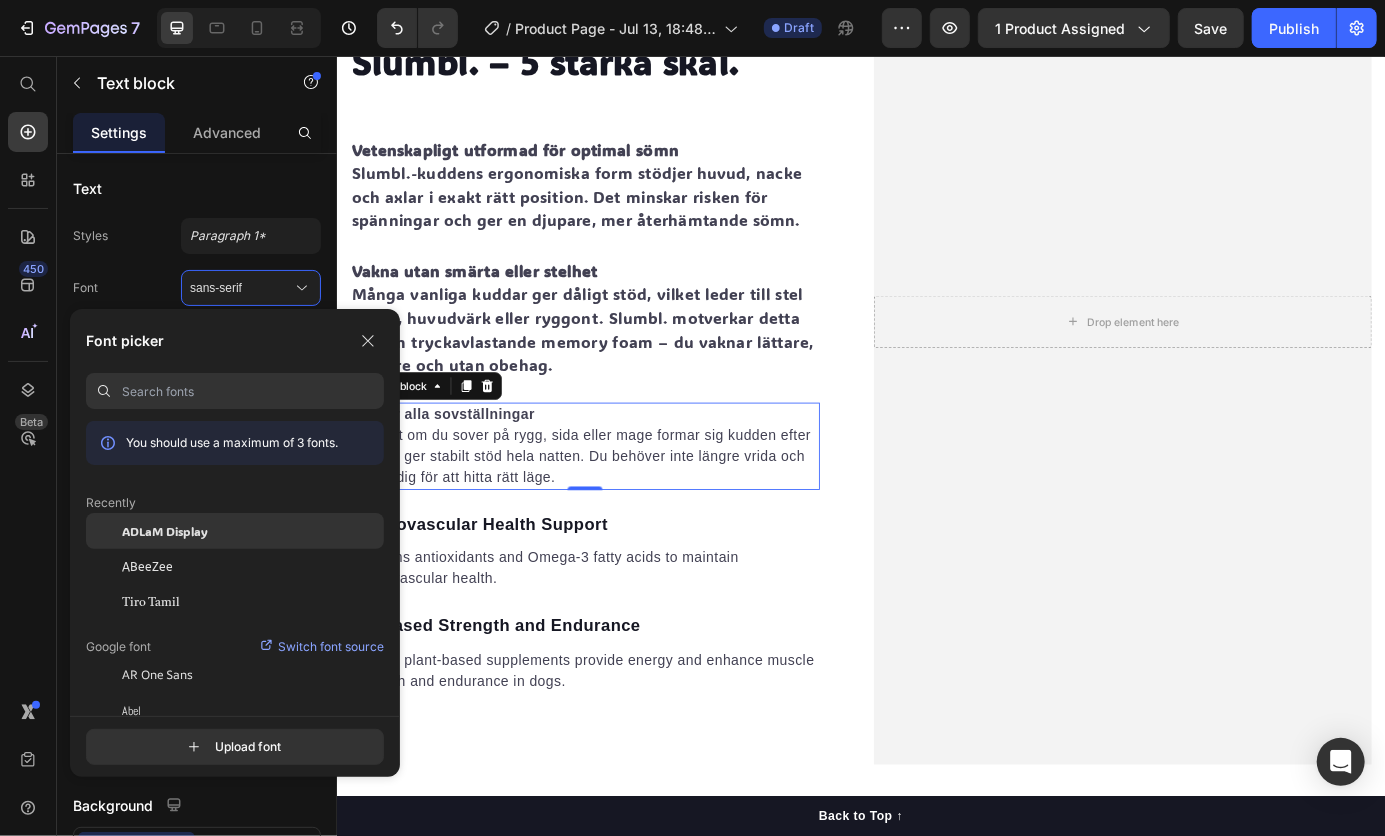 click on "ADLaM Display" 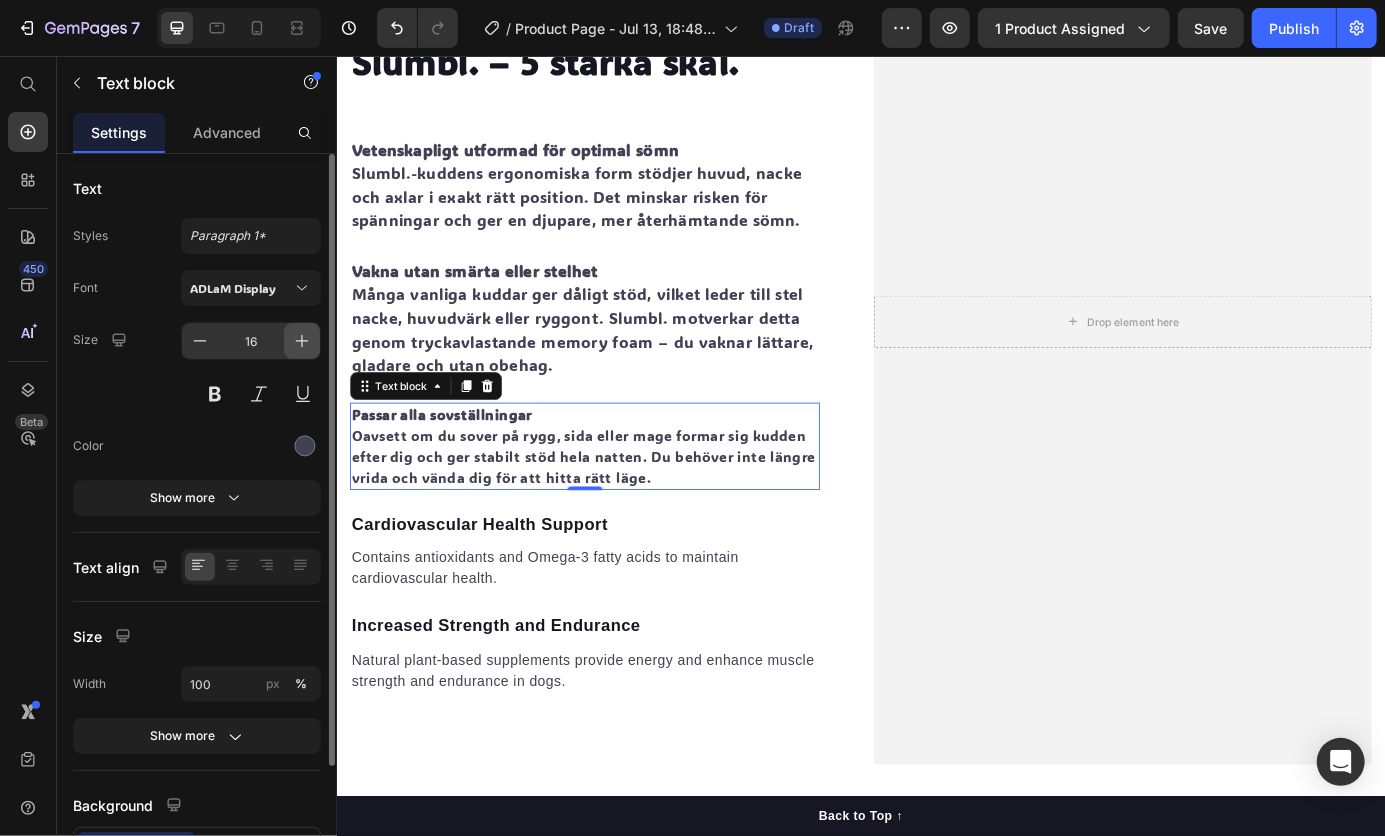 click 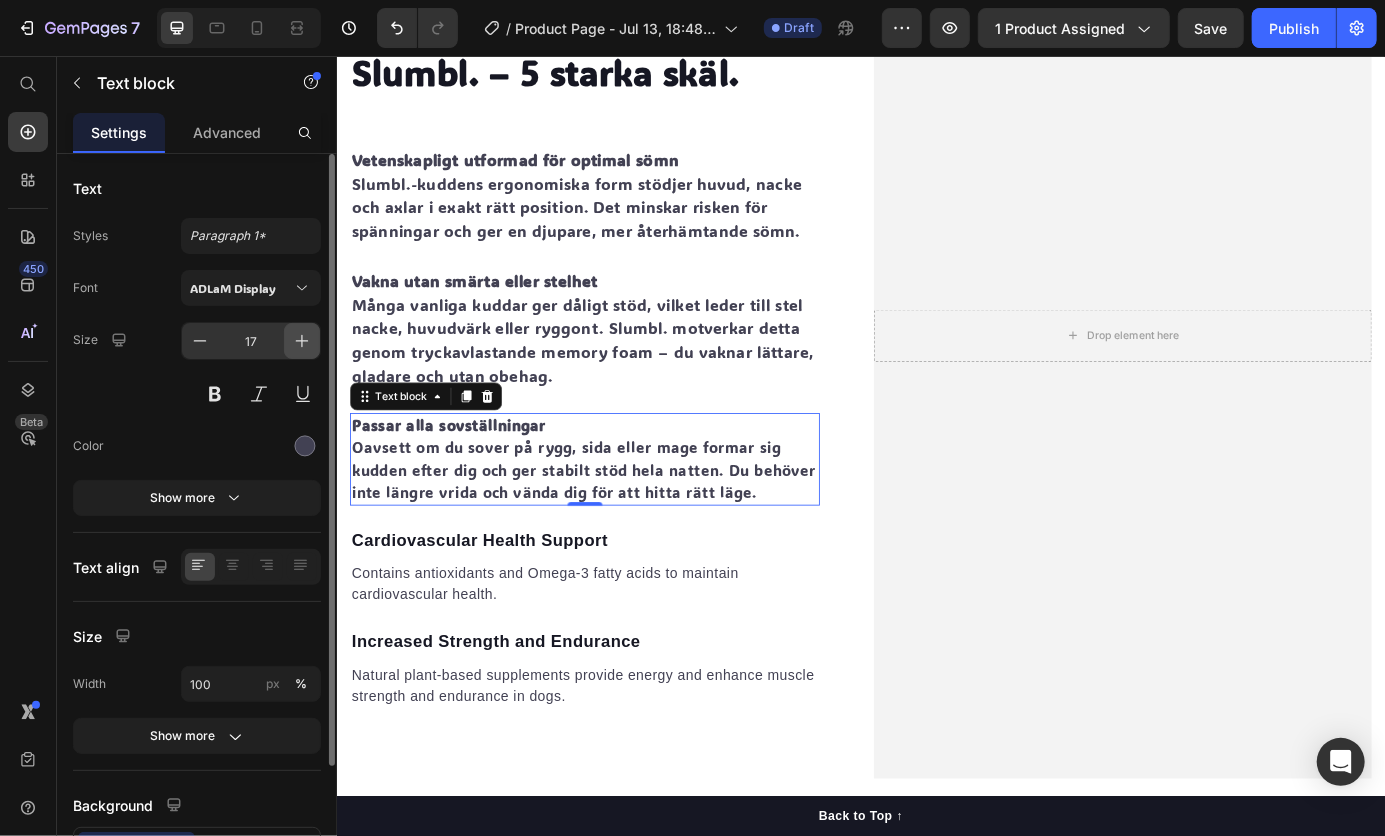 click 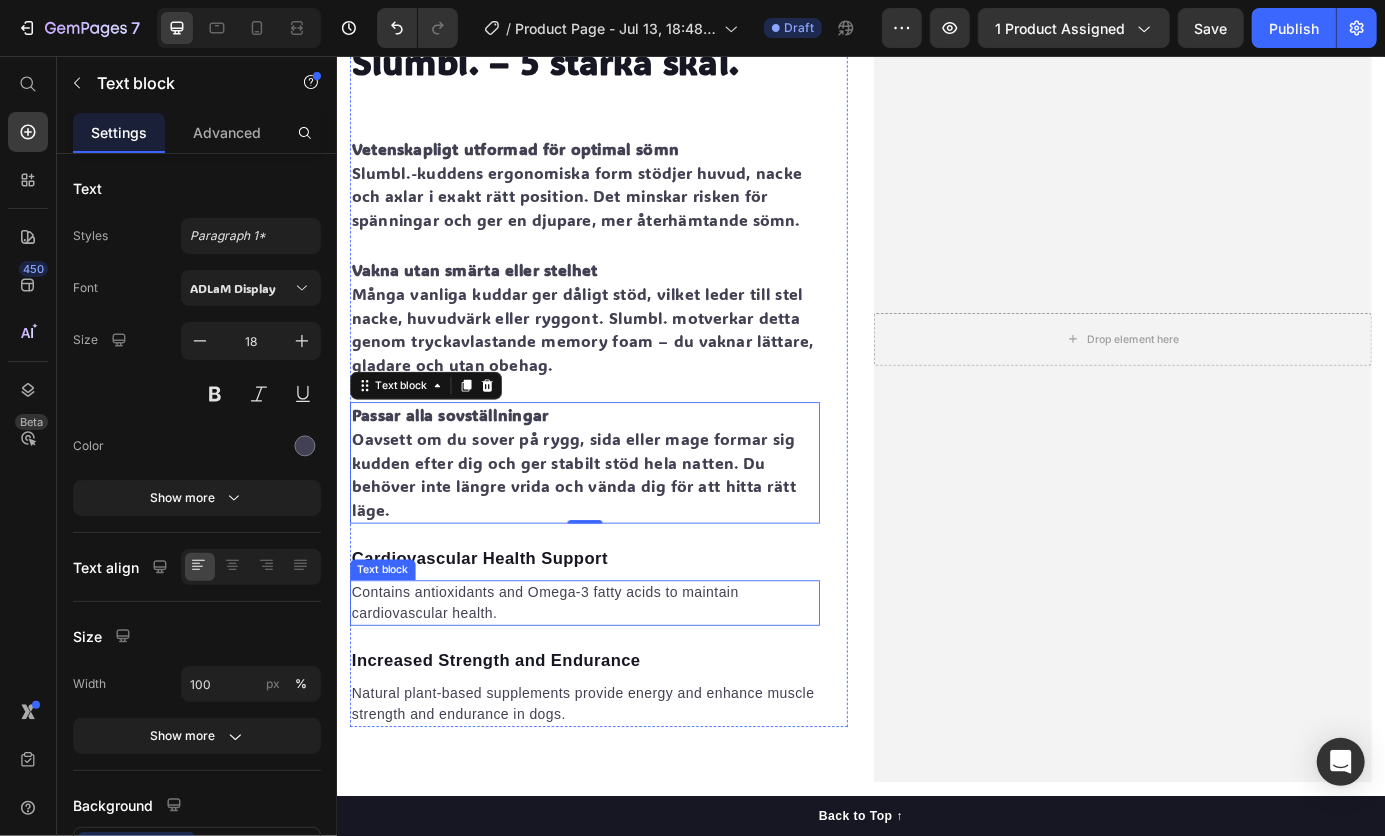 scroll, scrollTop: 2696, scrollLeft: 0, axis: vertical 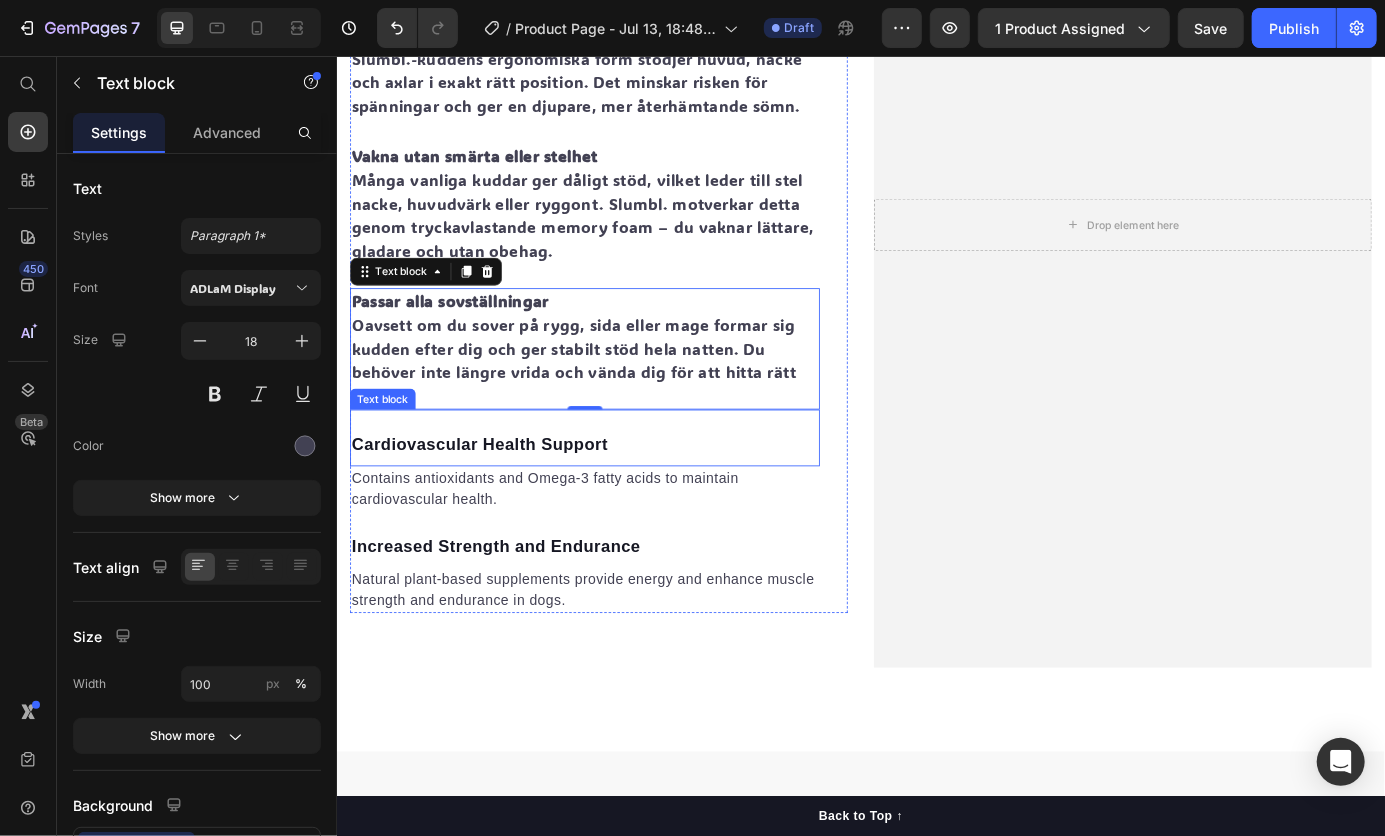 click on "Cardiovascular Health Support" at bounding box center [620, 500] 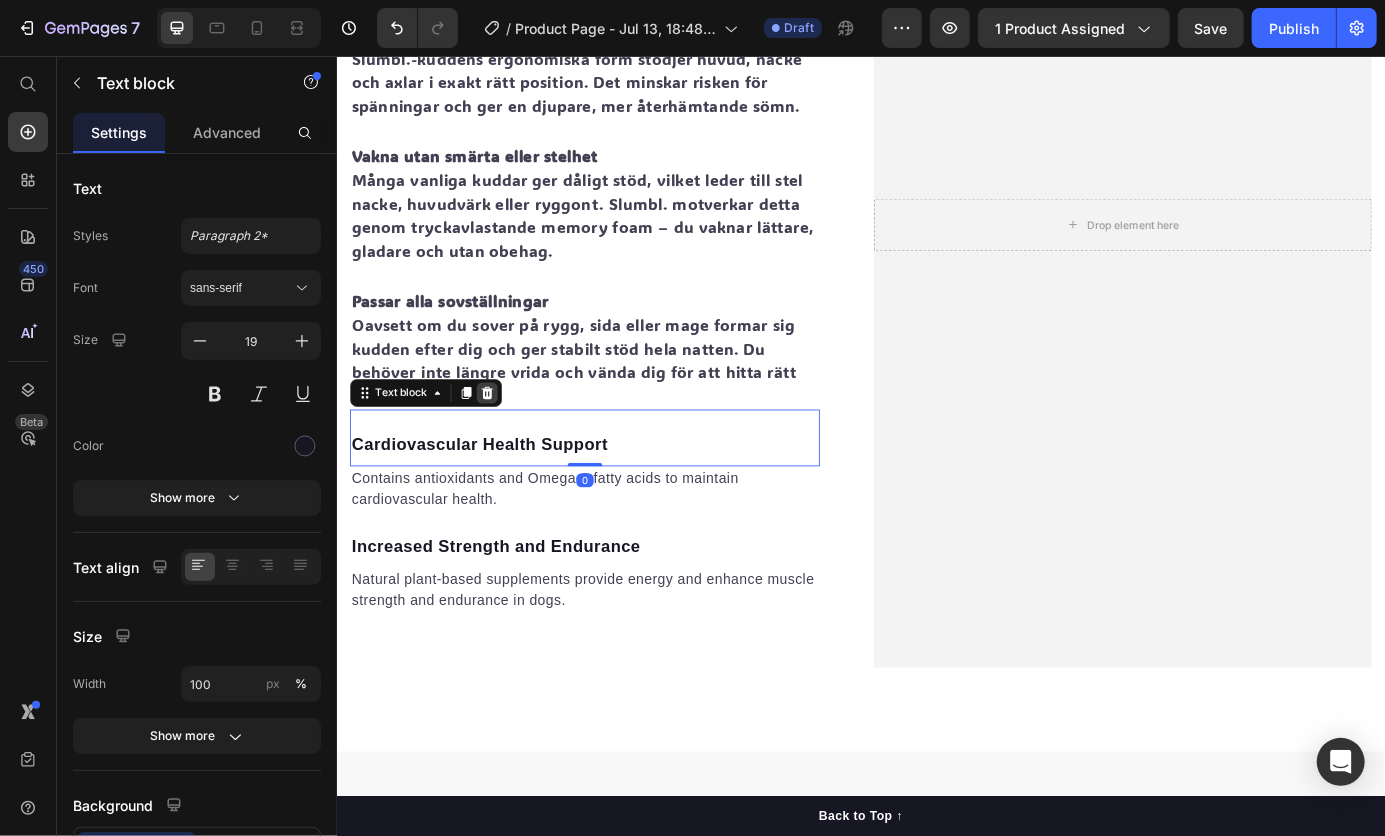 click 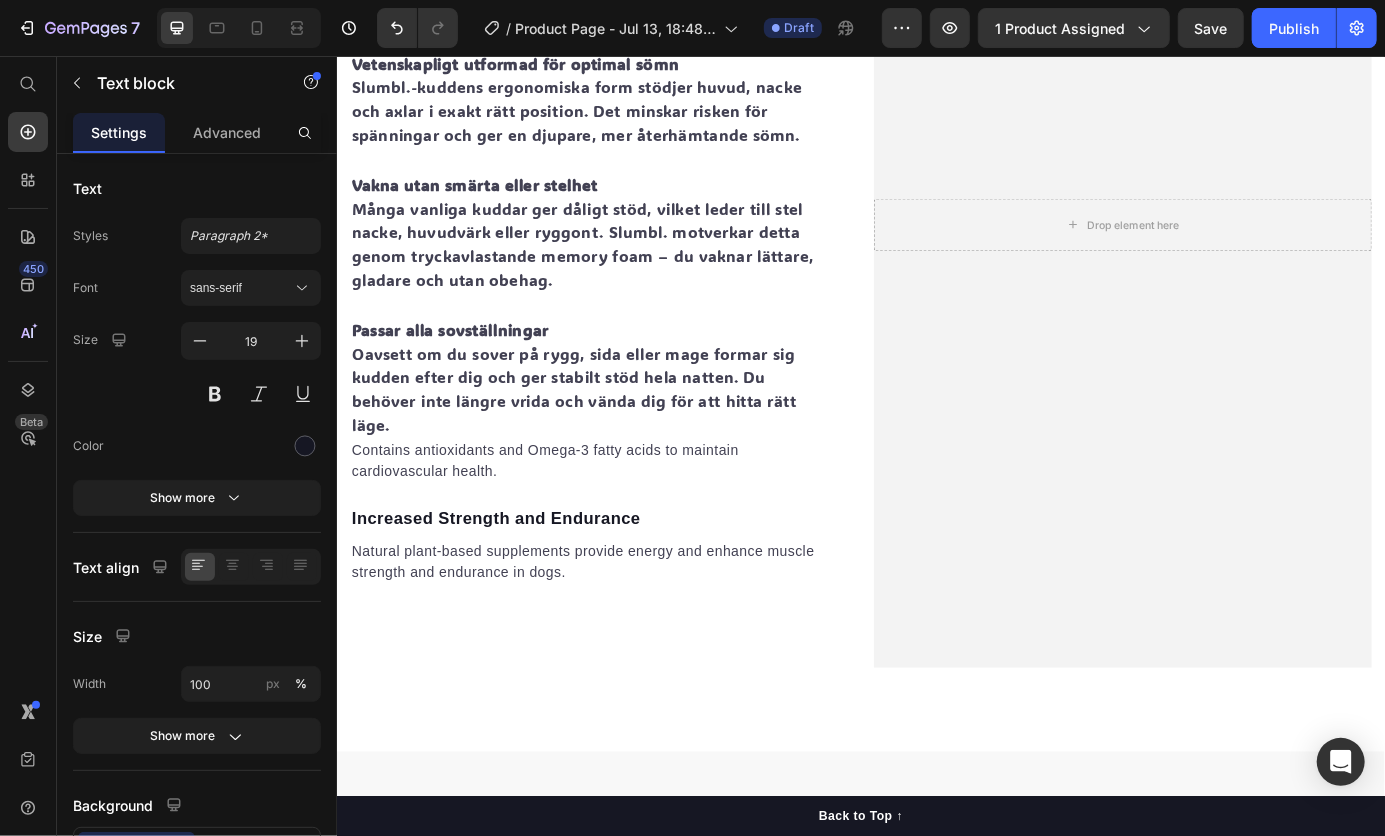 scroll, scrollTop: 2728, scrollLeft: 0, axis: vertical 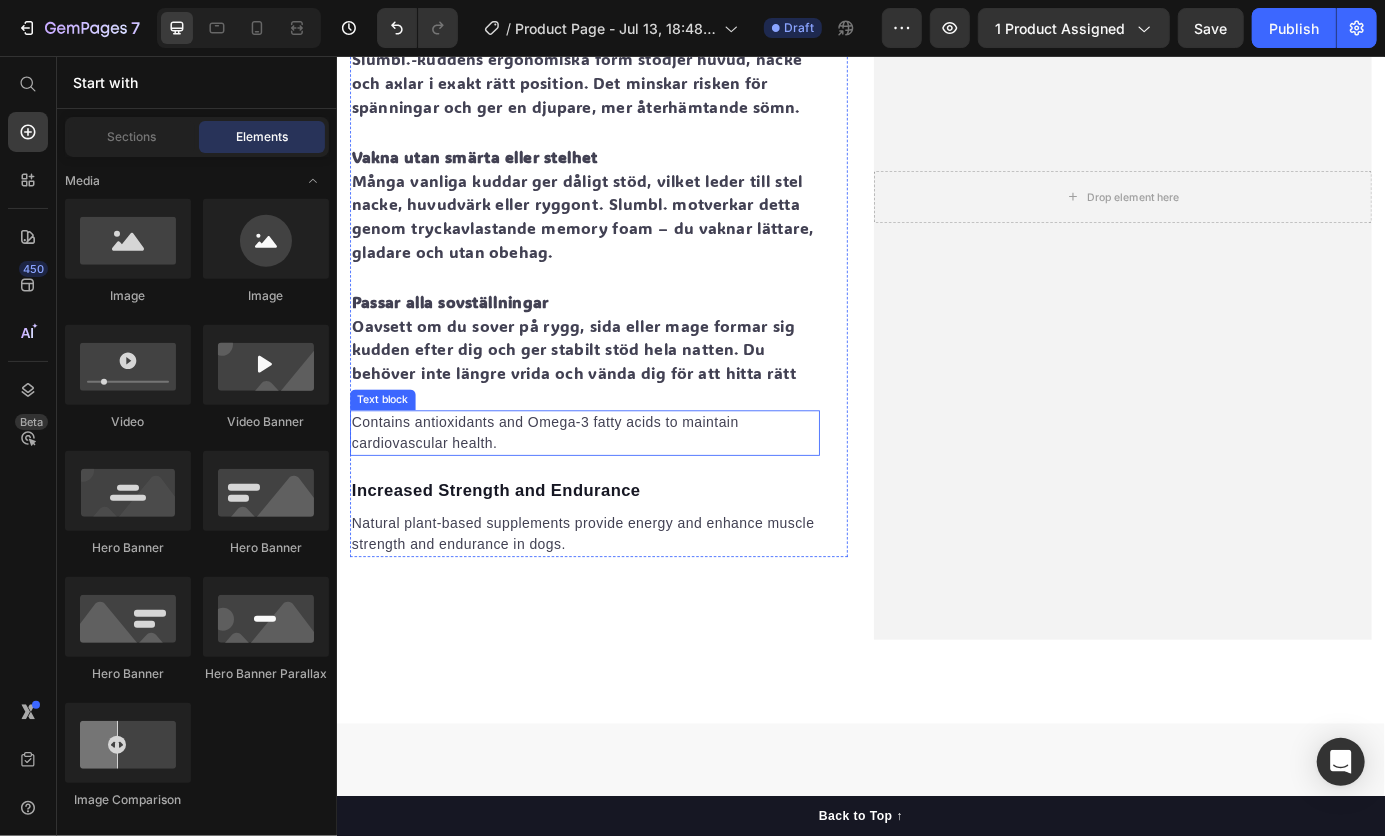 click on "Contains antioxidants and Omega-3 fatty acids to maintain cardiovascular health." at bounding box center (620, 487) 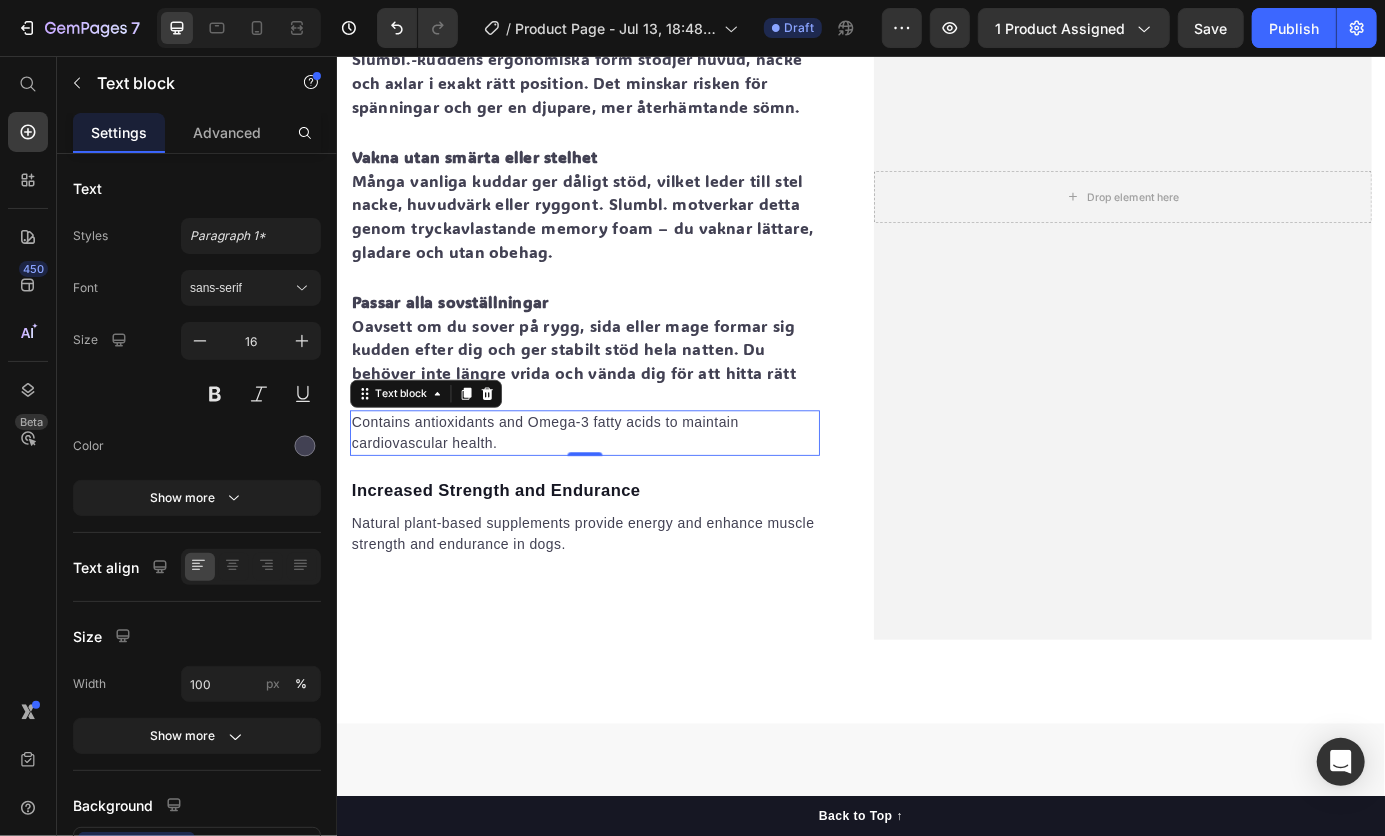 click on "Contains antioxidants and Omega-3 fatty acids to maintain cardiovascular health." at bounding box center (620, 487) 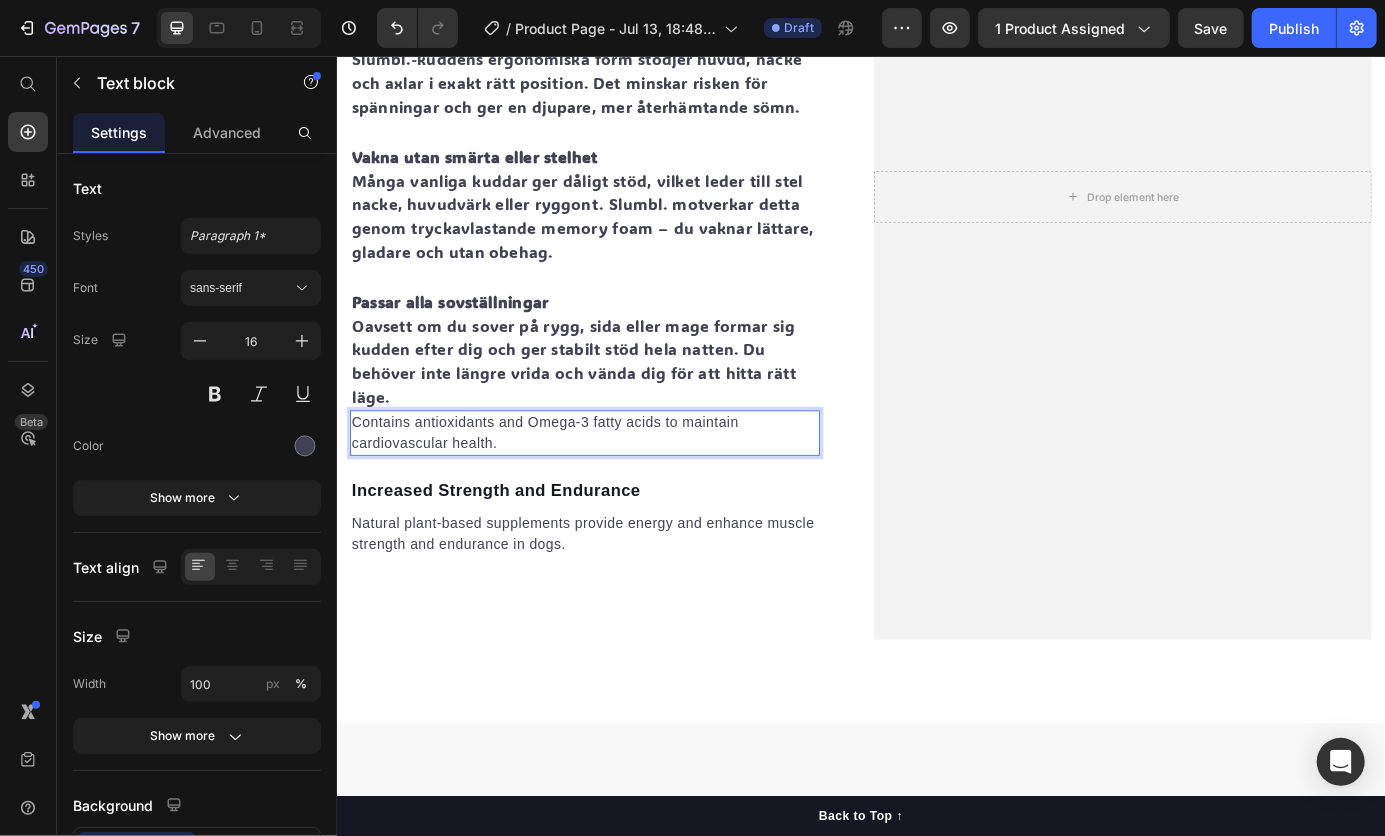 click on "Contains antioxidants and Omega-3 fatty acids to maintain cardiovascular health." at bounding box center (620, 487) 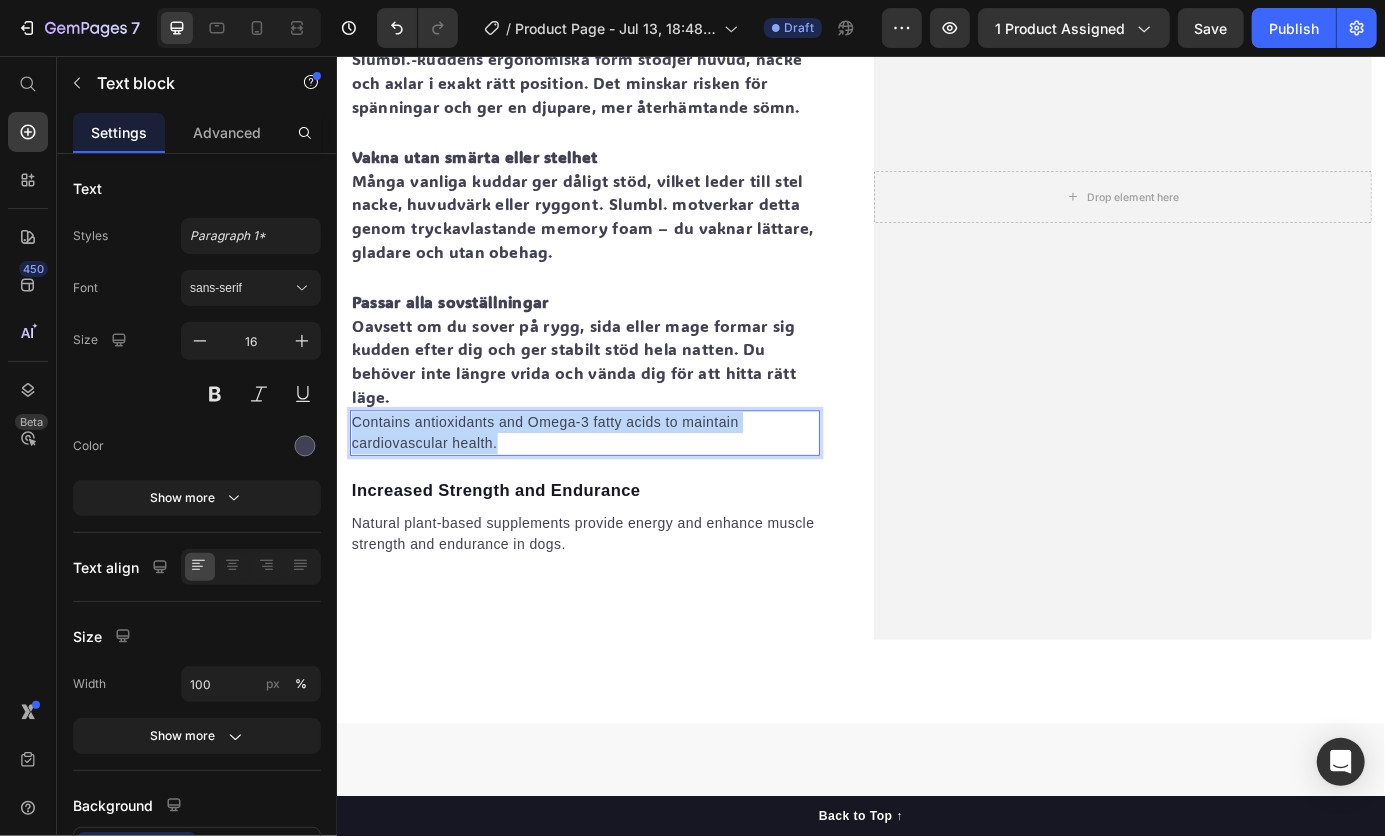 click on "Contains antioxidants and Omega-3 fatty acids to maintain cardiovascular health." at bounding box center [620, 487] 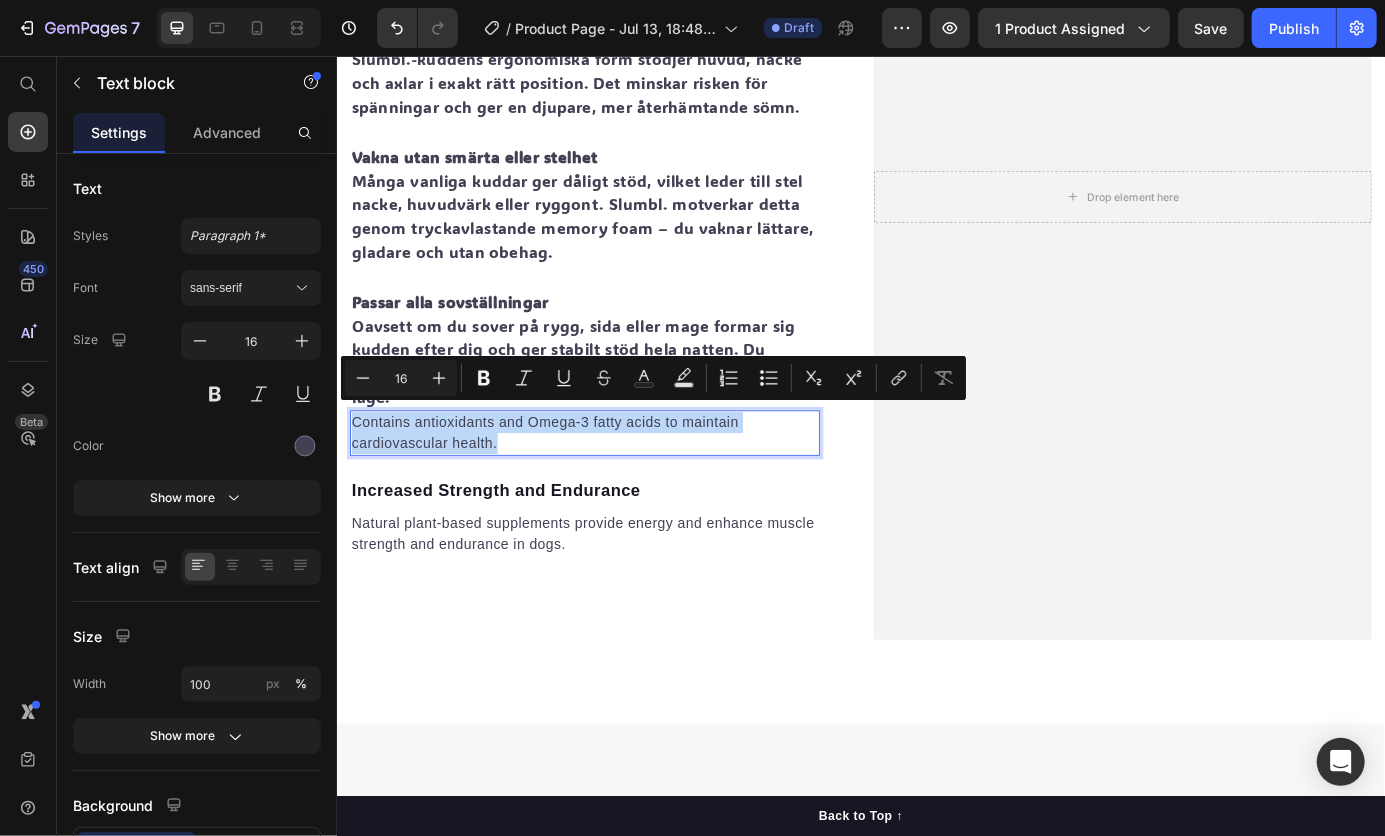 click on "Contains antioxidants and Omega-3 fatty acids to maintain cardiovascular health." at bounding box center (620, 487) 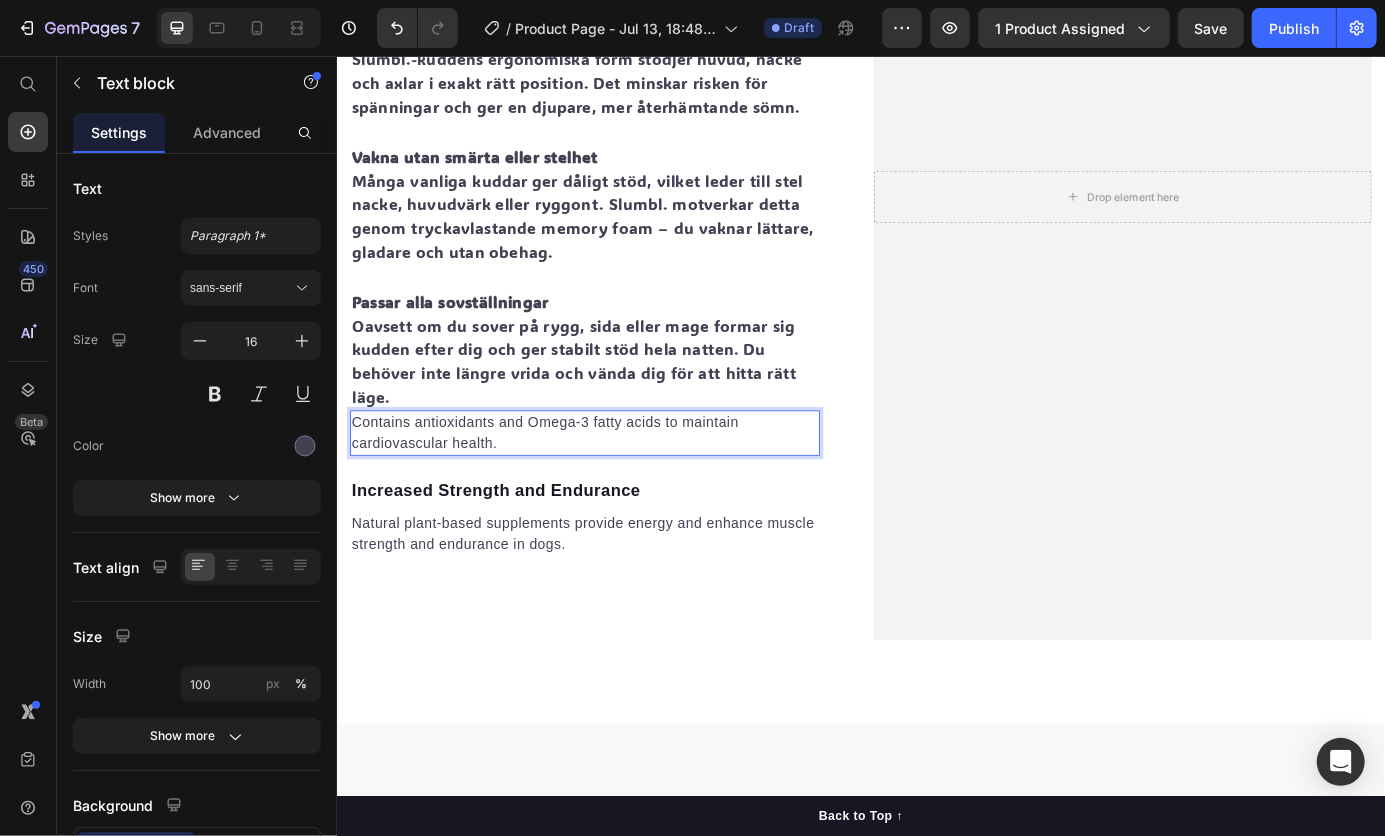 click on "Contains antioxidants and Omega-3 fatty acids to maintain cardiovascular health." at bounding box center (620, 487) 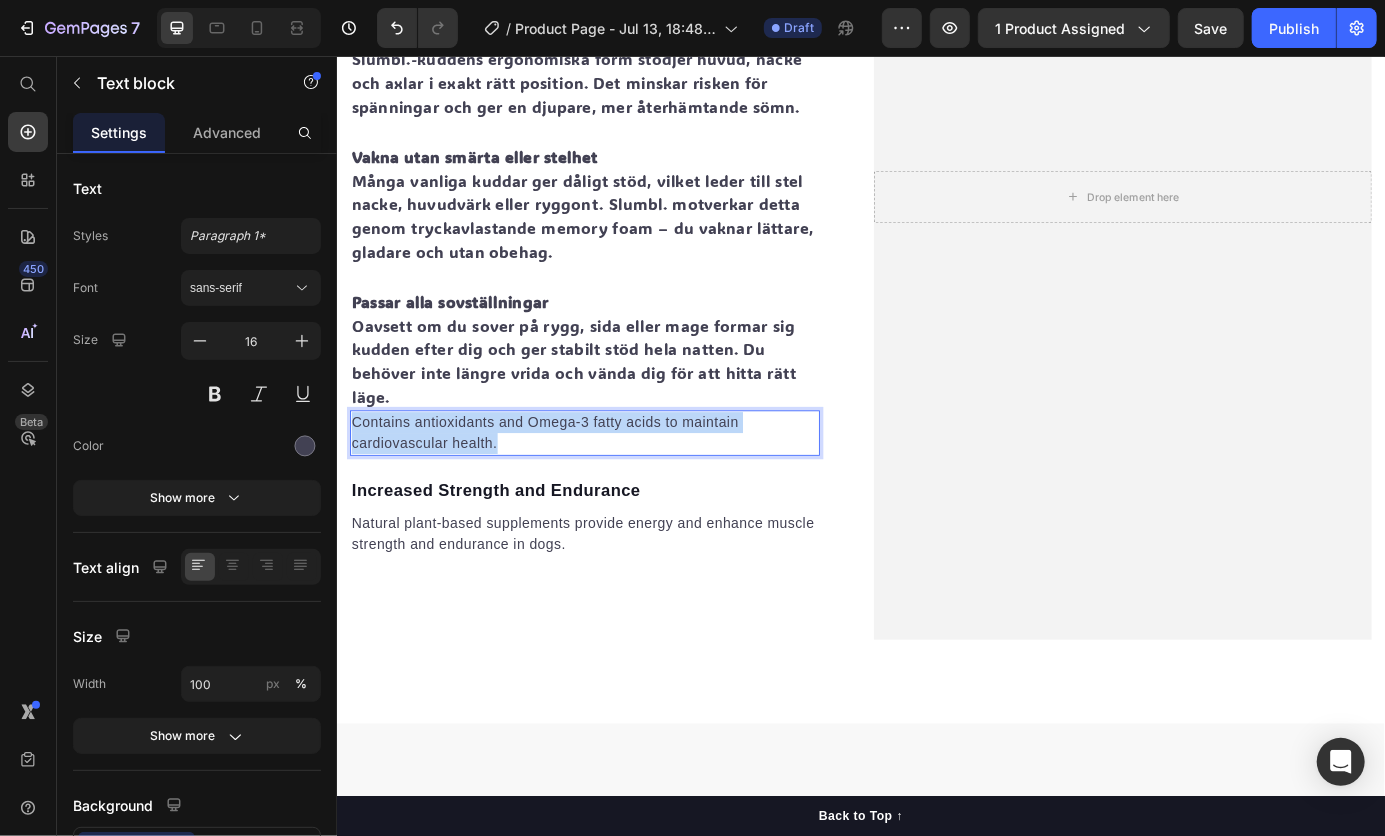 click on "Contains antioxidants and Omega-3 fatty acids to maintain cardiovascular health." at bounding box center [620, 487] 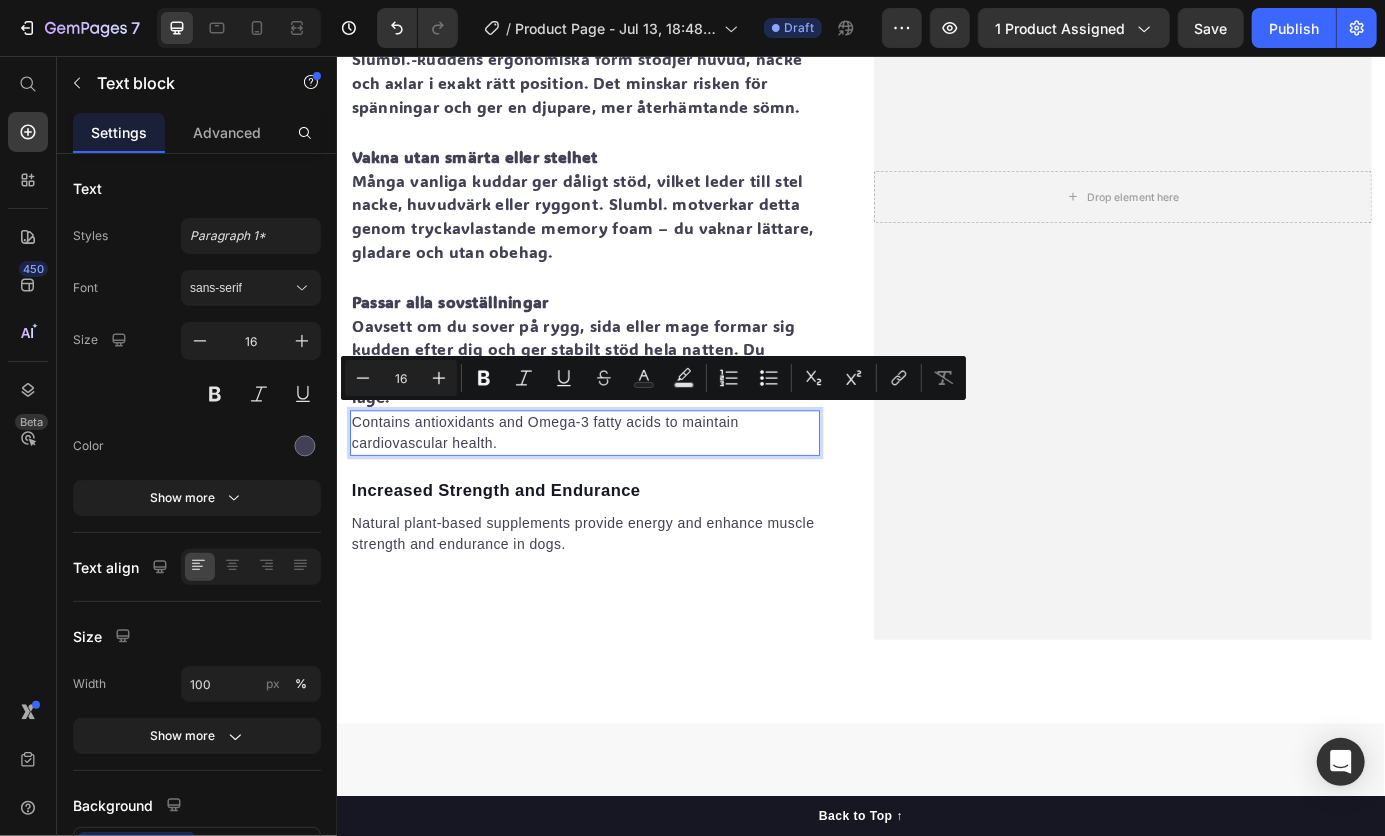scroll, scrollTop: 2704, scrollLeft: 0, axis: vertical 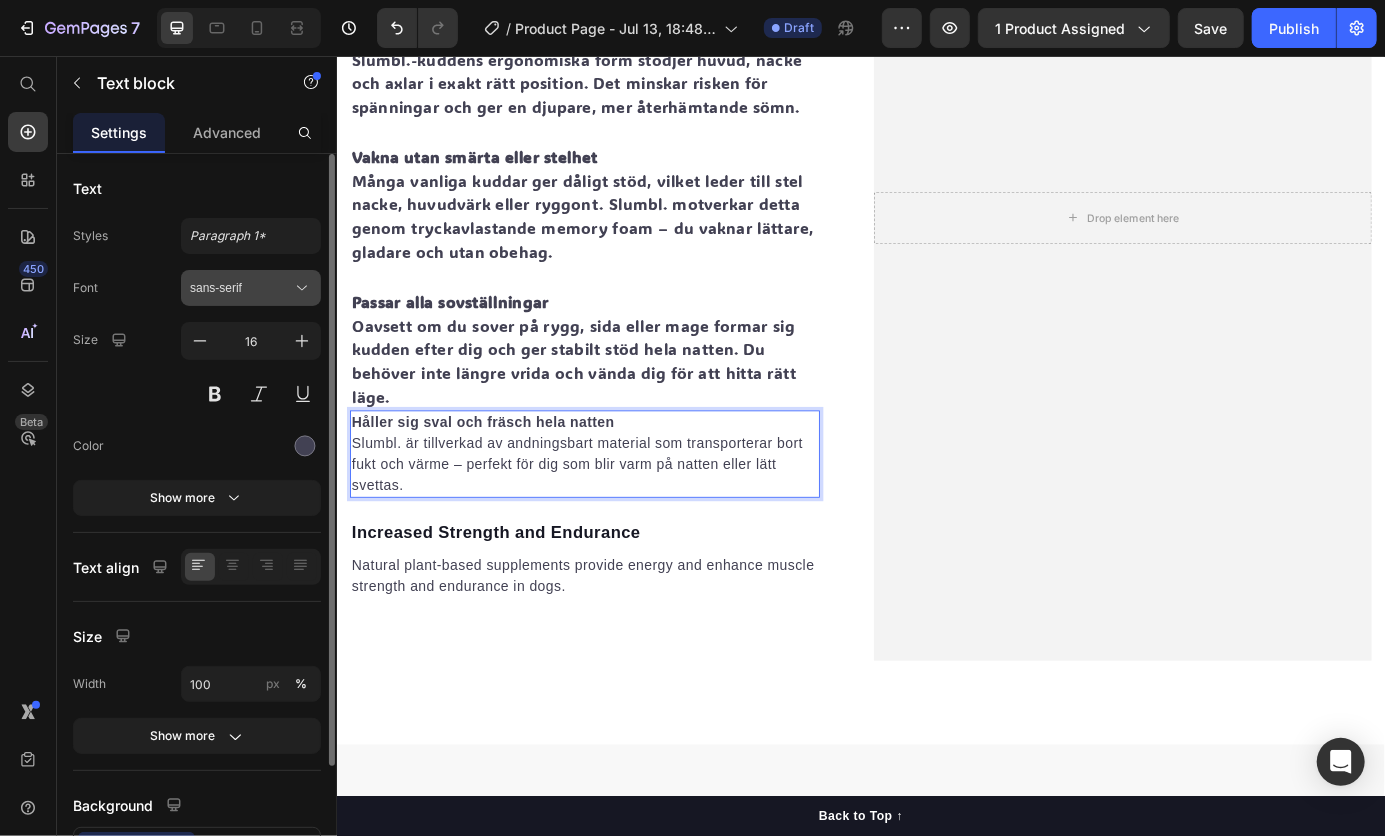click on "sans-serif" at bounding box center (251, 288) 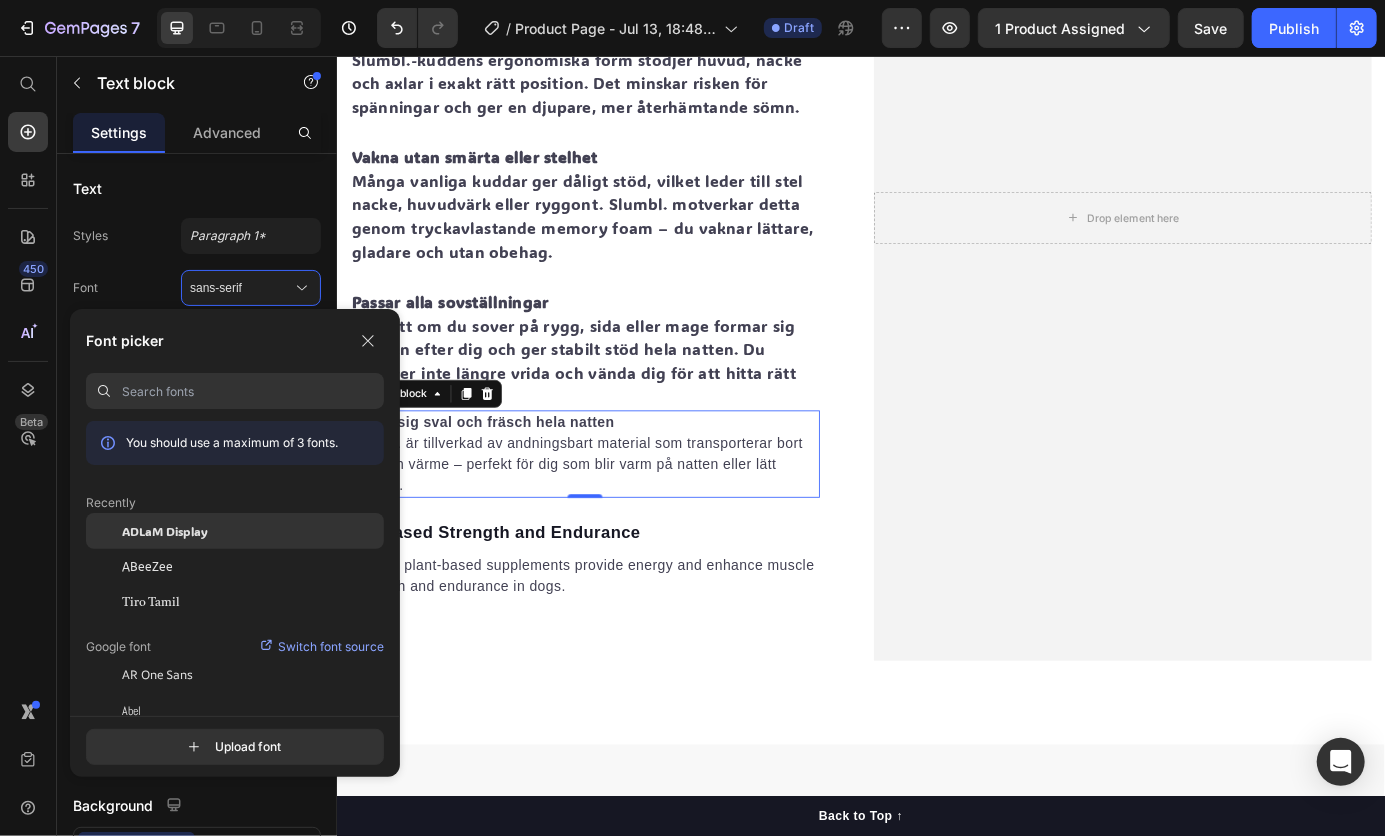 click on "ADLaM Display" at bounding box center (165, 531) 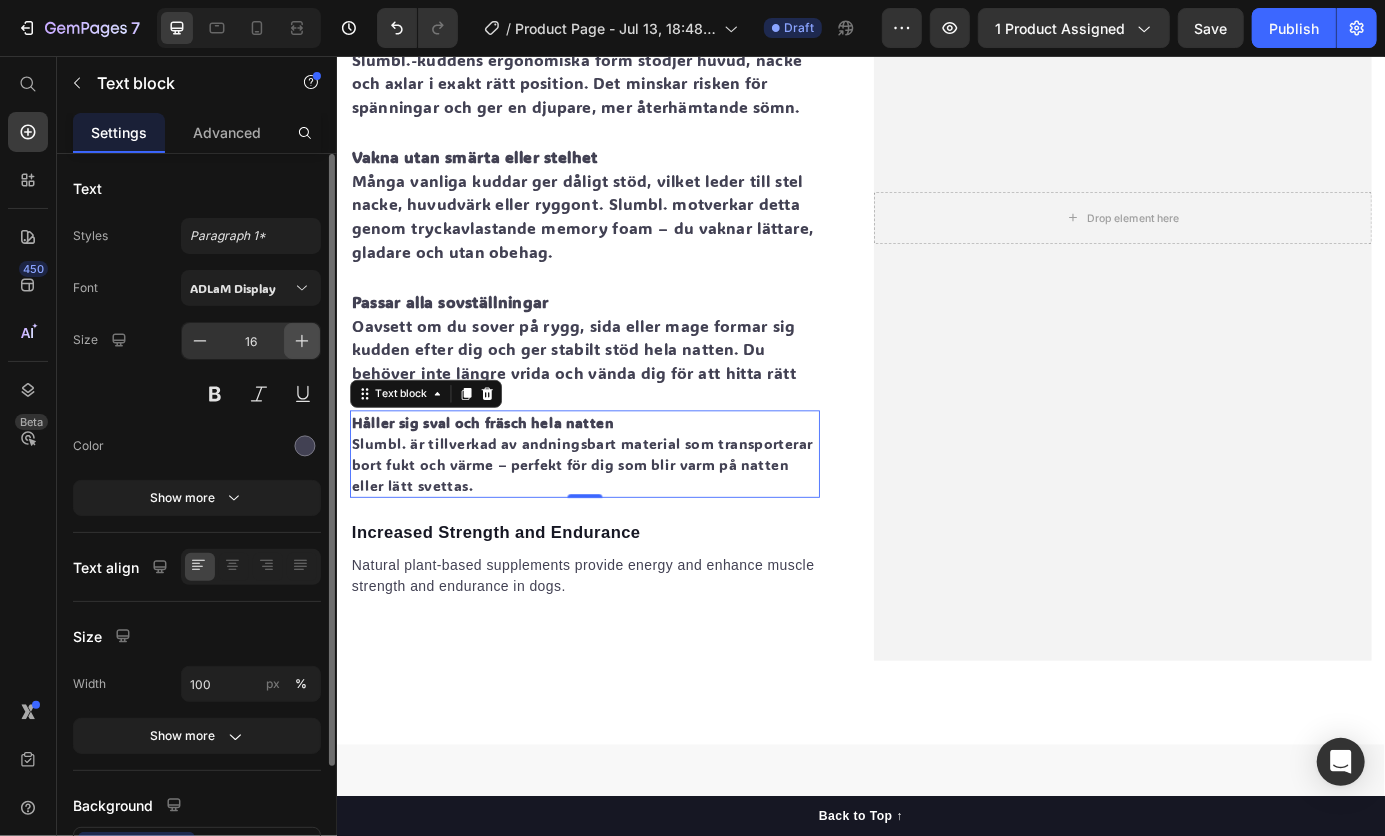 click 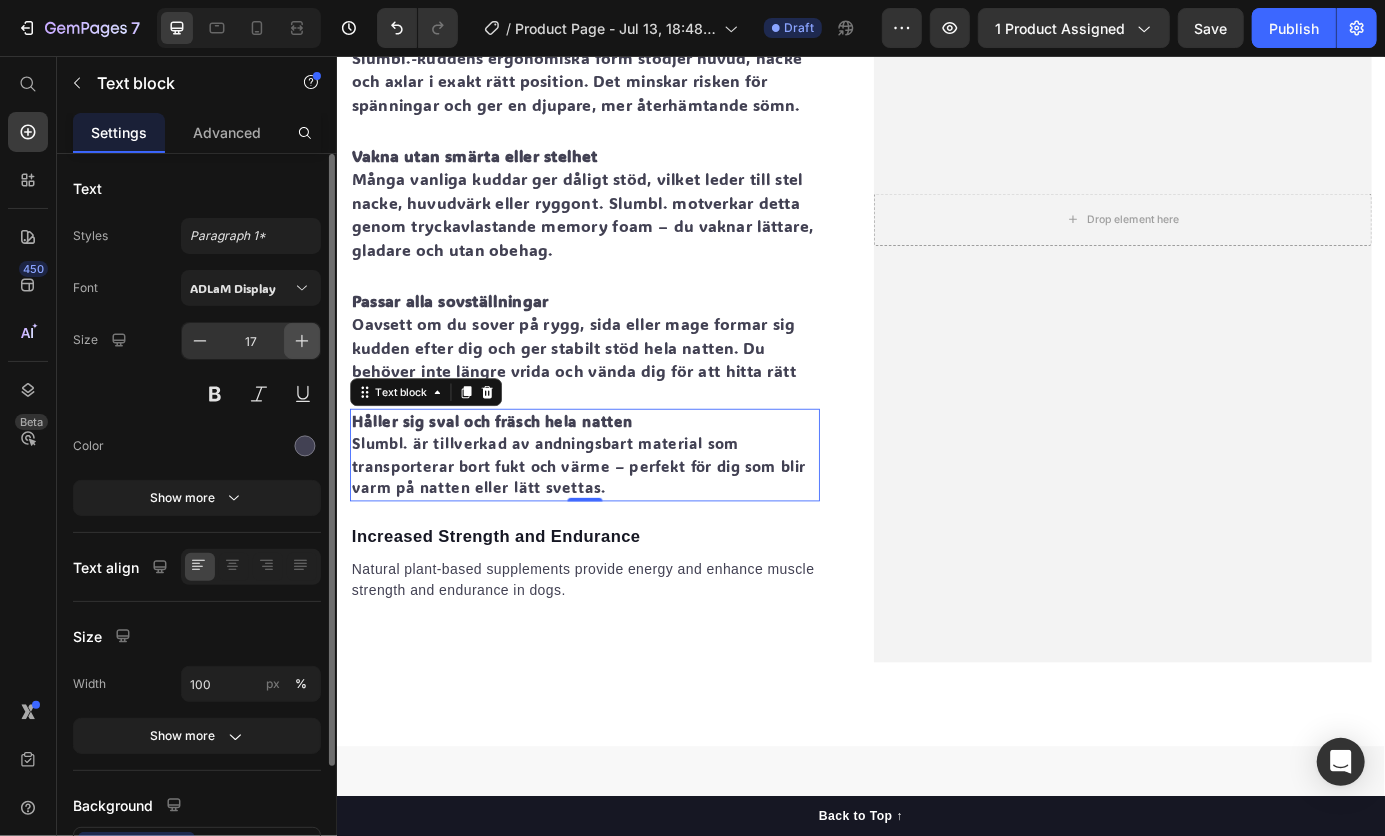 click 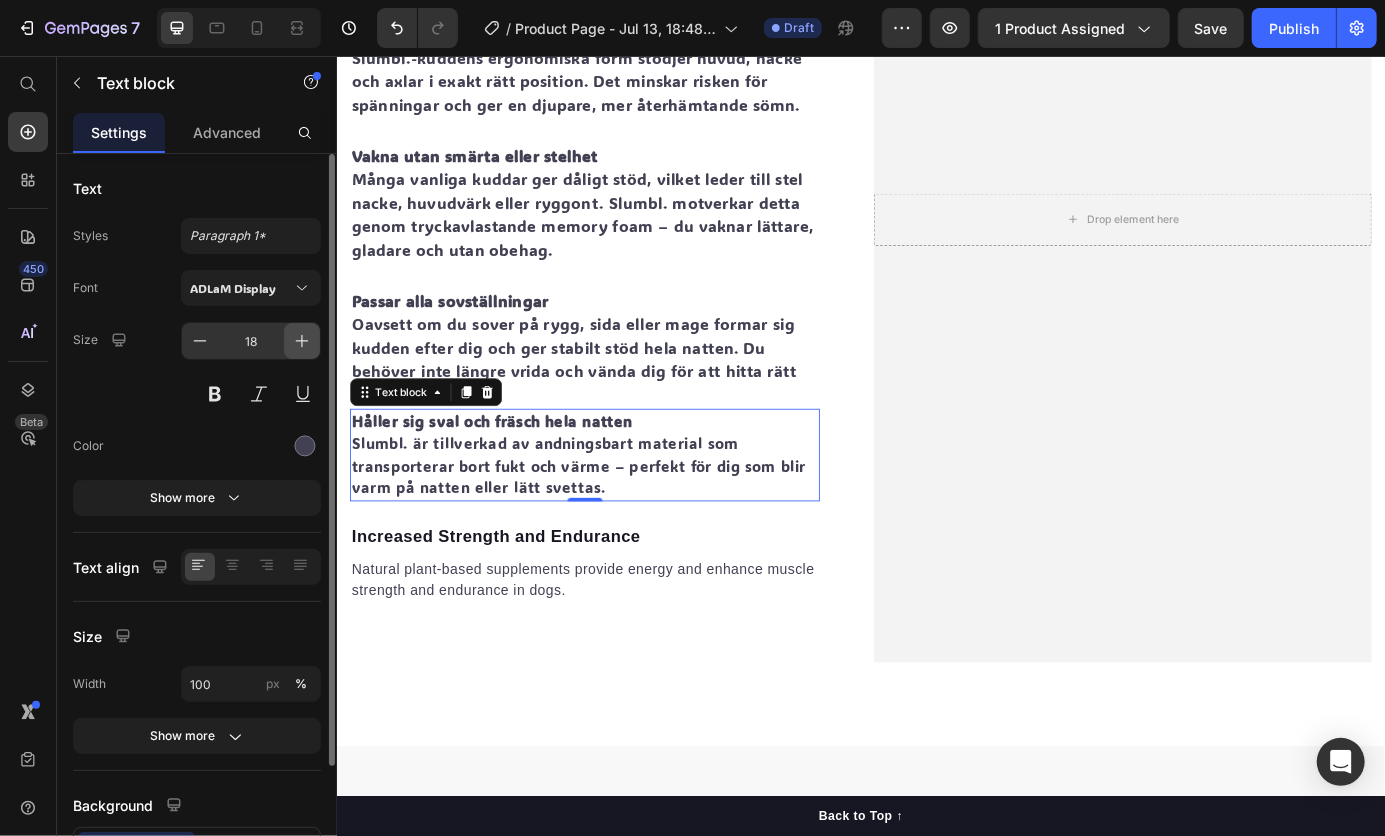 scroll, scrollTop: 2698, scrollLeft: 0, axis: vertical 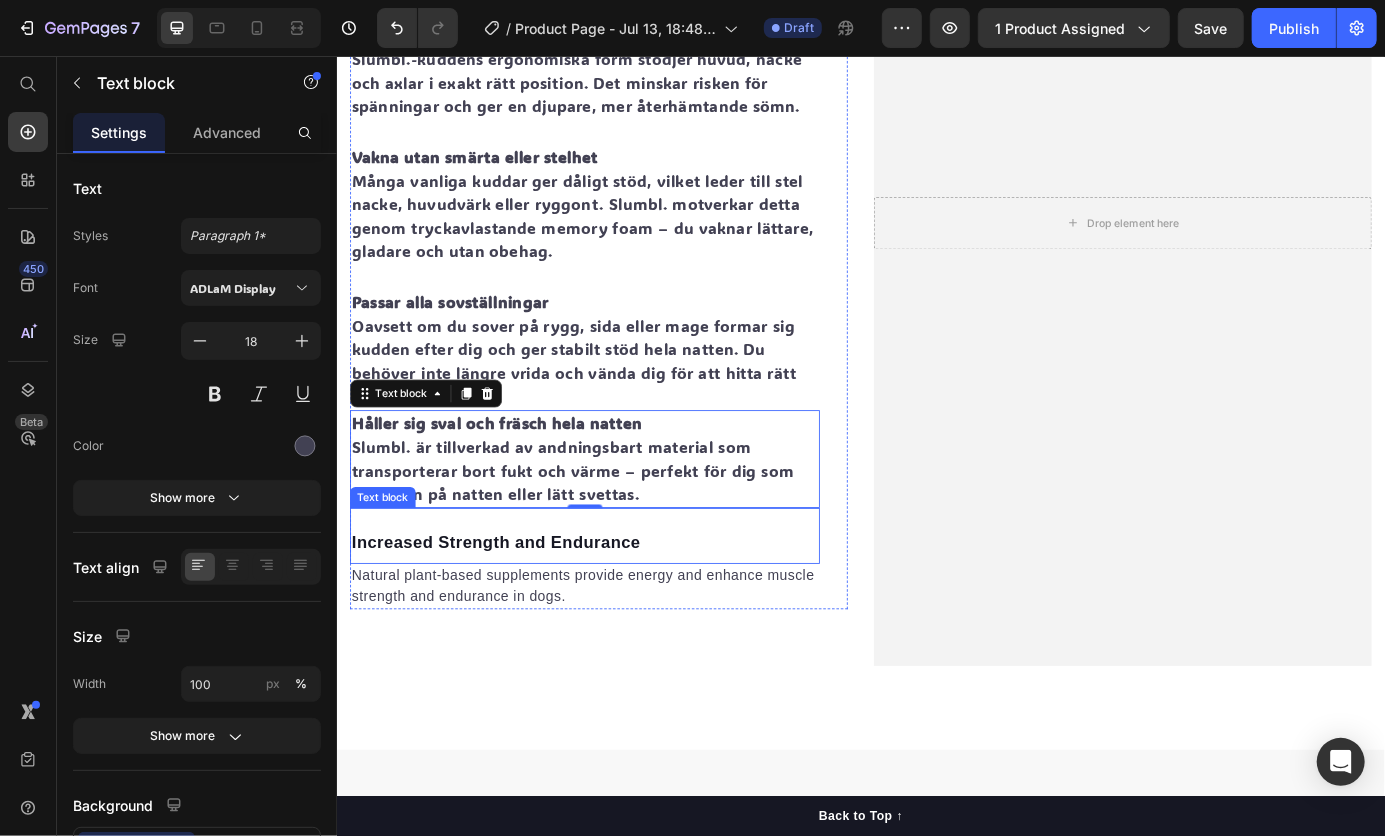 click on "Increased Strength and Endurance" at bounding box center (620, 613) 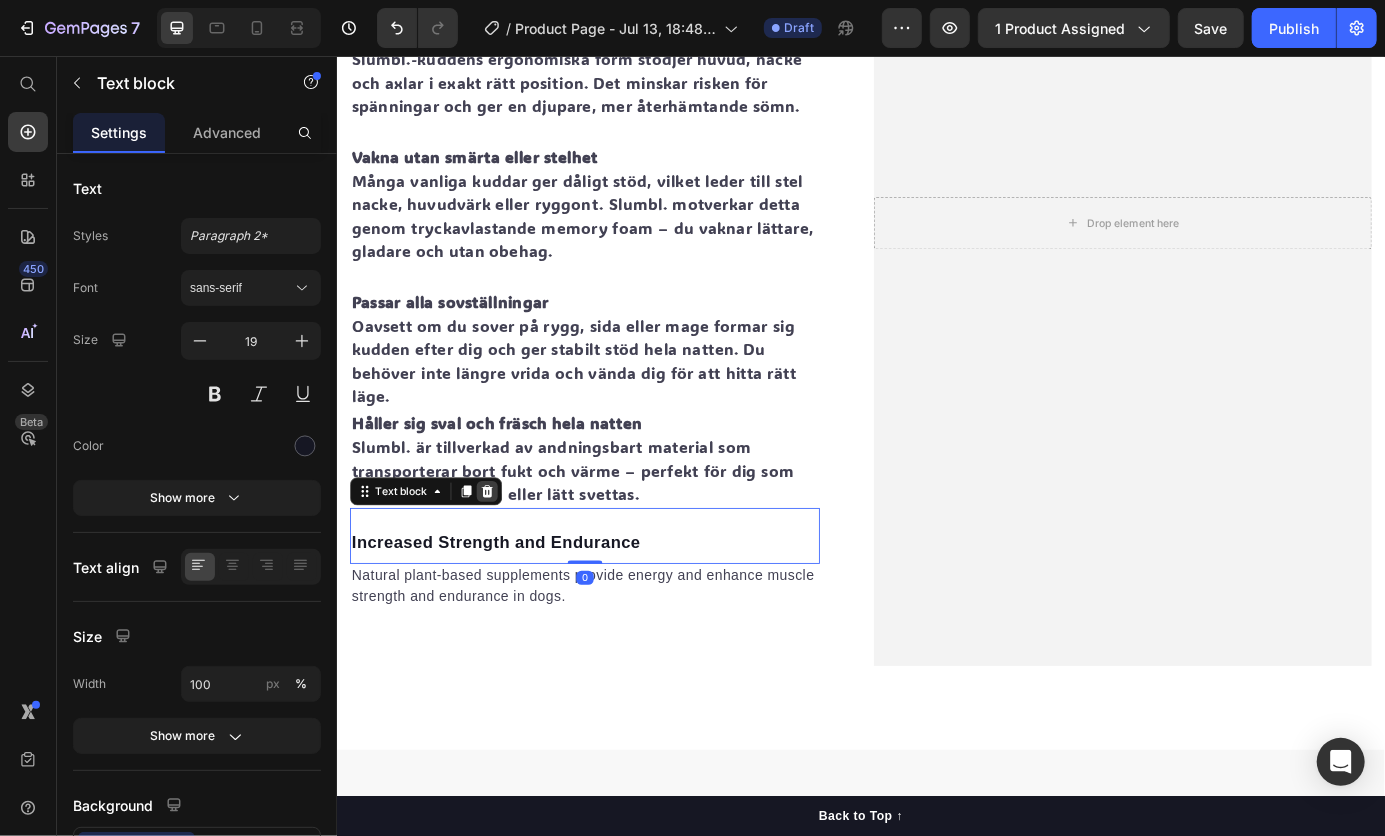 click at bounding box center [508, 554] 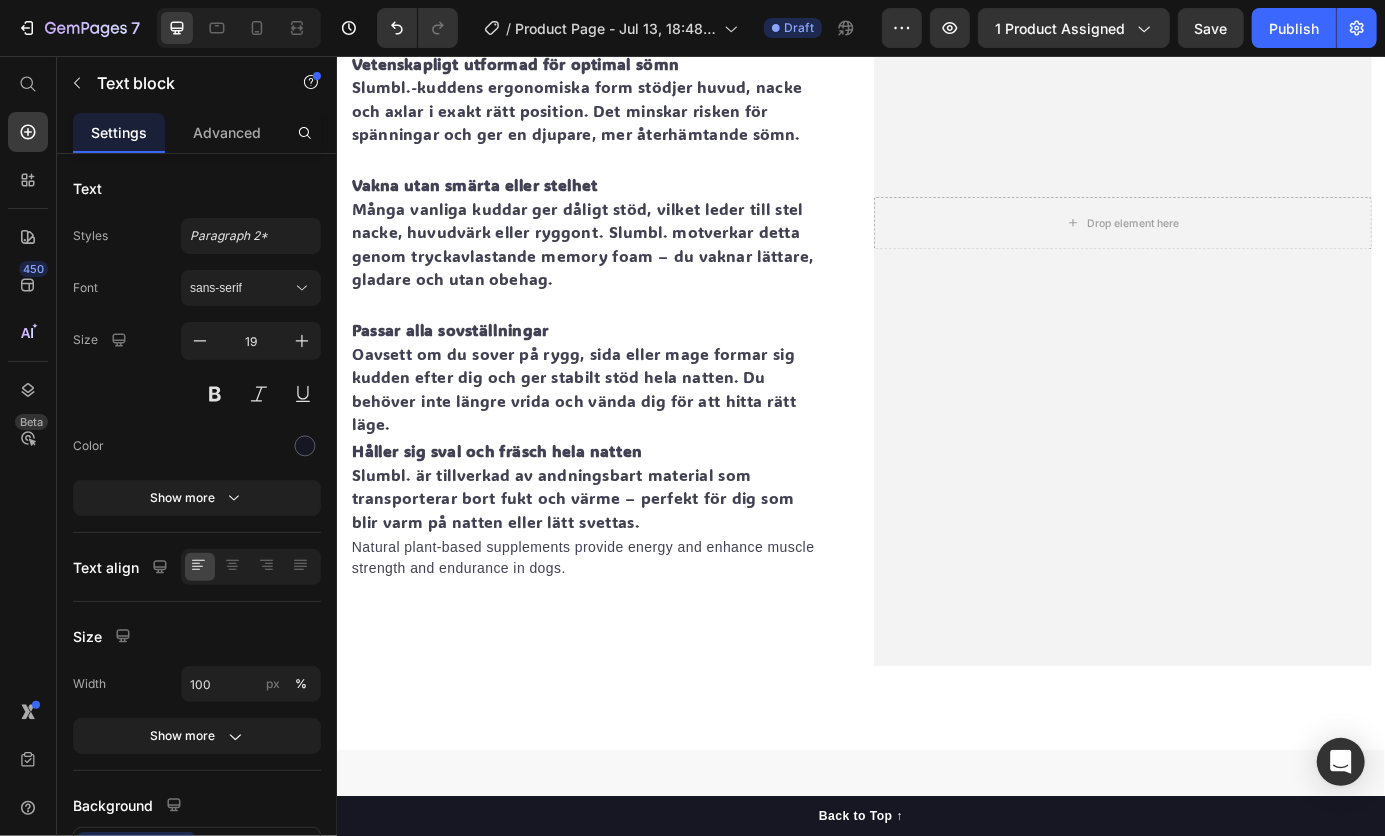 scroll, scrollTop: 2731, scrollLeft: 0, axis: vertical 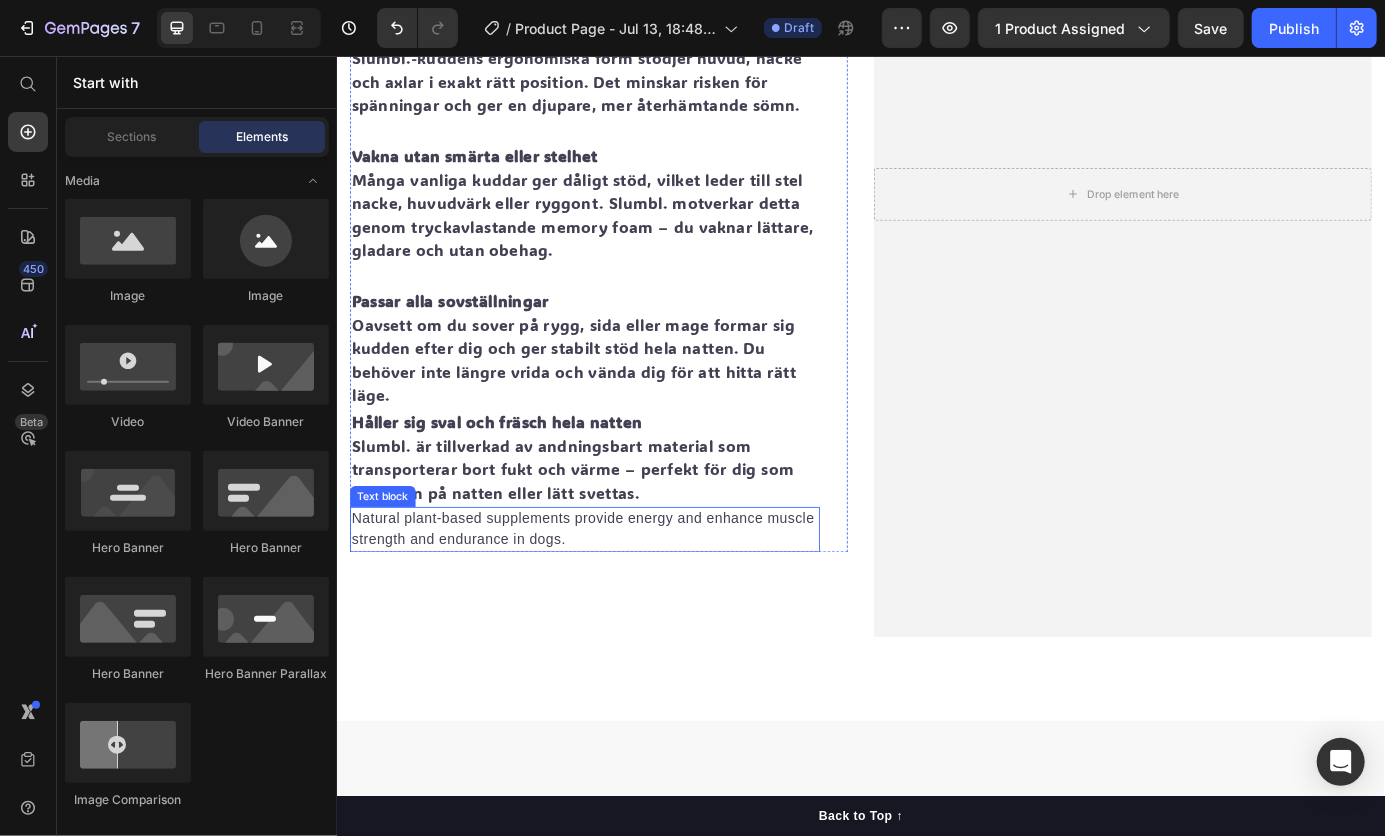 click on "Natural plant-based supplements provide energy and enhance muscle strength and endurance in dogs." at bounding box center [620, 598] 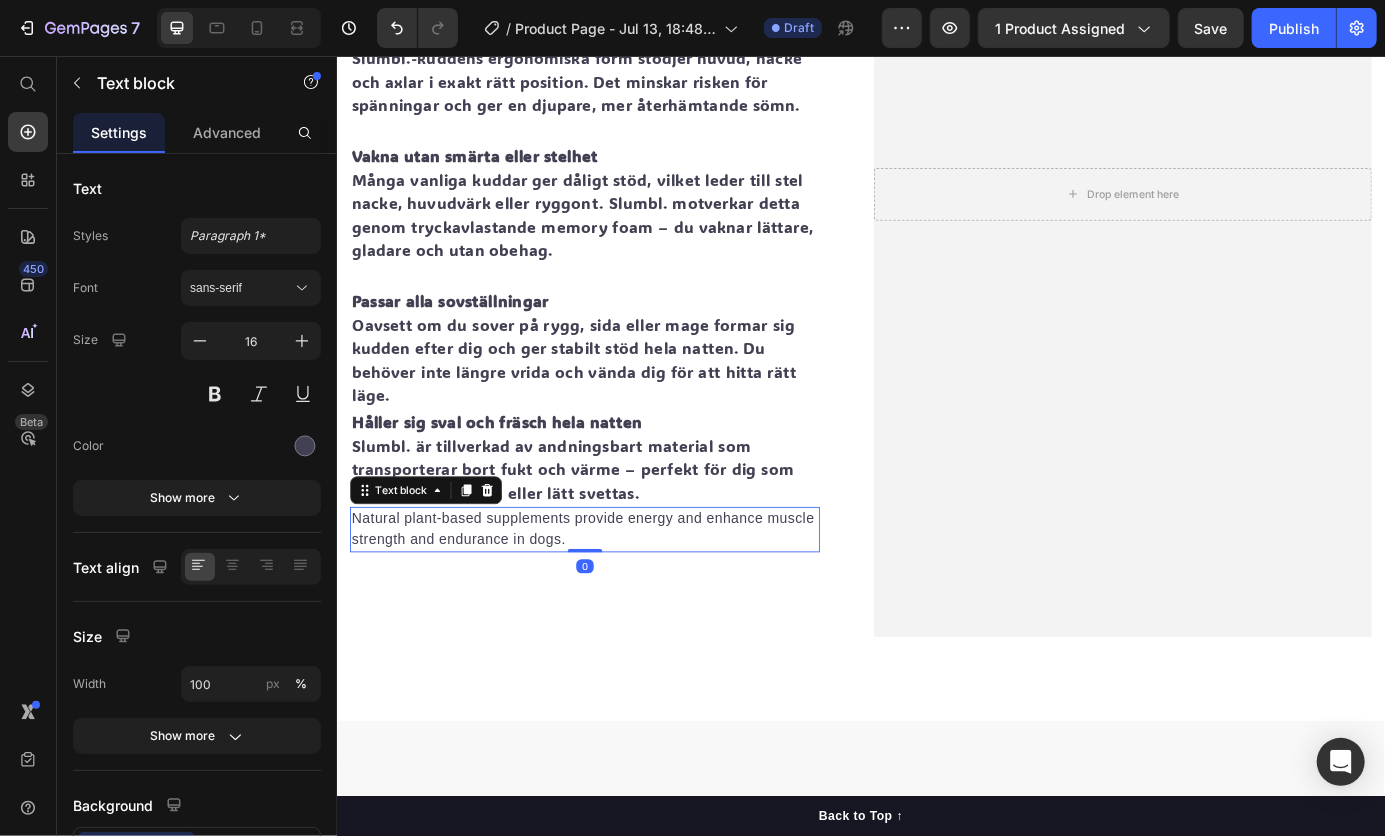 click on "Natural plant-based supplements provide energy and enhance muscle strength and endurance in dogs." at bounding box center [620, 598] 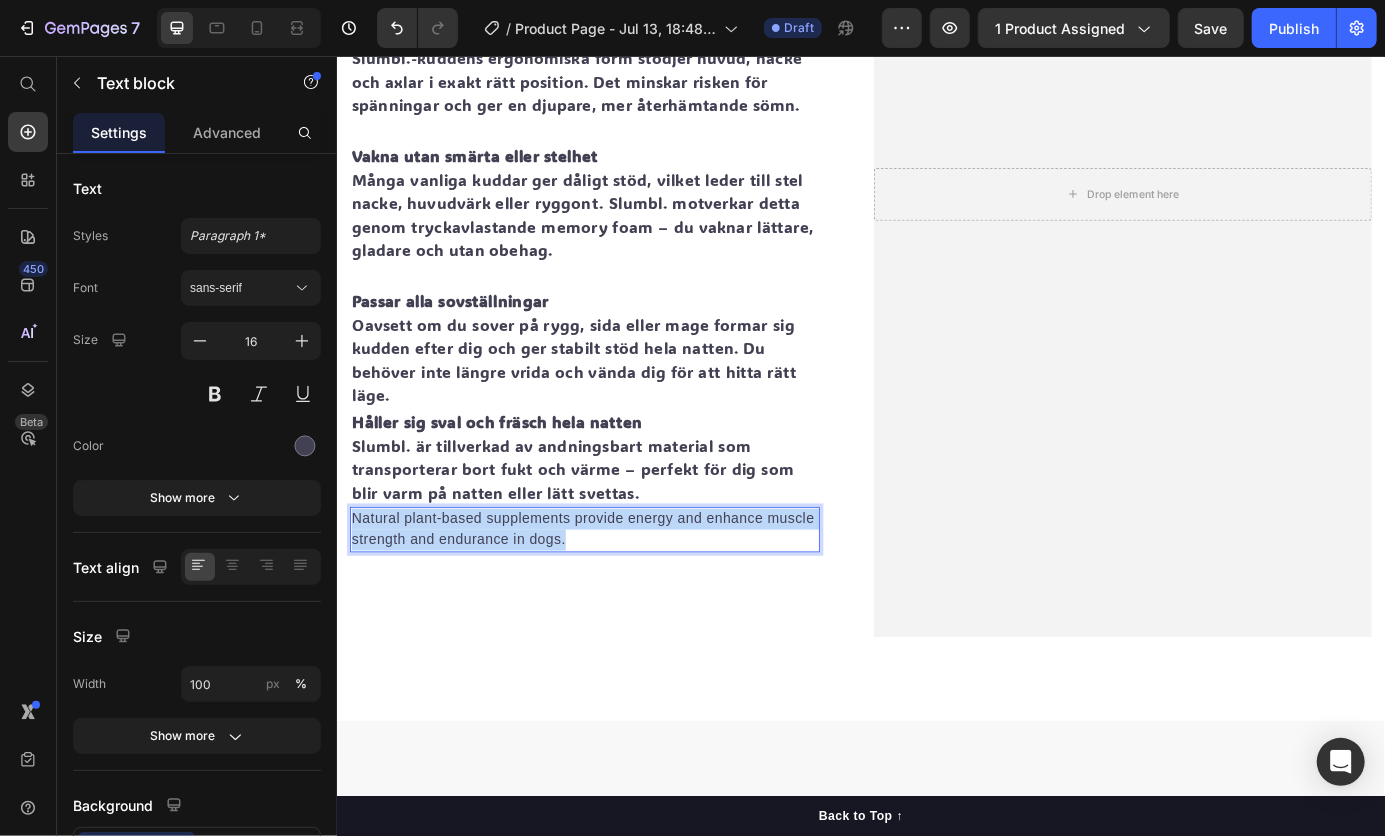 click on "Natural plant-based supplements provide energy and enhance muscle strength and endurance in dogs." at bounding box center (620, 598) 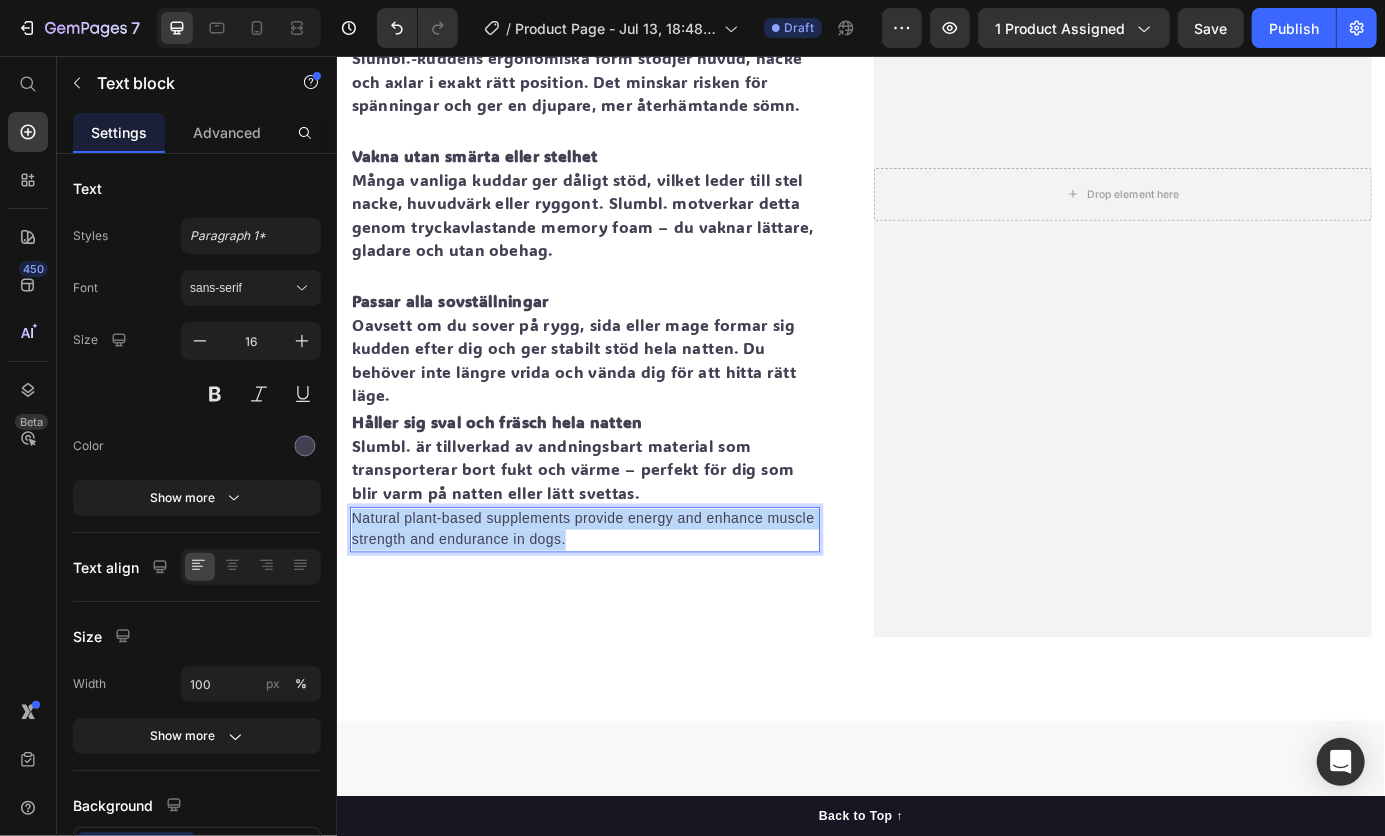 scroll, scrollTop: 2707, scrollLeft: 0, axis: vertical 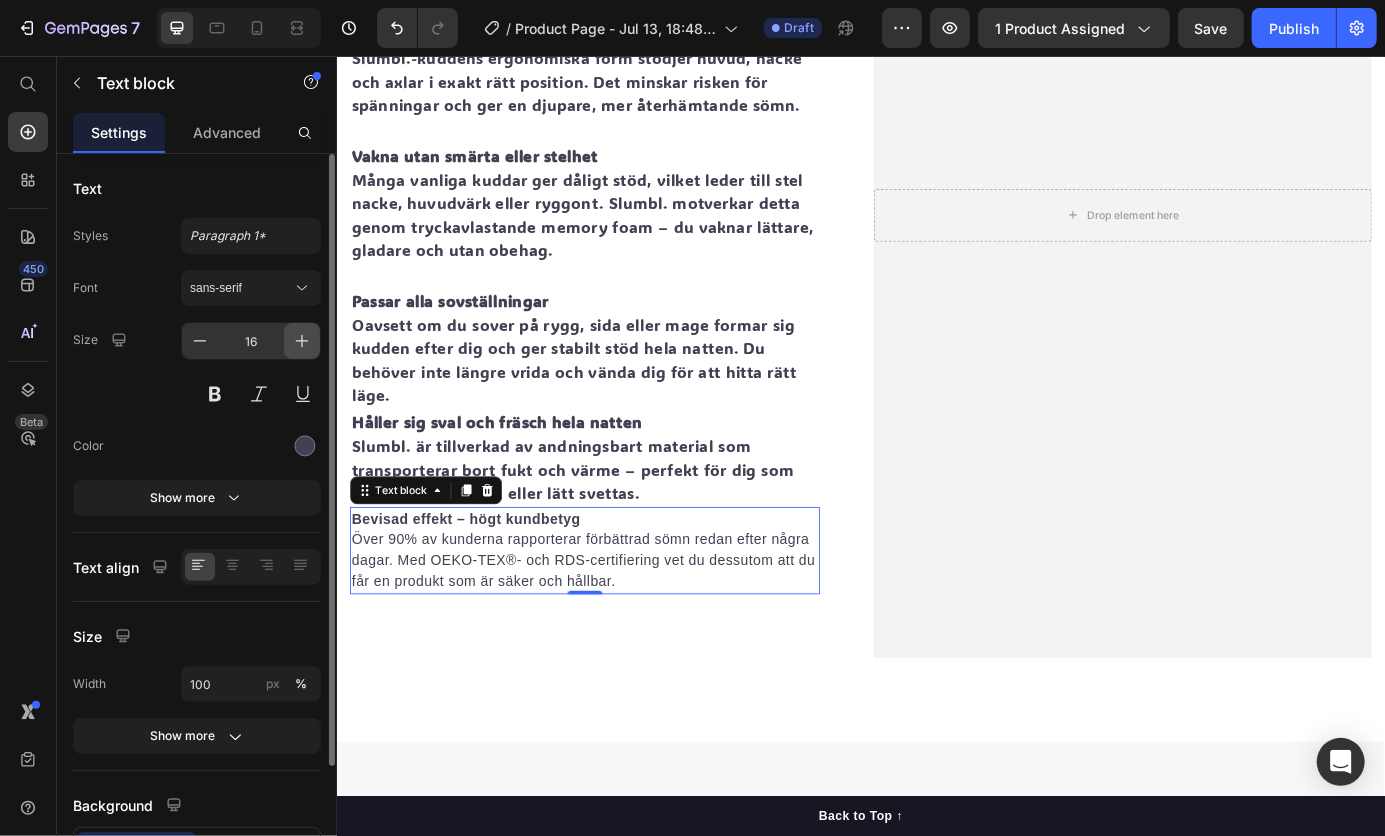 click 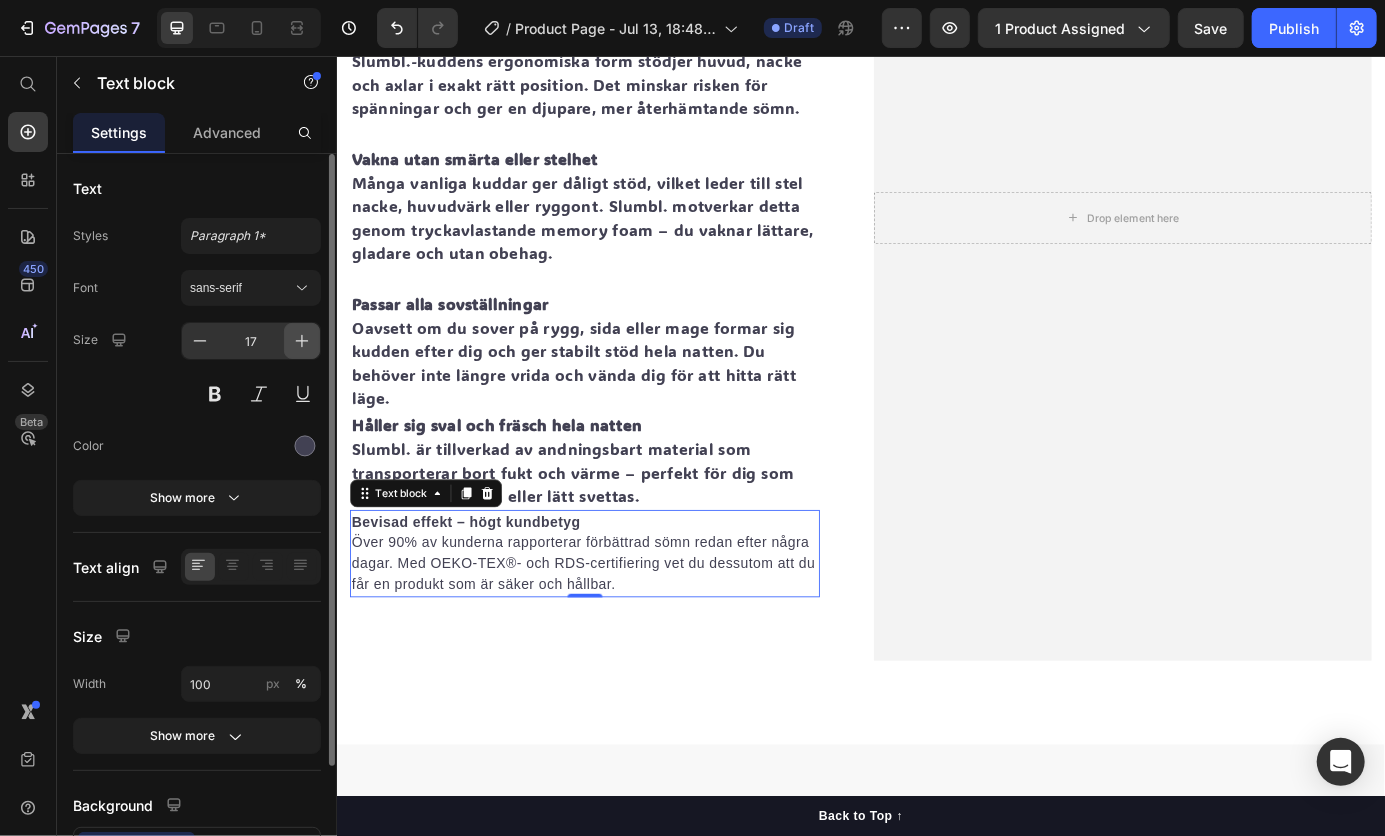 click 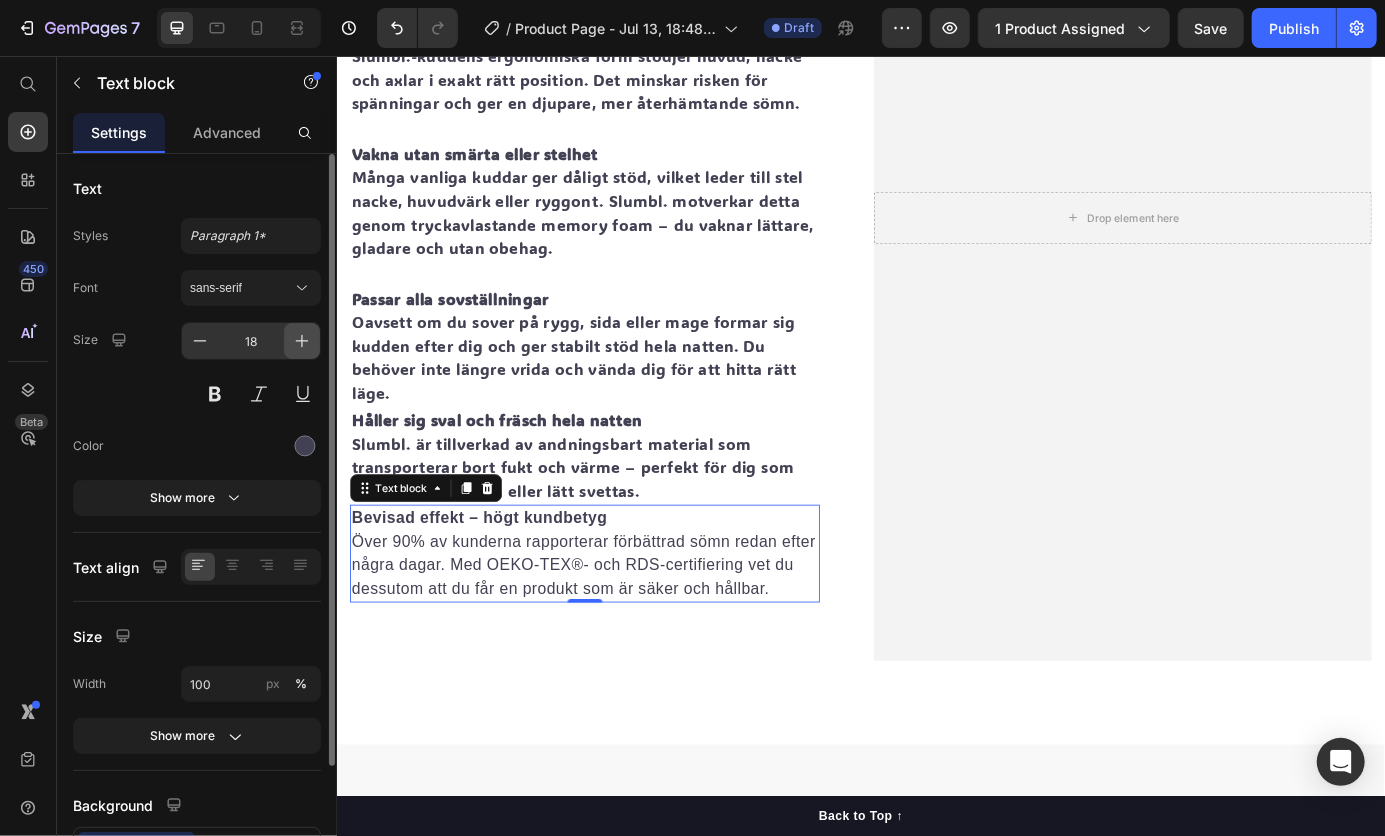 scroll, scrollTop: 2701, scrollLeft: 0, axis: vertical 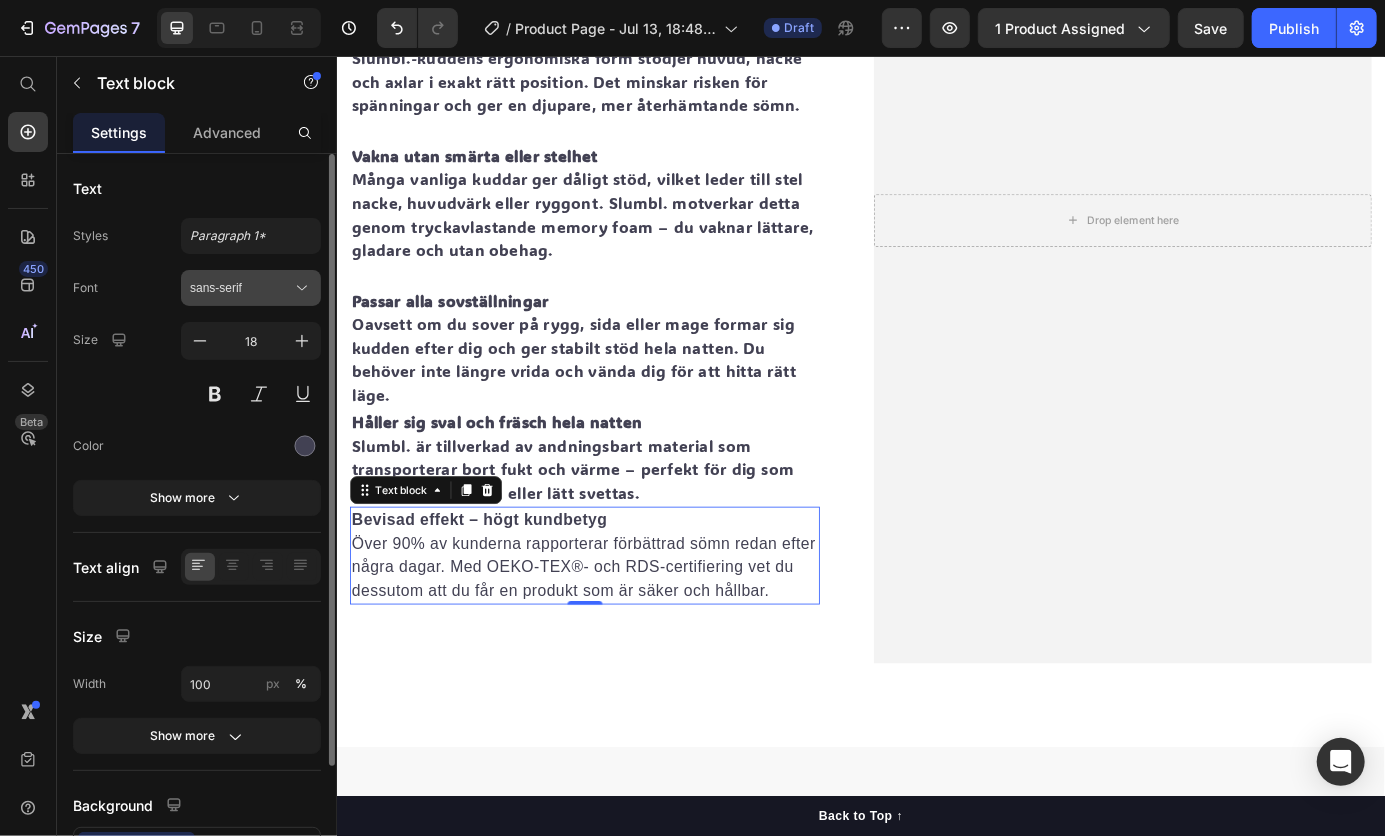 click on "sans-serif" at bounding box center (251, 288) 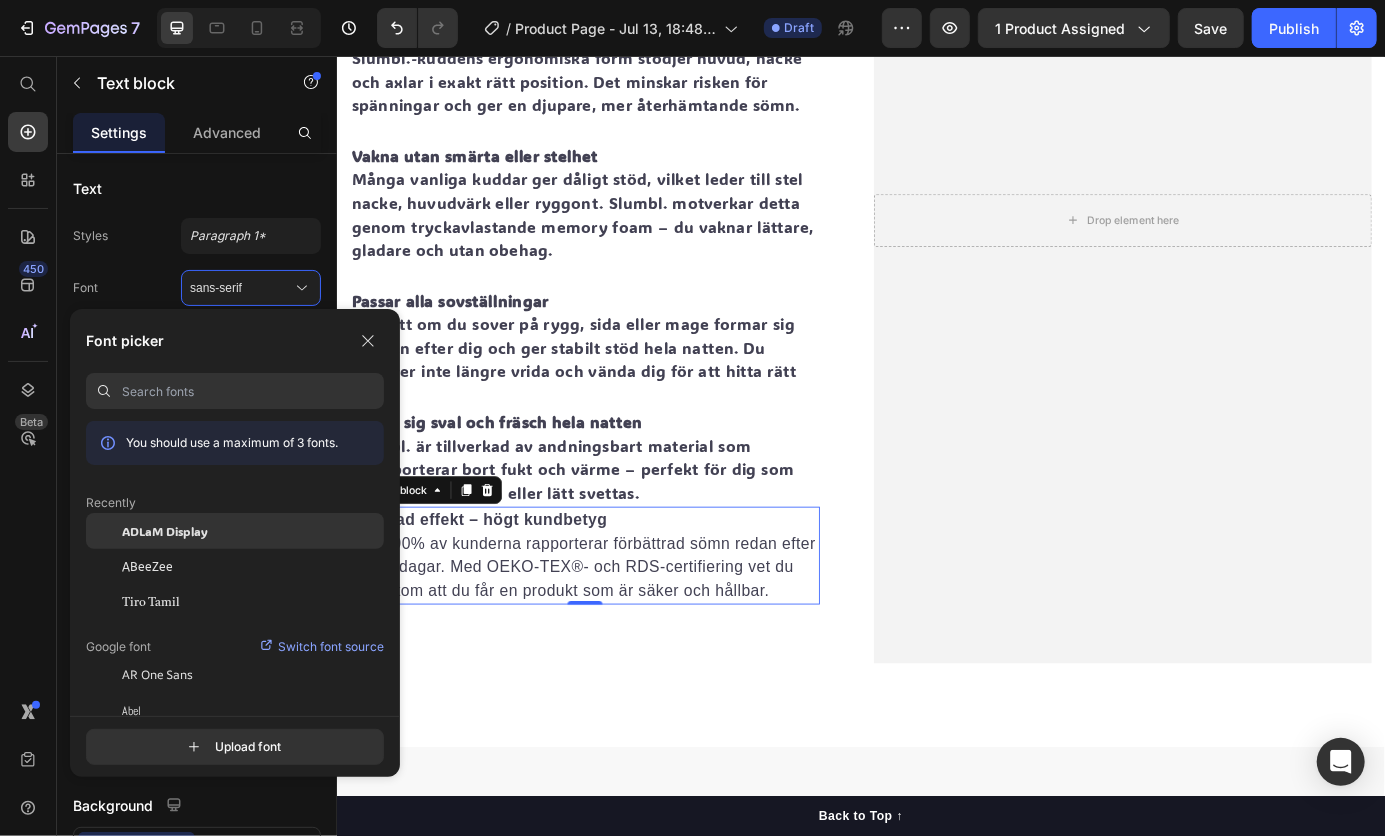 click on "ADLaM Display" 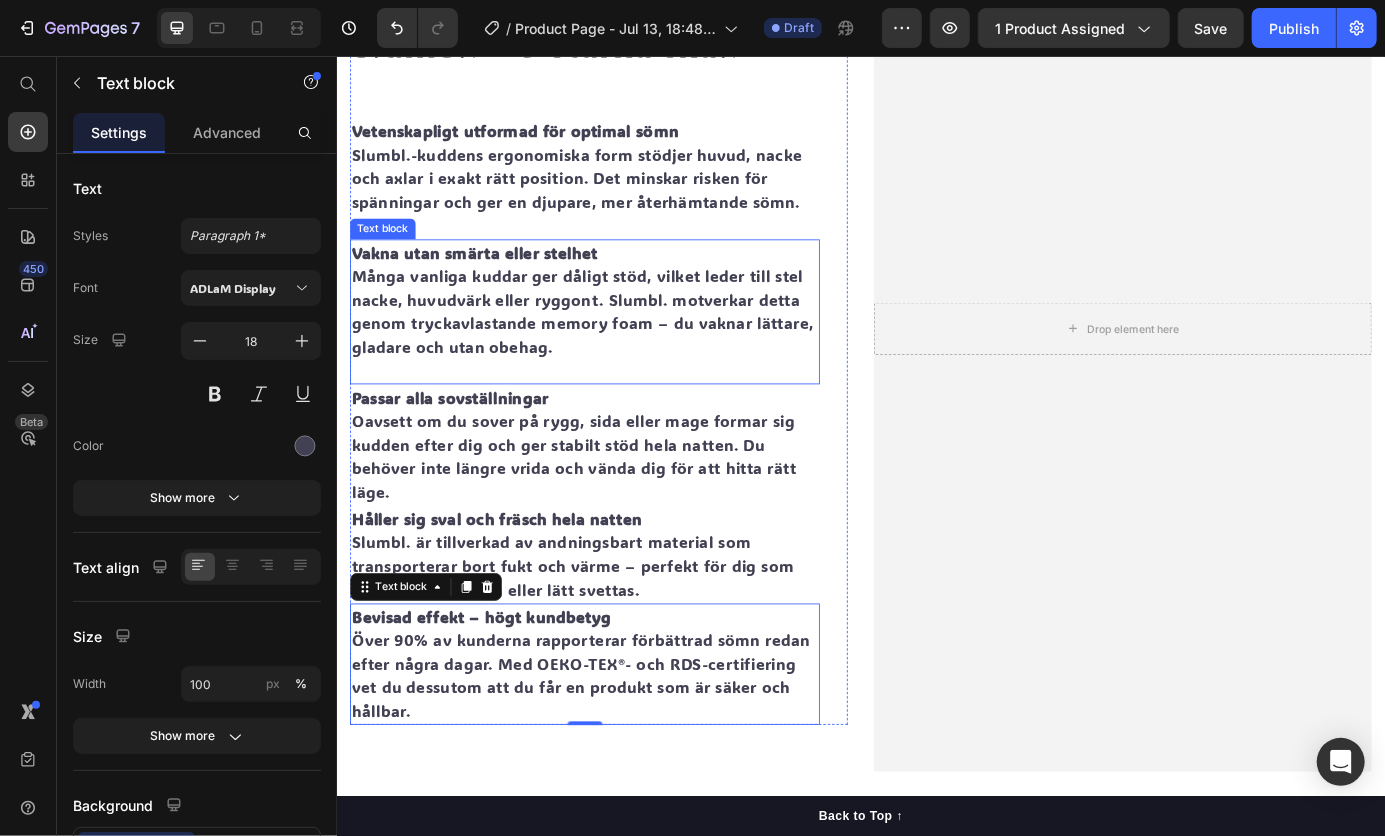 scroll, scrollTop: 2576, scrollLeft: 0, axis: vertical 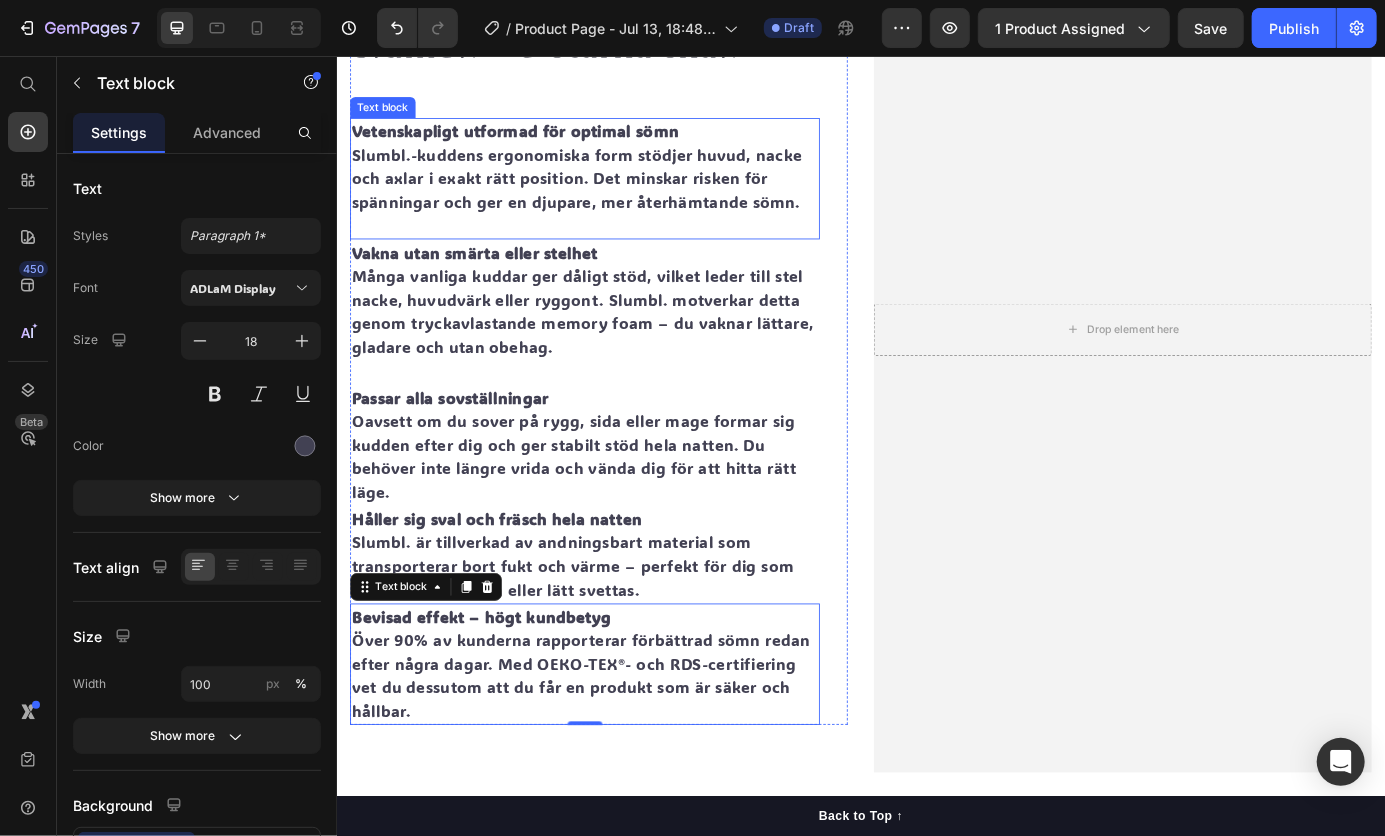 click on "Vetenskapligt utformad för optimal sömn Slumbl.-kuddens ergonomiska form stödjer huvud, nacke och axlar i exakt rätt position. Det minskar risken för spänningar och ger en djupare, mer återhämtande sömn." at bounding box center [620, 183] 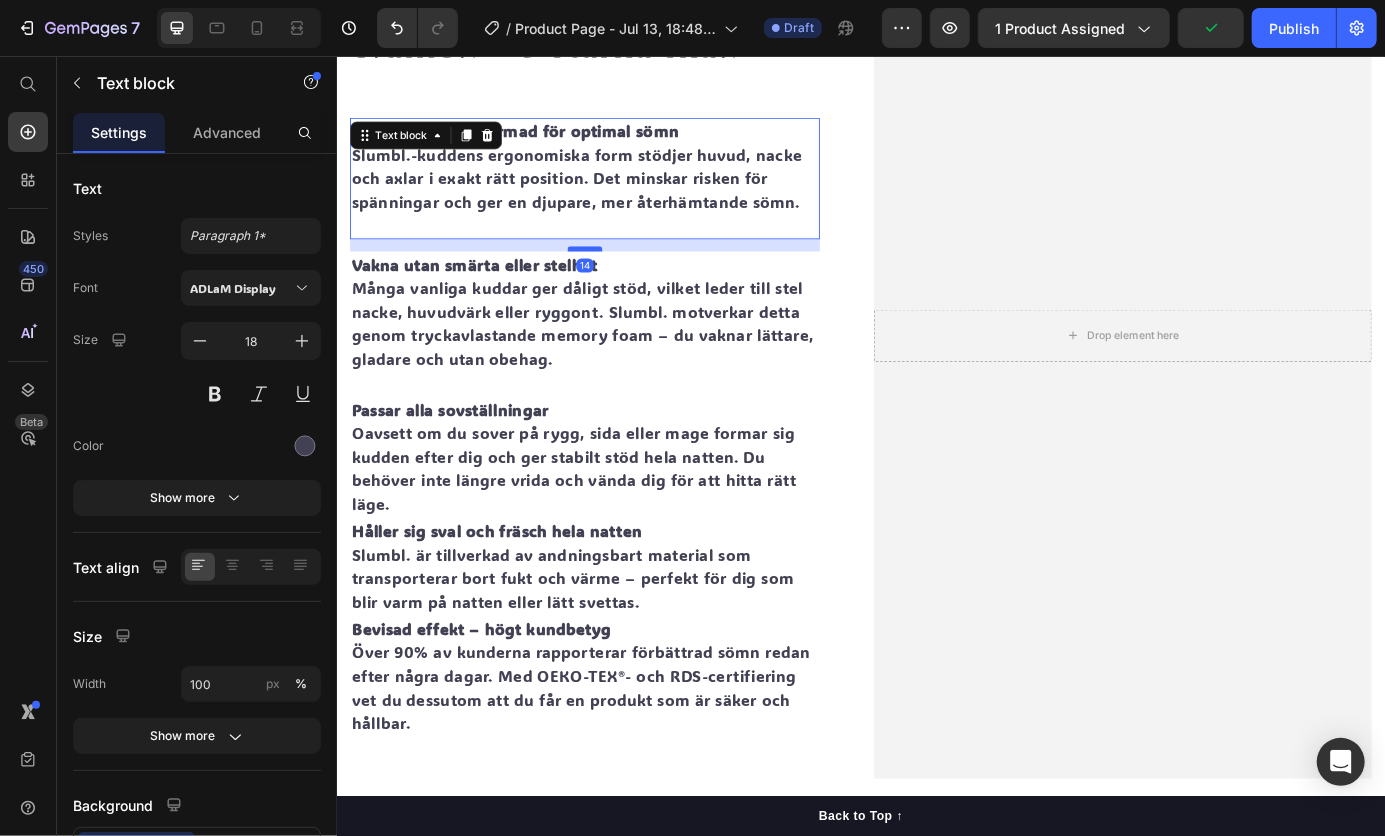 scroll, scrollTop: 2568, scrollLeft: 0, axis: vertical 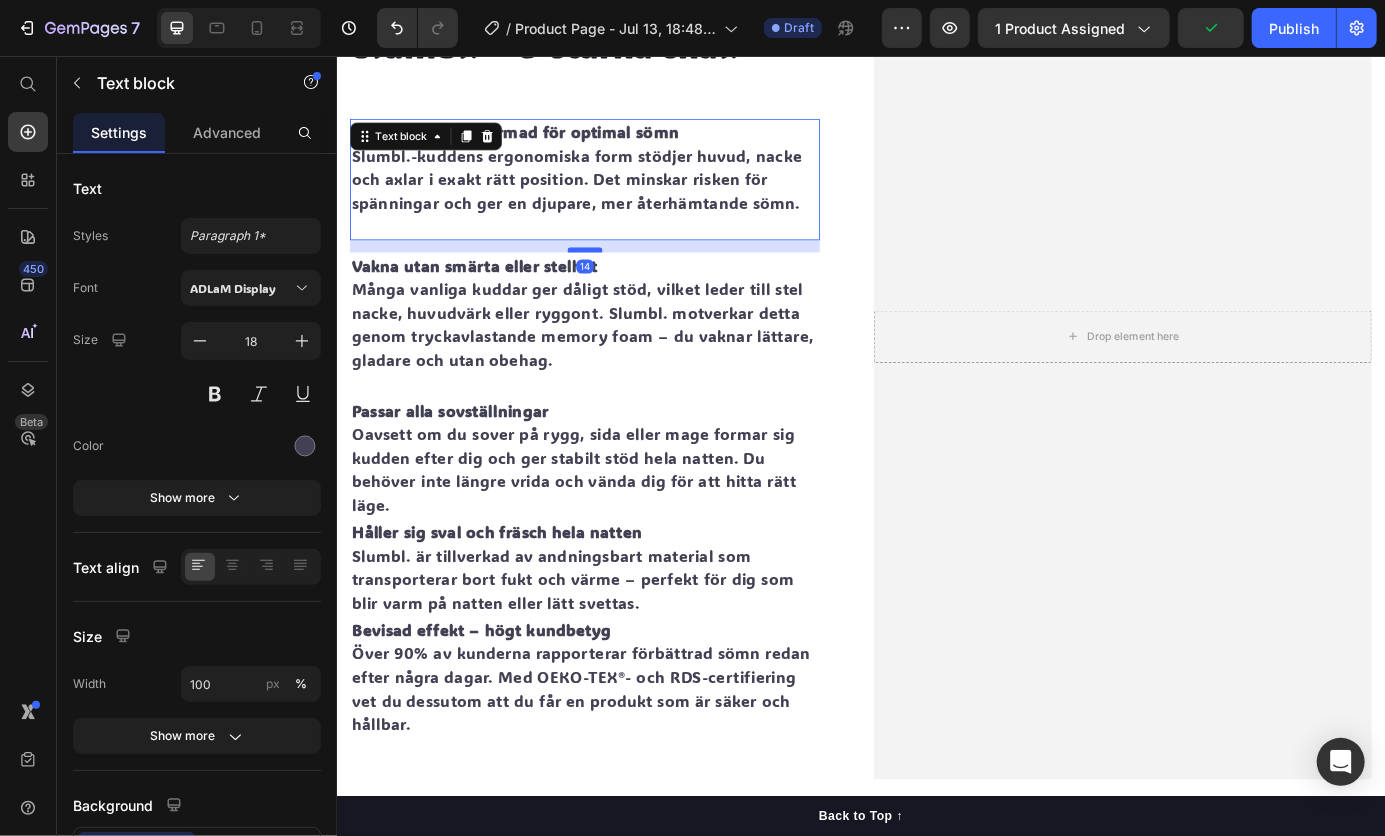 drag, startPoint x: 615, startPoint y: 253, endPoint x: 615, endPoint y: 267, distance: 14 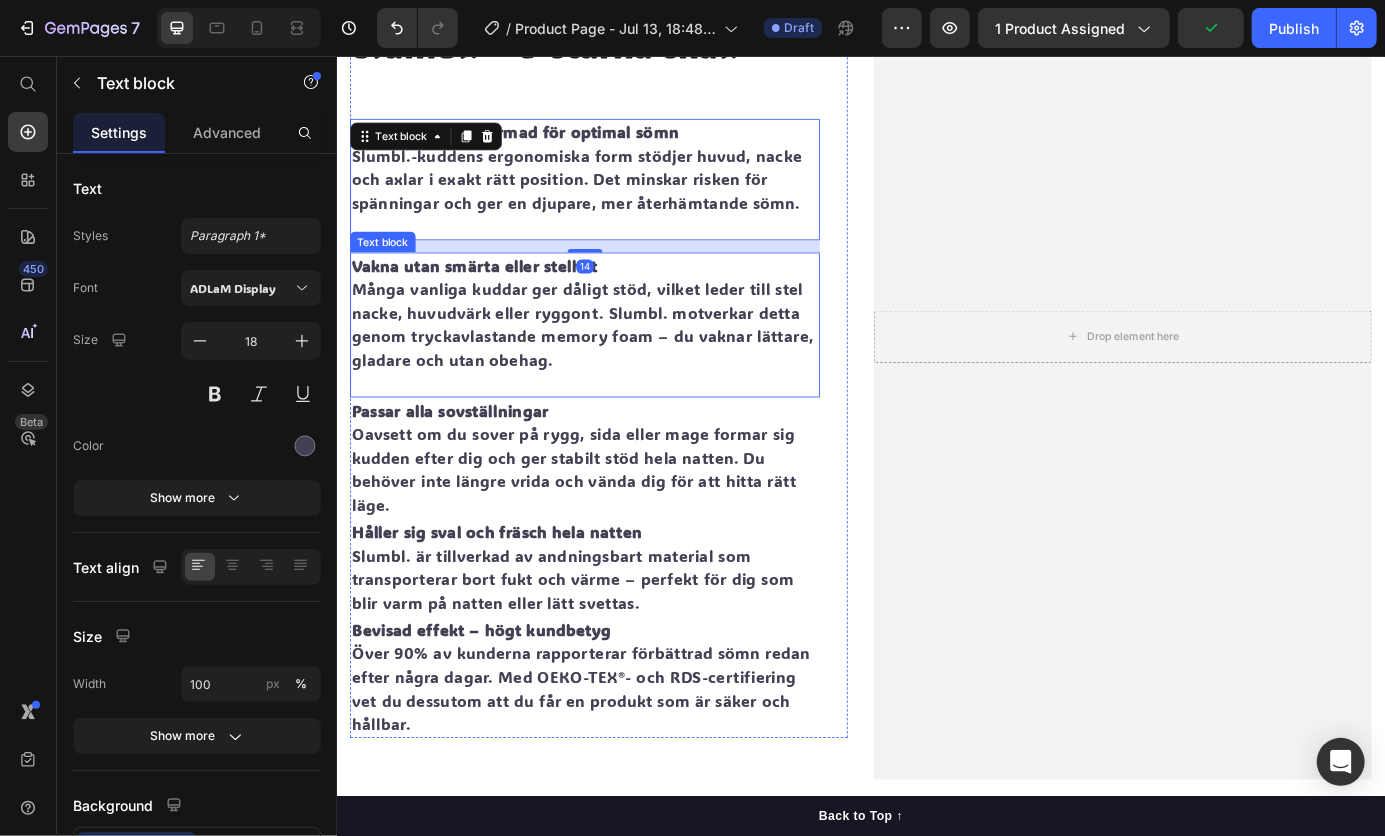 click on "Vakna utan smärta eller stelhet Många vanliga kuddar ger dåligt stöd, vilket leder till stel nacke, huvudvärk eller ryggont. Slumbl. motverkar detta genom tryckavlastande memory foam – du vaknar lättare, gladare och utan obehag." at bounding box center (620, 350) 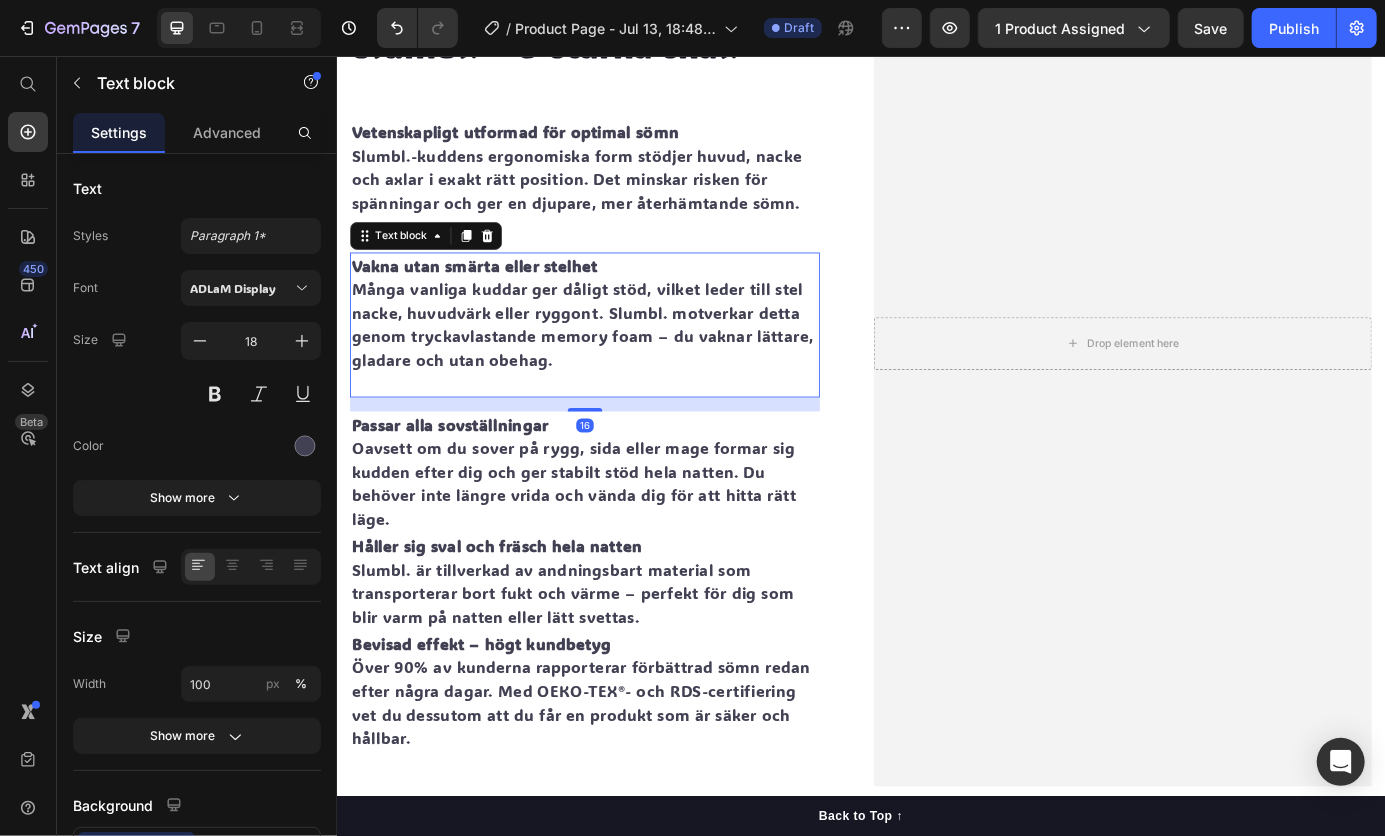 scroll, scrollTop: 2561, scrollLeft: 0, axis: vertical 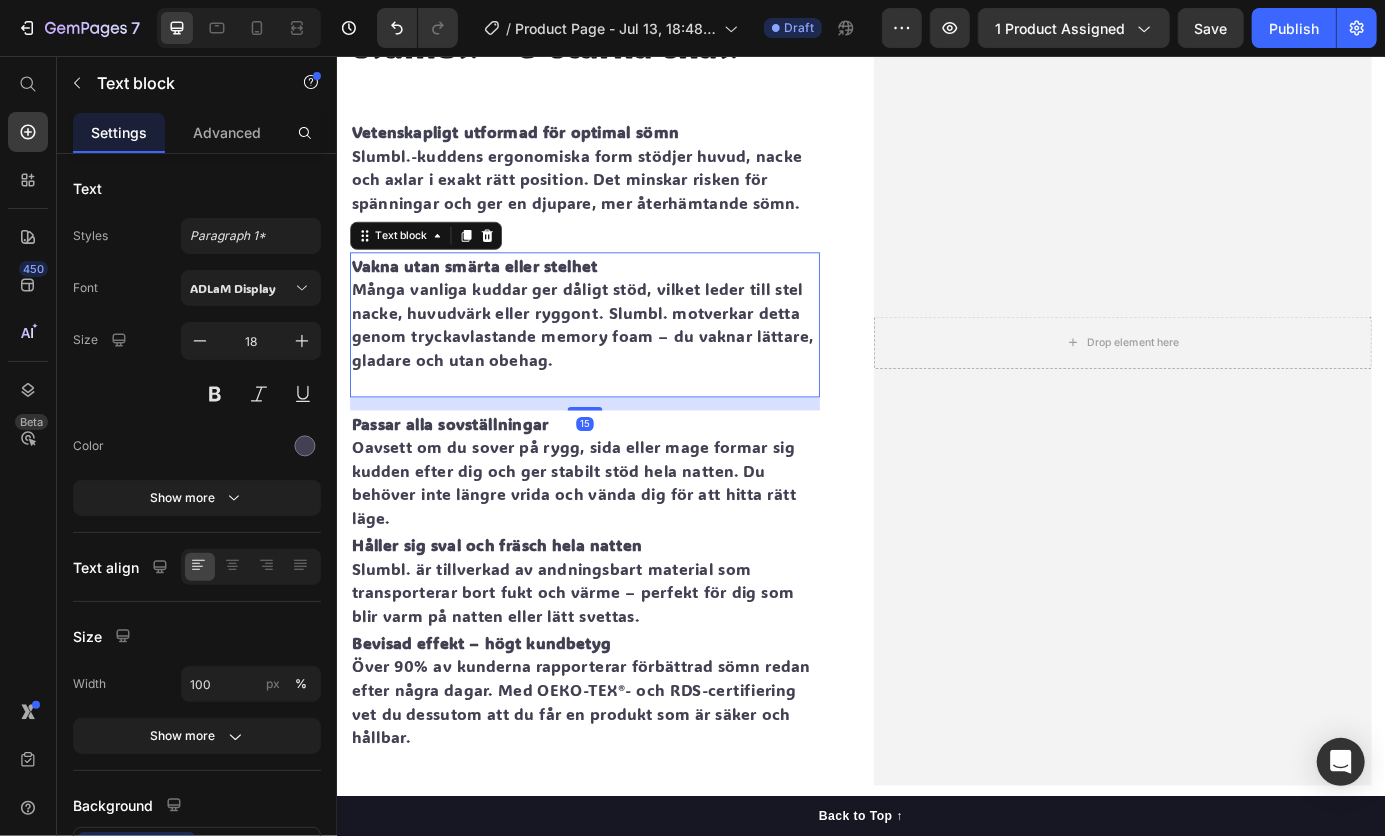 drag, startPoint x: 624, startPoint y: 432, endPoint x: 619, endPoint y: 447, distance: 15.811388 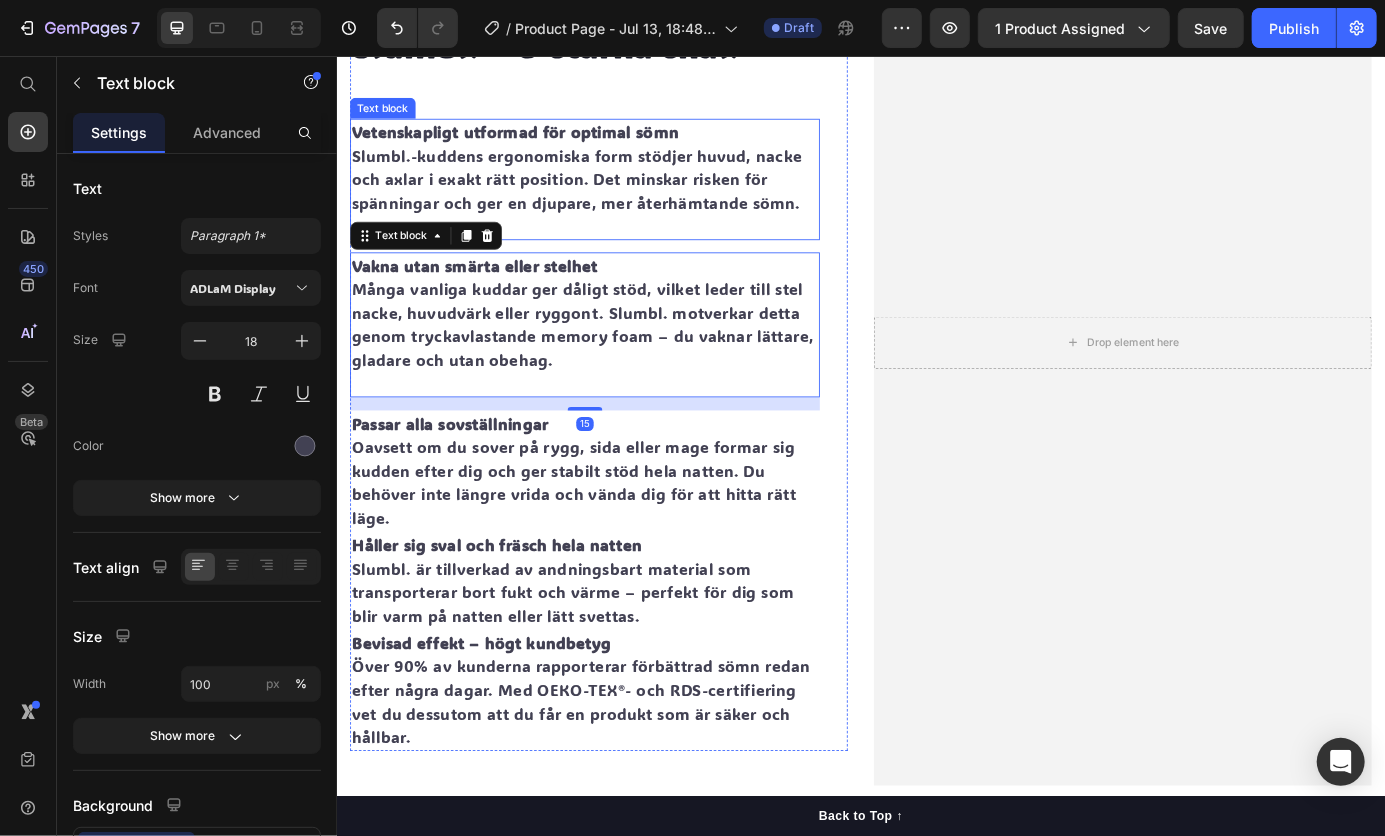click at bounding box center [620, 251] 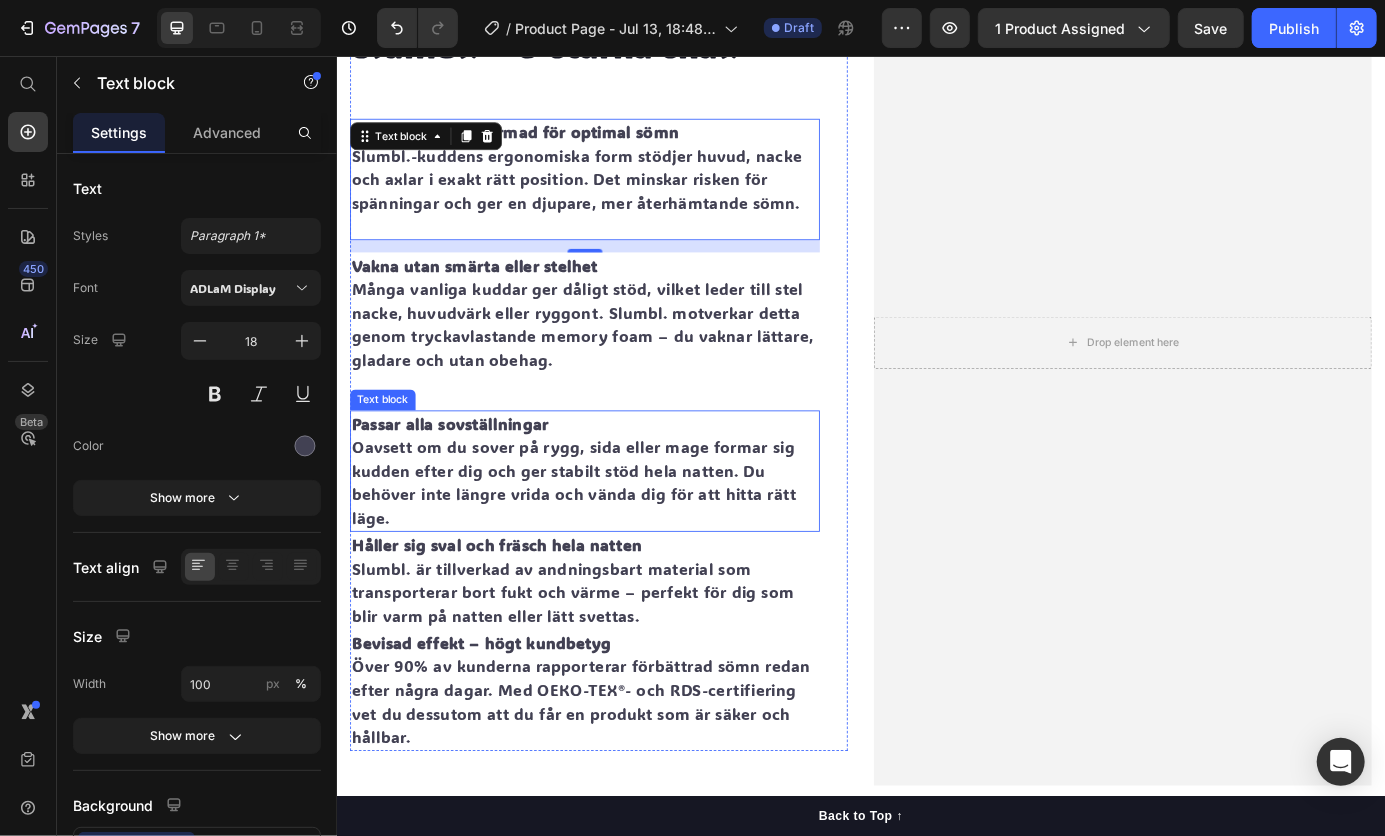 click on "Passar alla sovställningar Oavsett om du sover på rygg, sida eller mage formar sig kudden efter dig och ger stabilt stöd hela natten. Du behöver inte längre vrida och vända dig för att hitta rätt läge." at bounding box center (620, 531) 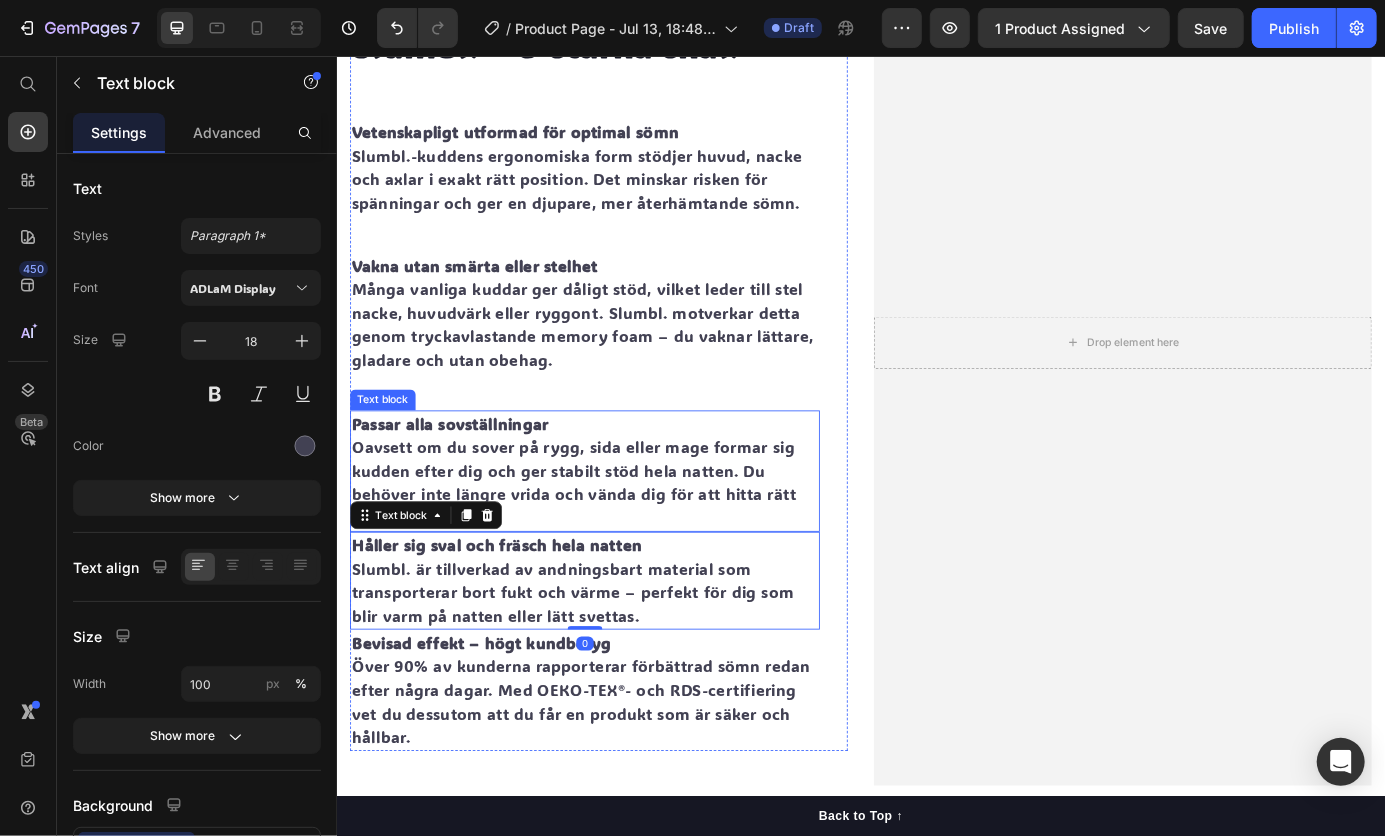 click on "Passar alla sovställningar Oavsett om du sover på rygg, sida eller mage formar sig kudden efter dig och ger stabilt stöd hela natten. Du behöver inte längre vrida och vända dig för att hitta rätt läge." at bounding box center [620, 531] 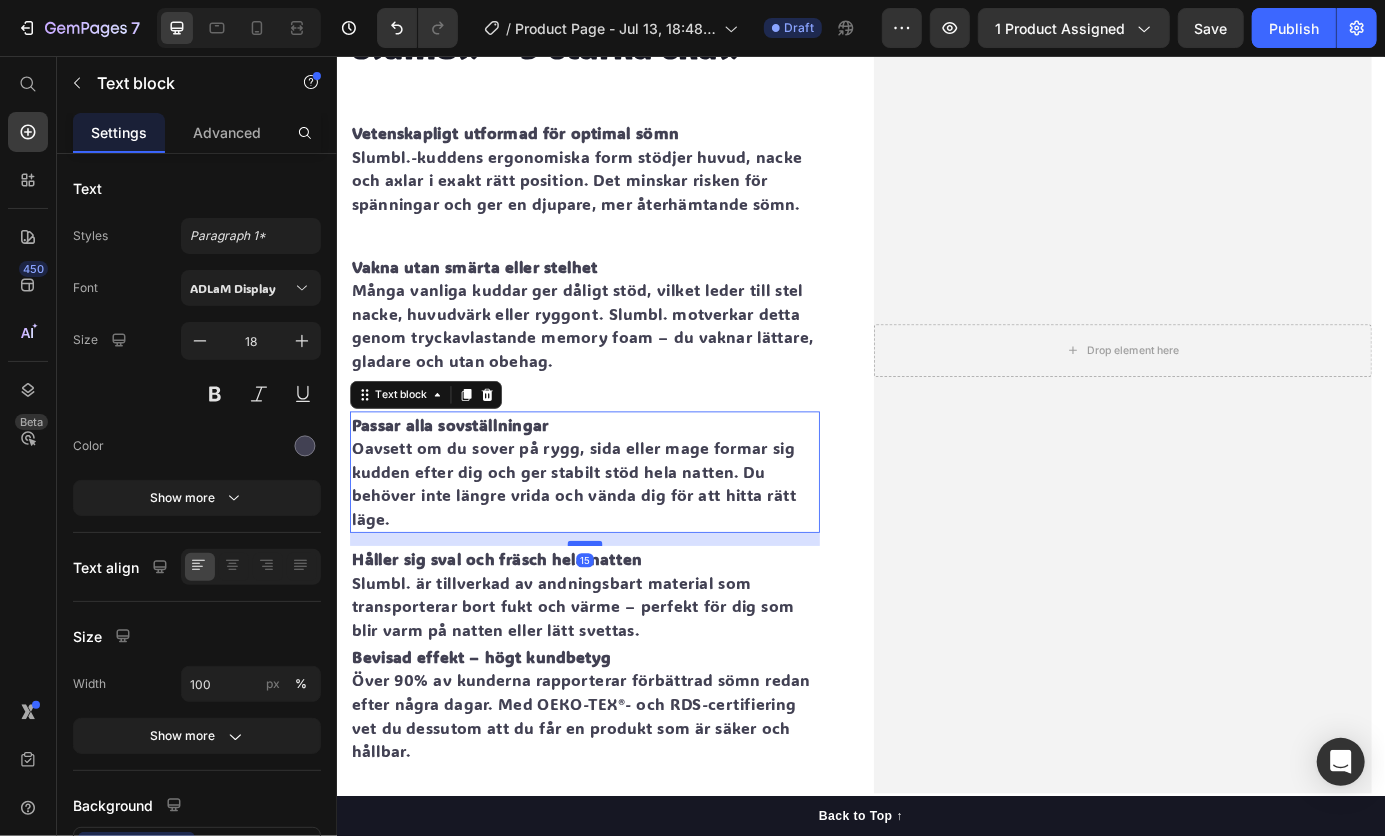 scroll, scrollTop: 2554, scrollLeft: 0, axis: vertical 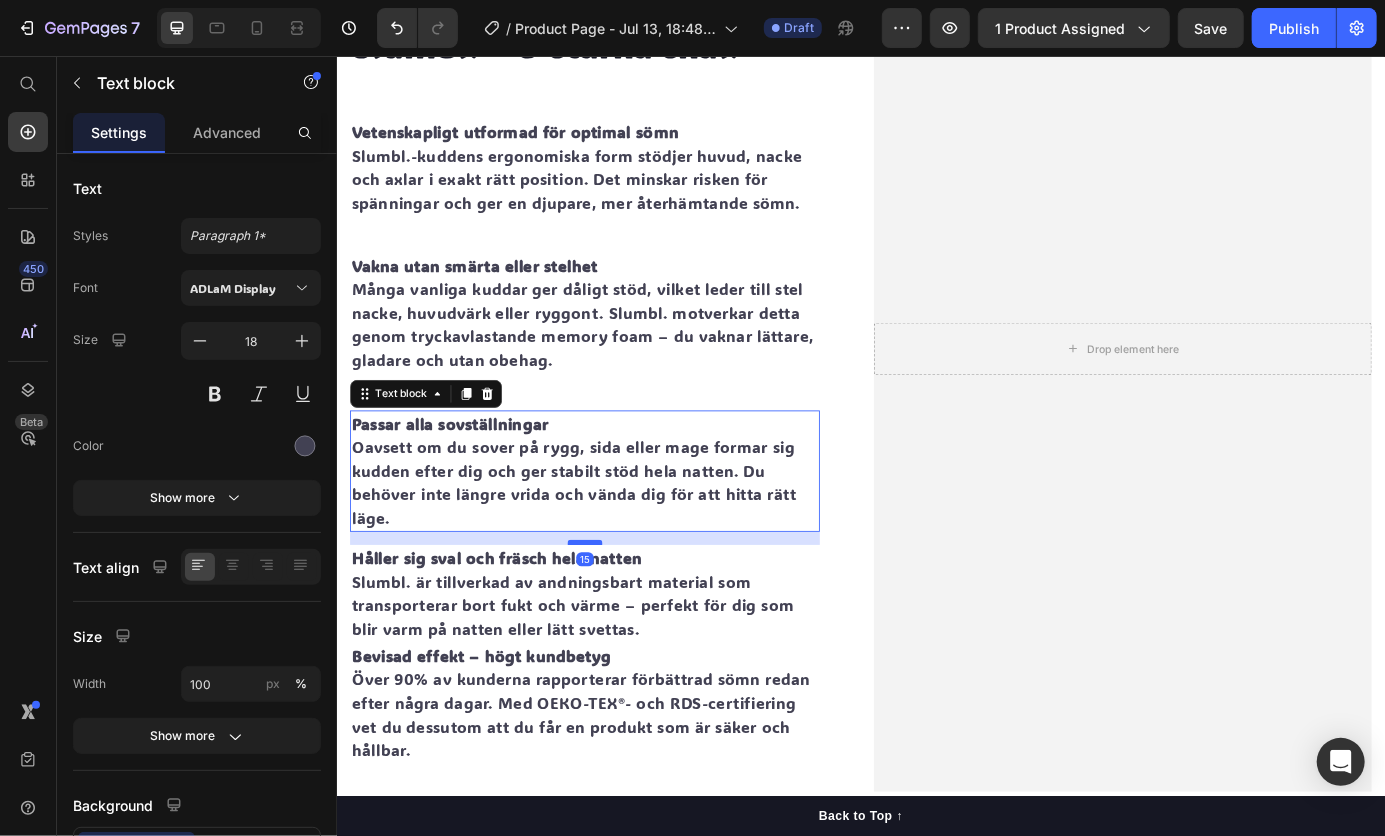 drag, startPoint x: 616, startPoint y: 588, endPoint x: 610, endPoint y: 603, distance: 16.155495 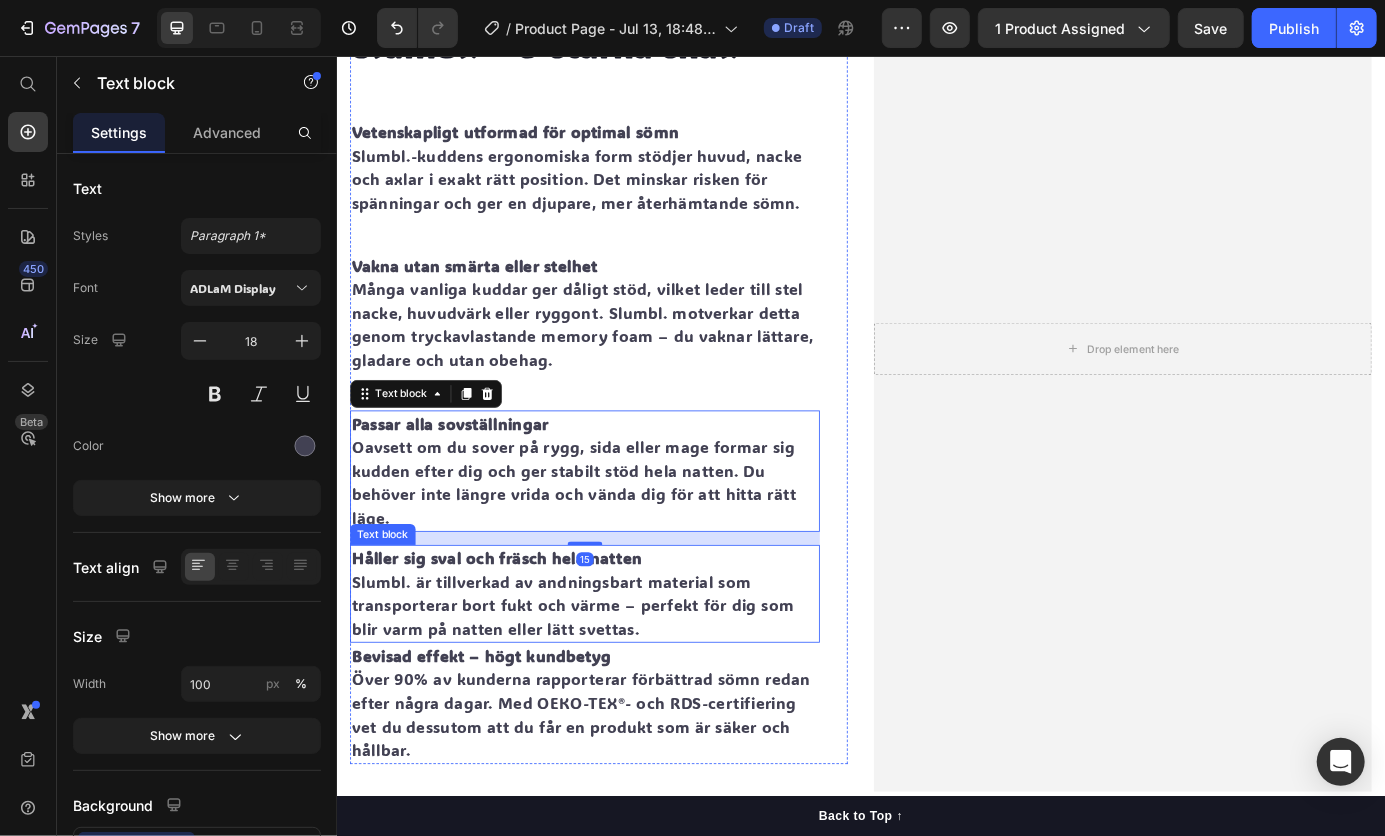 click on "Håller sig sval och fräsch hela natten Slumbl. är tillverkad av andningsbart material som transporterar bort fukt och värme – perfekt för dig som blir varm på natten eller lätt svettas." at bounding box center [620, 671] 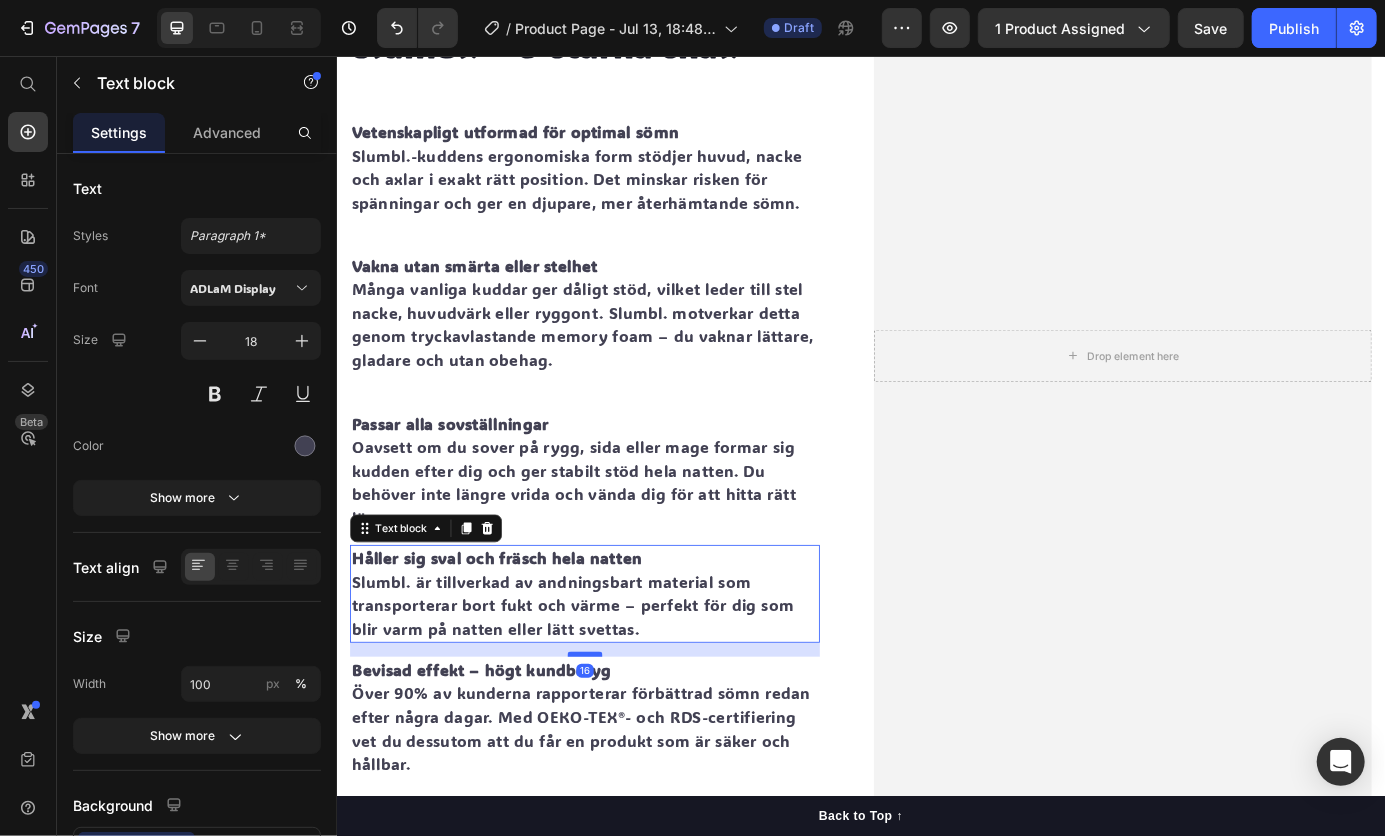 scroll, scrollTop: 2546, scrollLeft: 0, axis: vertical 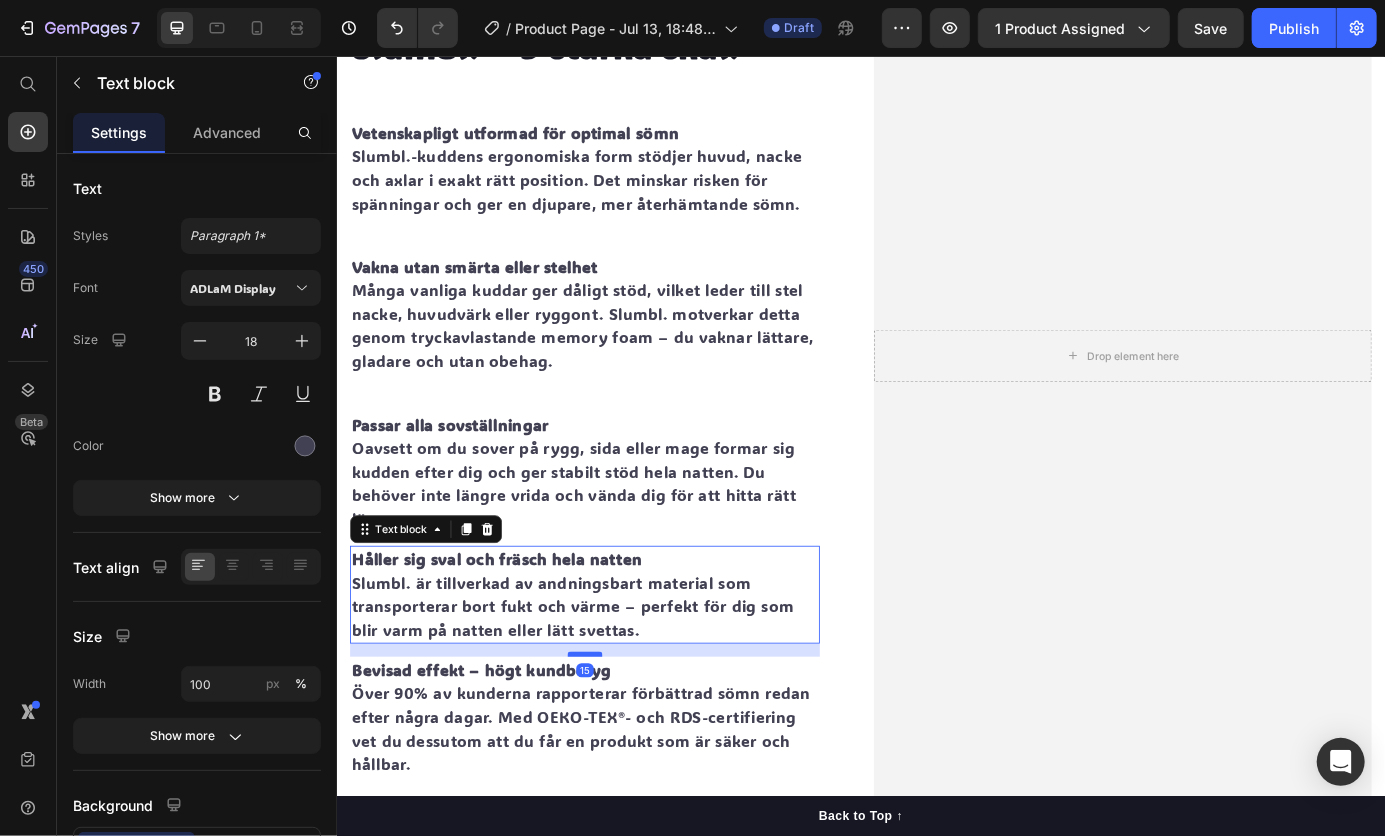 drag, startPoint x: 609, startPoint y: 717, endPoint x: 605, endPoint y: 731, distance: 14.56022 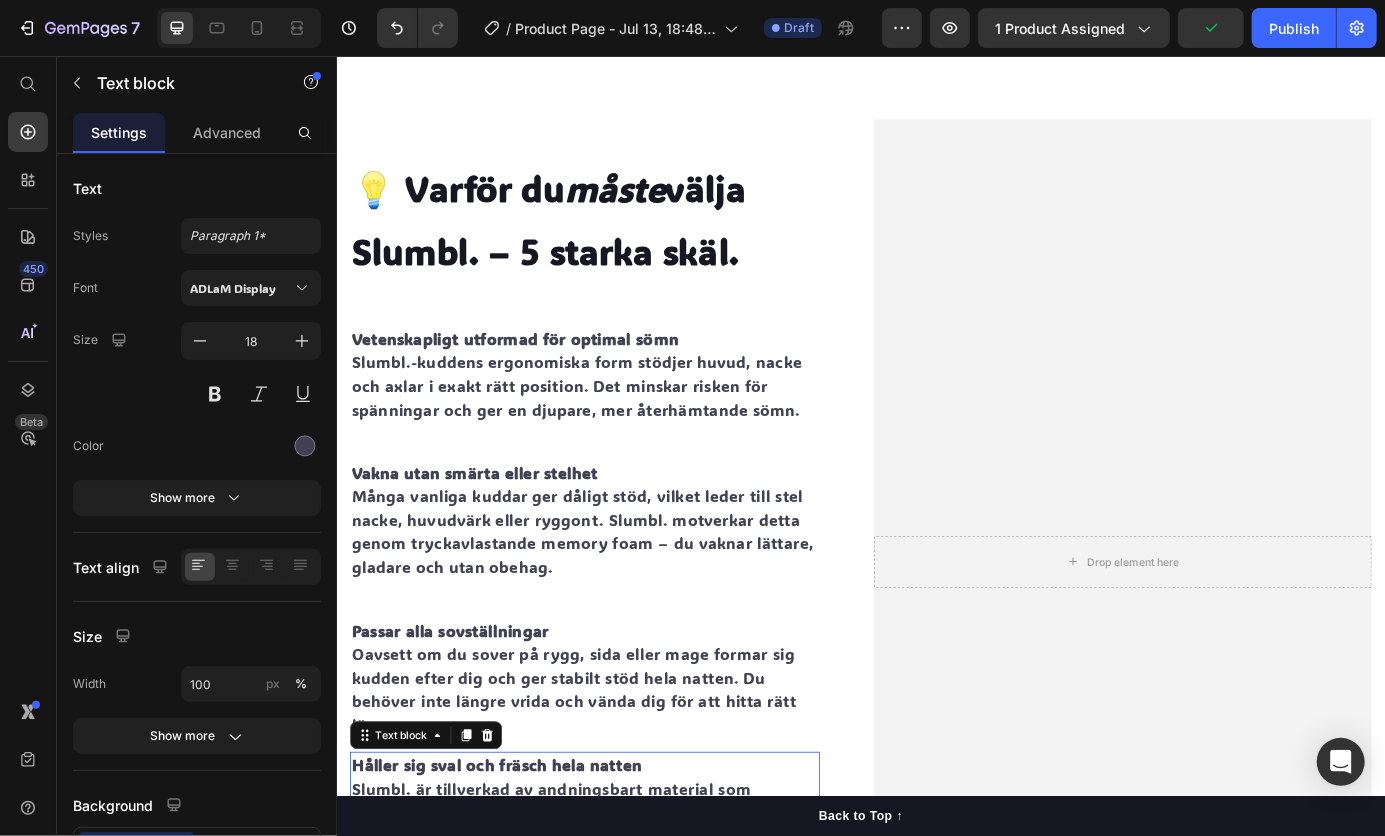scroll, scrollTop: 2212, scrollLeft: 0, axis: vertical 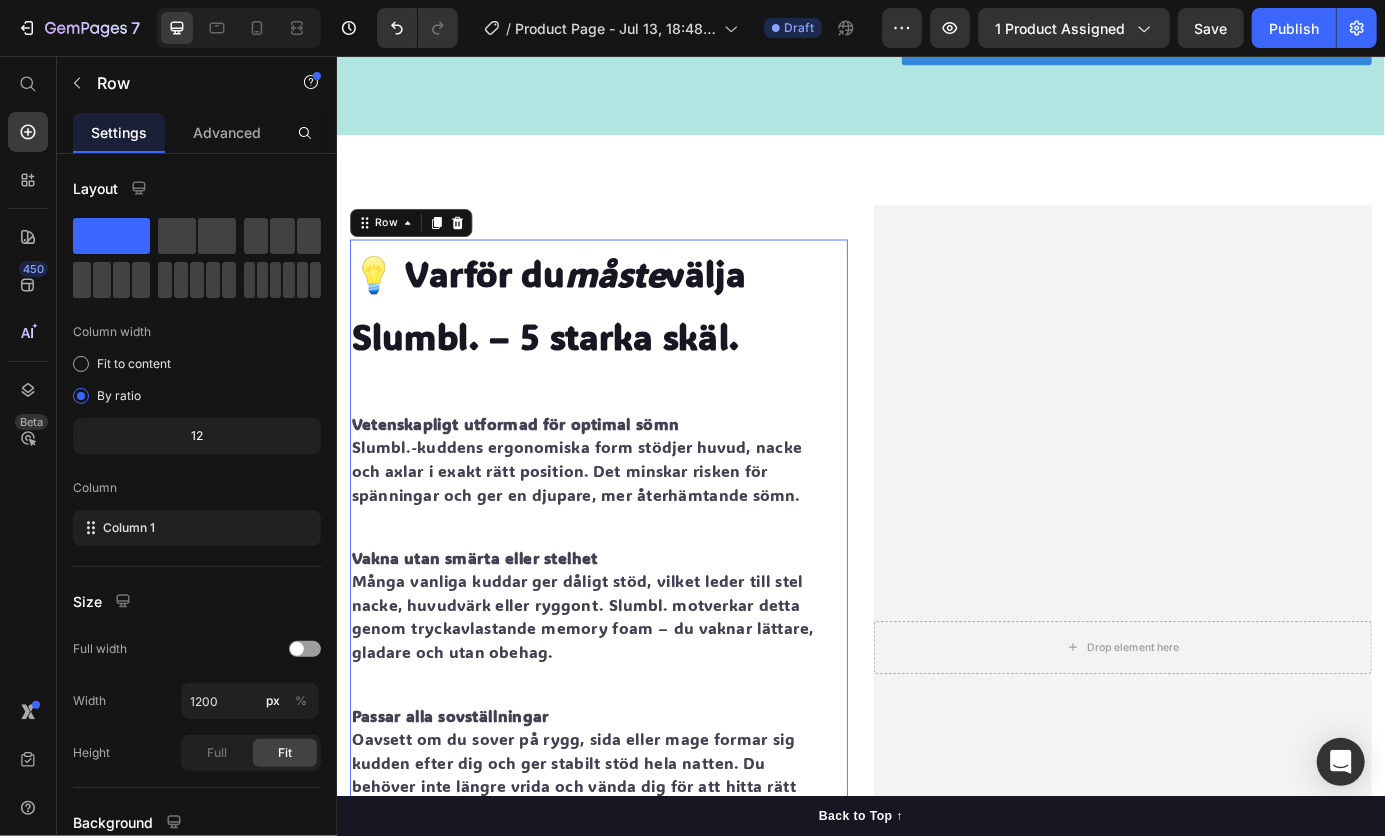 click on "💡 Varför du  måste  välja Slumbl. – 5 starka skäl. Heading Vetenskapligt utformad för optimal sömn Slumbl.-kuddens ergonomiska form stödjer huvud, nacke och axlar i exakt rätt position. Det minskar risken för spänningar och ger en djupare, mer återhämtande sömn. Text block Vakna utan smärta eller stelhet Många vanliga kuddar ger dåligt stöd, vilket leder till stel nacke, huvudvärk eller ryggont. Slumbl. motverkar detta genom tryckavlastande memory foam – du vaknar lättare, gladare och utan obehag. Text block Passar alla sovställningar Oavsett om du sover på rygg, sida eller mage formar sig kudden efter dig och ger stabilt stöd hela natten. Du behöver inte längre vrida och vända dig för att hitta rätt läge. Text block Håller sig sval och fräsch hela natten Slumbl. är tillverkad av andningsbart material som transporterar bort fukt och värme – perfekt för dig som blir varm på natten eller lätt svettas. Text block Bevisad effekt – högt kundbetyg Text block Row   0" at bounding box center (636, 741) 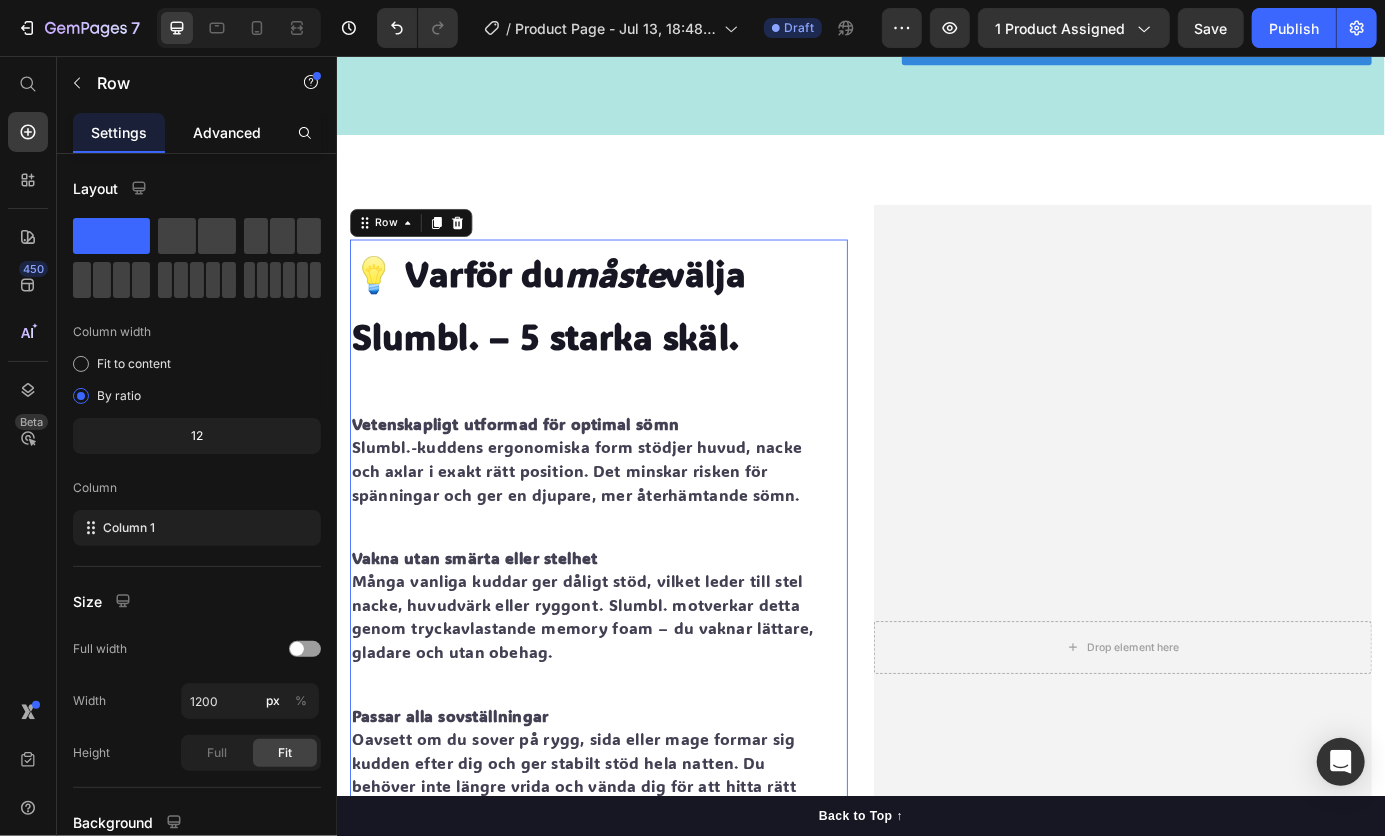 click on "Advanced" at bounding box center [227, 132] 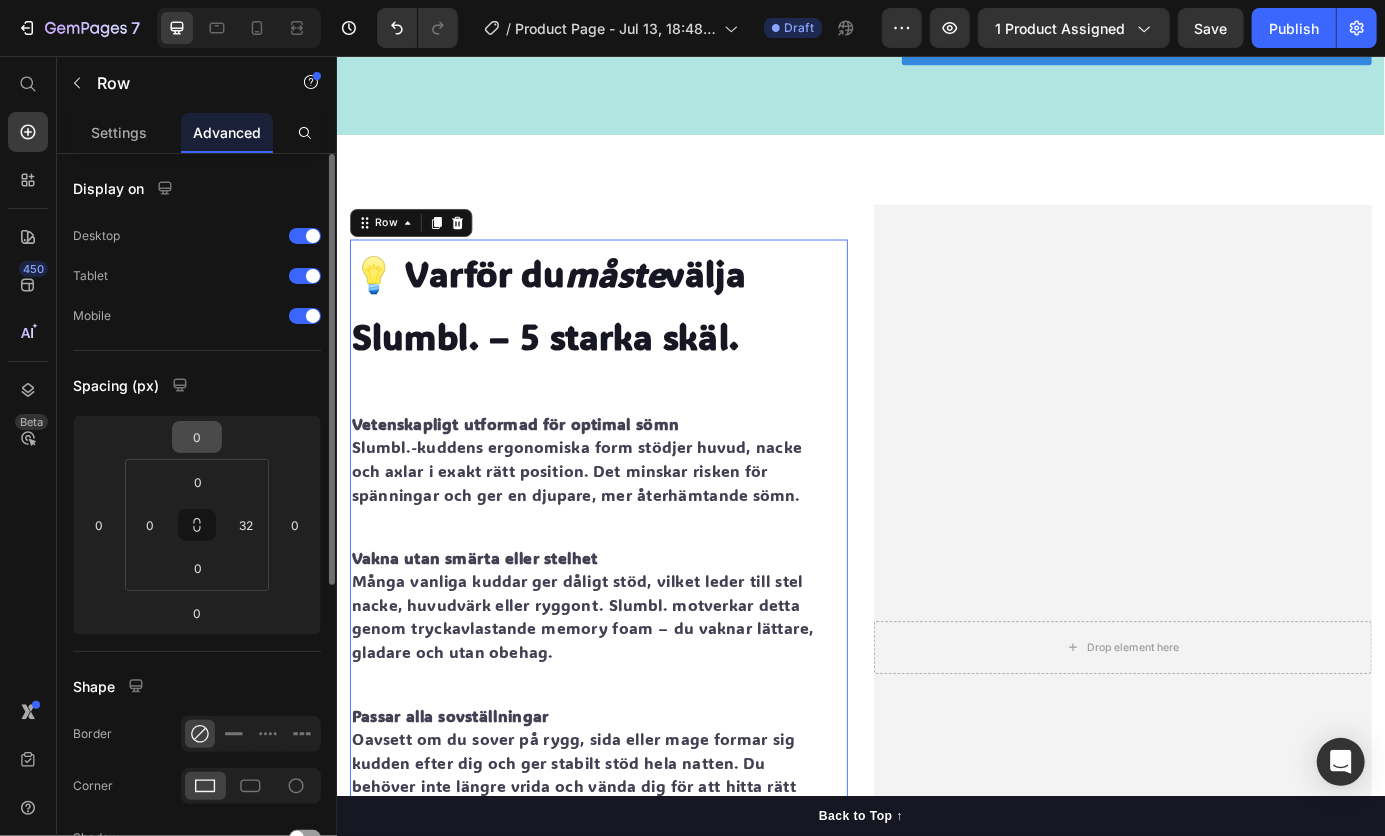 click on "0" at bounding box center (197, 437) 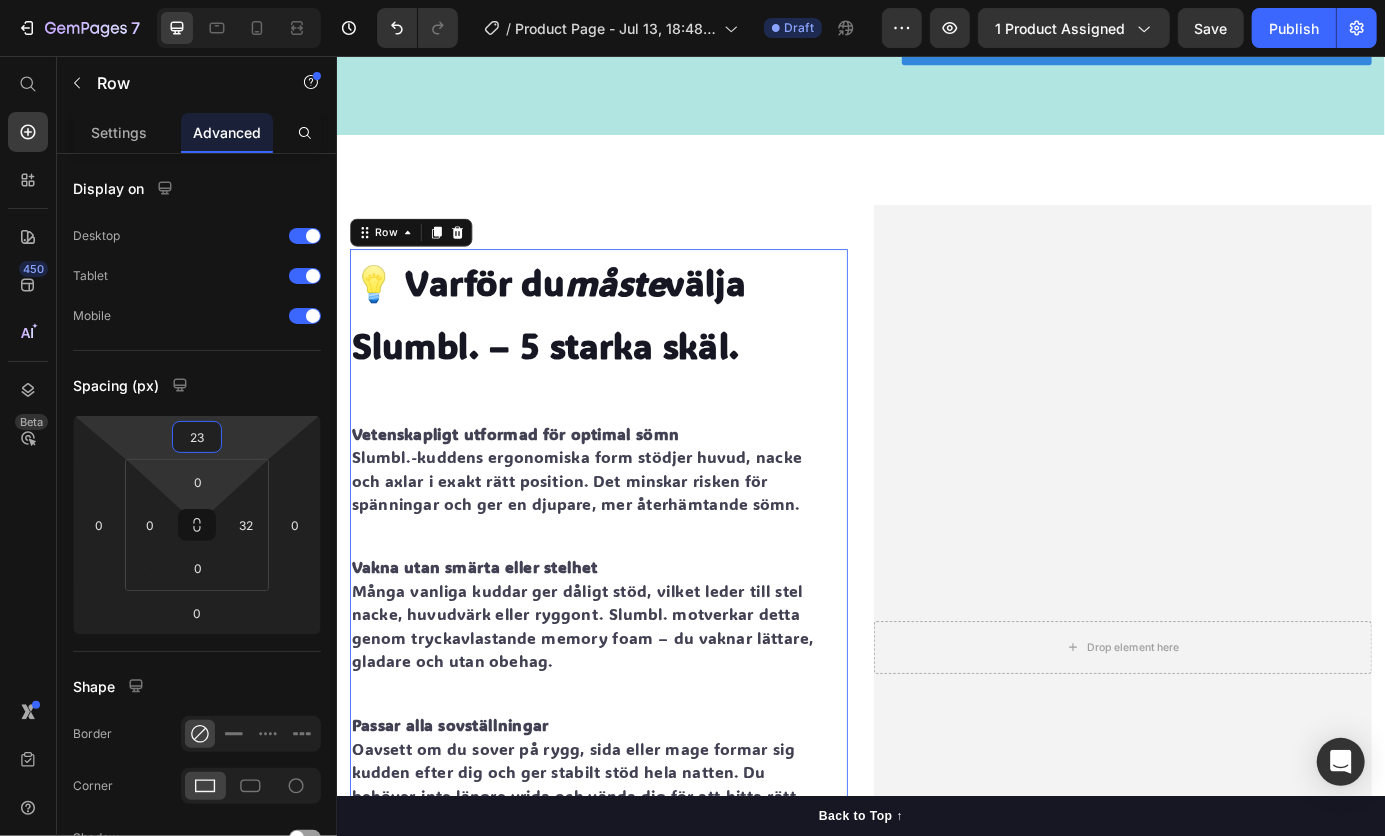 type on "2" 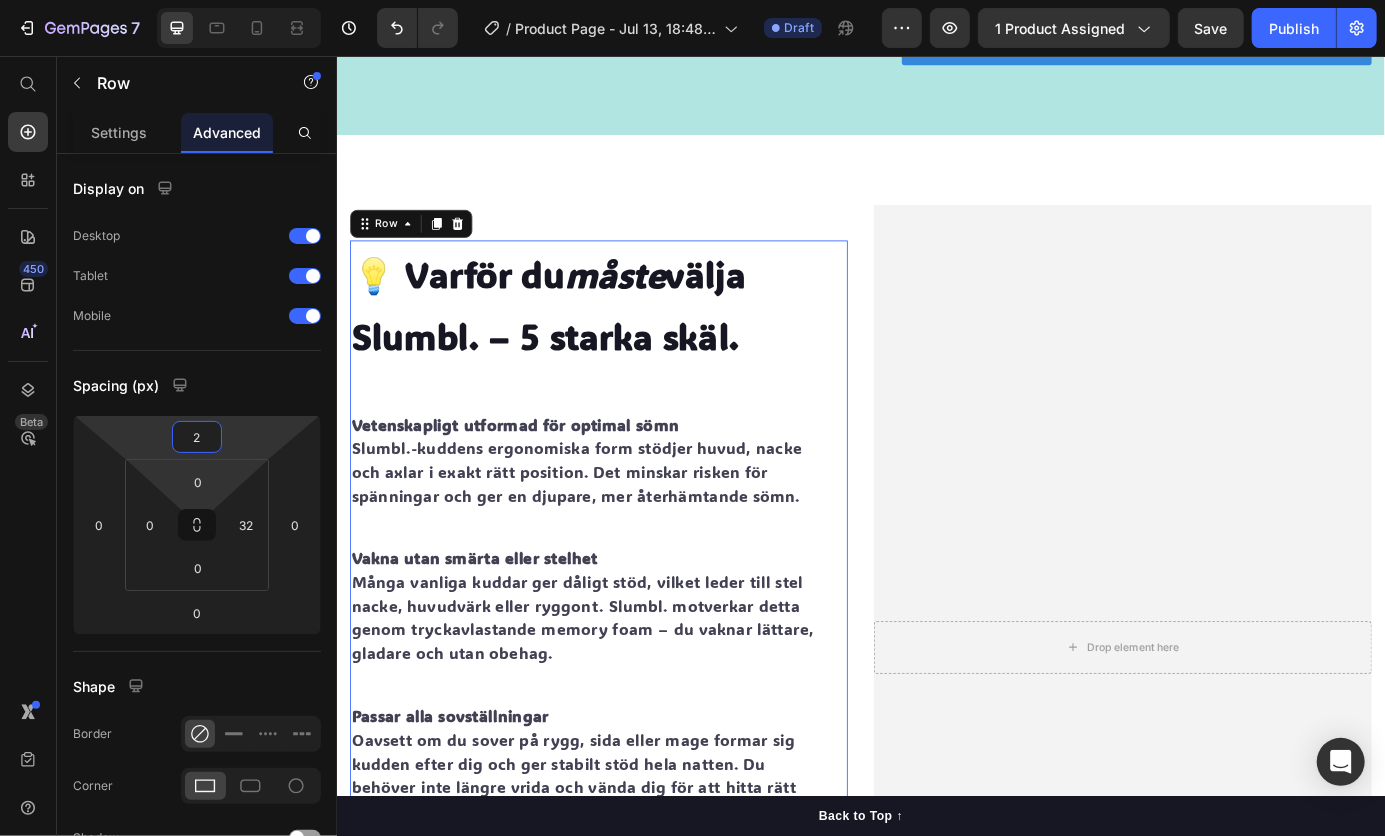 type 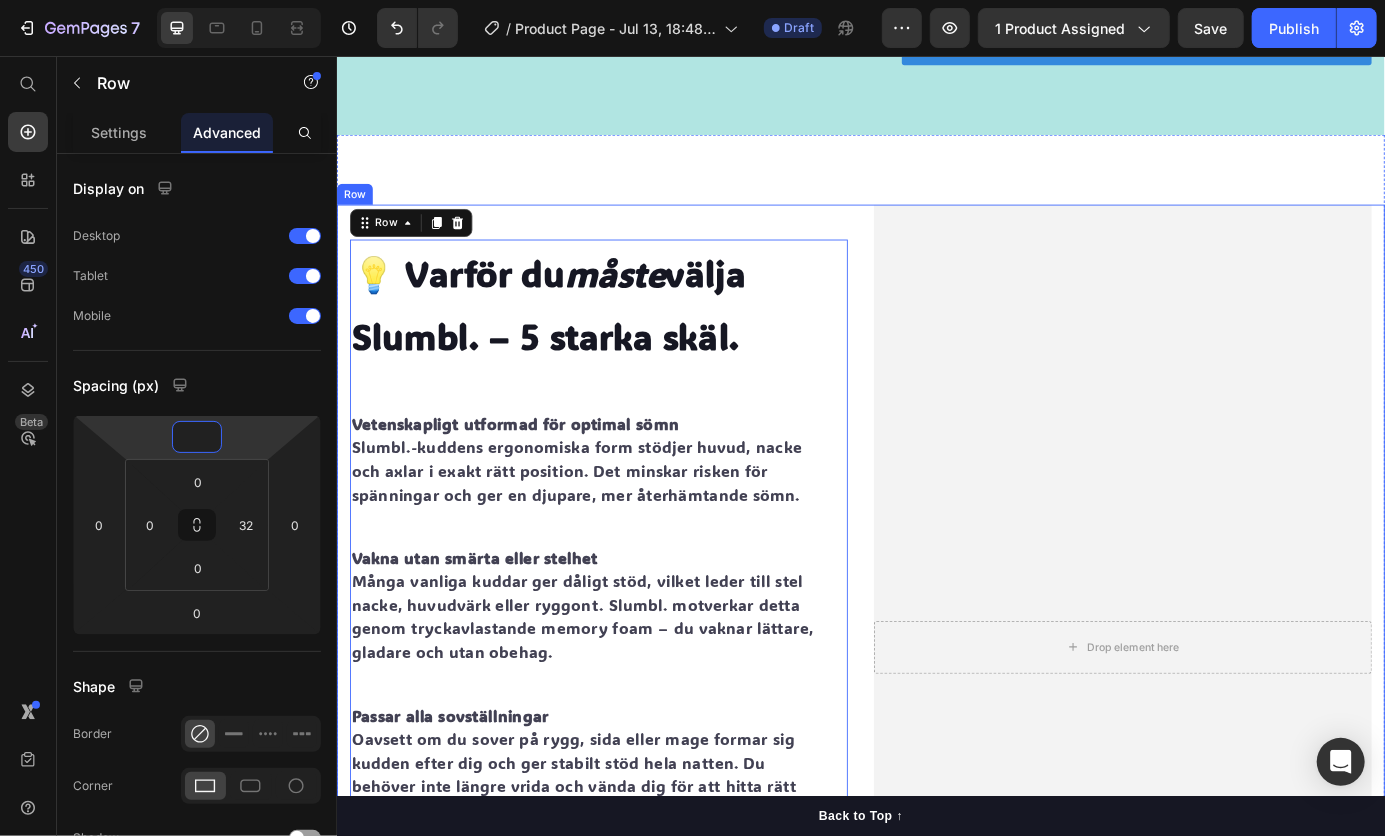 click on "💡 Varför du  måste  välja Slumbl. – 5 starka skäl. Heading Vetenskapligt utformad för optimal sömn Slumbl.-kuddens ergonomiska form stödjer huvud, nacke och axlar i exakt rätt position. Det minskar risken för spänningar och ger en djupare, mer återhämtande sömn. Text block Vakna utan smärta eller stelhet Många vanliga kuddar ger dåligt stöd, vilket leder till stel nacke, huvudvärk eller ryggont. Slumbl. motverkar detta genom tryckavlastande memory foam – du vaknar lättare, gladare och utan obehag. Text block Passar alla sovställningar Oavsett om du sover på rygg, sida eller mage formar sig kudden efter dig och ger stabilt stöd hela natten. Du behöver inte längre vrida och vända dig för att hitta rätt läge. Text block Håller sig sval och fräsch hela natten Slumbl. är tillverkad av andningsbart material som transporterar bort fukt och värme – perfekt för dig som blir varm på natten eller lätt svettas. Text block Bevisad effekt – högt kundbetyg Text block Row   0" at bounding box center (636, 740) 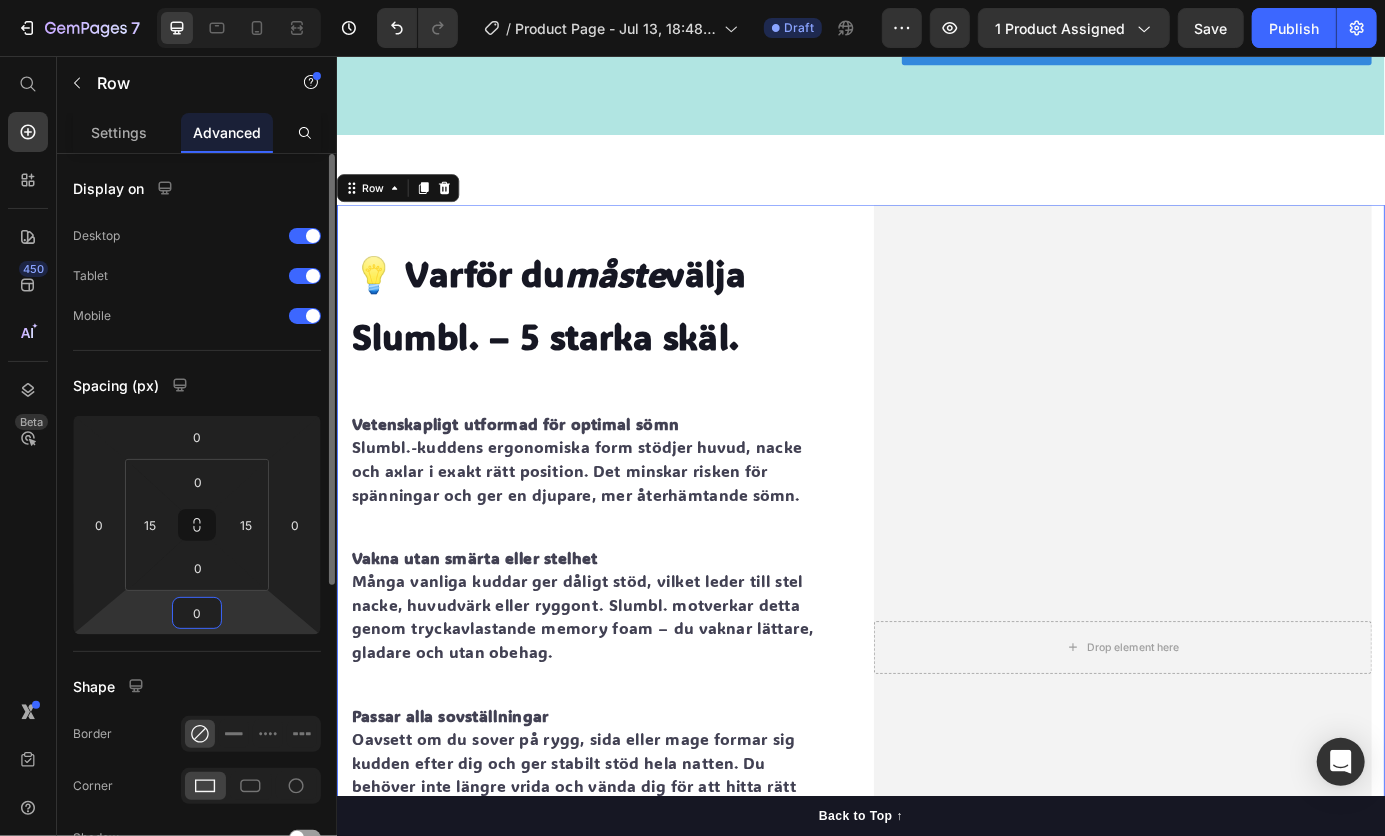 click on "0" at bounding box center (197, 613) 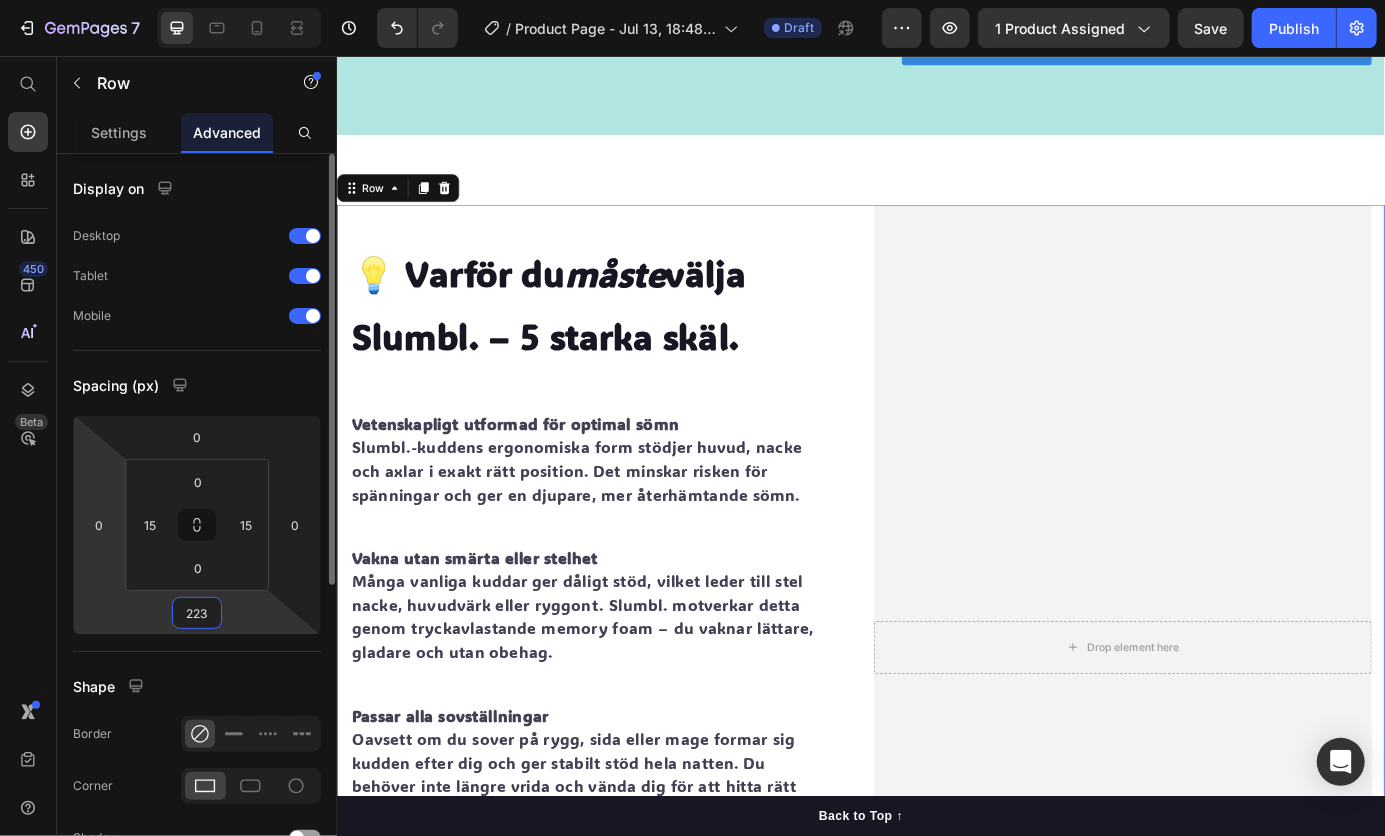 click on "7  Version history  /  Product Page - Jul 13, 18:48:49 Draft Preview 1 product assigned  Save   Publish  450 Beta Start with Sections Elements Hero Section Product Detail Brands Trusted Badges Guarantee Product Breakdown How to use Testimonials Compare Bundle FAQs Social Proof Brand Story Product List Collection Blog List Contact Sticky Add to Cart Custom Footer Browse Library 450 Layout
Row
Row
Row
Row Text
Heading
Text Block Button
Button
Button
Sticky Back to top Media" at bounding box center [692, 0] 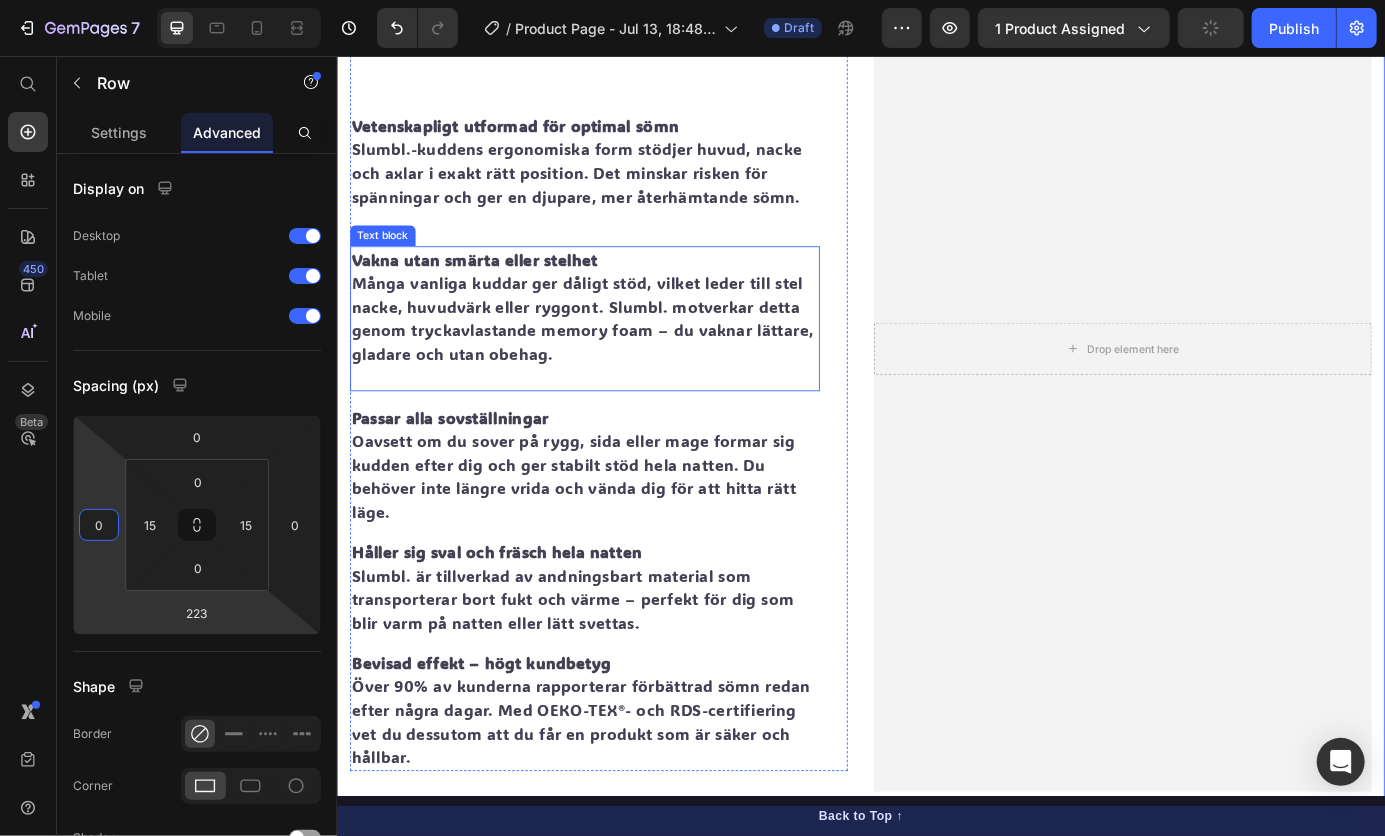 scroll, scrollTop: 2450, scrollLeft: 0, axis: vertical 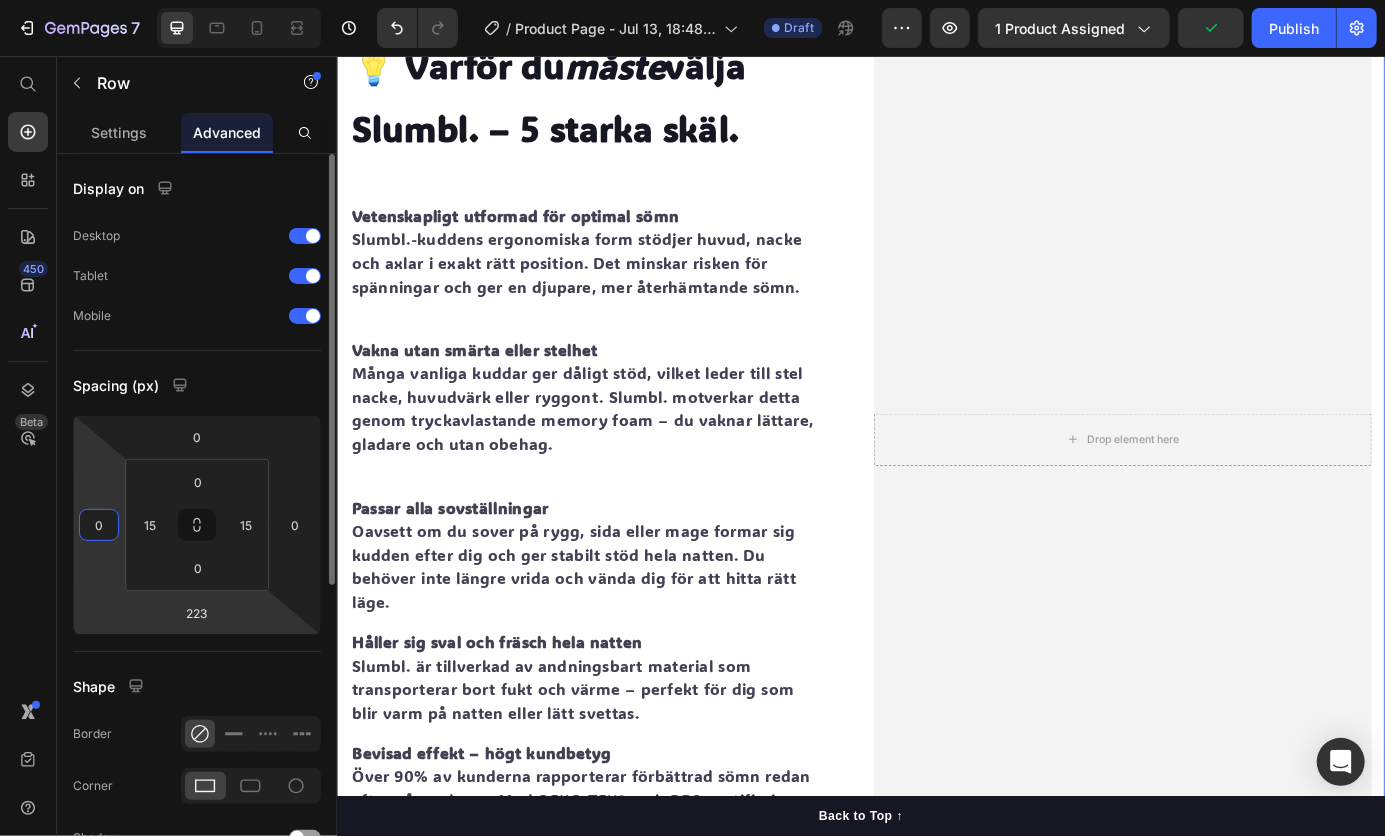 click on "7  Version history  /  Product Page - Jul 13, 18:48:49 Draft Preview 1 product assigned  Publish  450 Beta Start with Sections Elements Hero Section Product Detail Brands Trusted Badges Guarantee Product Breakdown How to use Testimonials Compare Bundle FAQs Social Proof Brand Story Product List Collection Blog List Contact Sticky Add to Cart Custom Footer Browse Library 450 Layout
Row
Row
Row
Row Text
Heading
Text Block Button
Button
Button
Sticky Back to top Media" at bounding box center [692, 0] 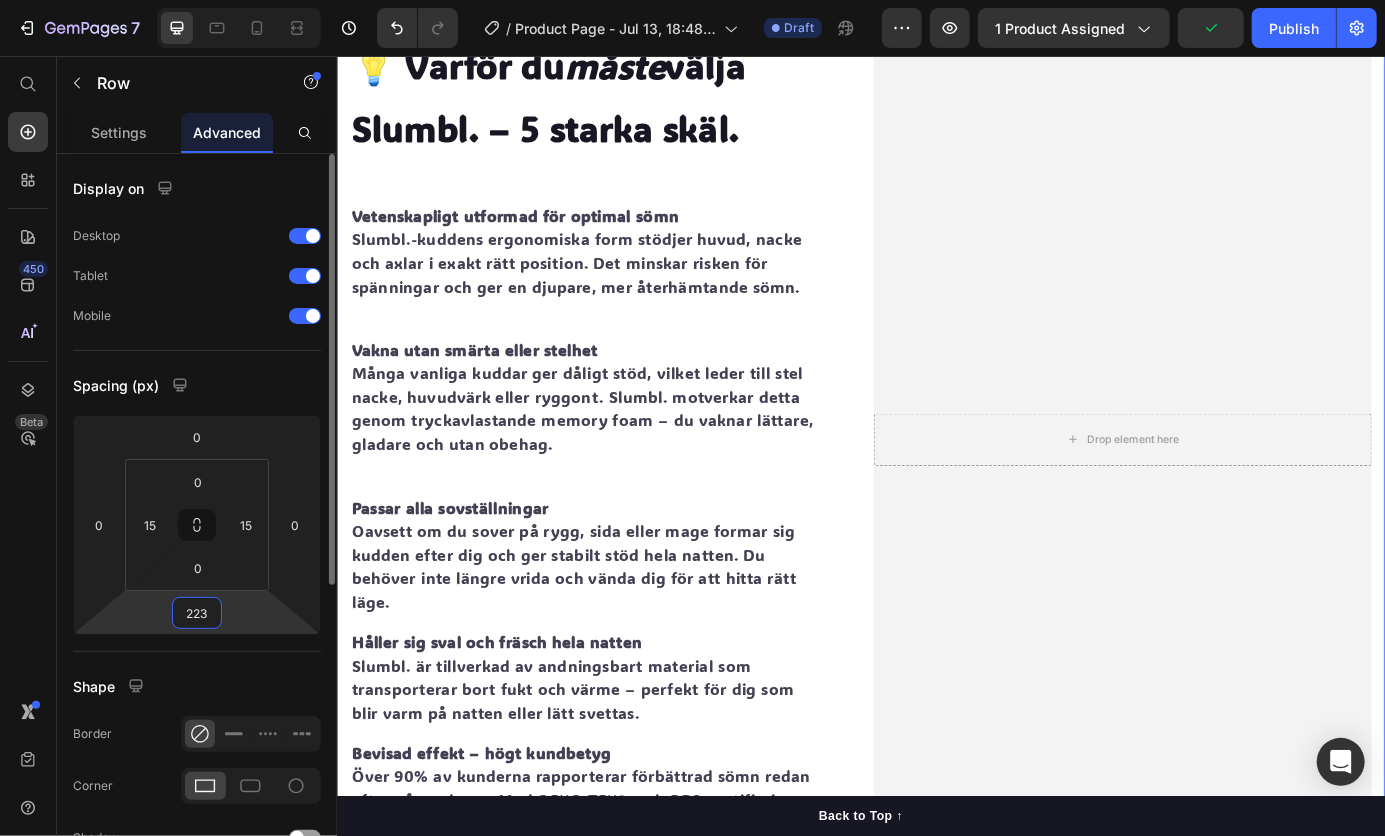click on "223" at bounding box center (197, 613) 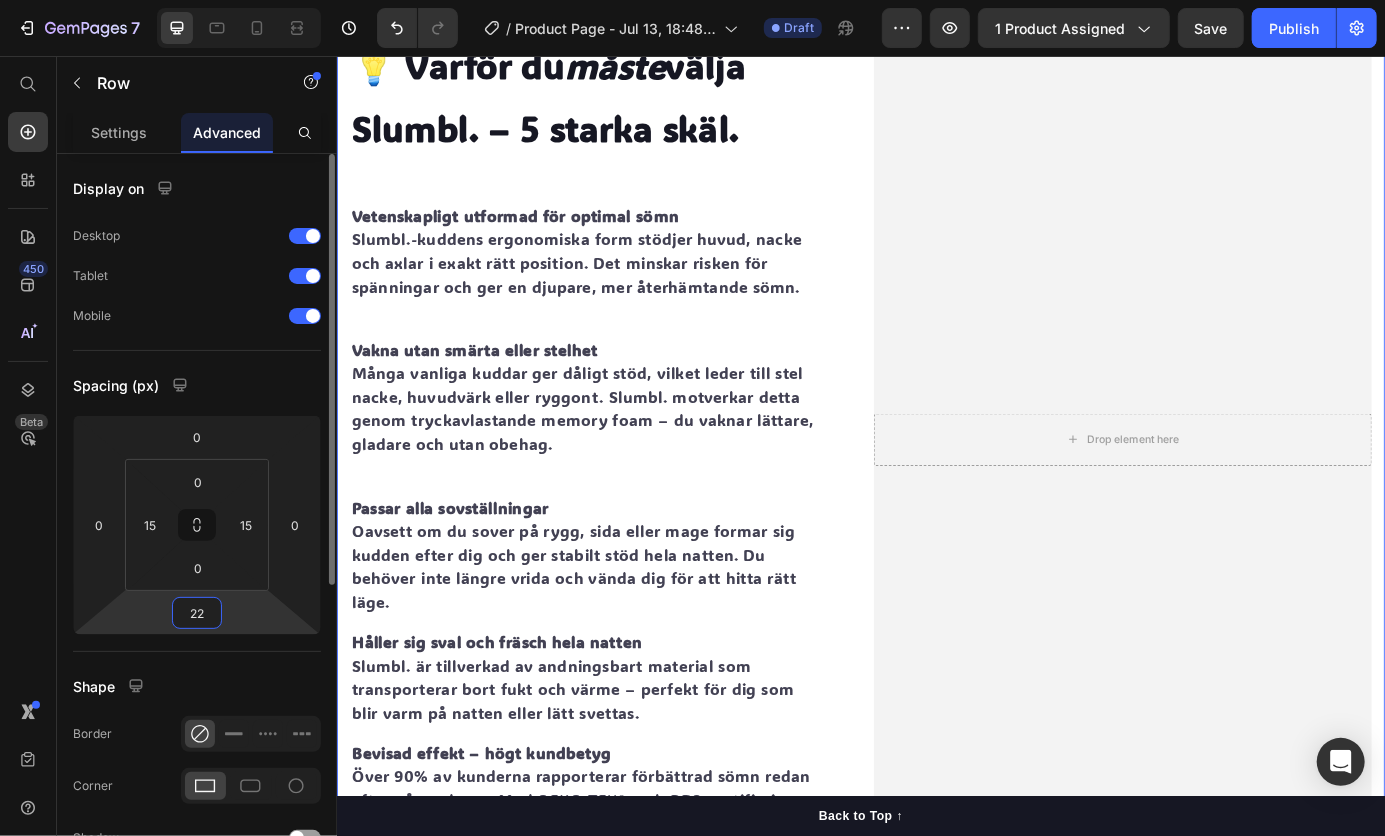 type on "2" 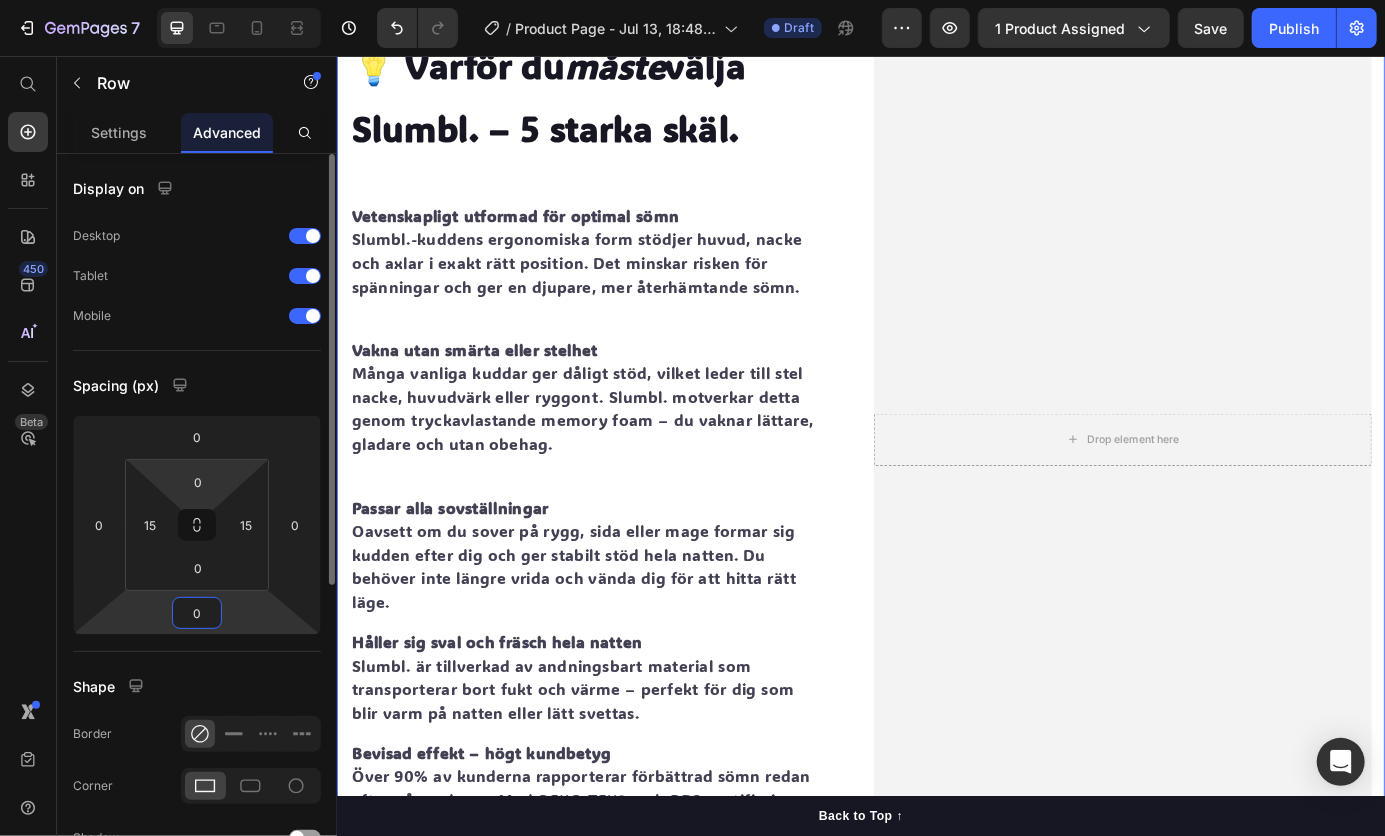 type on "0" 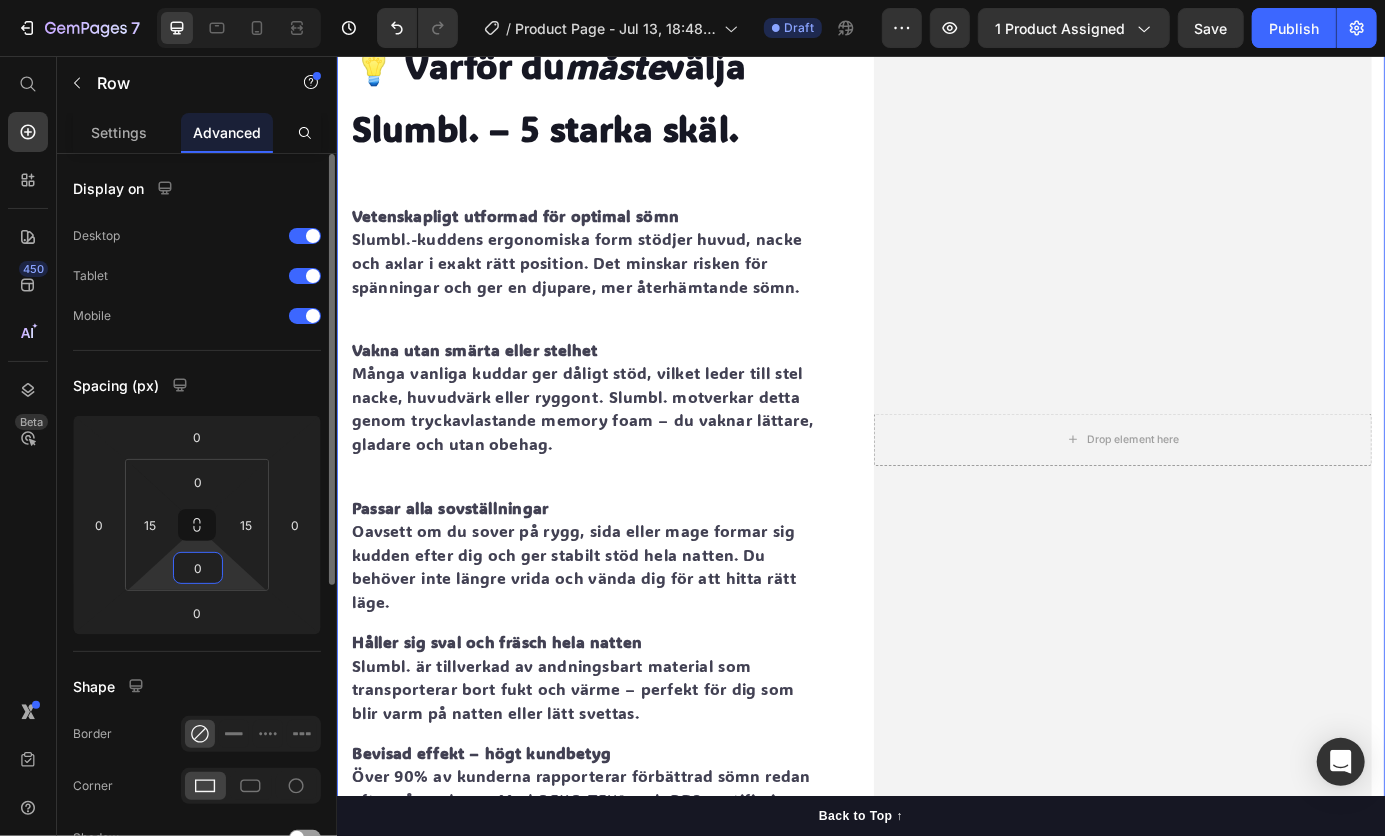 click on "0" at bounding box center (198, 568) 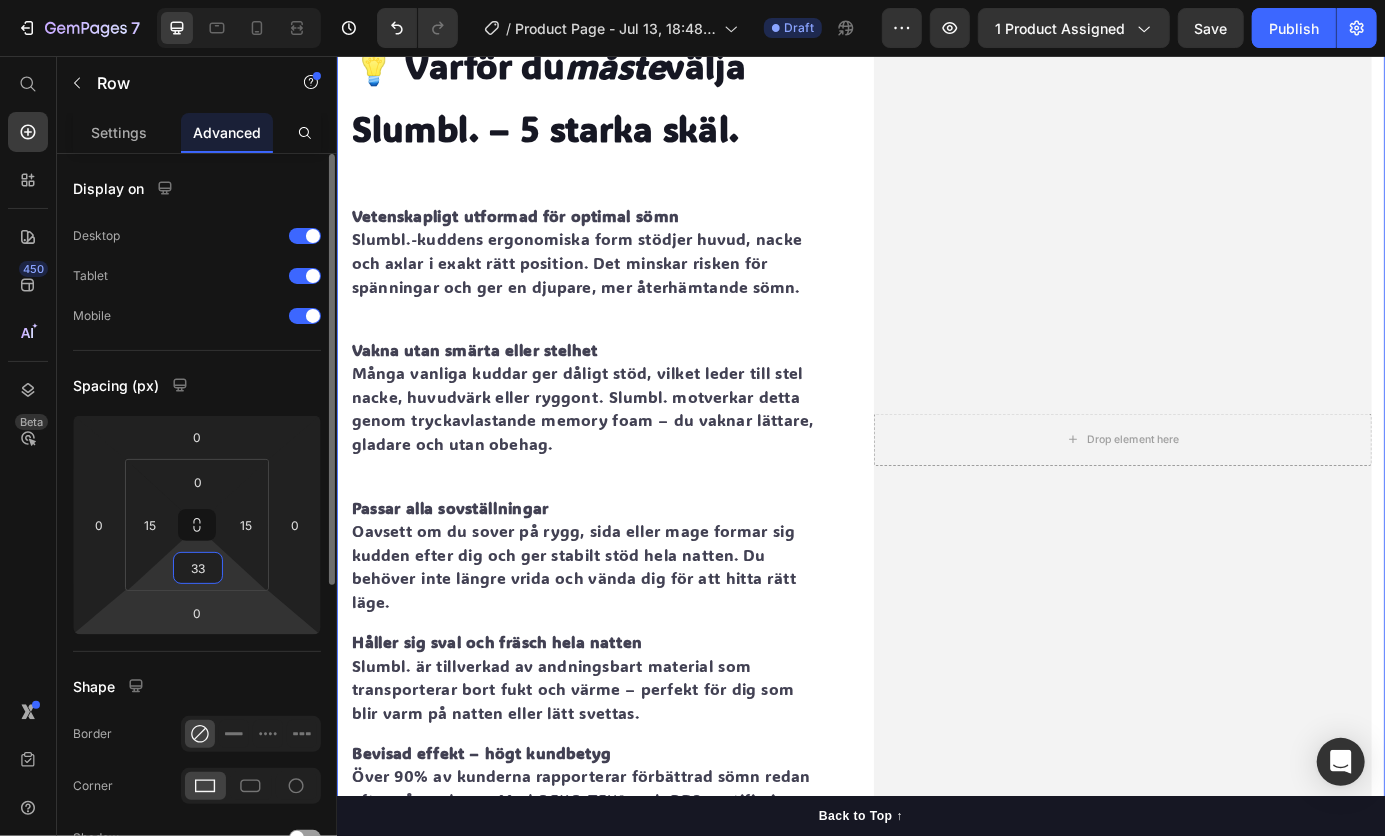 type on "33" 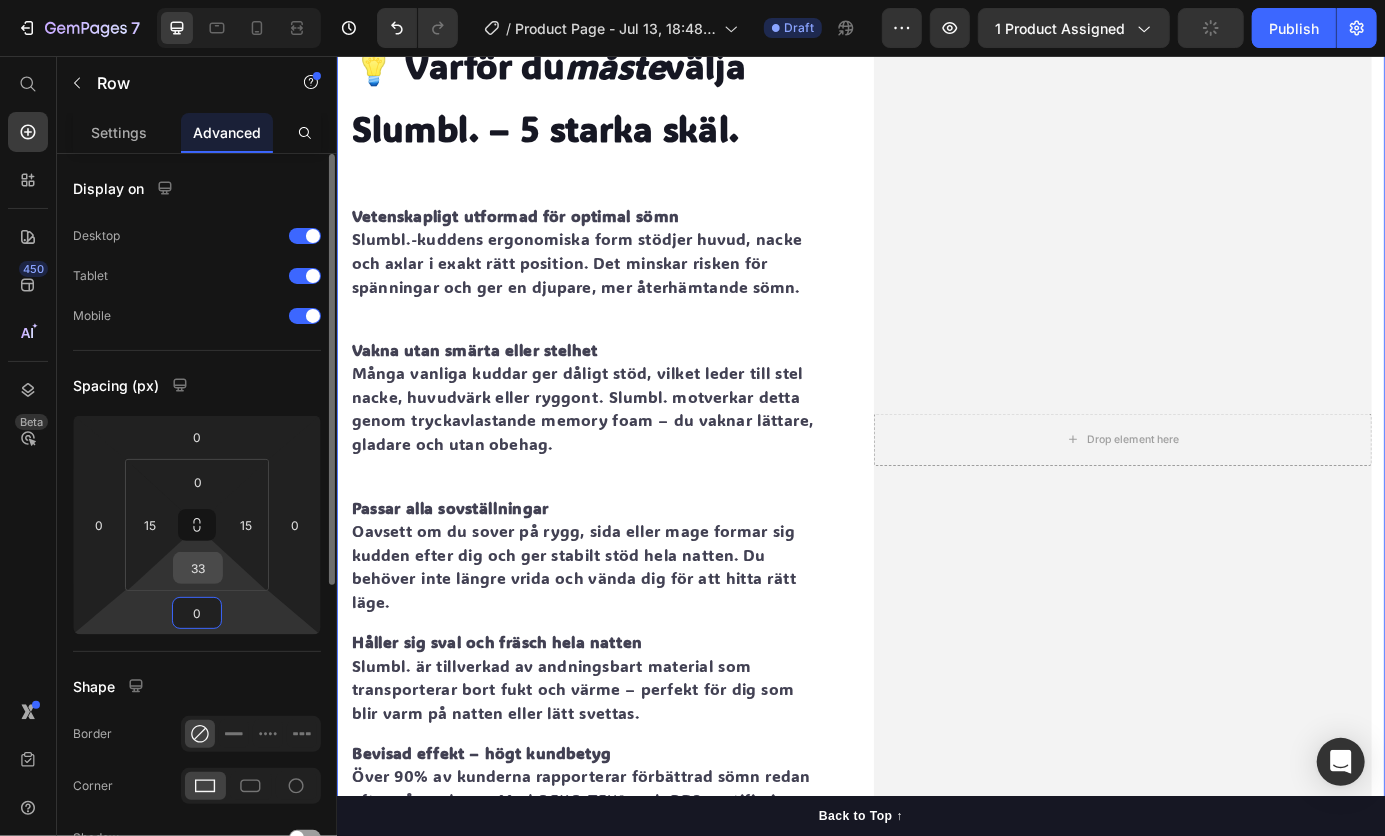 click on "33" at bounding box center (198, 568) 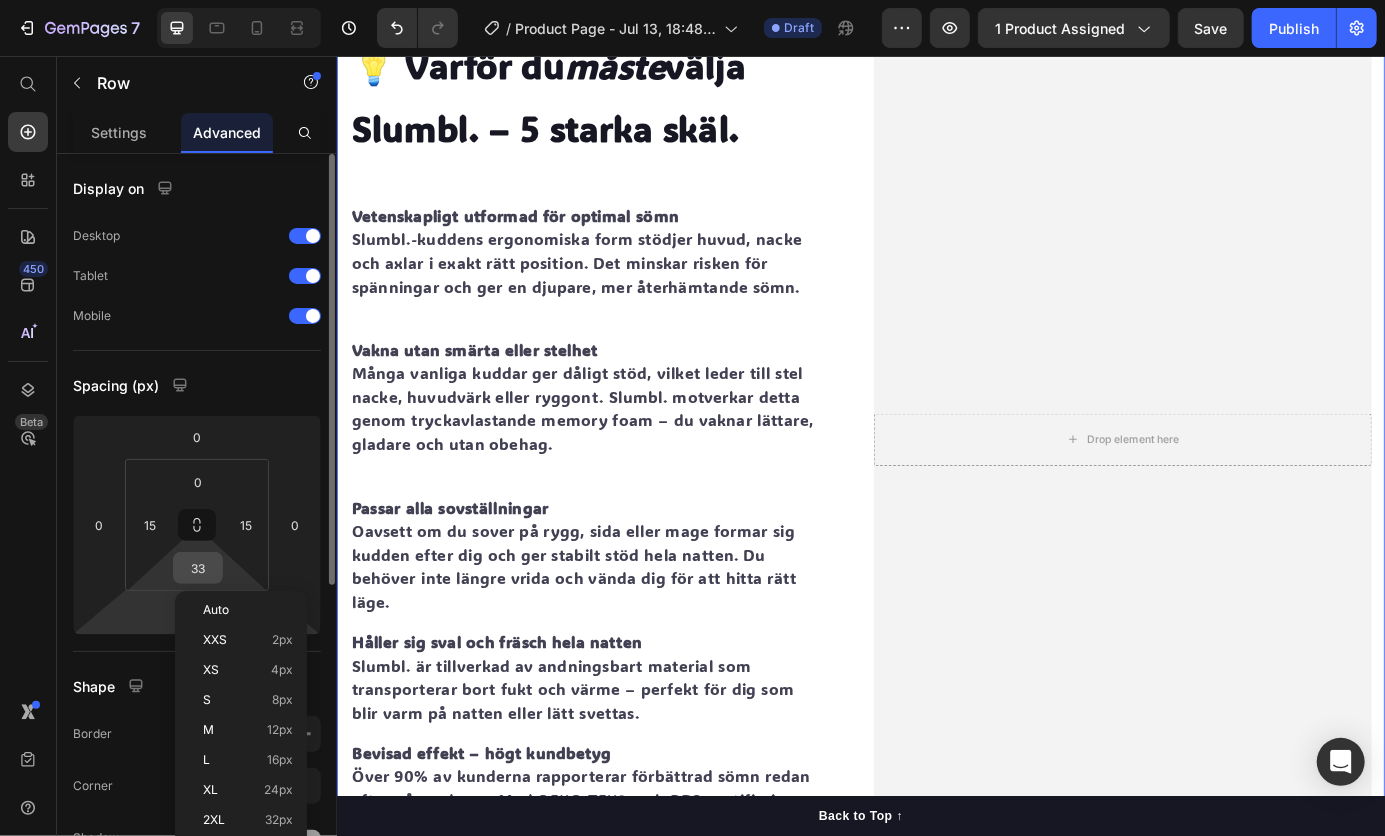 click on "33" at bounding box center (198, 568) 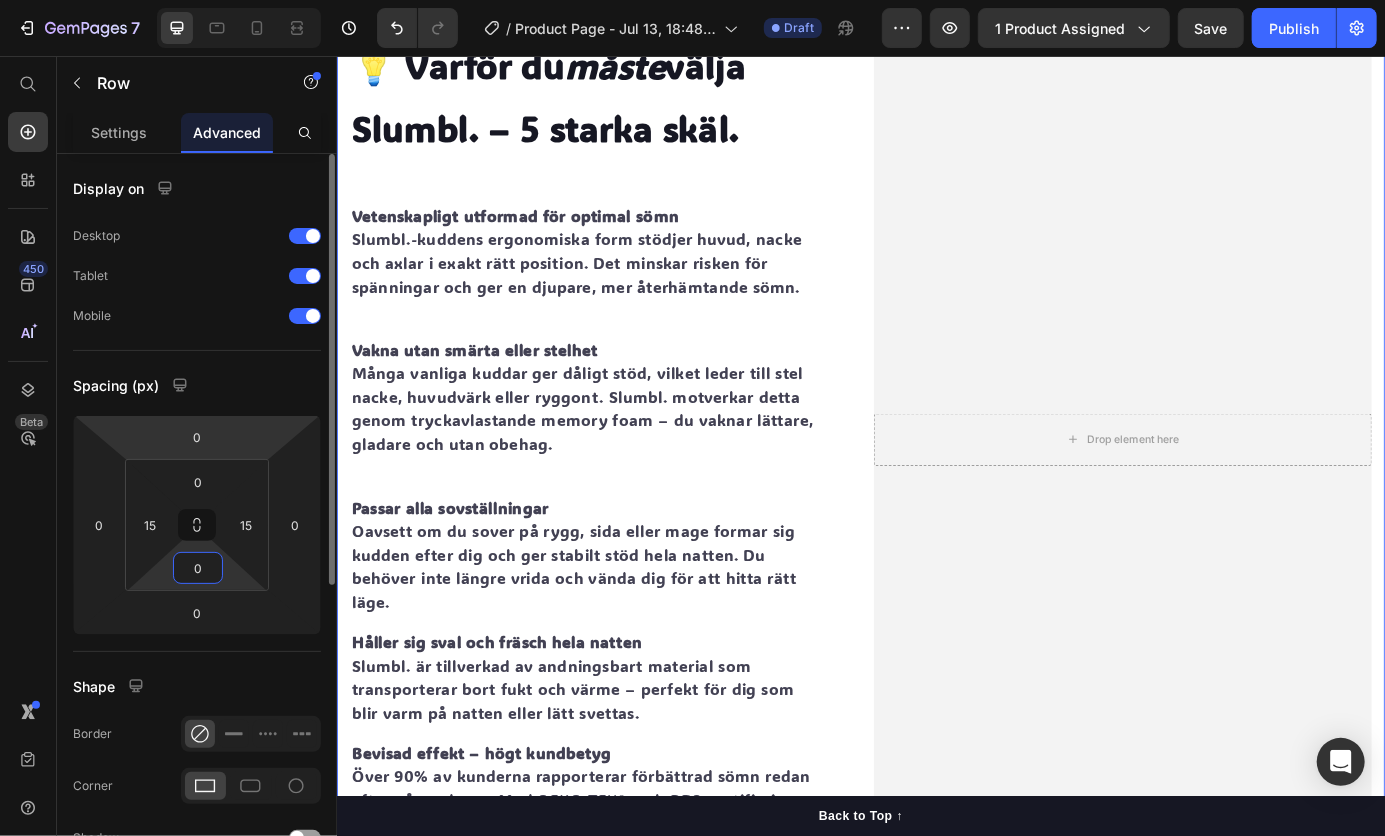 type on "0" 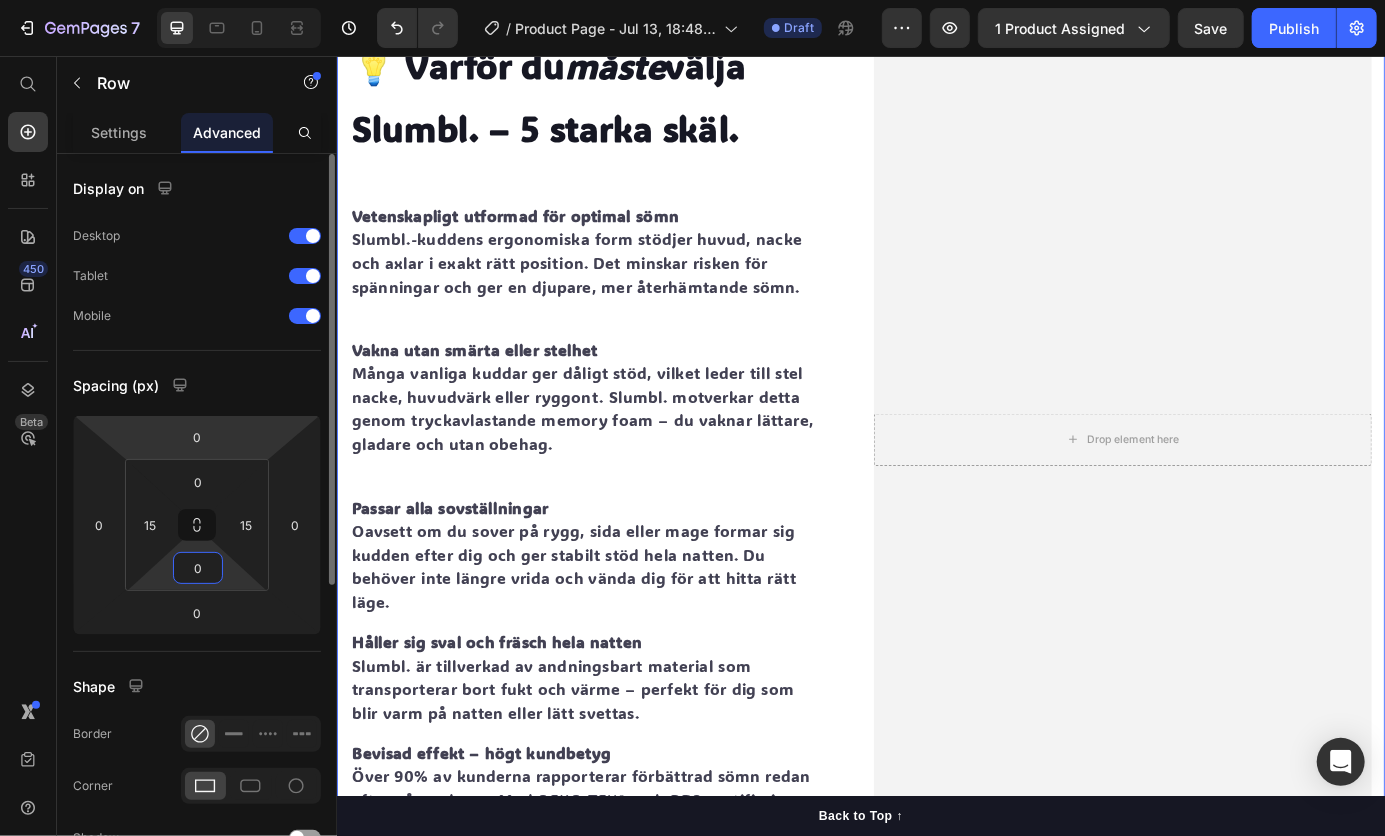 click on "7  Version history  /  Product Page - Jul 13, 18:48:49 Draft Preview 1 product assigned  Save   Publish  450 Beta Start with Sections Elements Hero Section Product Detail Brands Trusted Badges Guarantee Product Breakdown How to use Testimonials Compare Bundle FAQs Social Proof Brand Story Product List Collection Blog List Contact Sticky Add to Cart Custom Footer Browse Library 450 Layout
Row
Row
Row
Row Text
Heading
Text Block Button
Button
Button
Sticky Back to top Media
Image" 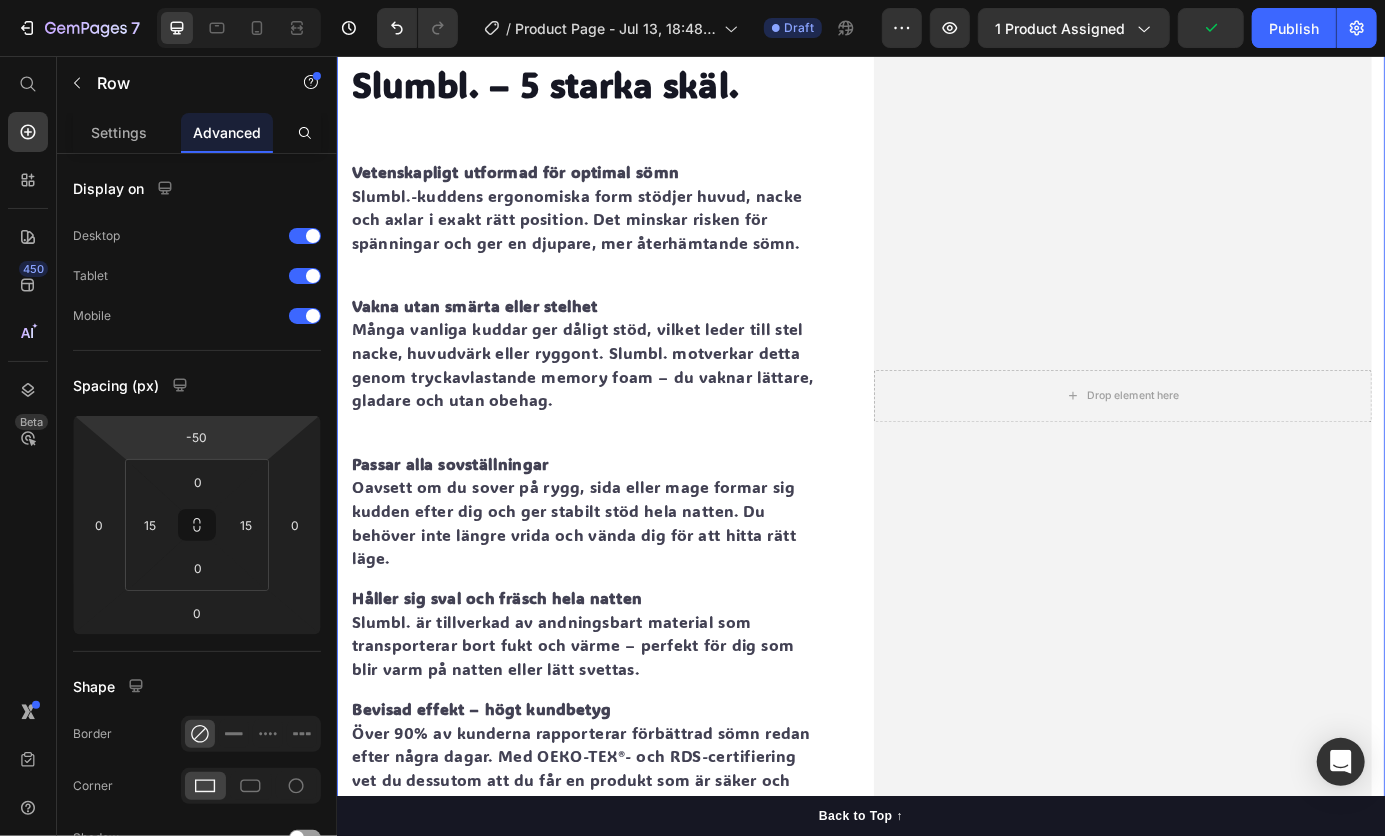 drag, startPoint x: 229, startPoint y: 425, endPoint x: 225, endPoint y: 450, distance: 25.317978 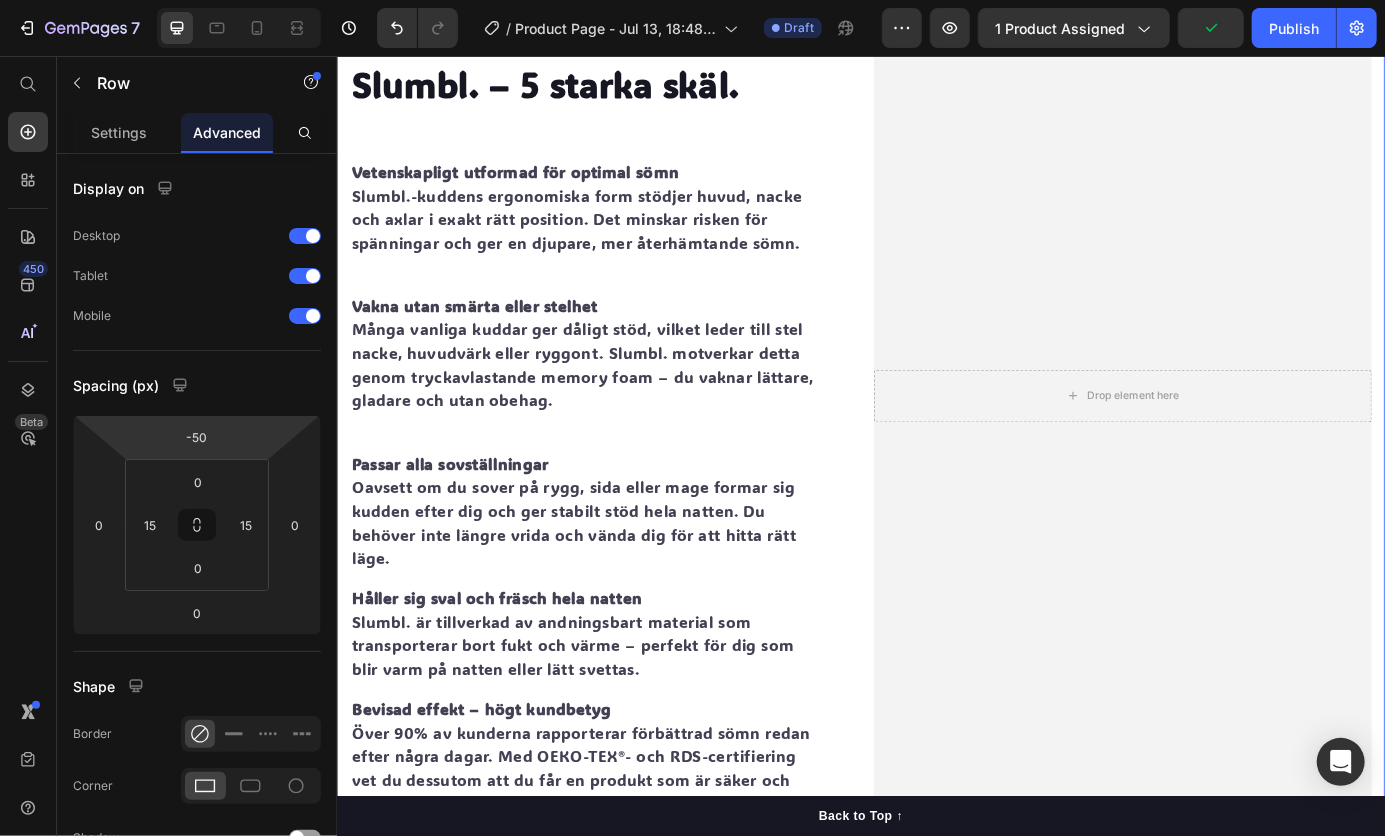 click on "7  Version history  /  Product Page - Jul 13, 18:48:49 Draft Preview 1 product assigned  Publish  450 Beta Start with Sections Elements Hero Section Product Detail Brands Trusted Badges Guarantee Product Breakdown How to use Testimonials Compare Bundle FAQs Social Proof Brand Story Product List Collection Blog List Contact Sticky Add to Cart Custom Footer Browse Library 450 Layout
Row
Row
Row
Row Text
Heading
Text Block Button
Button
Button
Sticky Back to top Media" at bounding box center (692, 0) 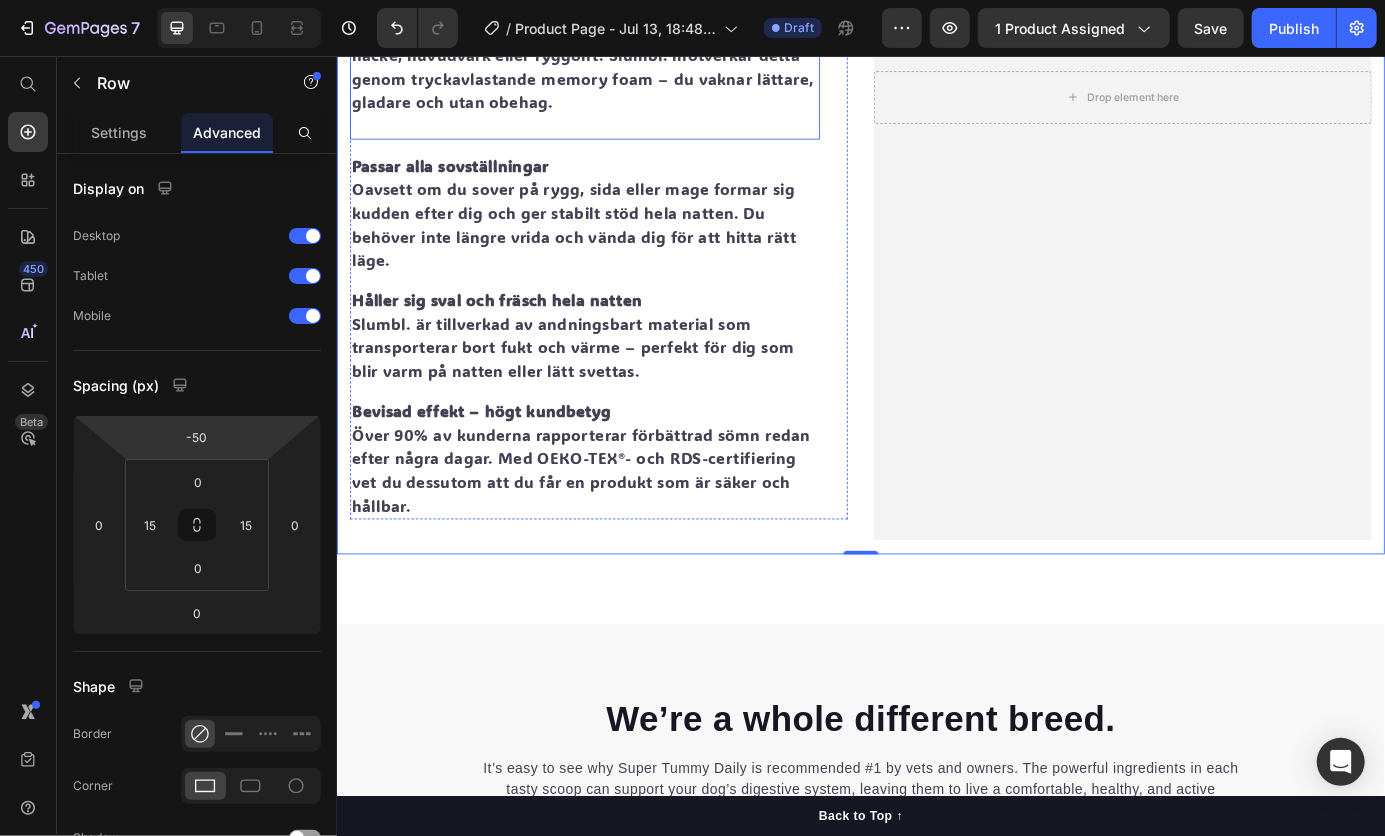scroll, scrollTop: 2688, scrollLeft: 0, axis: vertical 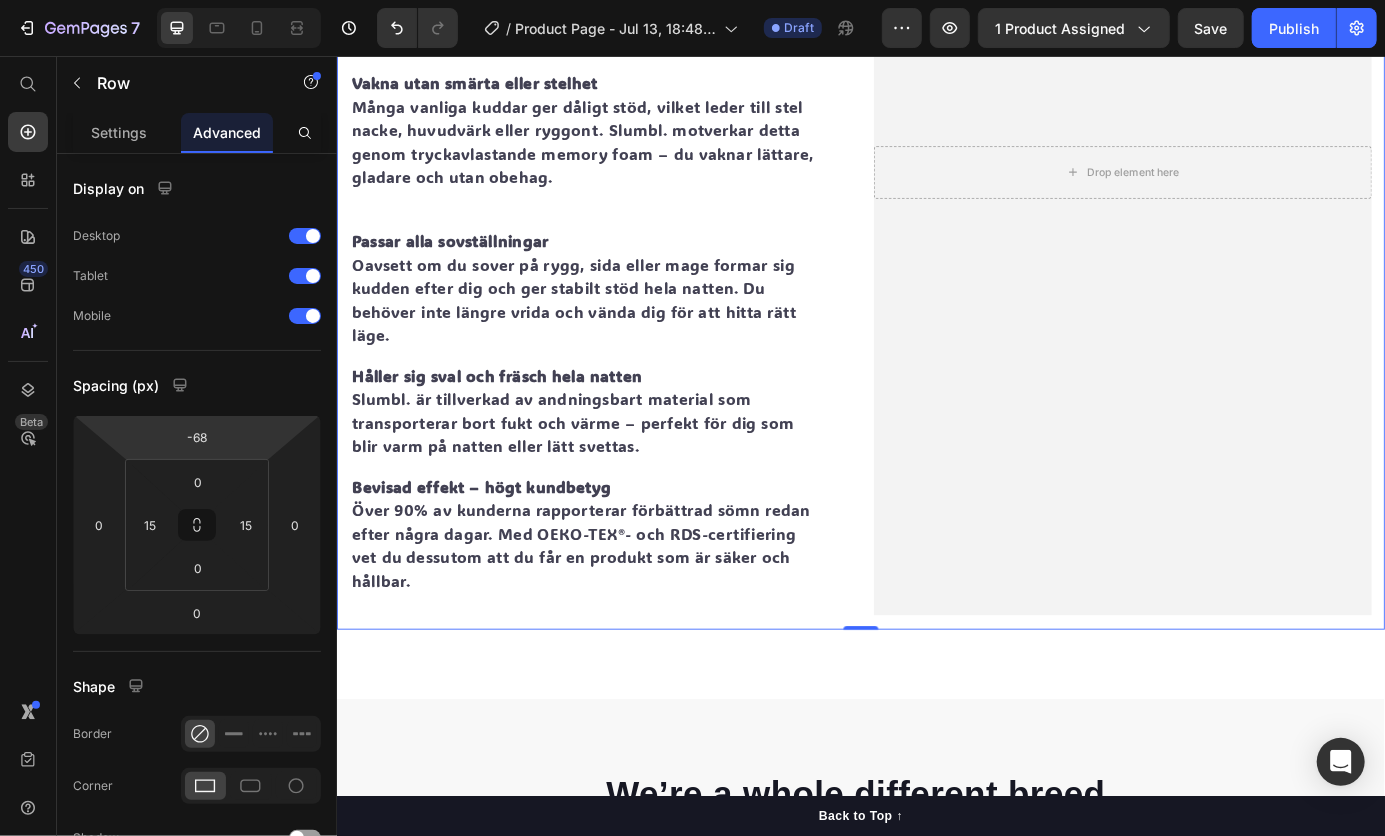 click on "7  Version history  /  Product Page - Jul 13, 18:48:49 Draft Preview 1 product assigned  Save   Publish  450 Beta Start with Sections Elements Hero Section Product Detail Brands Trusted Badges Guarantee Product Breakdown How to use Testimonials Compare Bundle FAQs Social Proof Brand Story Product List Collection Blog List Contact Sticky Add to Cart Custom Footer Browse Library 450 Layout
Row
Row
Row
Row Text
Heading
Text Block Button
Button
Button
Sticky Back to top Media" at bounding box center [692, 0] 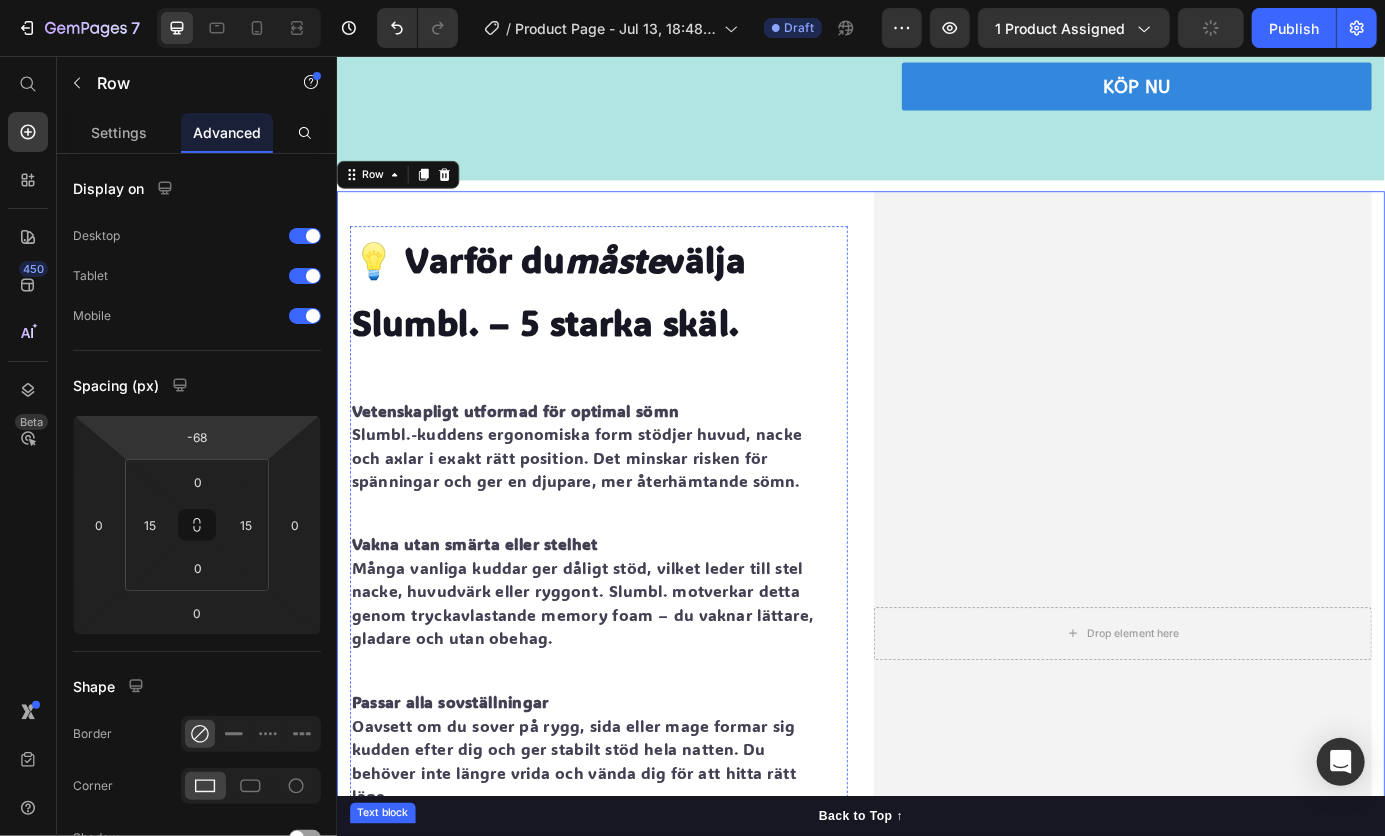 scroll, scrollTop: 2164, scrollLeft: 0, axis: vertical 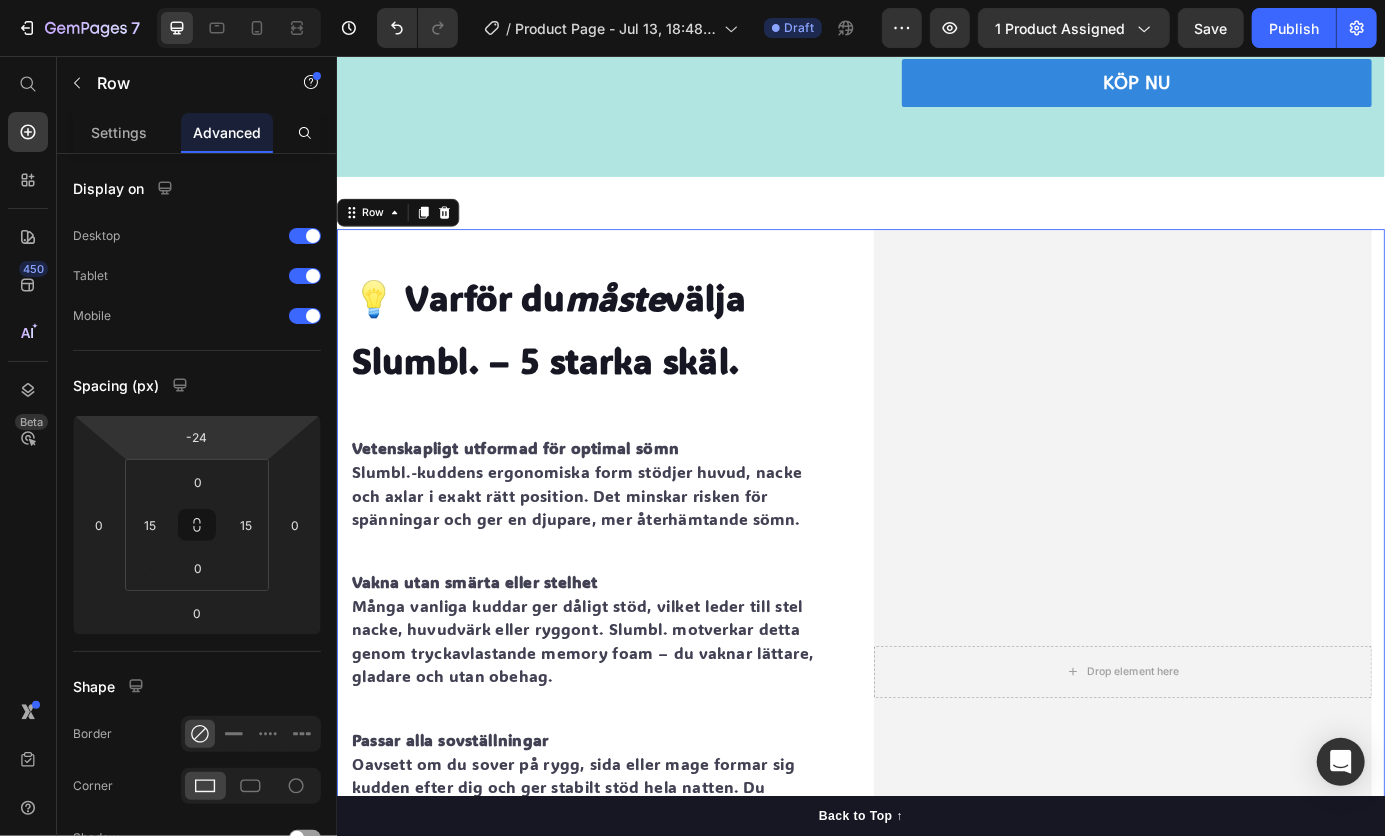 type on "-26" 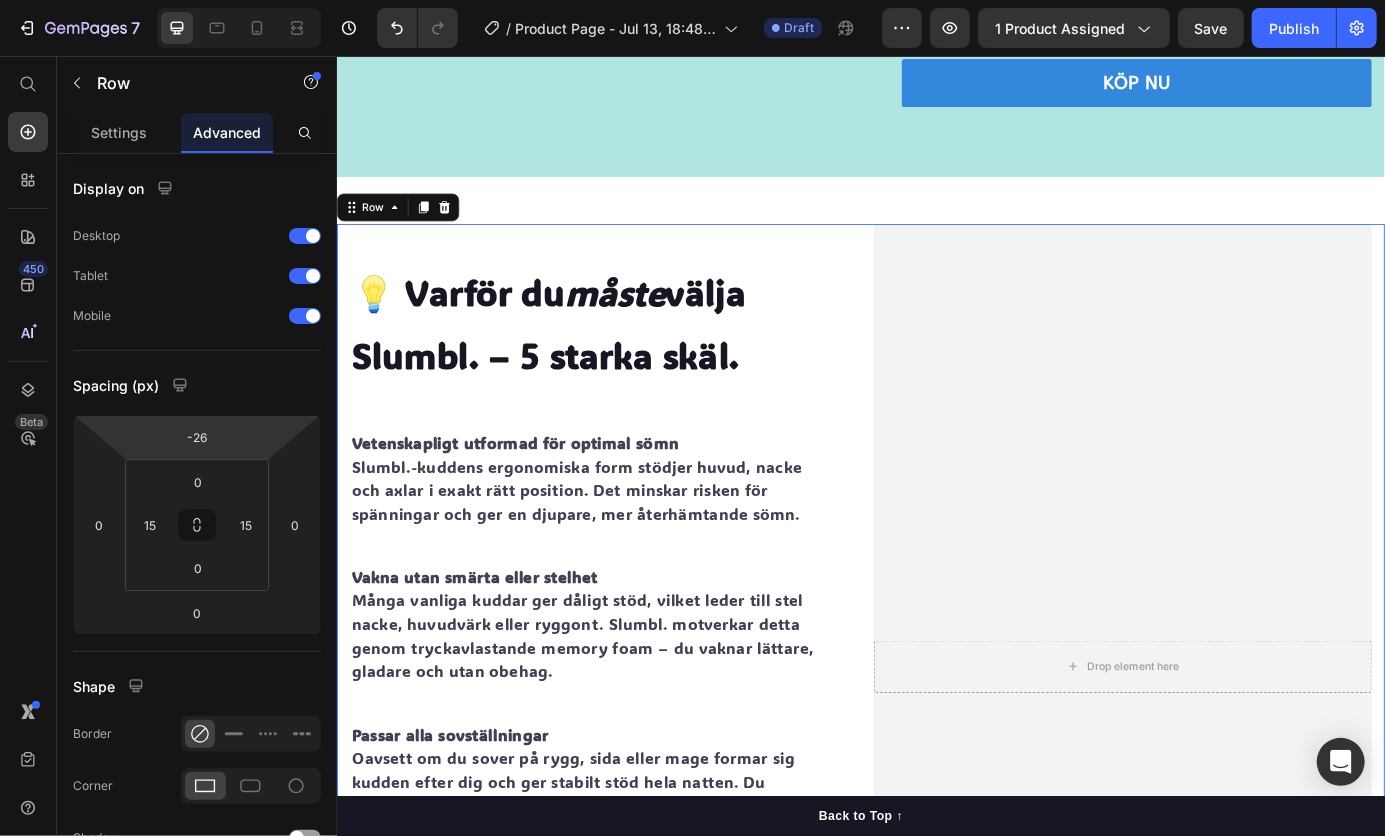 drag, startPoint x: 238, startPoint y: 439, endPoint x: 237, endPoint y: 418, distance: 21.023796 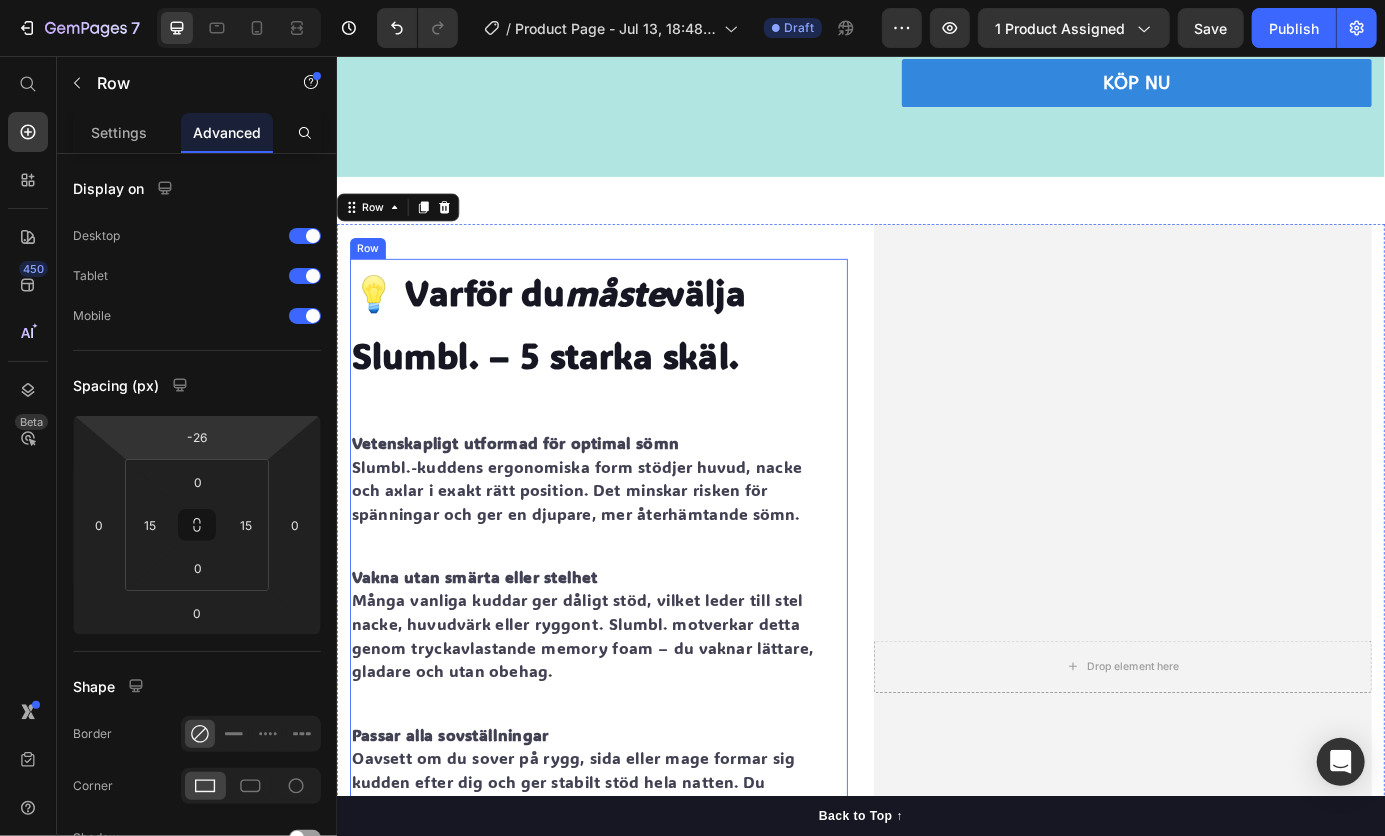 click on "💡 Varför du  måste  välja Slumbl. – 5 starka skäl. Heading Vetenskapligt utformad för optimal sömn Slumbl.-kuddens ergonomiska form stödjer huvud, nacke och axlar i exakt rätt position. Det minskar risken för spänningar och ger en djupare, mer återhämtande sömn. Text block Vakna utan smärta eller stelhet Många vanliga kuddar ger dåligt stöd, vilket leder till stel nacke, huvudvärk eller ryggont. Slumbl. motverkar detta genom tryckavlastande memory foam – du vaknar lättare, gladare och utan obehag. Text block Passar alla sovställningar Oavsett om du sover på rygg, sida eller mage formar sig kudden efter dig och ger stabilt stöd hela natten. Du behöver inte längre vrida och vända dig för att hitta rätt läge. Text block Håller sig sval och fräsch hela natten Slumbl. är tillverkad av andningsbart material som transporterar bort fukt och värme – perfekt för dig som blir varm på natten eller lätt svettas. Text block Bevisad effekt – högt kundbetyg Text block Row" at bounding box center (636, 763) 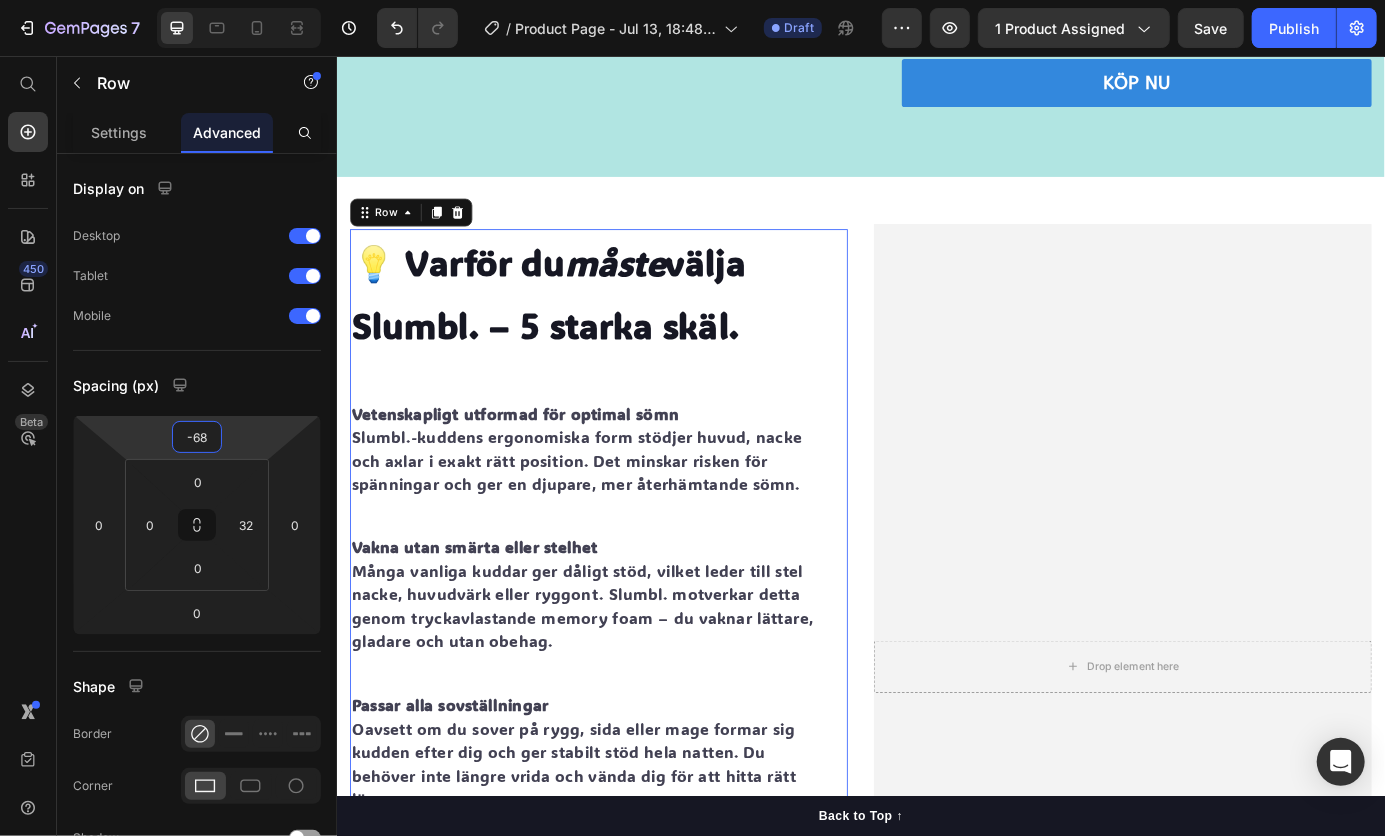 type on "-66" 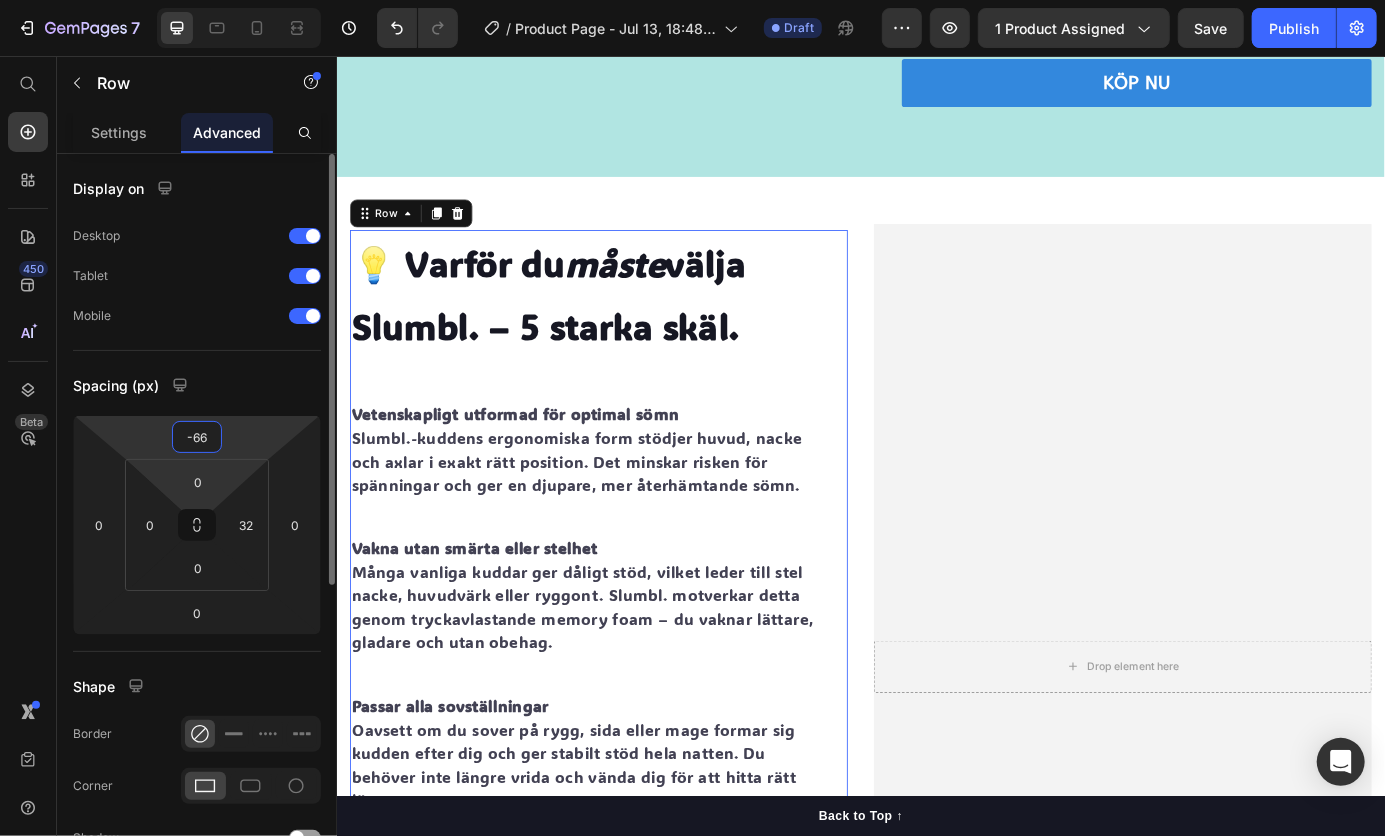 drag, startPoint x: 228, startPoint y: 438, endPoint x: 224, endPoint y: 471, distance: 33.24154 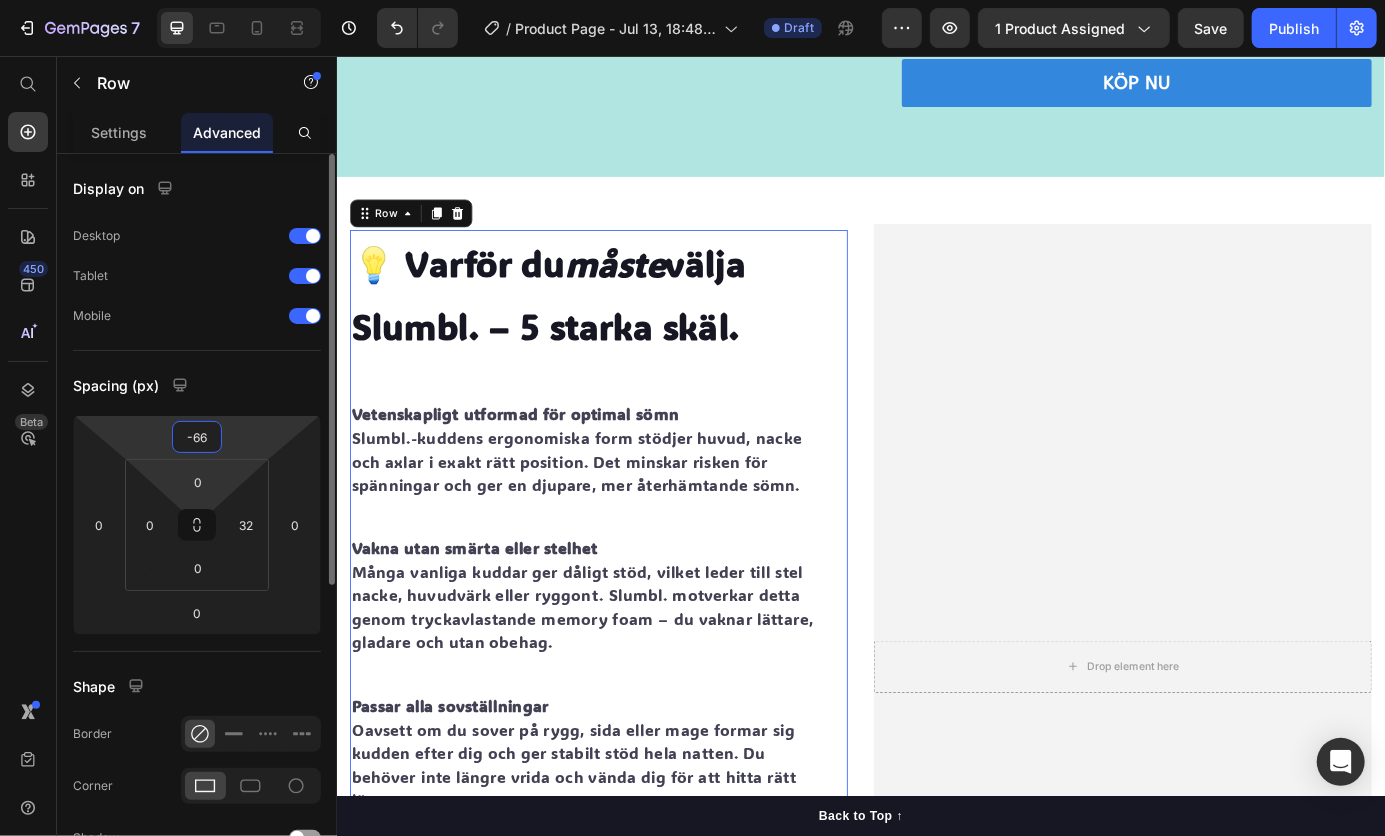 click on "7  Version history  /  Product Page - Jul 13, 18:48:49 Draft Preview 1 product assigned  Save   Publish  450 Beta Start with Sections Elements Hero Section Product Detail Brands Trusted Badges Guarantee Product Breakdown How to use Testimonials Compare Bundle FAQs Social Proof Brand Story Product List Collection Blog List Contact Sticky Add to Cart Custom Footer Browse Library 450 Layout
Row
Row
Row
Row Text
Heading
Text Block Button
Button
Button
Sticky Back to top Media" at bounding box center [692, 0] 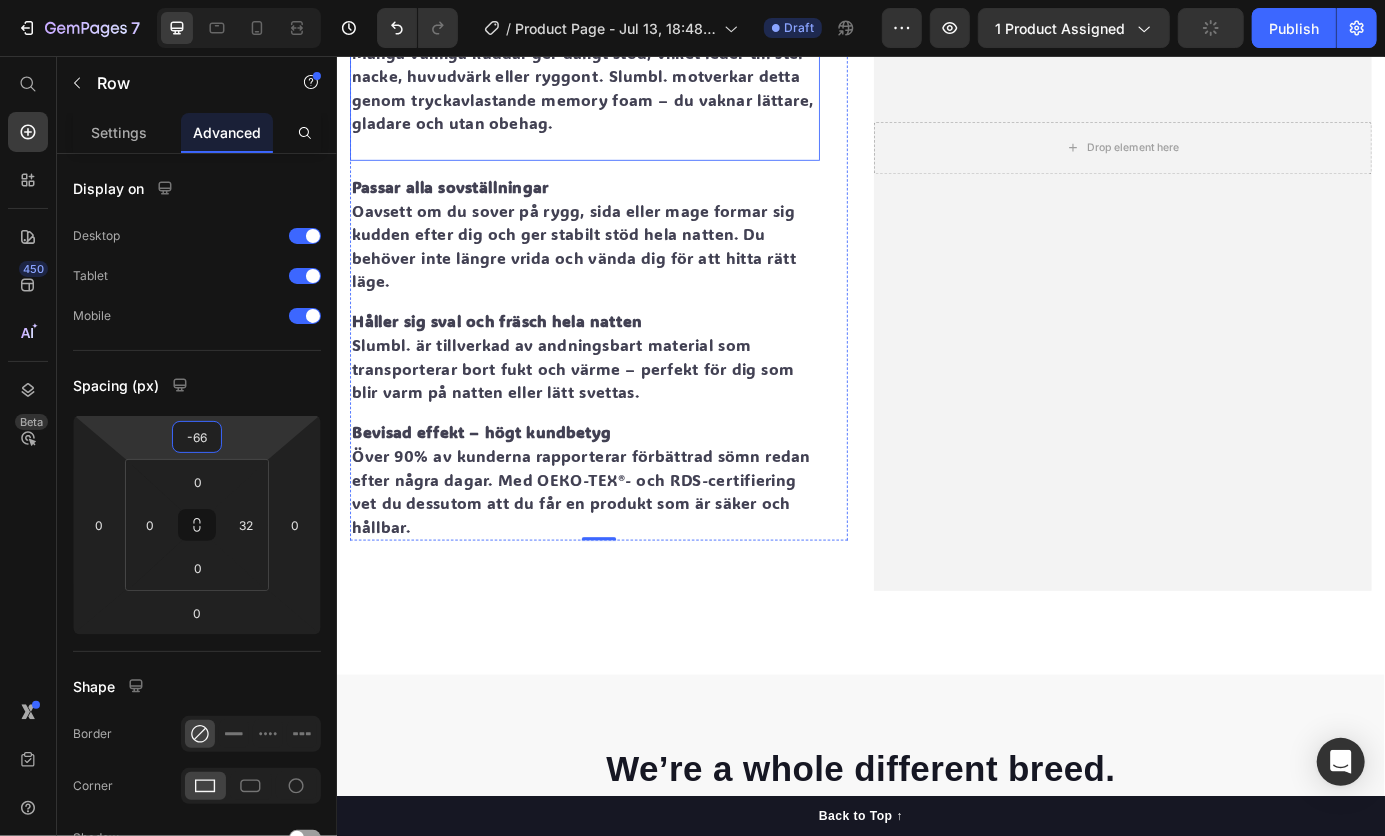 scroll, scrollTop: 2760, scrollLeft: 0, axis: vertical 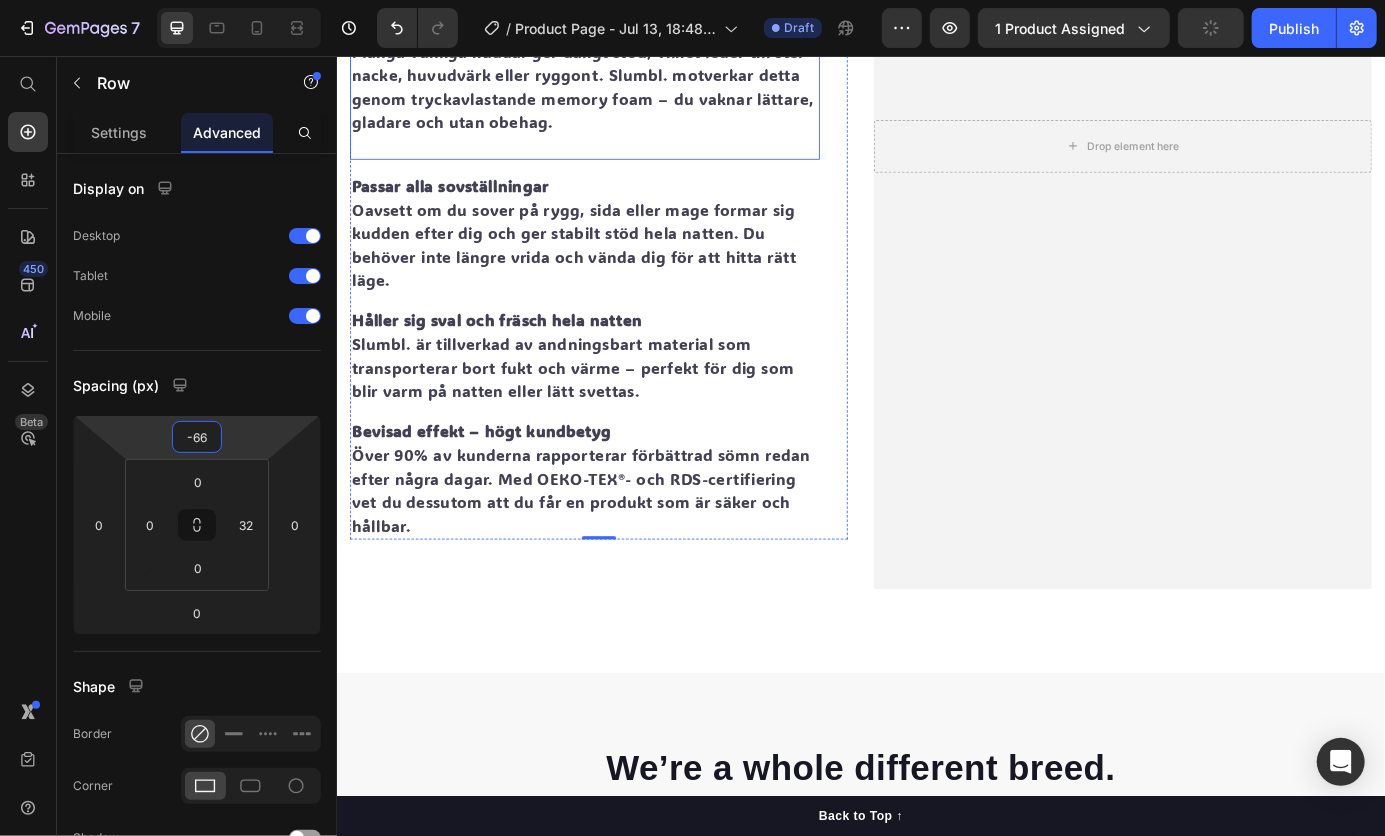 click on "💡 Varför du  måste  välja Slumbl. – 5 starka skäl. Heading Vetenskapligt utformad för optimal sömn Slumbl.-kuddens ergonomiska form stödjer huvud, nacke och axlar i exakt rätt position. Det minskar risken för spänningar och ger en djupare, mer återhämtande sömn. Text block Vakna utan smärta eller stelhet Många vanliga kuddar ger dåligt stöd, vilket leder till stel nacke, huvudvärk eller ryggont. Slumbl. motverkar detta genom tryckavlastande memory foam – du vaknar lättare, gladare och utan obehag. Text block Passar alla sovställningar Oavsett om du sover på rygg, sida eller mage formar sig kudden efter dig och ger stabilt stöd hela natten. Du behöver inte längre vrida och vända dig för att hitta rätt läge. Text block Håller sig sval och fräsch hela natten Slumbl. är tillverkad av andningsbart material som transporterar bort fukt och värme – perfekt för dig som blir varm på natten eller lätt svettas. Text block Bevisad effekt – högt kundbetyg Text block Row   0" at bounding box center [936, 179] 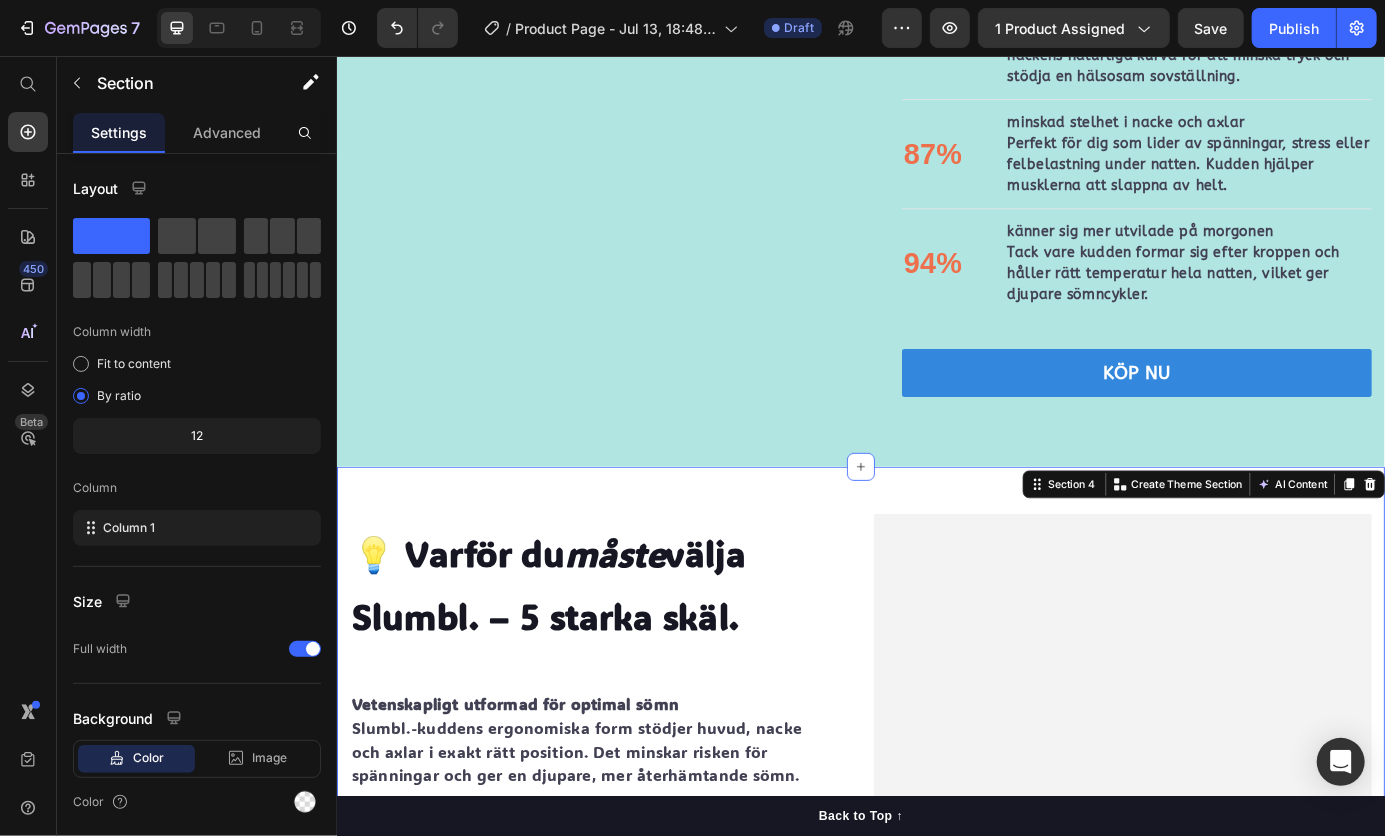 scroll, scrollTop: 1740, scrollLeft: 0, axis: vertical 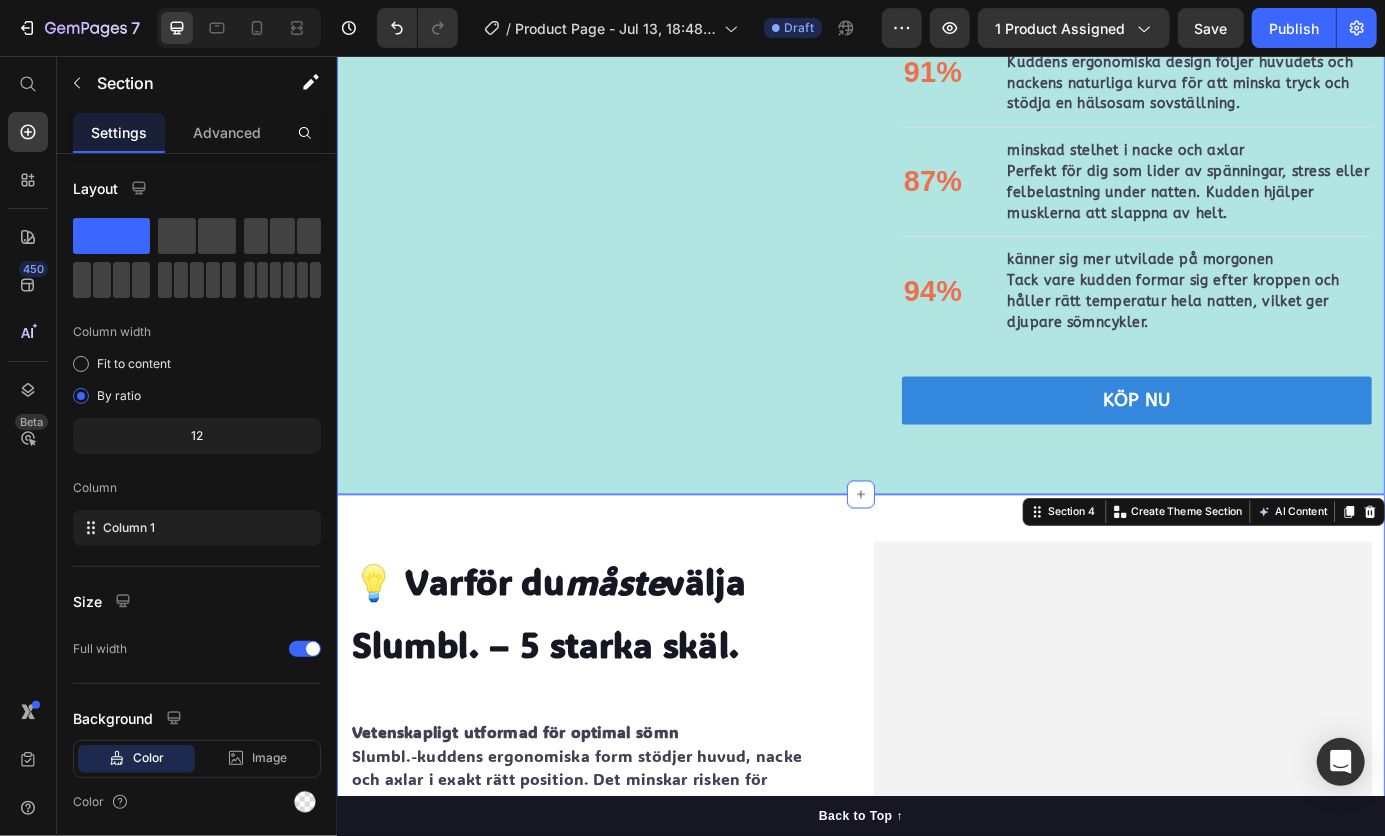 click on "🌙Sov bättre       vakna med ett leende Heading Möt Slumbl., kudden som är utformad för att förbättra din sömnkvalitet från första natten. Med en ergonomisk form, certifierade material och genomtänkt komfort, har Slumbl. hjälpt tusentals människor att vakna utan stelhet, spänningar eller huvudvärk – precis som kvinnan på bilden, som nu vaknar utvilad varje morgon. Text block ✅ Vad gör Slumbl. så unik? Text block 91% Text block upplever bättre sömnkvalitet redan efter 1 vecka Kuddens ergonomiska design följer huvudets och nackens naturliga kurva för att minska tryck och stödja en hälsosam sovställning. Text block Advanced list                Title Line 87% Text block minskad stelhet i nacke och axlar Perfekt för dig som lider av spänningar, stress eller felbelastning under natten. Kudden hjälper musklerna att slappna av helt. Text block Advanced list                Title Line 94% Text block känner sig mer utvilade på morgonen Text block Advanced list KÖP NU Button Row" at bounding box center (936, 48) 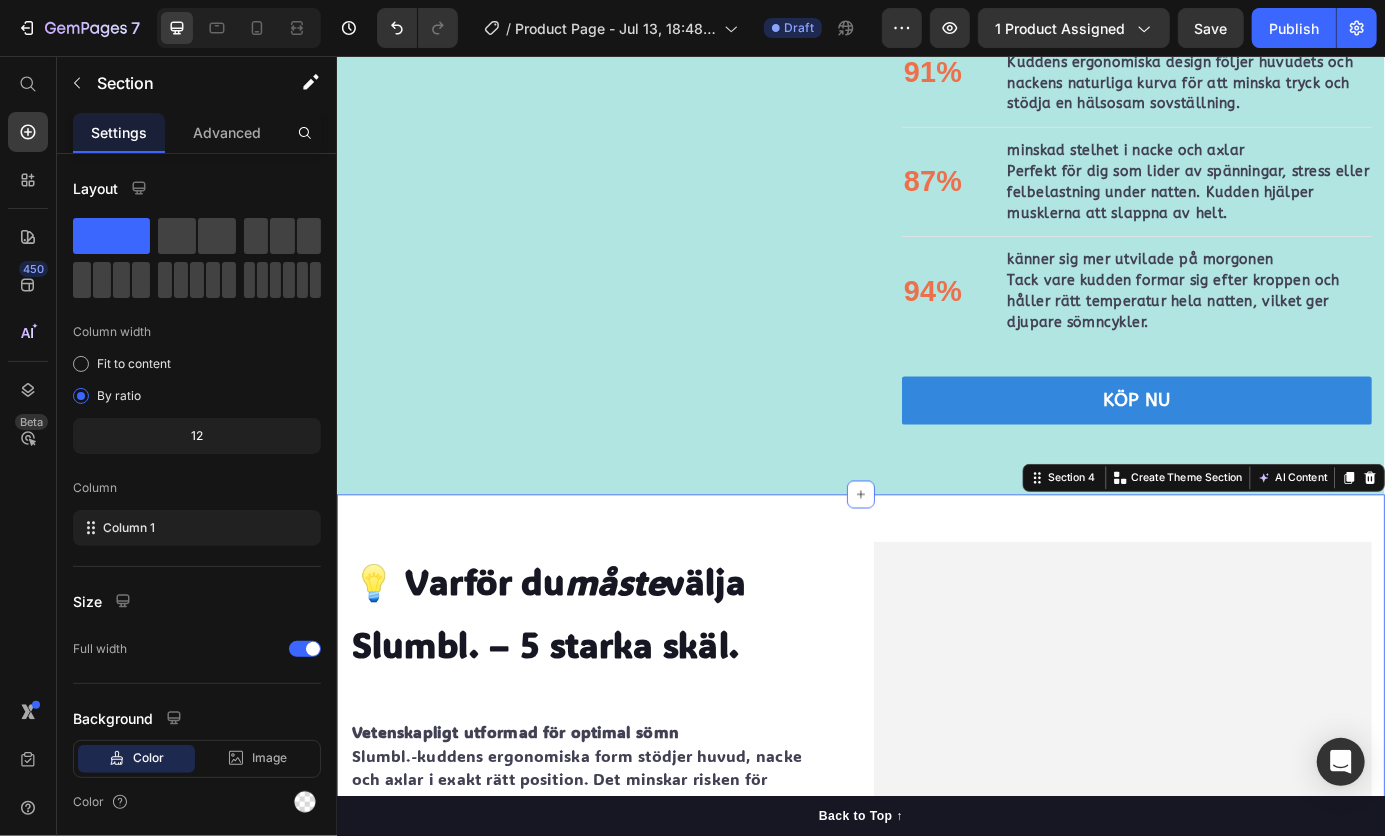 click on "💡 Varför du  måste  välja Slumbl. – 5 starka skäl. Heading Vetenskapligt utformad för optimal sömn Slumbl.-kuddens ergonomiska form stödjer huvud, nacke och axlar i exakt rätt position. Det minskar risken för spänningar och ger en djupare, mer återhämtande sömn. Text block Vakna utan smärta eller stelhet Många vanliga kuddar ger dåligt stöd, vilket leder till stel nacke, huvudvärk eller ryggont. Slumbl. motverkar detta genom tryckavlastande memory foam – du vaknar lättare, gladare och utan obehag. Text block Passar alla sovställningar Oavsett om du sover på rygg, sida eller mage formar sig kudden efter dig och ger stabilt stöd hela natten. Du behöver inte längre vrida och vända dig för att hitta rätt läge. Text block Håller sig sval och fräsch hela natten Slumbl. är tillverkad av andningsbart material som transporterar bort fukt och värme – perfekt för dig som blir varm på natten eller lätt svettas. Text block Bevisad effekt – högt kundbetyg Text block Row" at bounding box center (936, 1139) 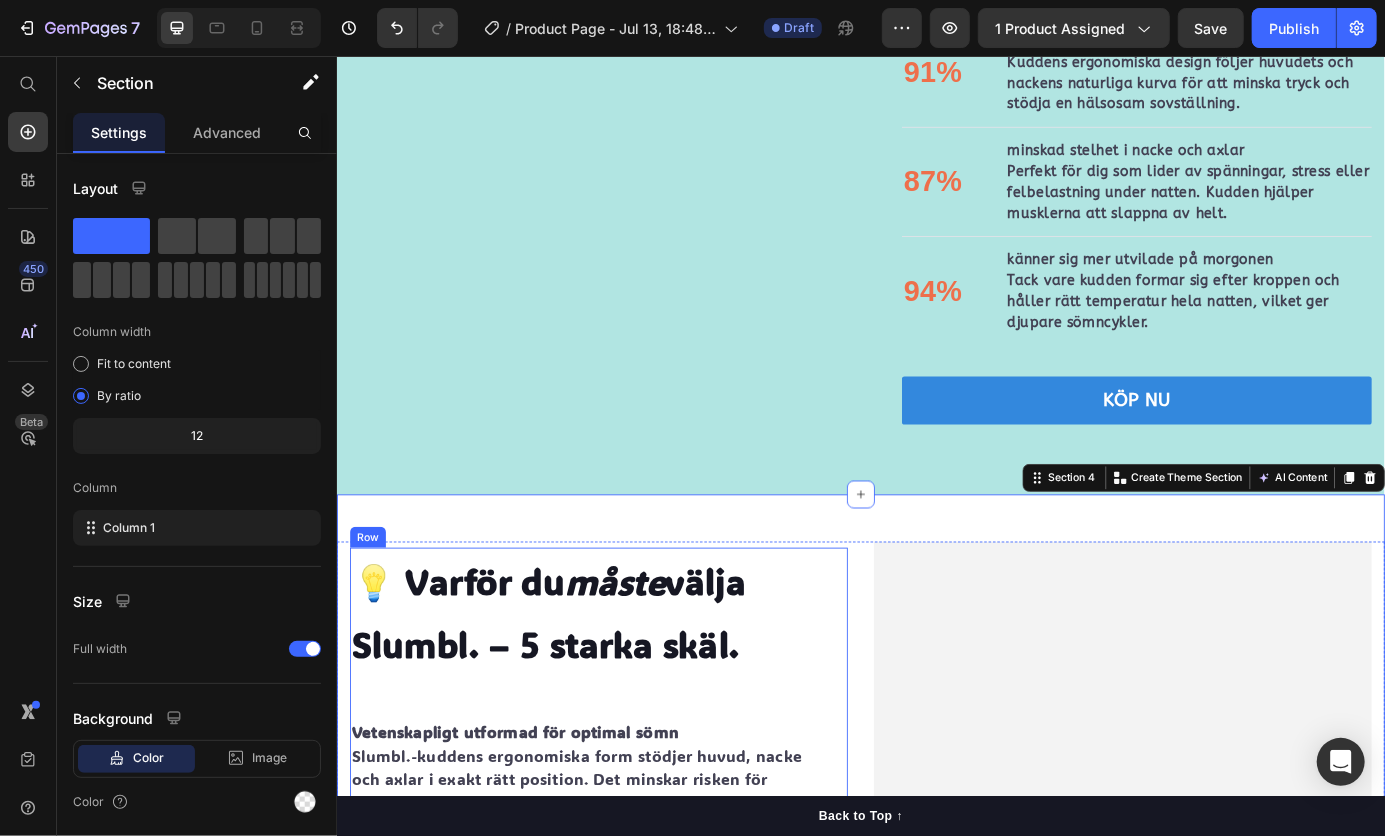 click on "💡 Varför du  måste  välja Slumbl. – 5 starka skäl. Heading Vetenskapligt utformad för optimal sömn Slumbl.-kuddens ergonomiska form stödjer huvud, nacke och axlar i exakt rätt position. Det minskar risken för spänningar och ger en djupare, mer återhämtande sömn. Text block Vakna utan smärta eller stelhet Många vanliga kuddar ger dåligt stöd, vilket leder till stel nacke, huvudvärk eller ryggont. Slumbl. motverkar detta genom tryckavlastande memory foam – du vaknar lättare, gladare och utan obehag. Text block Passar alla sovställningar Oavsett om du sover på rygg, sida eller mage formar sig kudden efter dig och ger stabilt stöd hela natten. Du behöver inte längre vrida och vända dig för att hitta rätt läge. Text block Håller sig sval och fräsch hela natten Slumbl. är tillverkad av andningsbart material som transporterar bort fukt och värme – perfekt för dig som blir varm på natten eller lätt svettas. Text block Bevisad effekt – högt kundbetyg Text block Row" at bounding box center (636, 1094) 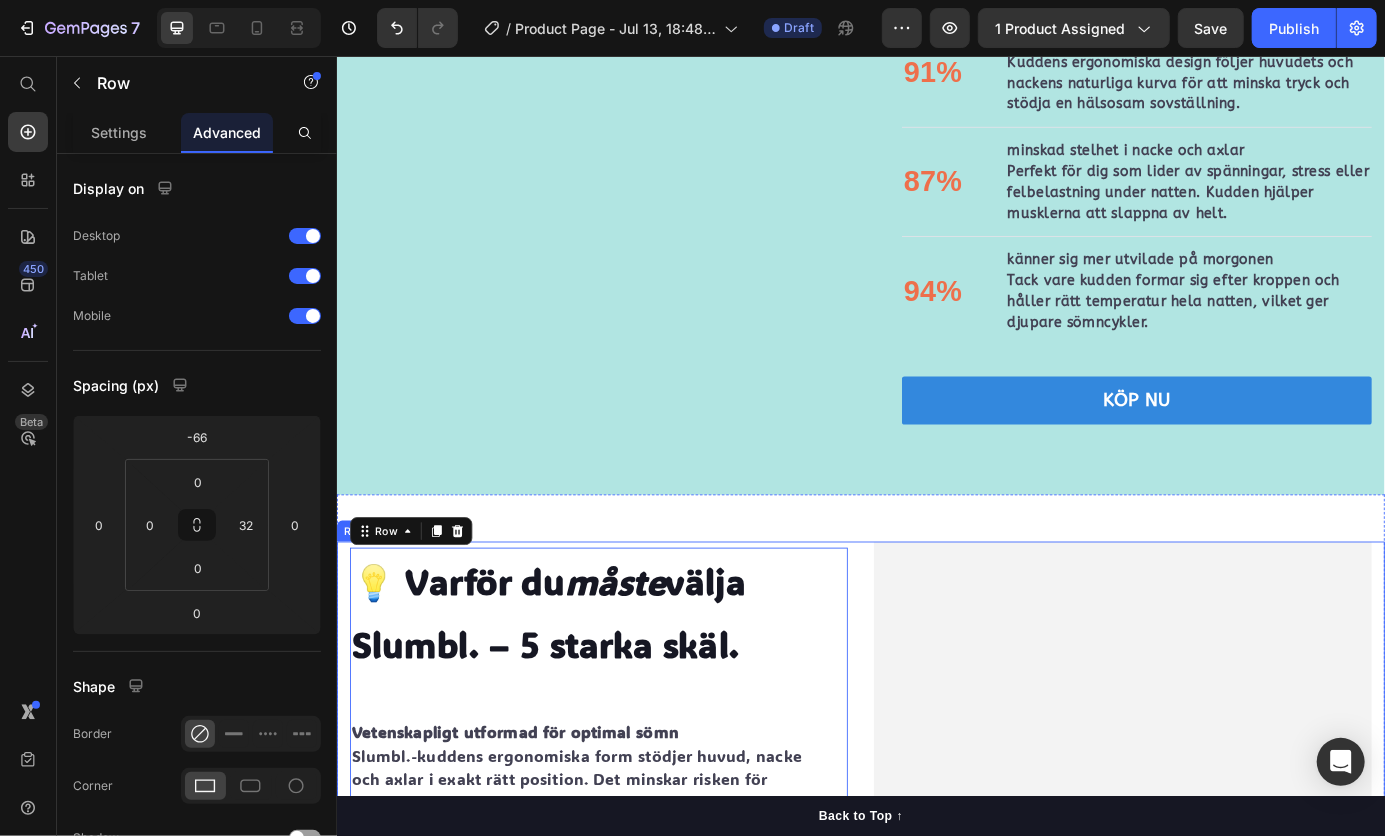 click on "💡 Varför du  måste  välja Slumbl. – 5 starka skäl. Heading Vetenskapligt utformad för optimal sömn Slumbl.-kuddens ergonomiska form stödjer huvud, nacke och axlar i exakt rätt position. Det minskar risken för spänningar och ger en djupare, mer återhämtande sömn. Text block Vakna utan smärta eller stelhet Många vanliga kuddar ger dåligt stöd, vilket leder till stel nacke, huvudvärk eller ryggont. Slumbl. motverkar detta genom tryckavlastande memory foam – du vaknar lättare, gladare och utan obehag. Text block Passar alla sovställningar Oavsett om du sover på rygg, sida eller mage formar sig kudden efter dig och ger stabilt stöd hela natten. Du behöver inte längre vrida och vända dig för att hitta rätt läge. Text block Håller sig sval och fräsch hela natten Slumbl. är tillverkad av andningsbart material som transporterar bort fukt och värme – perfekt för dig som blir varm på natten eller lätt svettas. Text block Bevisad effekt – högt kundbetyg Text block Row   0" at bounding box center (936, 1126) 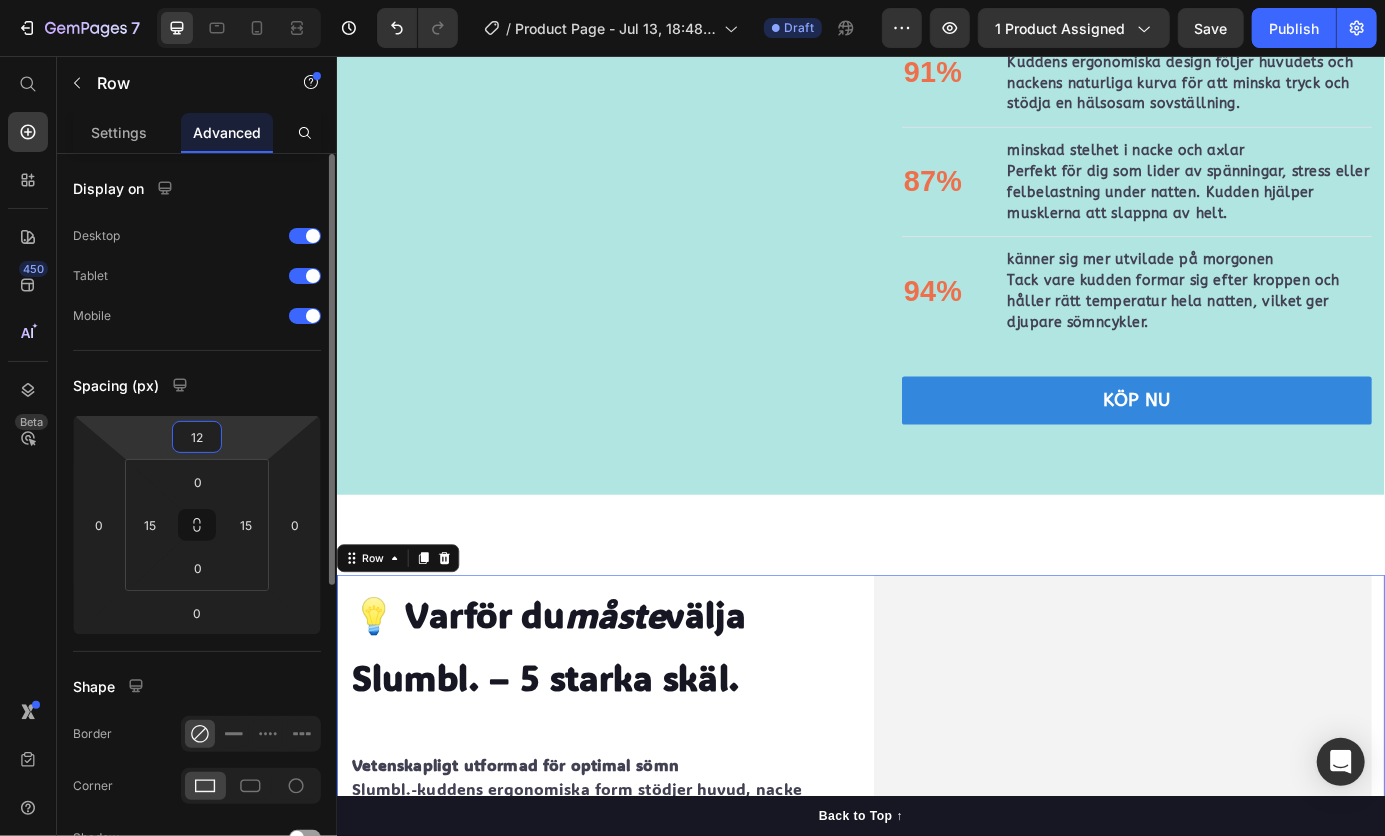 drag, startPoint x: 245, startPoint y: 445, endPoint x: 249, endPoint y: 424, distance: 21.377558 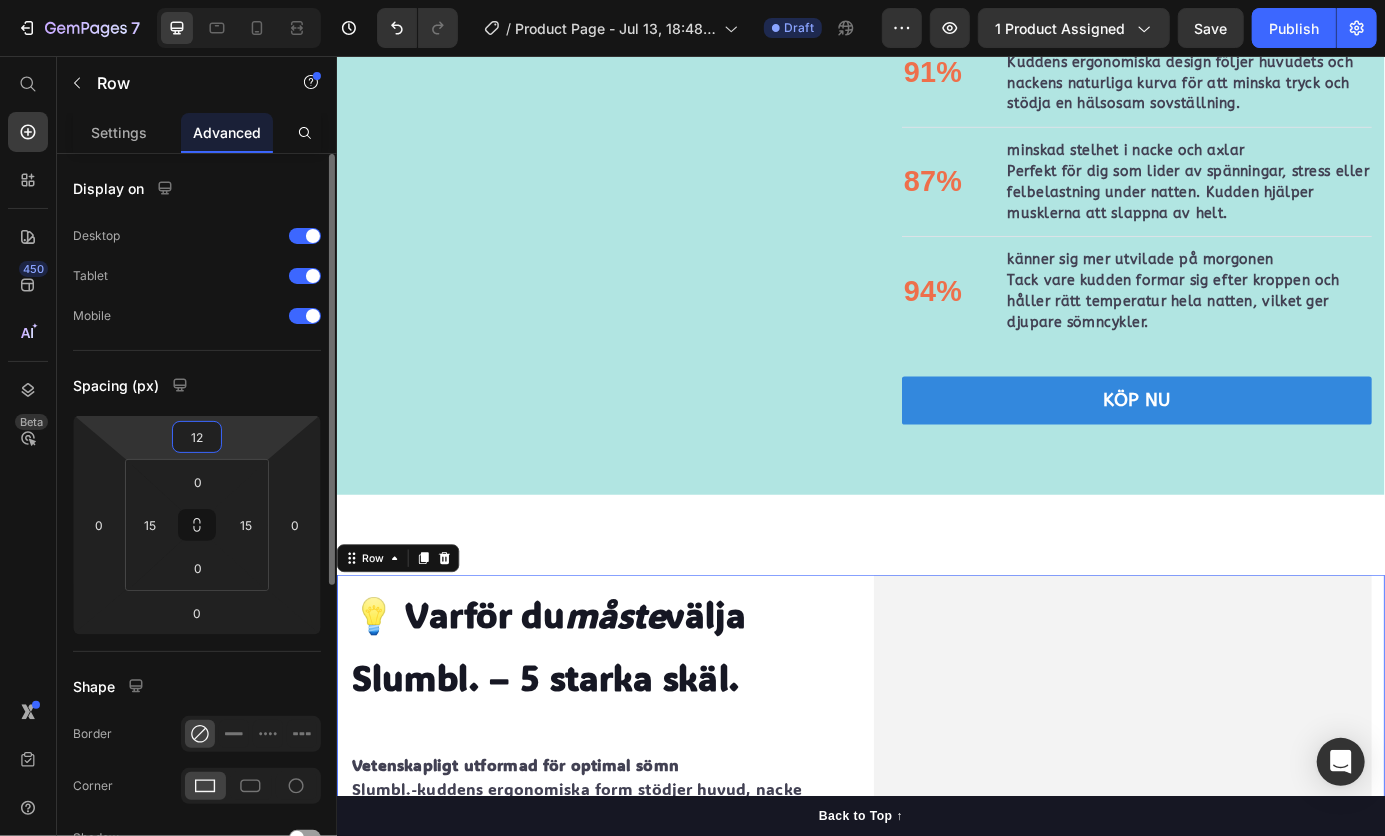 click on "7  Version history  /  Product Page - Jul 13, 18:48:49 Draft Preview 1 product assigned  Save   Publish  450 Beta Start with Sections Elements Hero Section Product Detail Brands Trusted Badges Guarantee Product Breakdown How to use Testimonials Compare Bundle FAQs Social Proof Brand Story Product List Collection Blog List Contact Sticky Add to Cart Custom Footer Browse Library 450 Layout
Row
Row
Row
Row Text
Heading
Text Block Button
Button
Button
Sticky Back to top Media" at bounding box center [692, 0] 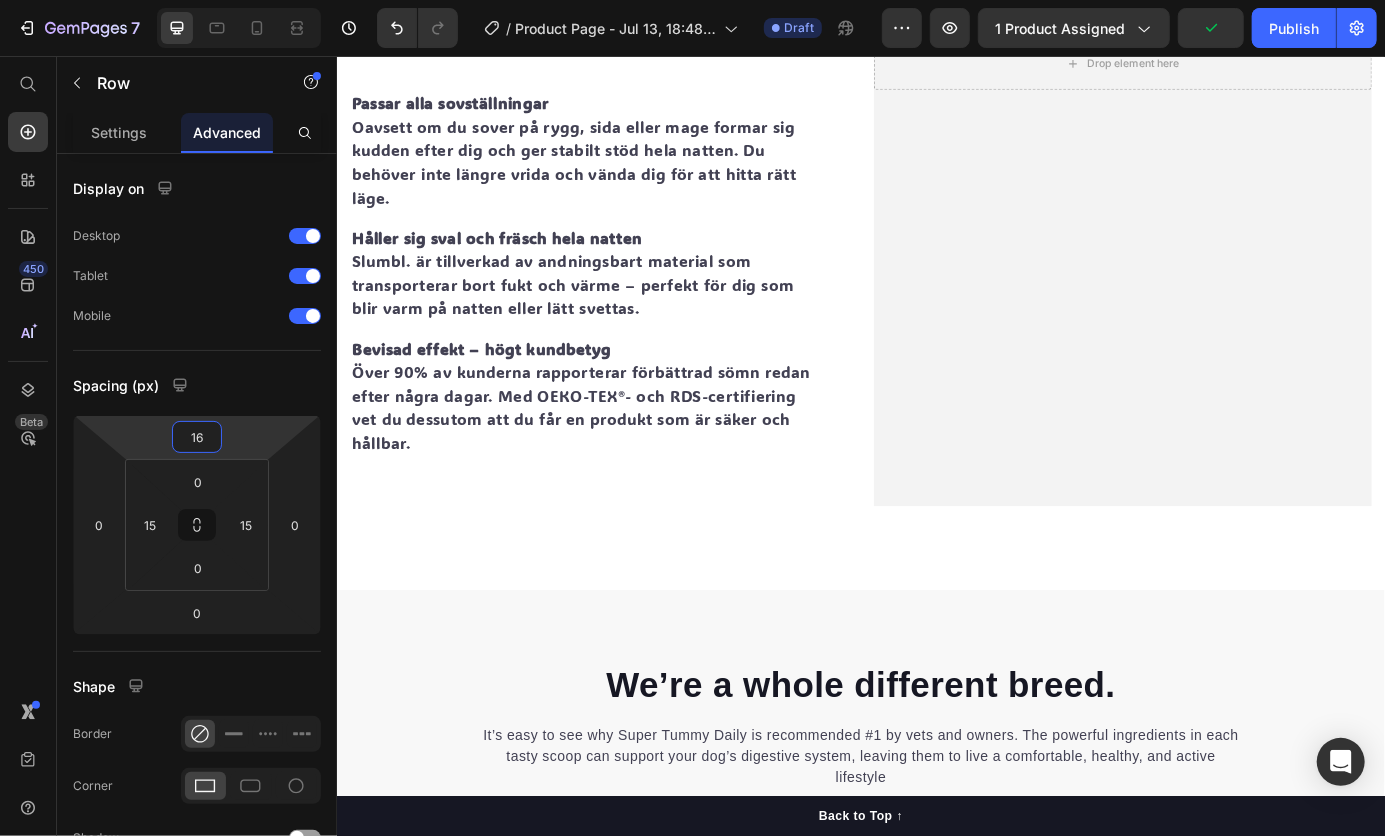 scroll, scrollTop: 3144, scrollLeft: 0, axis: vertical 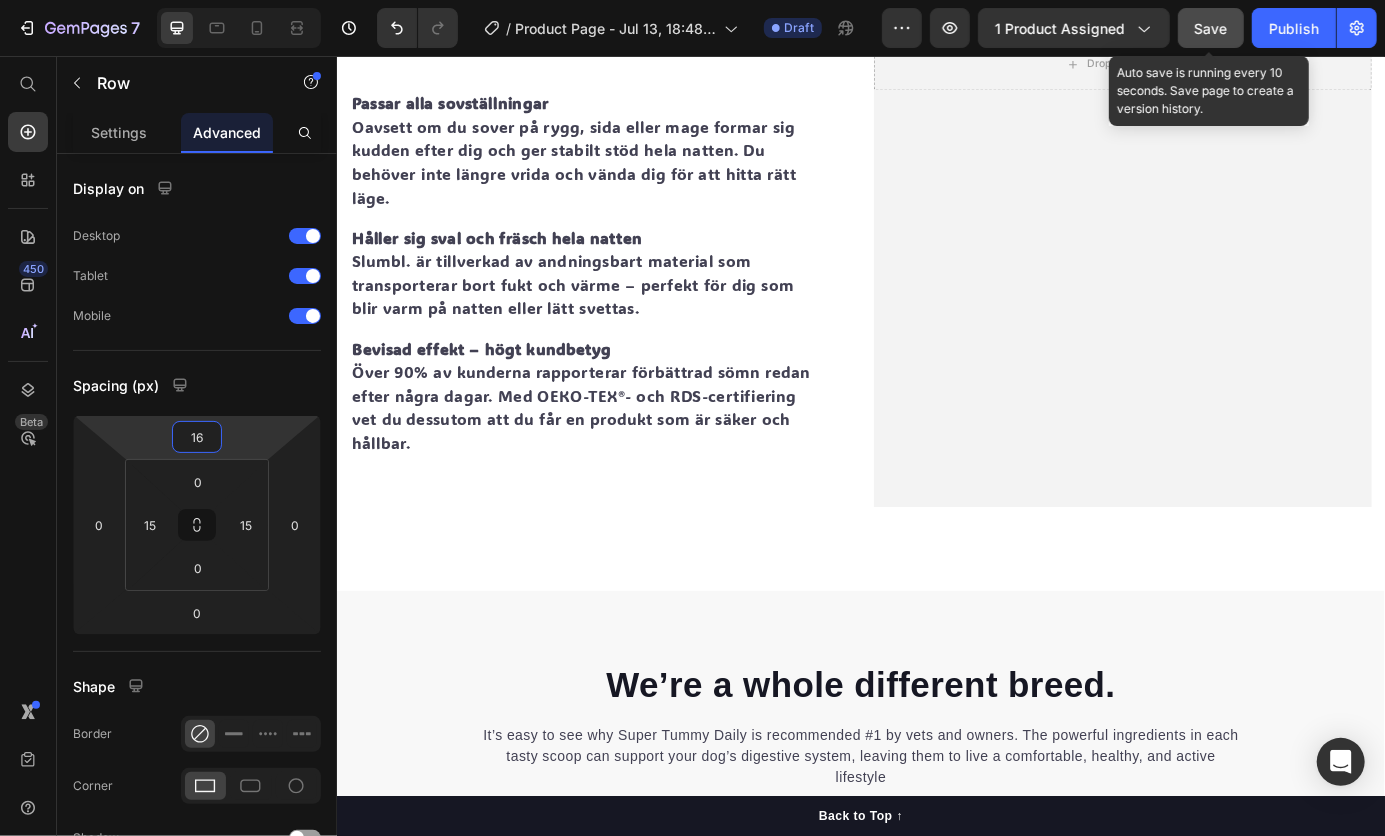 click on "Save" 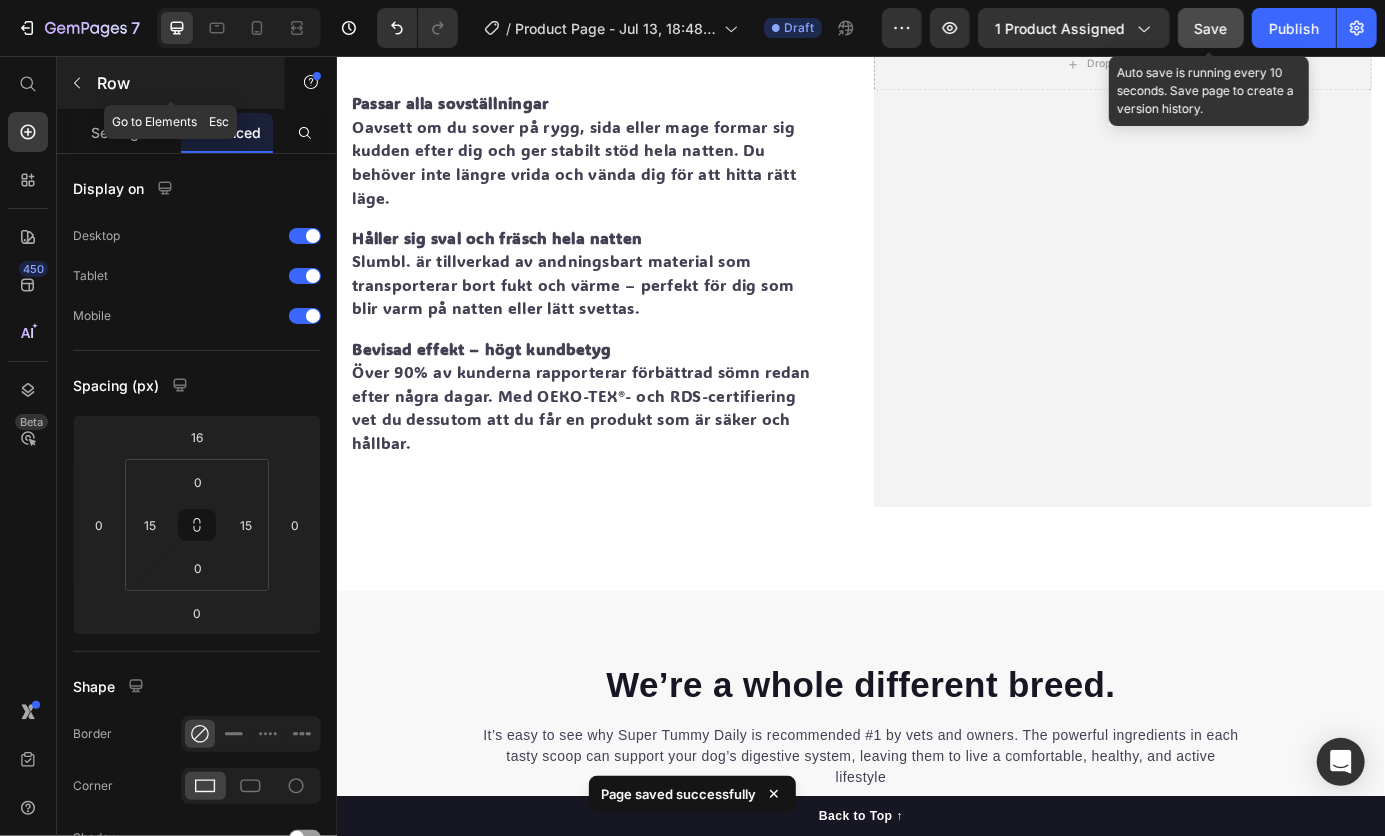 click 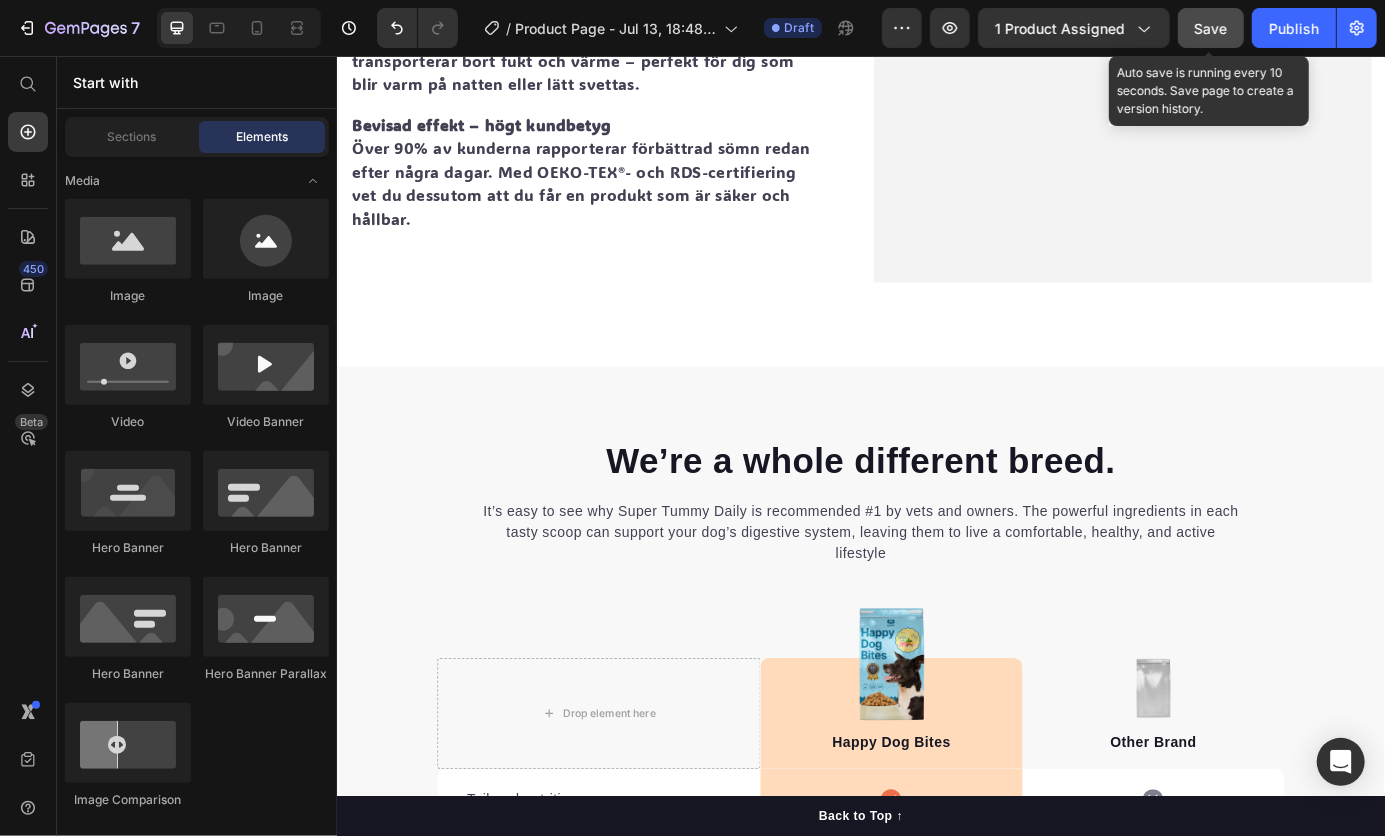 scroll, scrollTop: 3402, scrollLeft: 0, axis: vertical 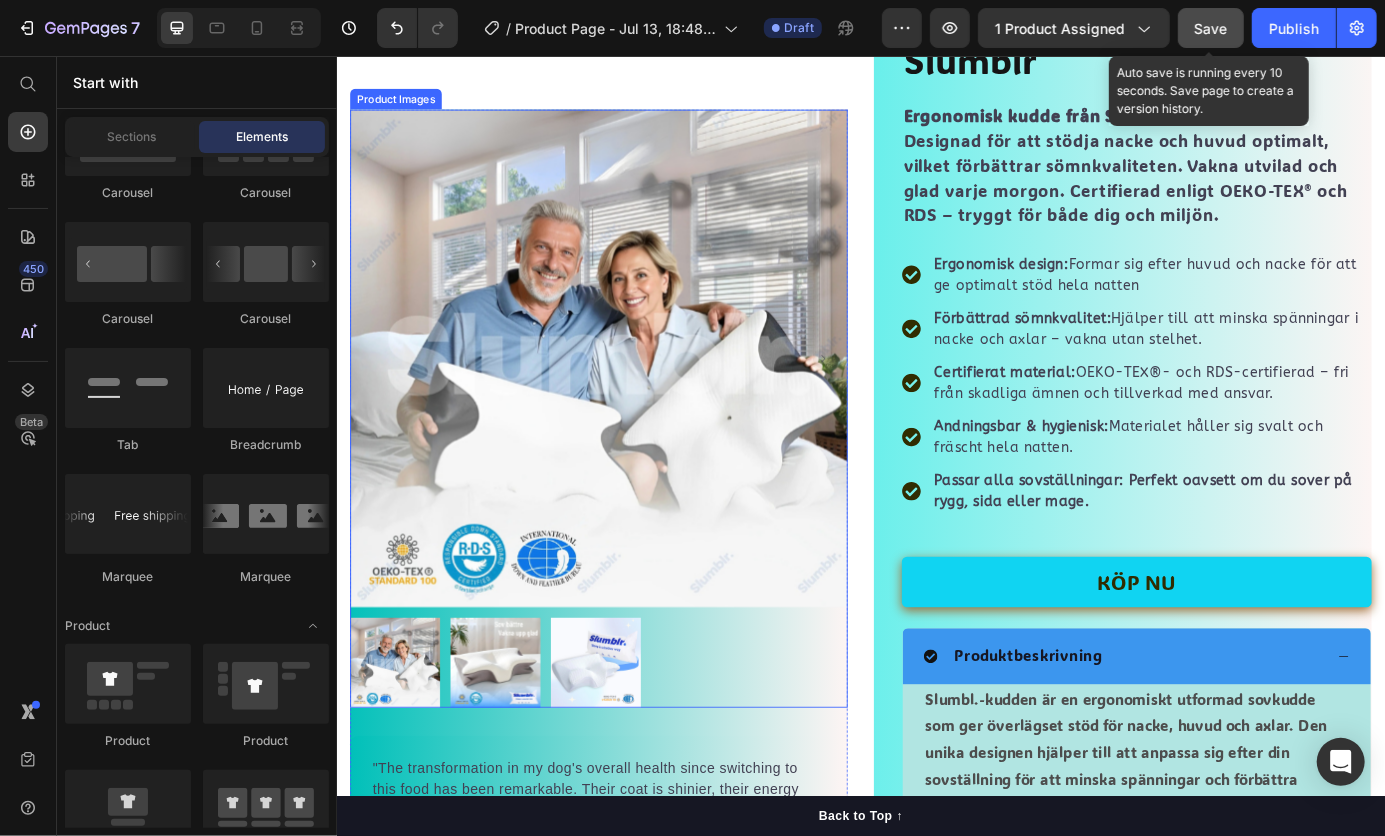 click at bounding box center [636, 402] 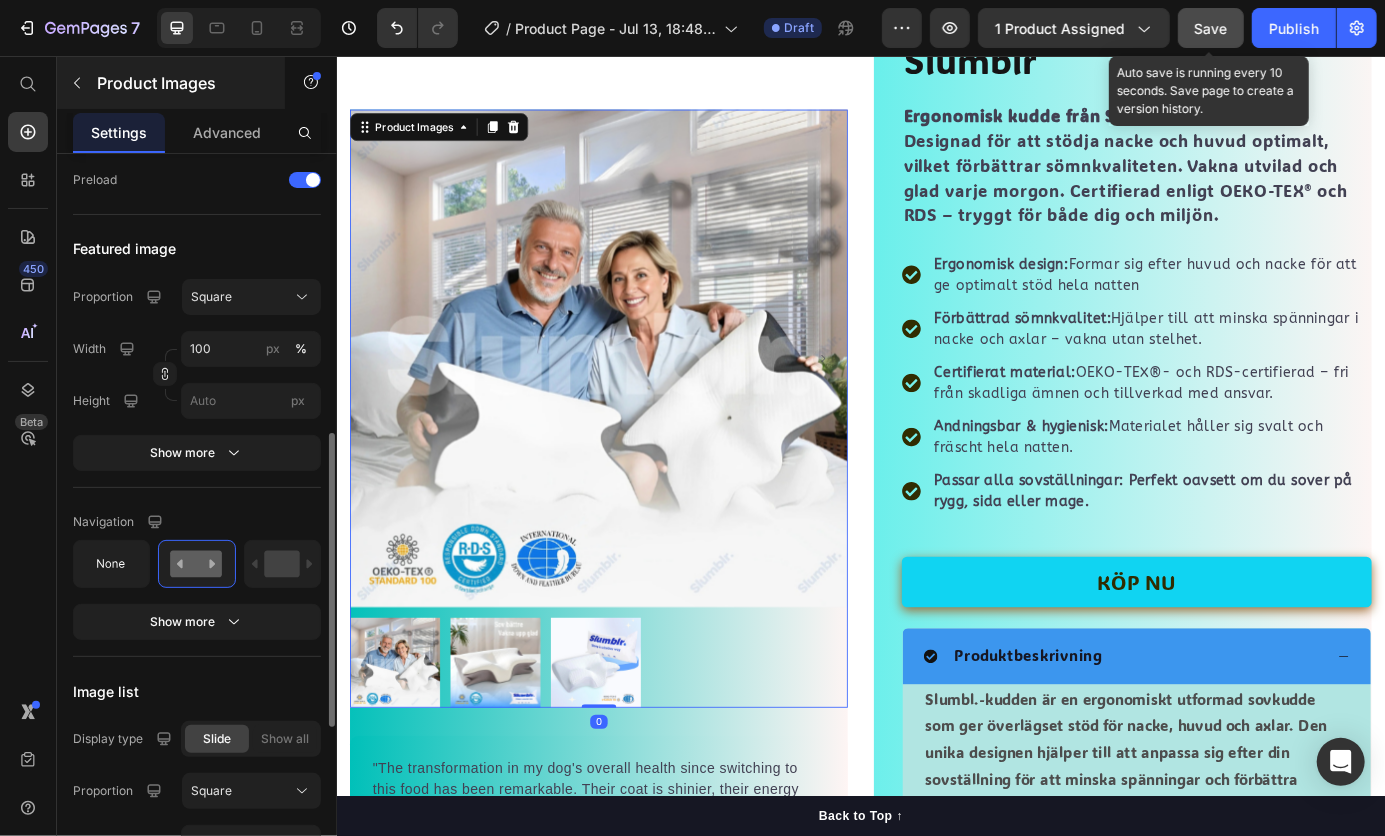 scroll, scrollTop: 665, scrollLeft: 0, axis: vertical 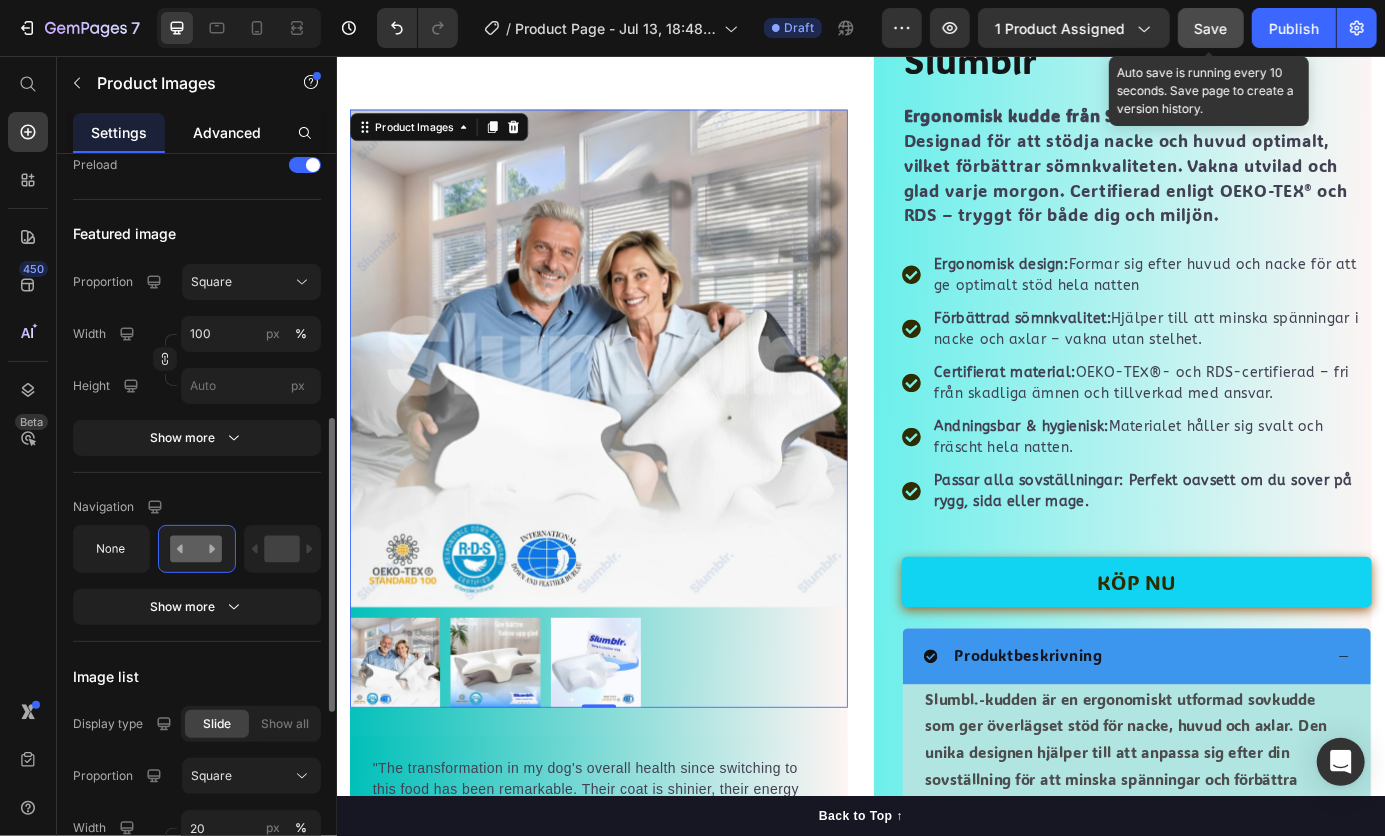 click on "Advanced" at bounding box center [227, 132] 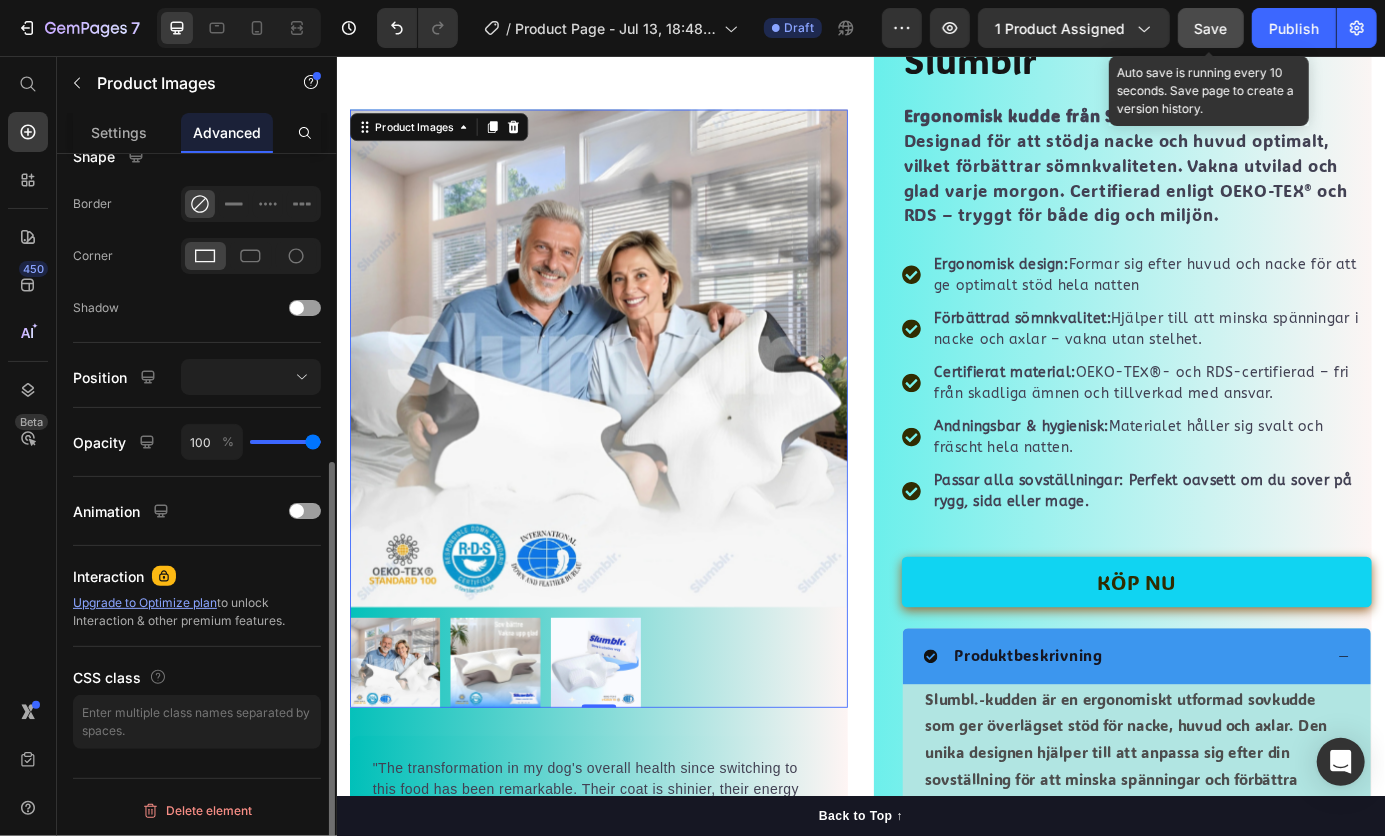 scroll, scrollTop: 0, scrollLeft: 0, axis: both 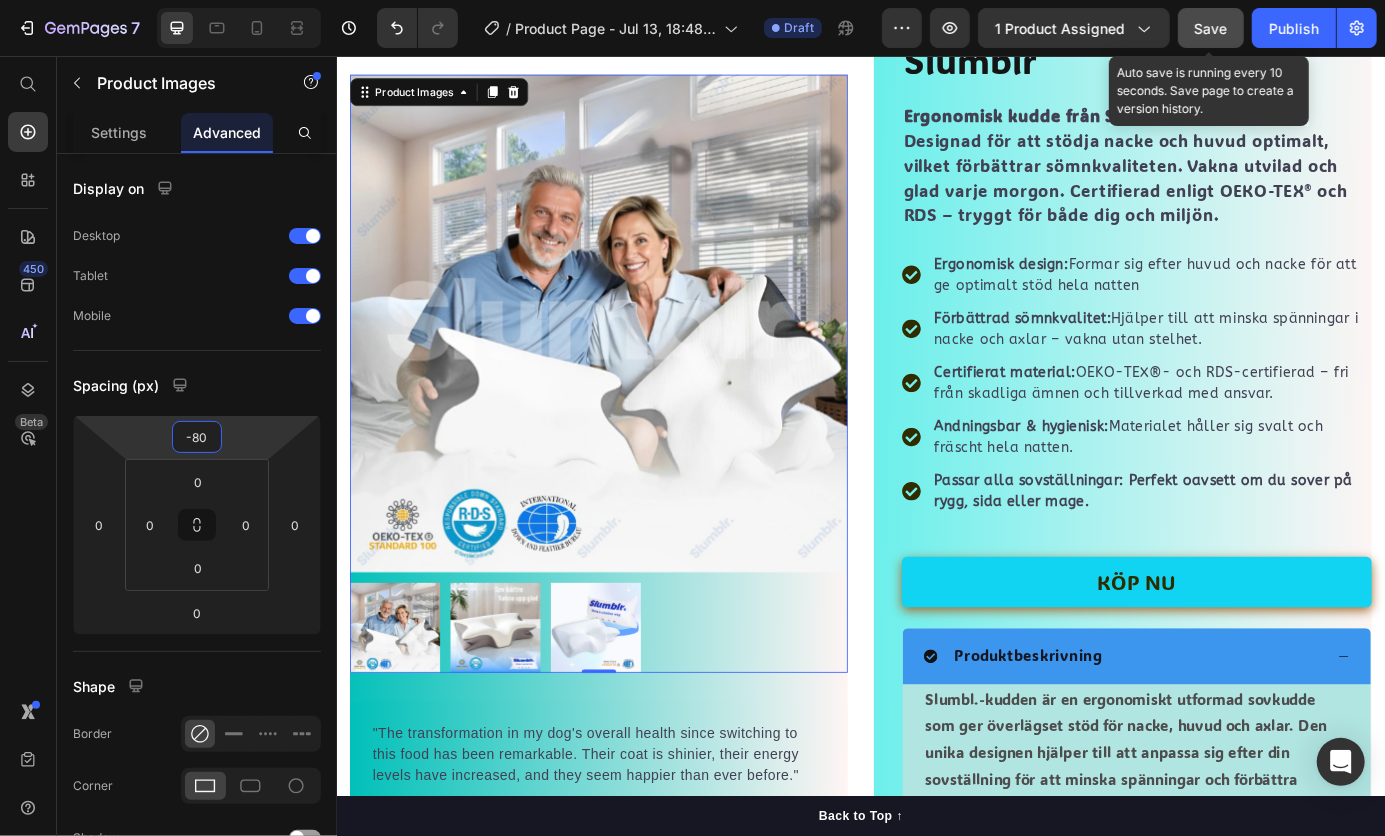 type on "-86" 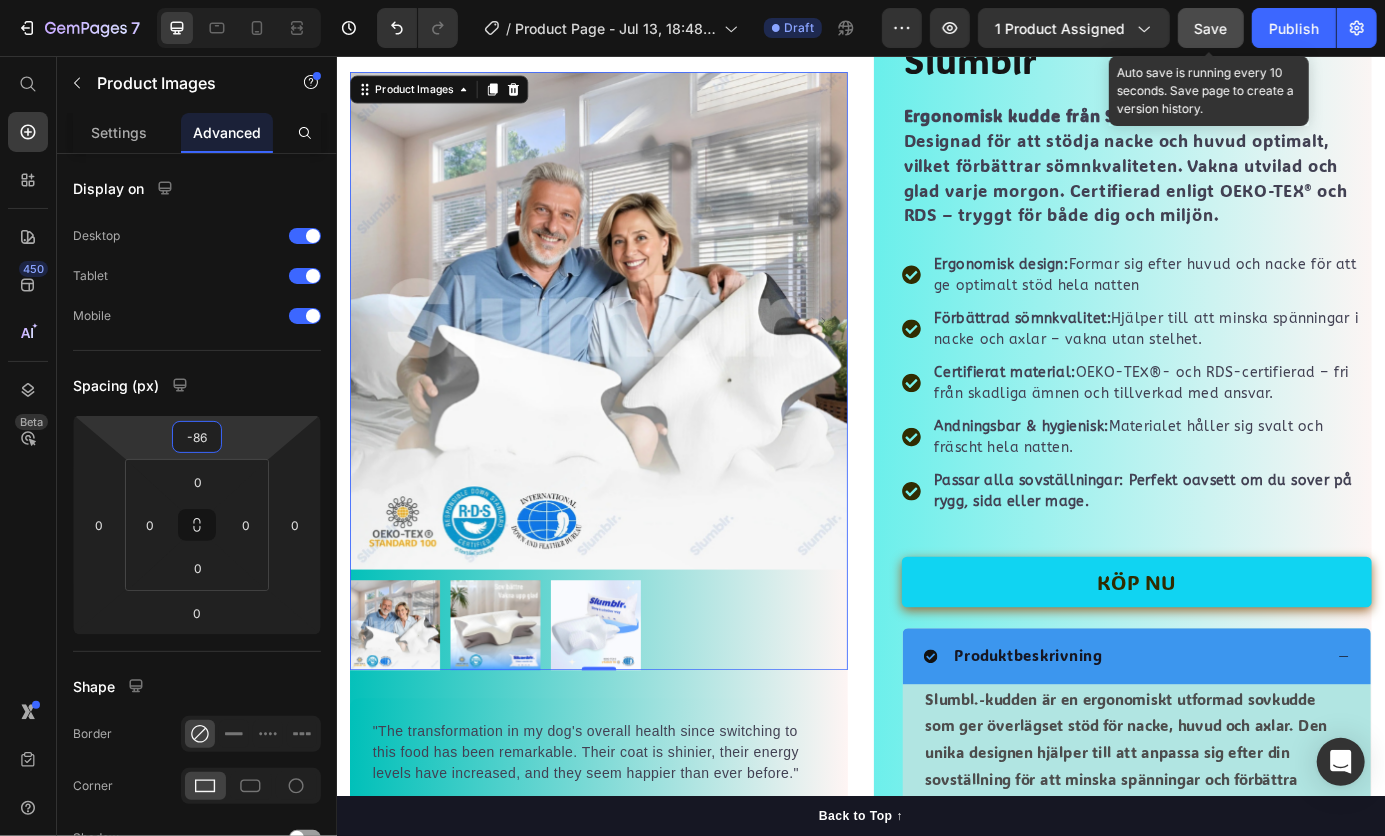 scroll, scrollTop: 212, scrollLeft: 0, axis: vertical 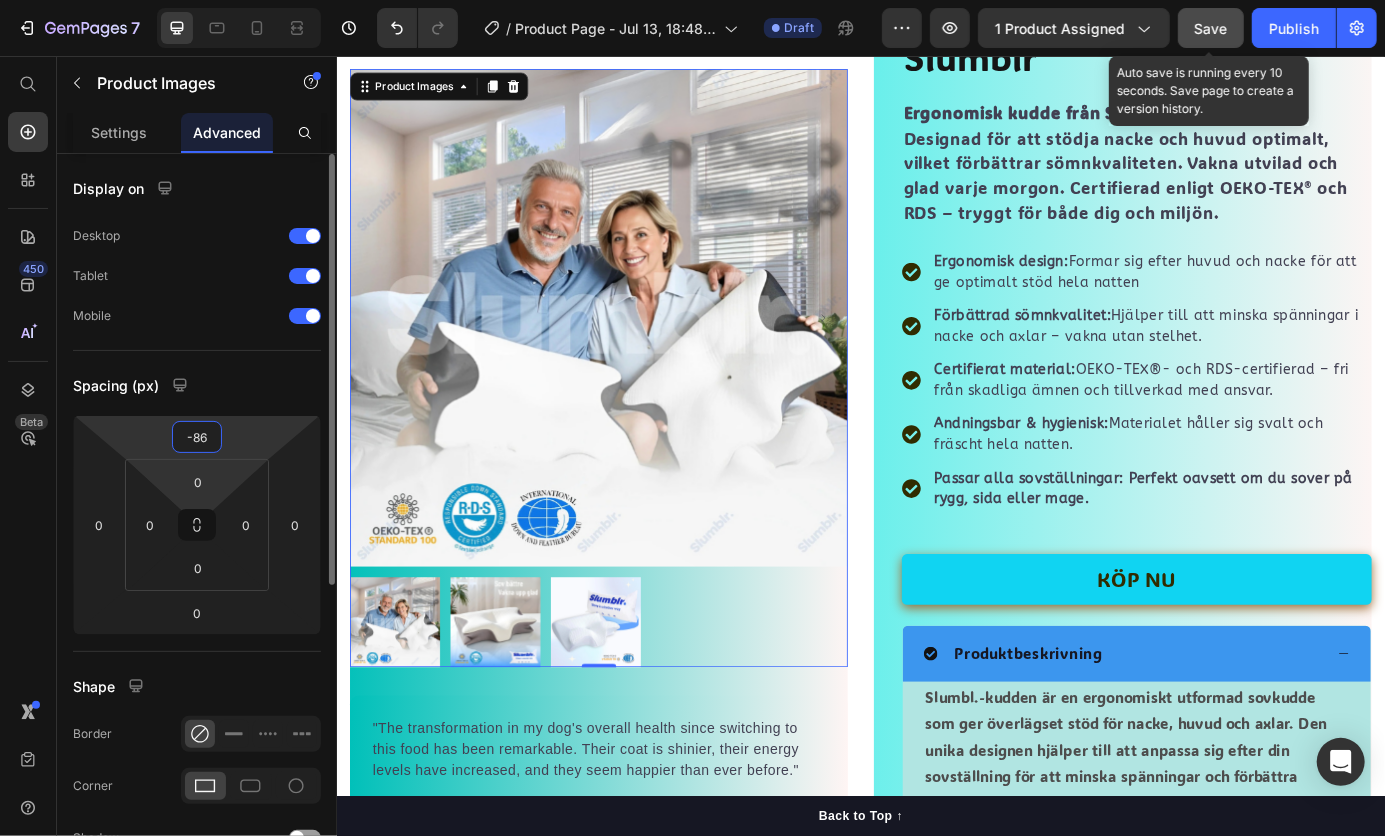 drag, startPoint x: 230, startPoint y: 432, endPoint x: 231, endPoint y: 475, distance: 43.011627 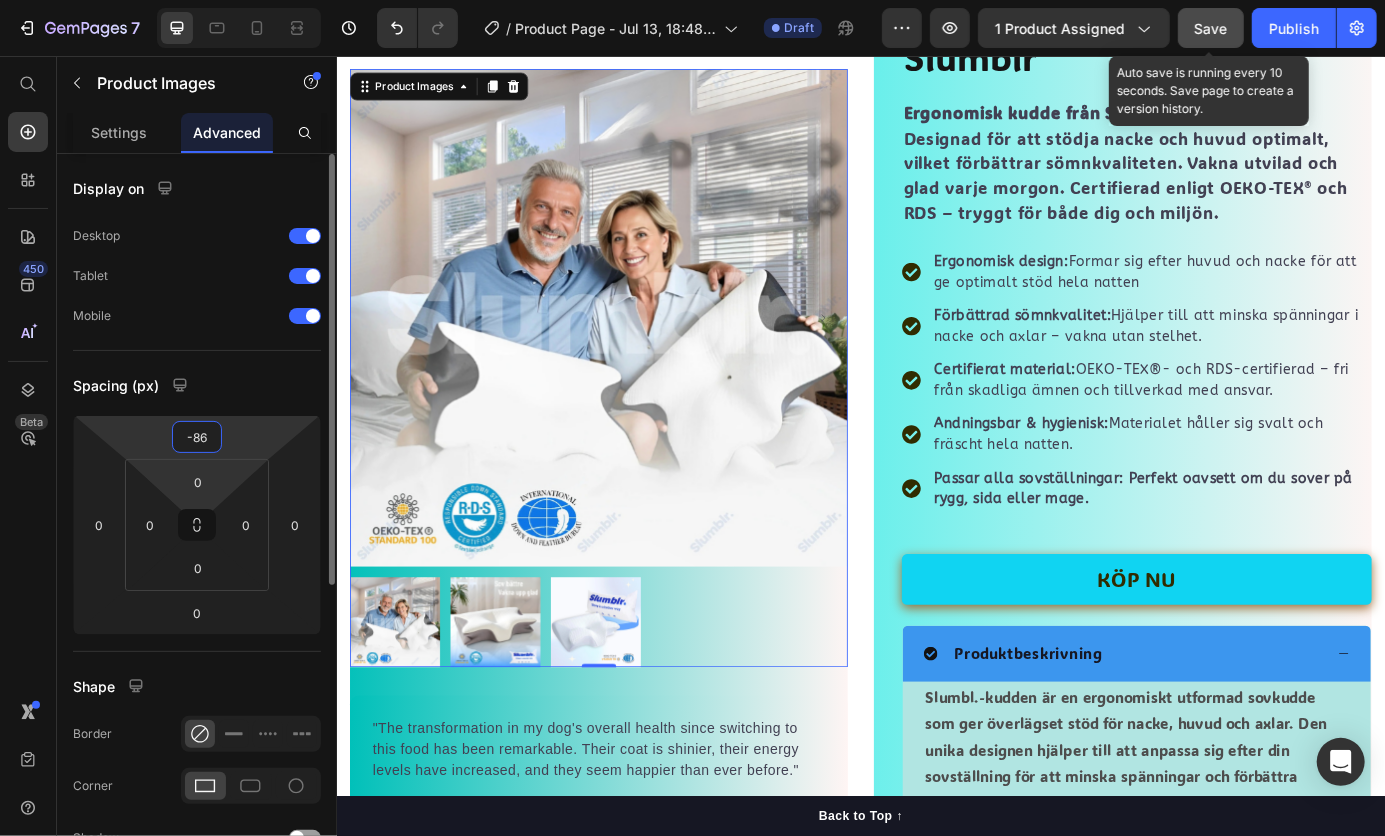 click on "7  Version history  /  Product Page - Jul 13, 18:48:49 Draft Preview 1 product assigned  Save  Auto save is running every 10 seconds. Save page to create a version history.  Publish  450 Beta Start with Sections Elements Hero Section Product Detail Brands Trusted Badges Guarantee Product Breakdown How to use Testimonials Compare Bundle FAQs Social Proof Brand Story Product List Collection Blog List Contact Sticky Add to Cart Custom Footer Browse Library 450 Layout
Row
Row
Row
Row Text
Heading
Text Block Button
Button
Button
Media" at bounding box center [692, 0] 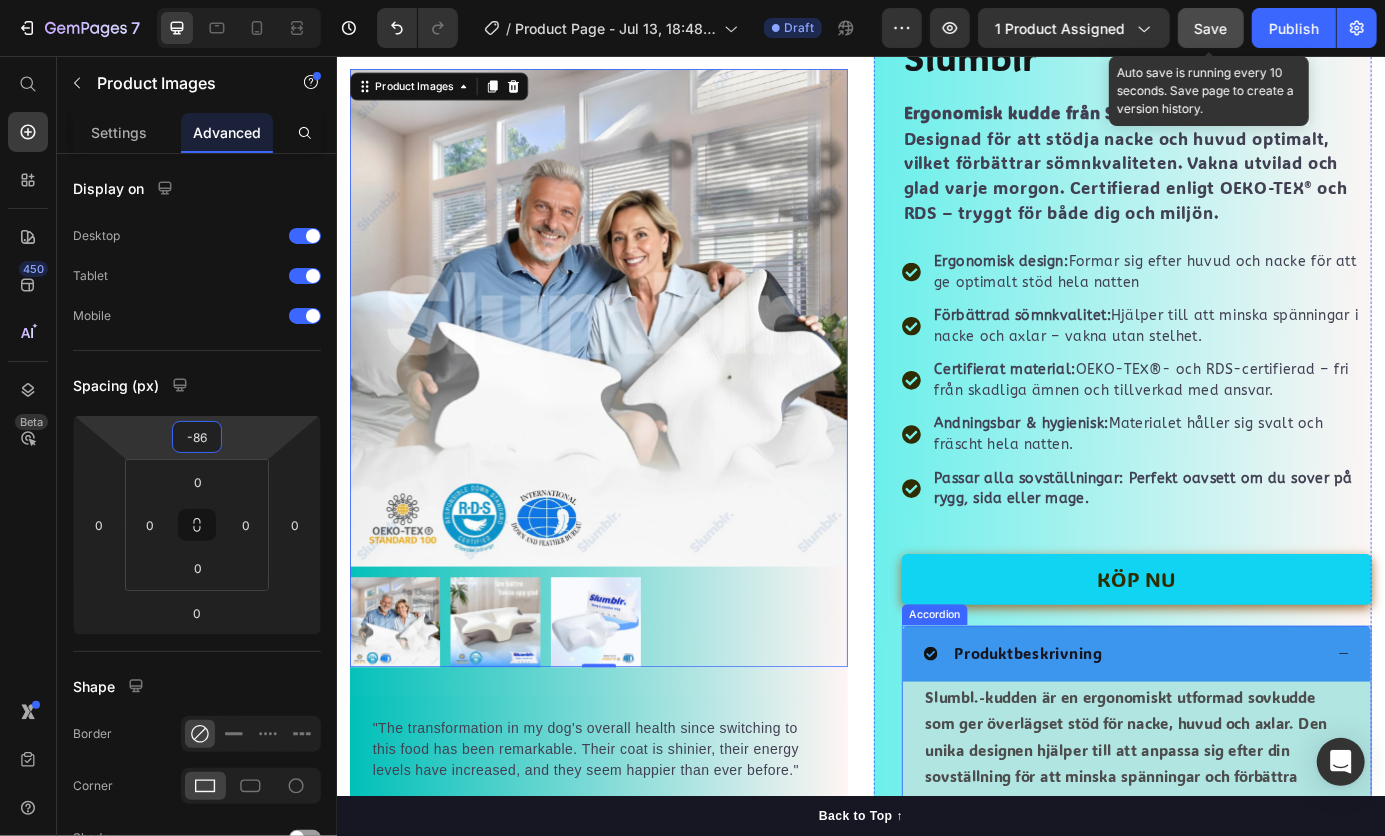 click on "Produktbeskrivning" at bounding box center (1237, 740) 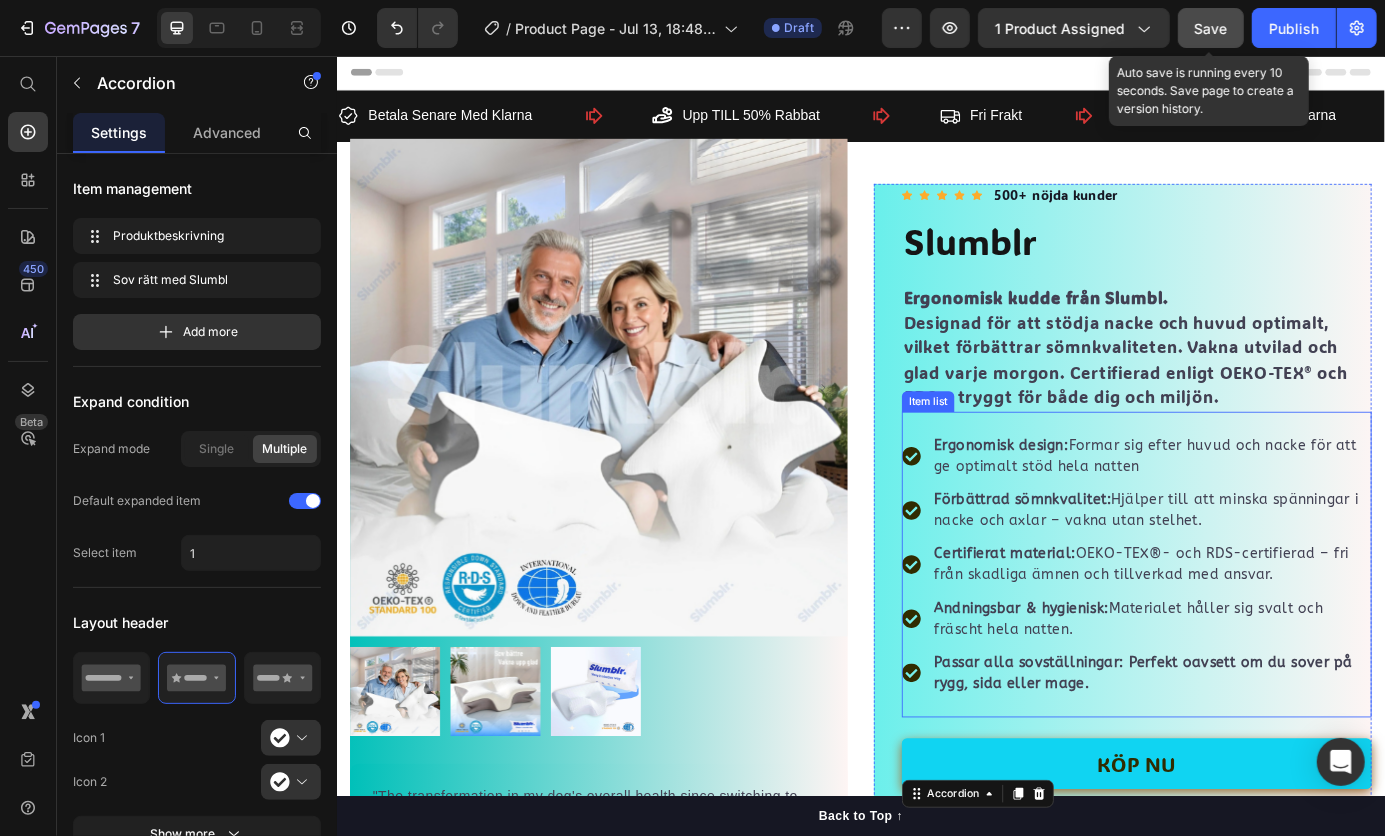 scroll, scrollTop: 2, scrollLeft: 0, axis: vertical 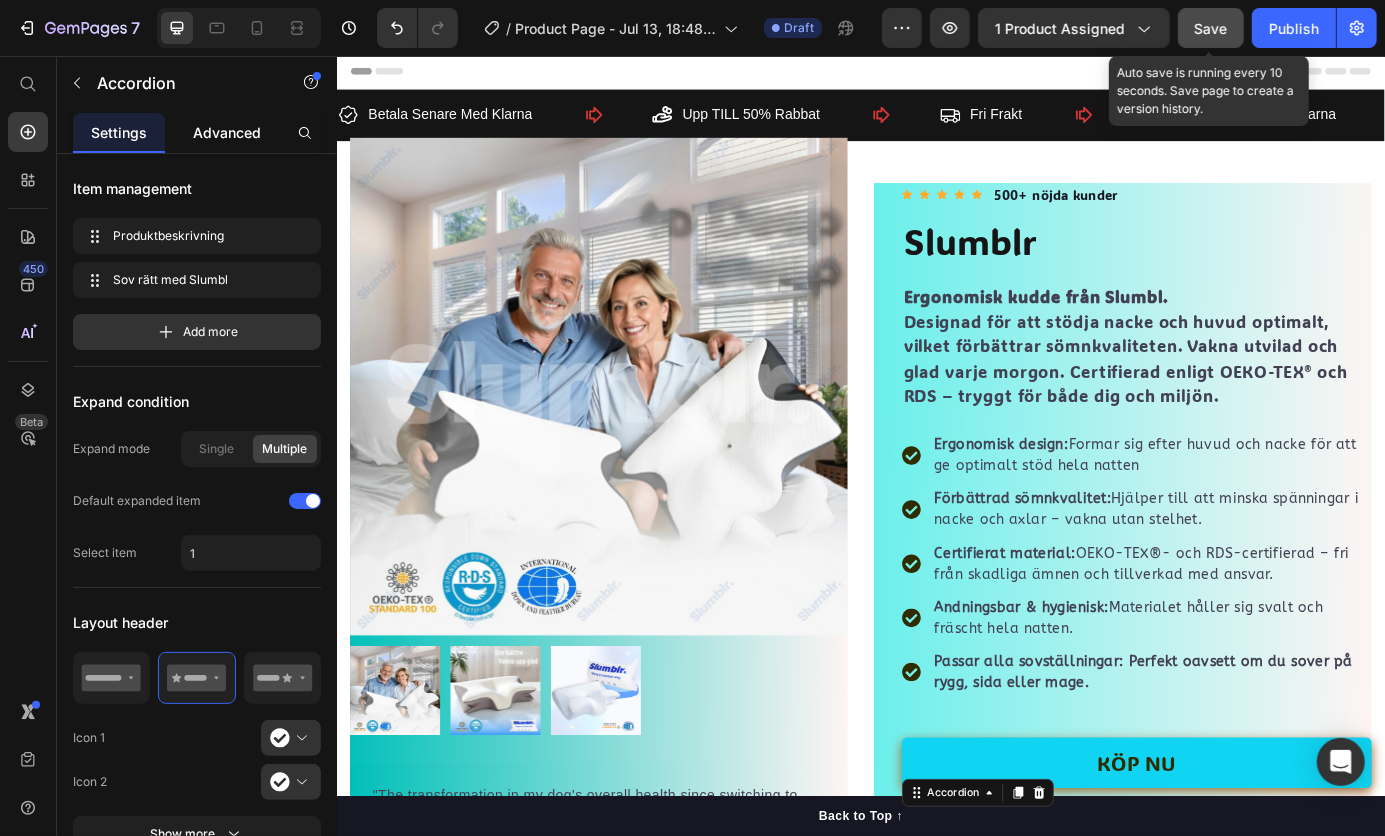 click on "Advanced" at bounding box center (227, 132) 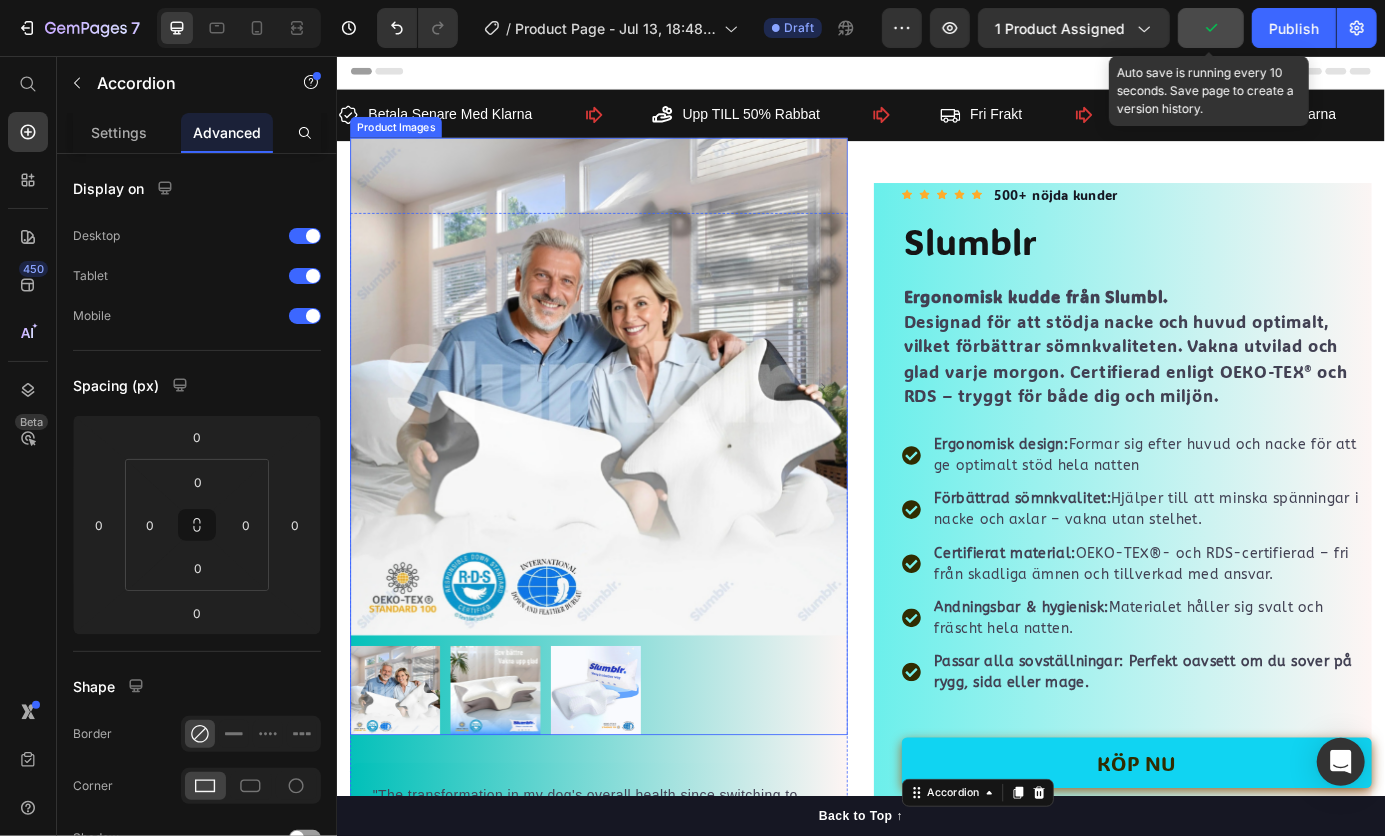 click at bounding box center (636, 434) 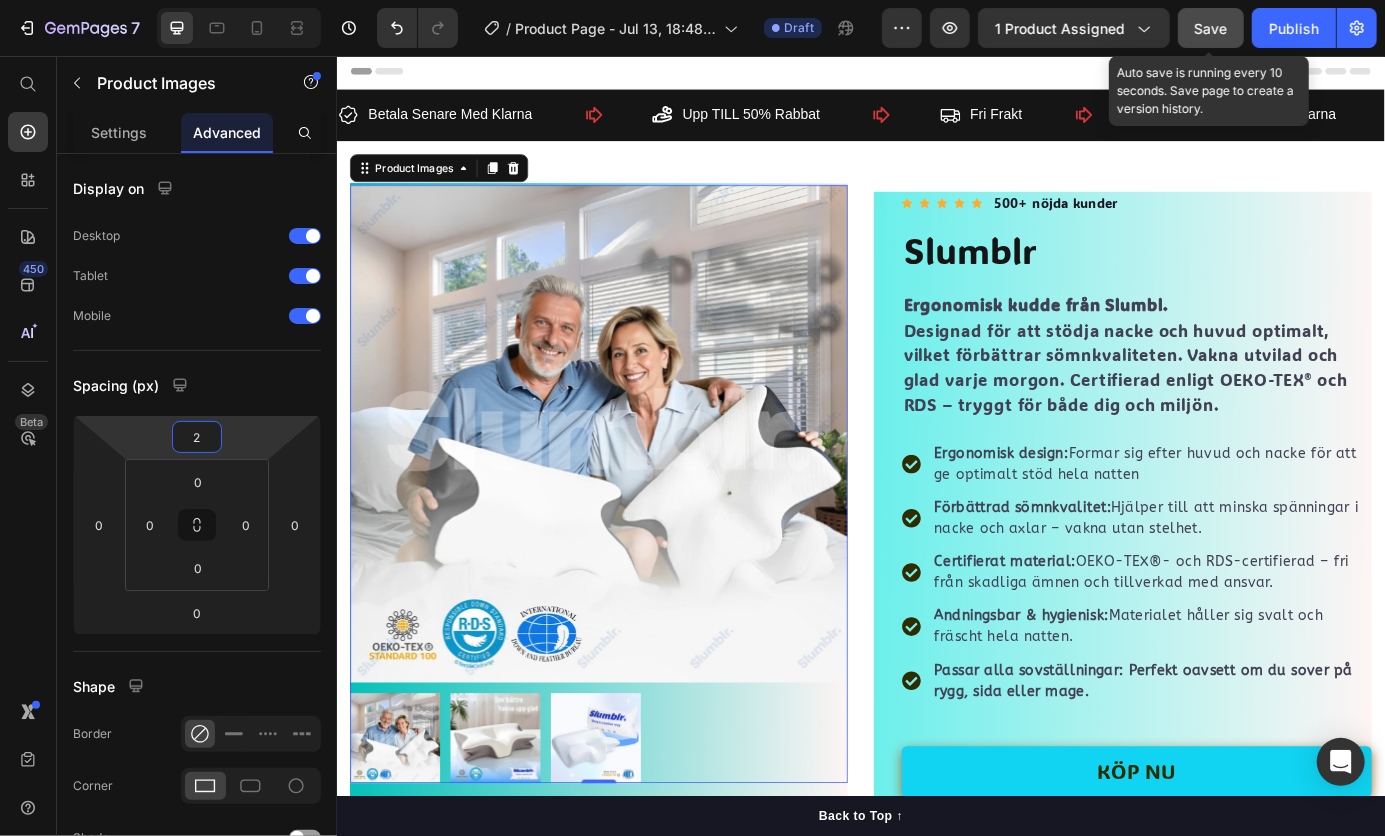 type on "-2" 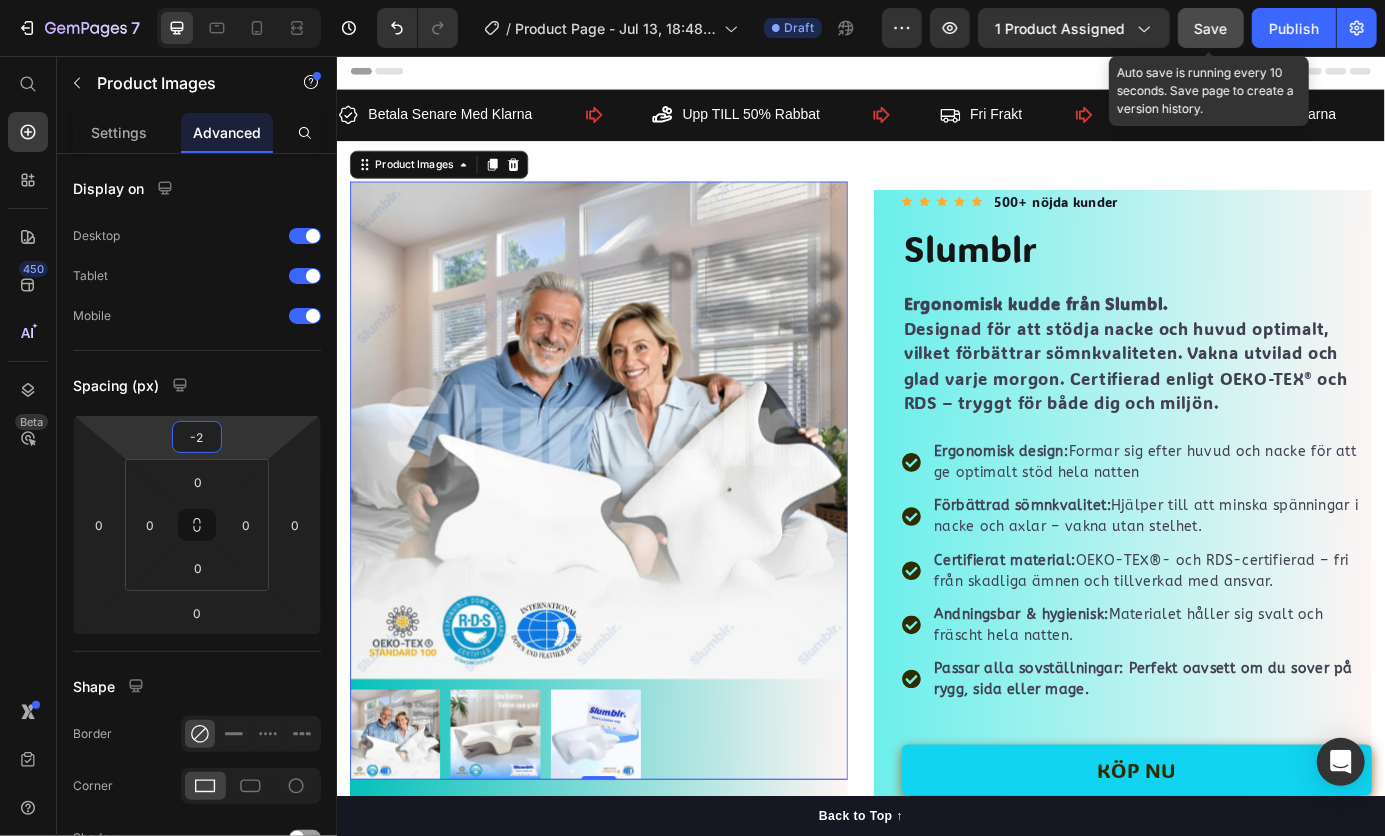 drag, startPoint x: 236, startPoint y: 438, endPoint x: 229, endPoint y: 396, distance: 42.579338 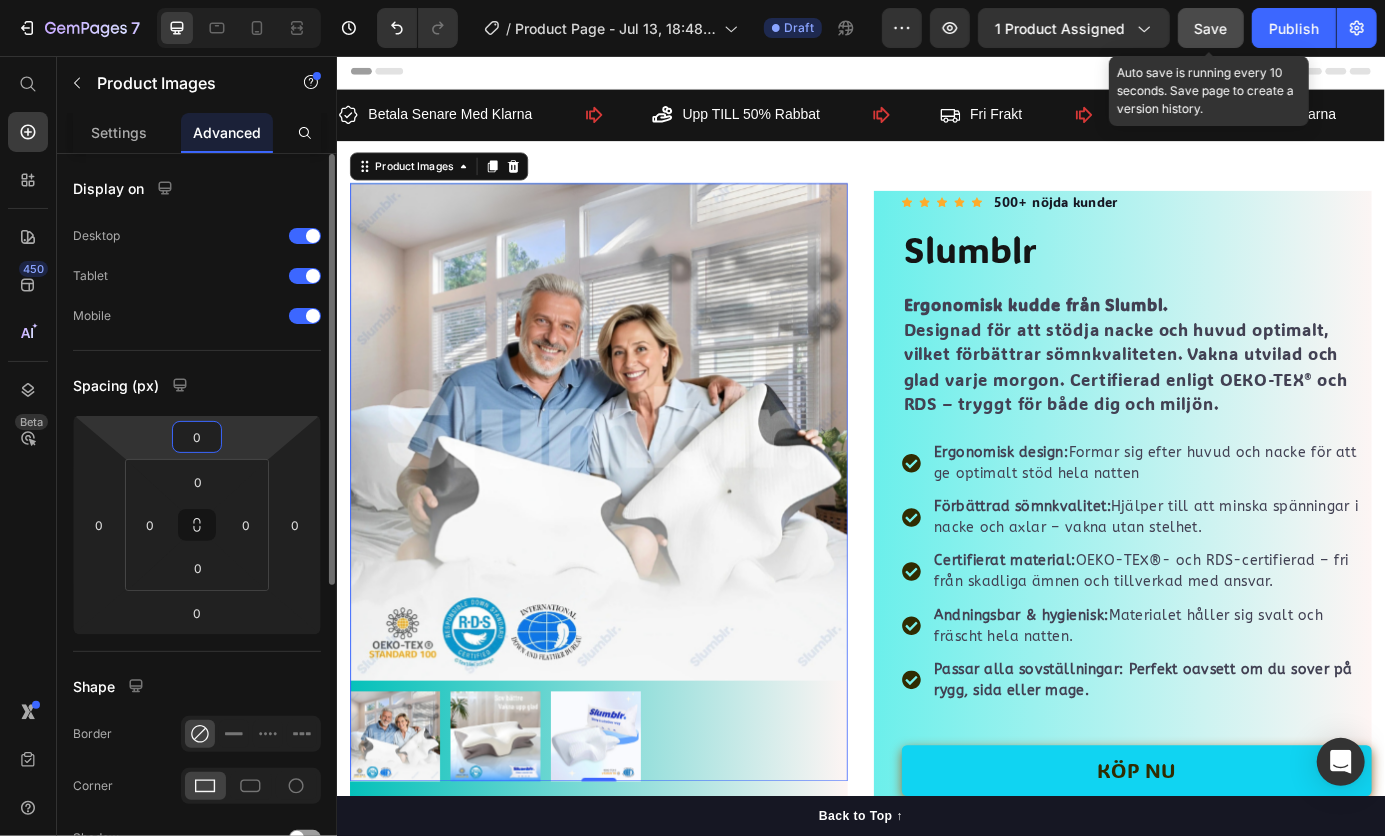 type on "0" 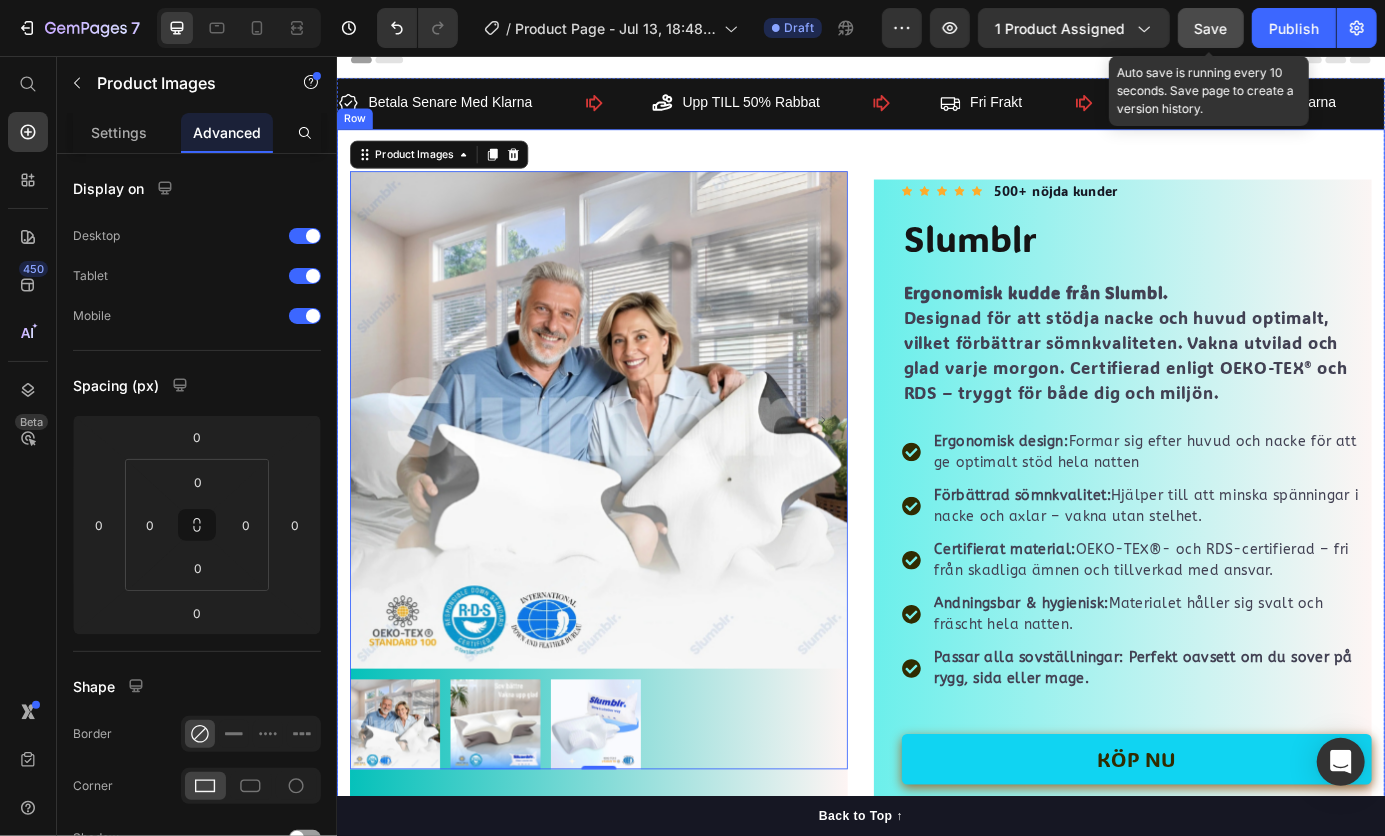 scroll, scrollTop: 16, scrollLeft: 0, axis: vertical 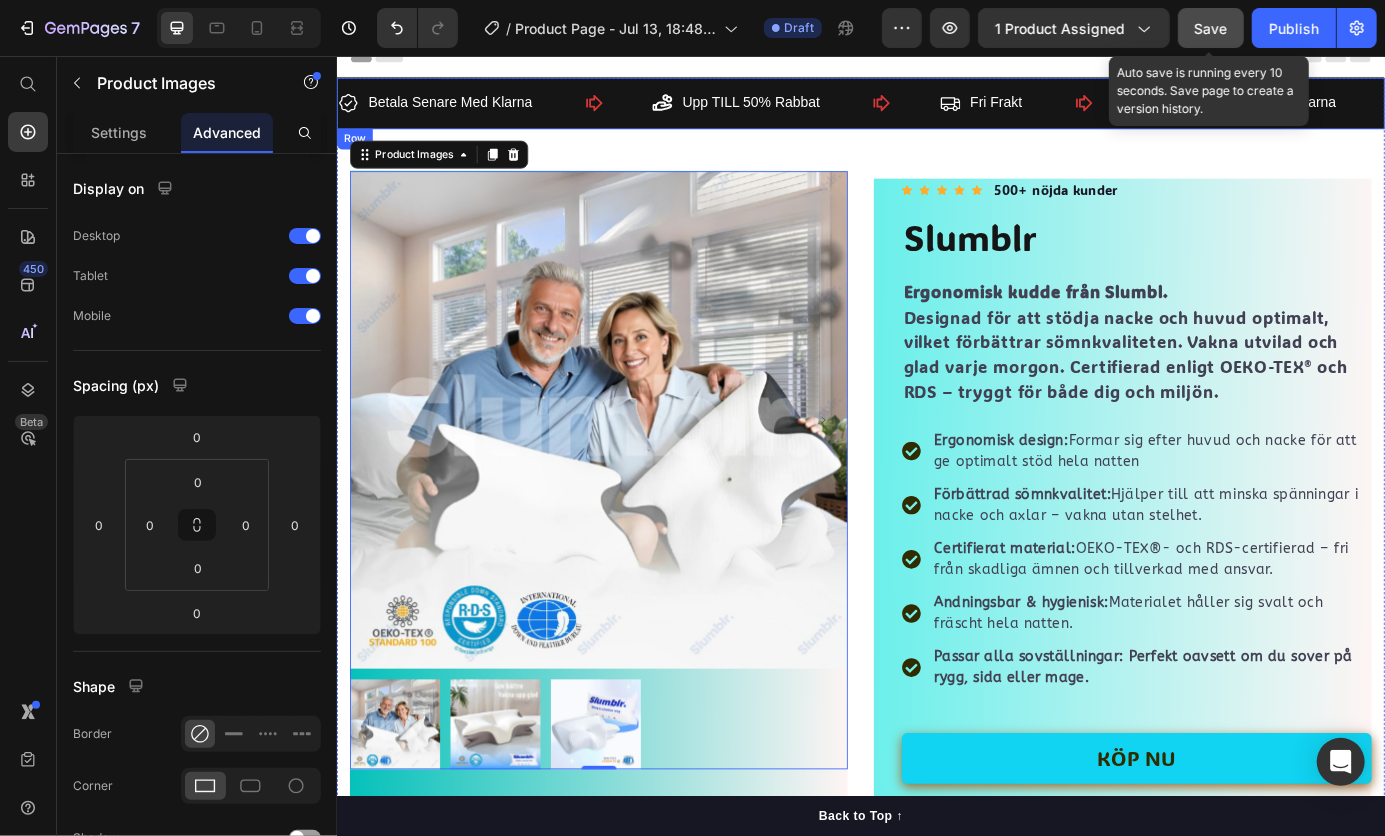 click on "Betala Senare Med Klarna Item List
Upp TILL 50% Rabbat Item List
Fri Frakt Item List
Betala Senare Med Klarna Item List
Upp TILL 50% Rabbat Item List
Fri Frakt Item List
Betala Senare Med Klarna Item List
Upp TILL 50% Rabbat Item List
Fri Frakt Item List
Betala Senare Med Klarna Item List
Upp TILL 50% Rabbat Item List
Fri Frakt Item List
Betala Senare Med Klarna Item List
Upp TILL 50% Rabbat Item List
Fri Frakt Item List
Betala Senare Med Klarna Item List
Upp TILL 50% Rabbat Item List Row" at bounding box center [936, 109] 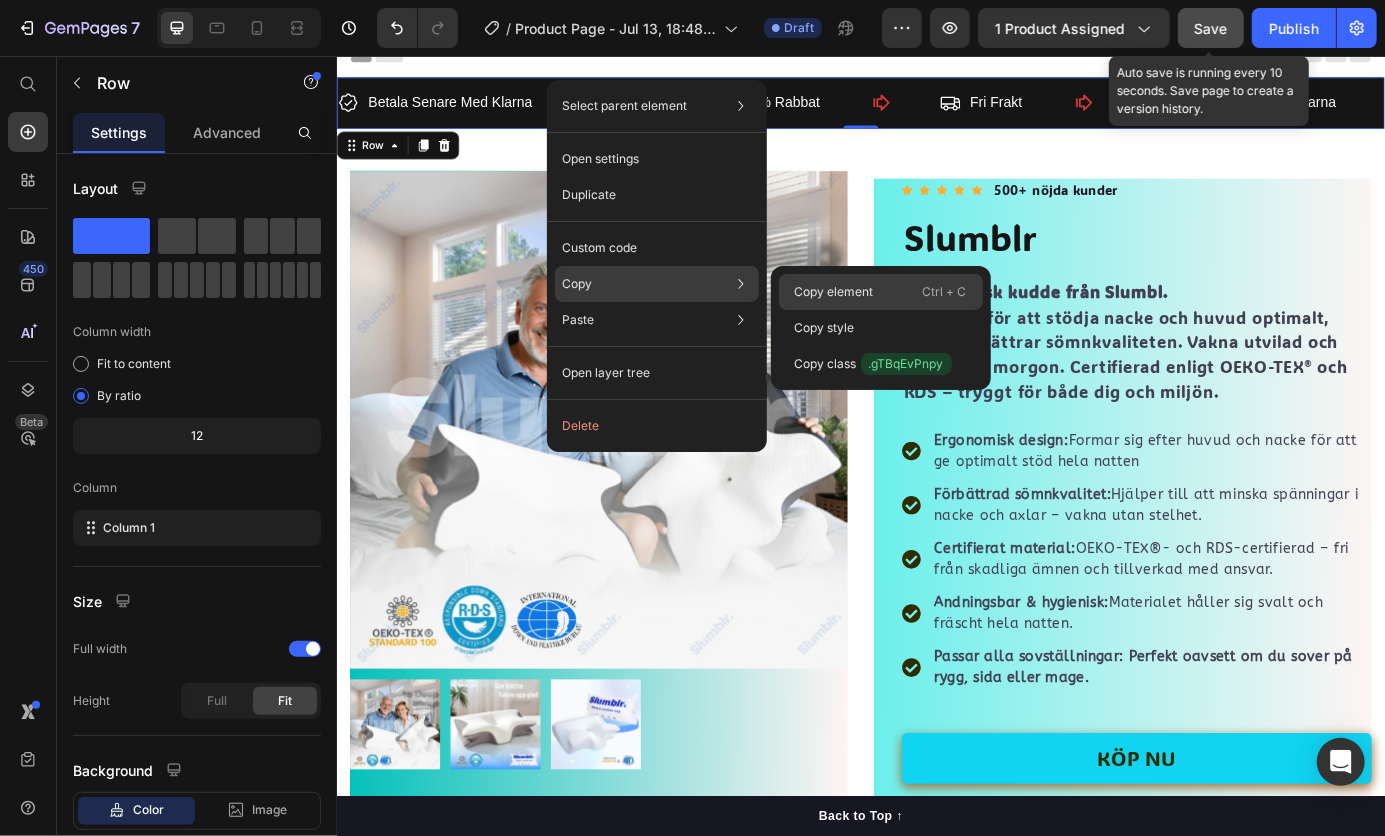 click on "Copy element" at bounding box center (834, 292) 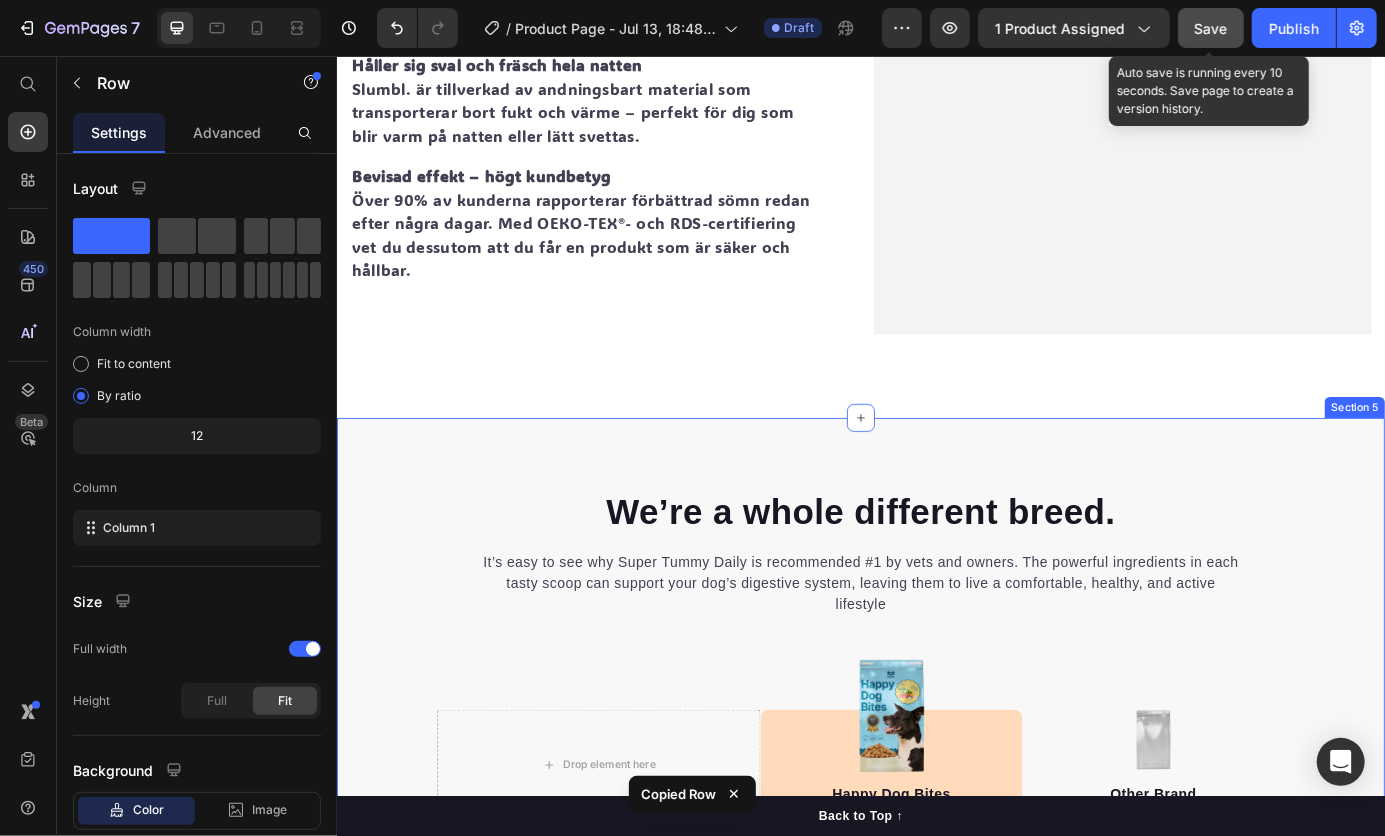 scroll, scrollTop: 3120, scrollLeft: 0, axis: vertical 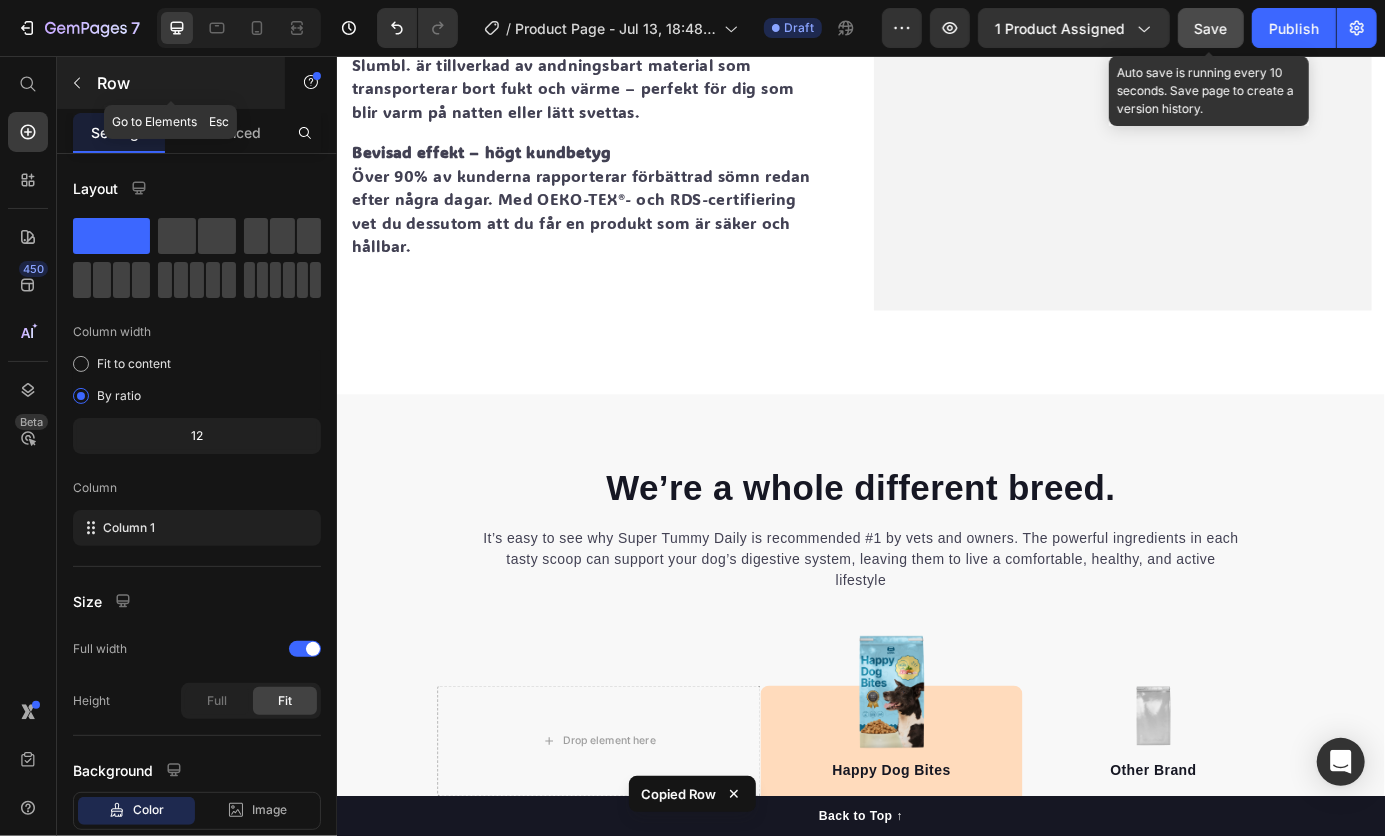 click on "Row" at bounding box center (182, 83) 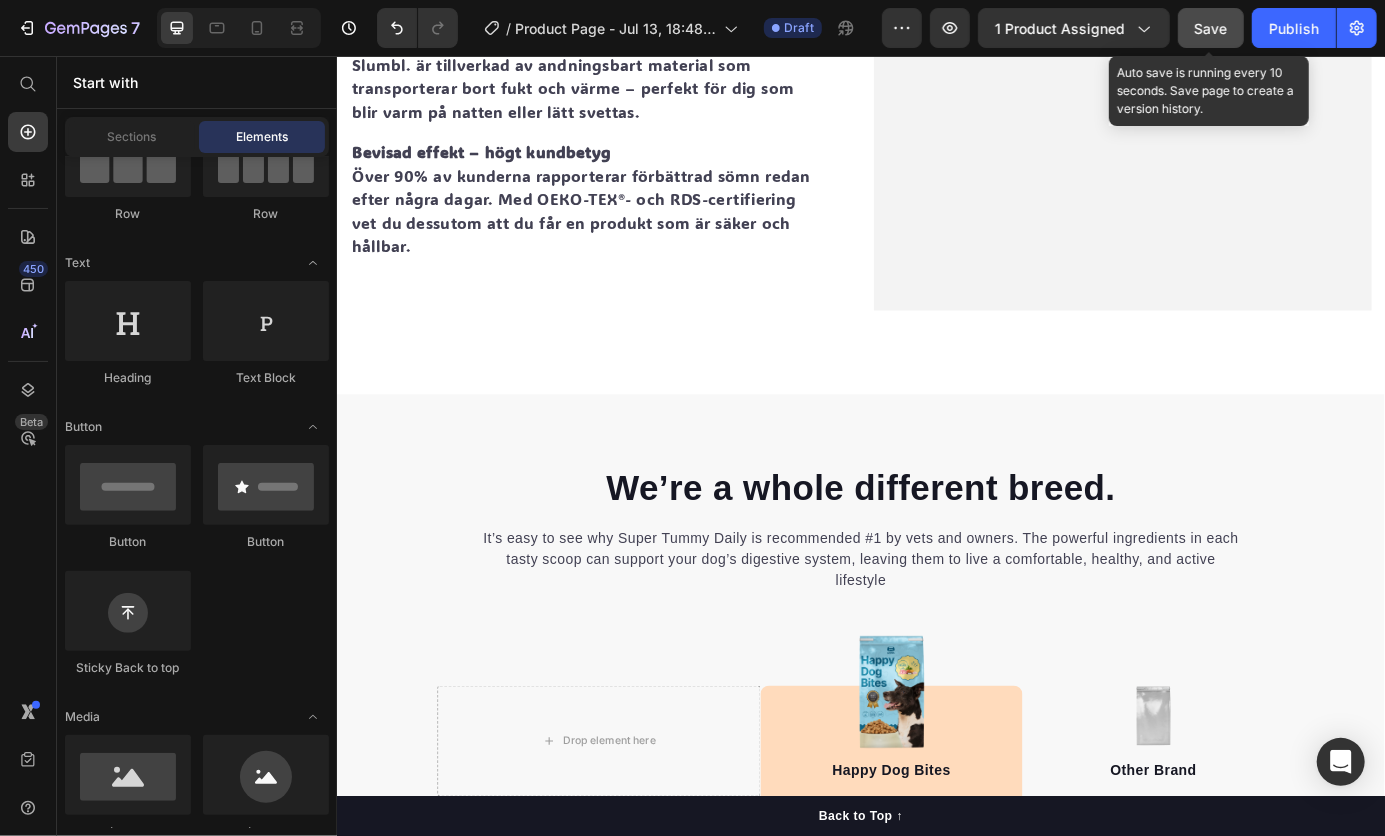 scroll, scrollTop: 0, scrollLeft: 0, axis: both 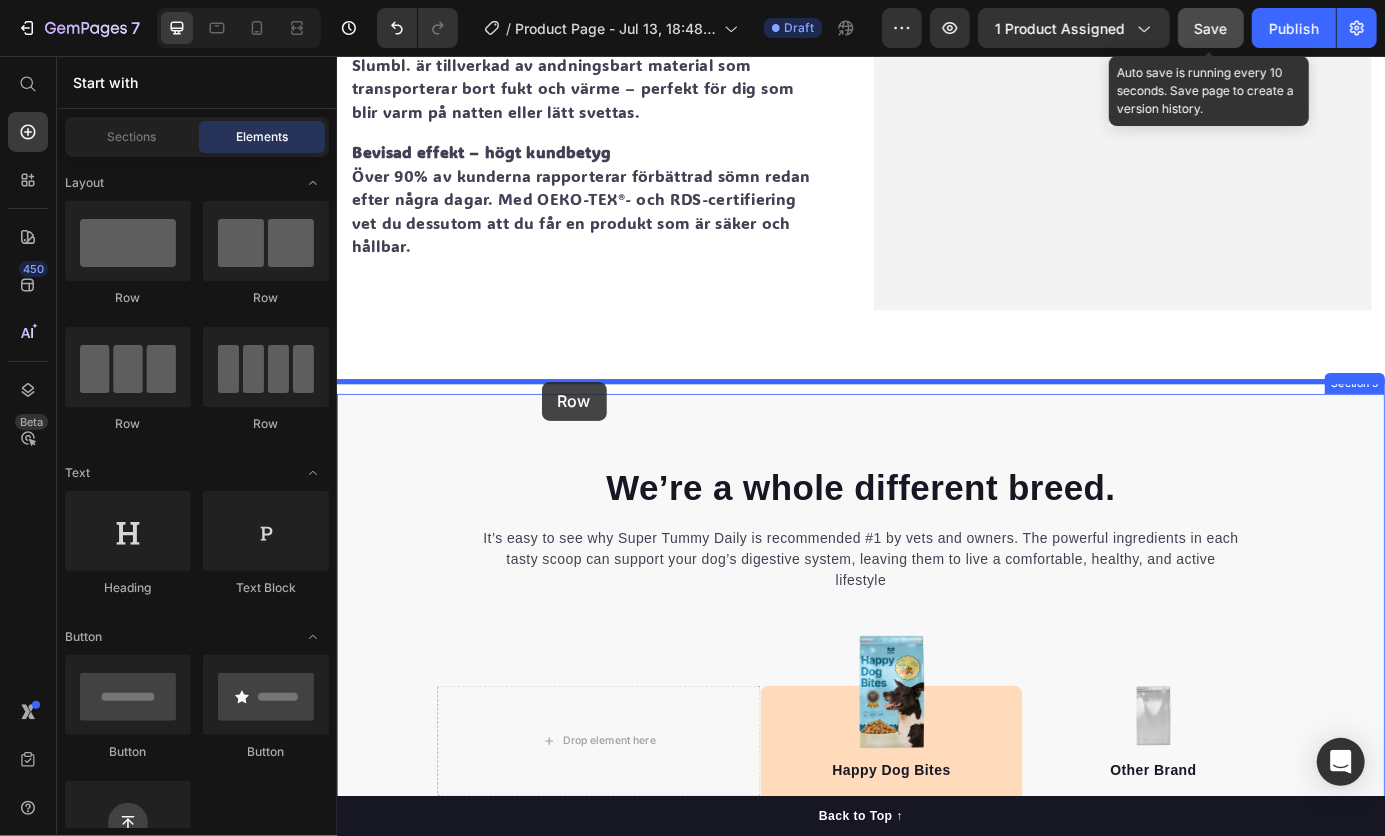 drag, startPoint x: 487, startPoint y: 324, endPoint x: 570, endPoint y: 428, distance: 133.06013 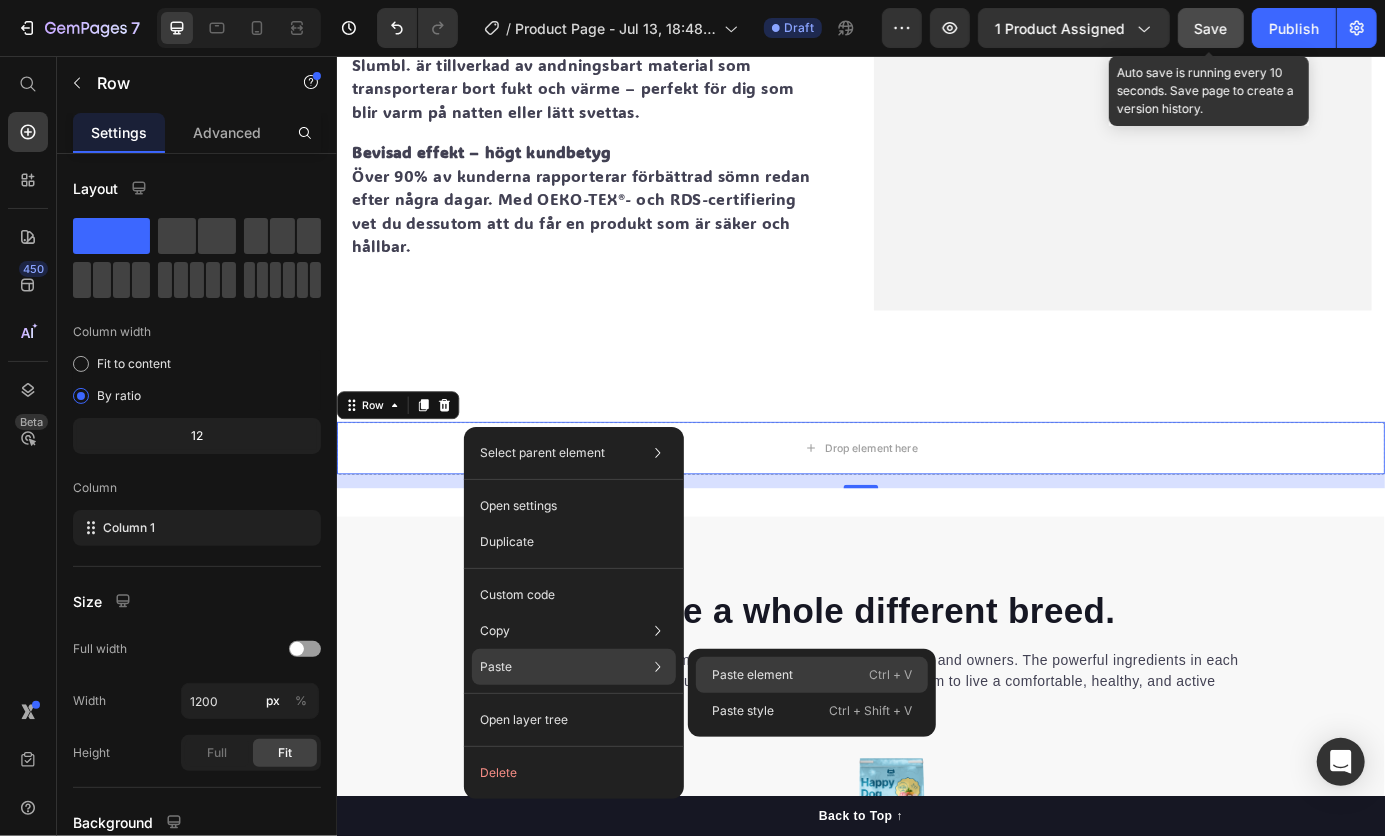 click on "Paste element" at bounding box center (752, 675) 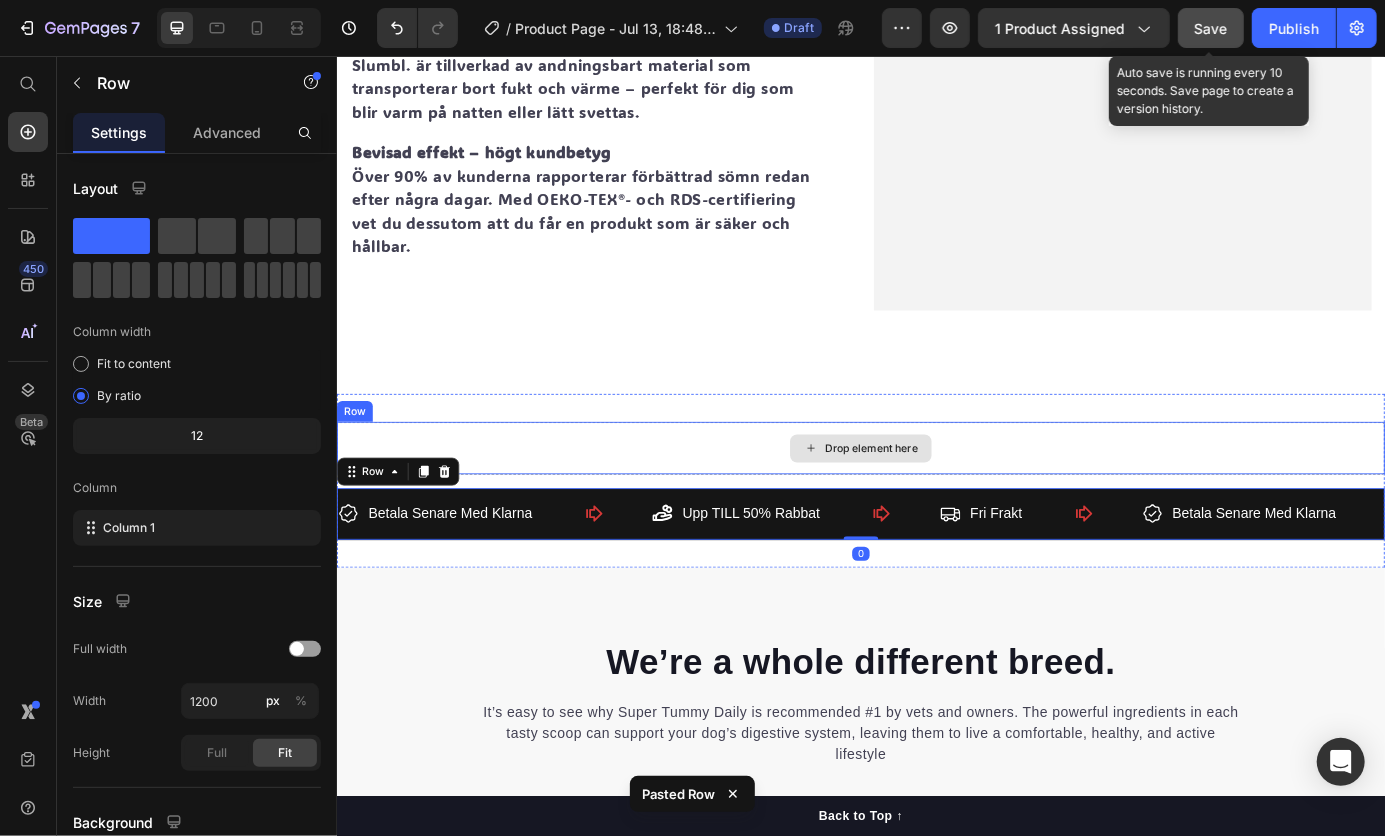 click on "Drop element here" at bounding box center (936, 505) 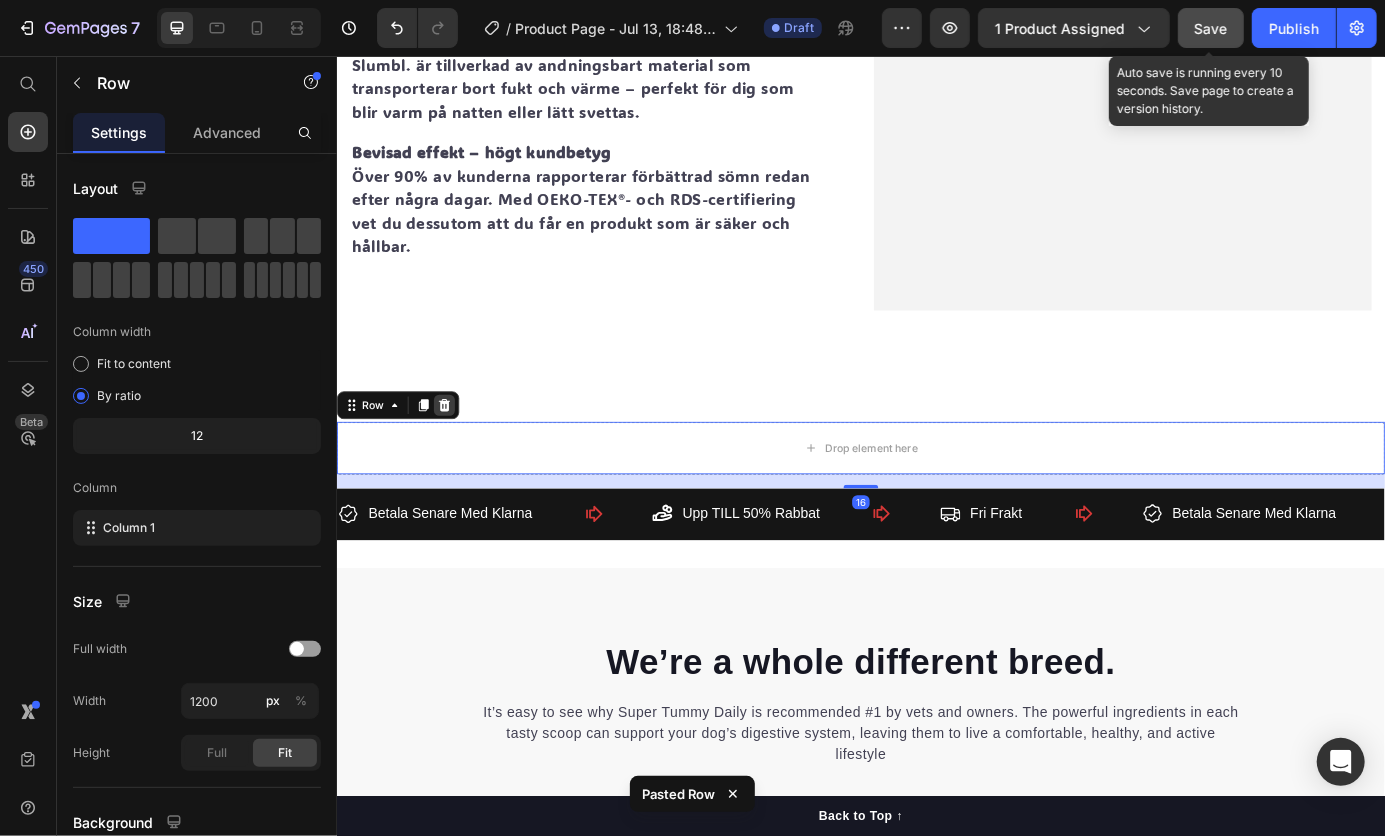 click at bounding box center (459, 456) 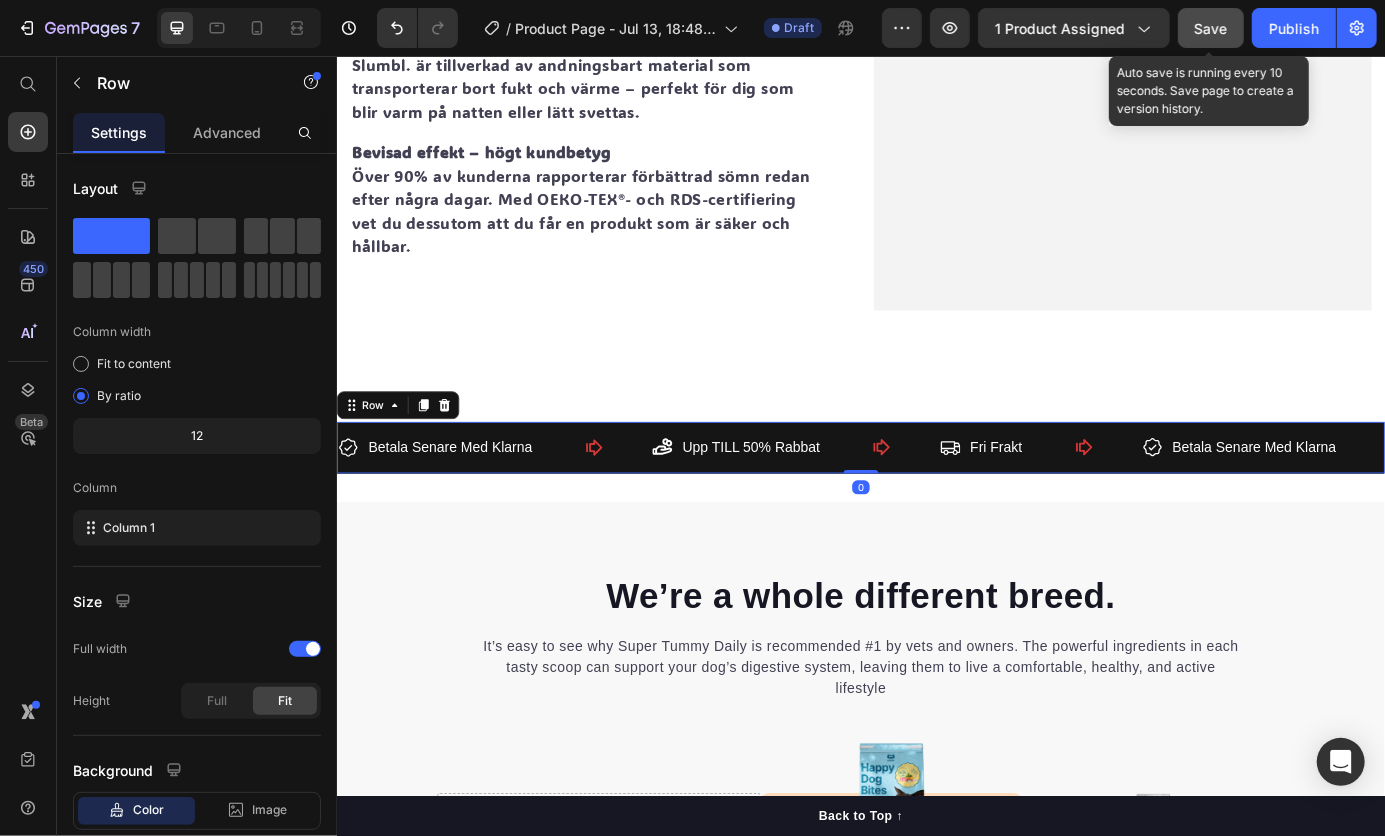 click on "Betala Senare Med Klarna Item List
Upp TILL 50% Rabbat Item List
Fri Frakt Item List
Betala Senare Med Klarna Item List
Upp TILL 50% Rabbat Item List
Fri Frakt Item List
Betala Senare Med Klarna Item List
Upp TILL 50% Rabbat Item List
Fri Frakt Item List
Betala Senare Med Klarna Item List
Upp TILL 50% Rabbat Item List
Fri Frakt Item List
Betala Senare Med Klarna Item List
Upp TILL 50% Rabbat Item List
Fri Frakt Item List
Betala Senare Med Klarna Item List
Upp TILL 50% Rabbat Item List Row" at bounding box center [936, 504] 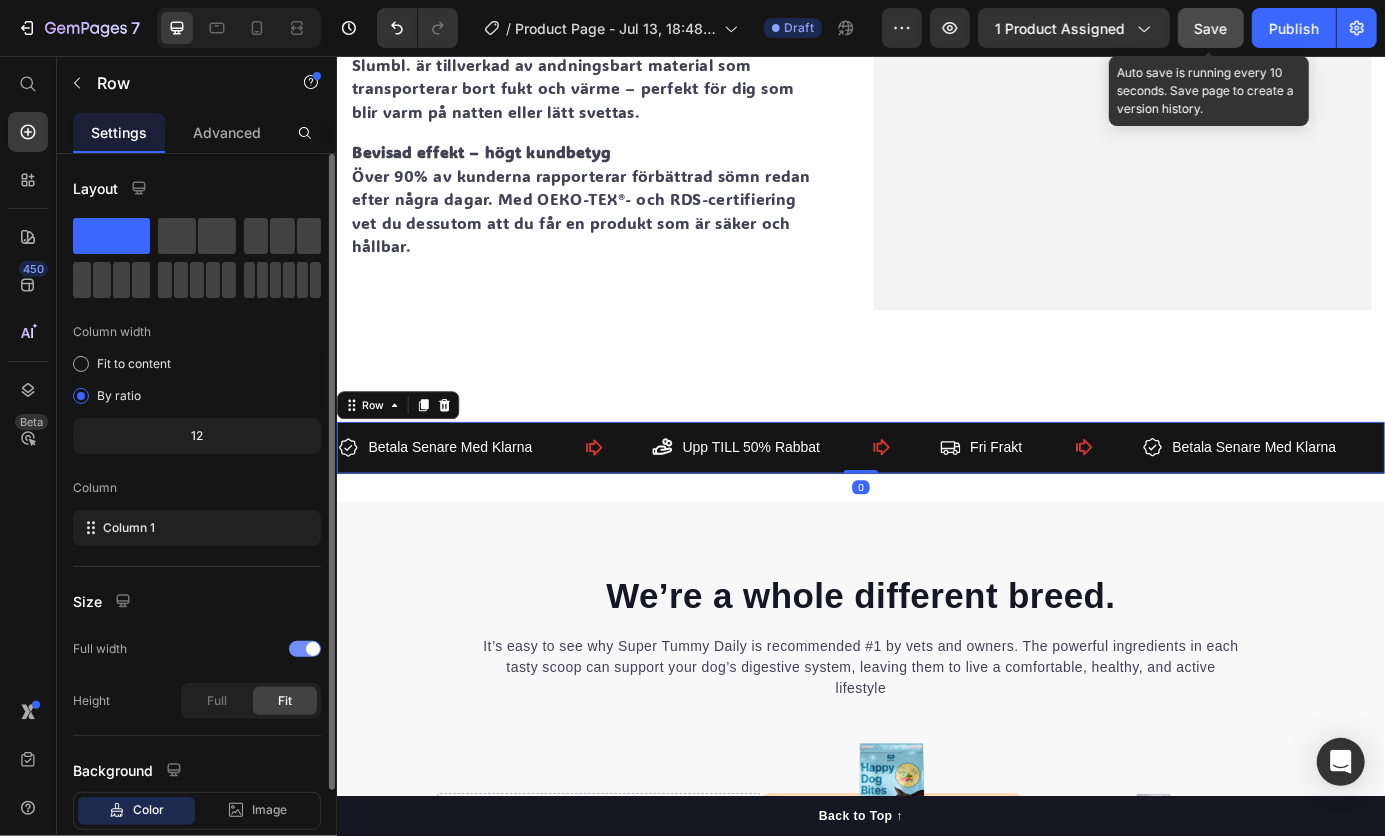 scroll, scrollTop: 119, scrollLeft: 0, axis: vertical 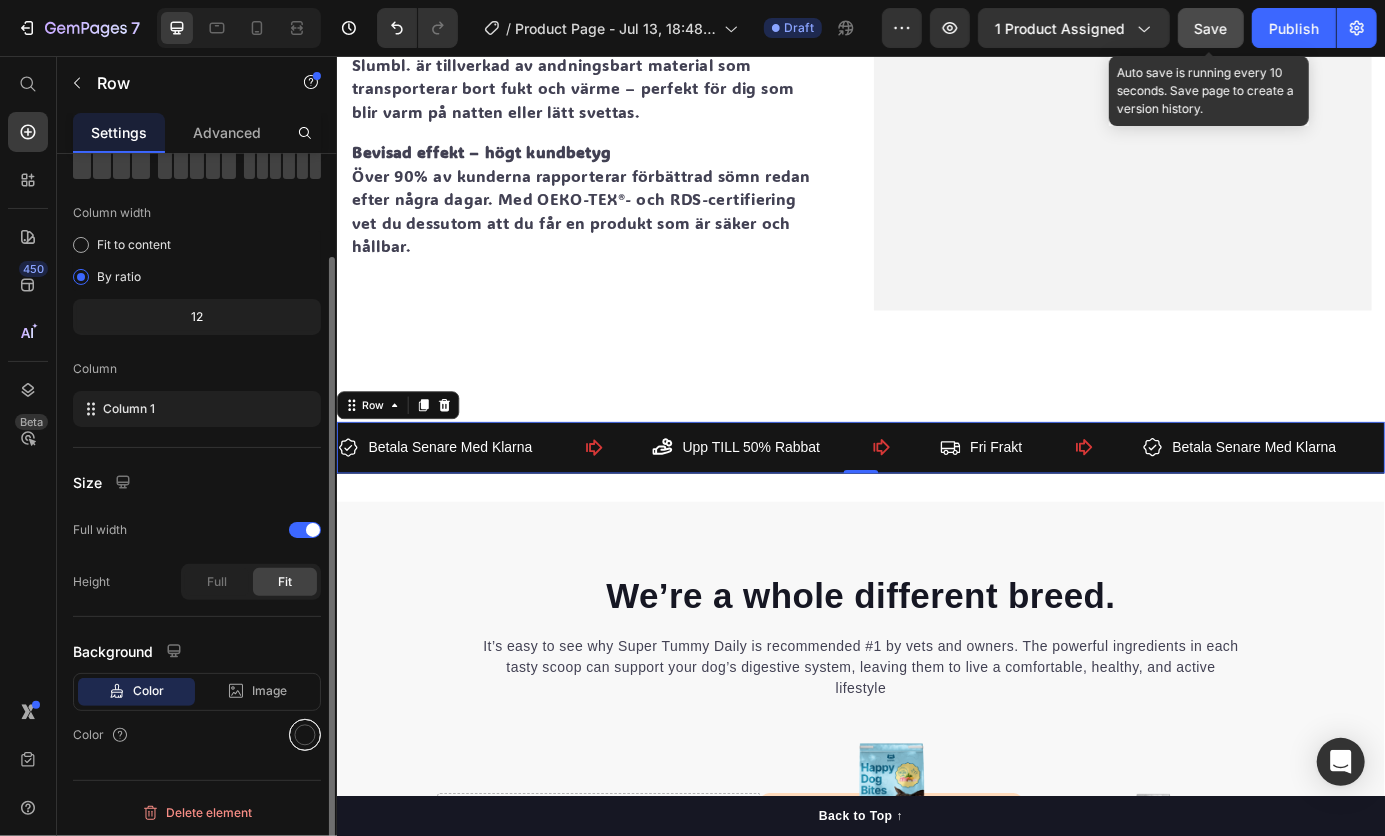 click at bounding box center (305, 735) 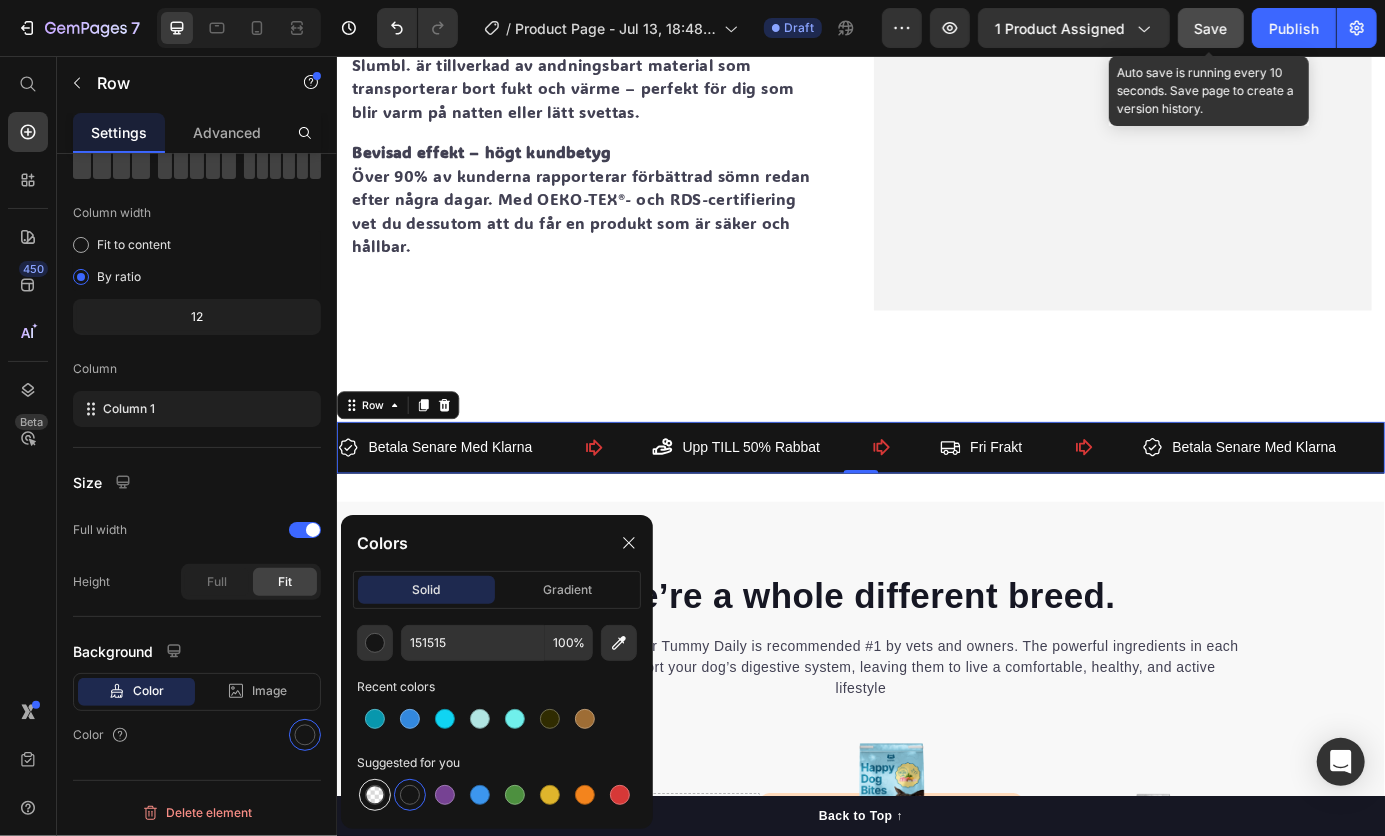 click at bounding box center (375, 795) 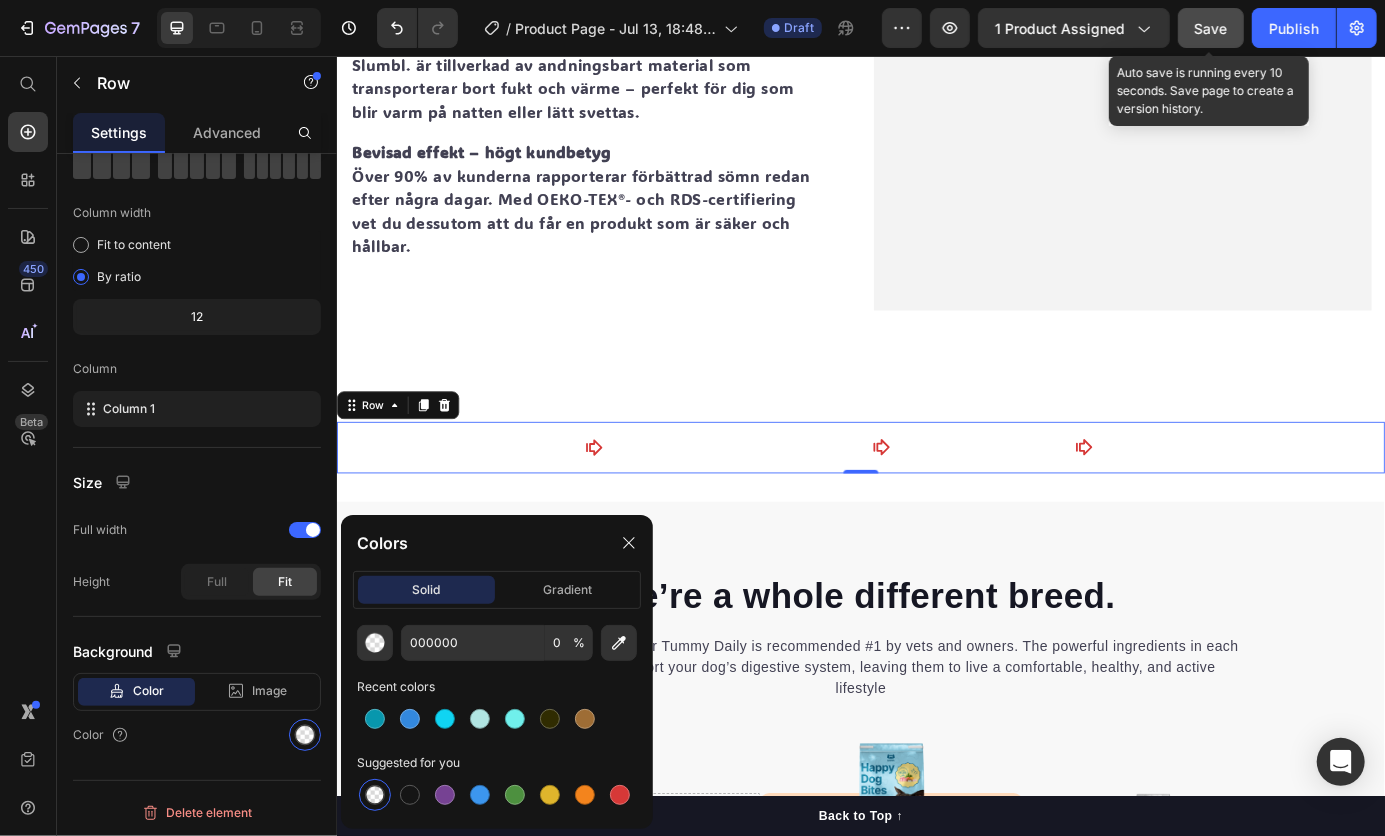 drag, startPoint x: 409, startPoint y: 806, endPoint x: 387, endPoint y: 764, distance: 47.41308 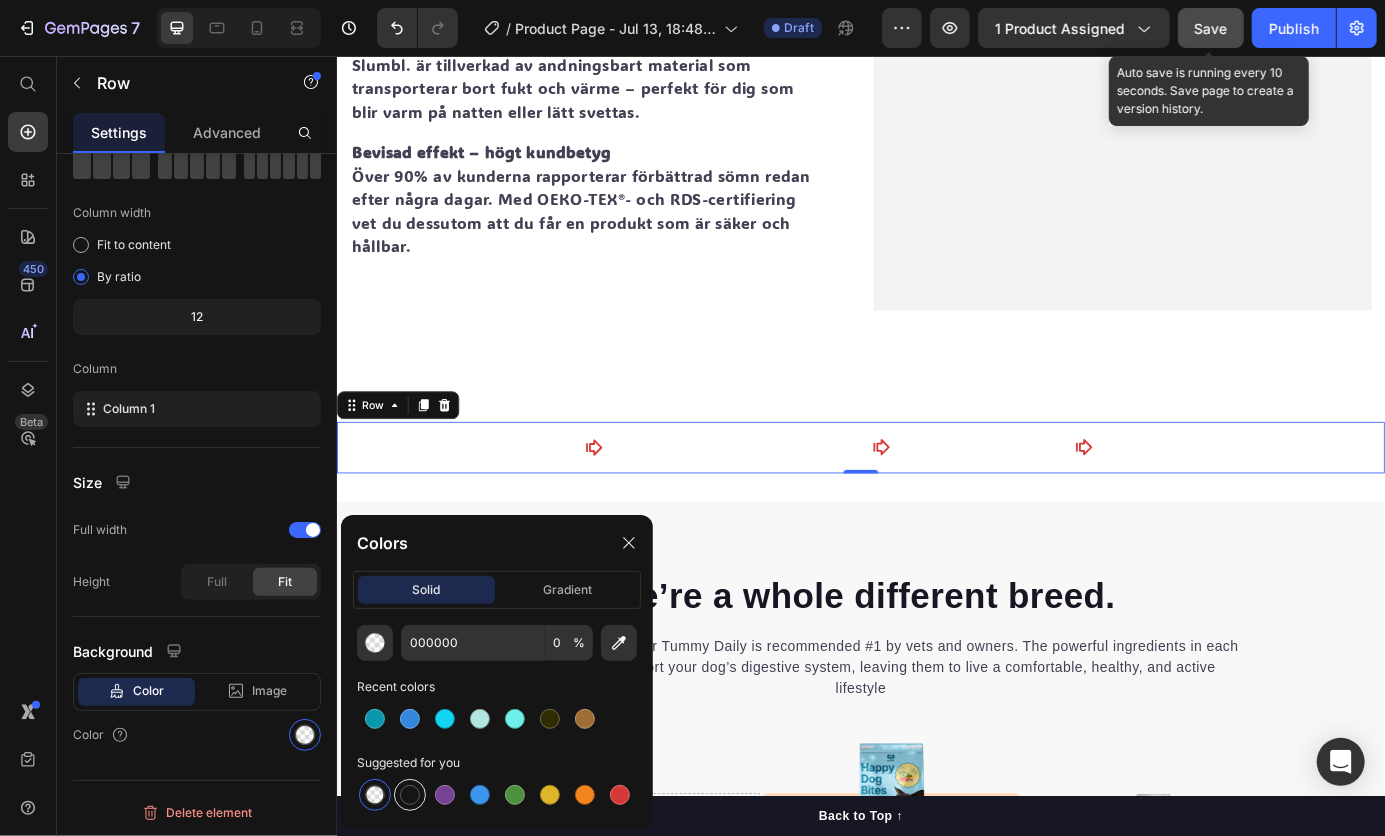 click at bounding box center (410, 795) 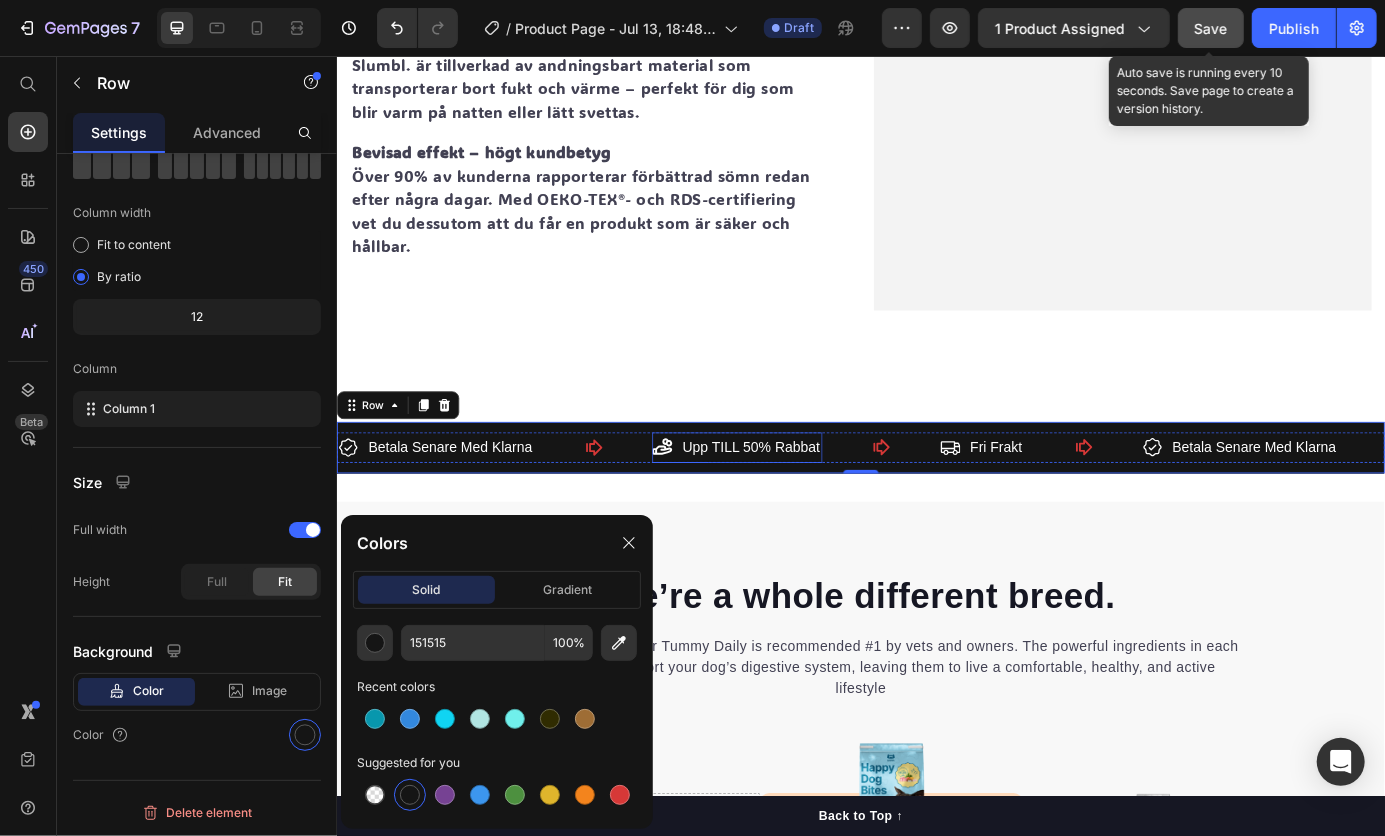 click on "Upp TILL 50% Rabbat" at bounding box center (810, 504) 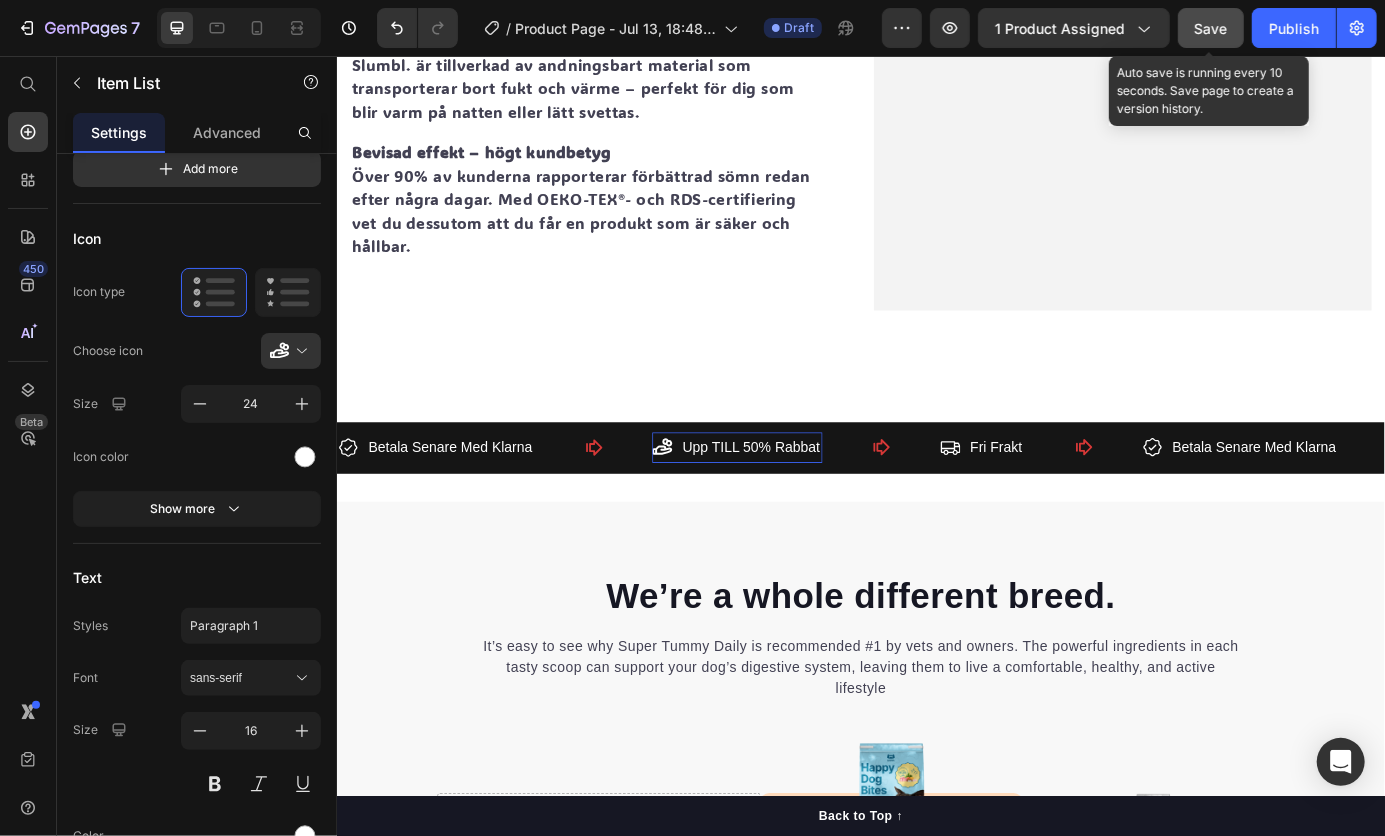 scroll, scrollTop: 0, scrollLeft: 0, axis: both 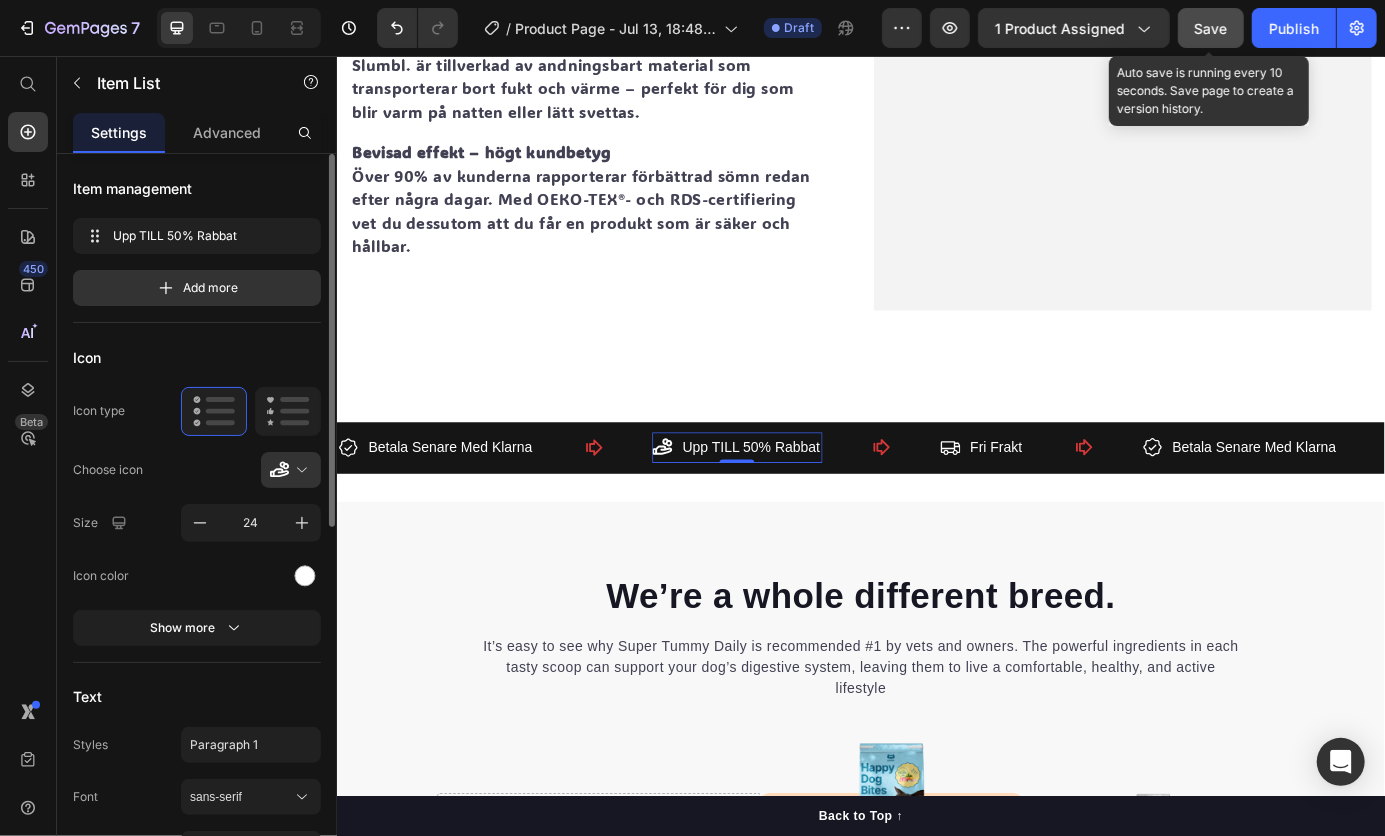 click on "Upp TILL 50% Rabbat" at bounding box center [810, 504] 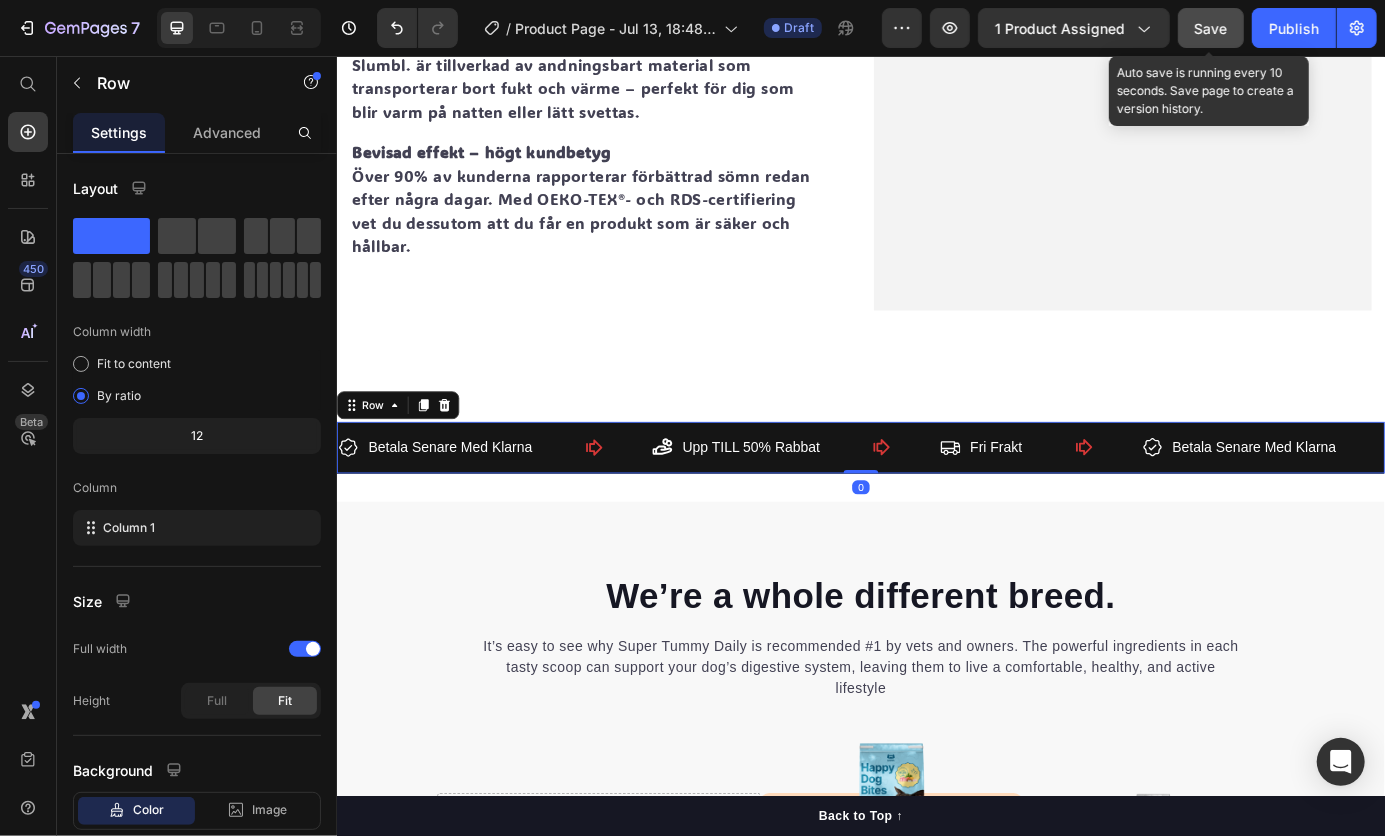 click on "Betala Senare Med Klarna Item List
Upp TILL 50% Rabbat Item List
Fri Frakt Item List
Betala Senare Med Klarna Item List
Upp TILL 50% Rabbat Item List
Fri Frakt Item List
Betala Senare Med Klarna Item List
Upp TILL 50% Rabbat Item List
Fri Frakt Item List
Betala Senare Med Klarna Item List
Upp TILL 50% Rabbat Item List
Fri Frakt Item List
Betala Senare Med Klarna Item List
Upp TILL 50% Rabbat Item List
Fri Frakt Item List
Betala Senare Med Klarna Item List
Upp TILL 50% Rabbat Item List Row" at bounding box center (936, 504) 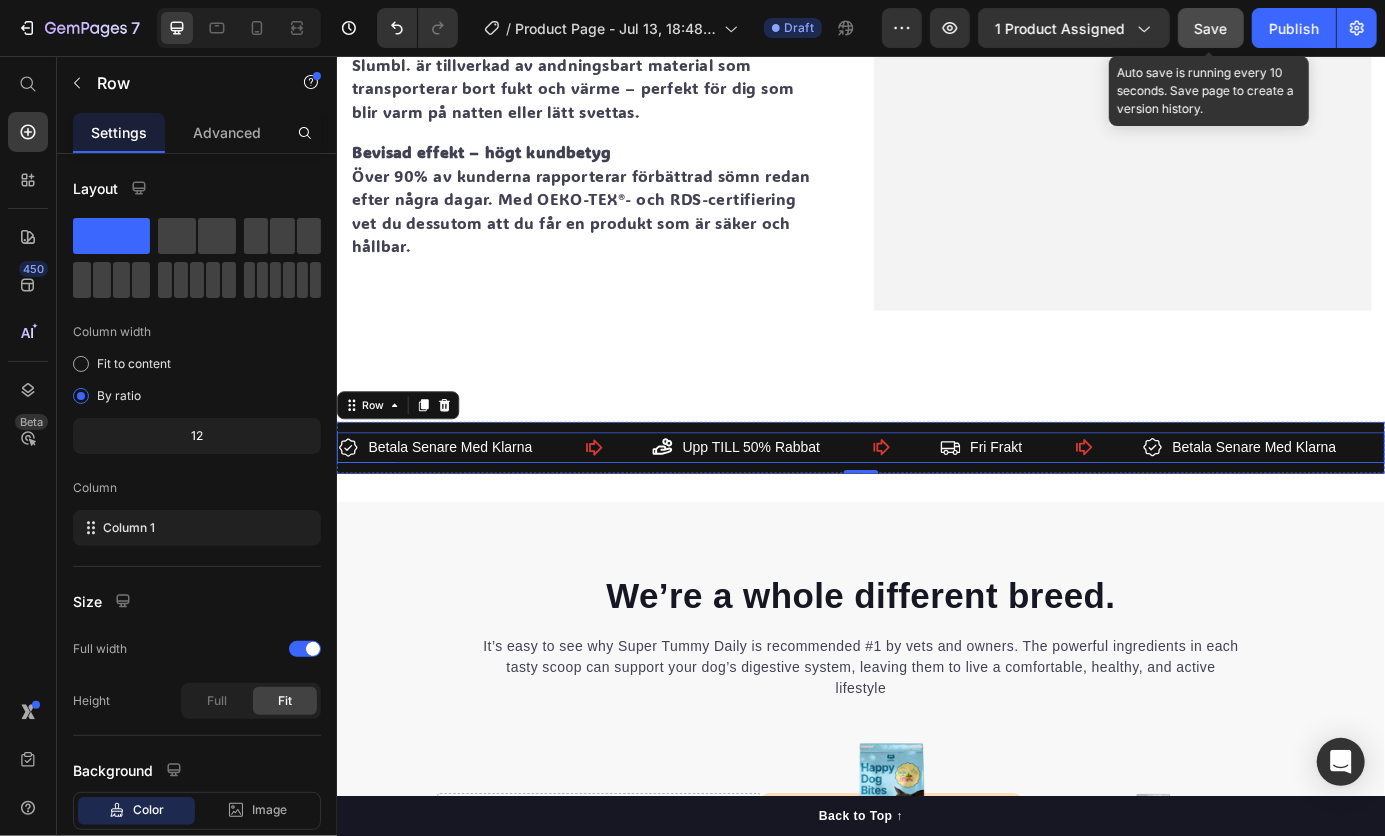 click on "Betala Senare Med Klarna Item List" at bounding box center [517, 504] 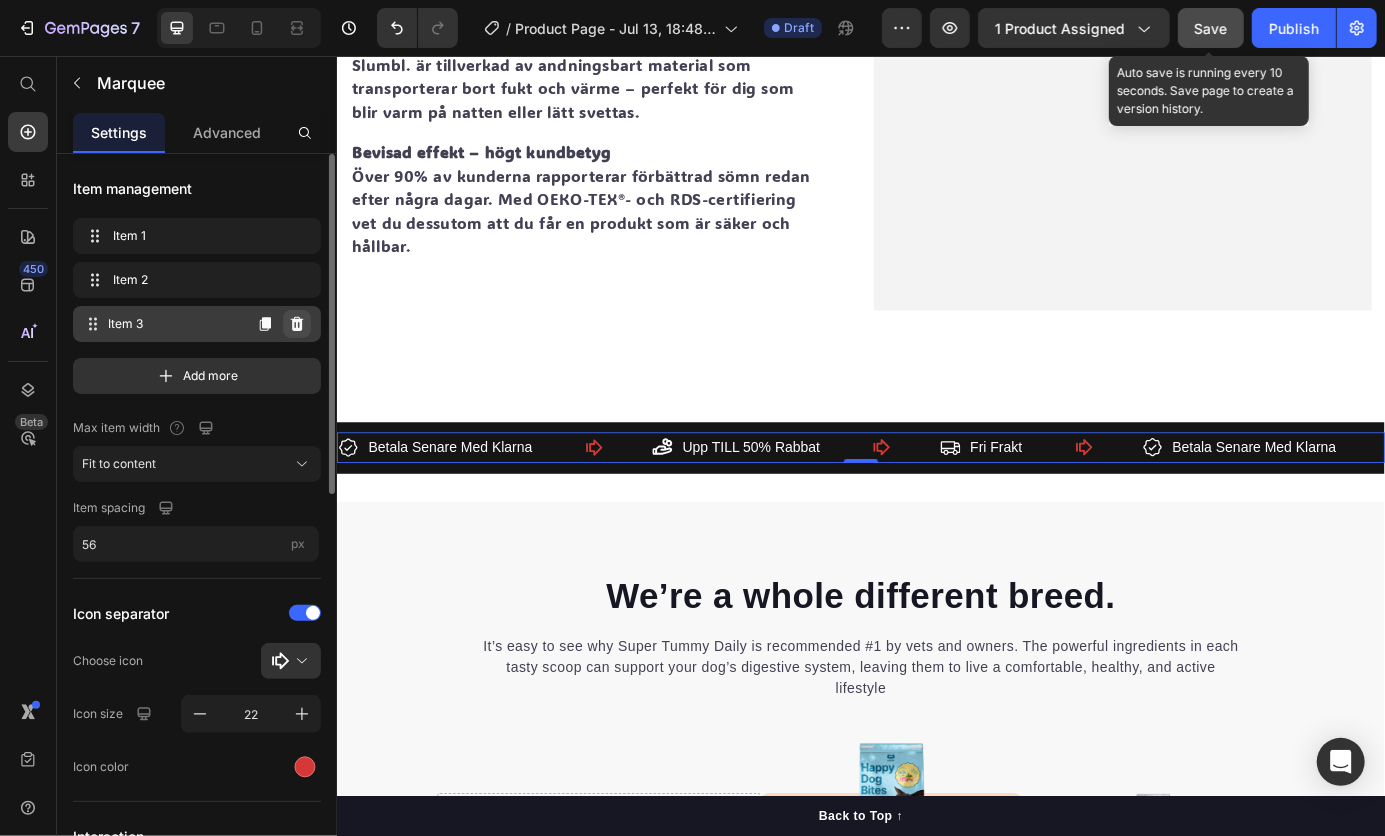 click 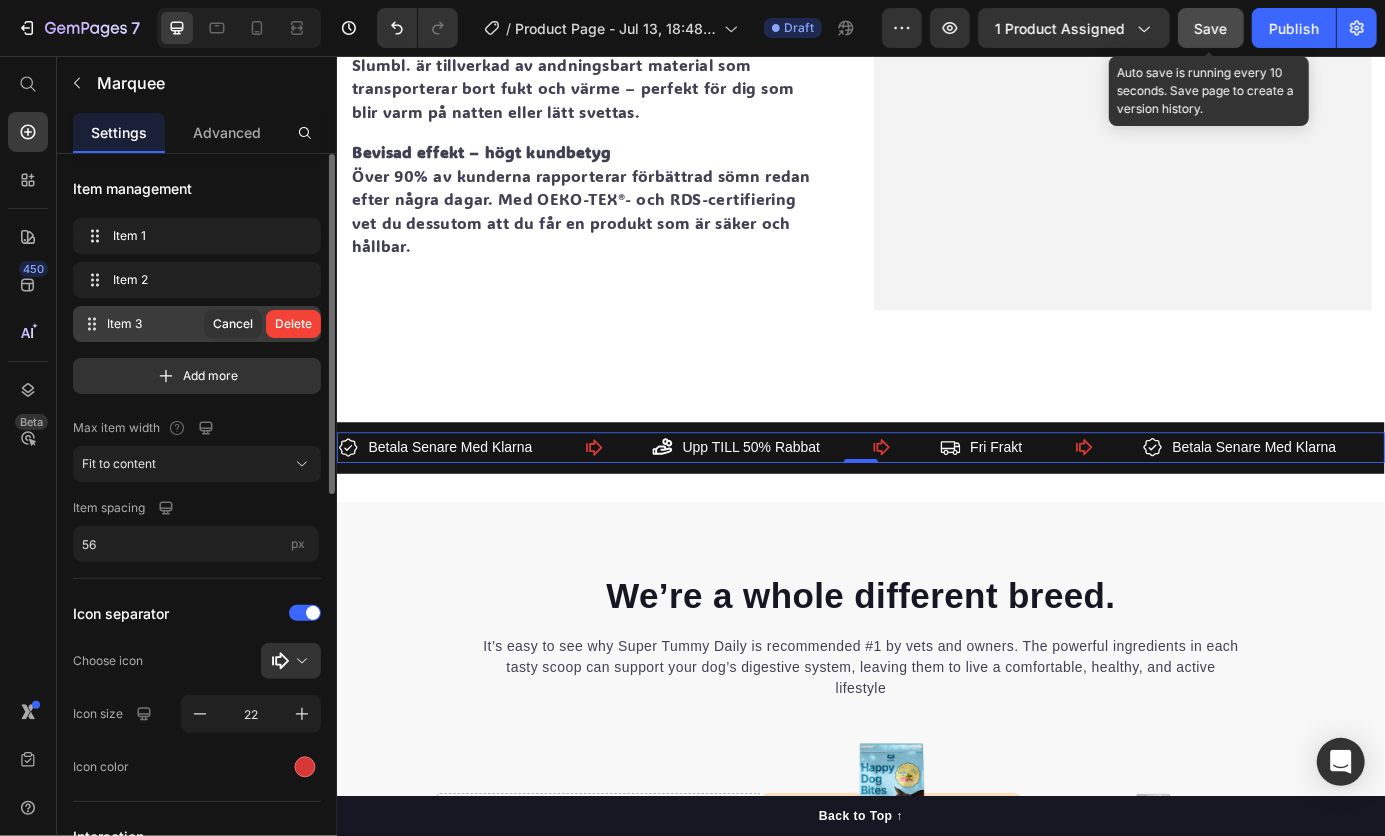 click on "Delete" at bounding box center [293, 324] 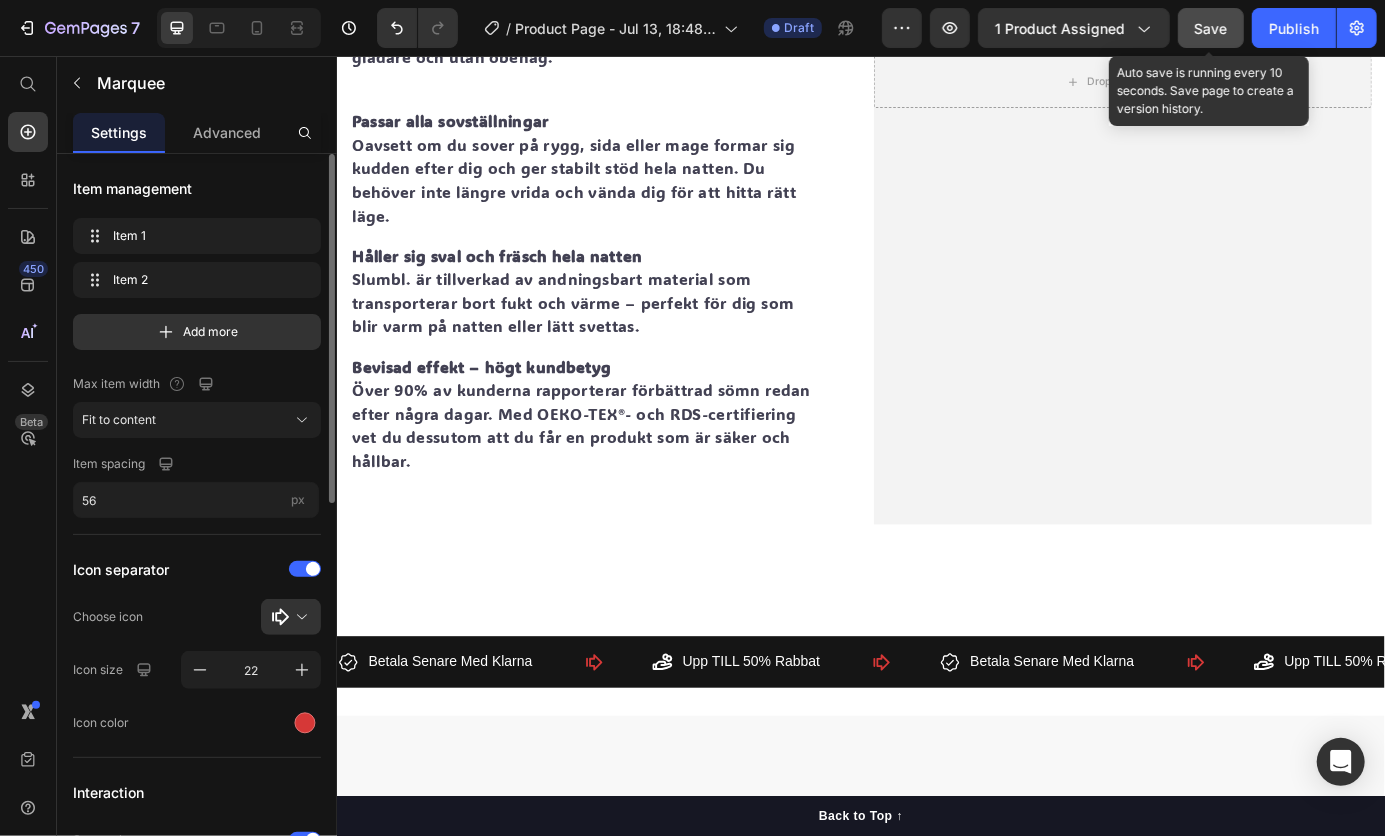 scroll, scrollTop: 3478, scrollLeft: 0, axis: vertical 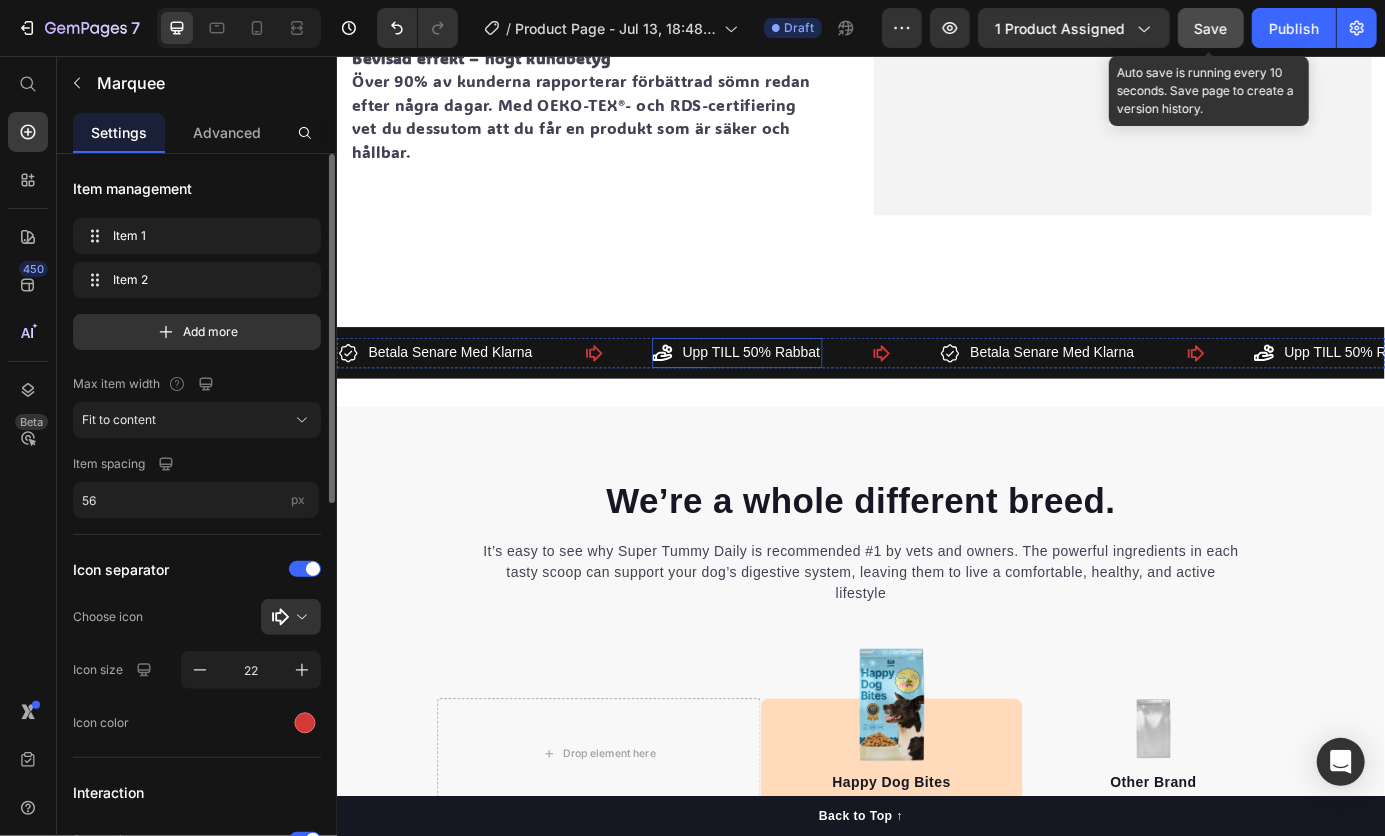 click on "Upp TILL 50% Rabbat" at bounding box center (810, 395) 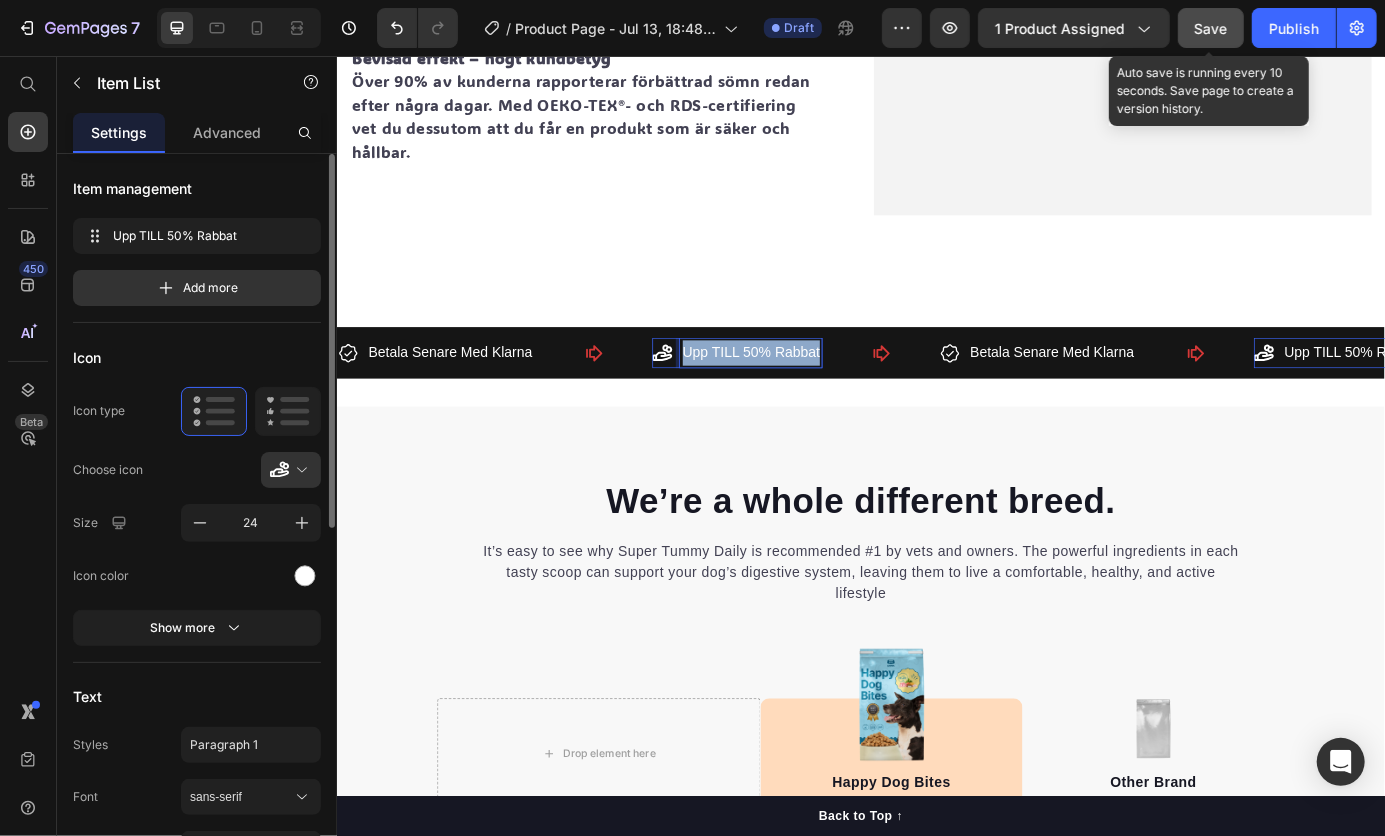 click on "Upp TILL 50% Rabbat" at bounding box center (810, 395) 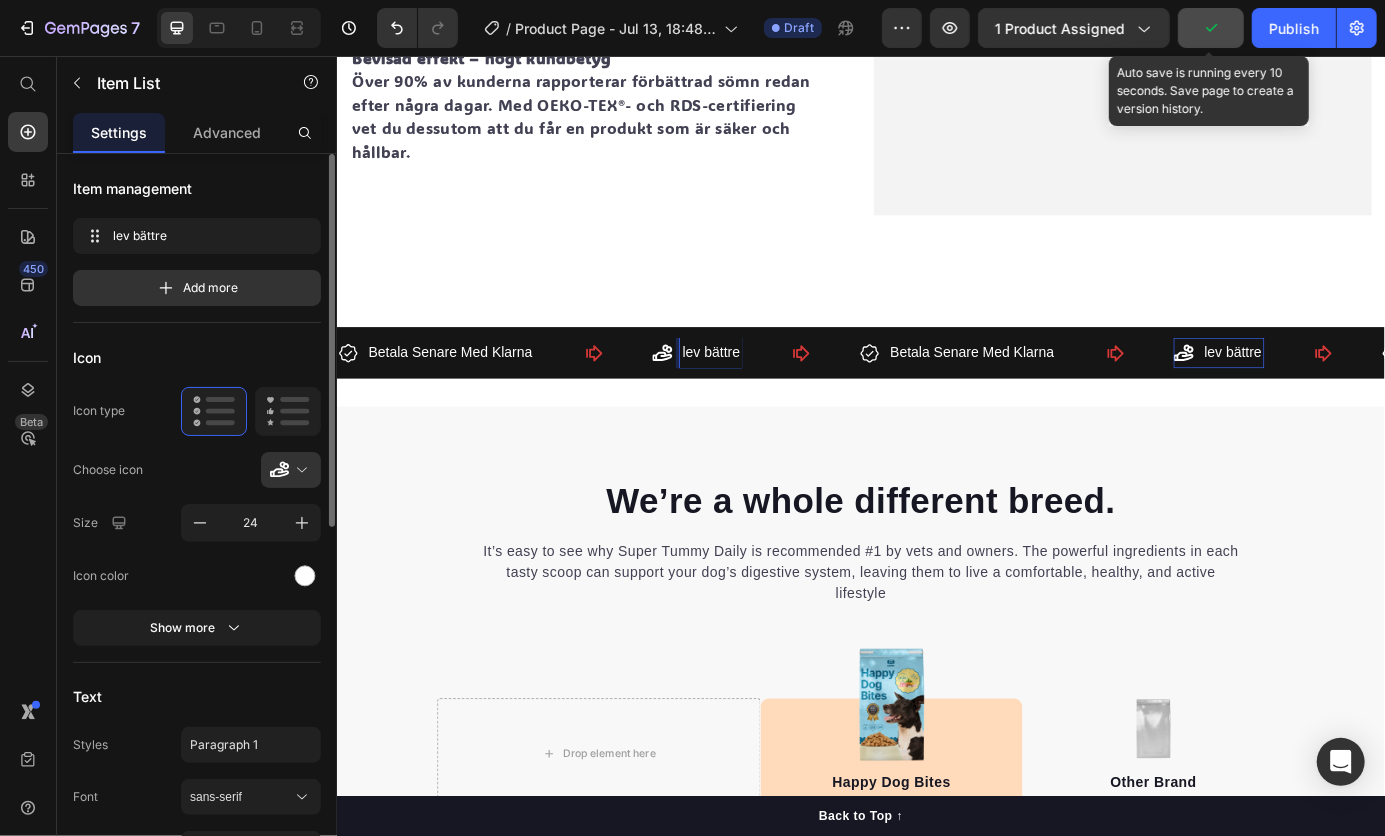 click 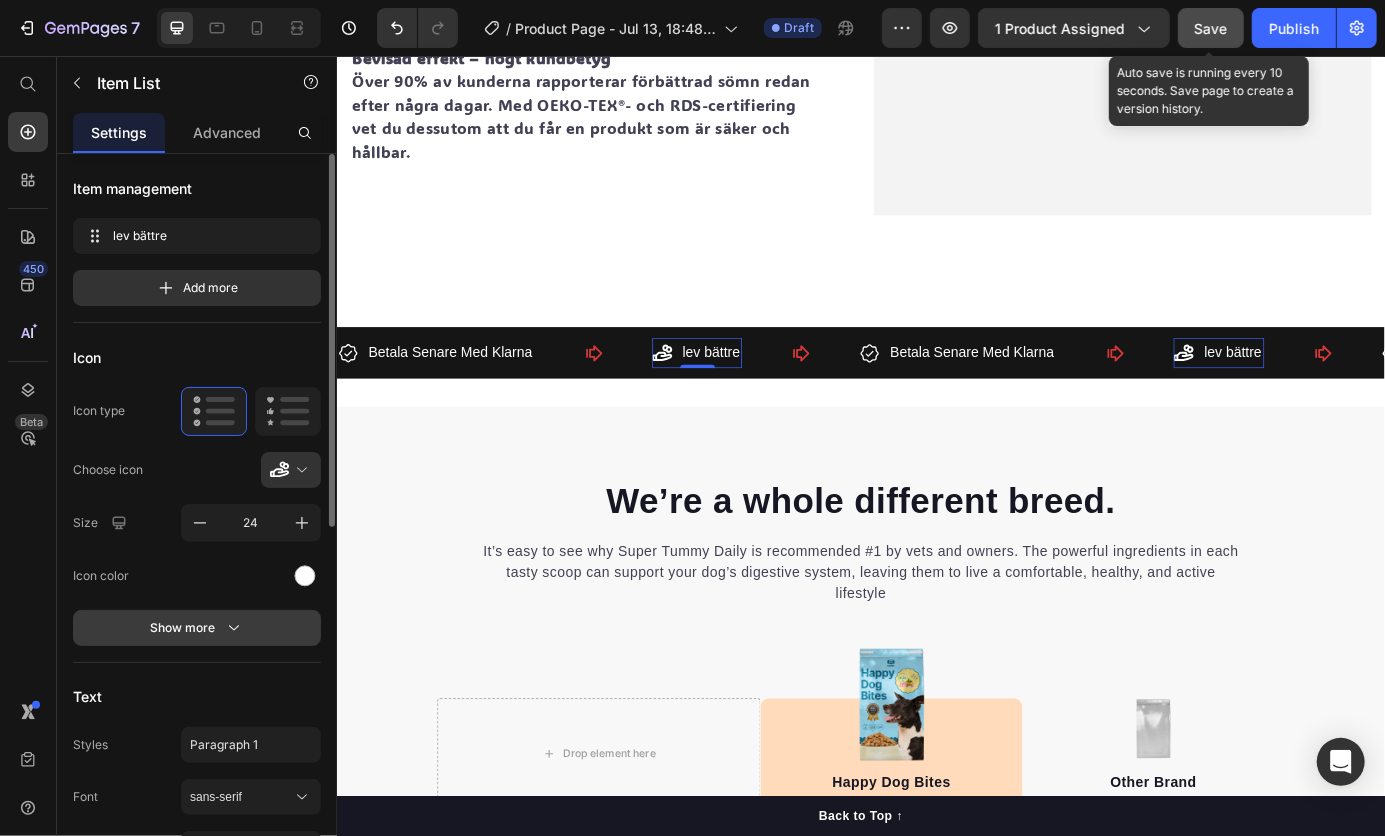 click on "Show more" at bounding box center [197, 628] 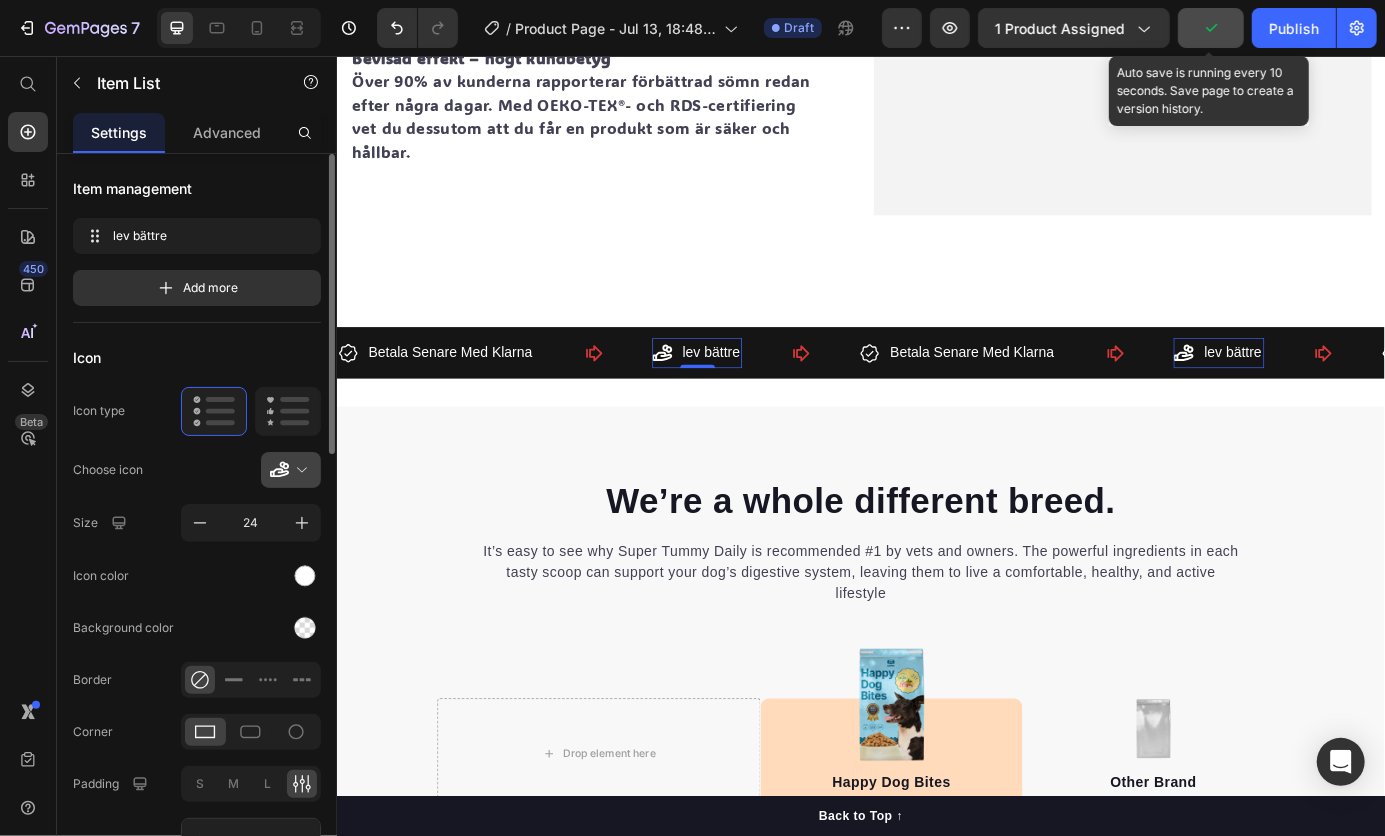 click at bounding box center (299, 470) 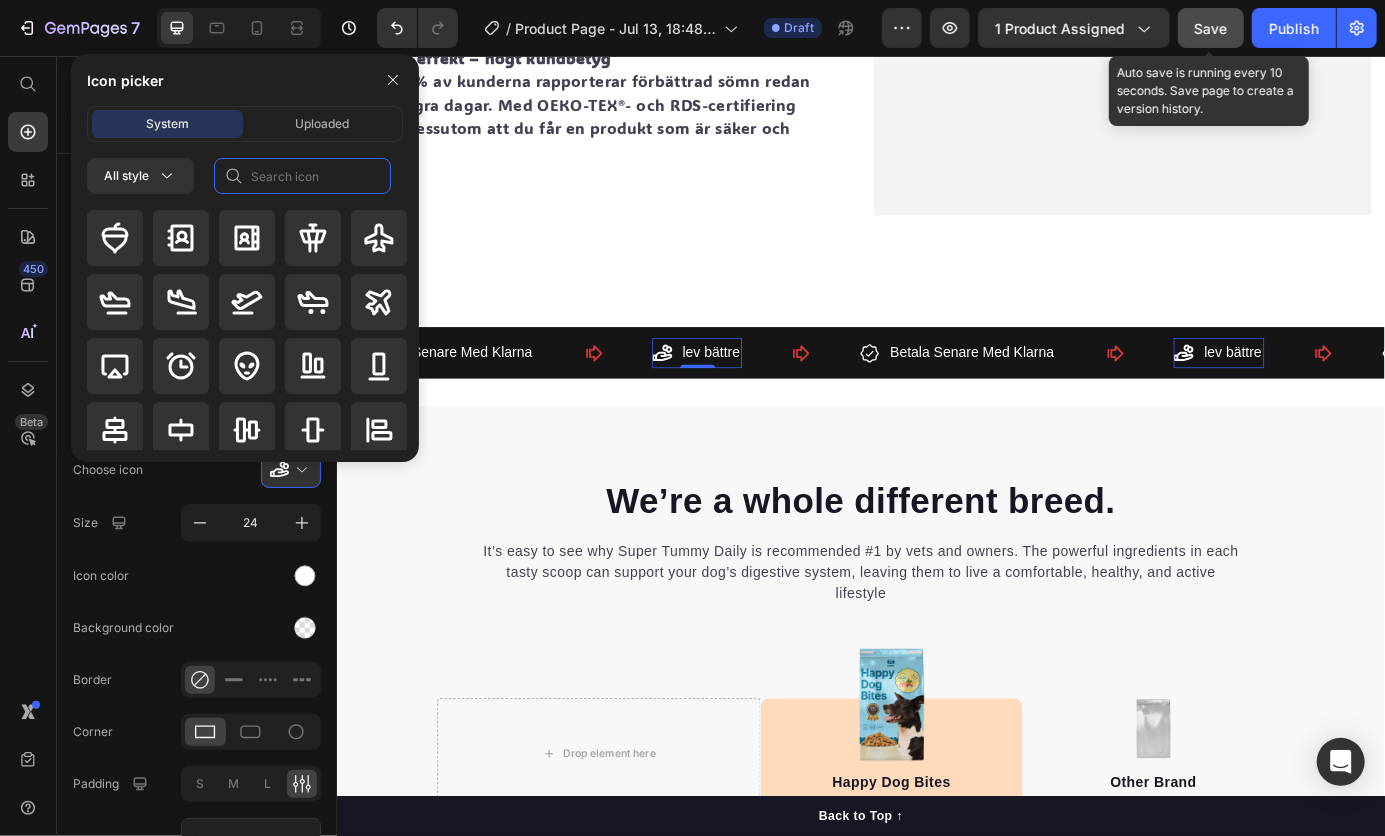 click 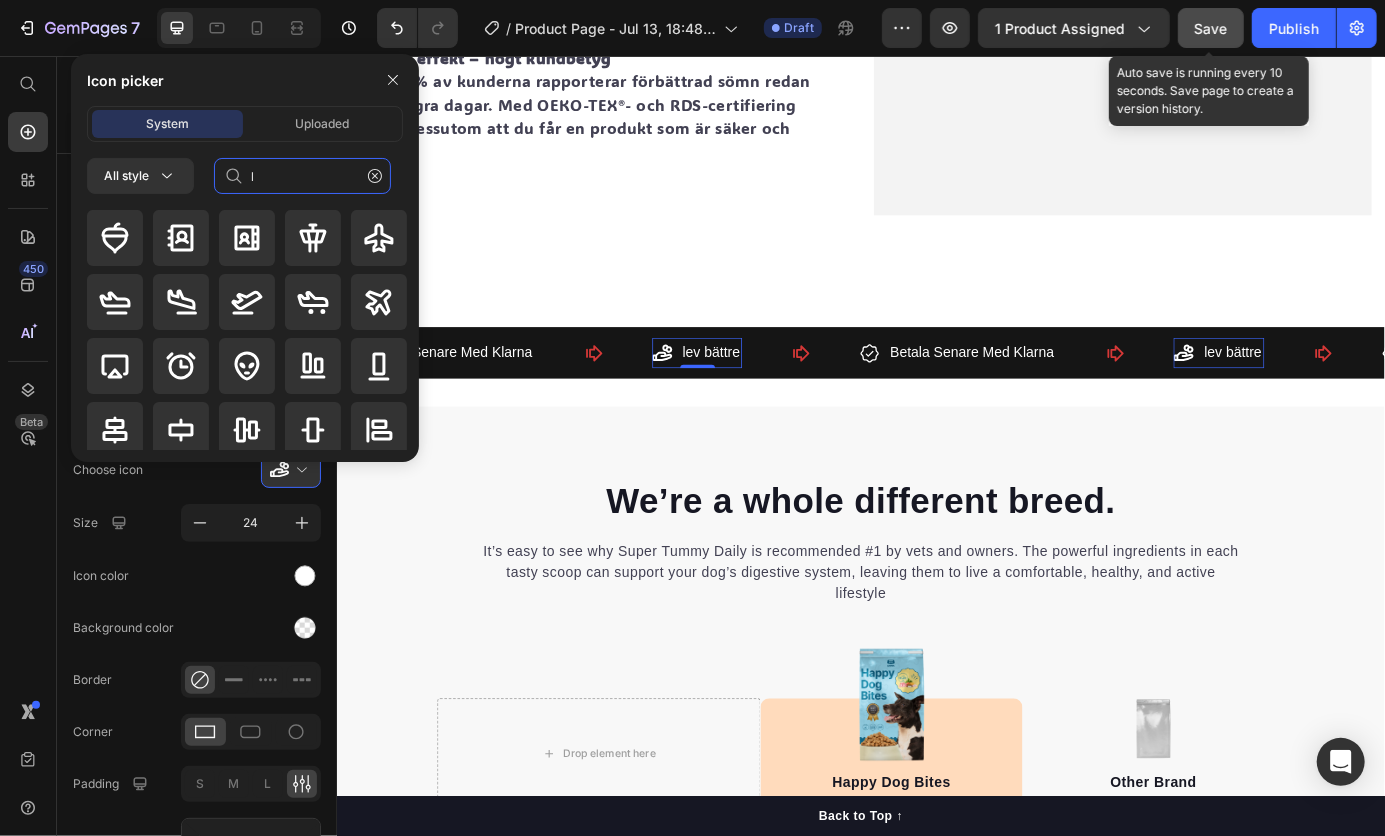 type on "l" 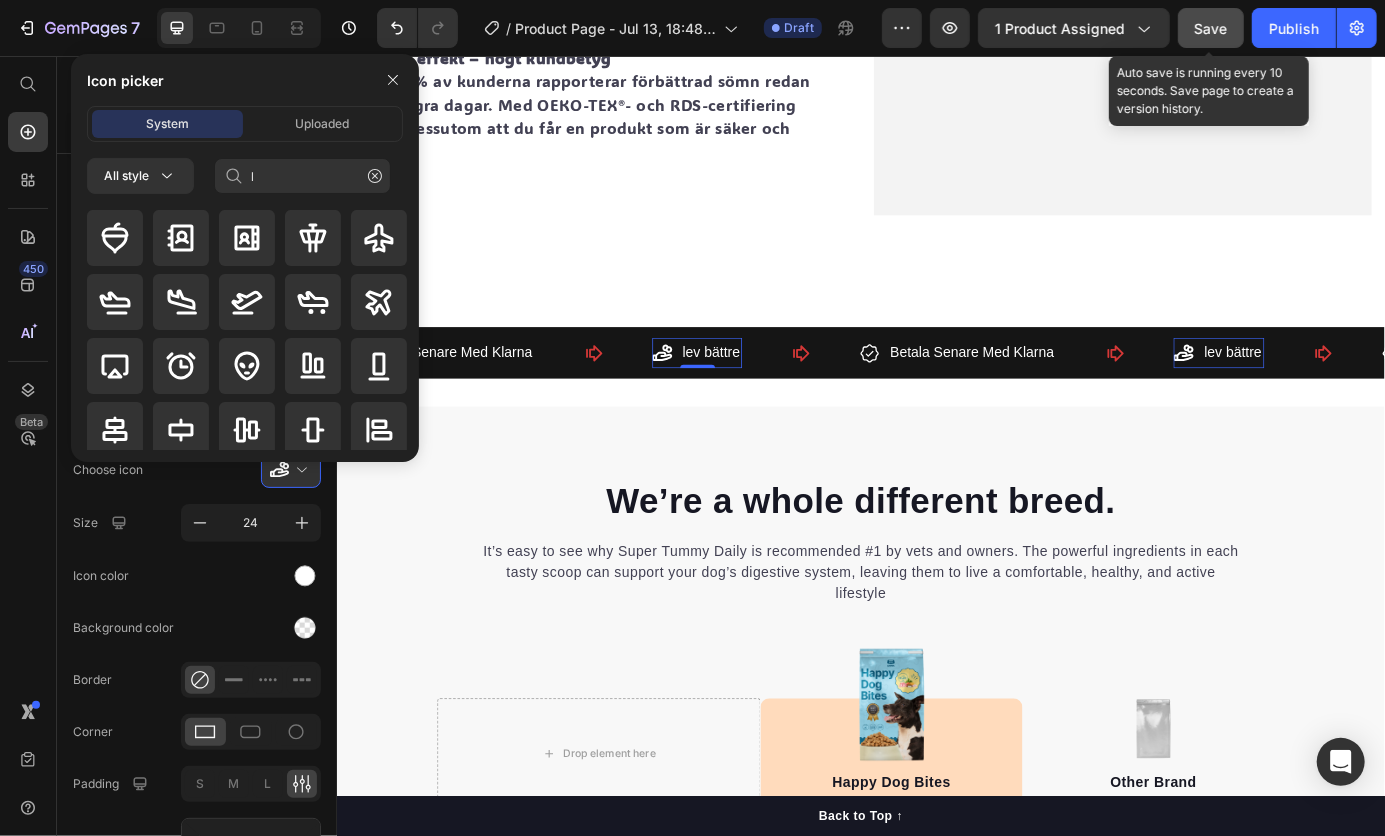 click at bounding box center (393, 80) 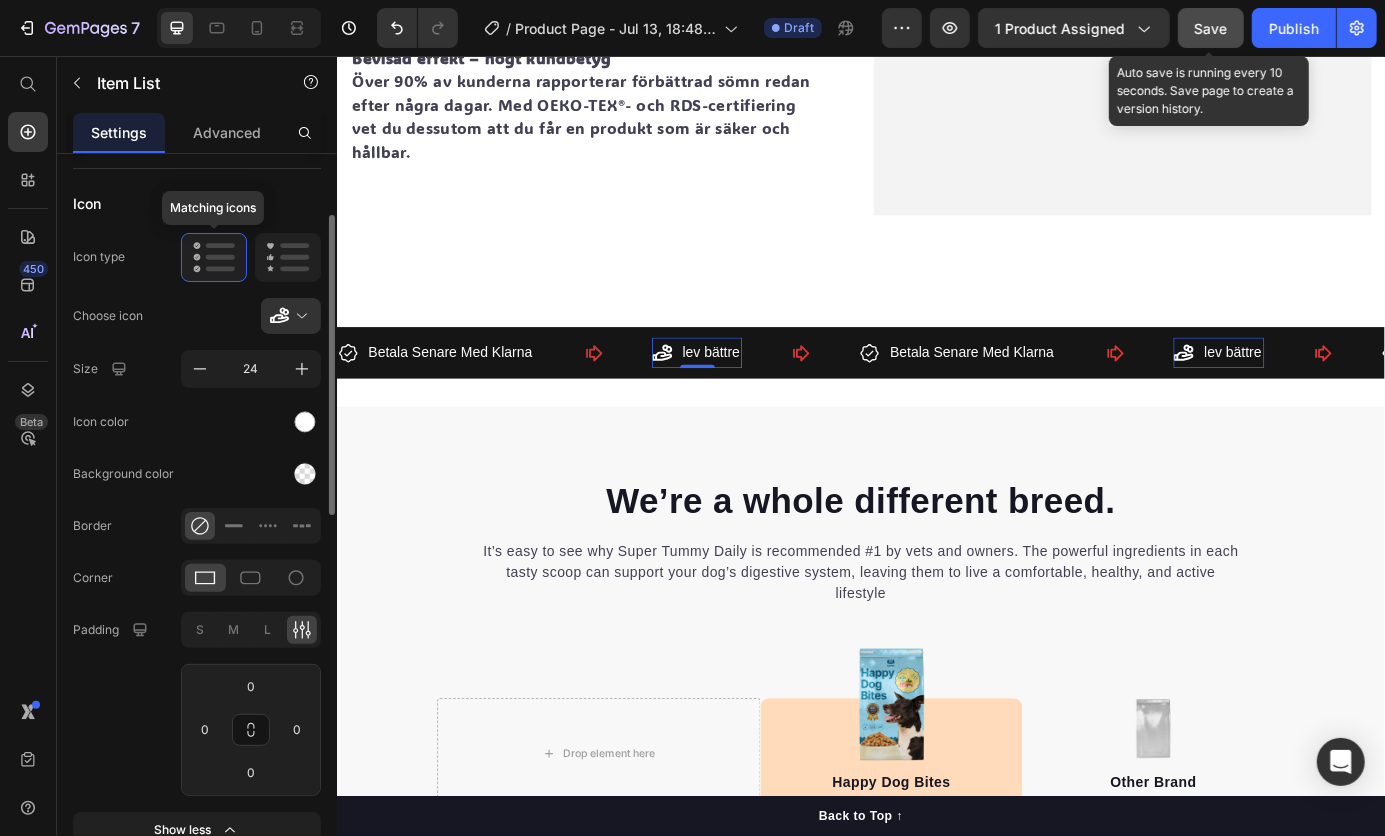 scroll, scrollTop: 0, scrollLeft: 0, axis: both 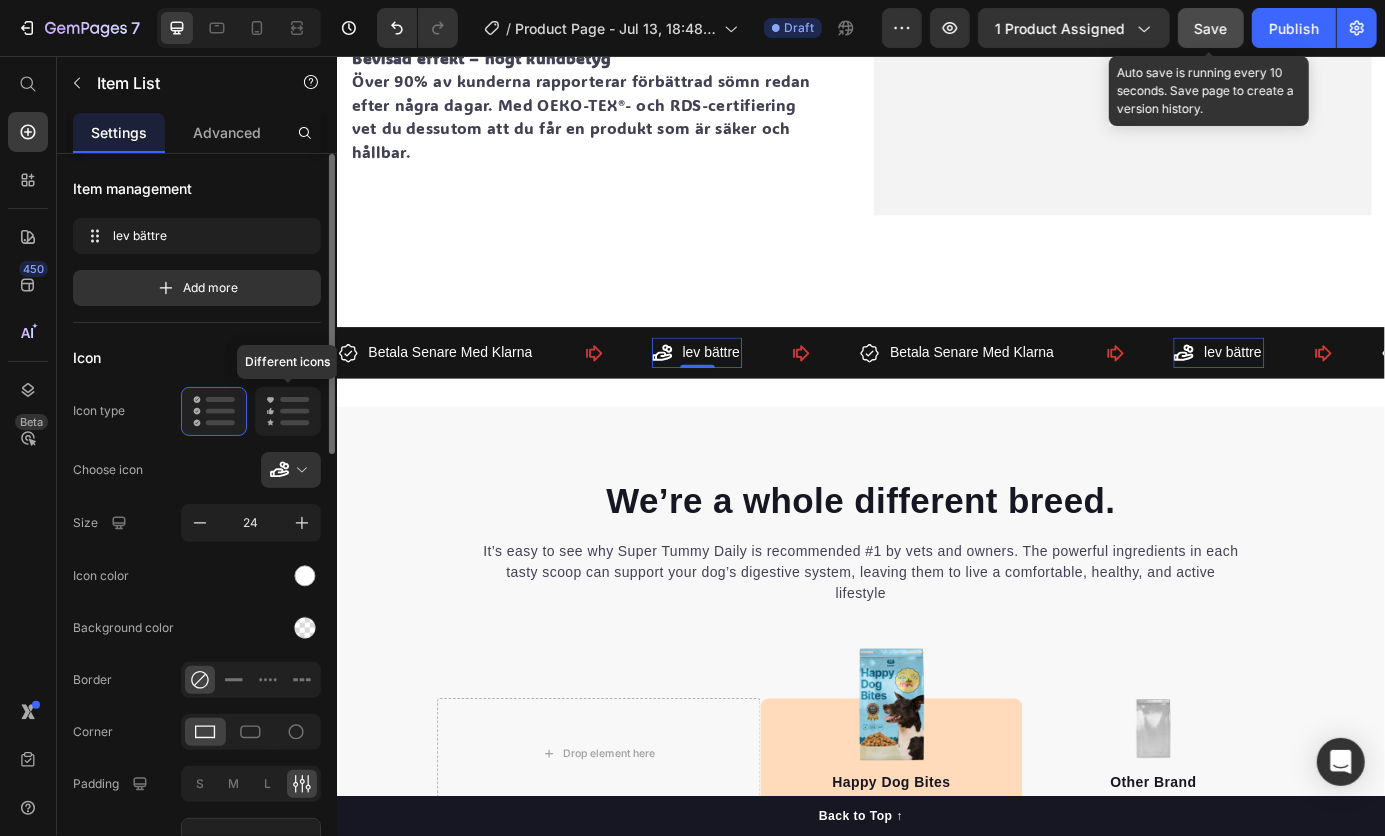 click 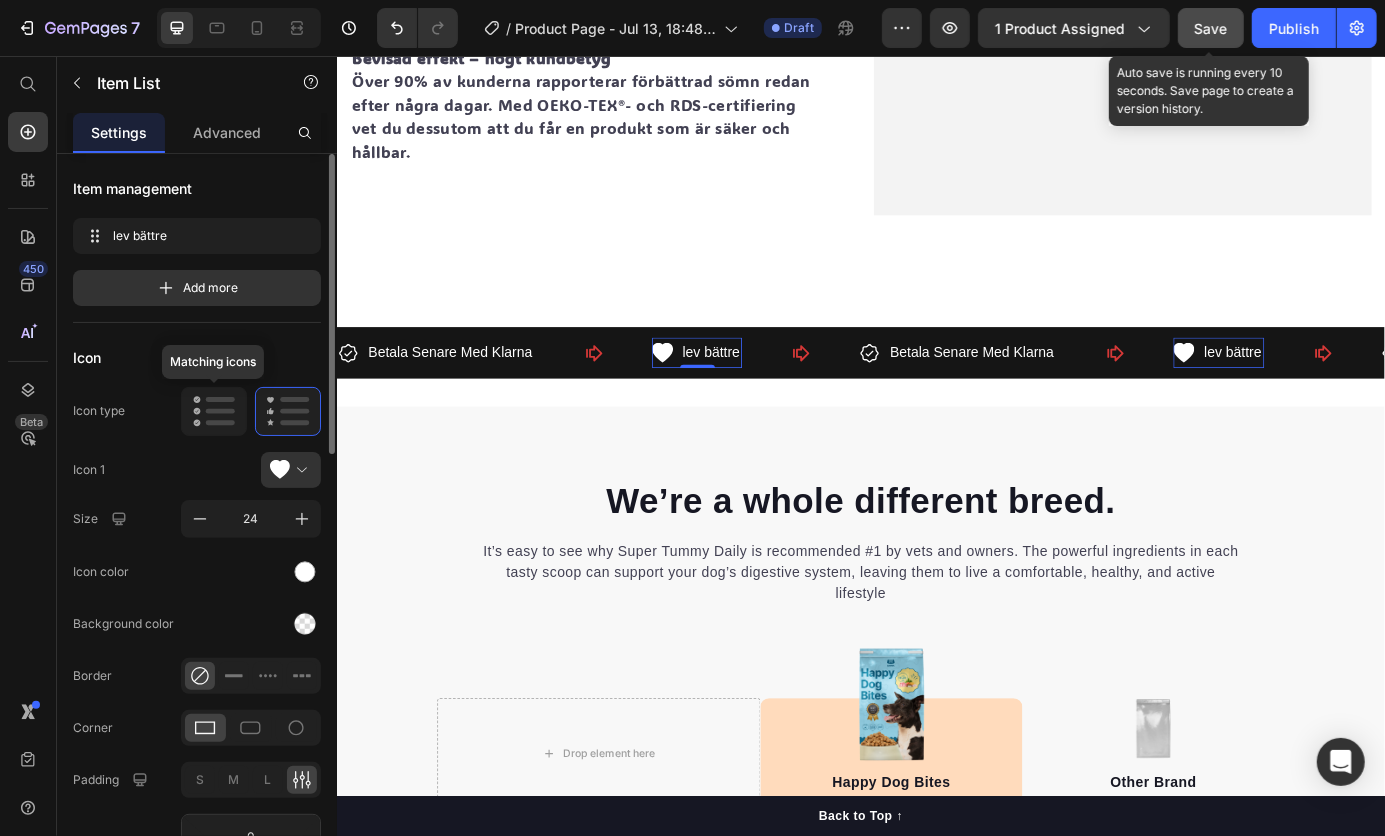 click 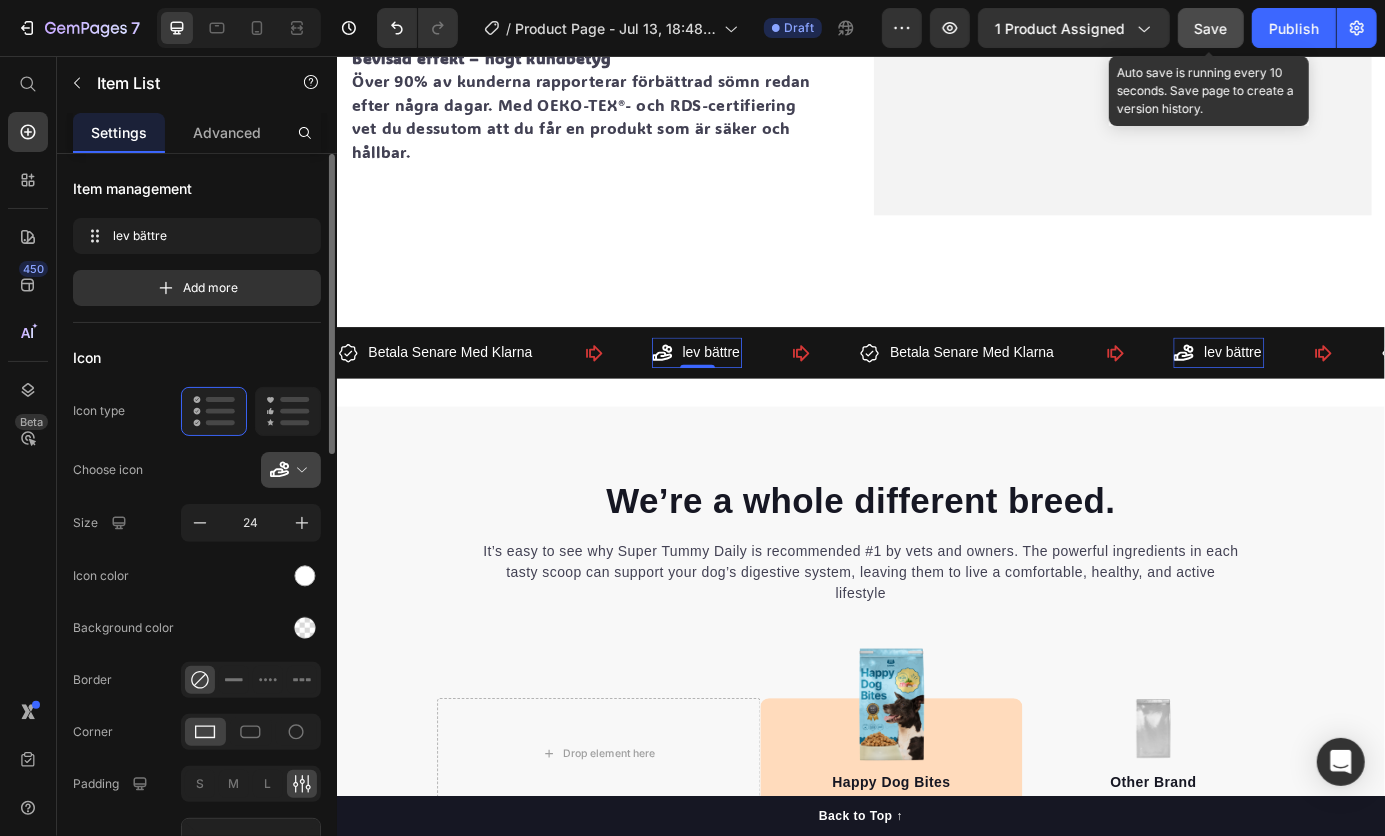 click at bounding box center [299, 470] 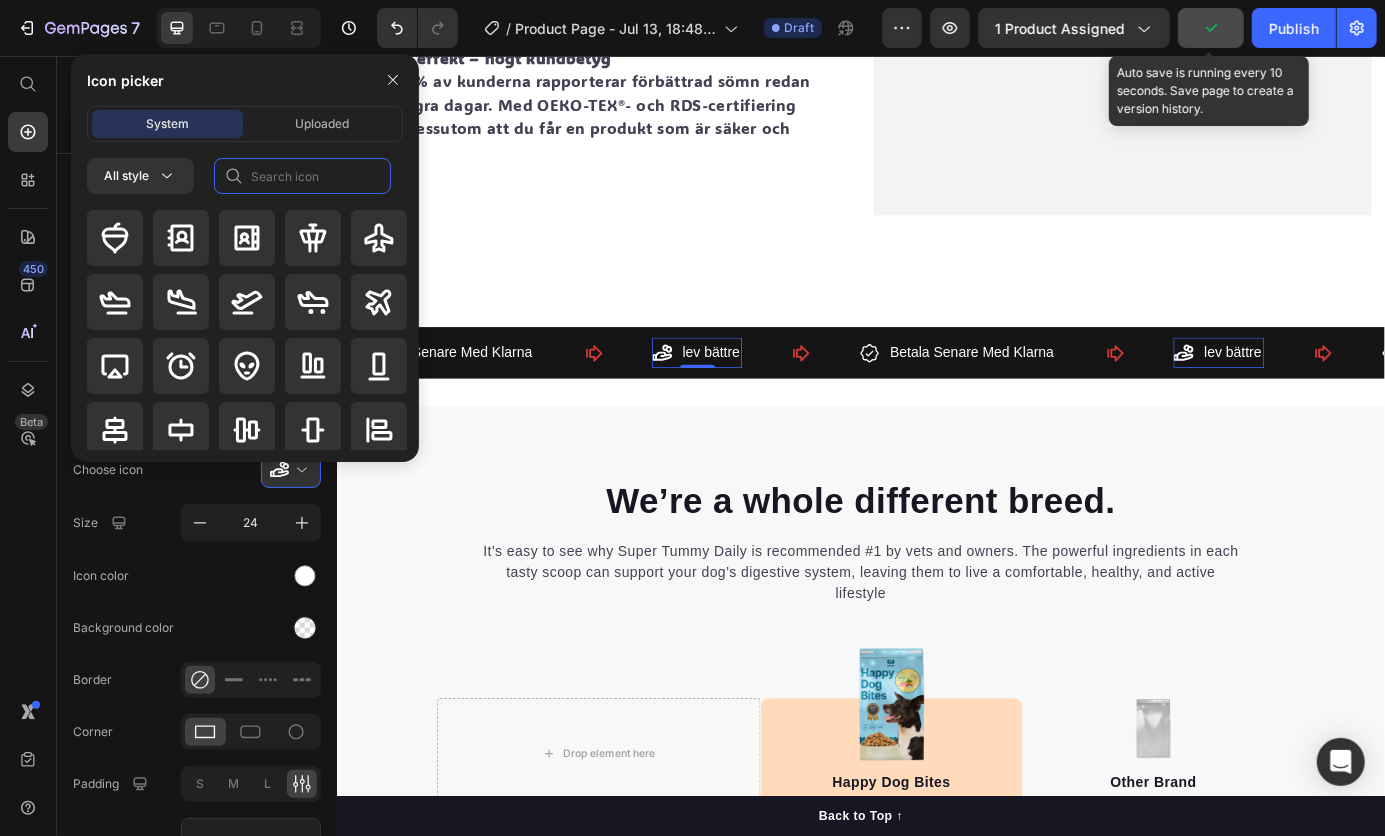 click 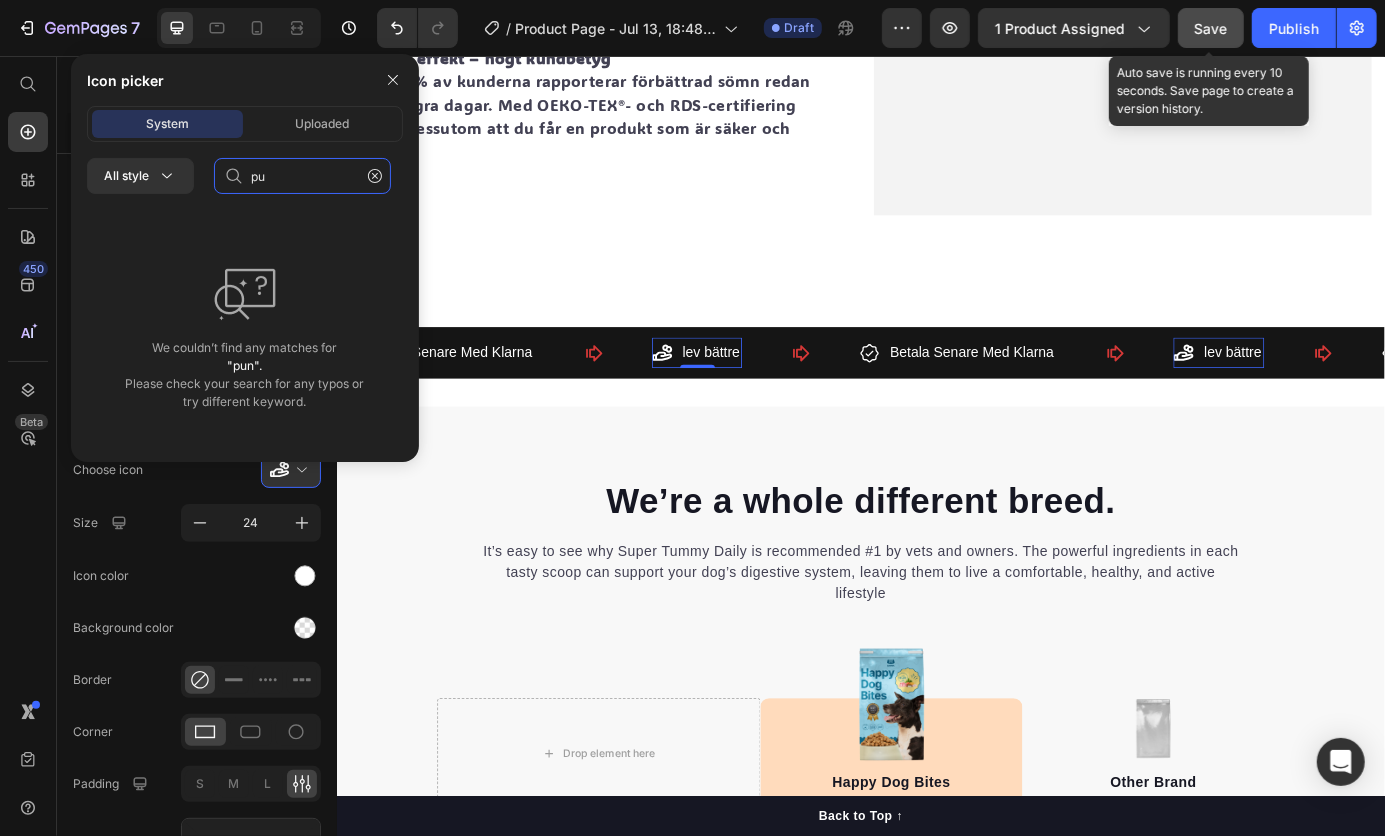 type on "p" 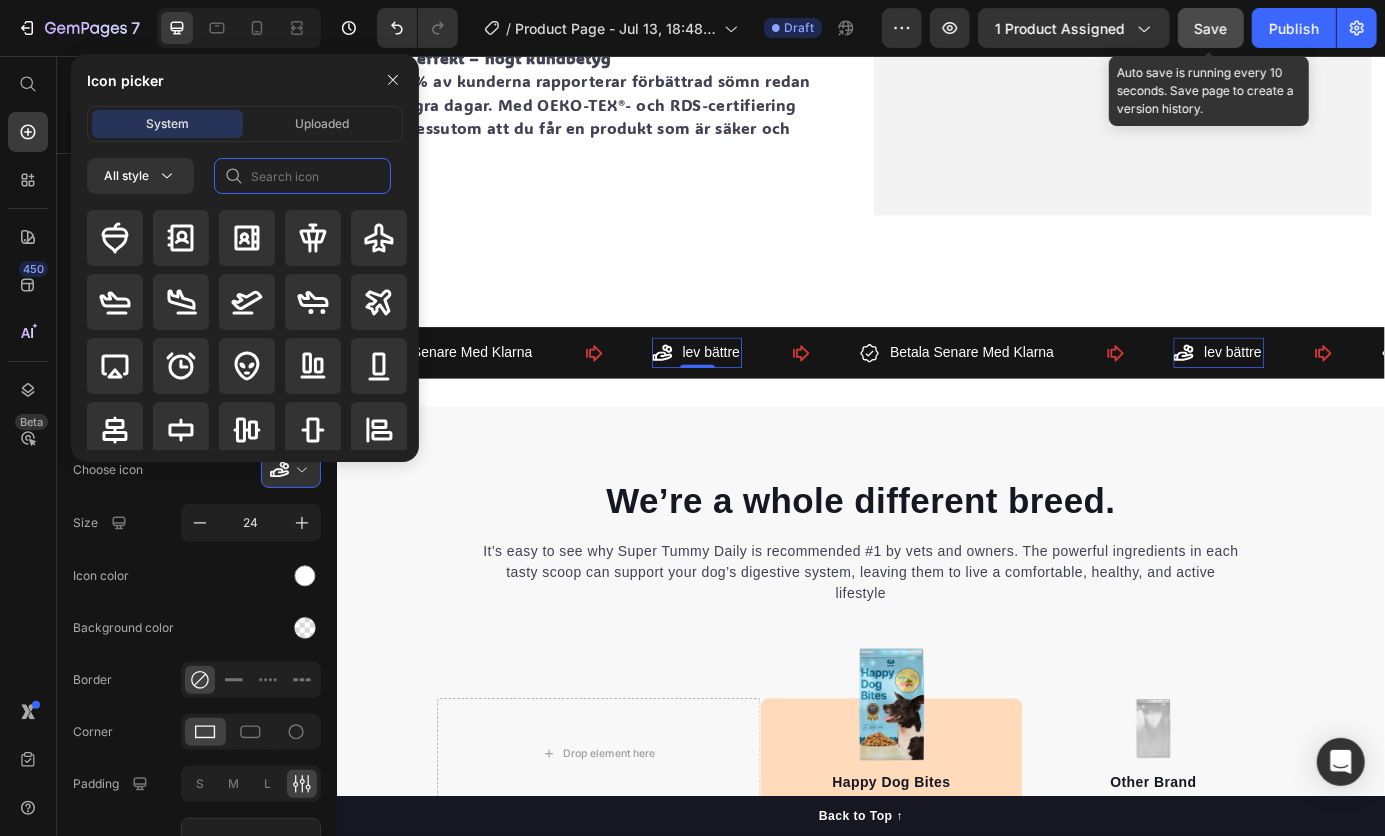 type on "." 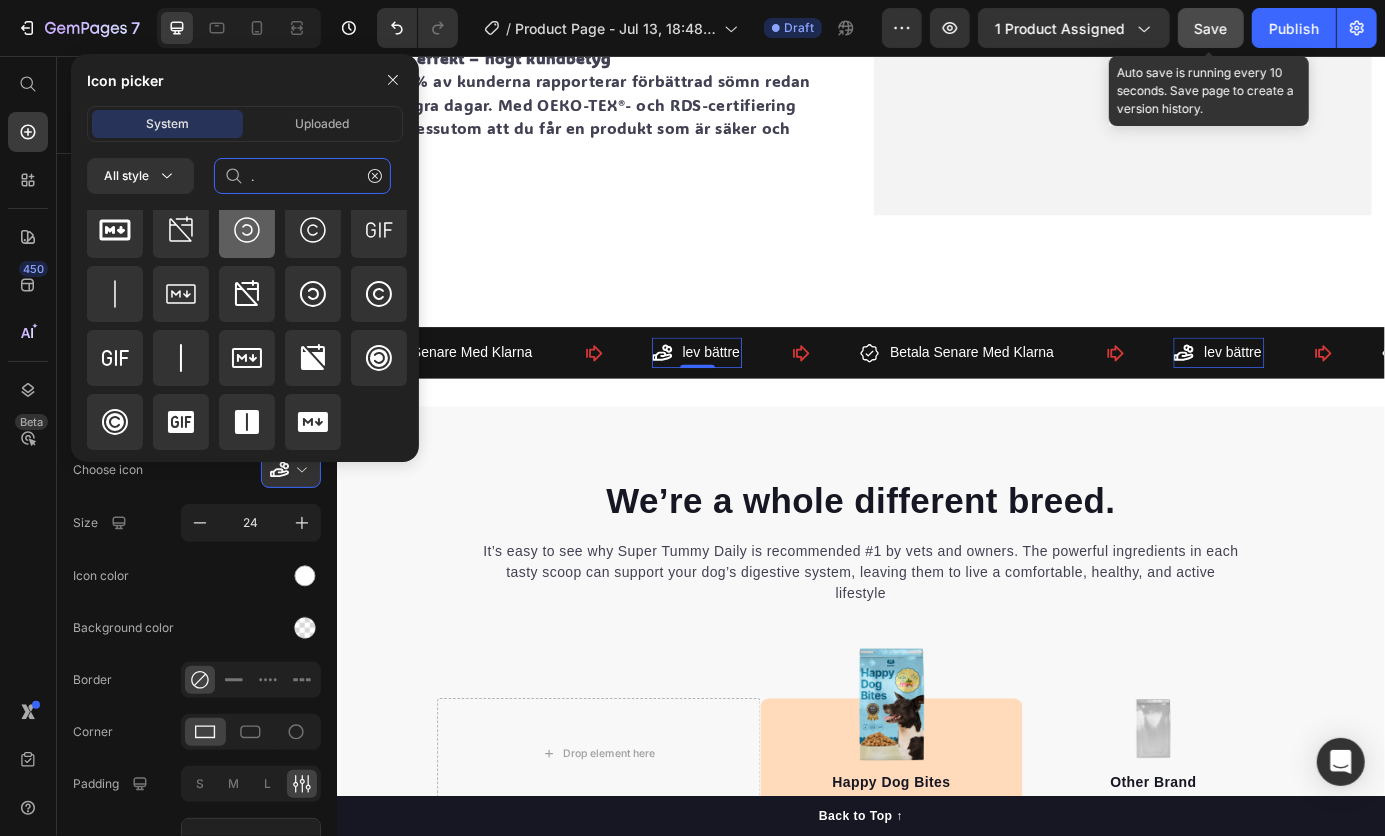 scroll, scrollTop: 0, scrollLeft: 0, axis: both 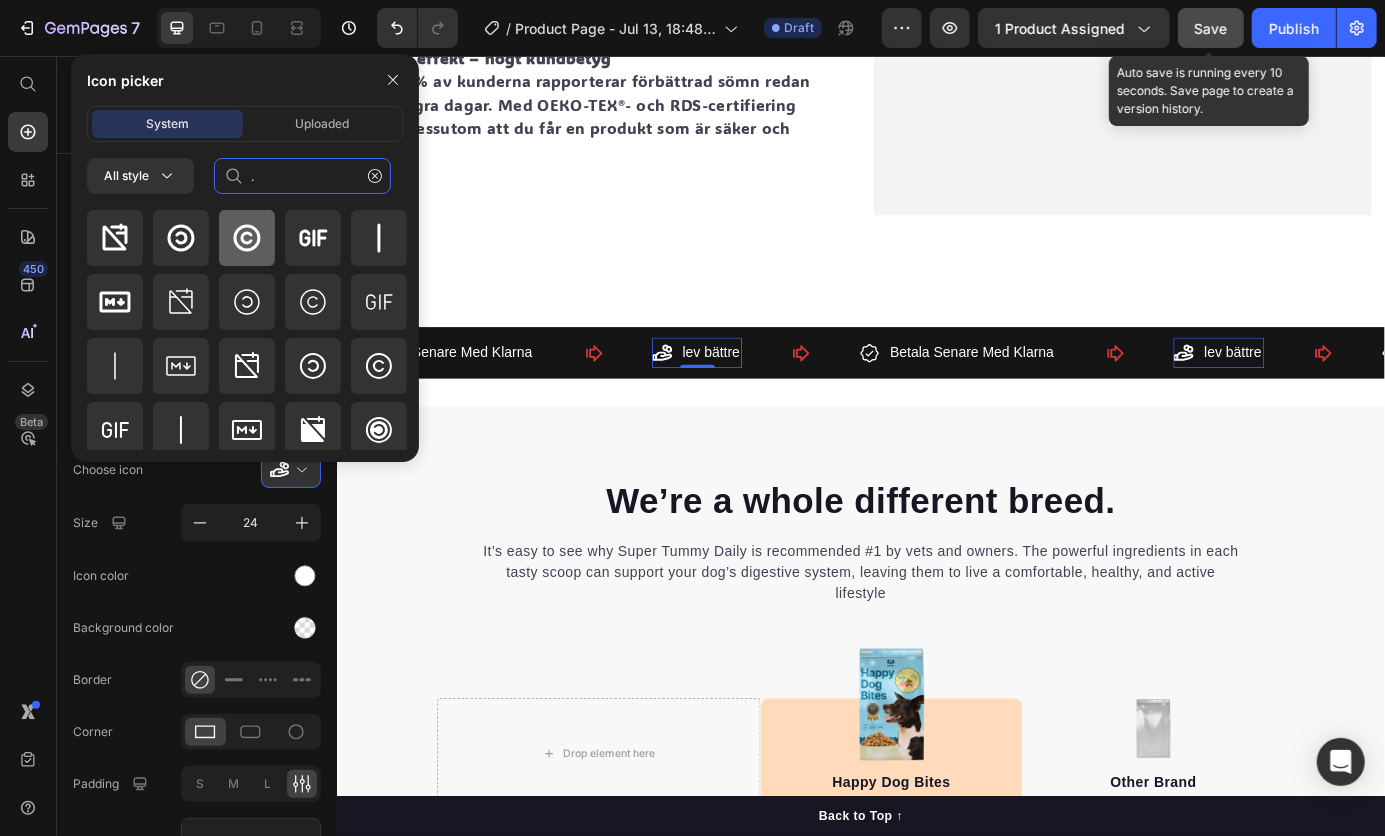 type 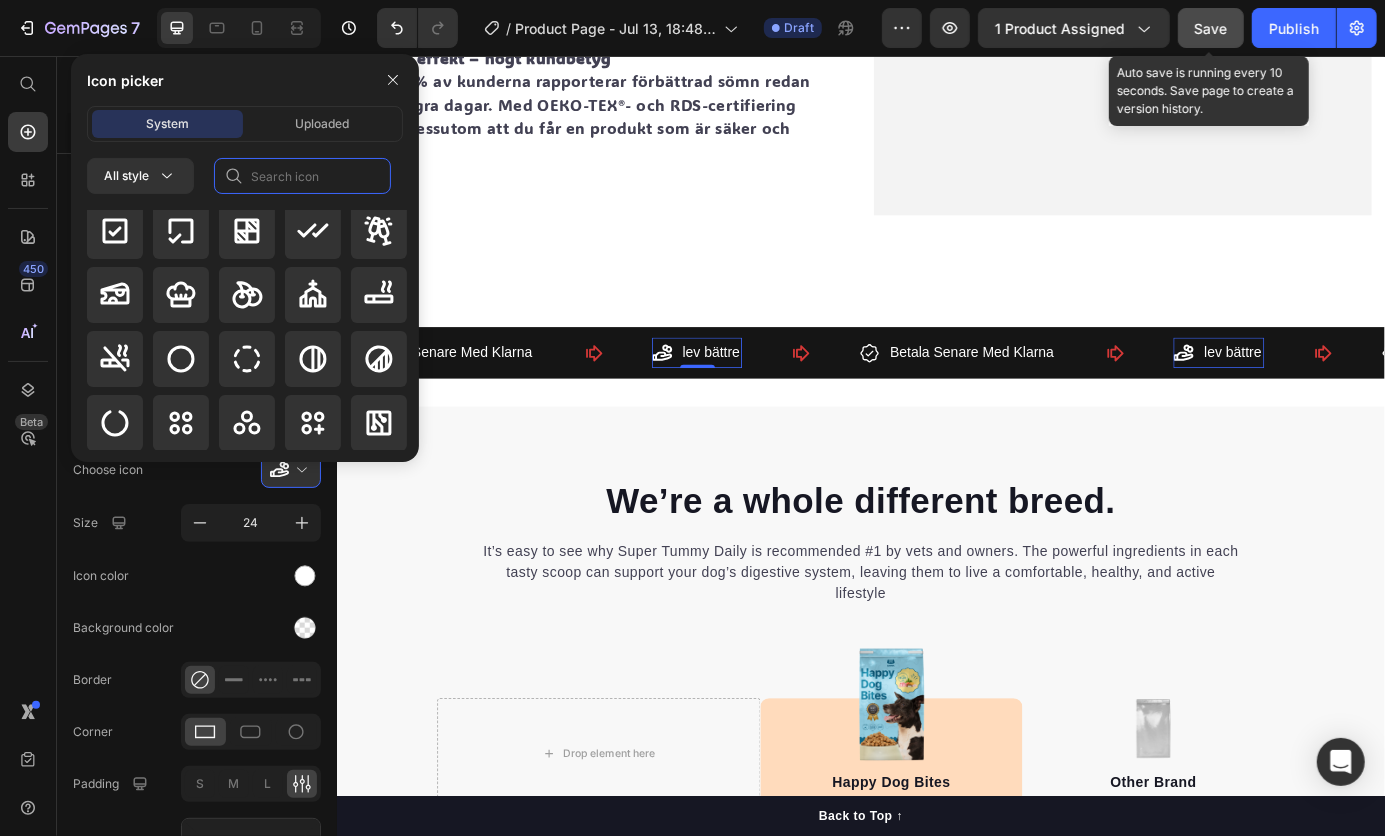 scroll, scrollTop: 4120, scrollLeft: 0, axis: vertical 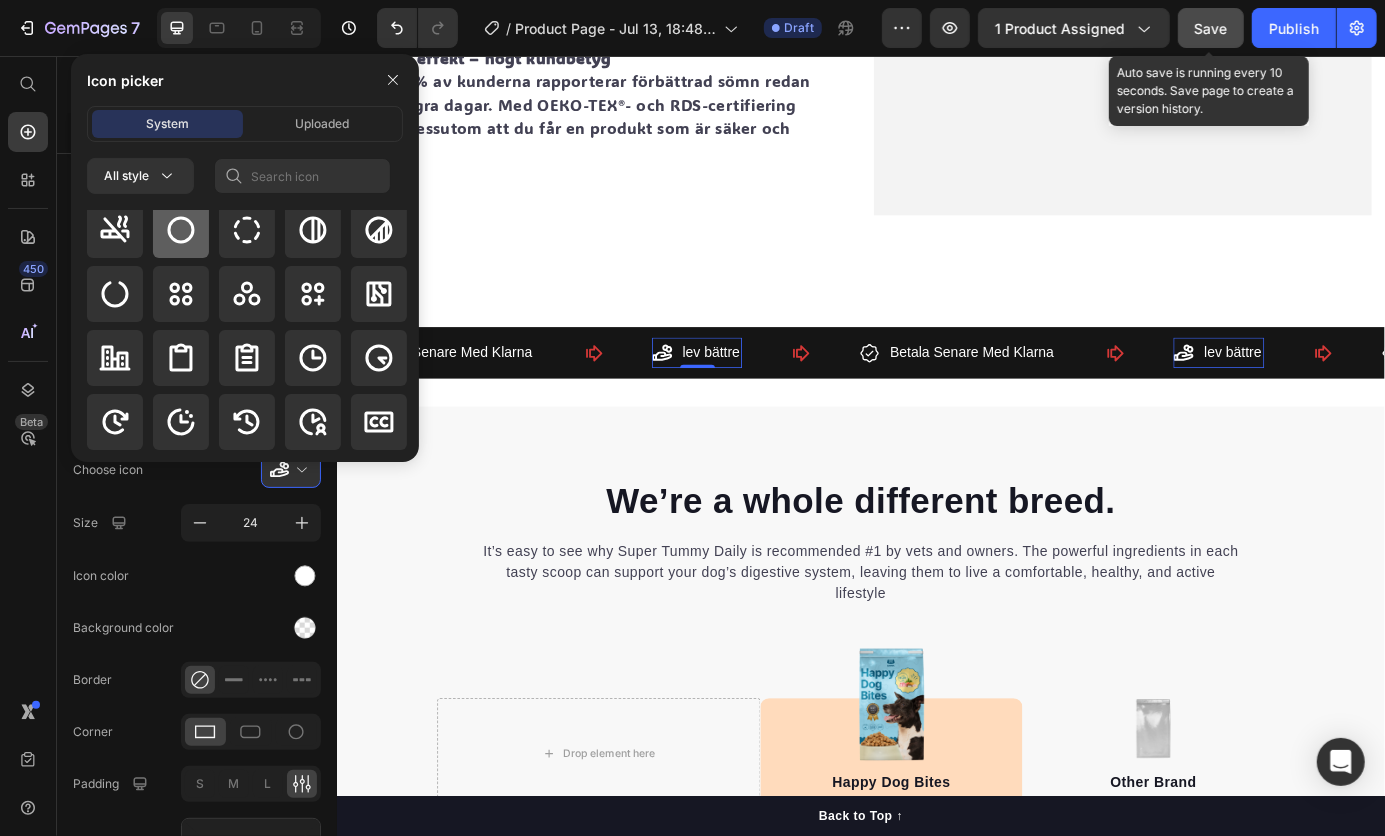 click 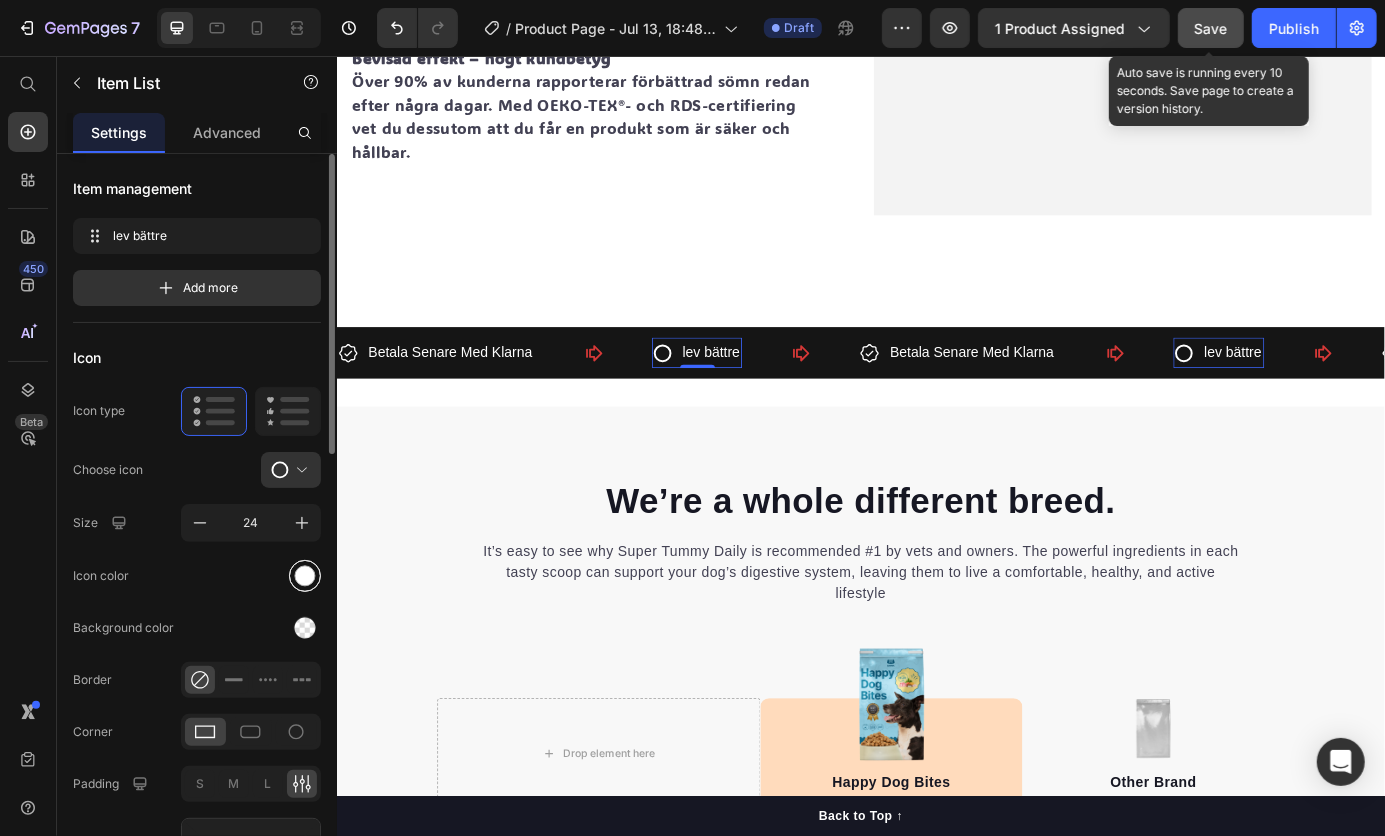 click at bounding box center [305, 576] 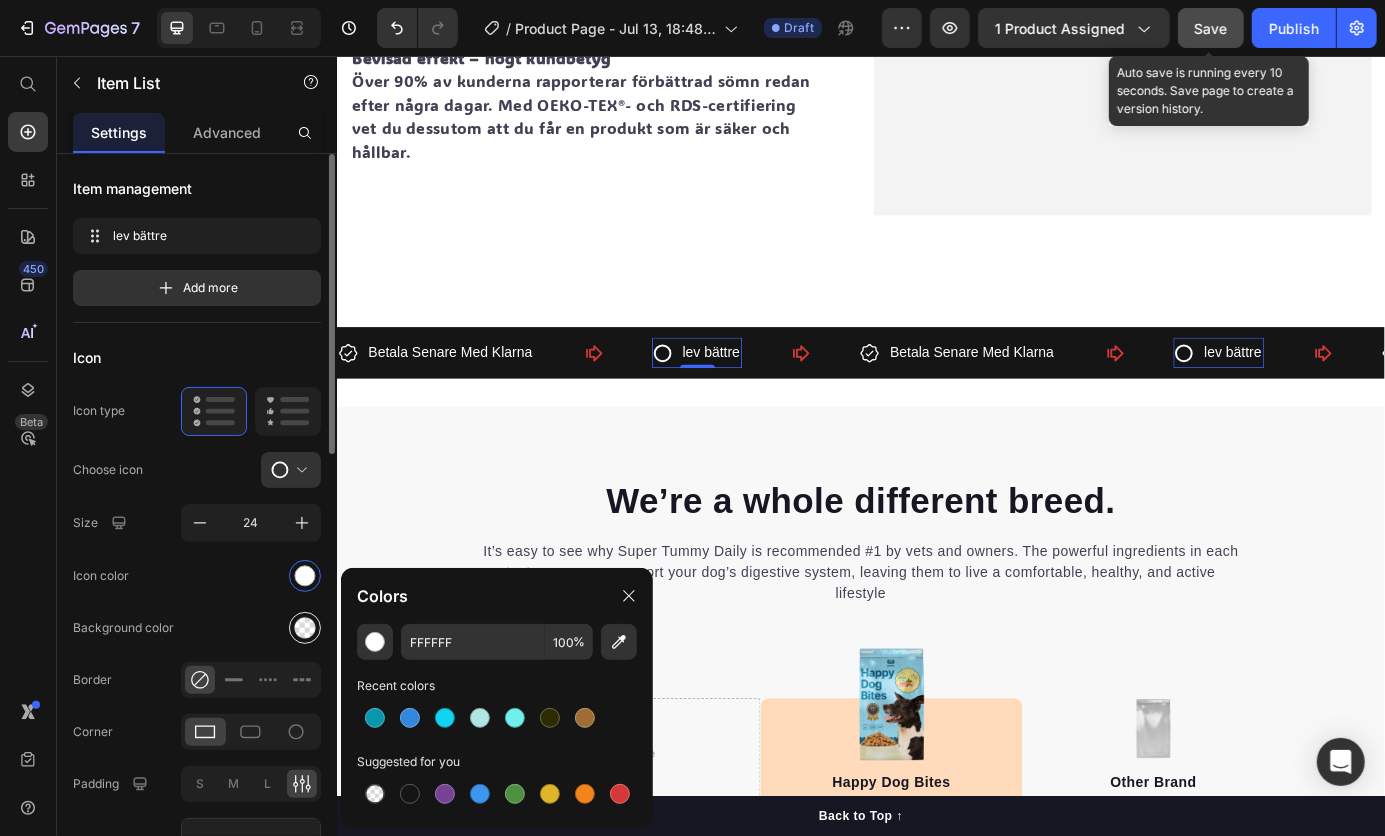 click at bounding box center (305, 628) 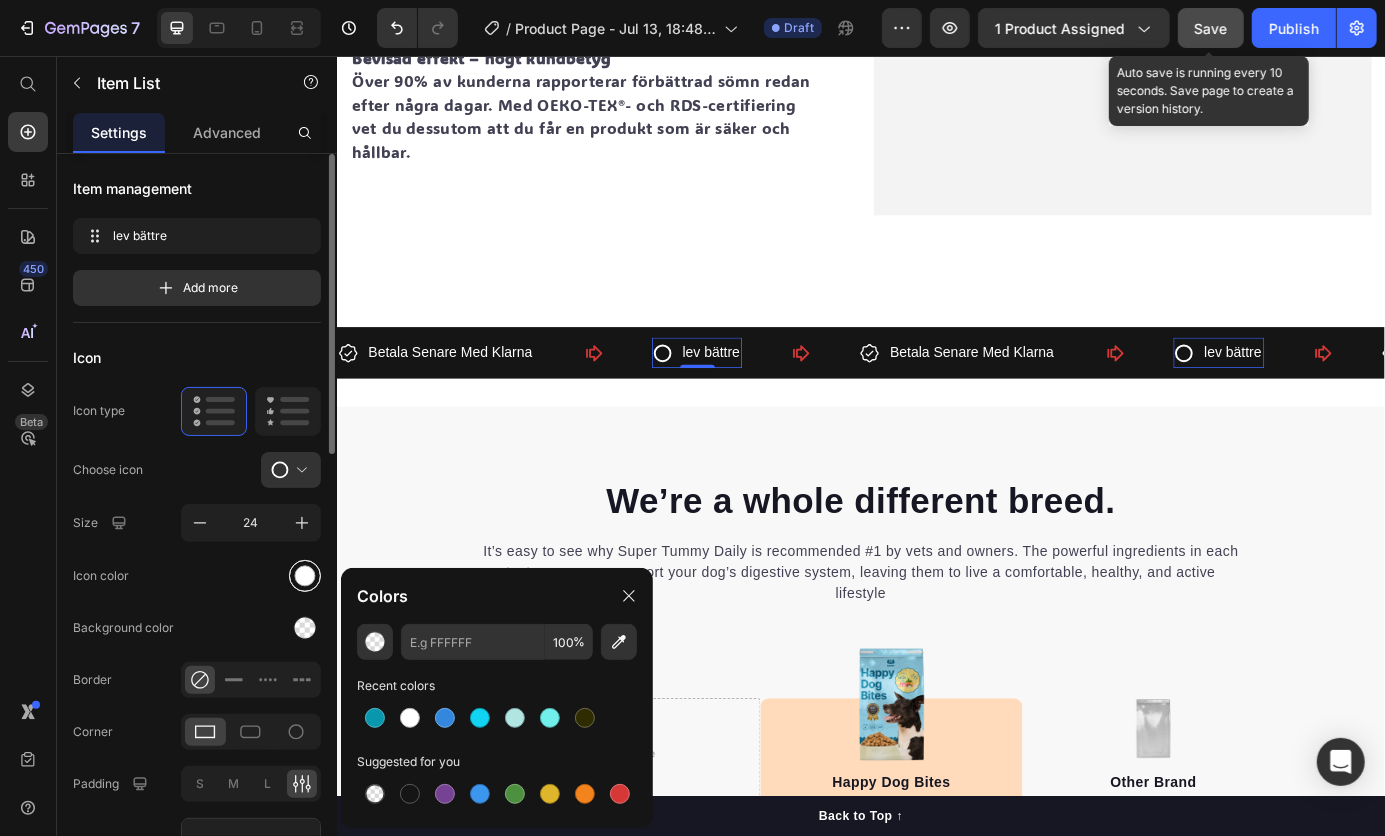 click at bounding box center (305, 575) 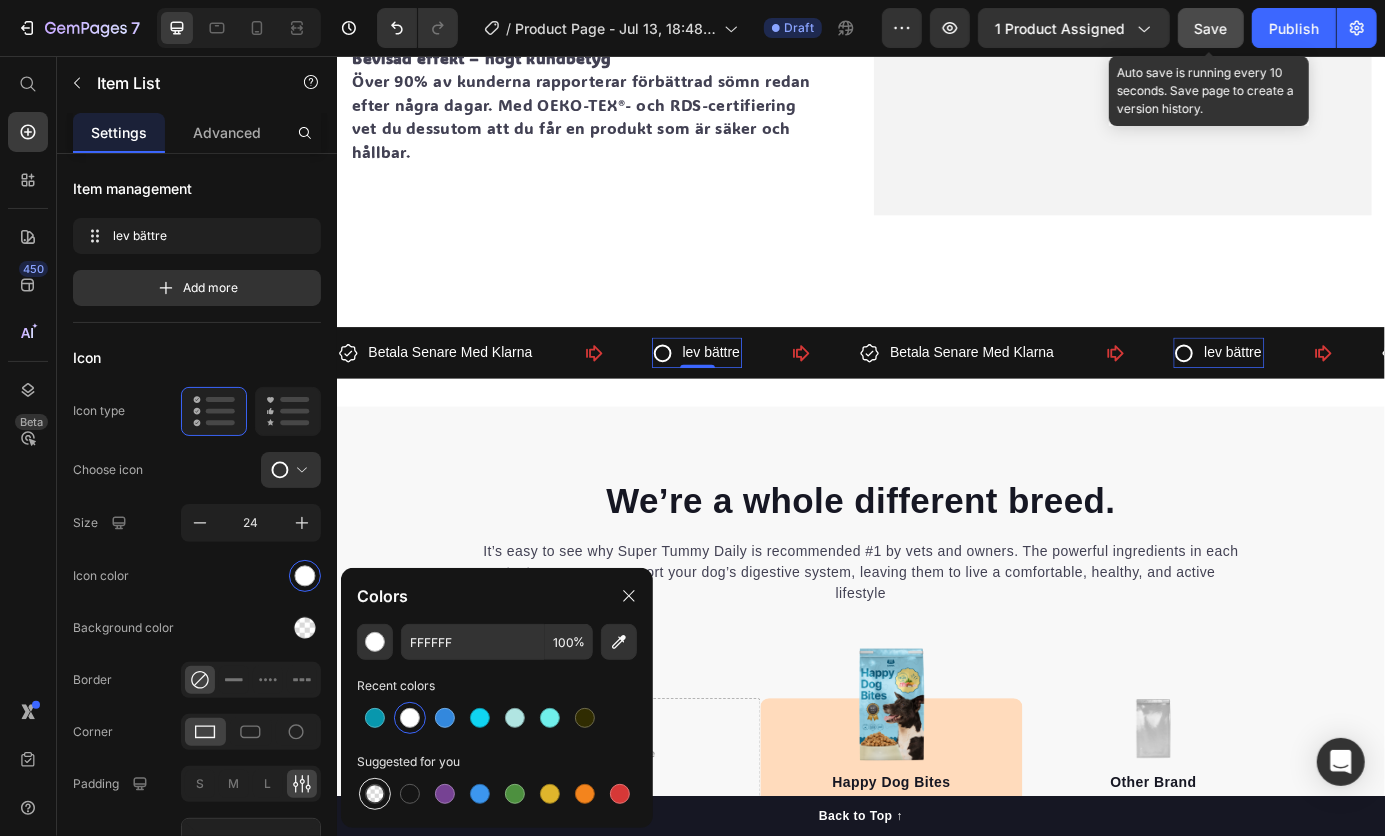 click at bounding box center (375, 794) 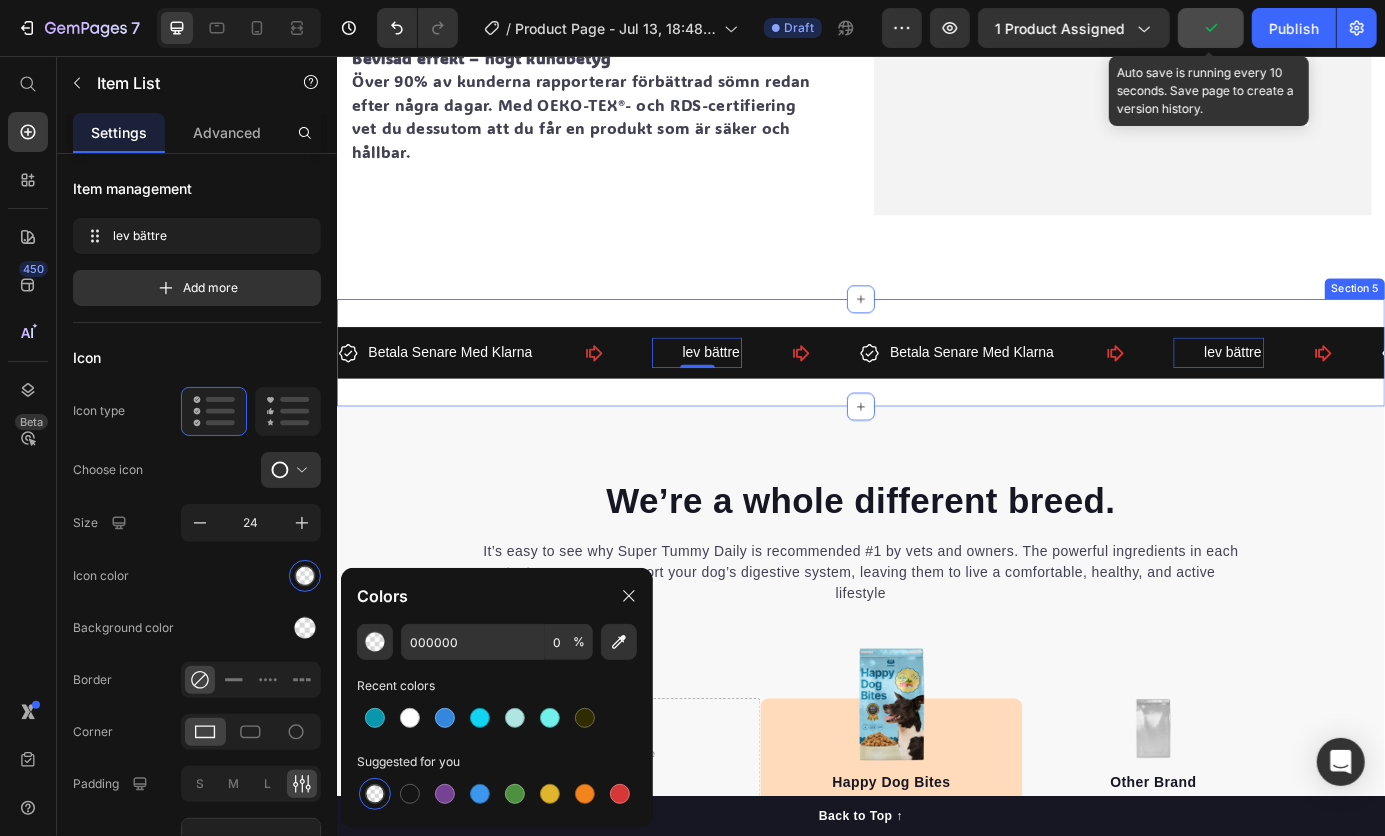 click on "Betala Senare Med Klarna Item List
lev bättre Item List   0
Betala Senare Med Klarna Item List
lev bättre Item List   0
Betala Senare Med Klarna Item List
lev bättre Item List   0
Betala Senare Med Klarna Item List
lev bättre Item List   0
Betala Senare Med Klarna Item List
lev bättre Item List   0
Betala Senare Med Klarna Item List
lev bättre Item List   0
Marquee Row Section 5" at bounding box center (936, 395) 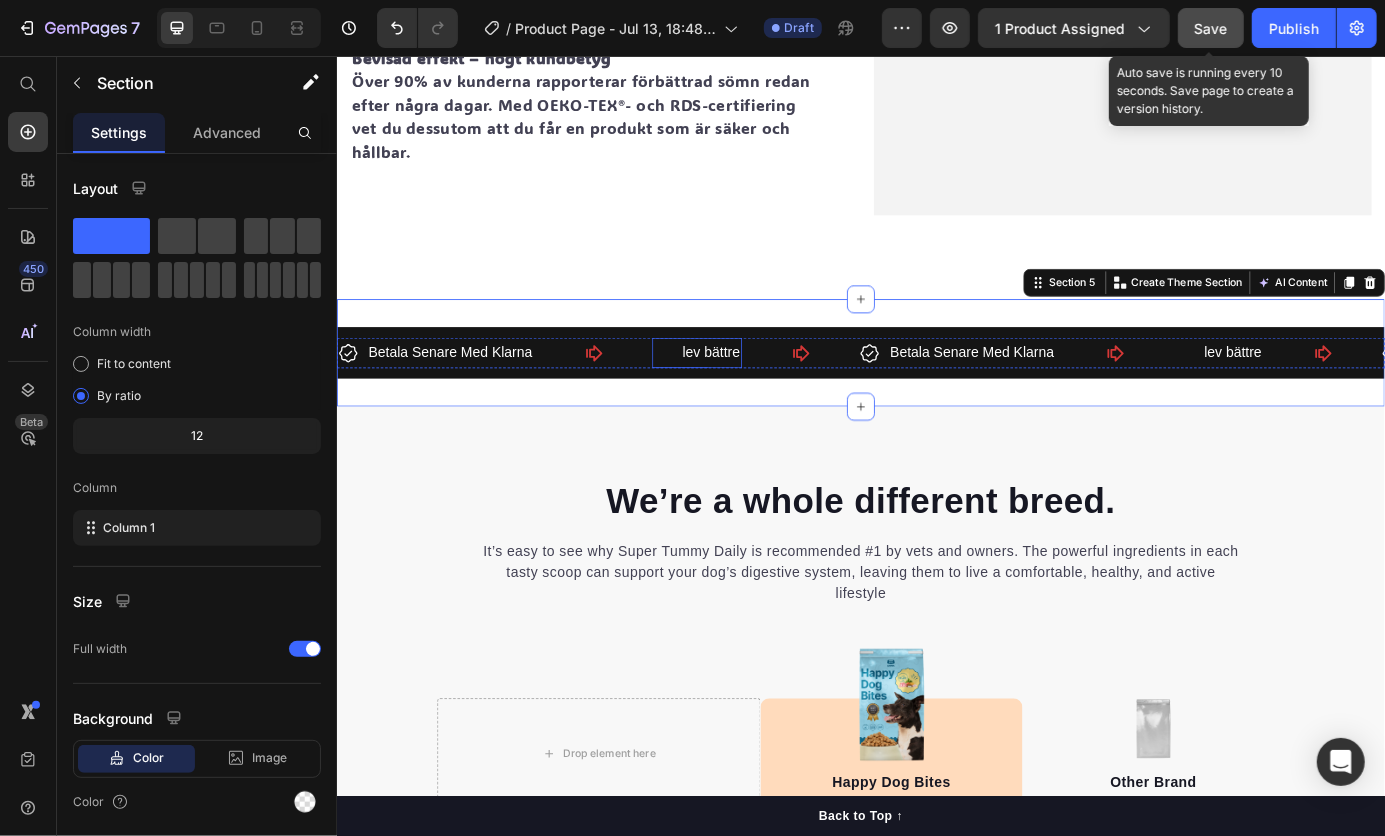 click 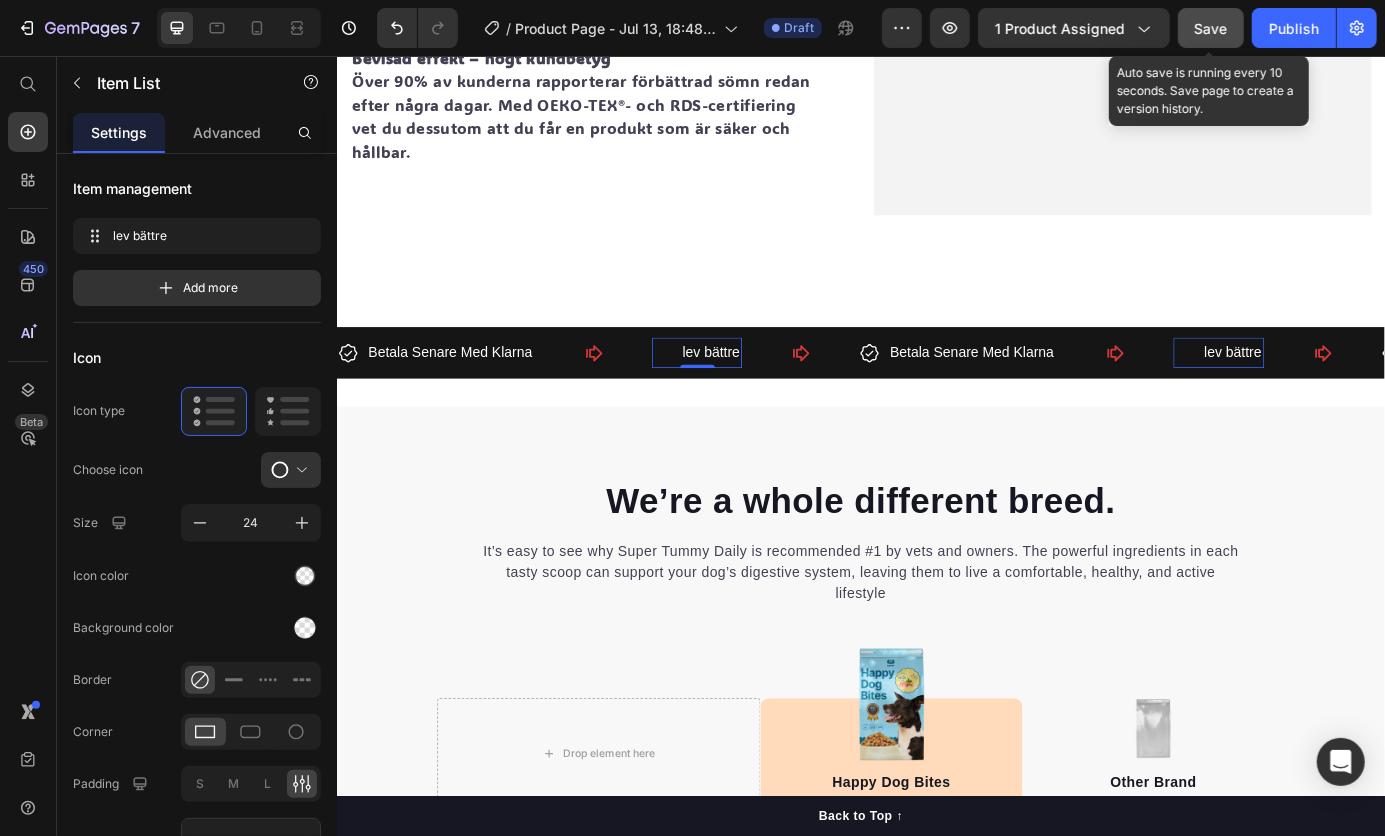 click 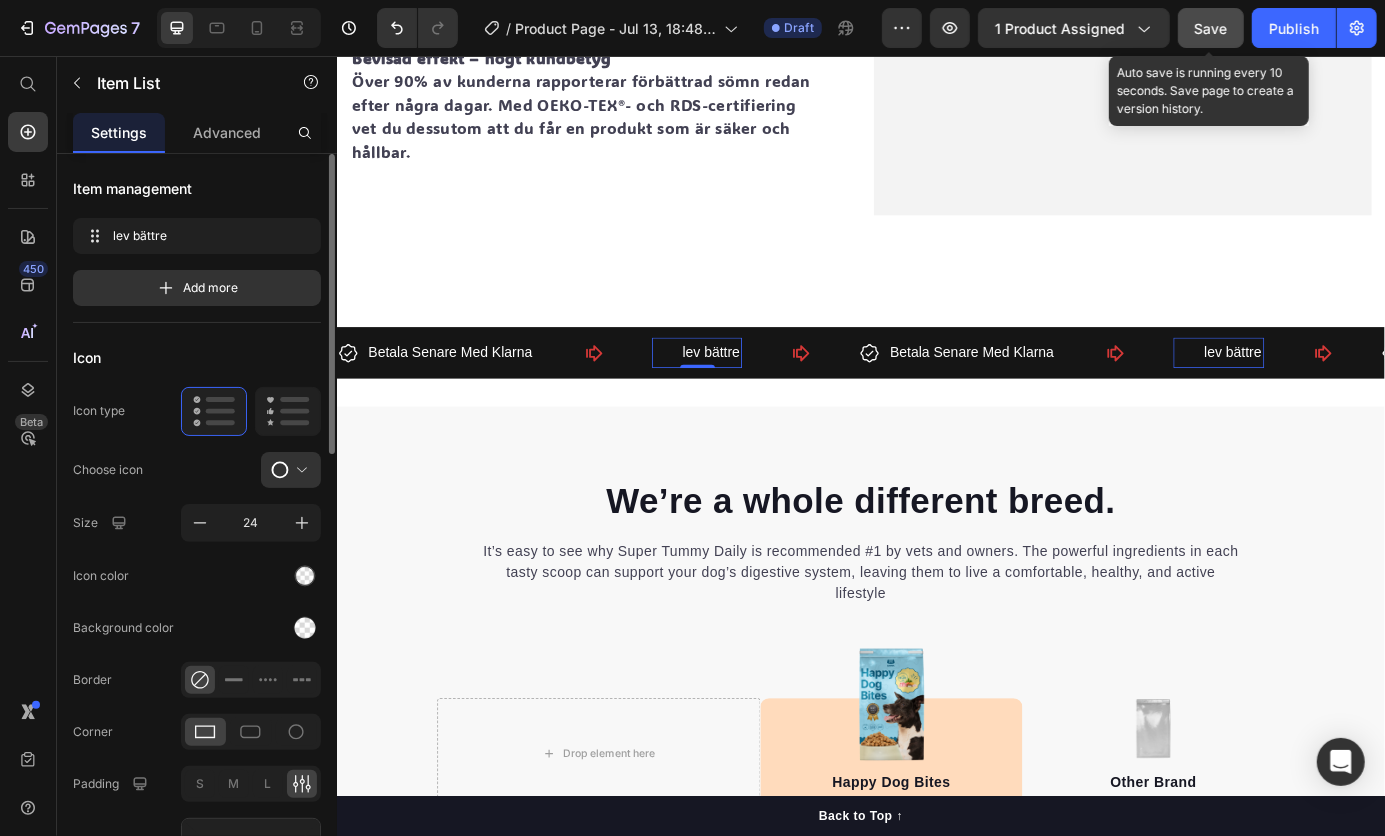 scroll, scrollTop: 26, scrollLeft: 0, axis: vertical 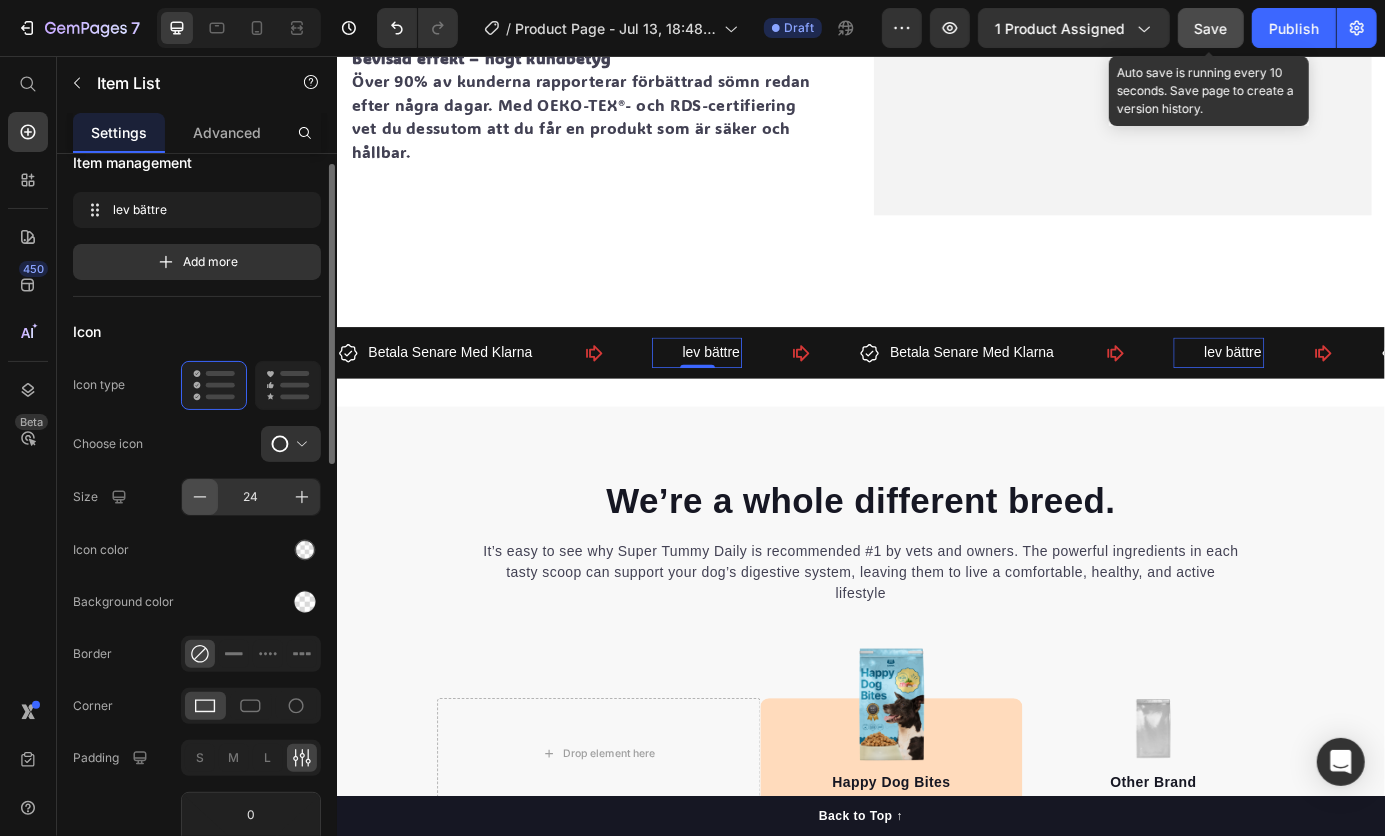 click 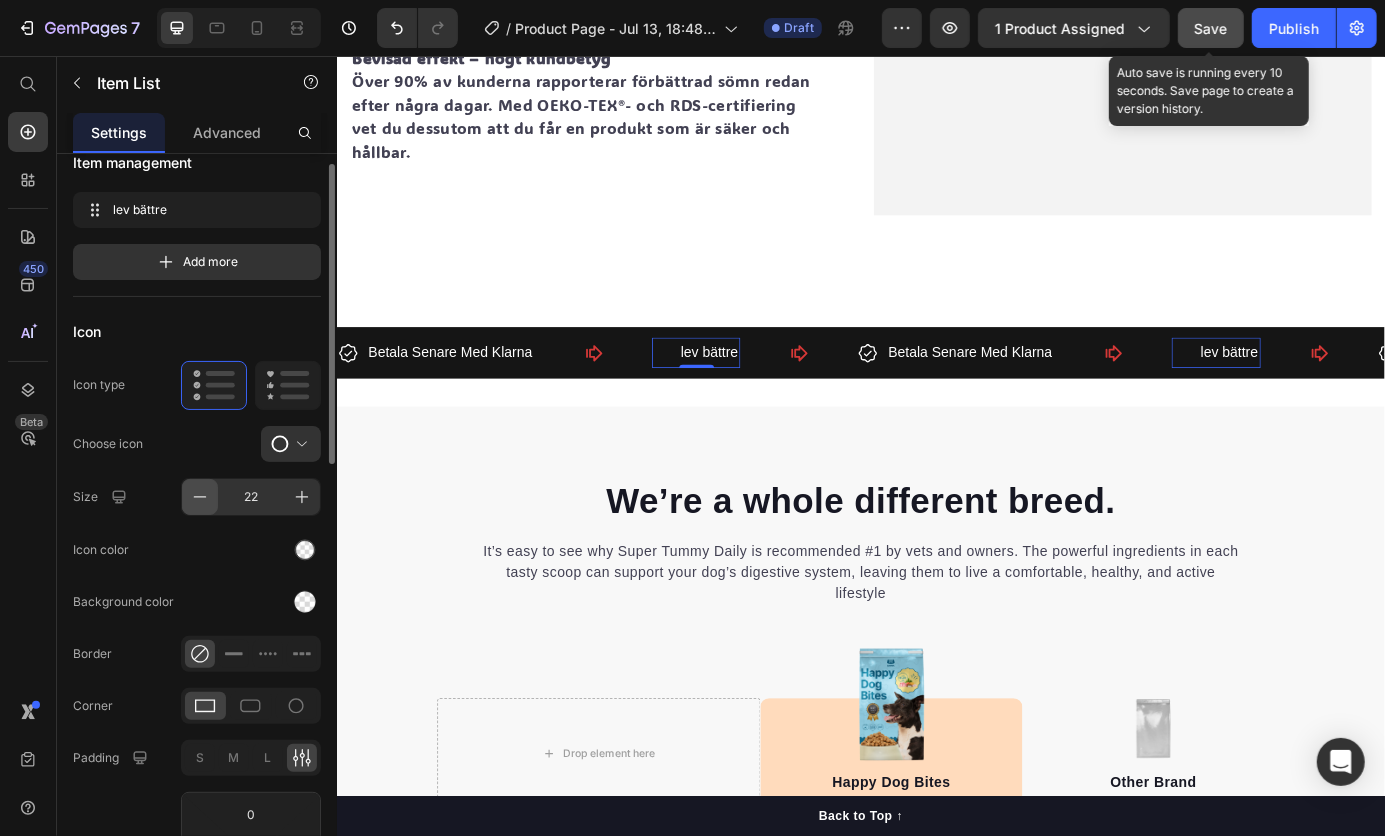click 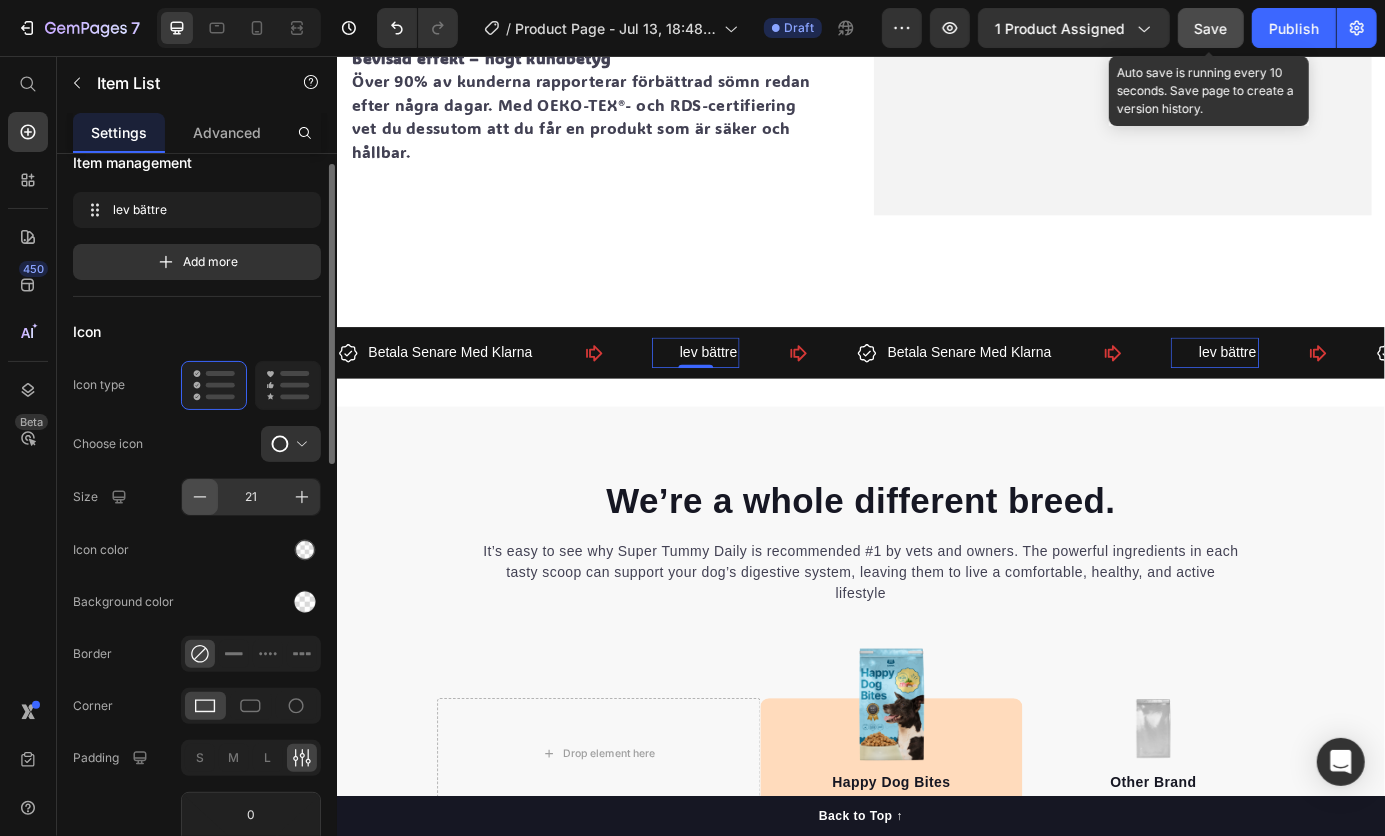 click 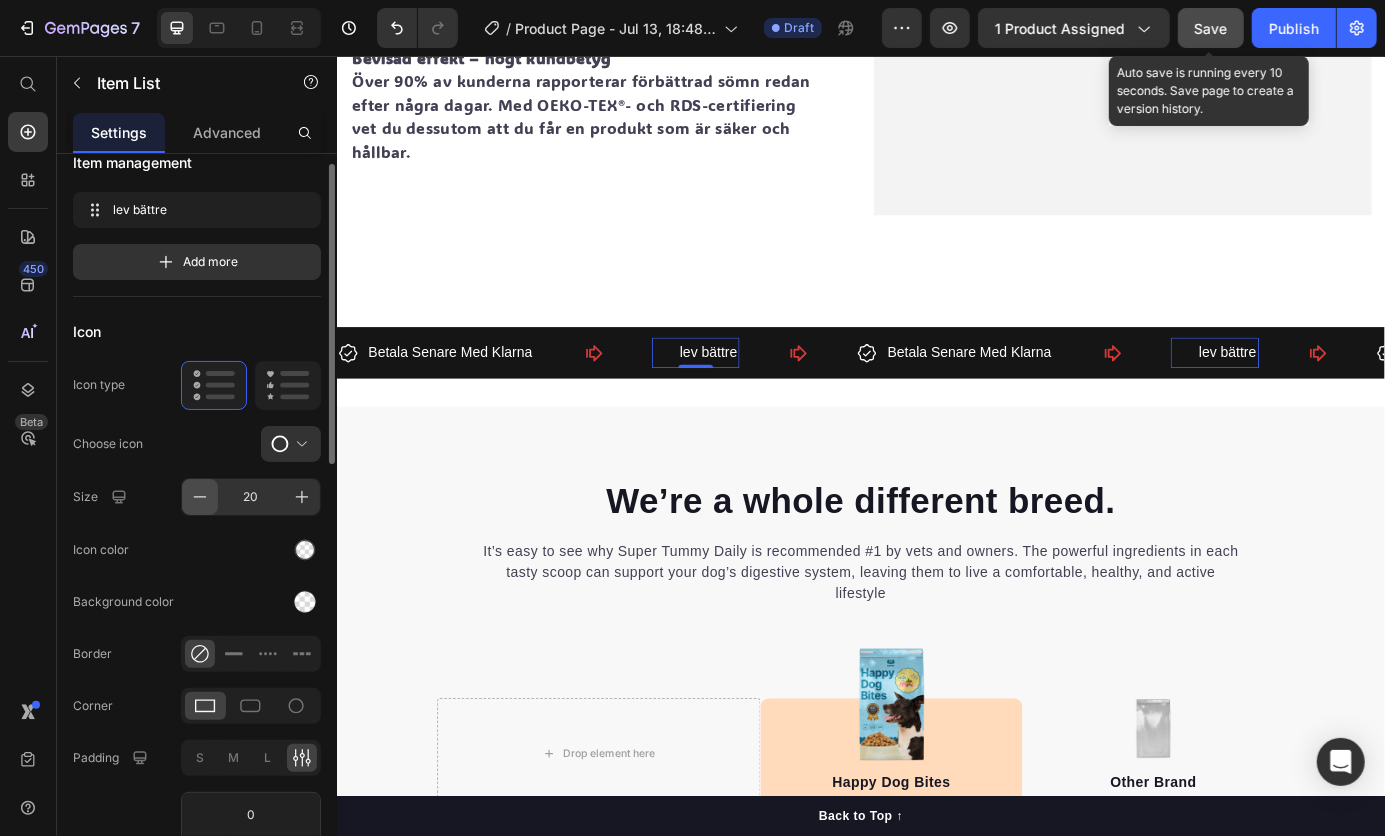click 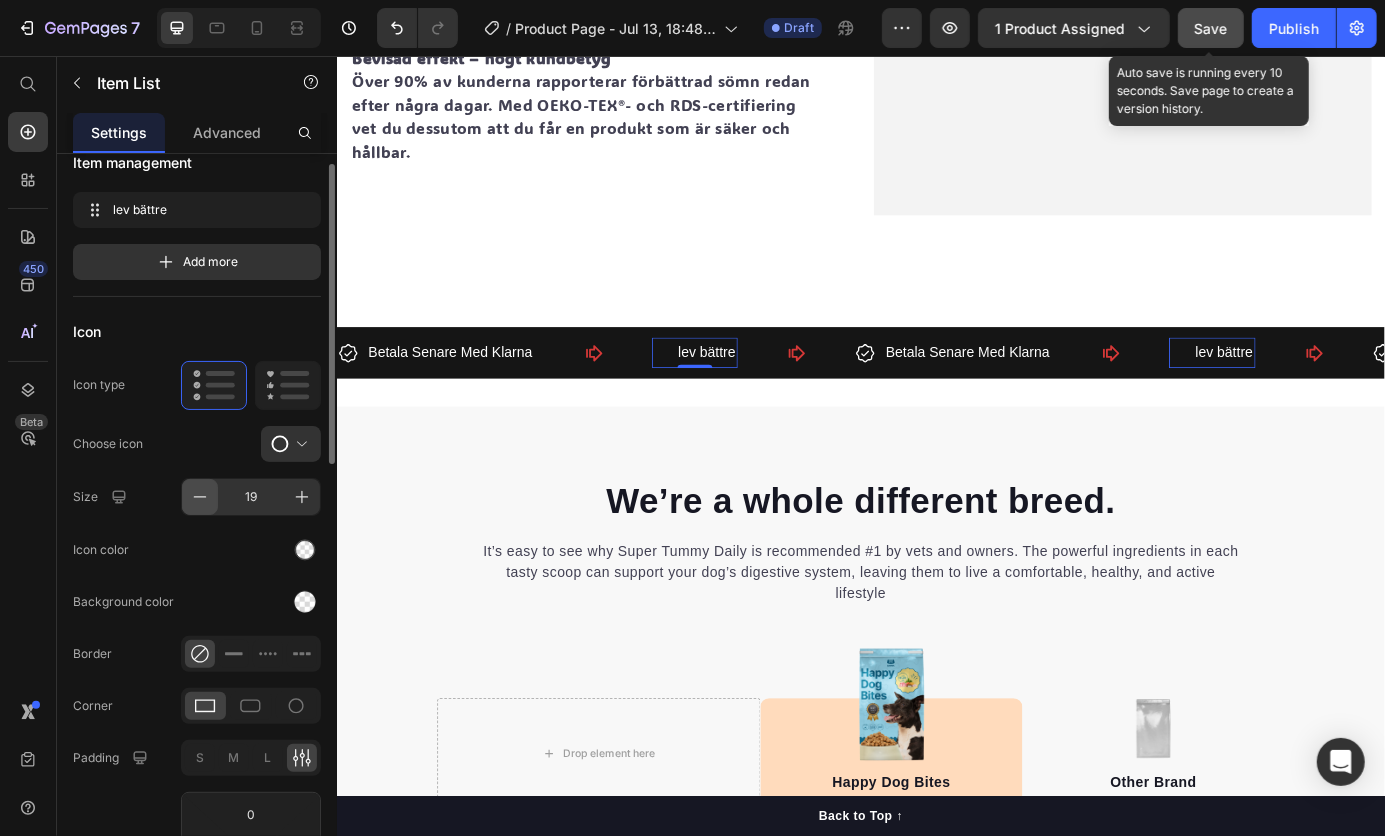 click 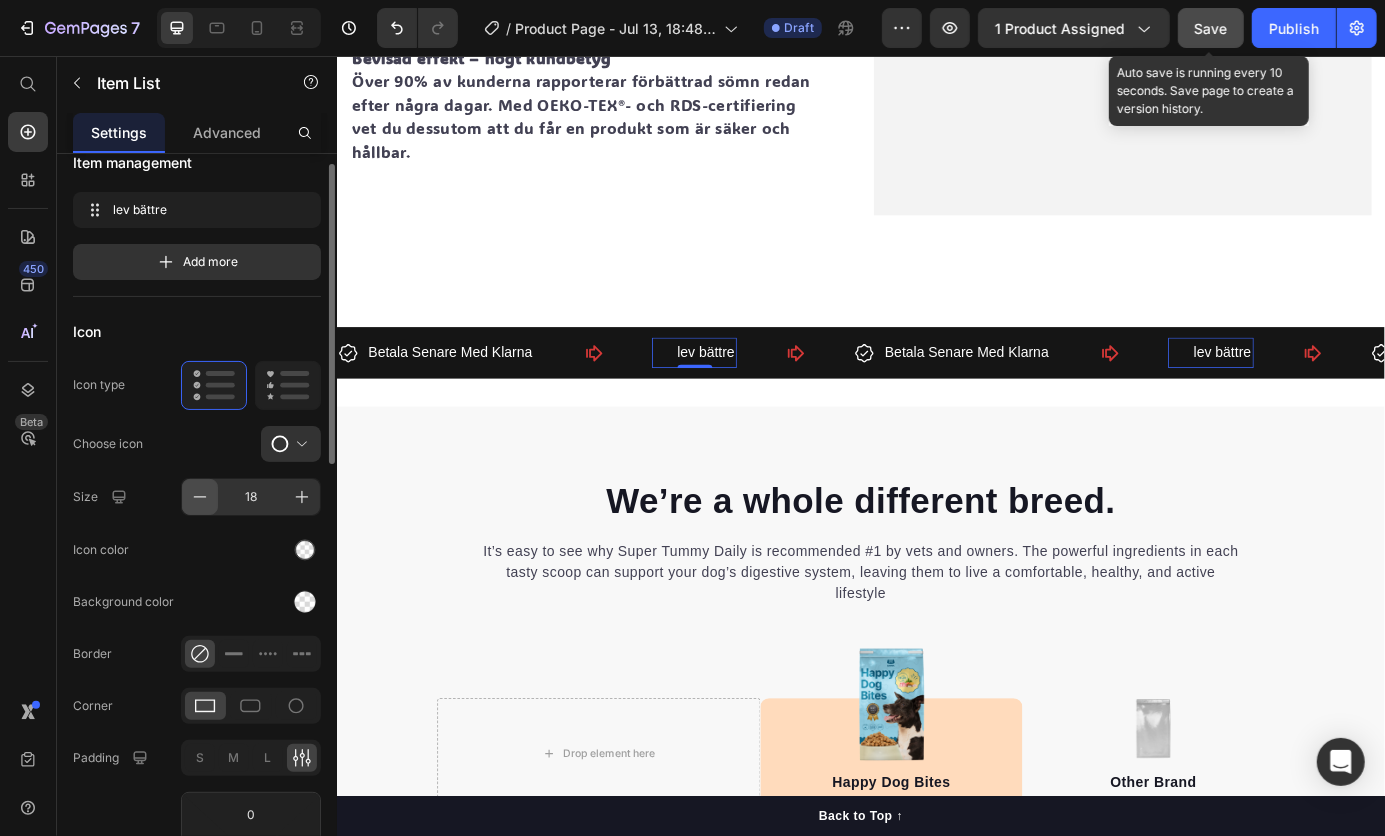 click 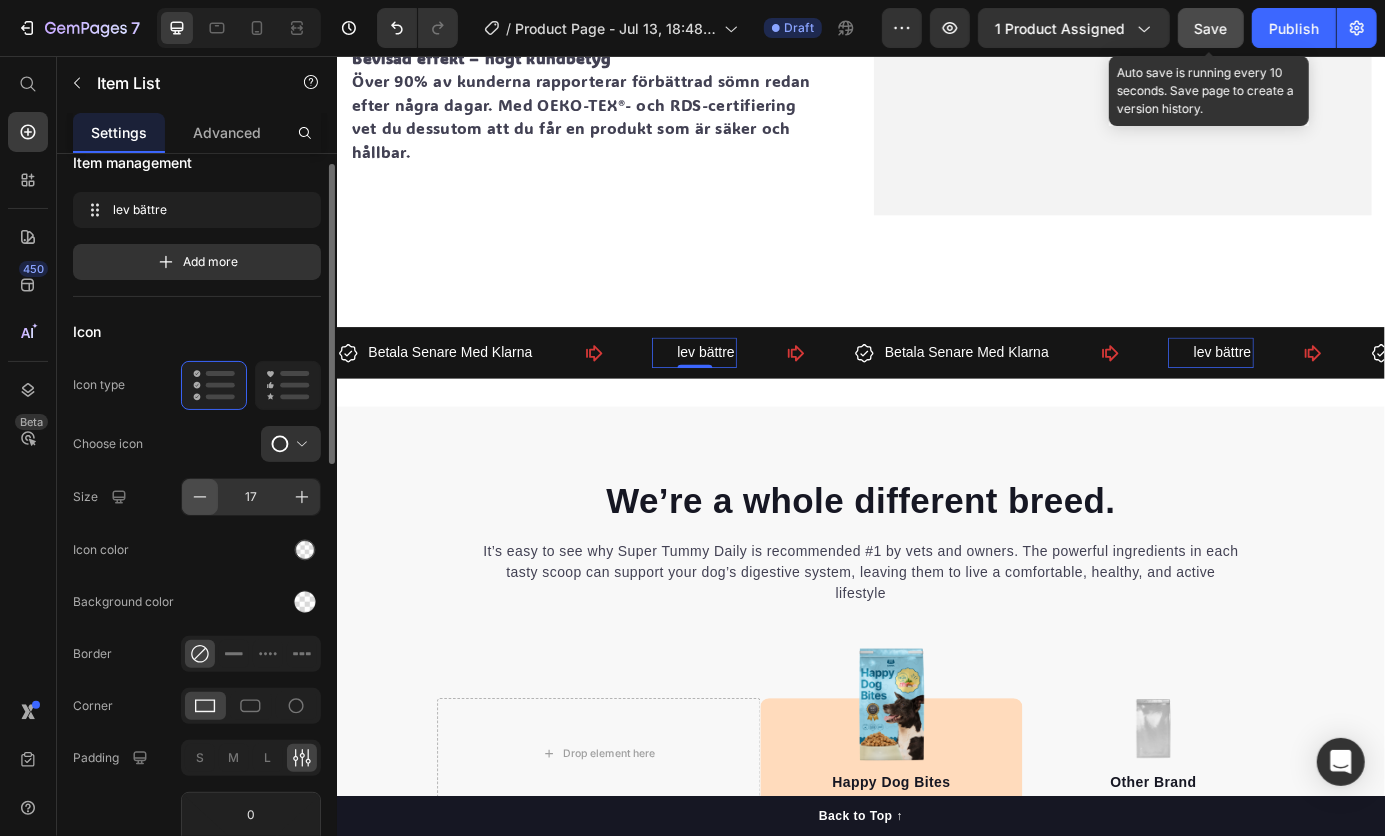 click 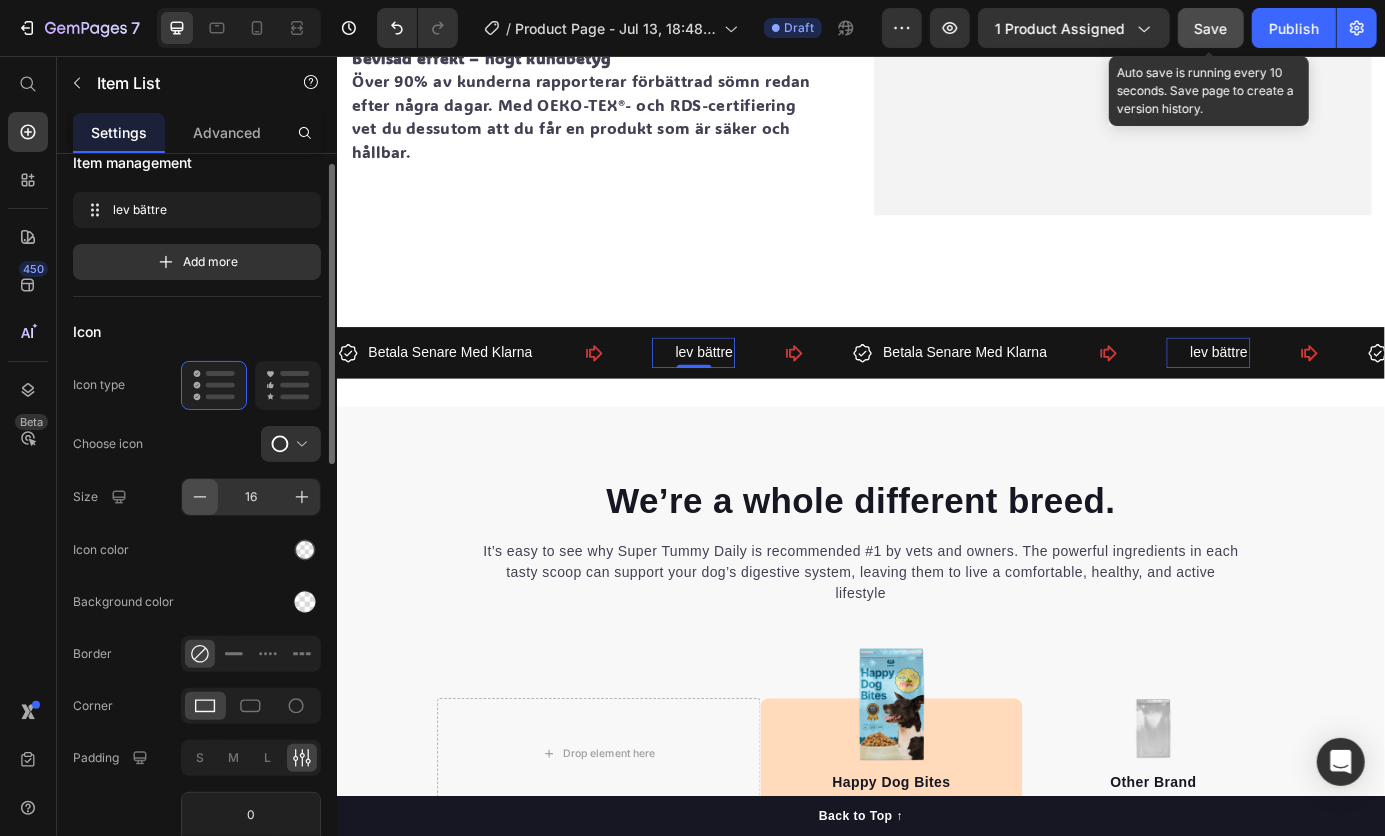 click 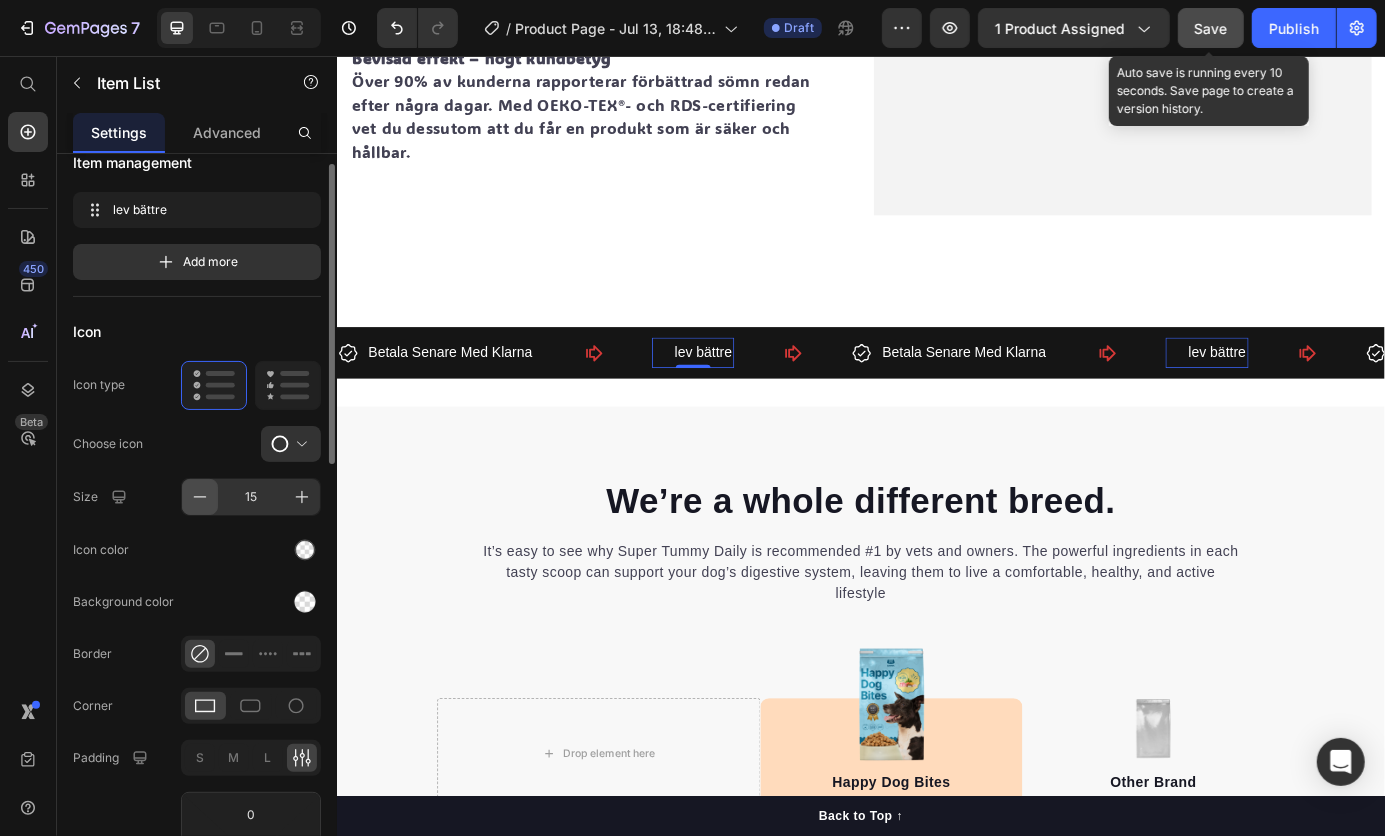 click 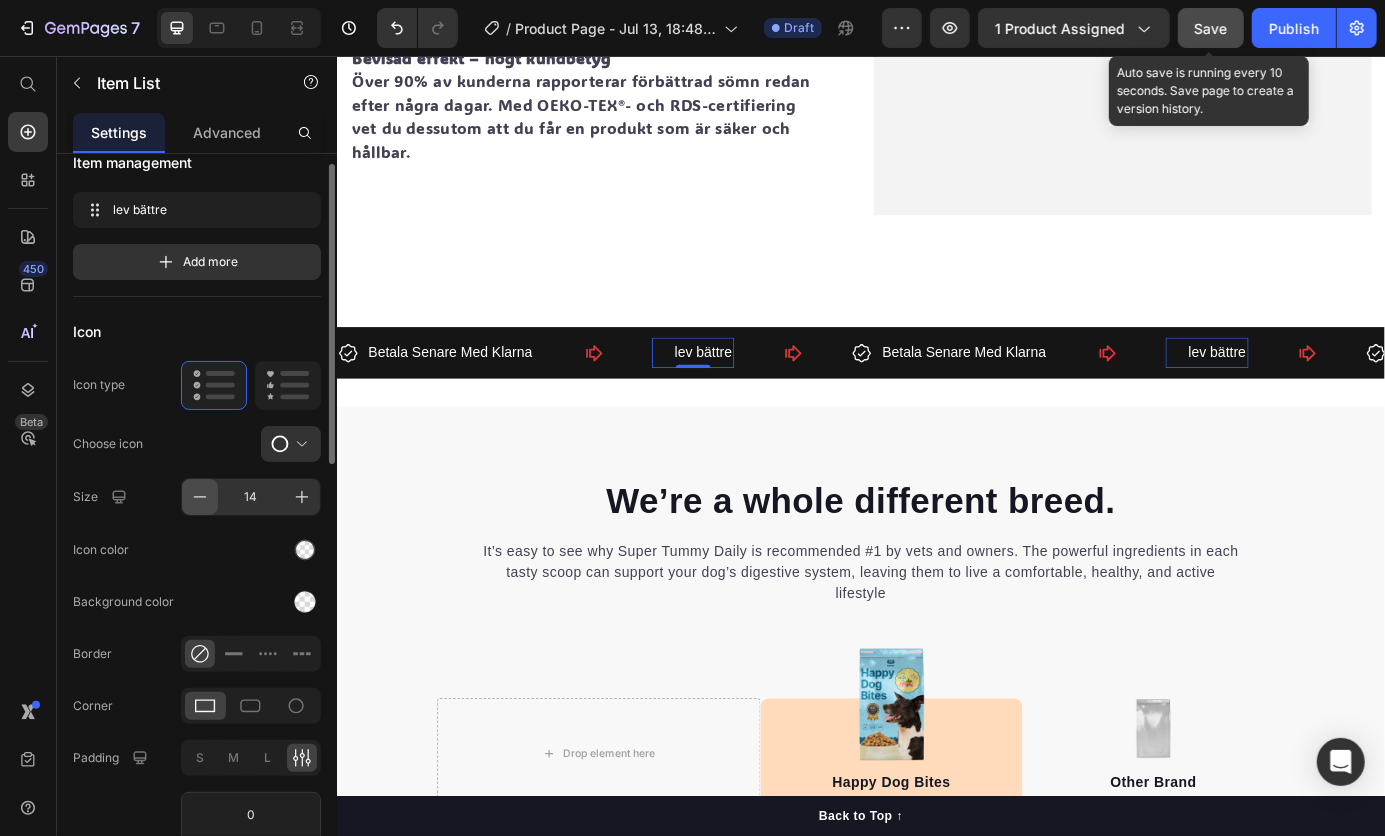 click 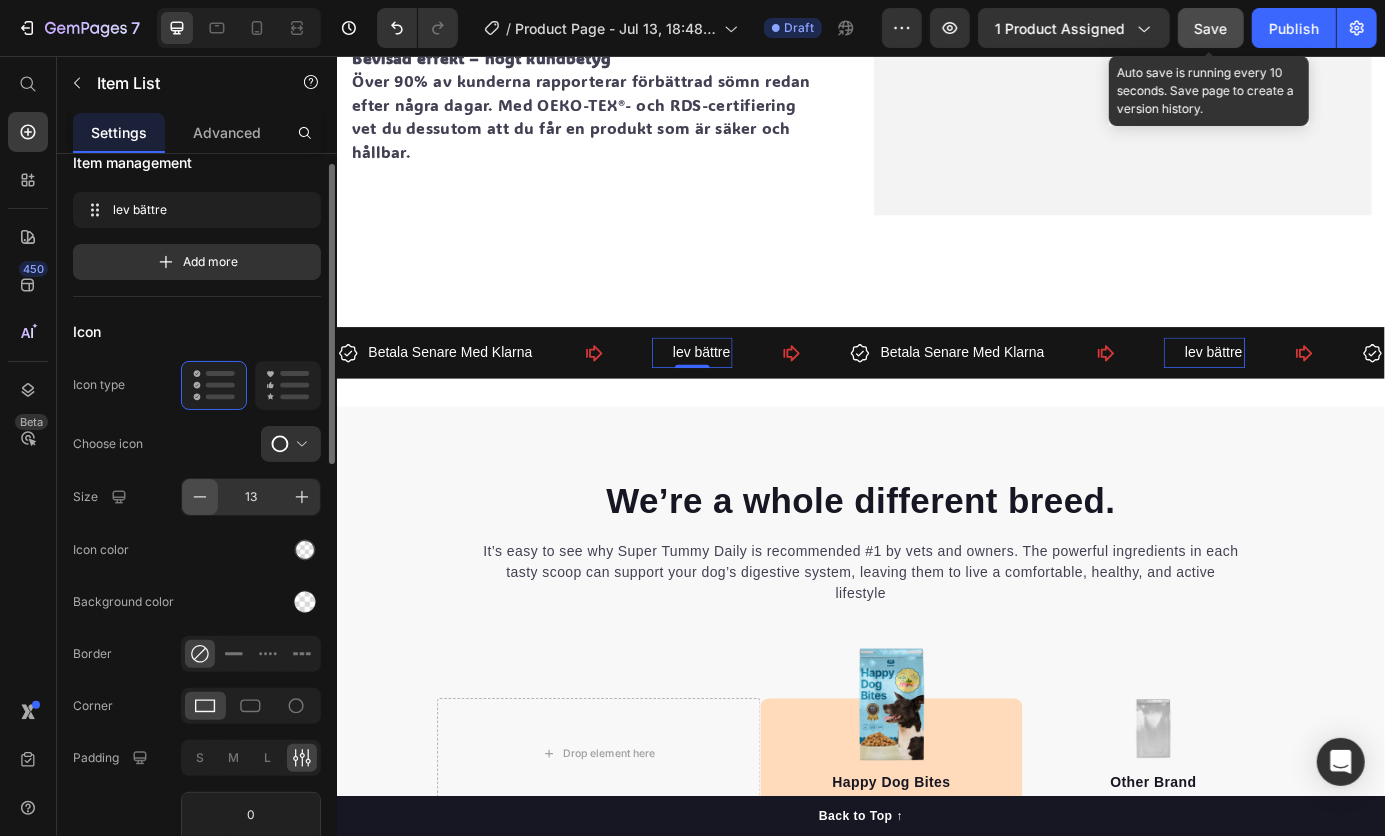 click 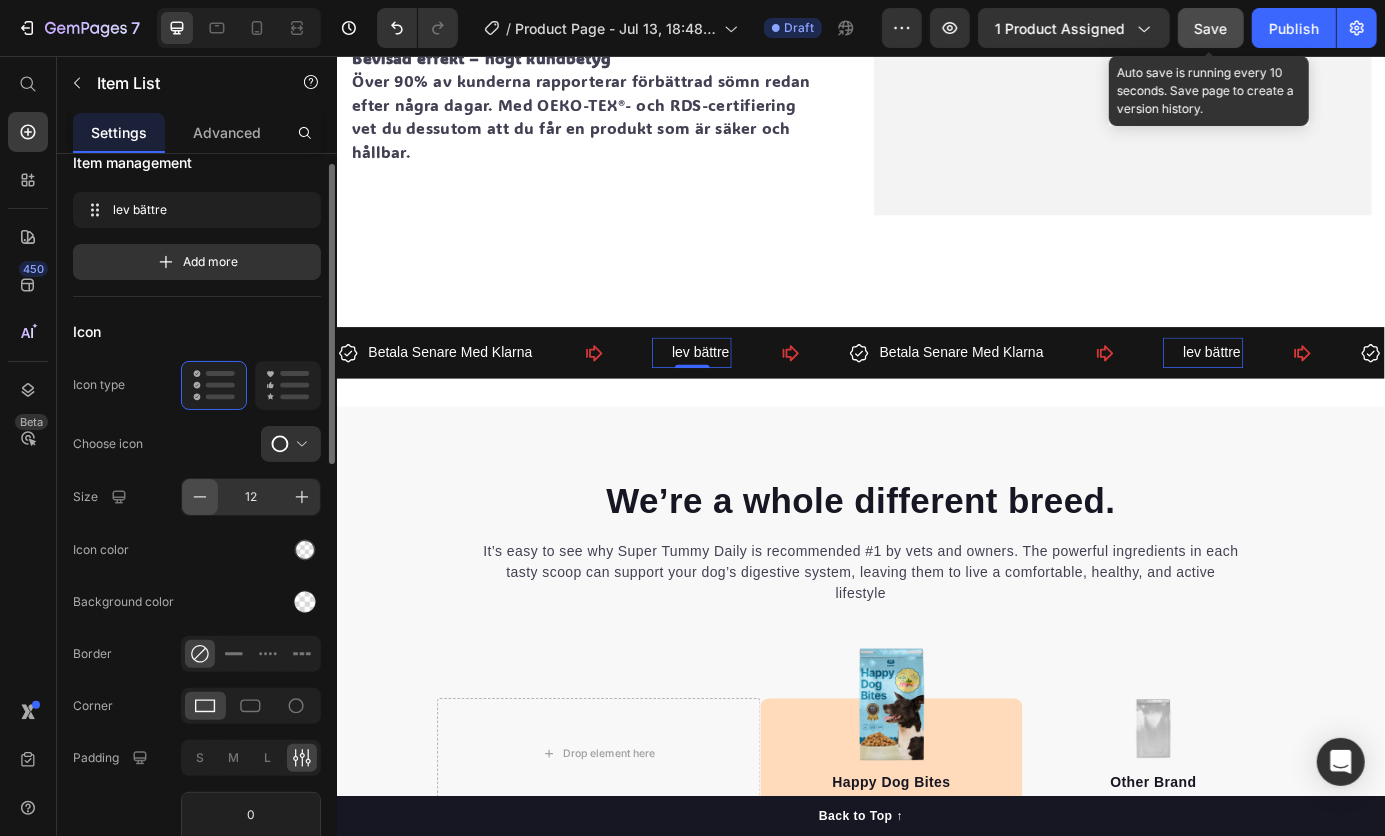 click 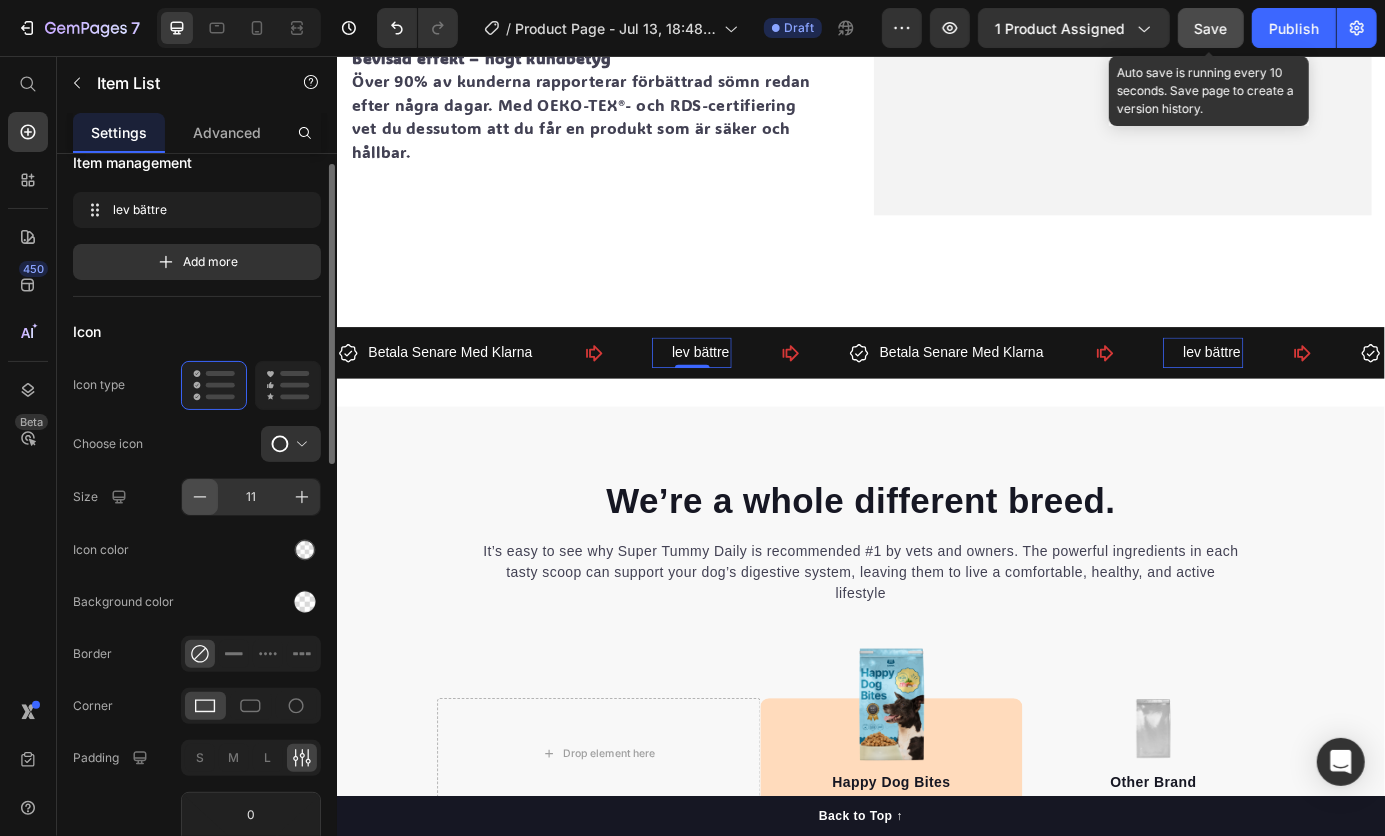 click 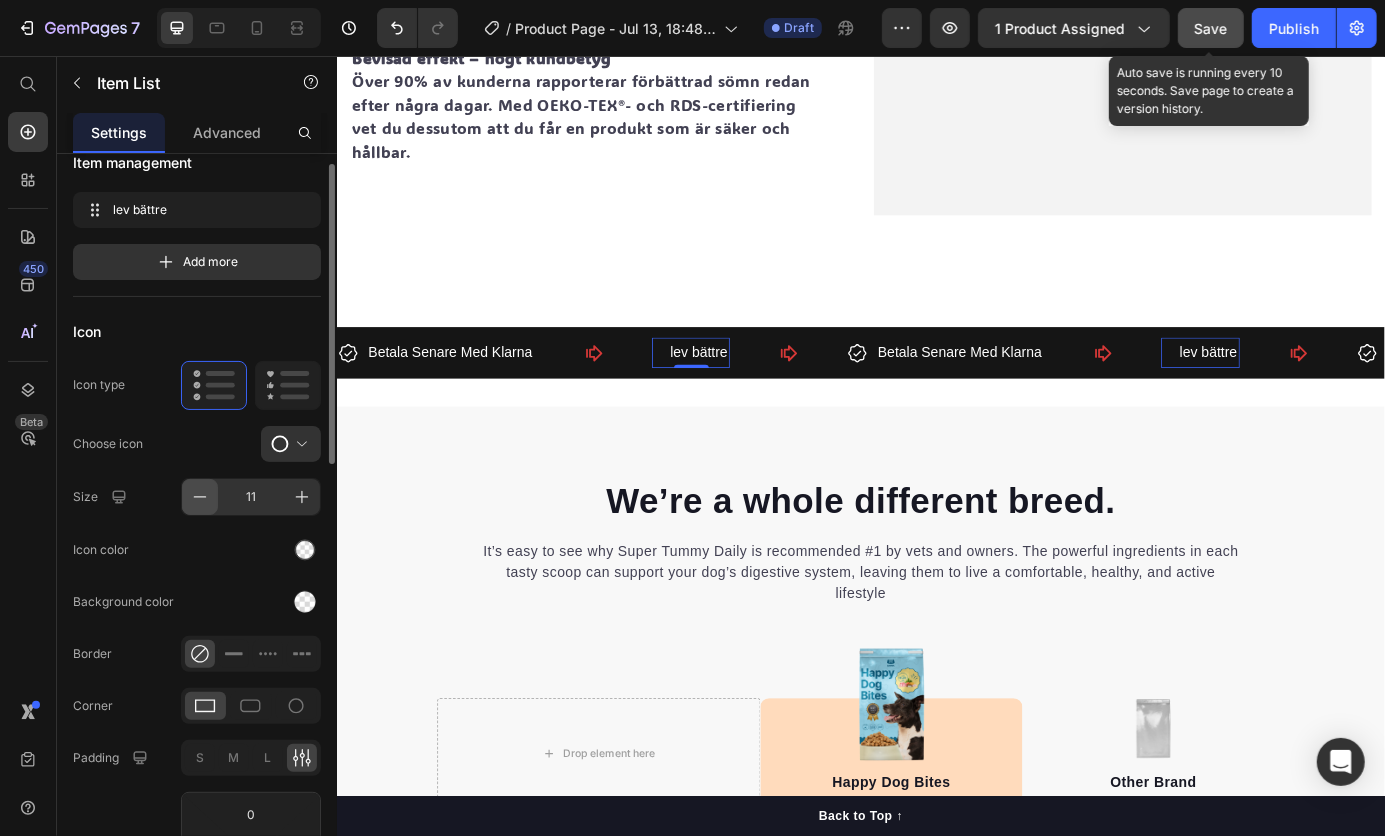 type on "10" 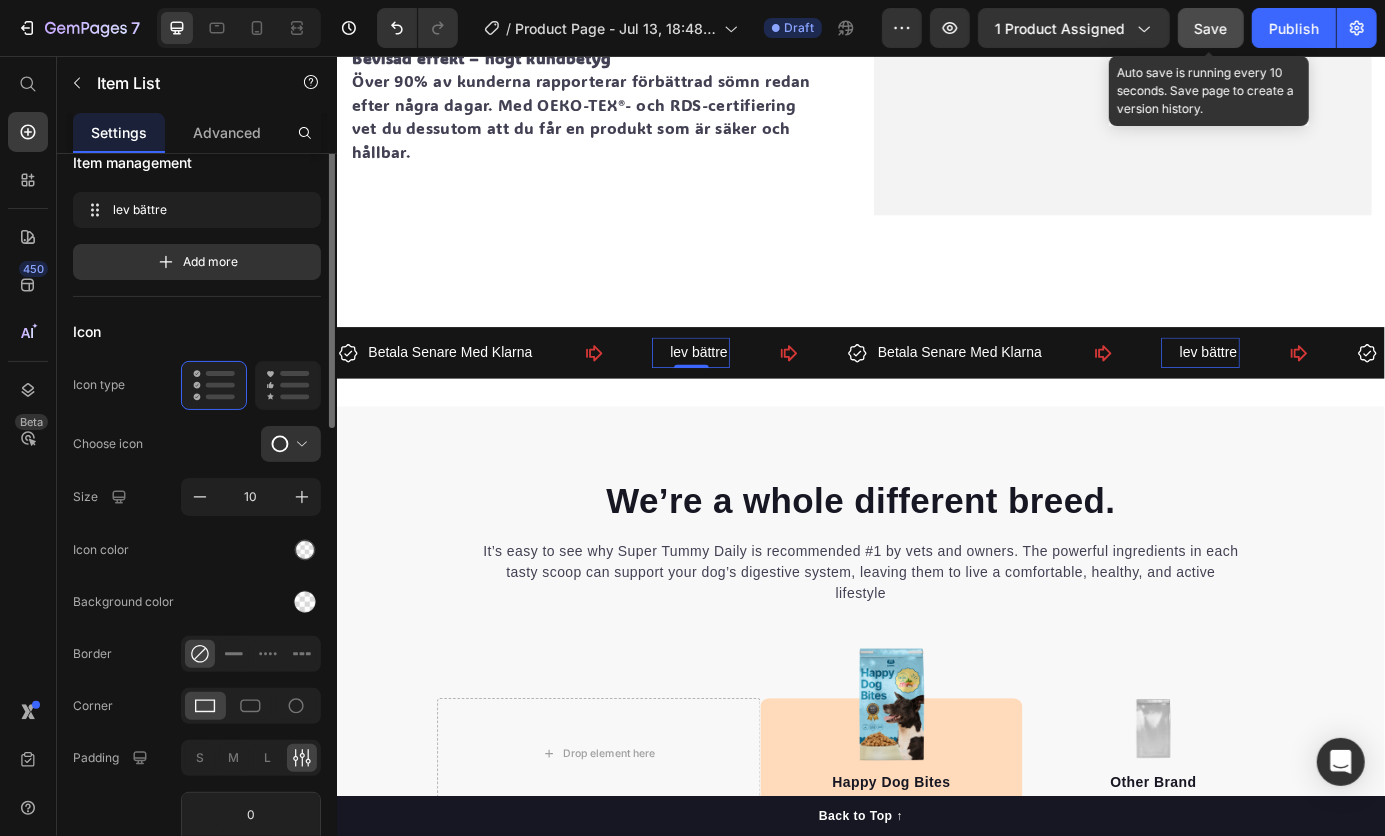 scroll, scrollTop: 0, scrollLeft: 0, axis: both 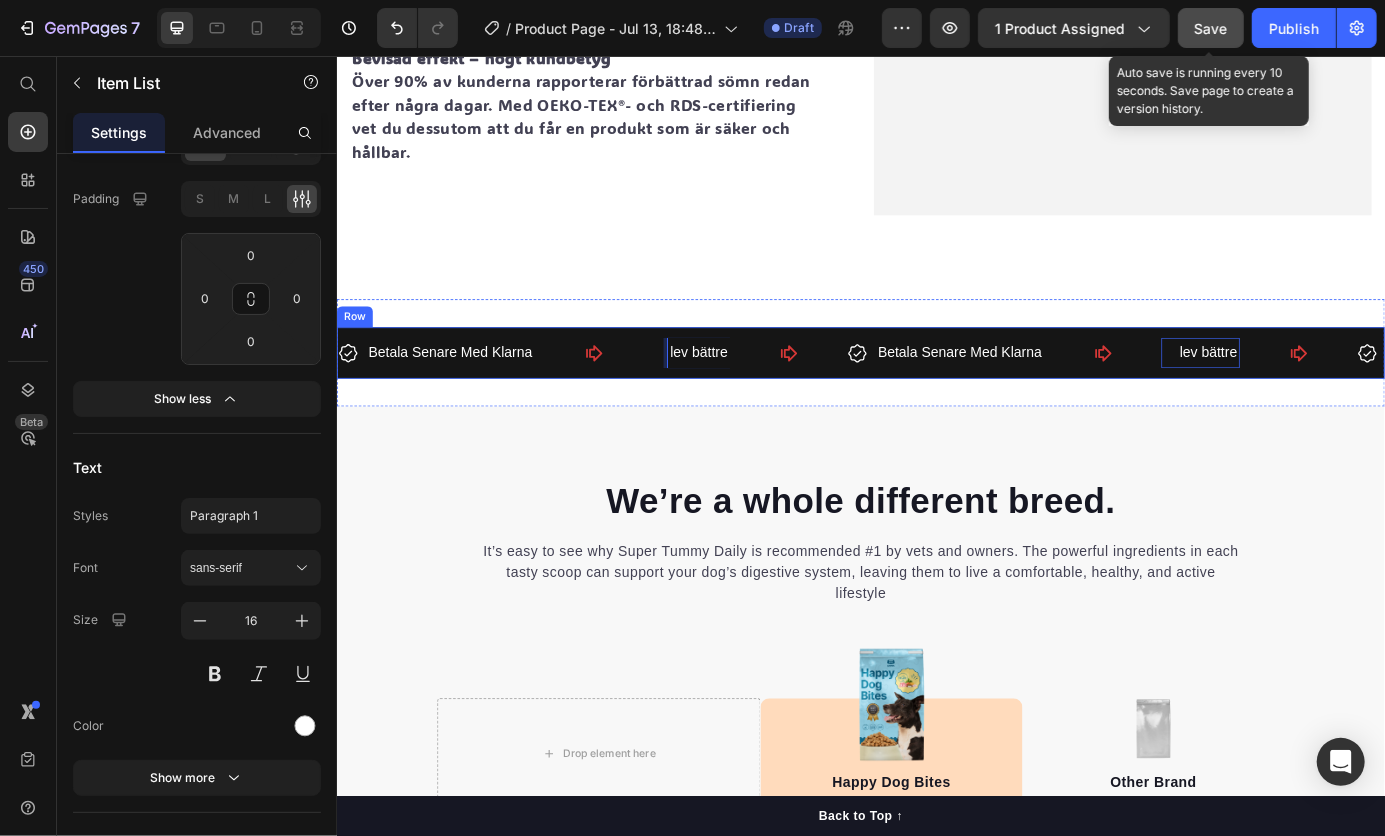 click on "Betala Senare Med Klarna Item List
lev bättre Item List   0
Betala Senare Med Klarna Item List
lev bättre Item List   0
Betala Senare Med Klarna Item List
lev bättre Item List   0
Betala Senare Med Klarna Item List
lev bättre Item List   0
Betala Senare Med Klarna Item List
lev bättre Item List   0
Betala Senare Med Klarna Item List
lev bättre Item List   0
Betala Senare Med Klarna Item List
lev bättre Item List   0
Betala Senare Med Klarna Item List
lev bättre Item List   0
Marquee Row" at bounding box center [936, 395] 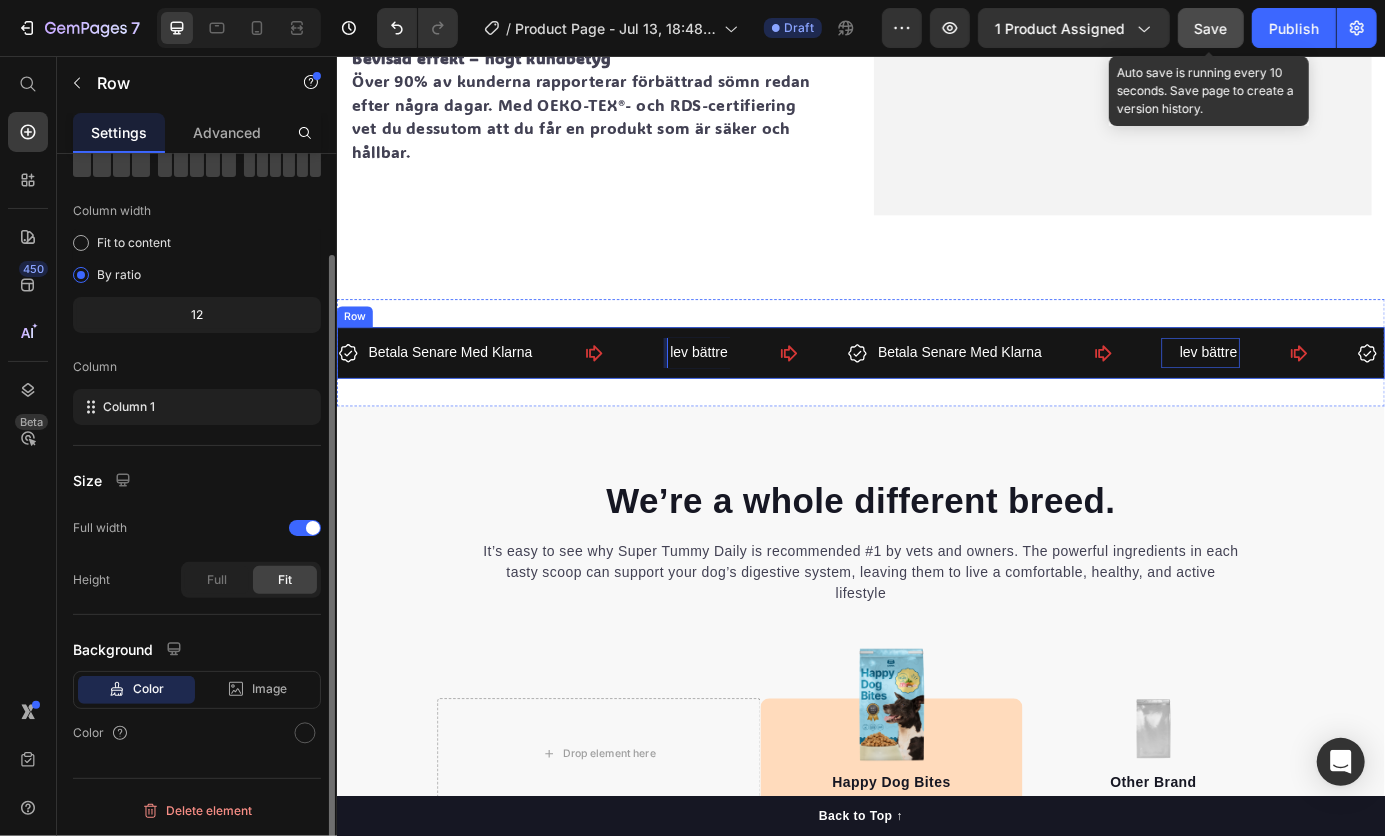 scroll, scrollTop: 0, scrollLeft: 0, axis: both 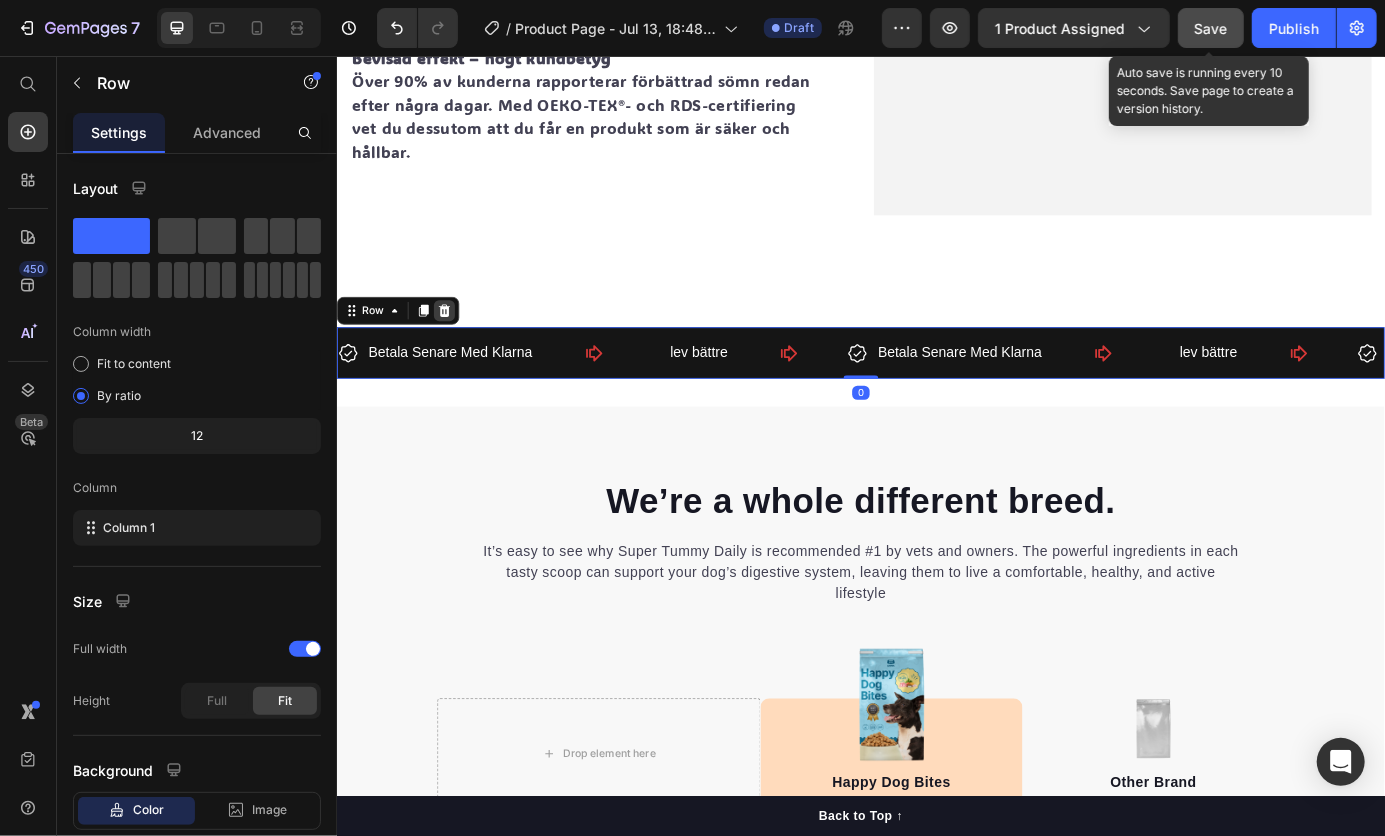 click 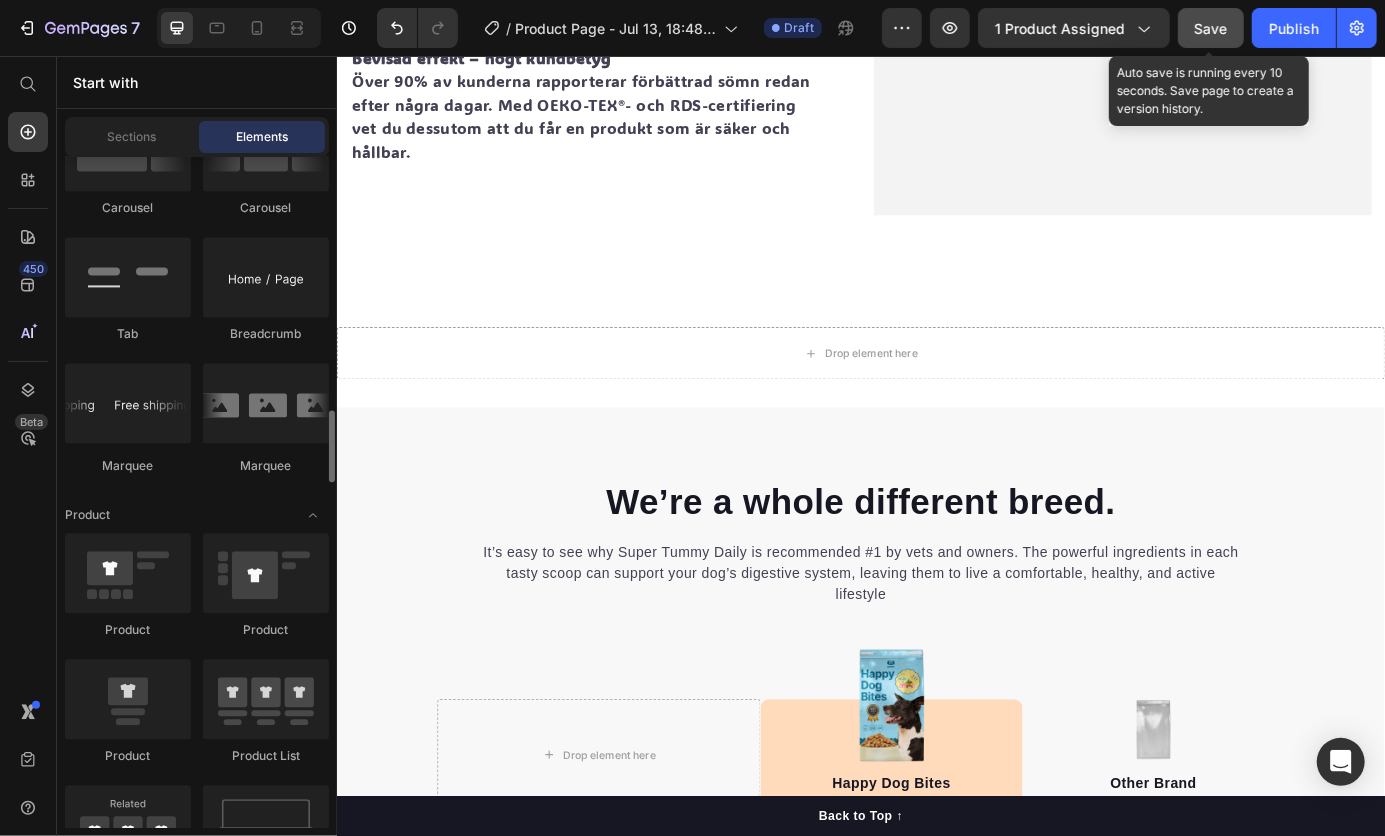 scroll, scrollTop: 2342, scrollLeft: 0, axis: vertical 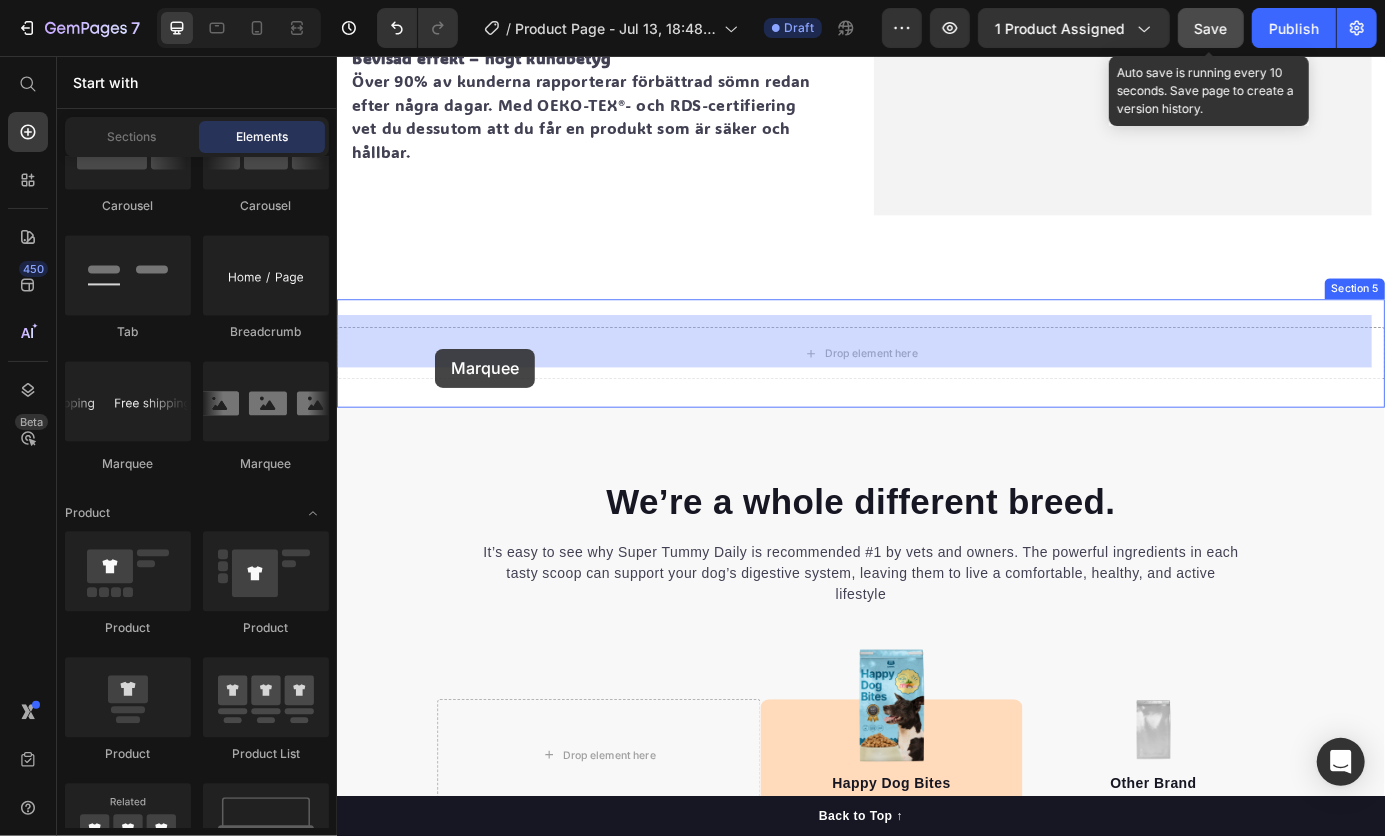 drag, startPoint x: 485, startPoint y: 479, endPoint x: 448, endPoint y: 390, distance: 96.38464 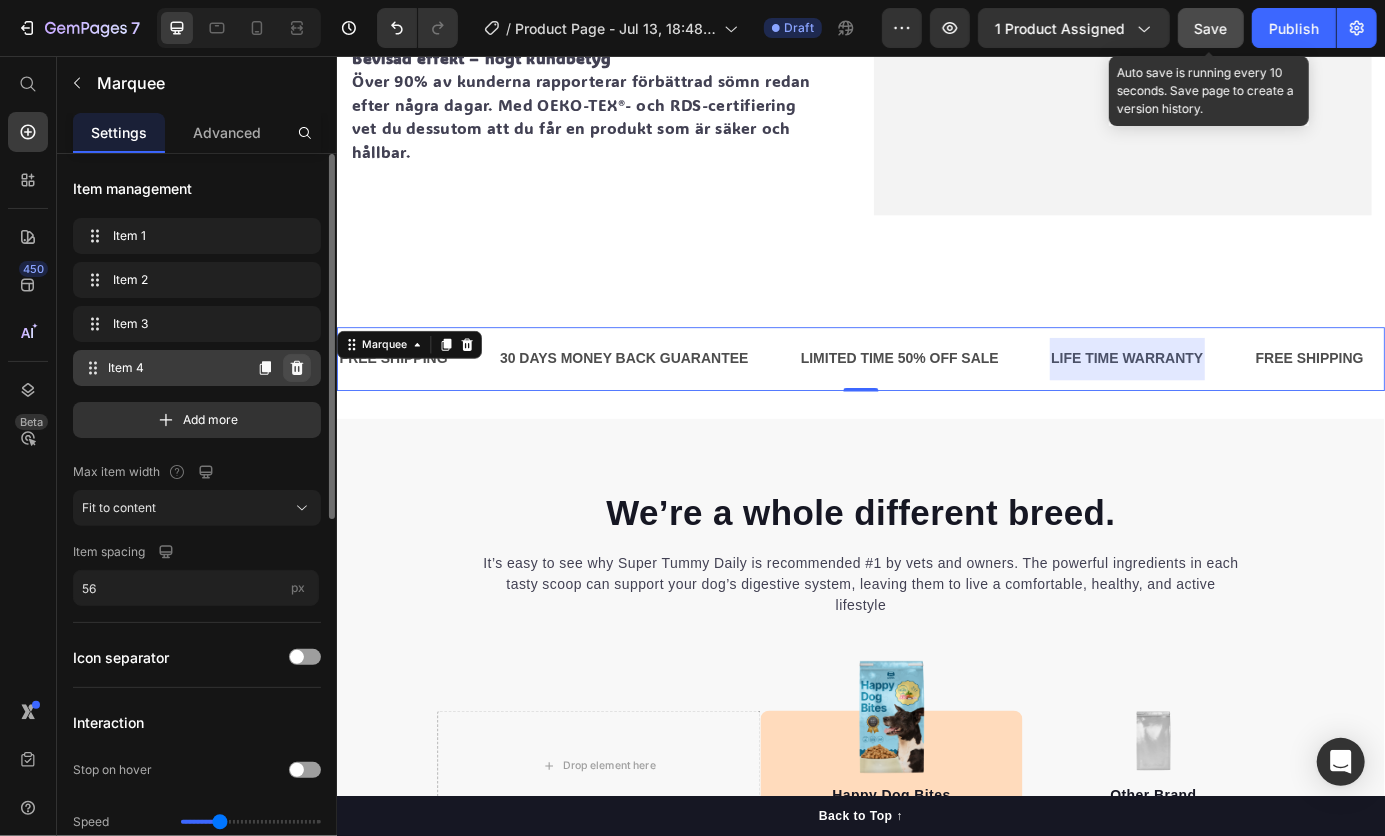 click 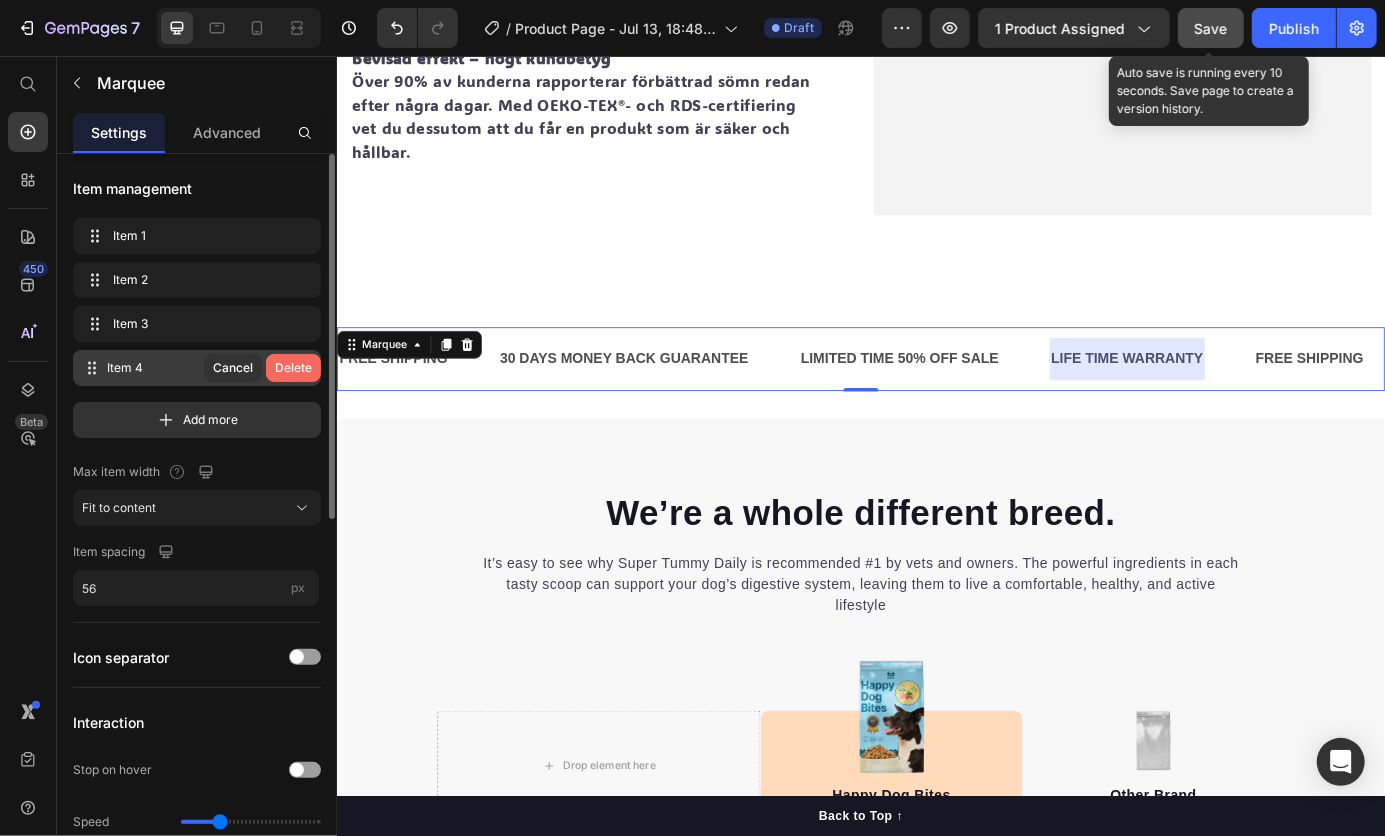 click on "Delete" at bounding box center (293, 368) 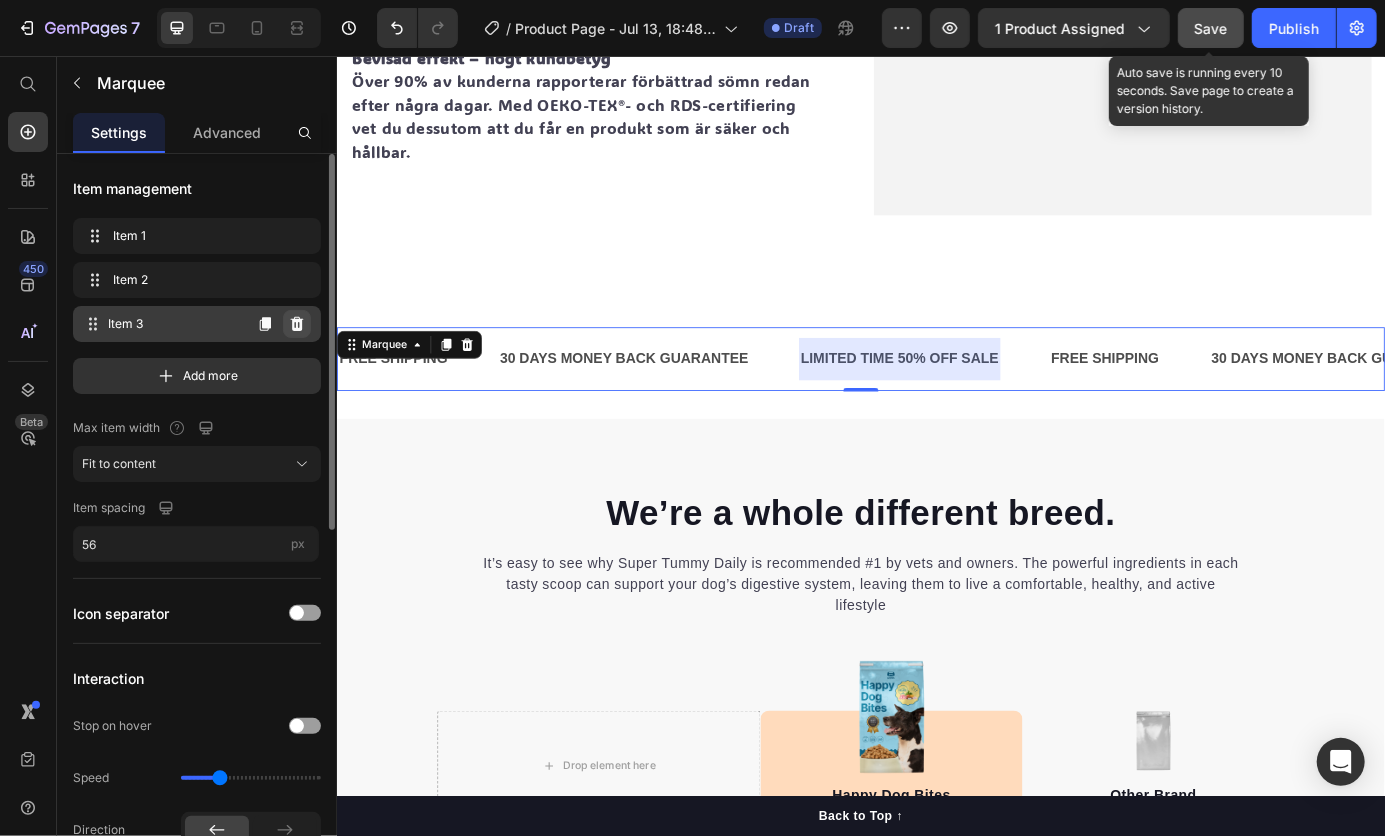 click 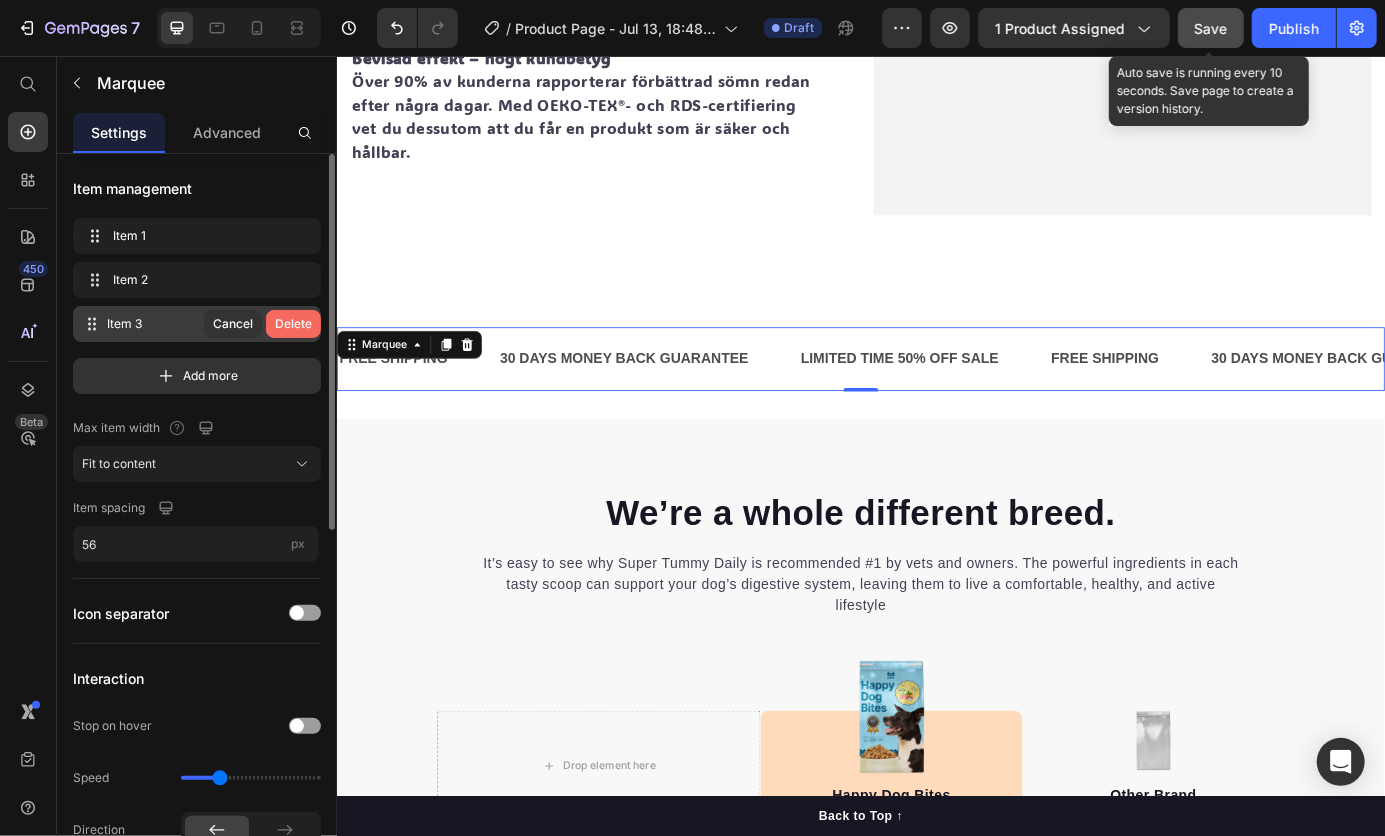 click on "Delete" at bounding box center [293, 324] 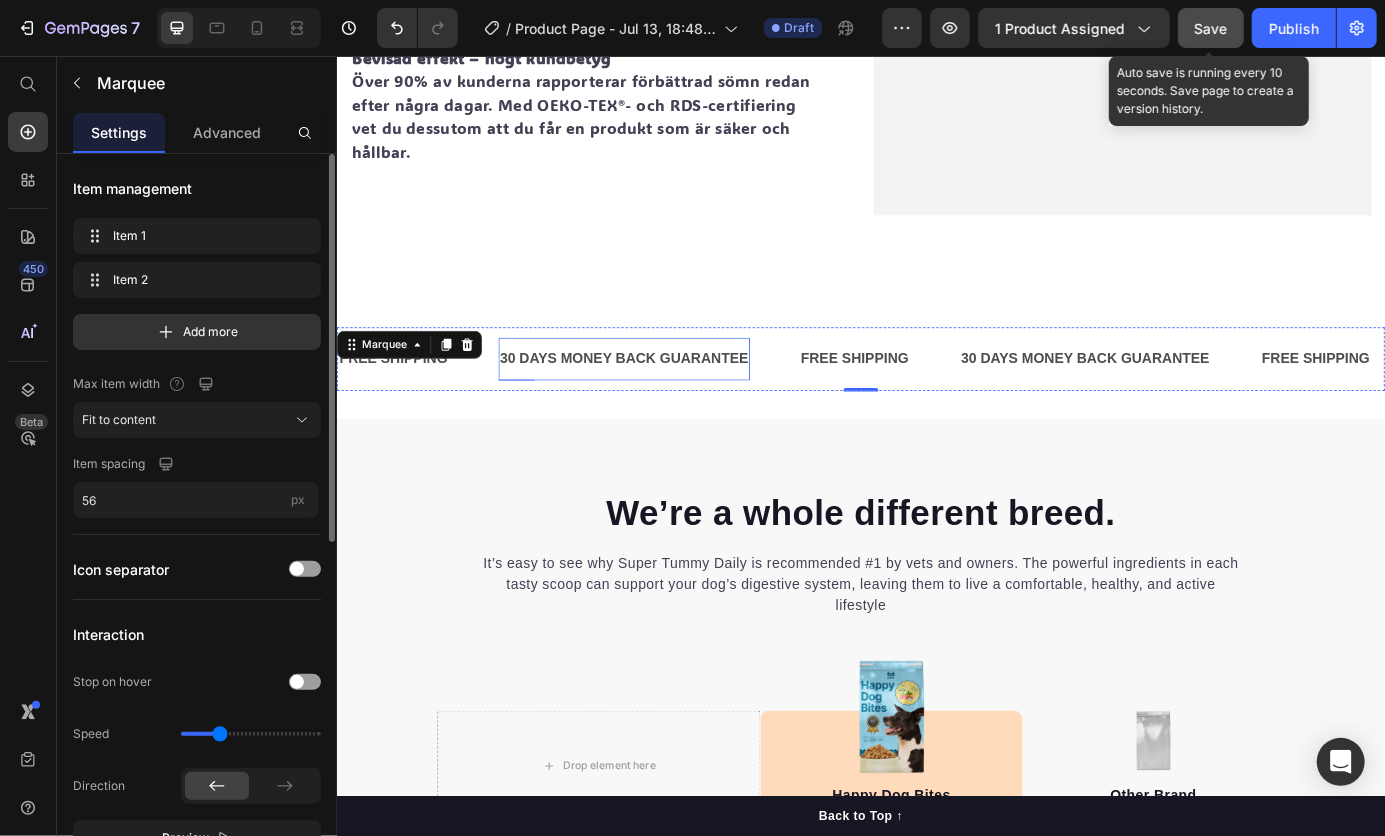 click on "30 DAYS MONEY BACK GUARANTEE" at bounding box center (665, 402) 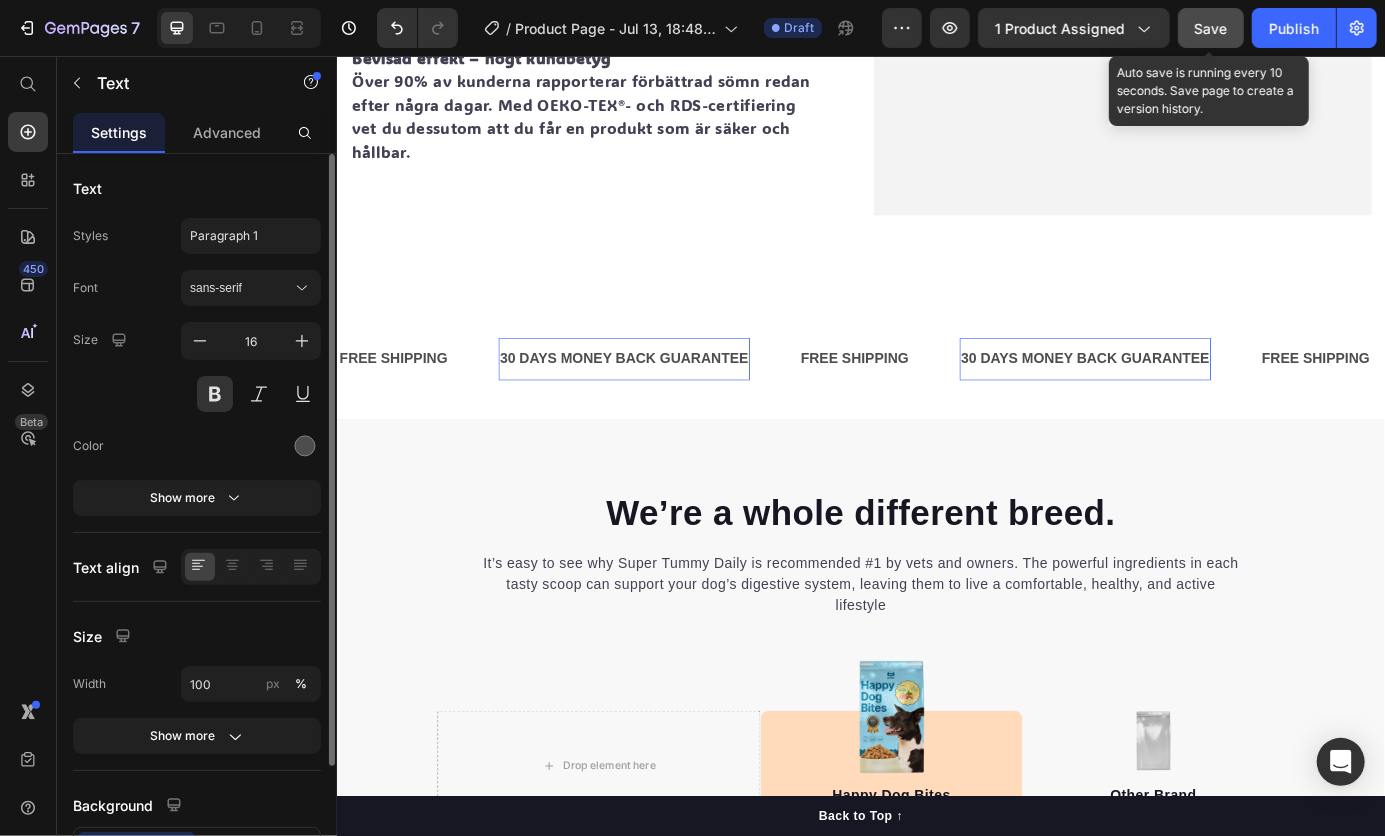click on "30 DAYS MONEY BACK GUARANTEE" at bounding box center [665, 402] 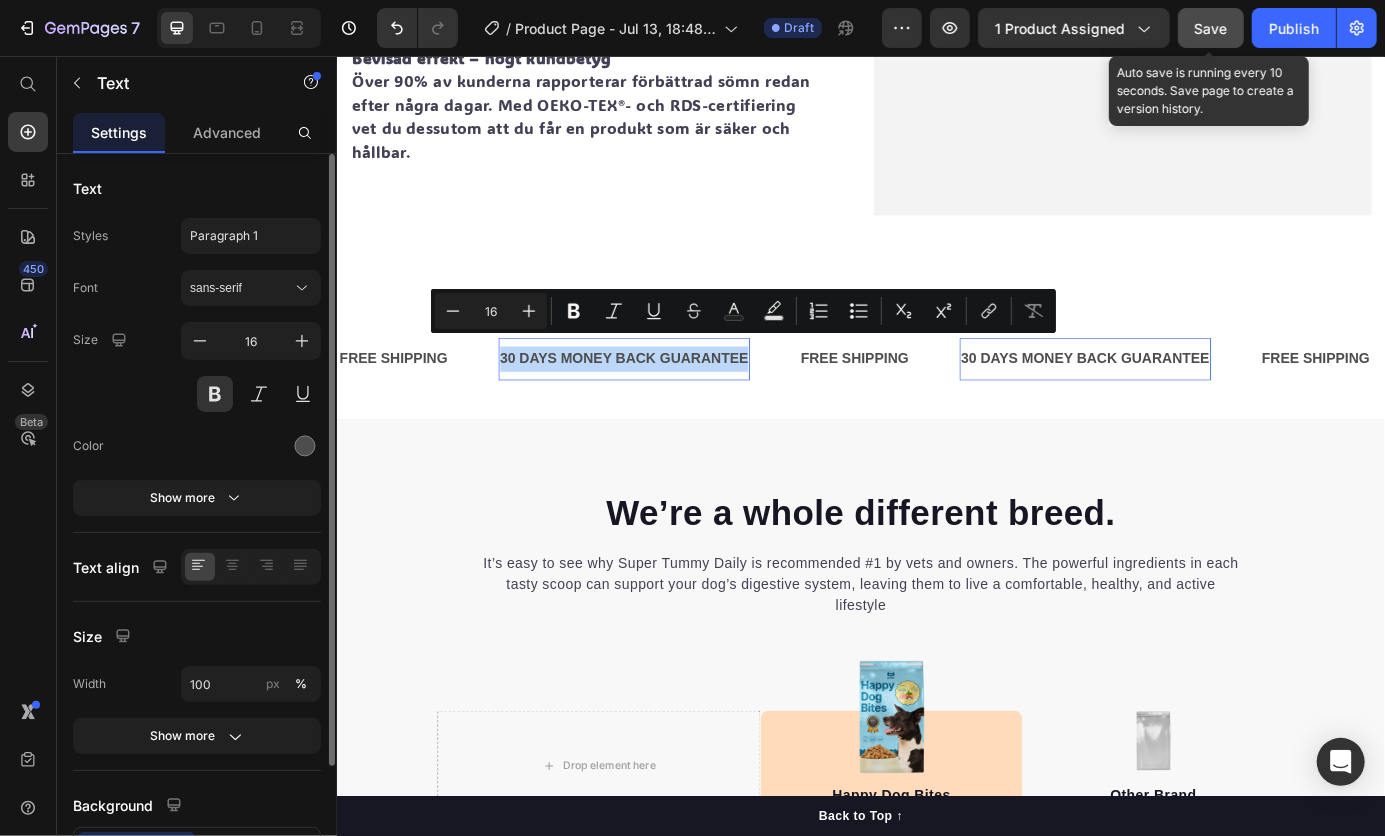 click on "30 DAYS MONEY BACK GUARANTEE" at bounding box center (665, 402) 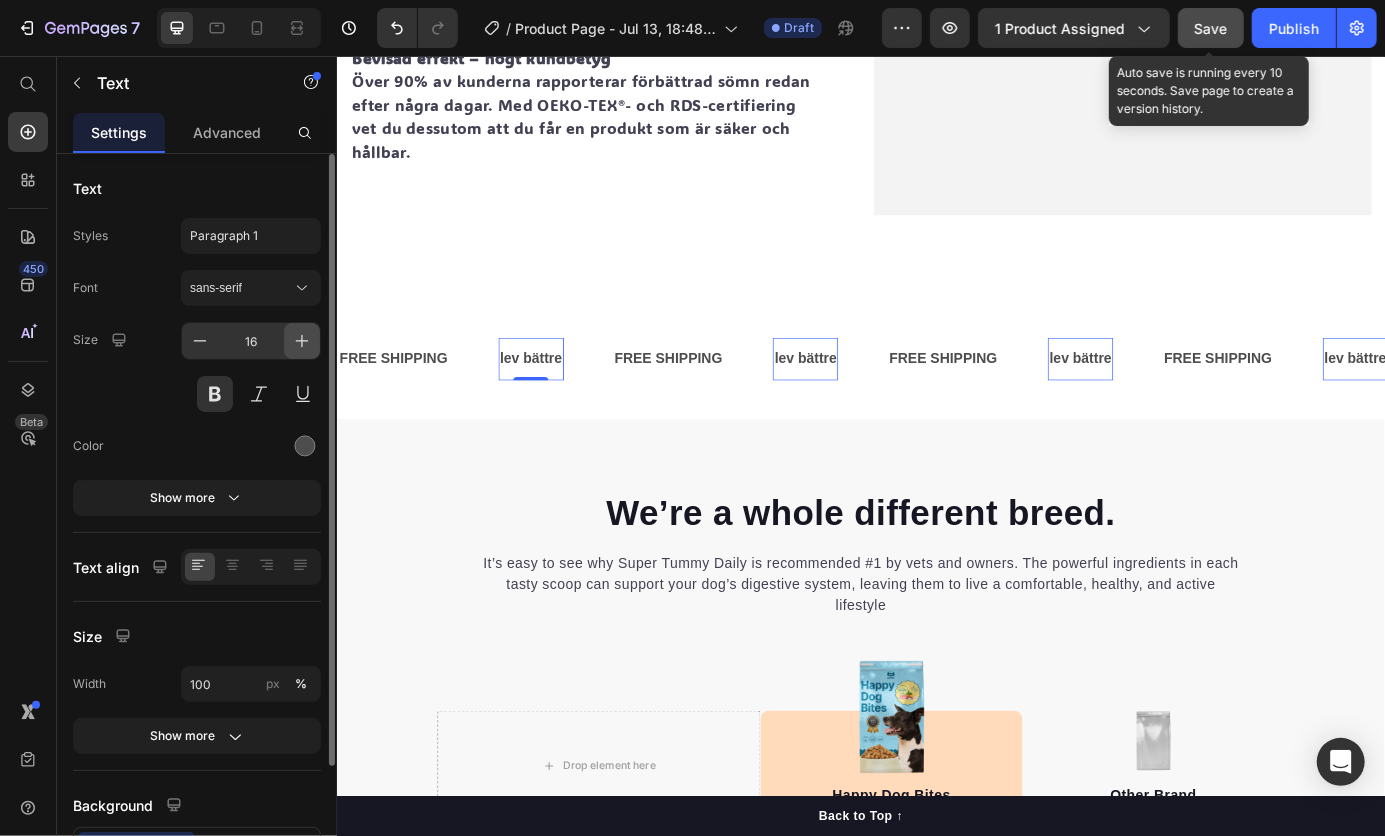 click at bounding box center (302, 341) 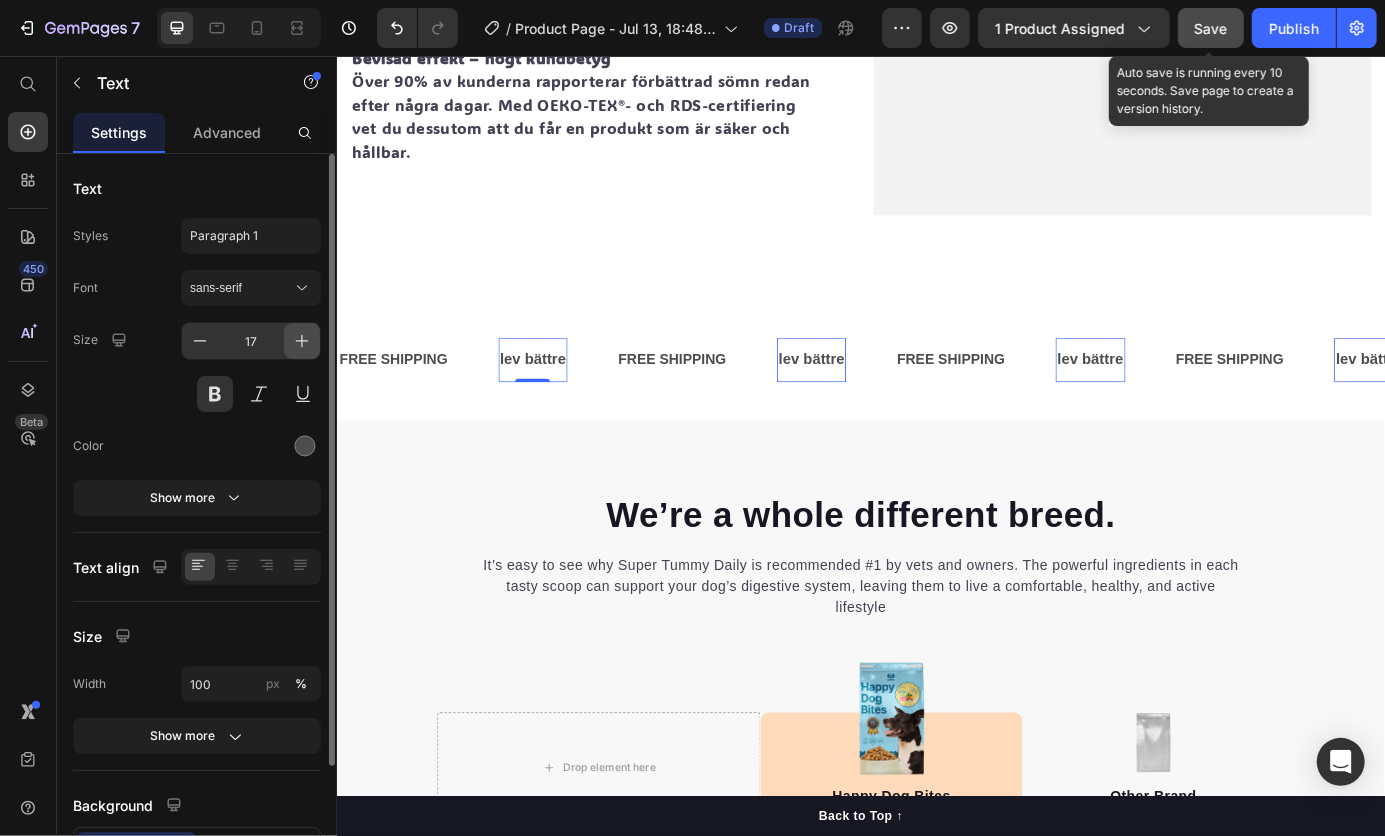 click at bounding box center [302, 341] 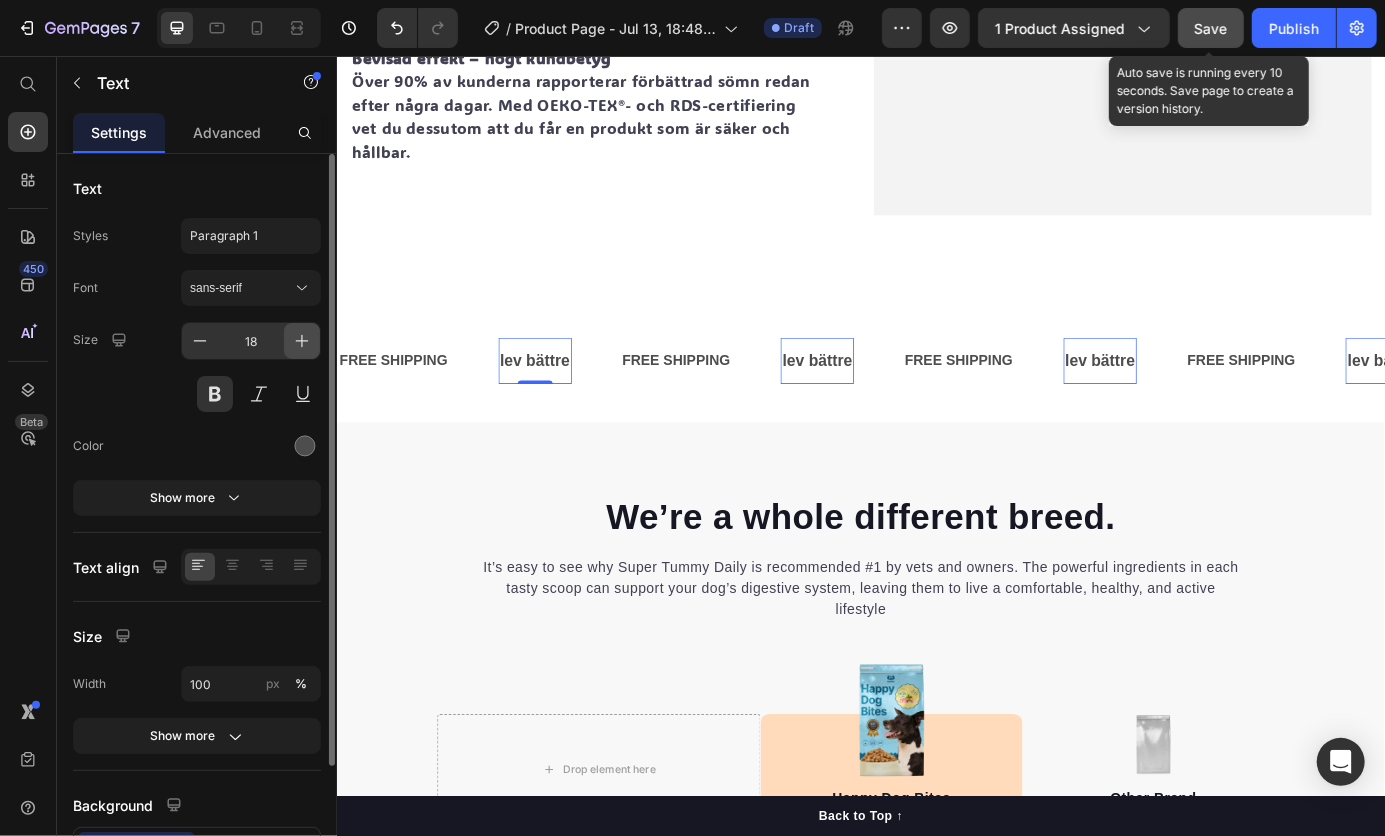 click at bounding box center [302, 341] 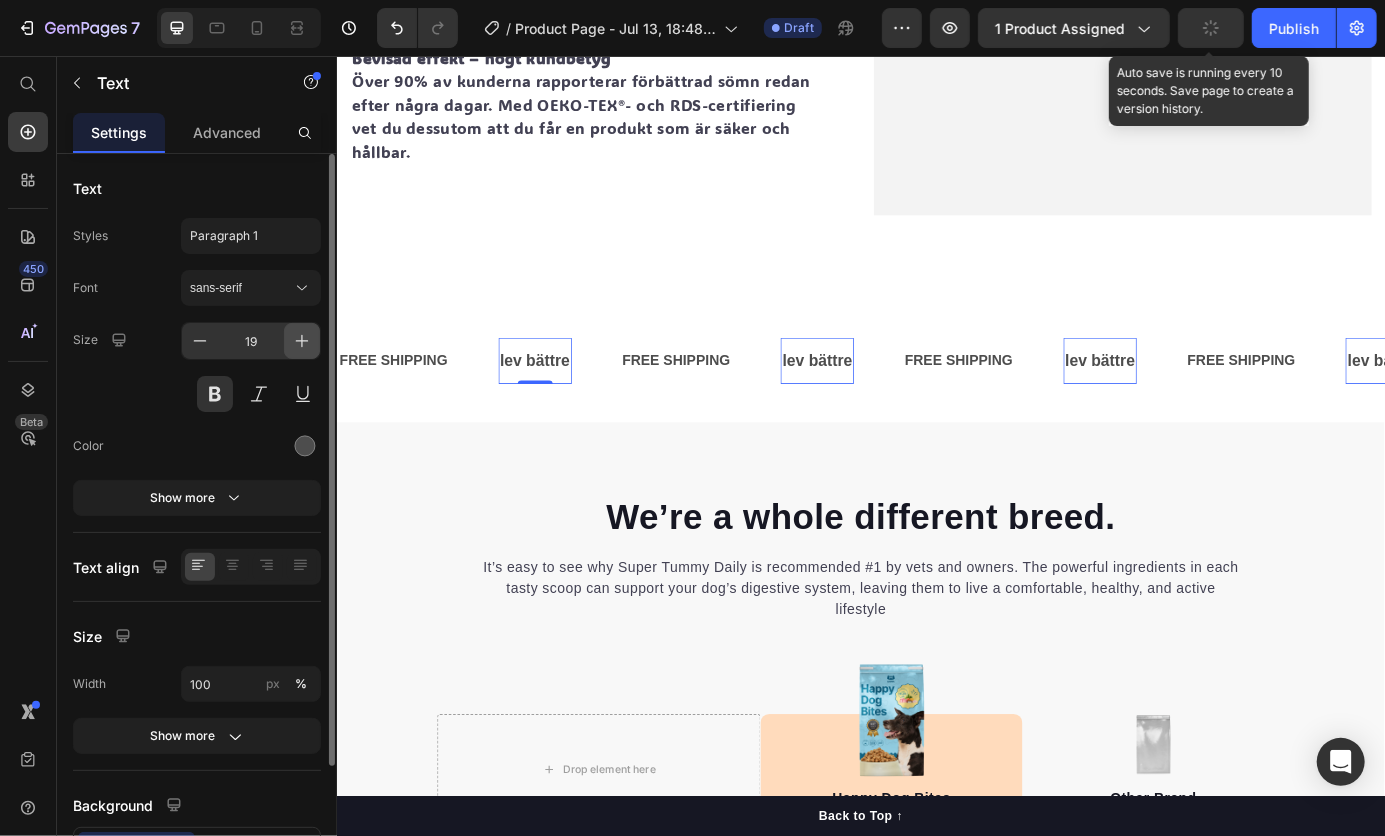 click at bounding box center [302, 341] 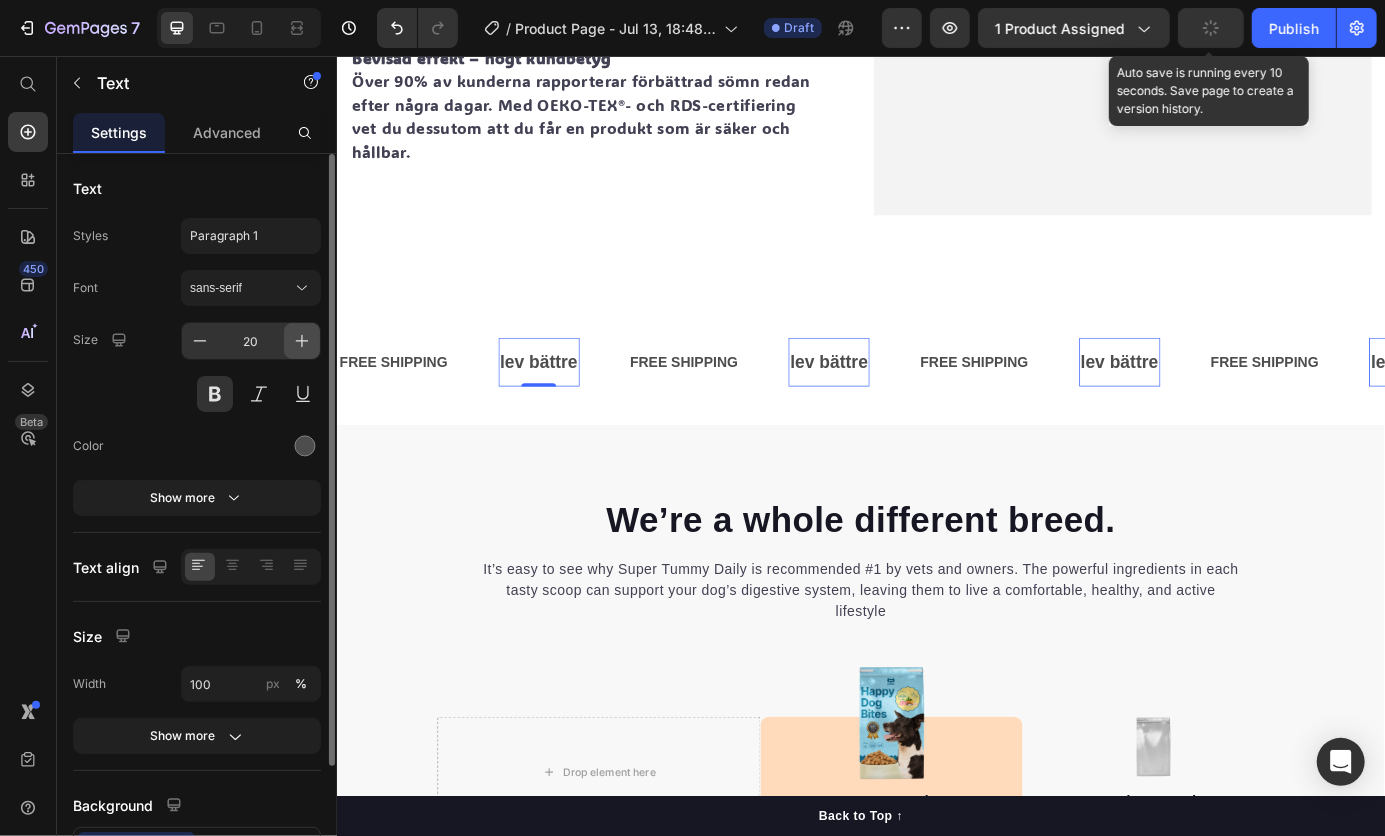 click at bounding box center [302, 341] 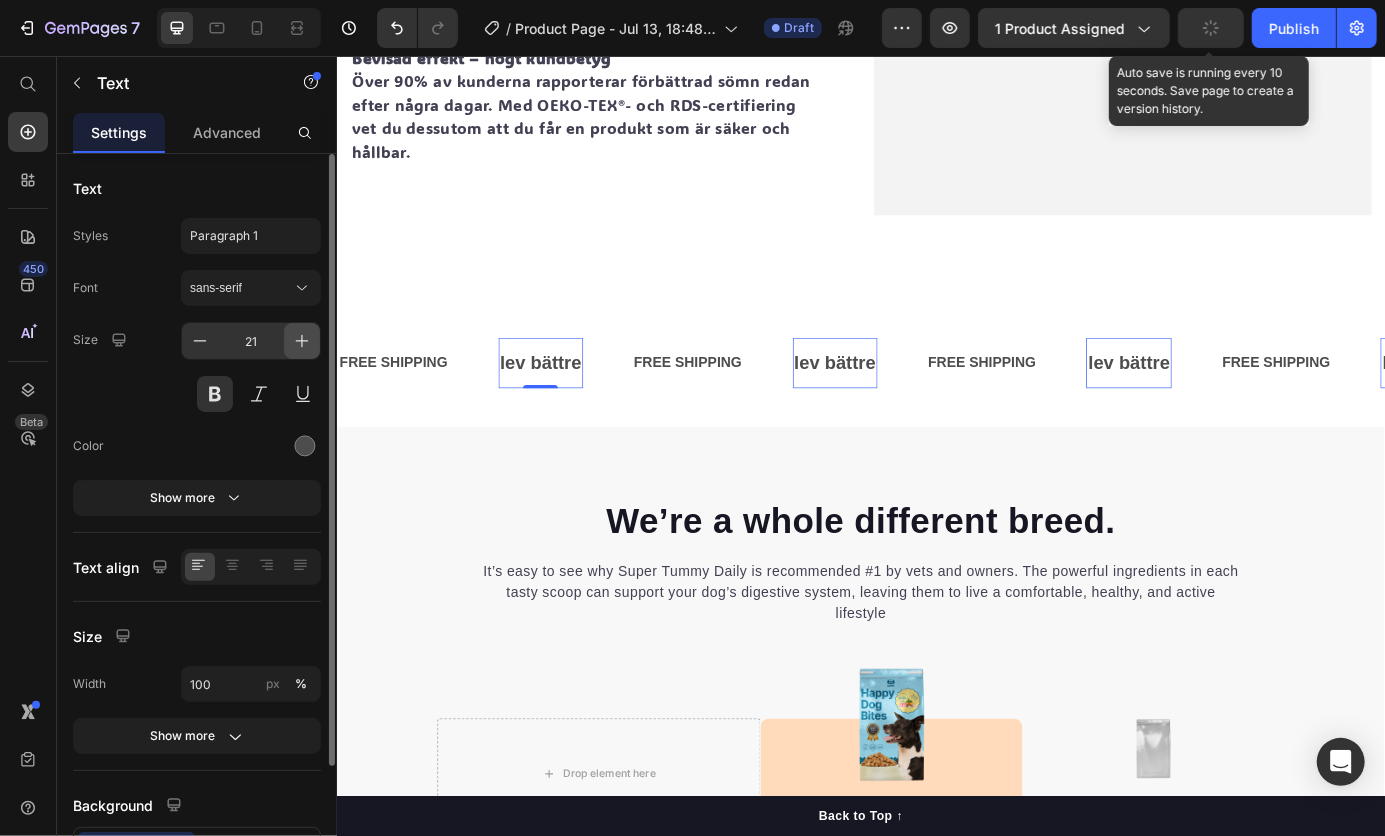 click at bounding box center (302, 341) 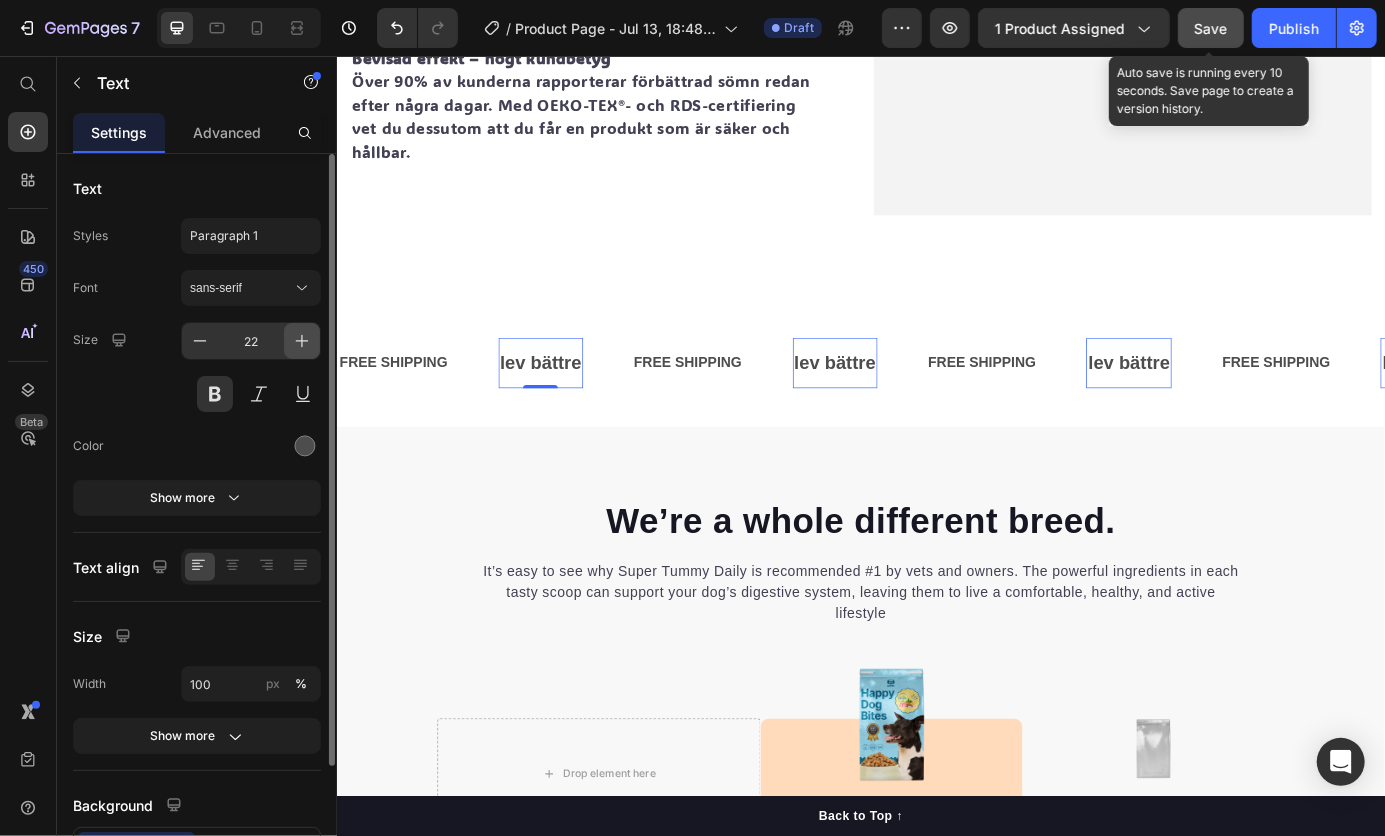 click at bounding box center [302, 341] 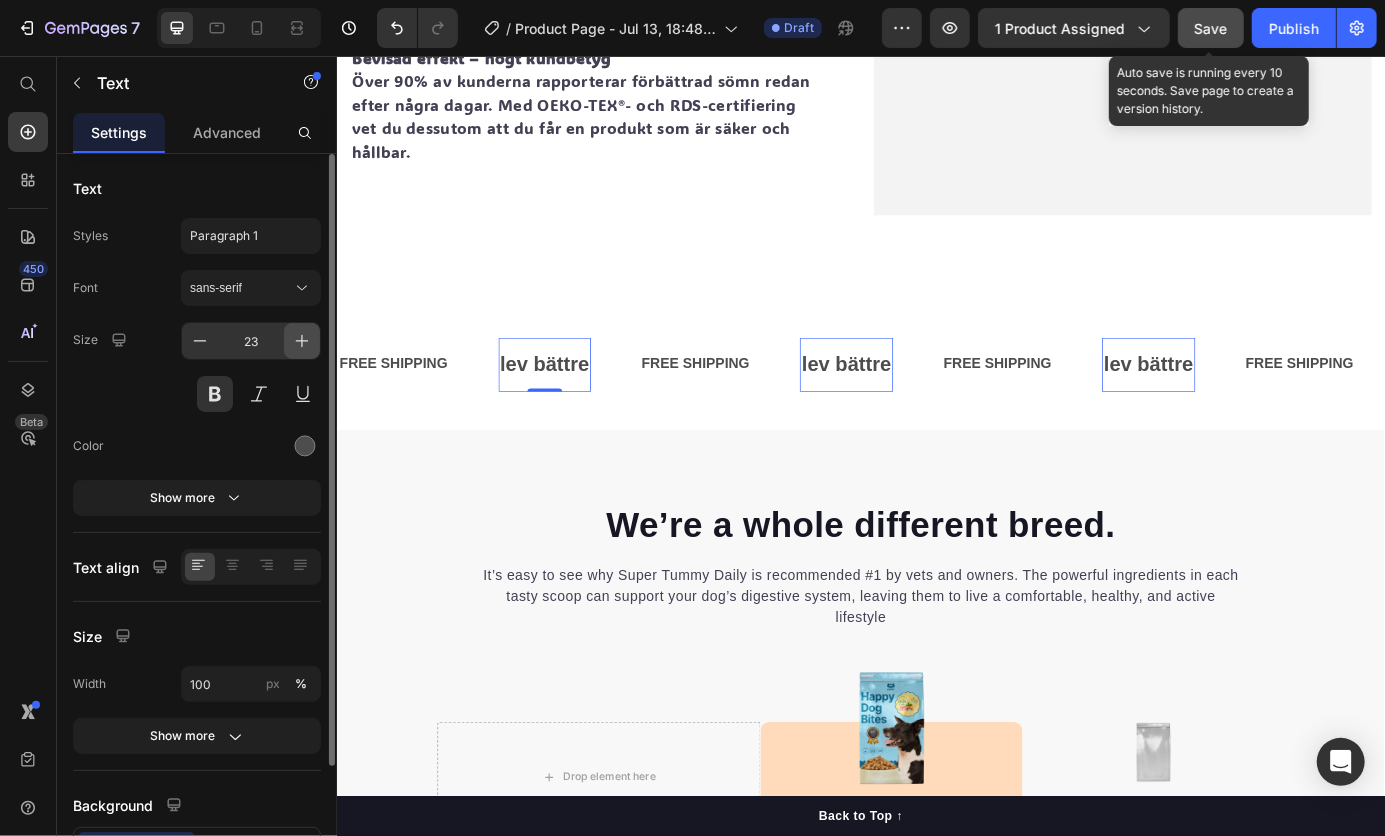 click at bounding box center (302, 341) 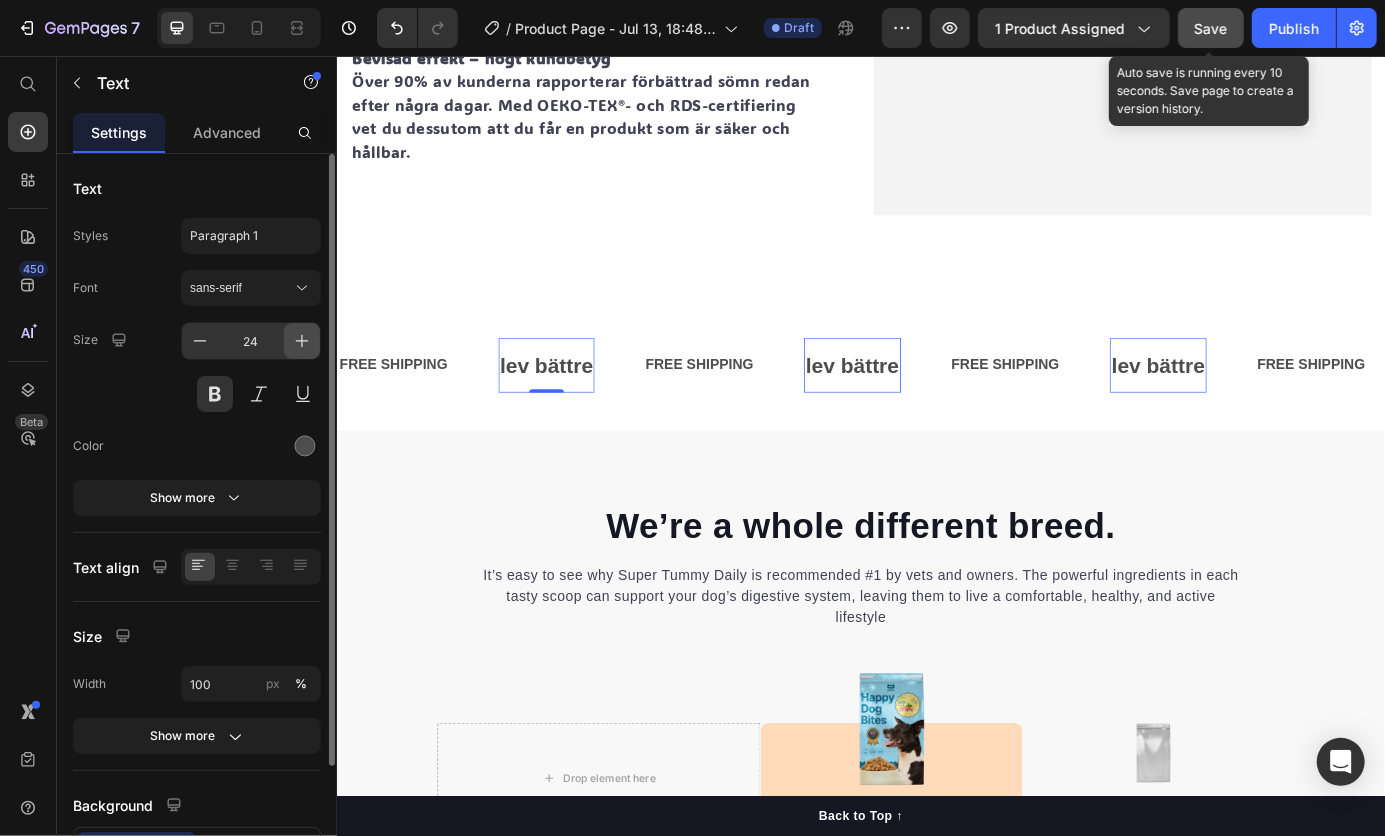 click at bounding box center [302, 341] 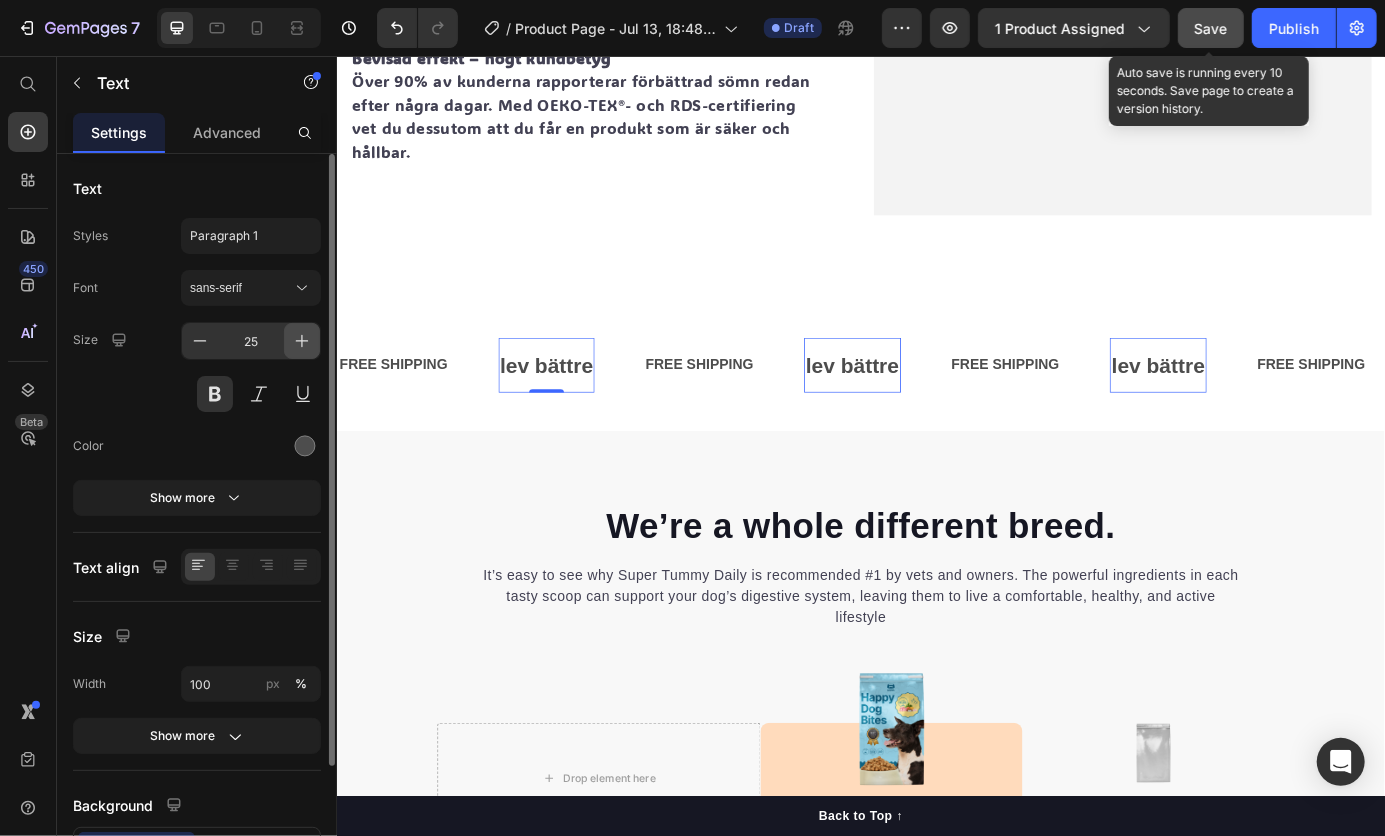 click at bounding box center [302, 341] 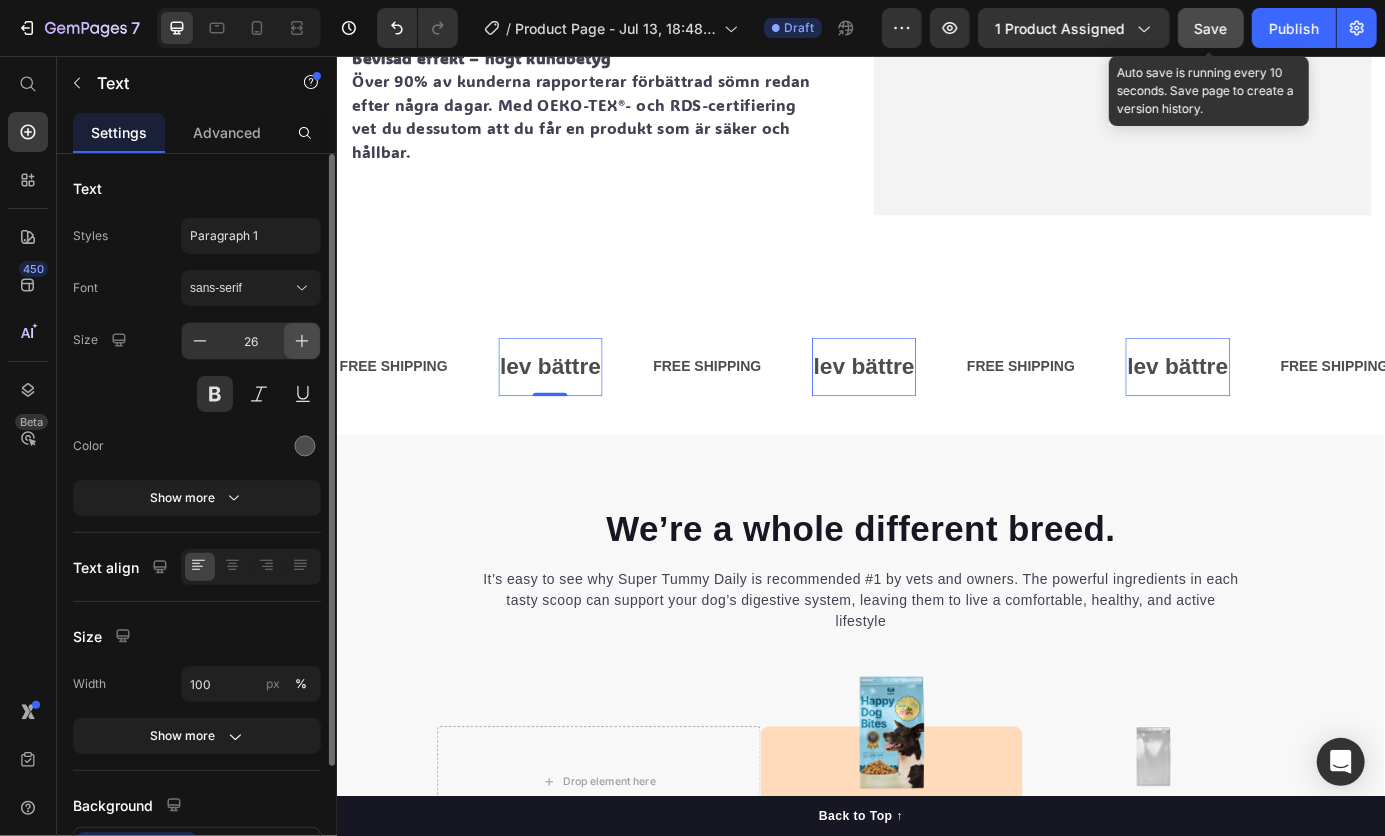 click at bounding box center (302, 341) 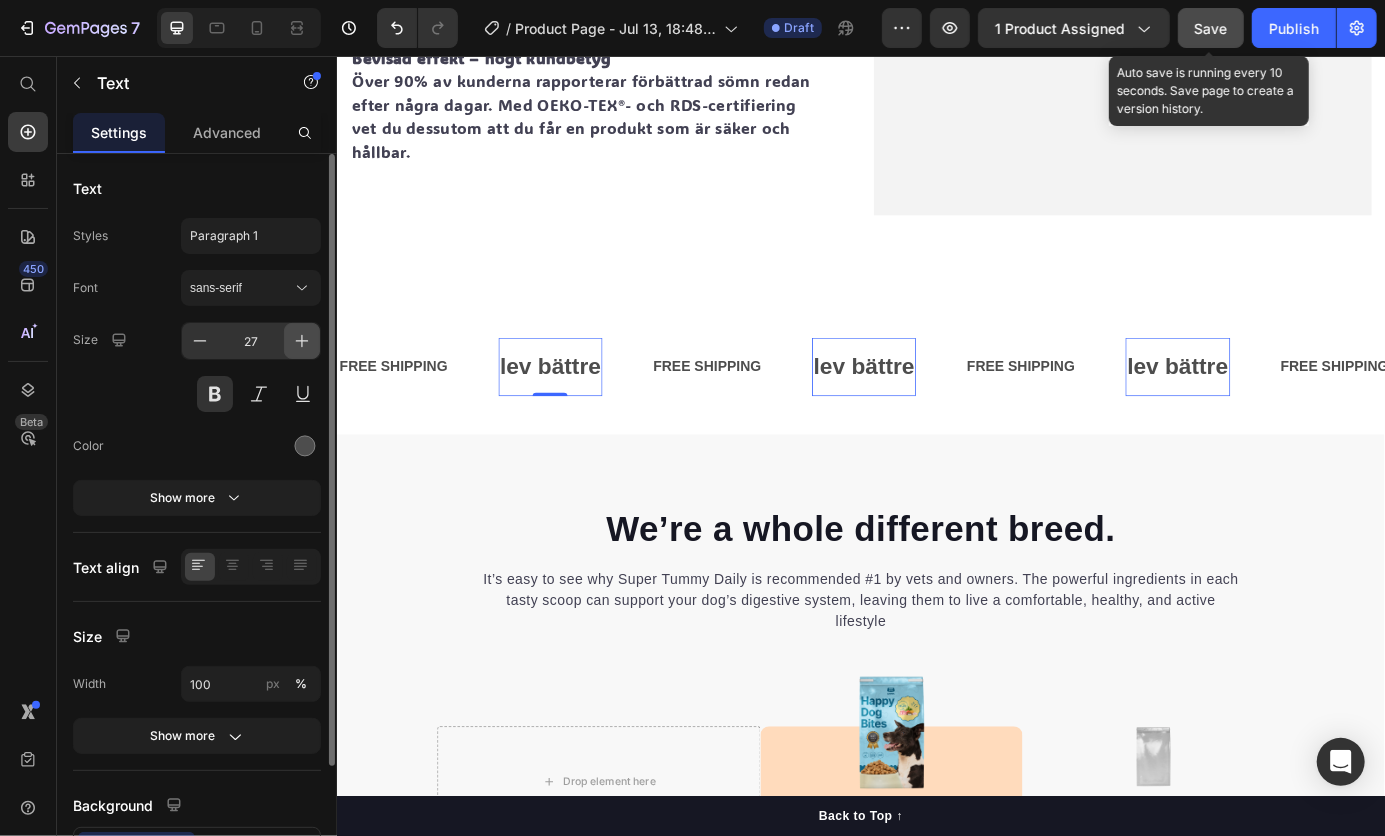 click at bounding box center (302, 341) 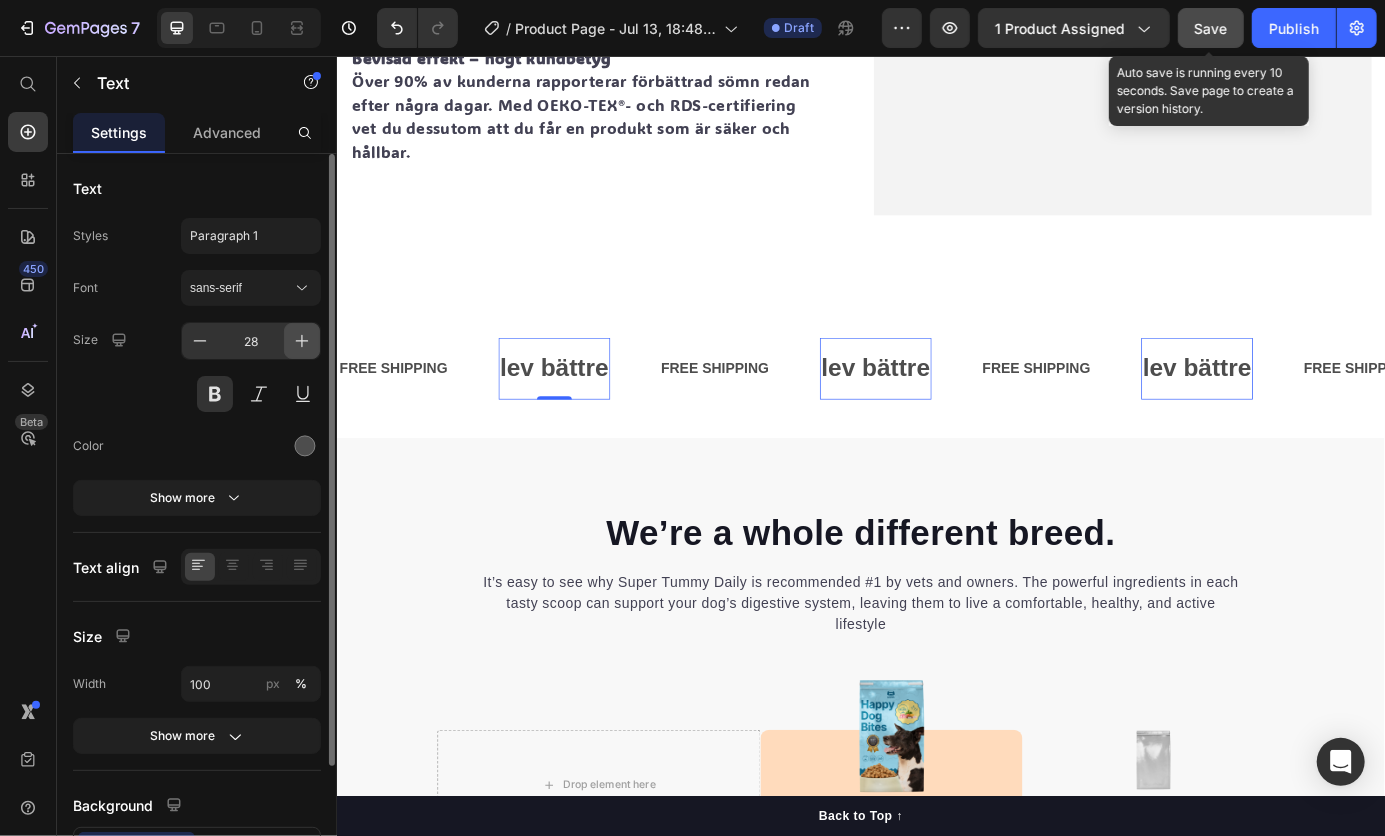 click at bounding box center (302, 341) 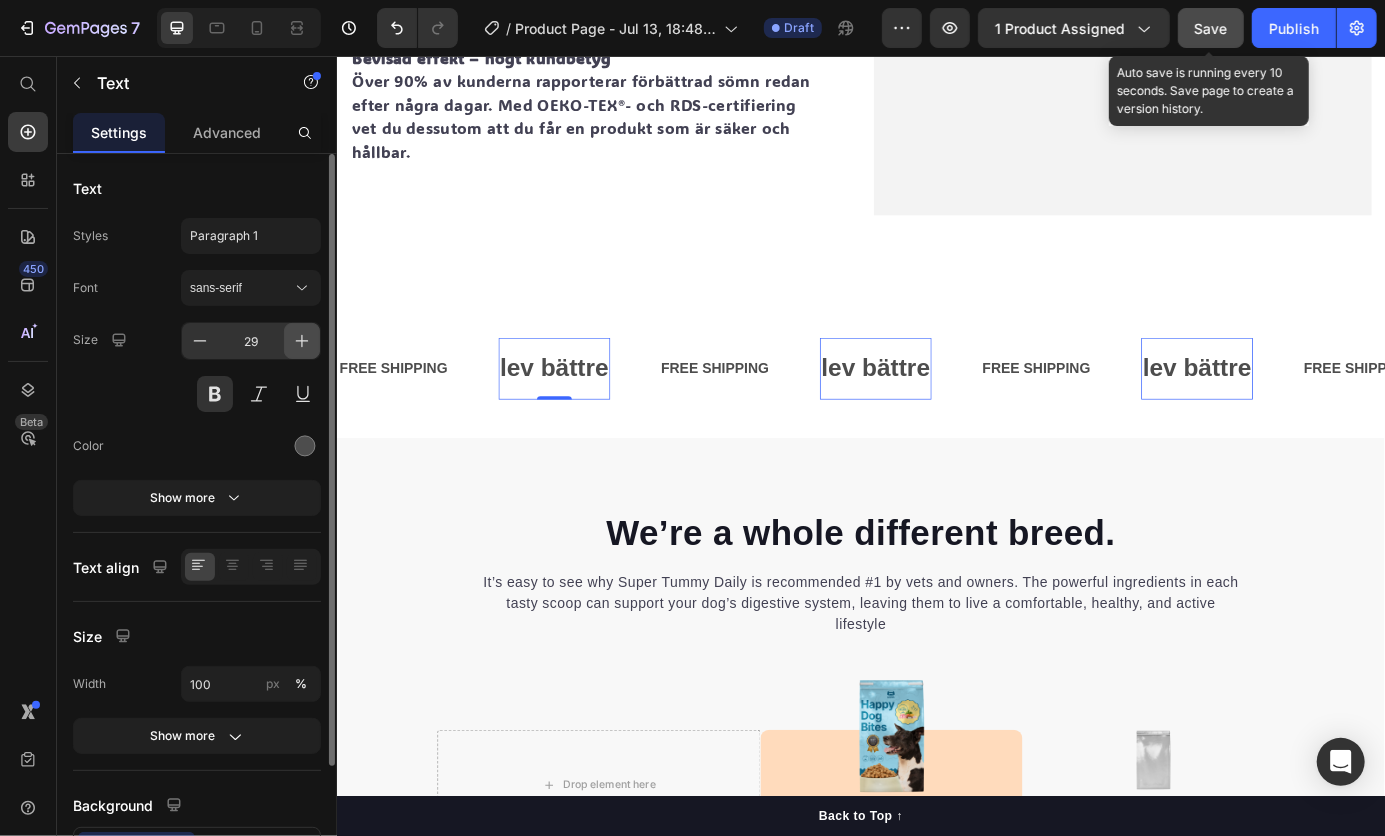 click at bounding box center [302, 341] 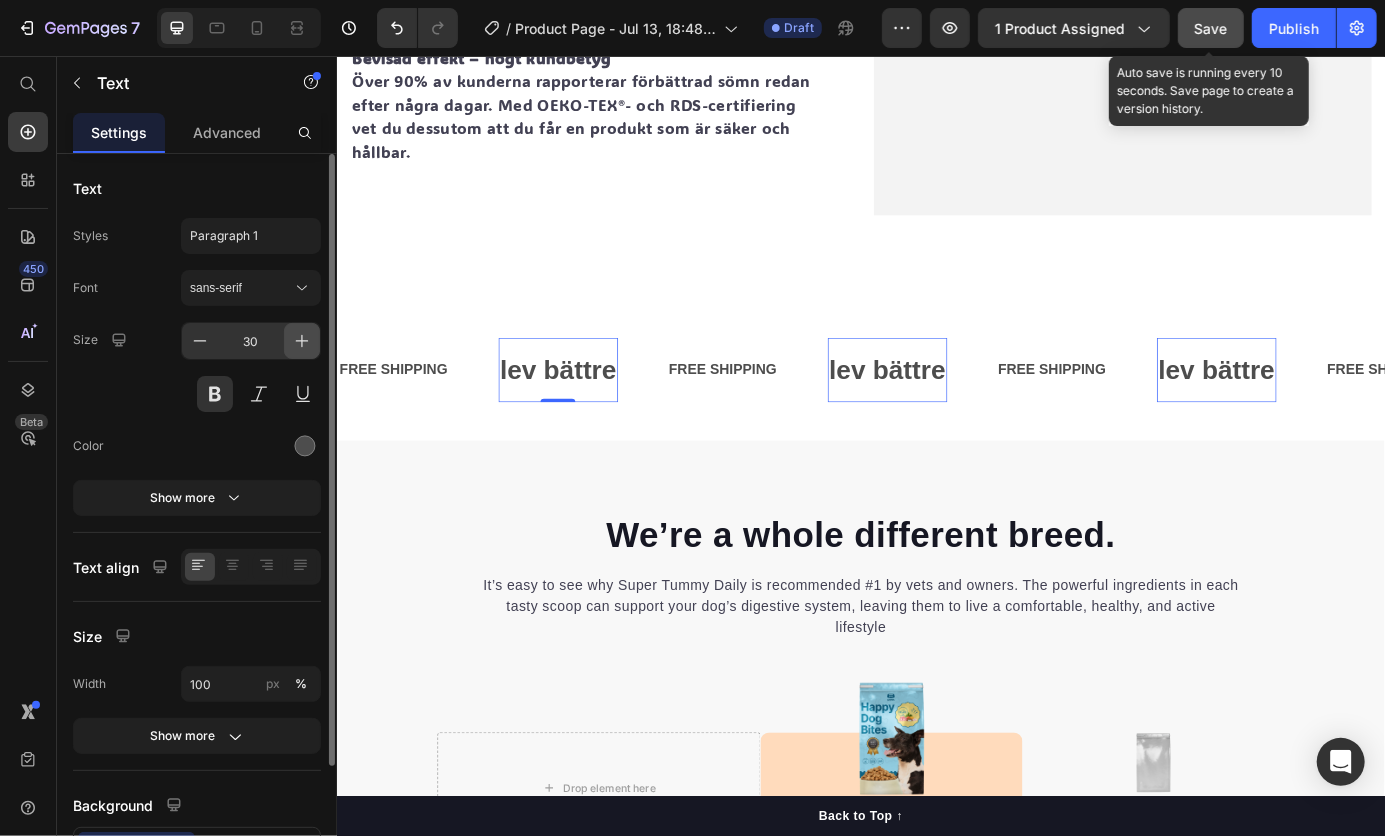 click at bounding box center [302, 341] 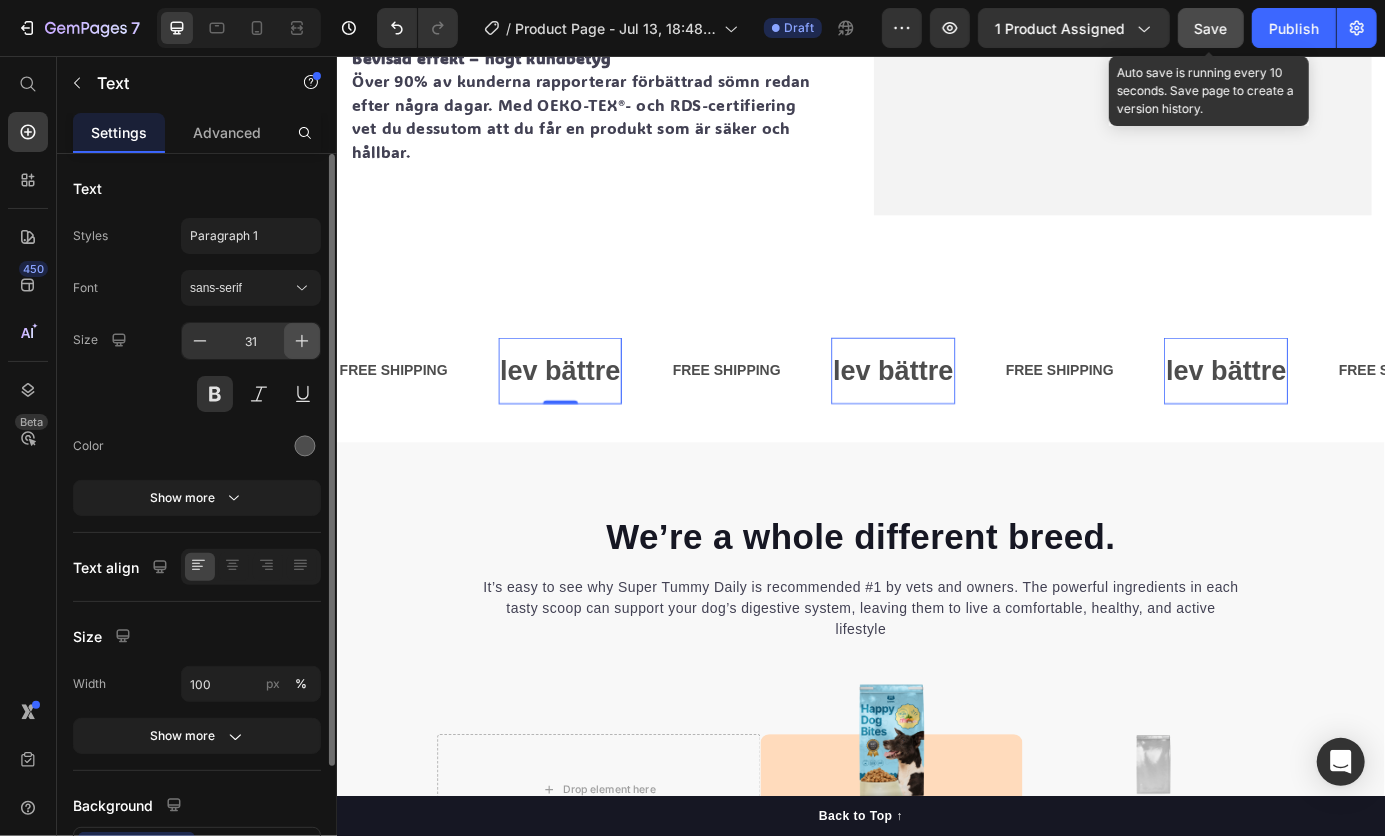 click at bounding box center (302, 341) 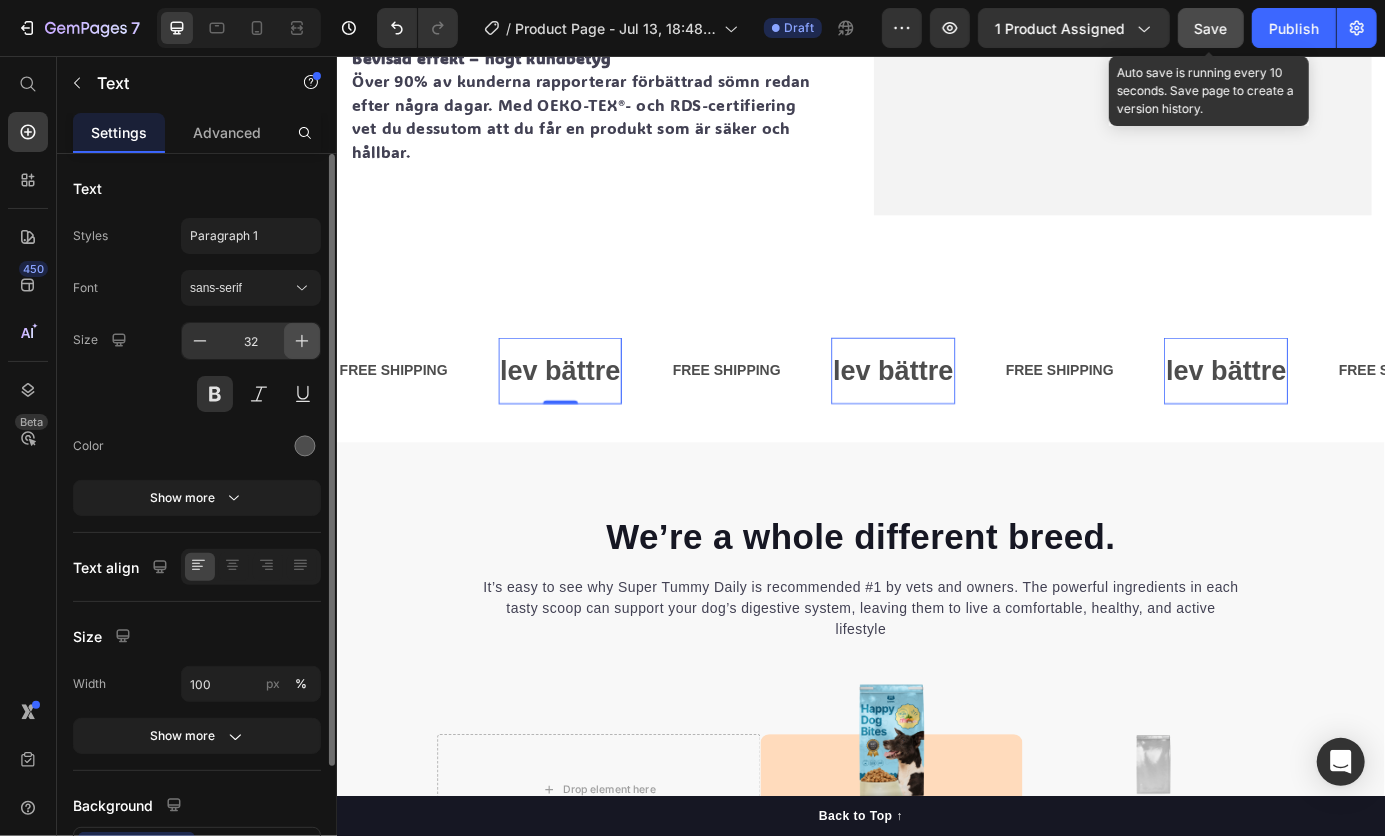 click at bounding box center [302, 341] 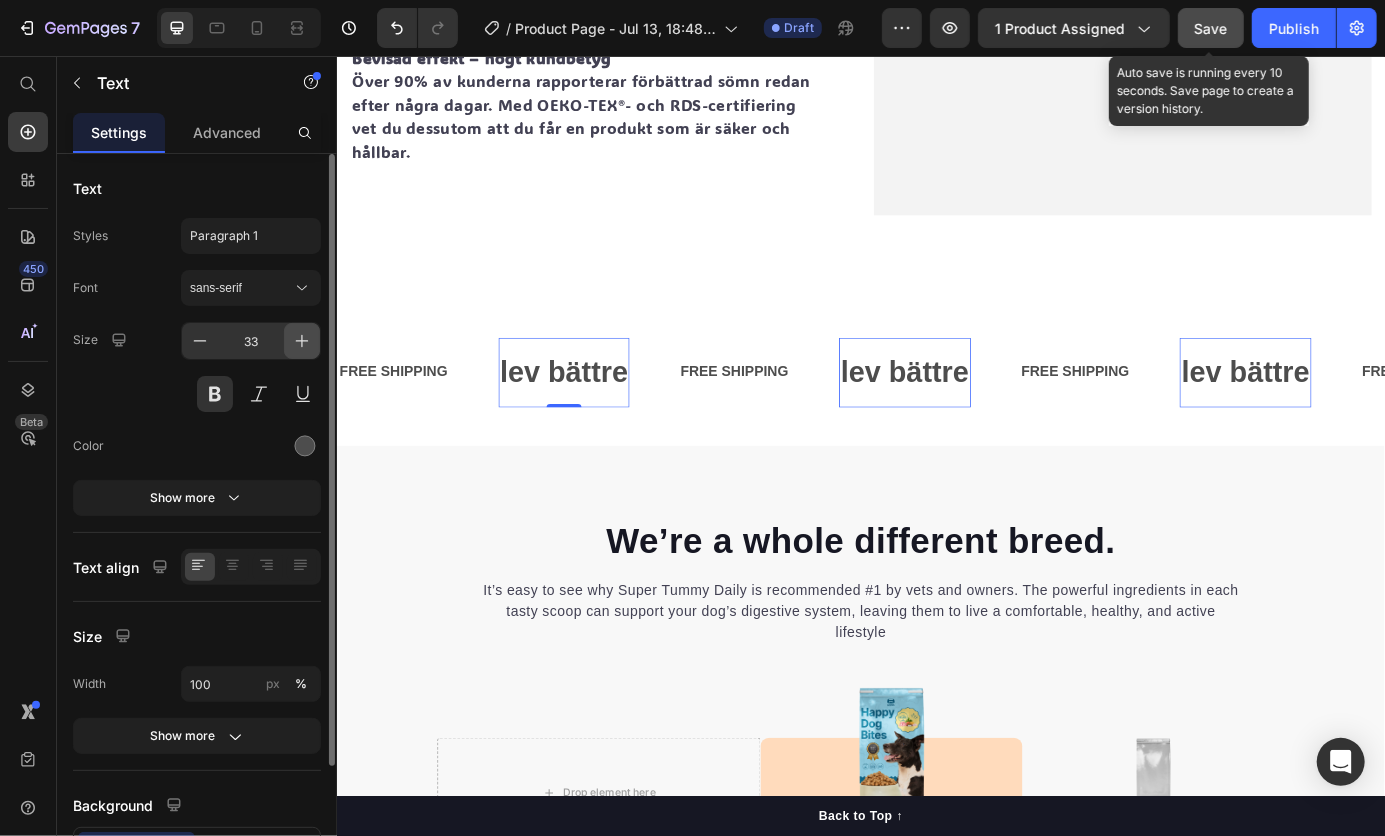 click at bounding box center (302, 341) 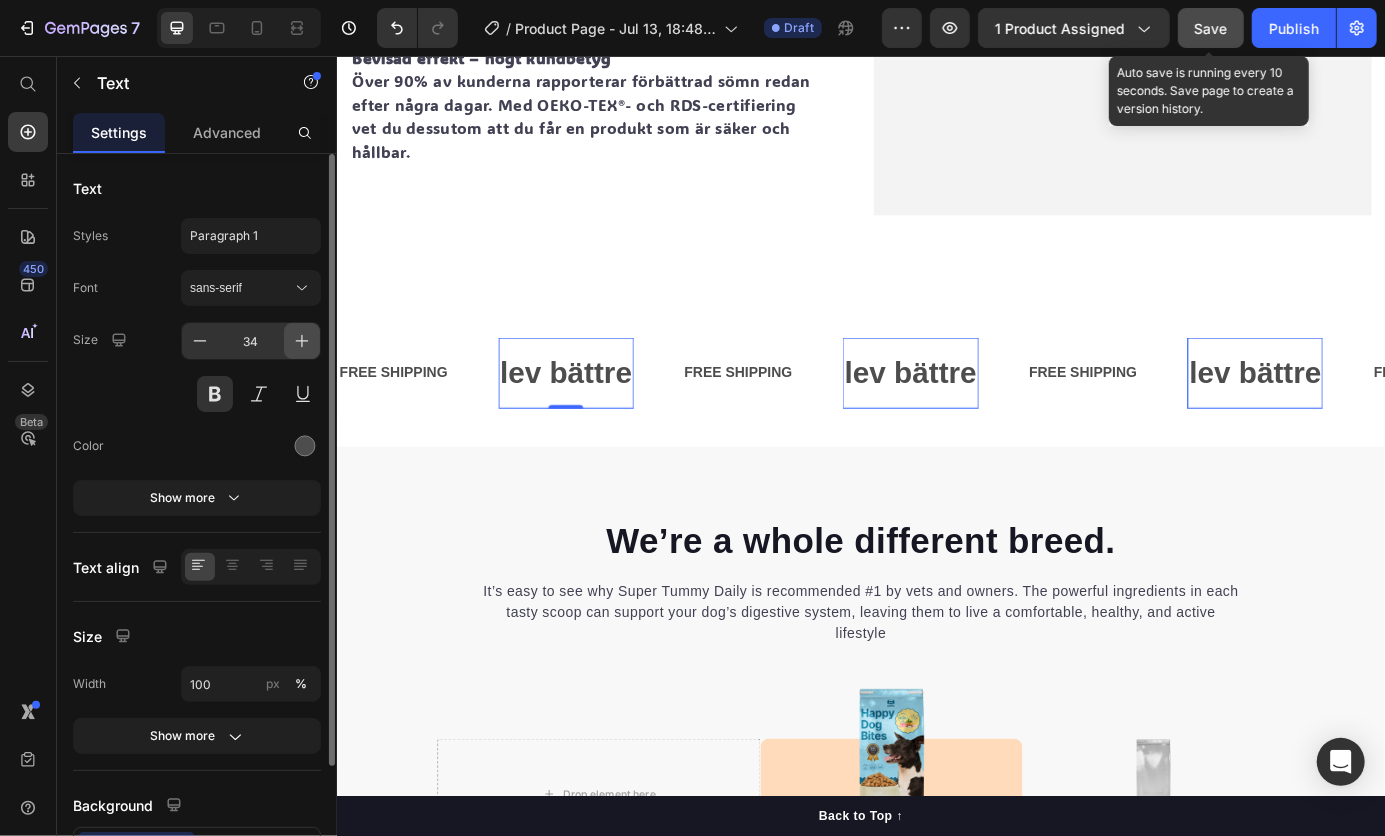 click at bounding box center [302, 341] 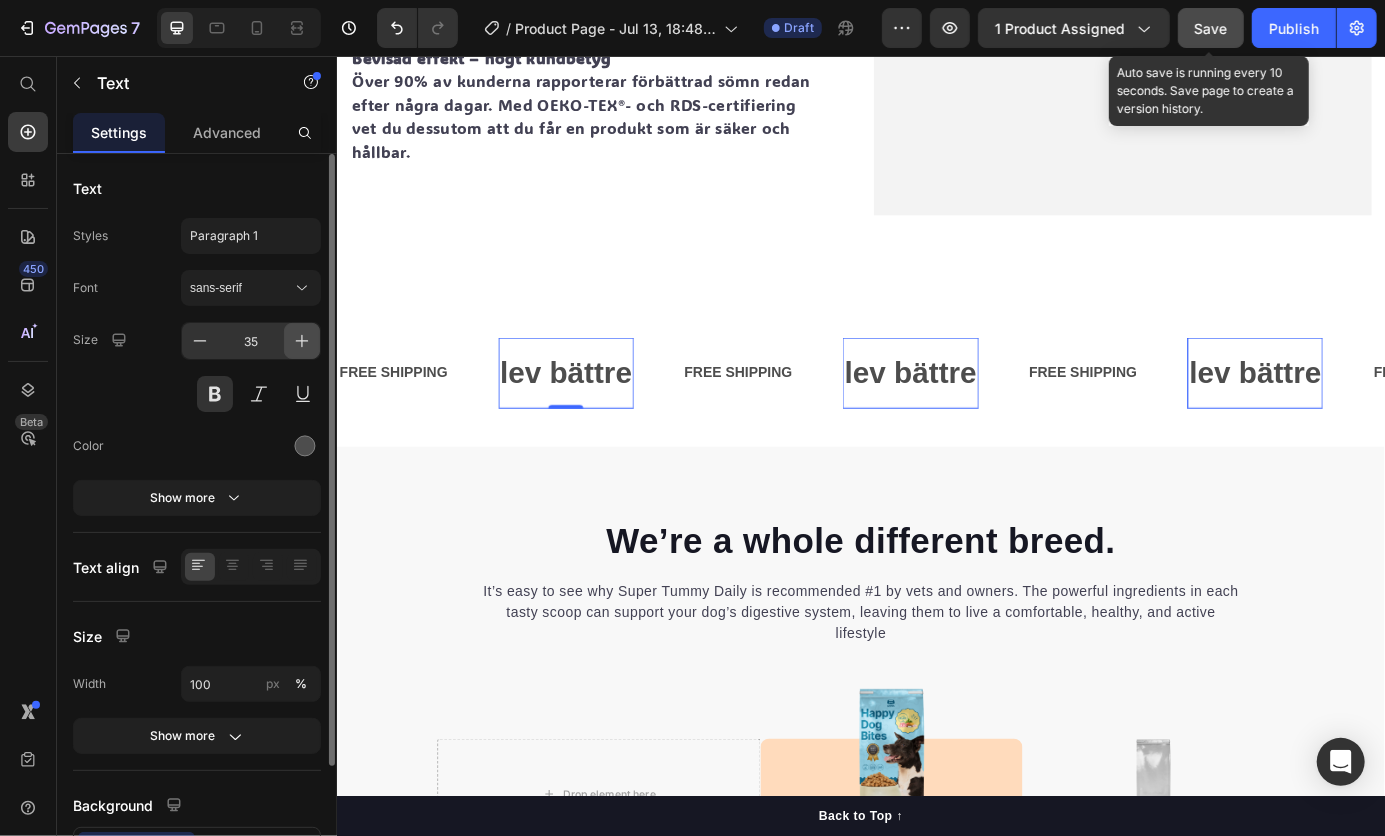 click at bounding box center [302, 341] 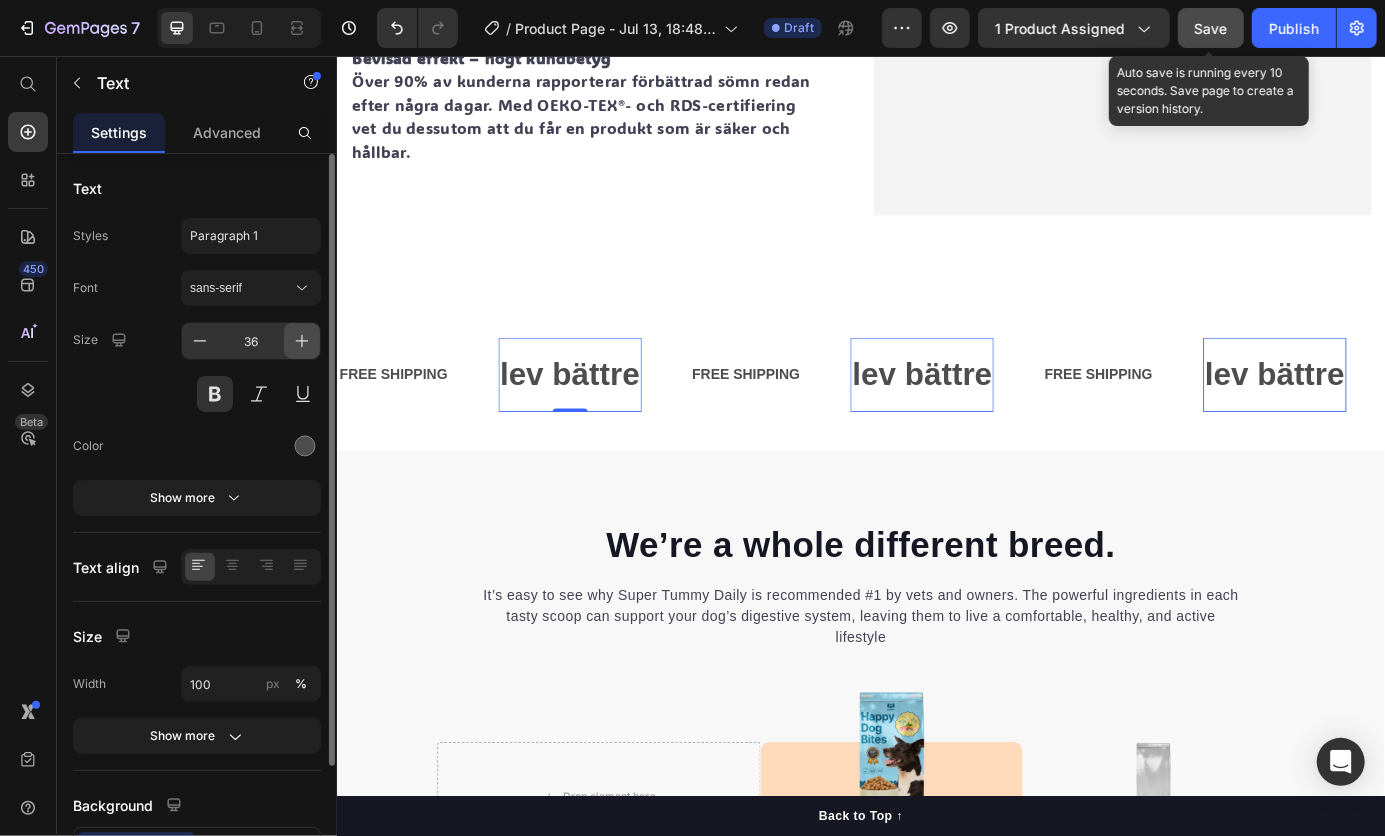 drag, startPoint x: 289, startPoint y: 344, endPoint x: 198, endPoint y: 341, distance: 91.04944 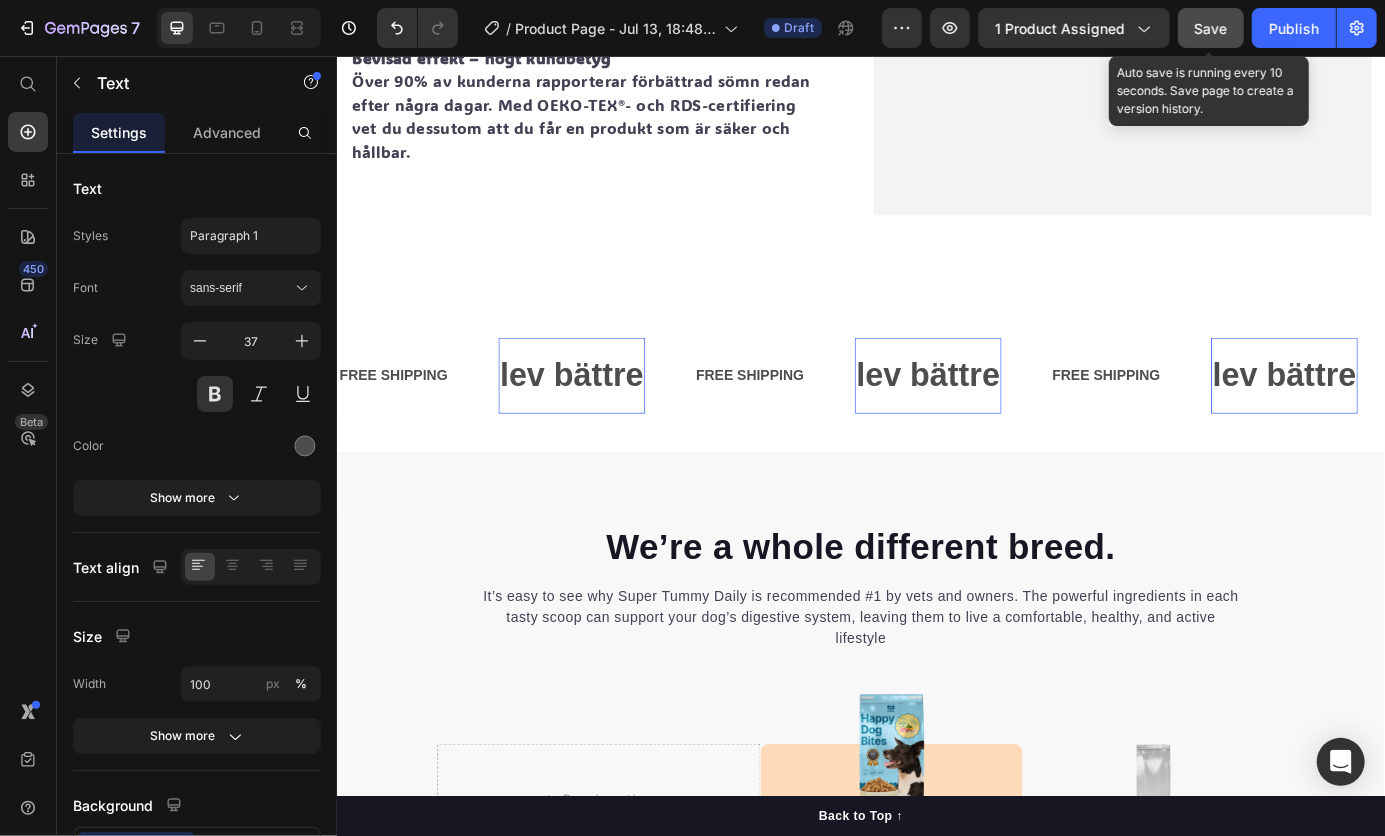 click on "lev bättre" at bounding box center [605, 421] 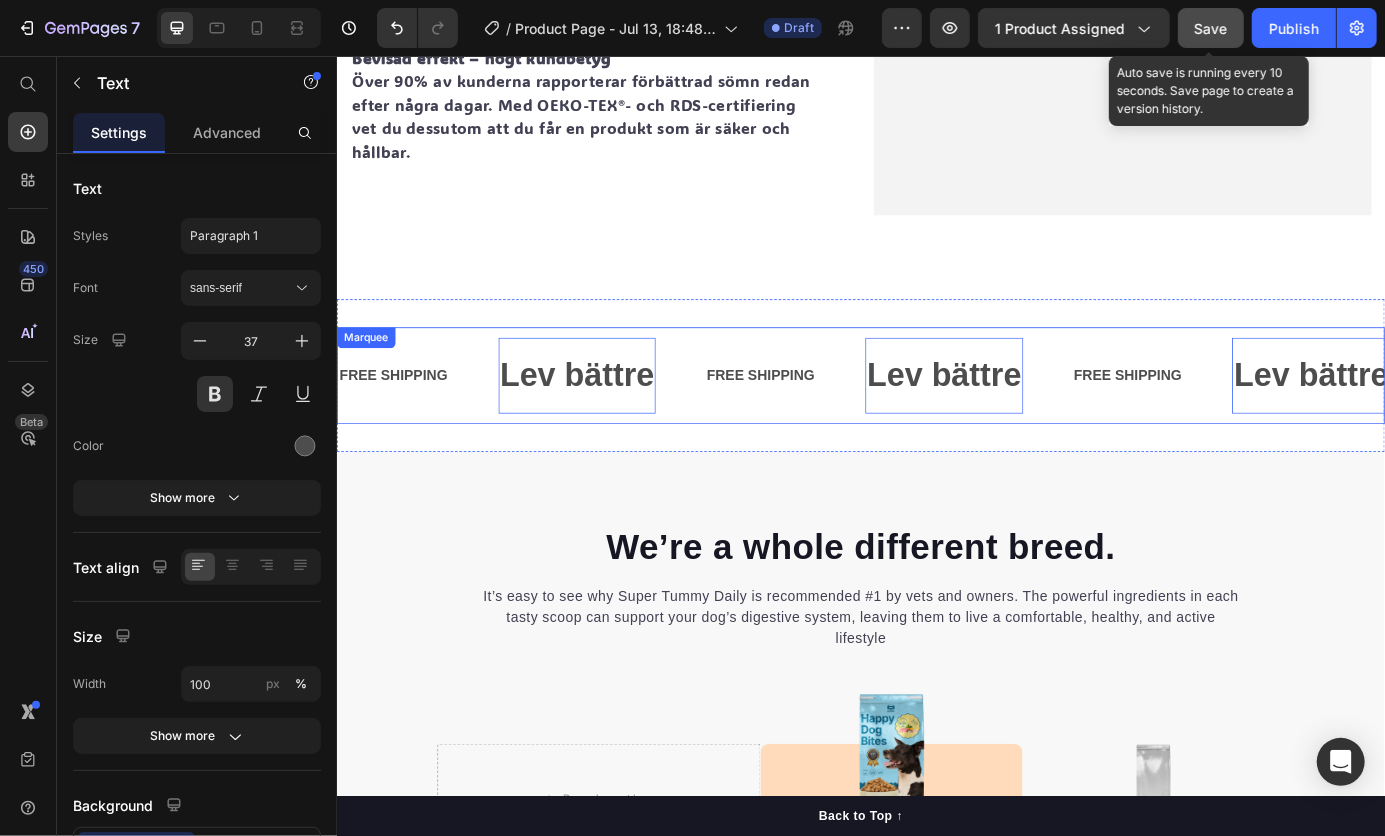 click on "FREE SHIPPING" at bounding box center [821, 421] 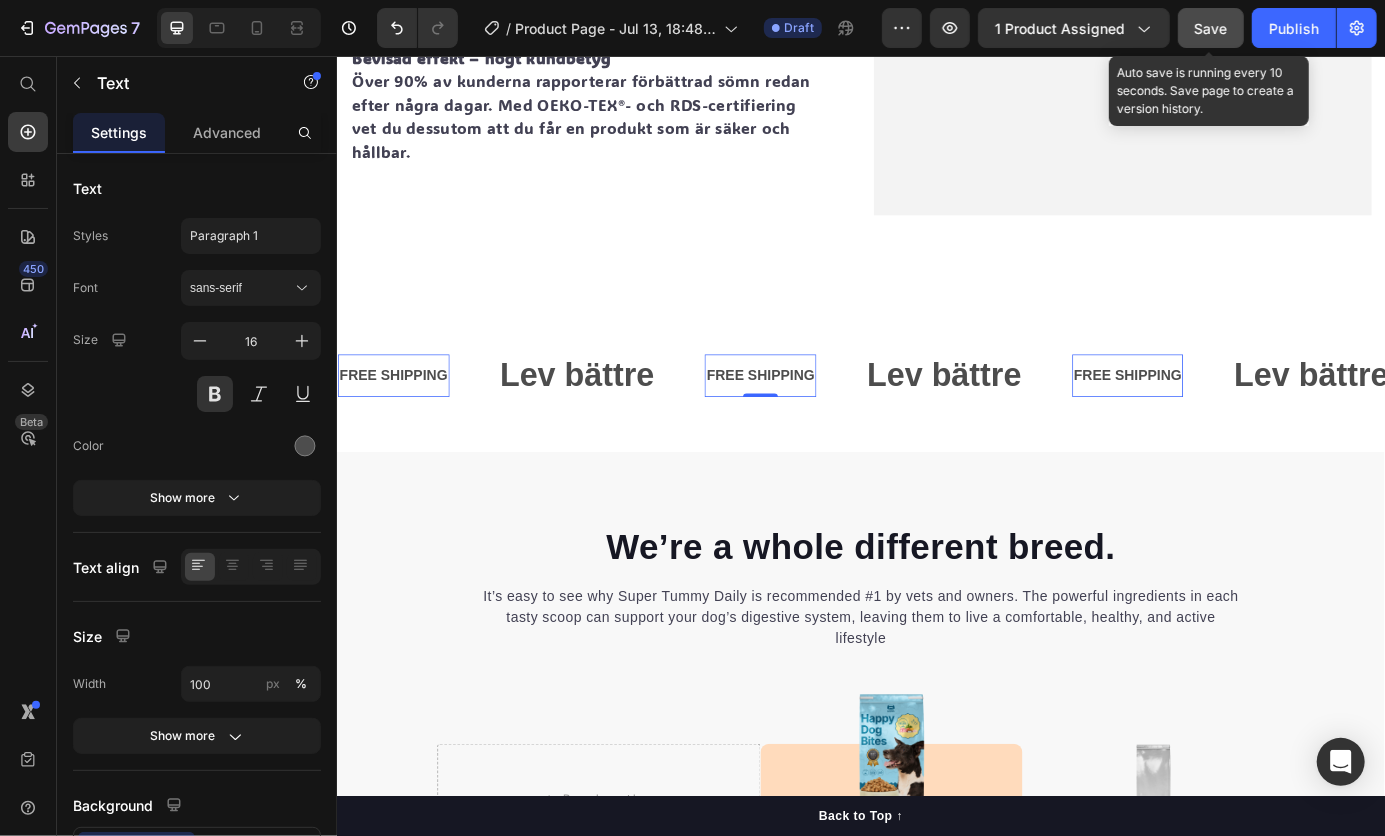 click on "FREE SHIPPING" at bounding box center (821, 421) 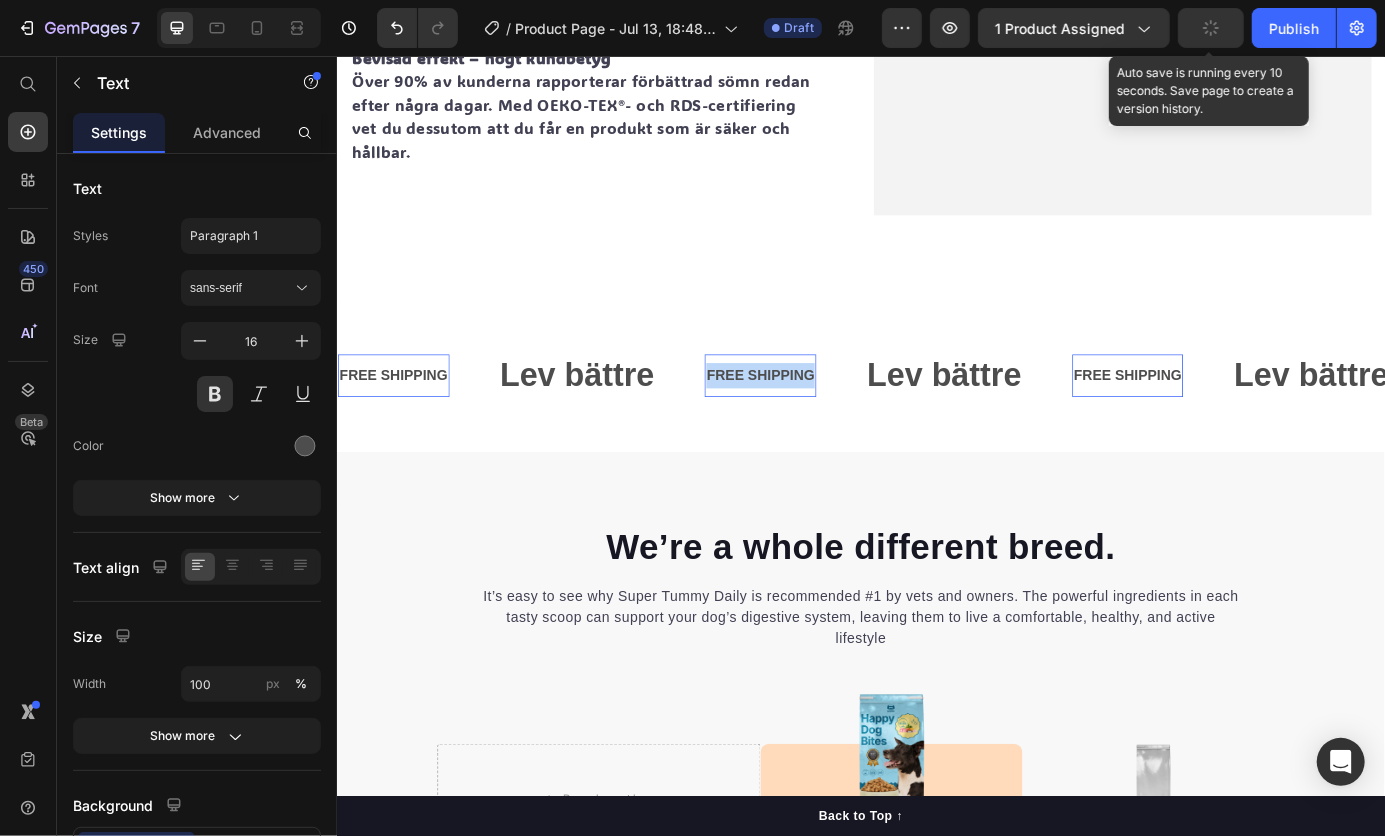 click on "FREE SHIPPING" at bounding box center [821, 421] 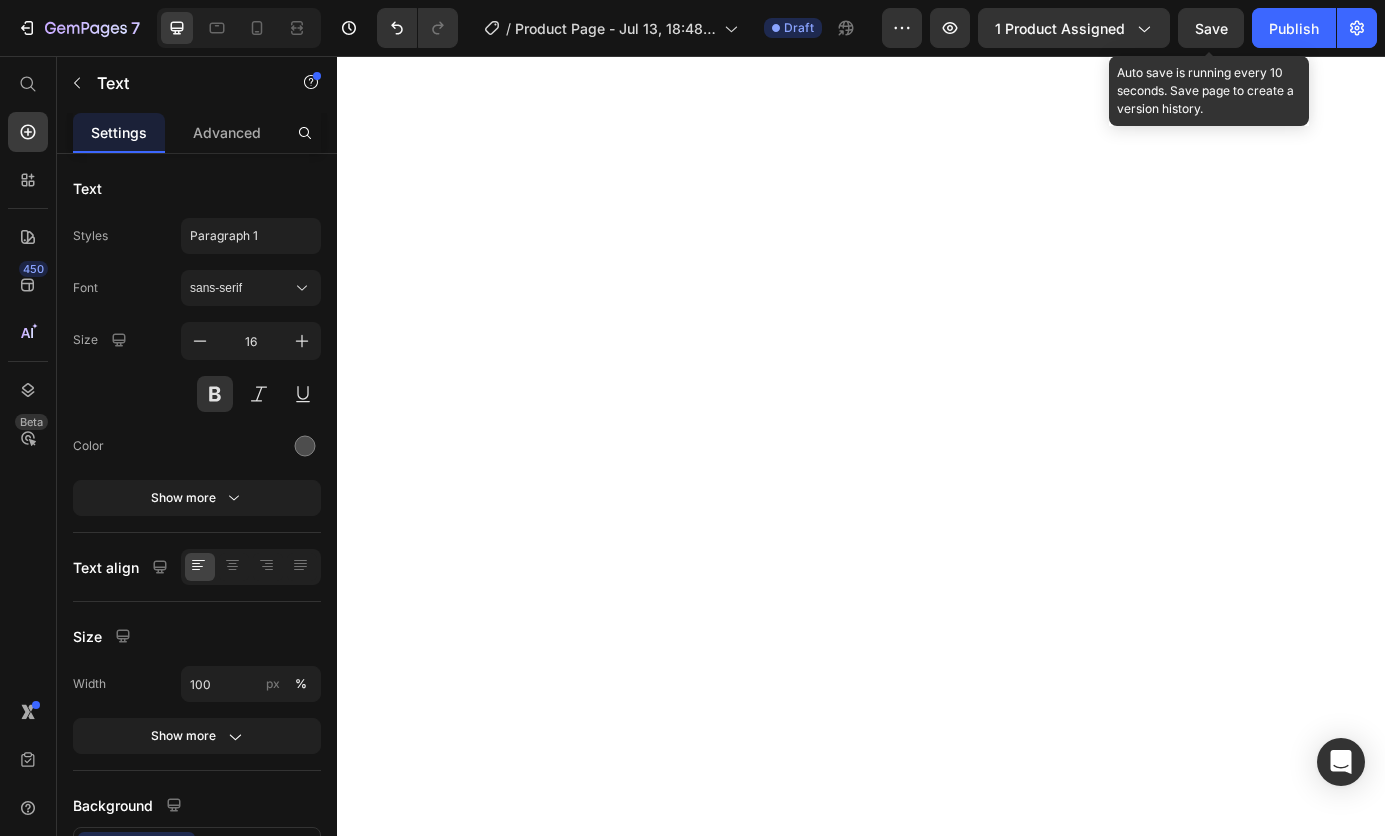 scroll, scrollTop: 0, scrollLeft: 0, axis: both 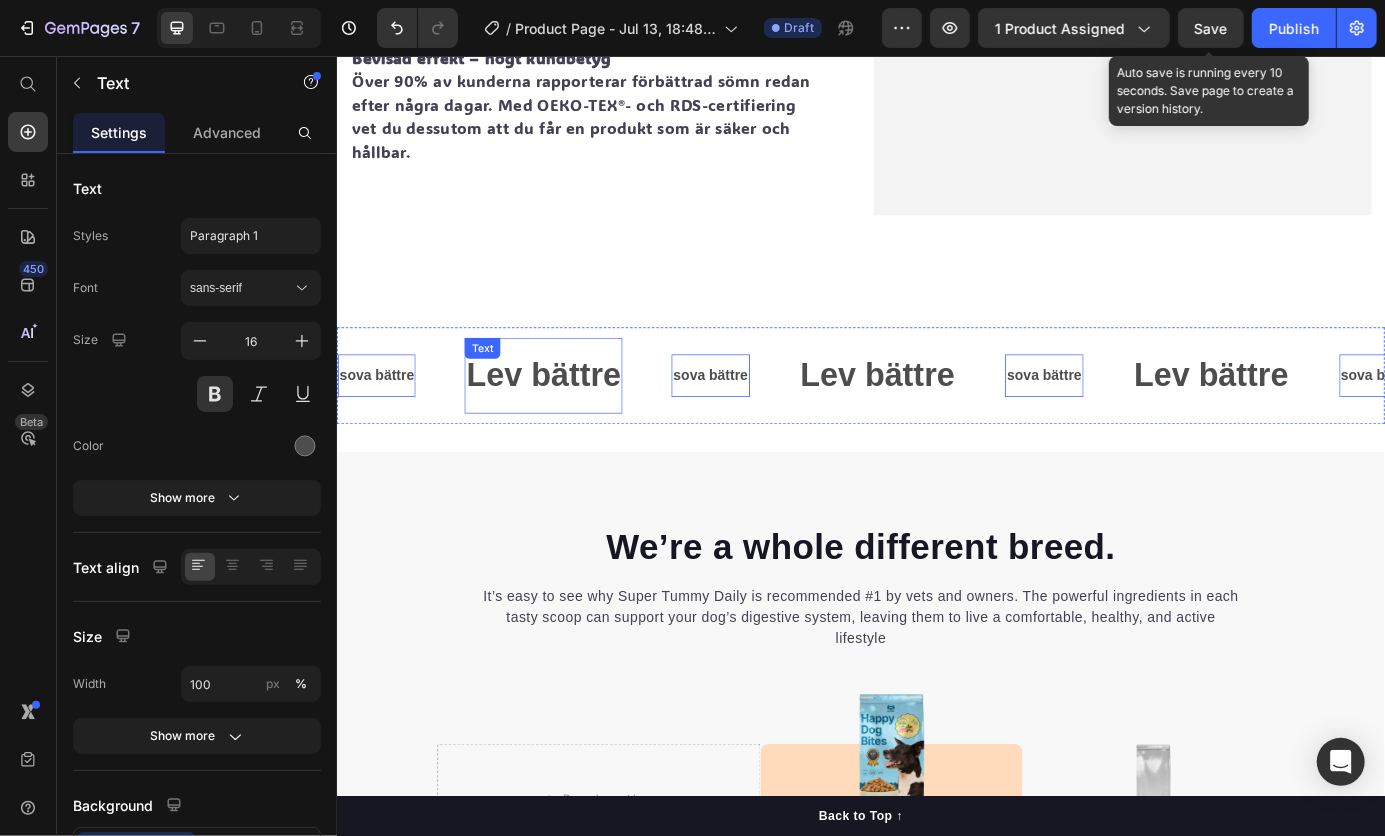 click on "Lev bättre" at bounding box center (572, 421) 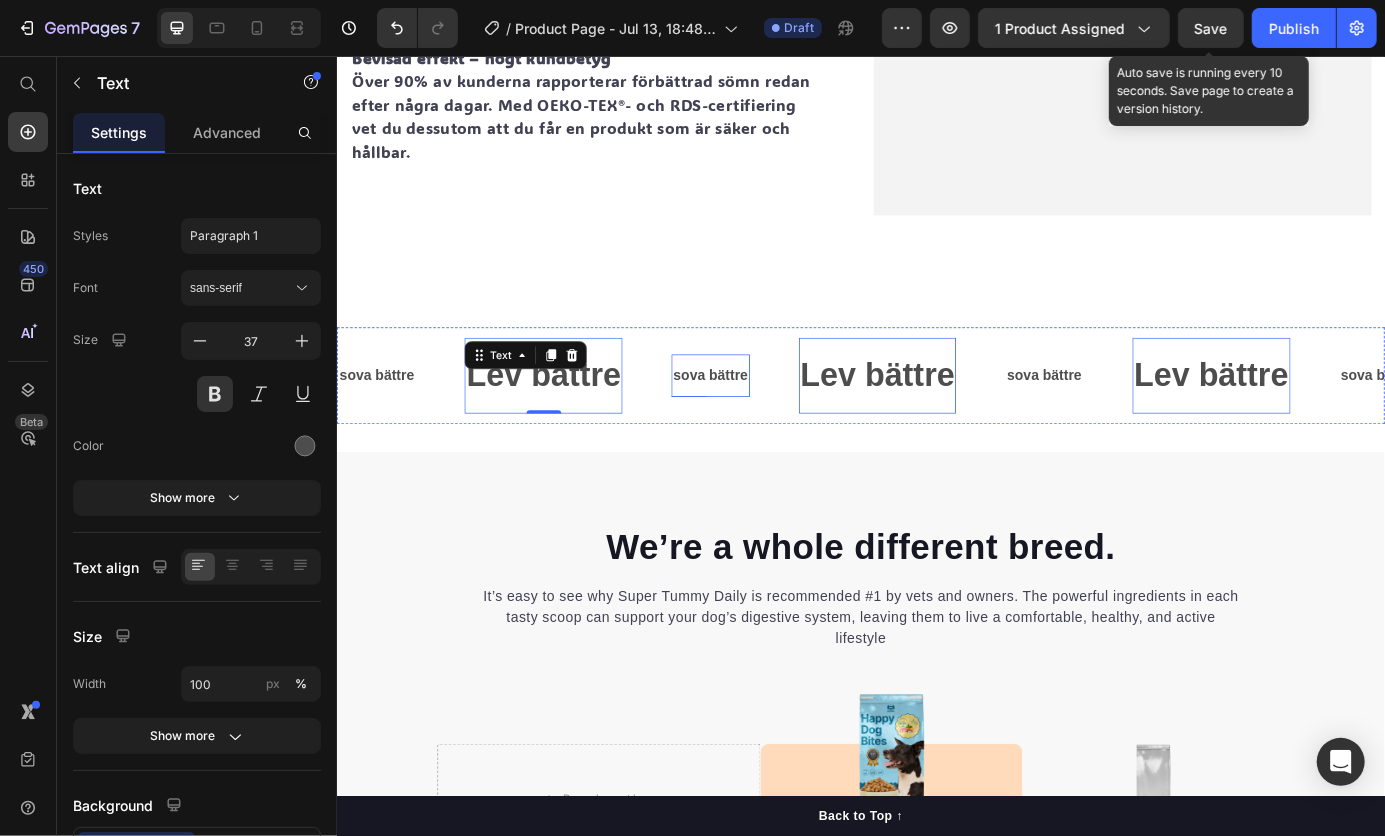 click on "sova bättre" at bounding box center [763, 421] 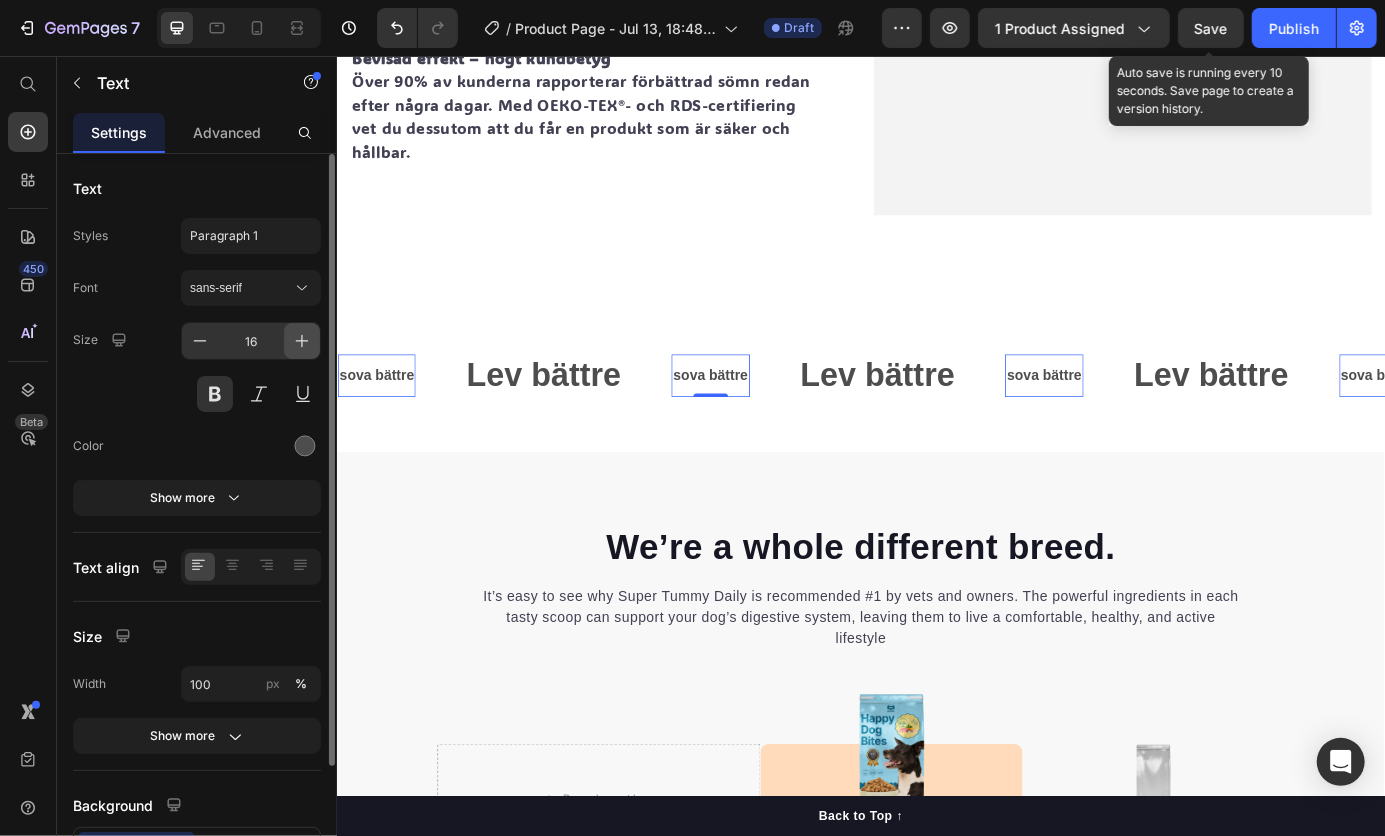 click at bounding box center (302, 341) 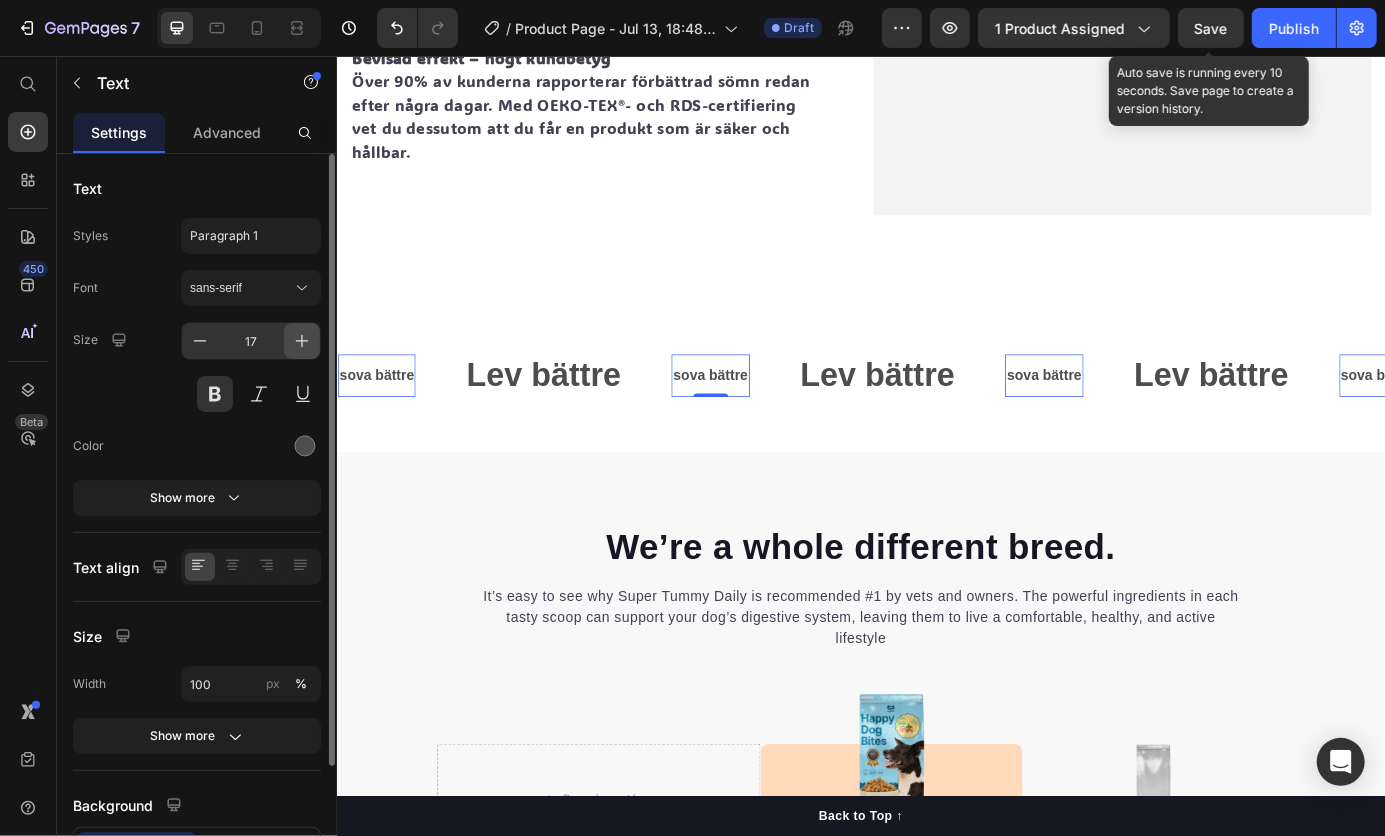 click at bounding box center [302, 341] 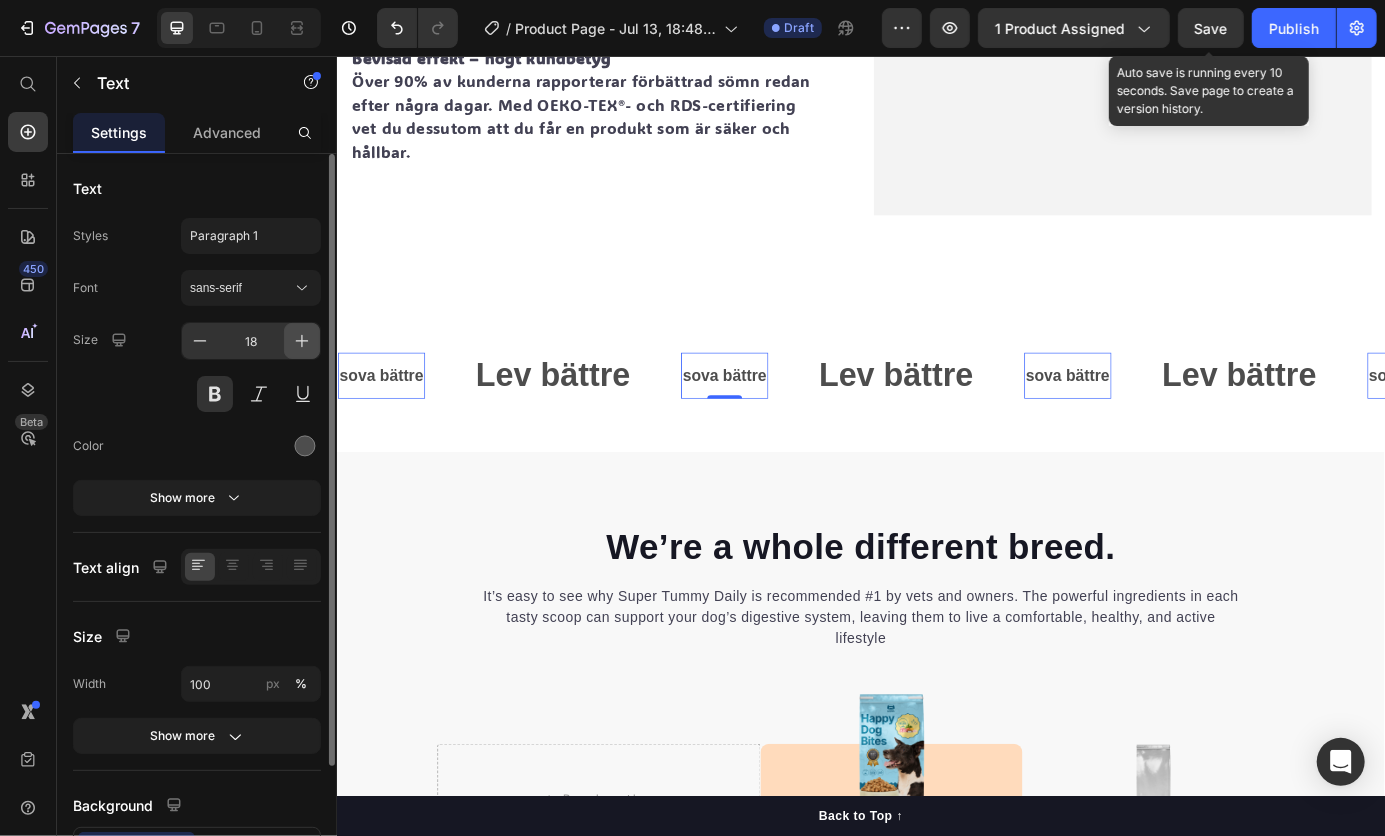 click at bounding box center [302, 341] 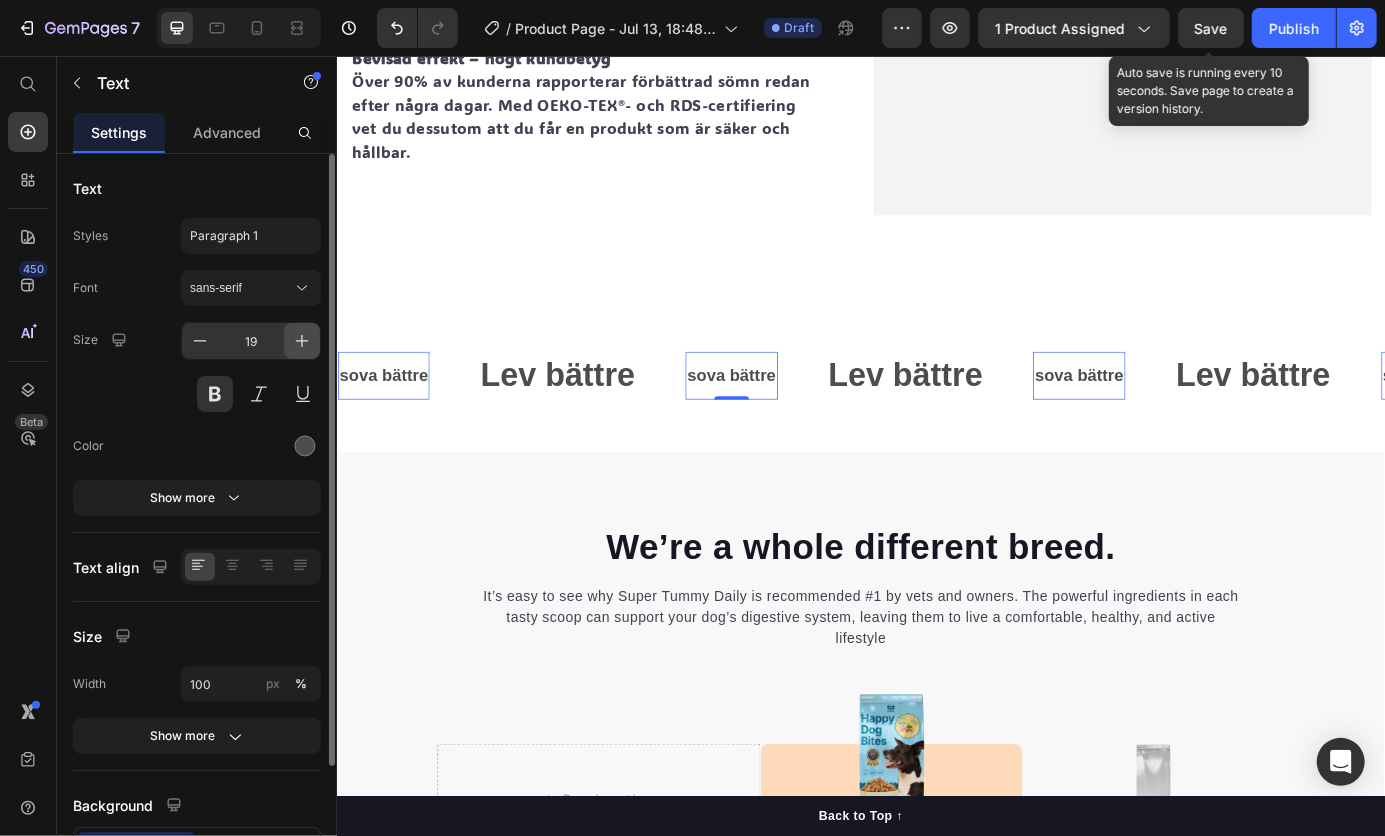 click at bounding box center (302, 341) 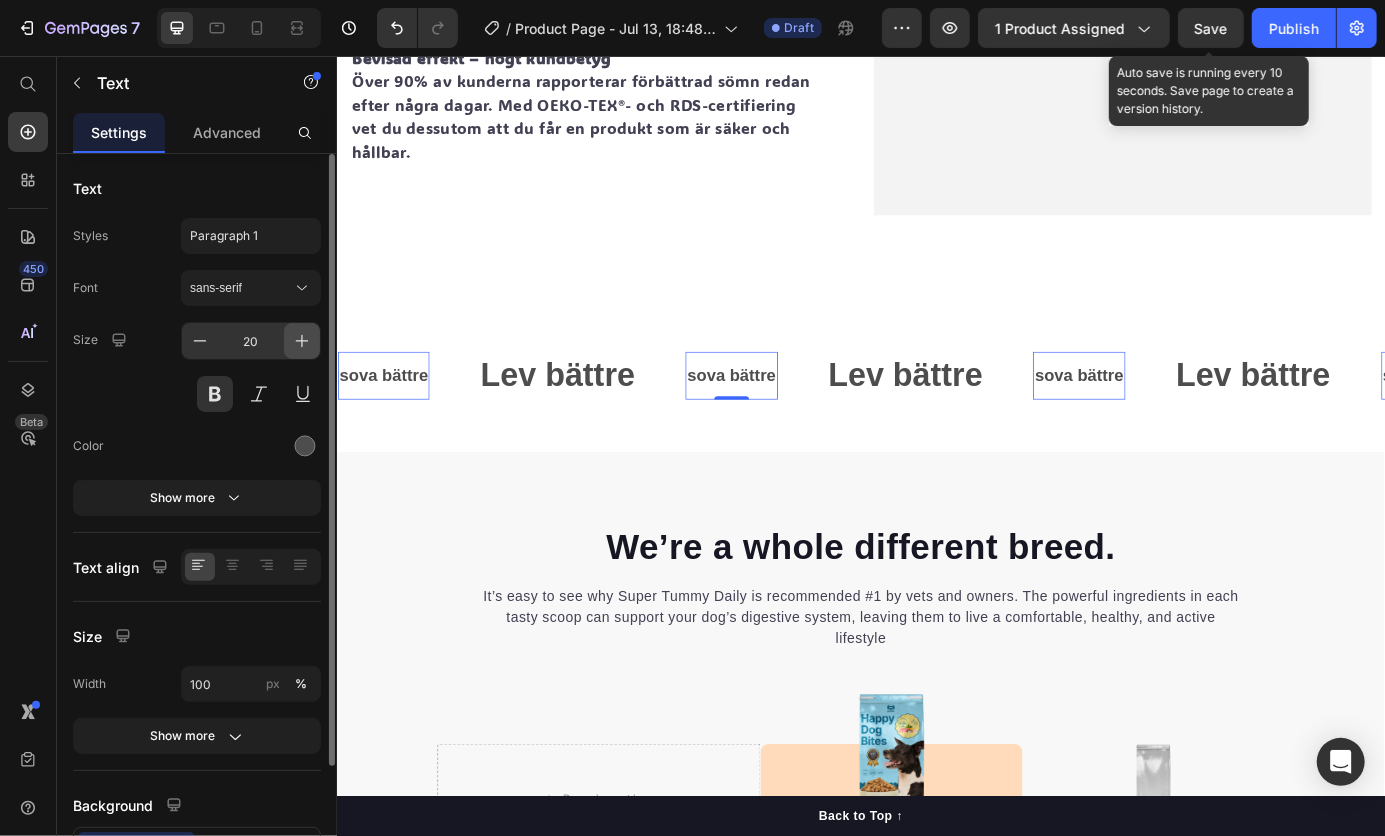 click at bounding box center (302, 341) 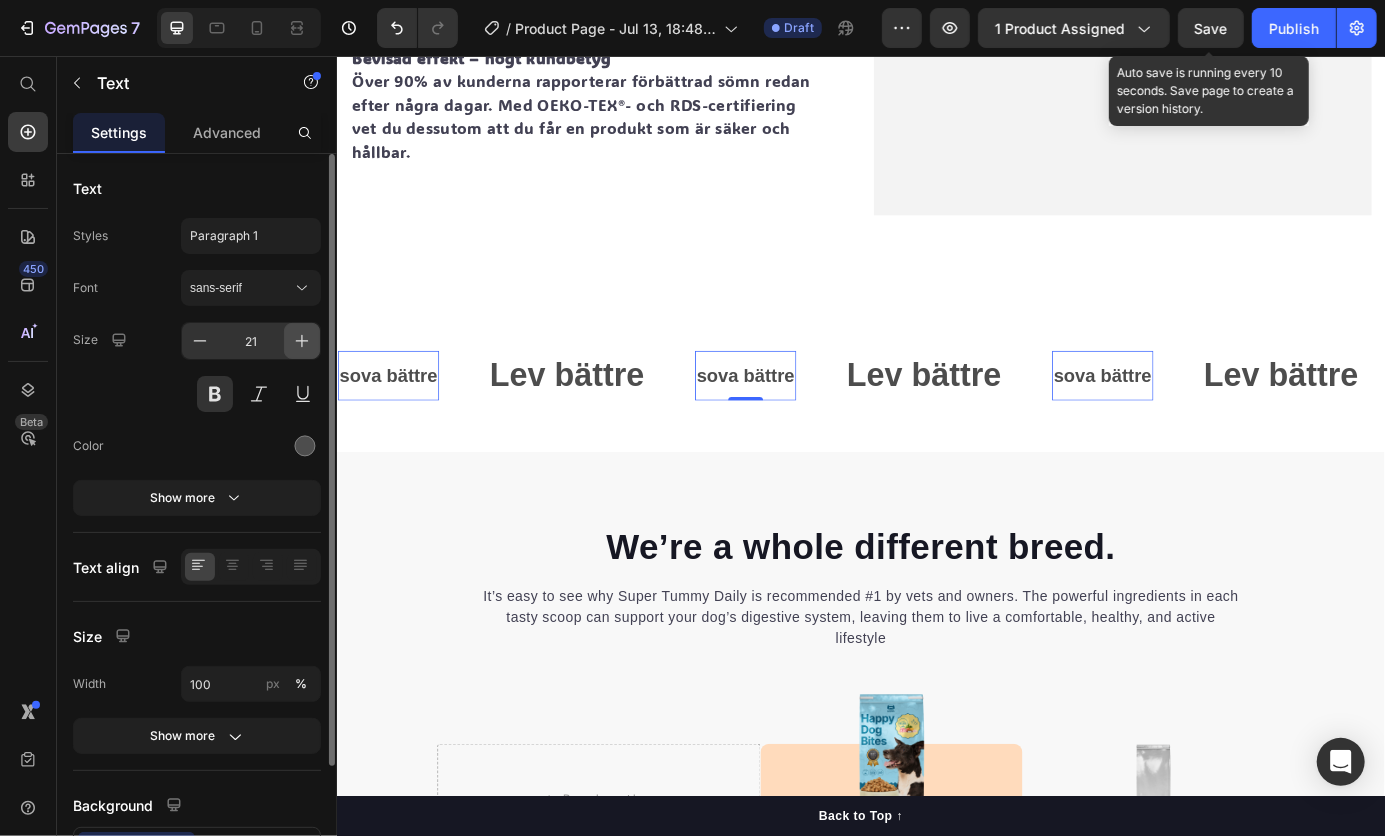 click at bounding box center (302, 341) 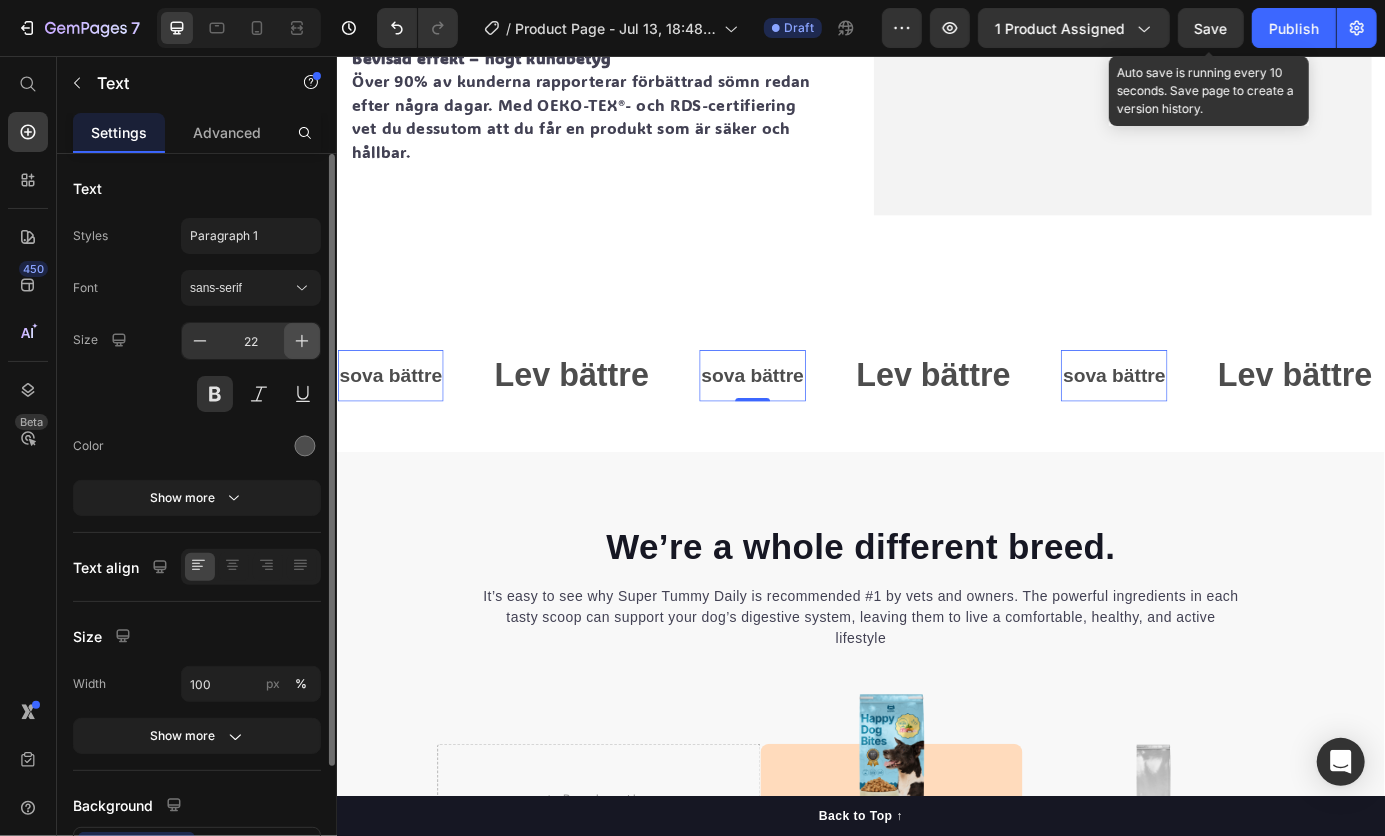 click at bounding box center (302, 341) 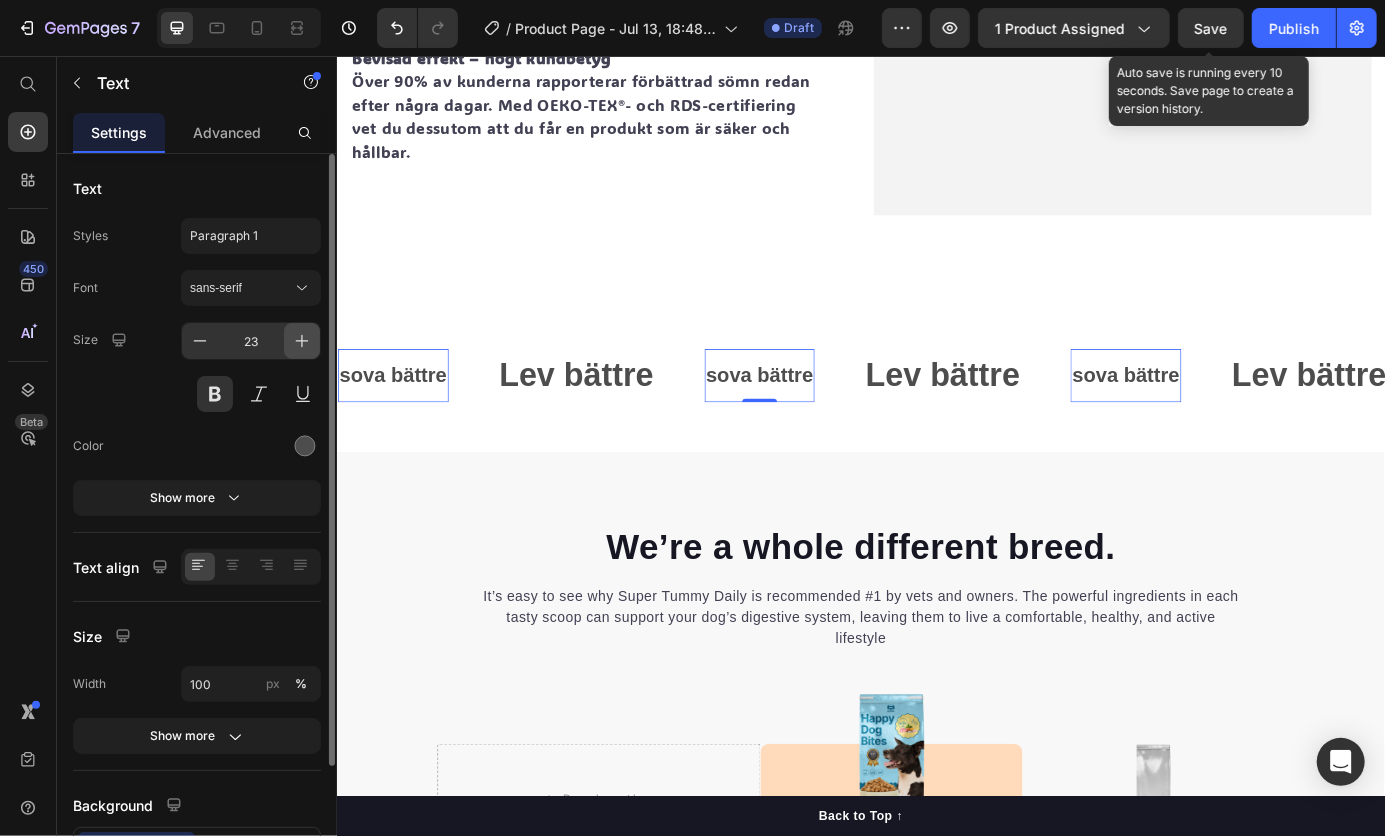 click at bounding box center (302, 341) 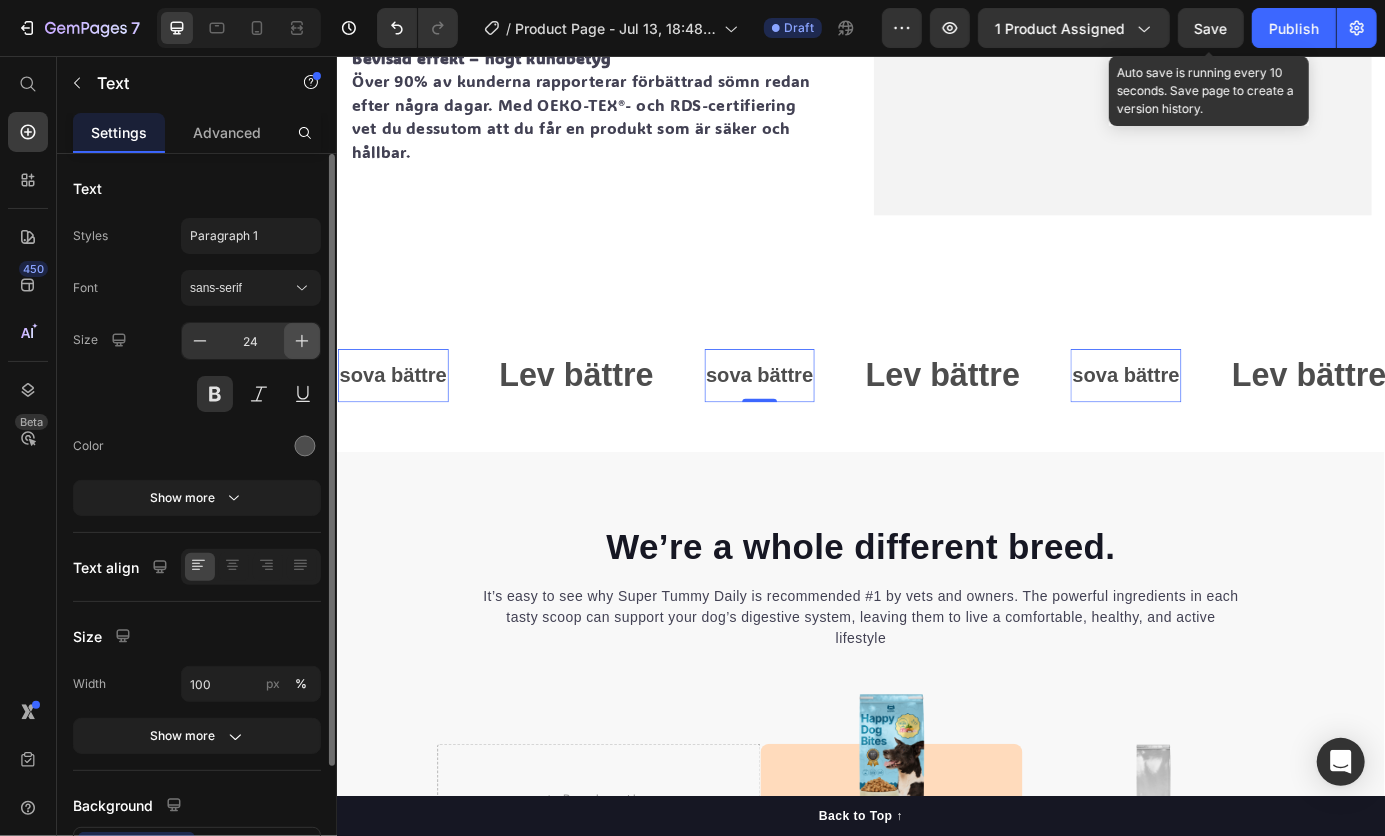 click at bounding box center (302, 341) 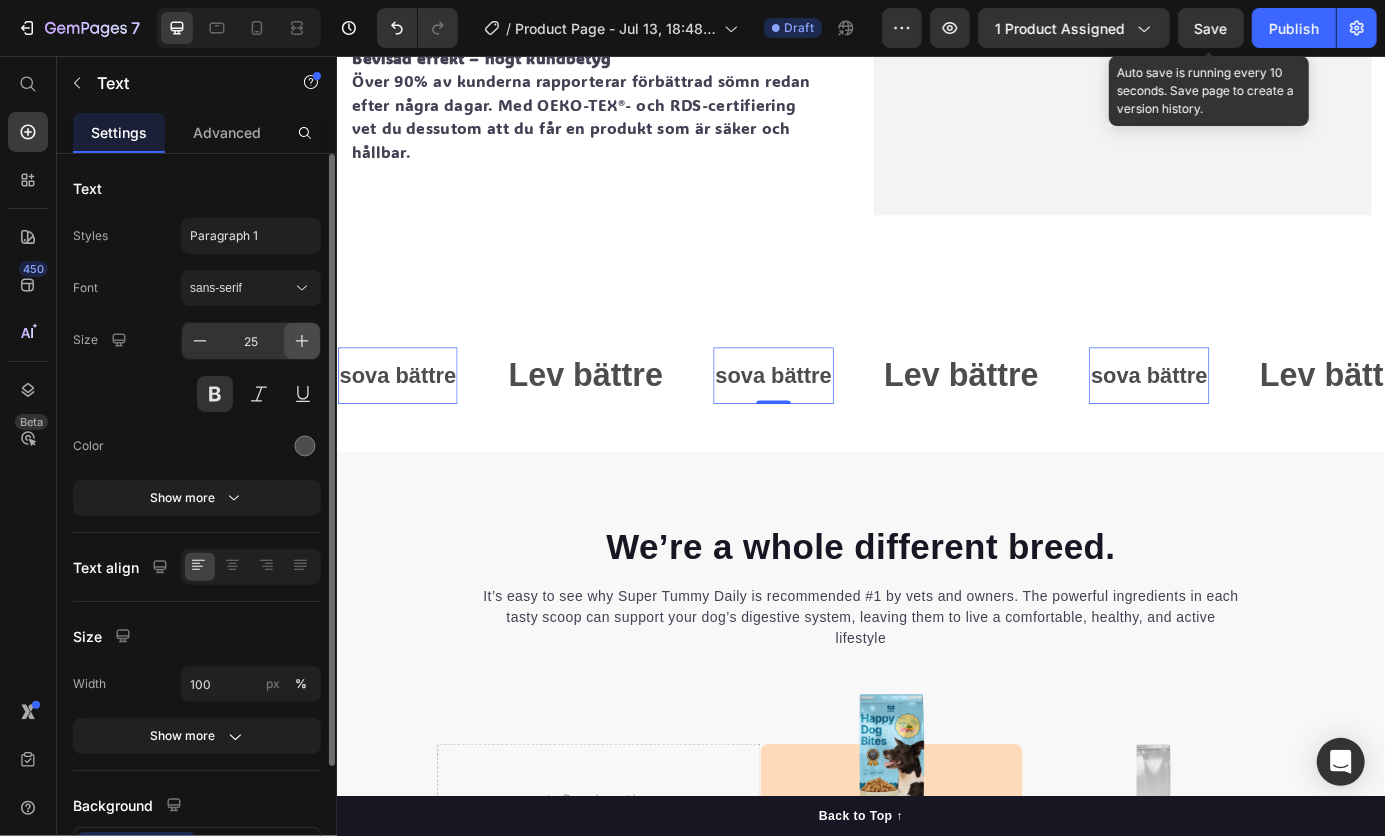 click at bounding box center [302, 341] 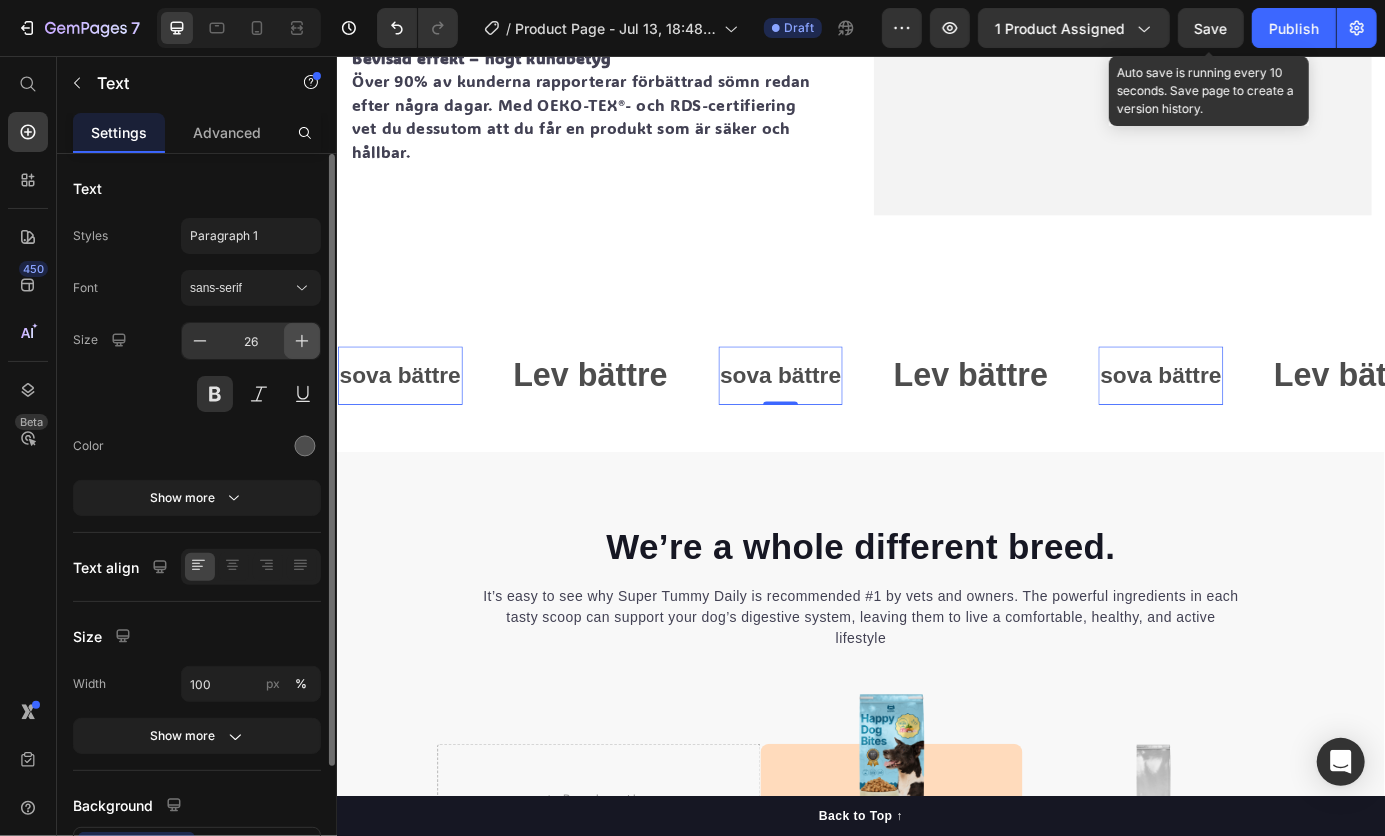 click at bounding box center [302, 341] 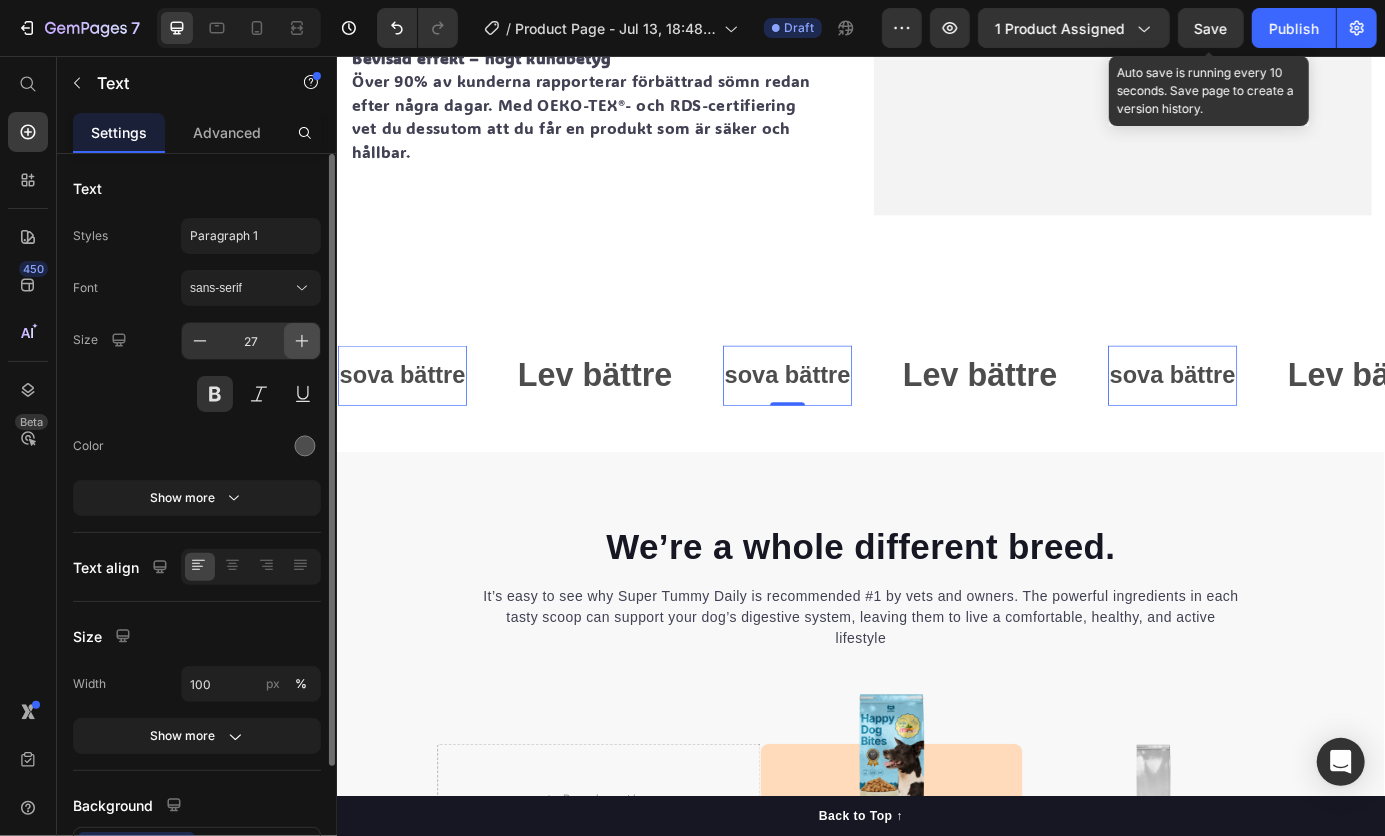 click at bounding box center (302, 341) 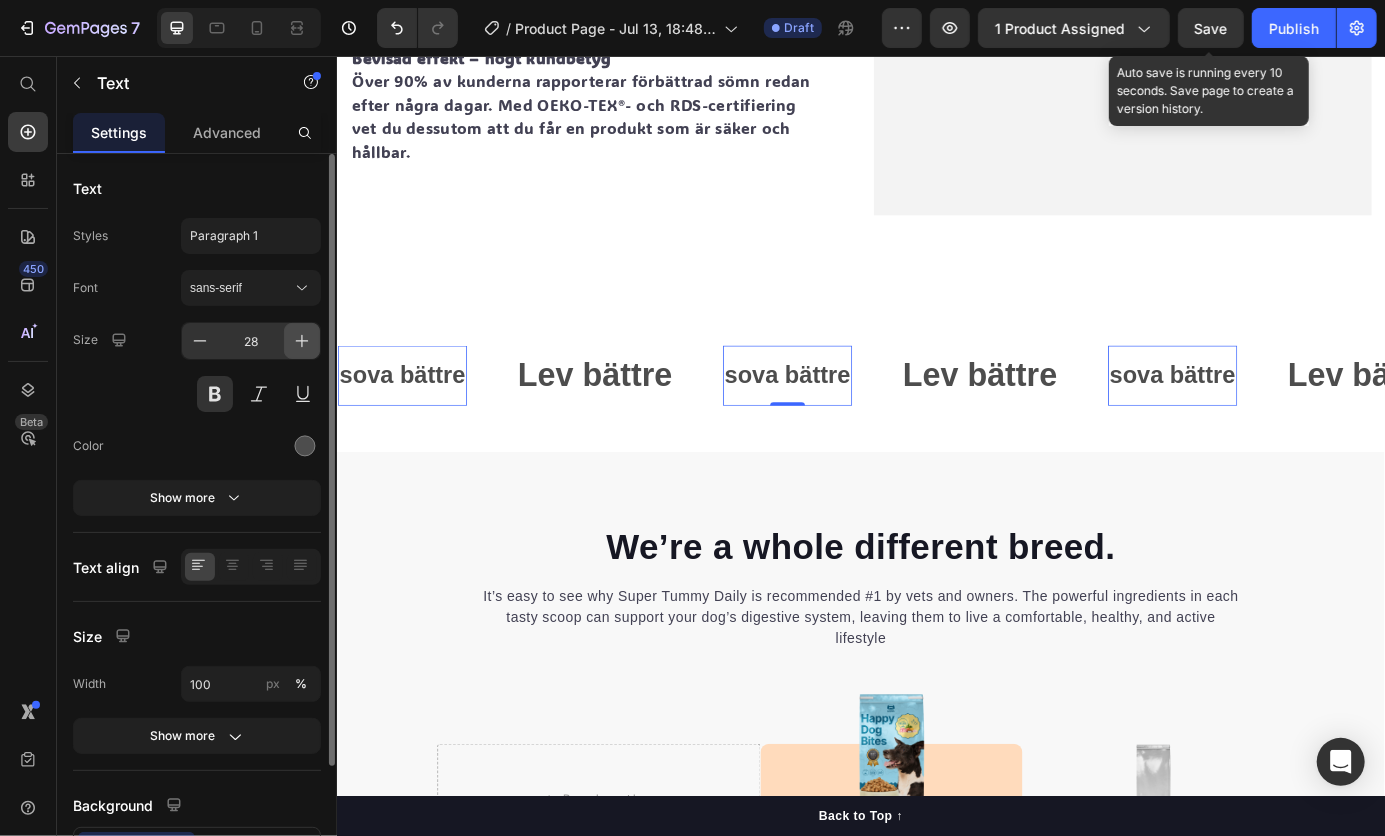 click at bounding box center [302, 341] 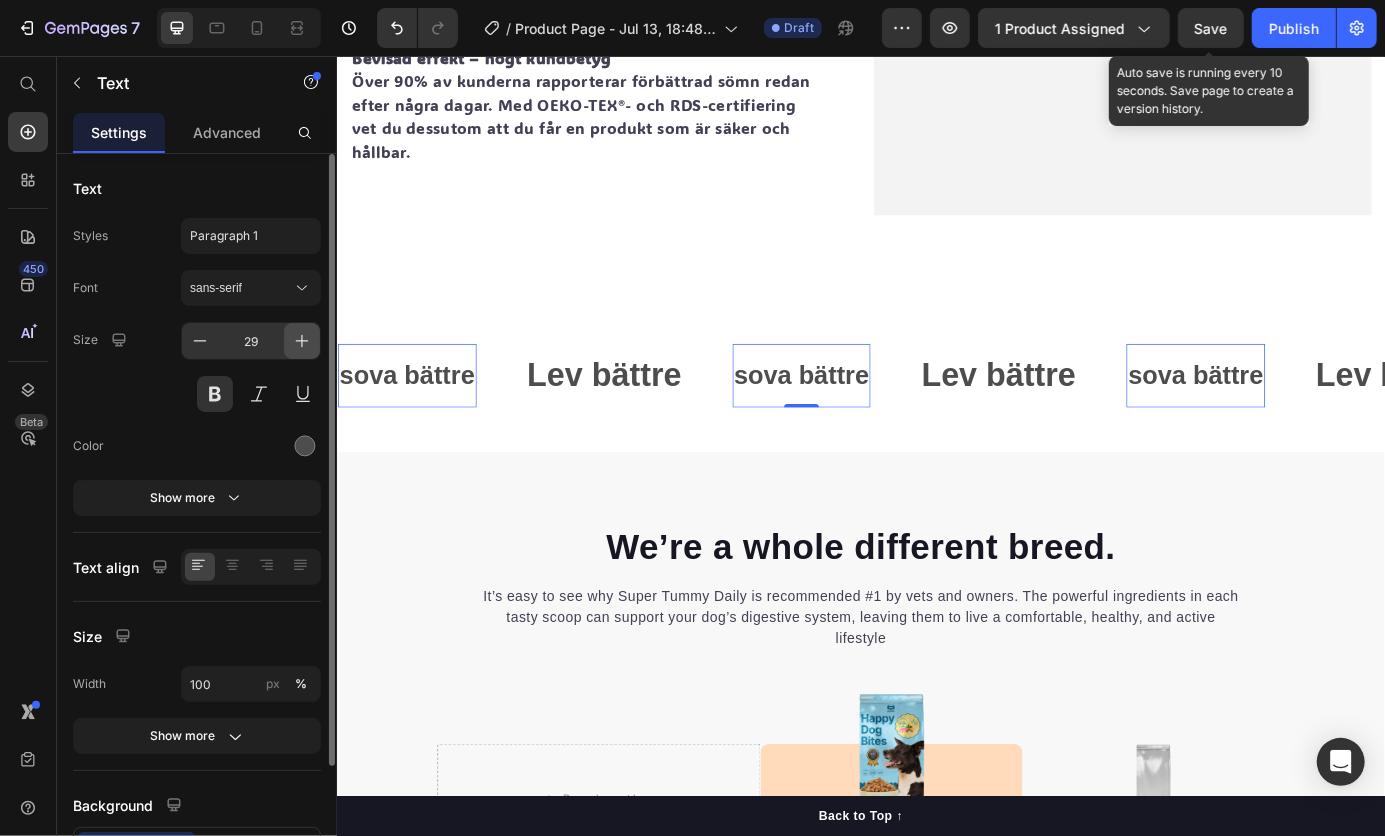 click at bounding box center (302, 341) 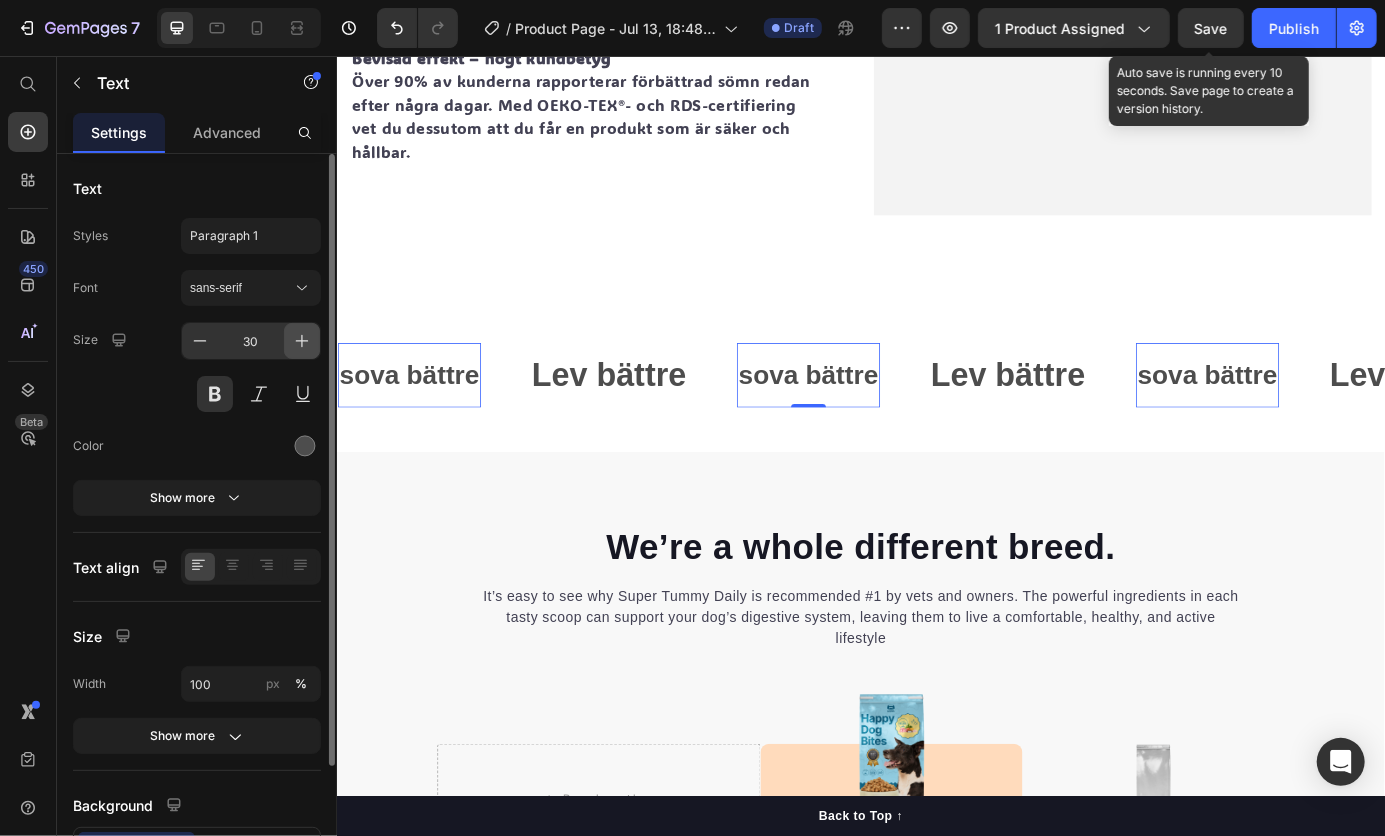click at bounding box center (302, 341) 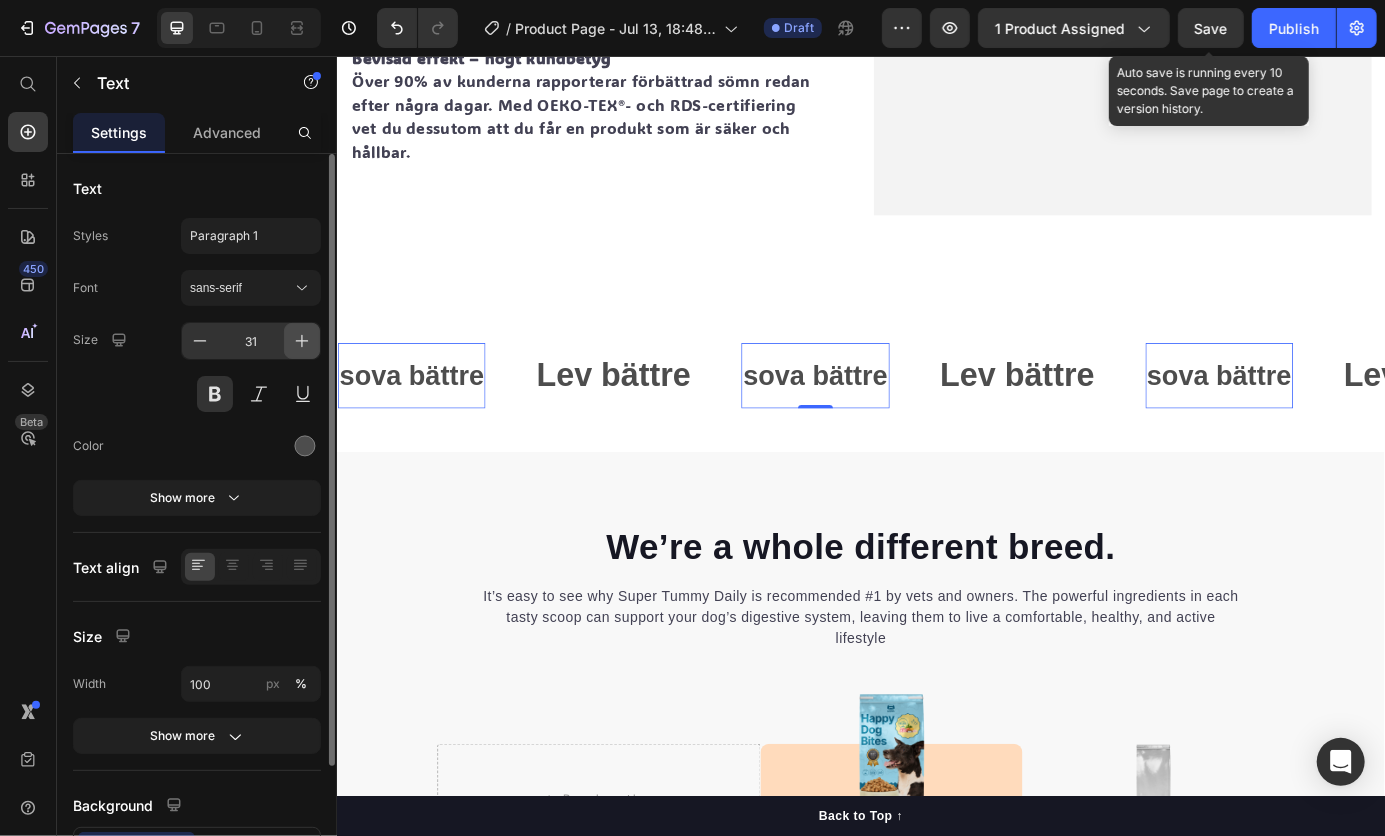 click at bounding box center (302, 341) 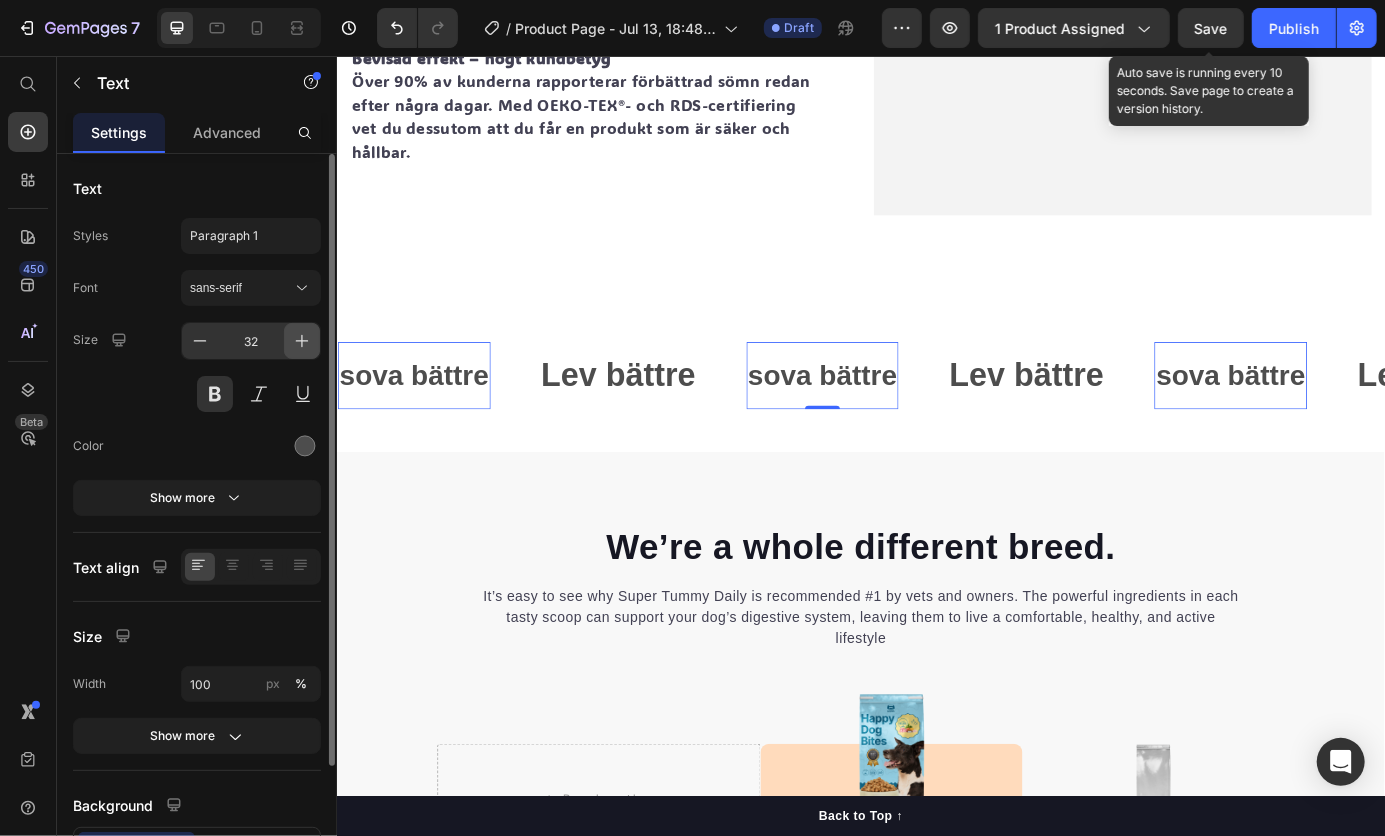 click at bounding box center (302, 341) 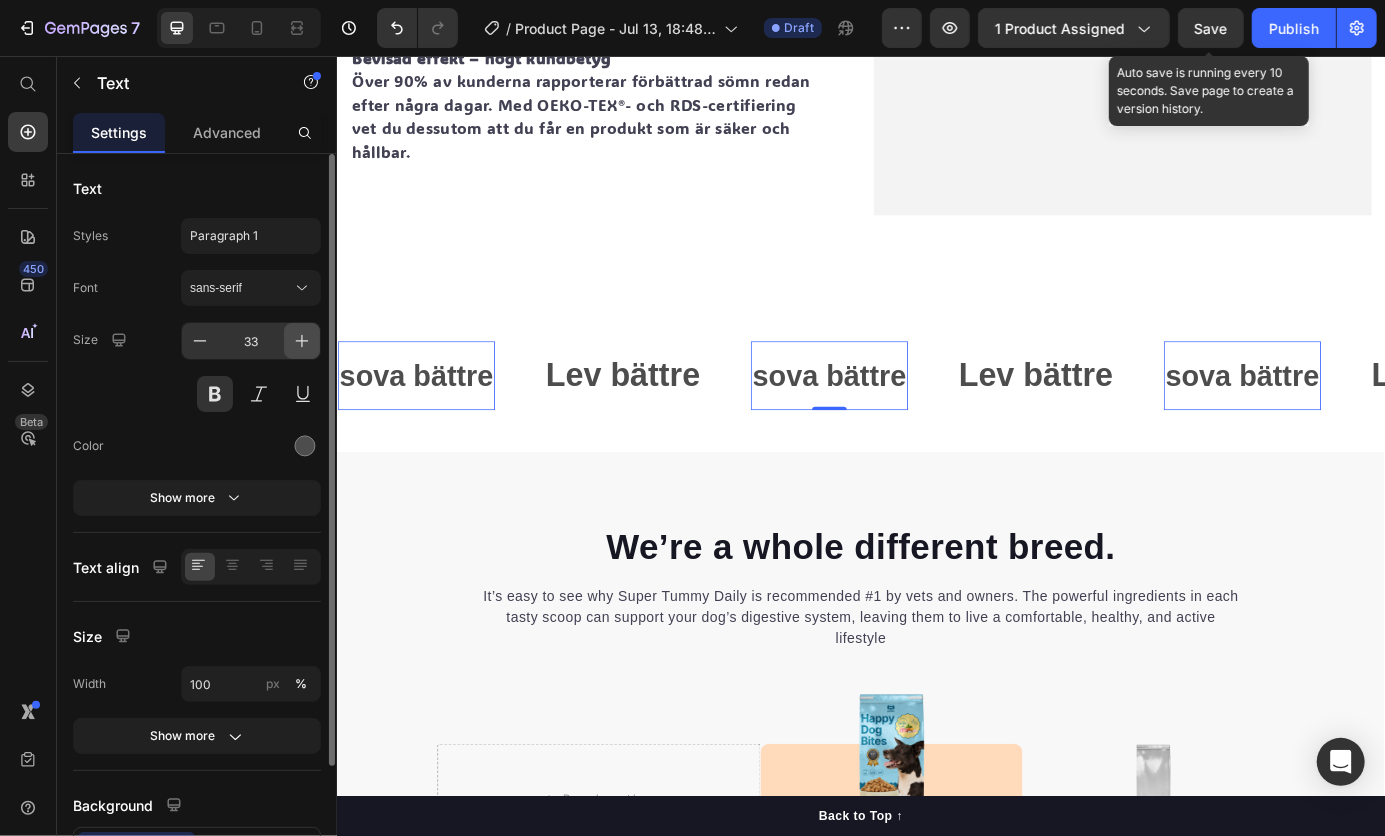 click at bounding box center (302, 341) 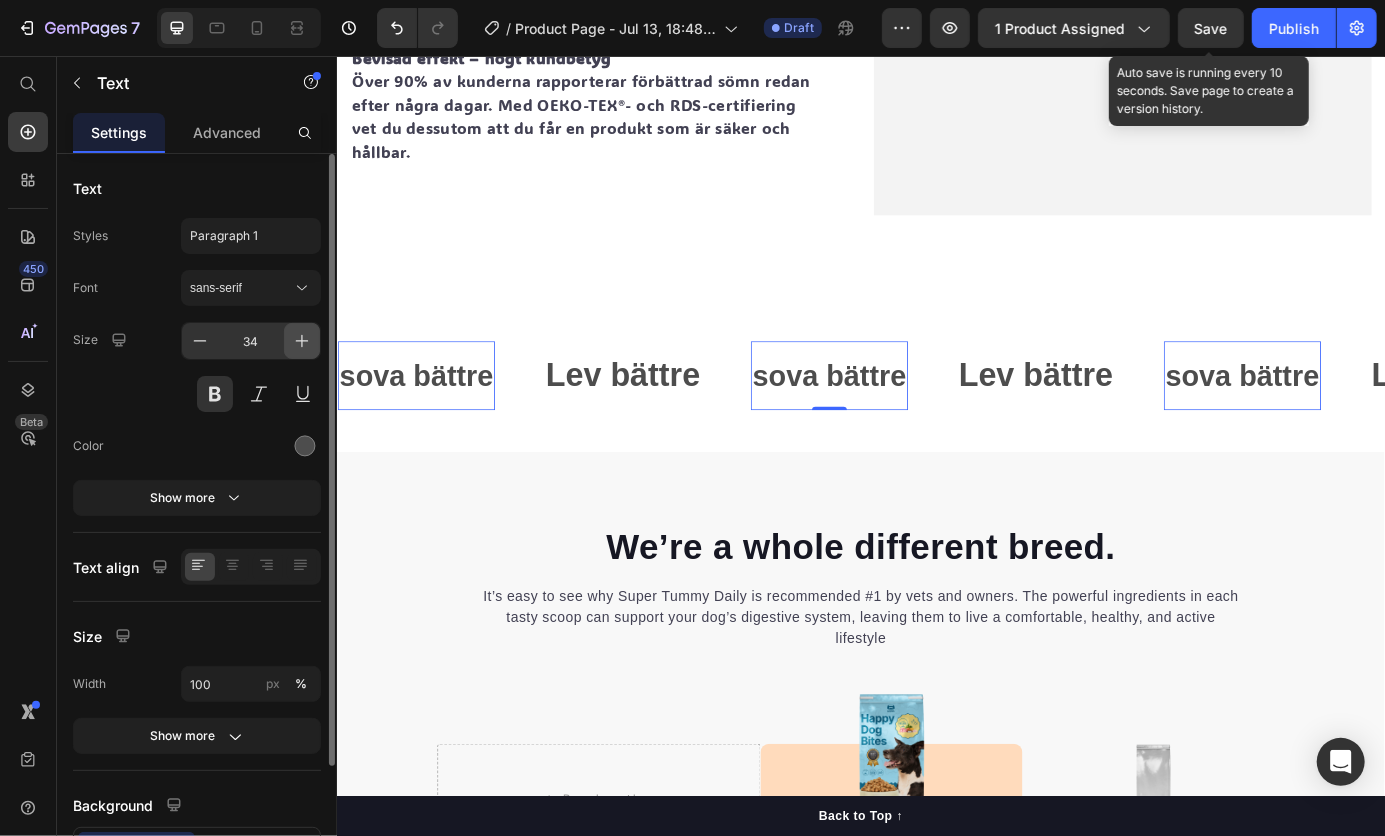 click at bounding box center [302, 341] 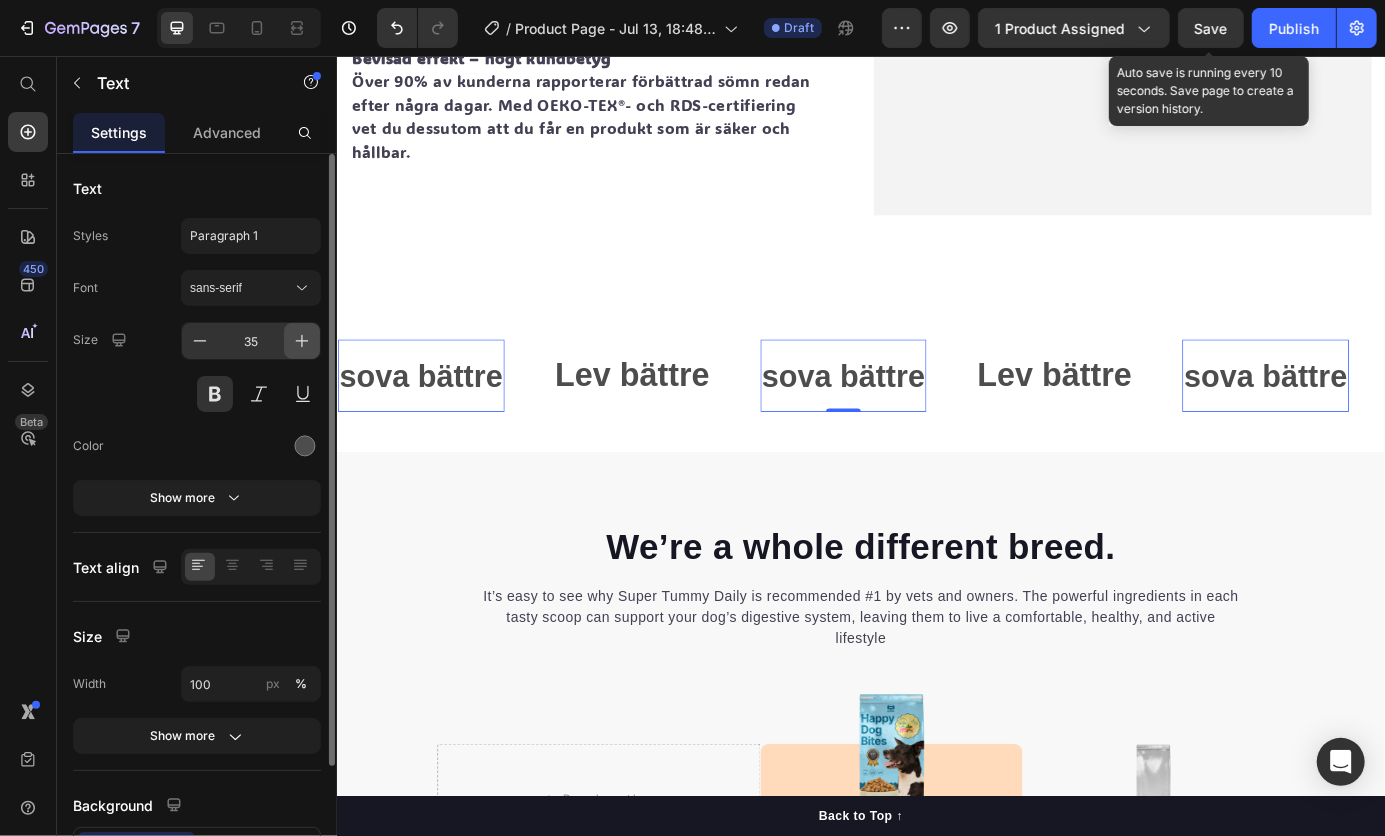 click at bounding box center [302, 341] 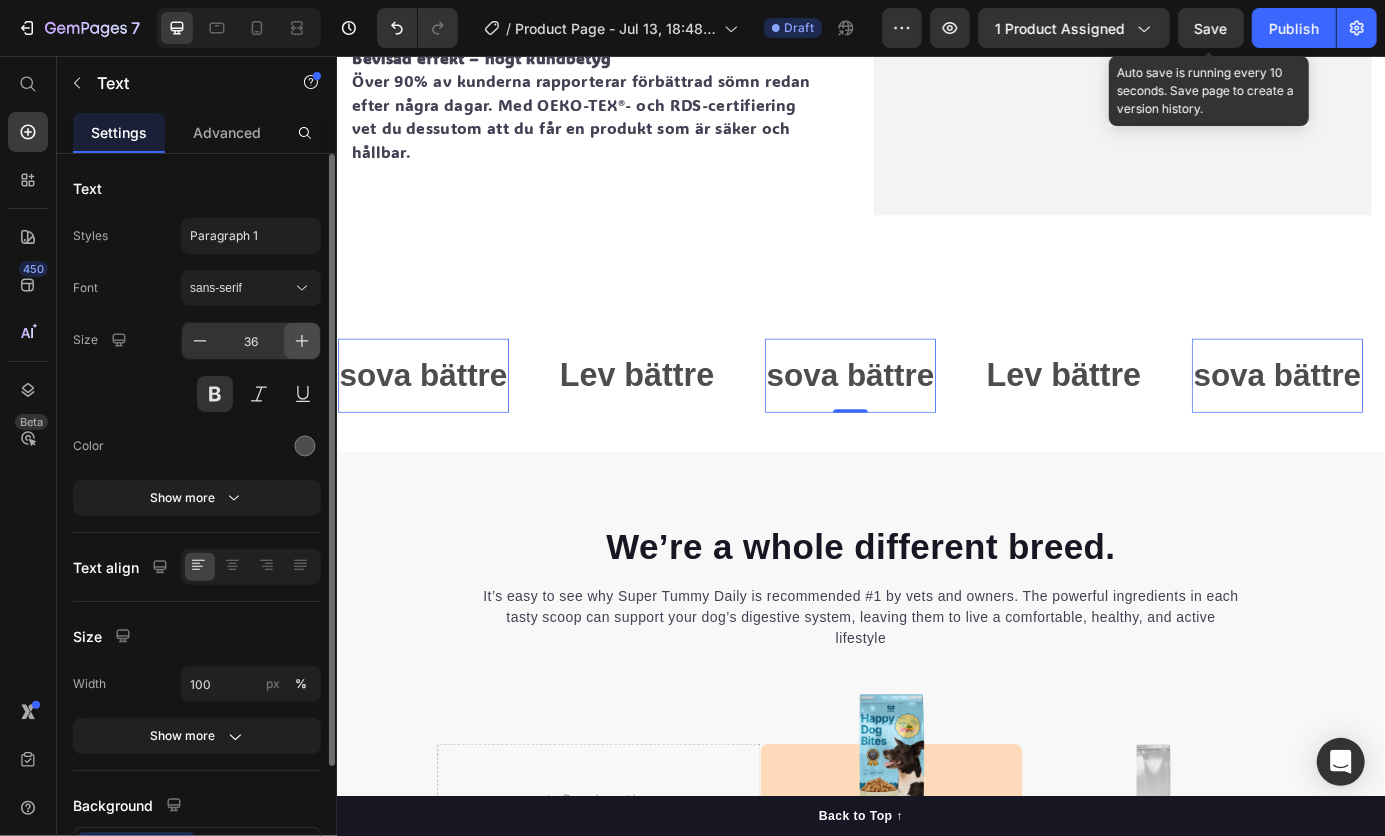 click at bounding box center [302, 341] 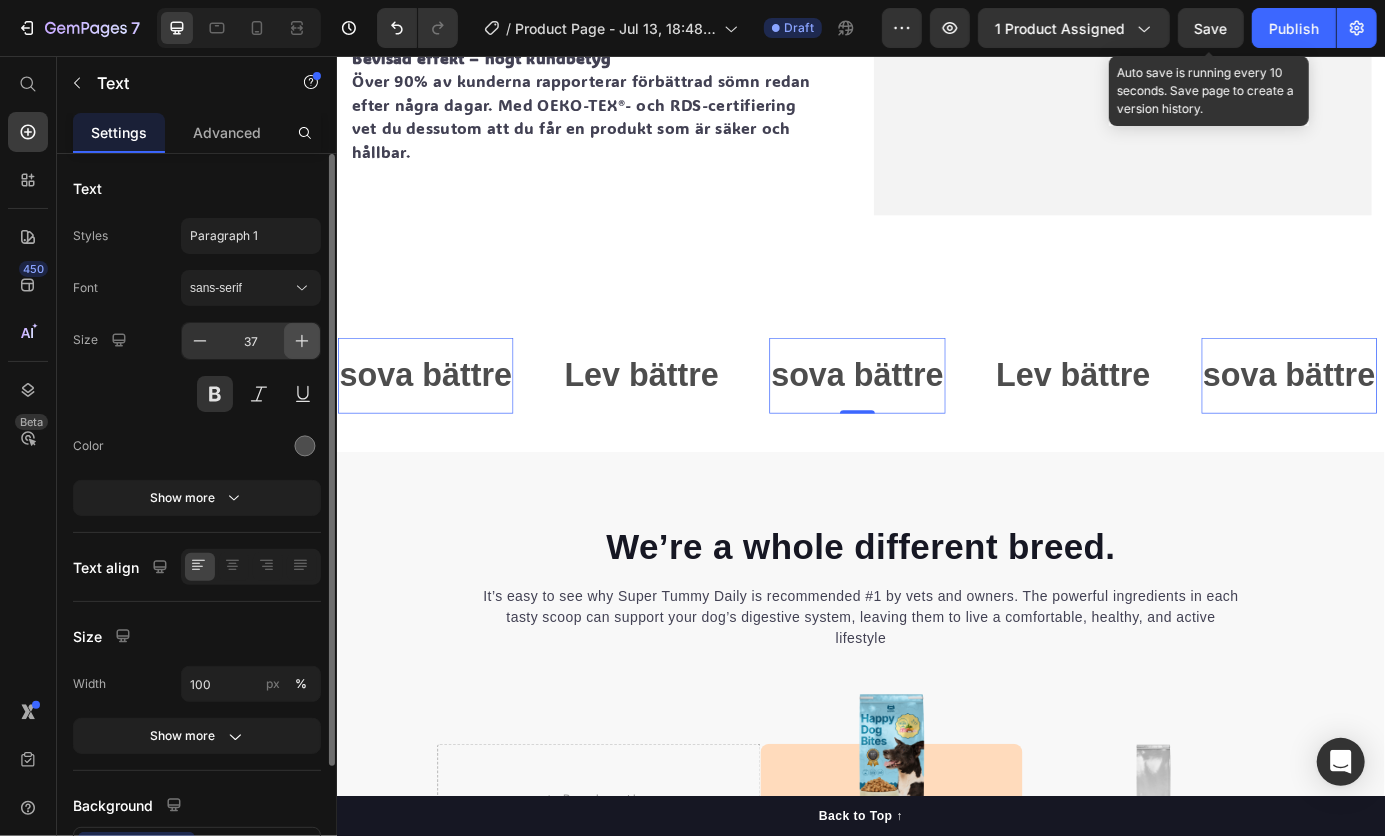 click 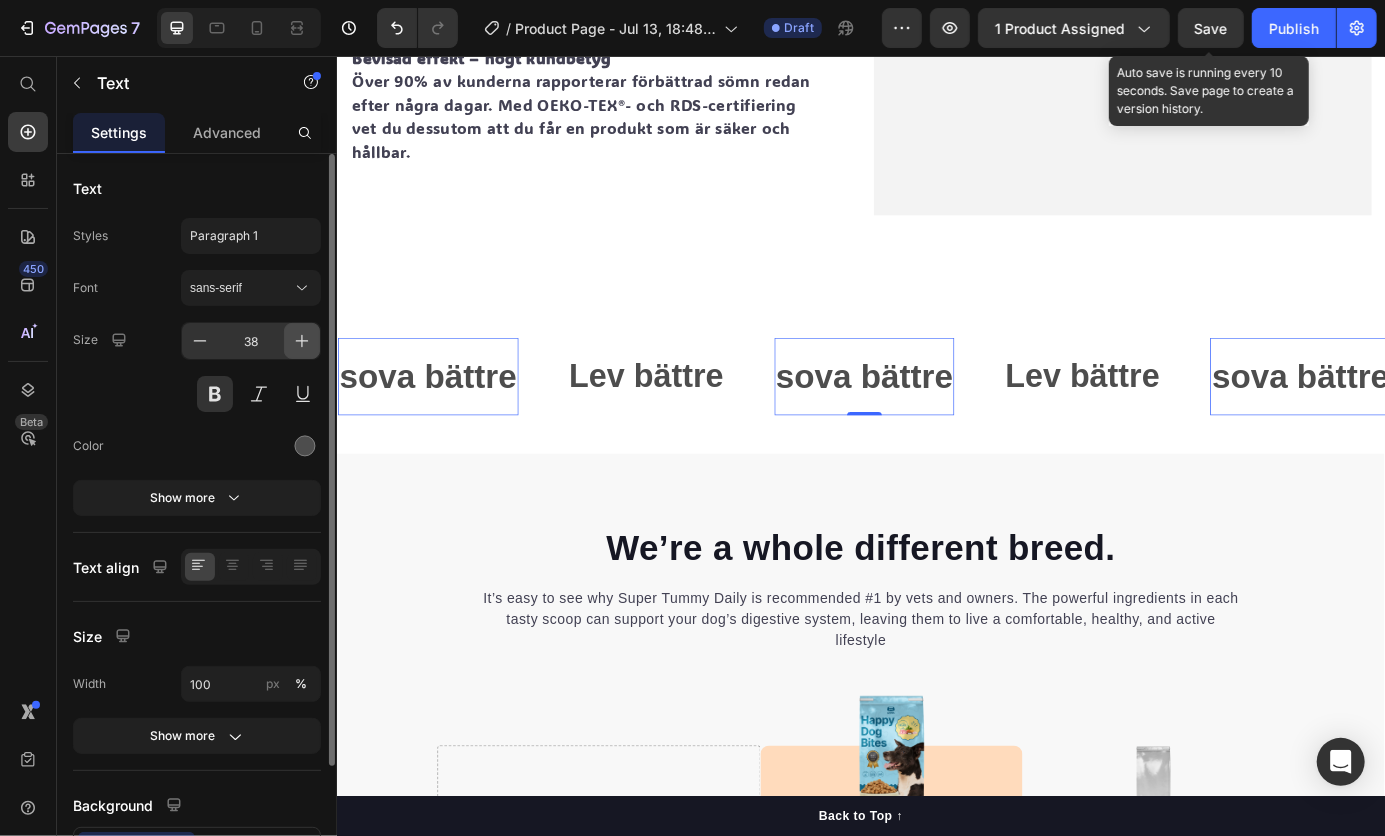 click 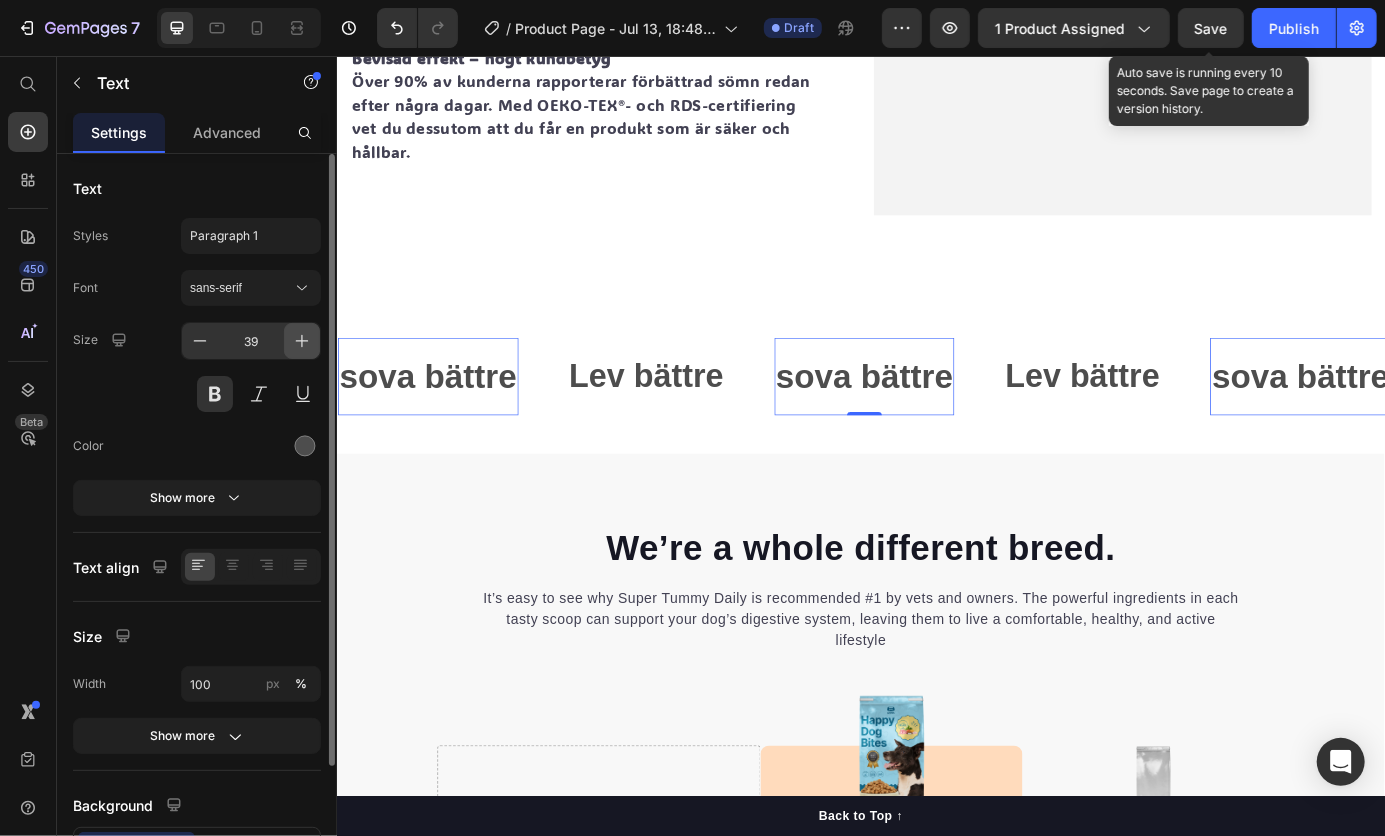 click 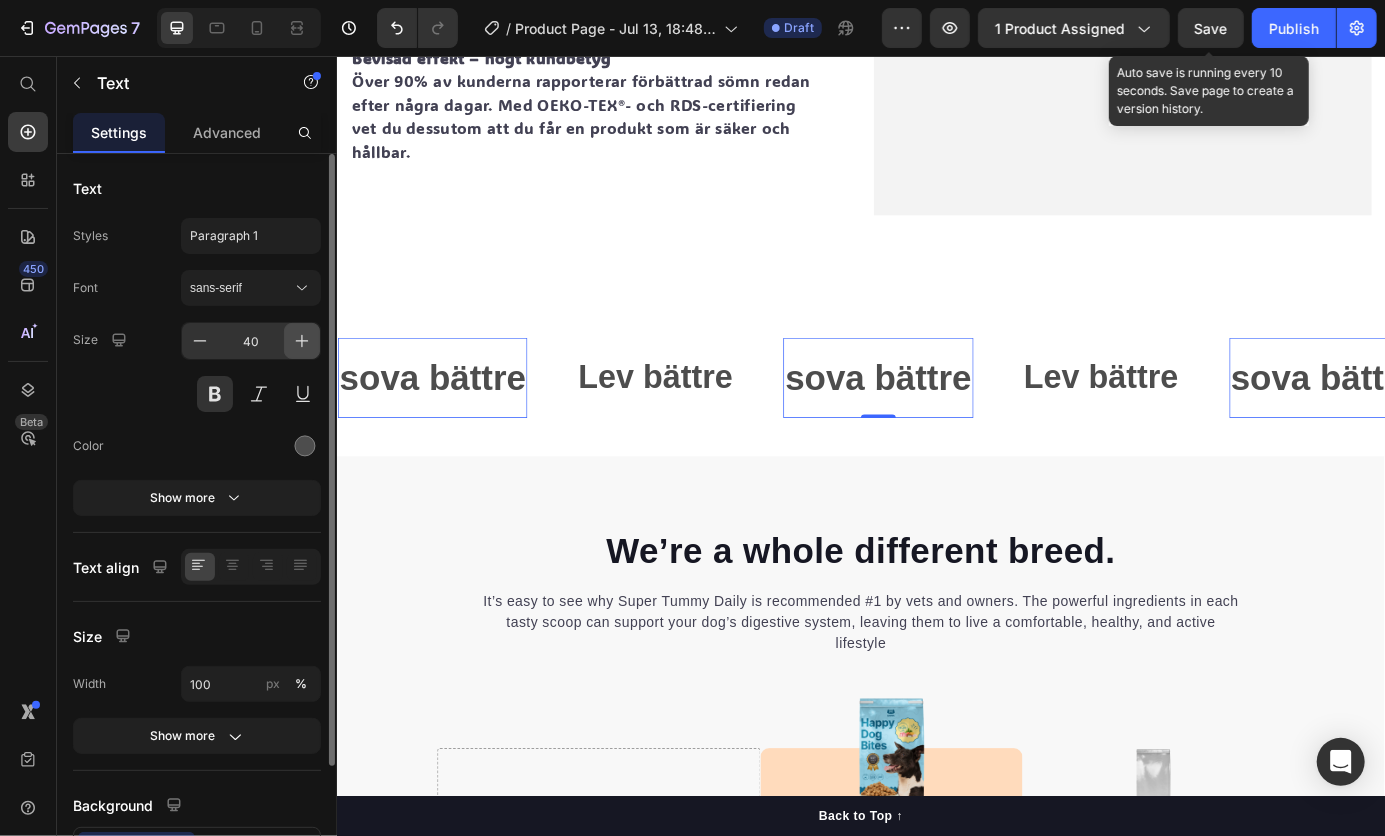 click 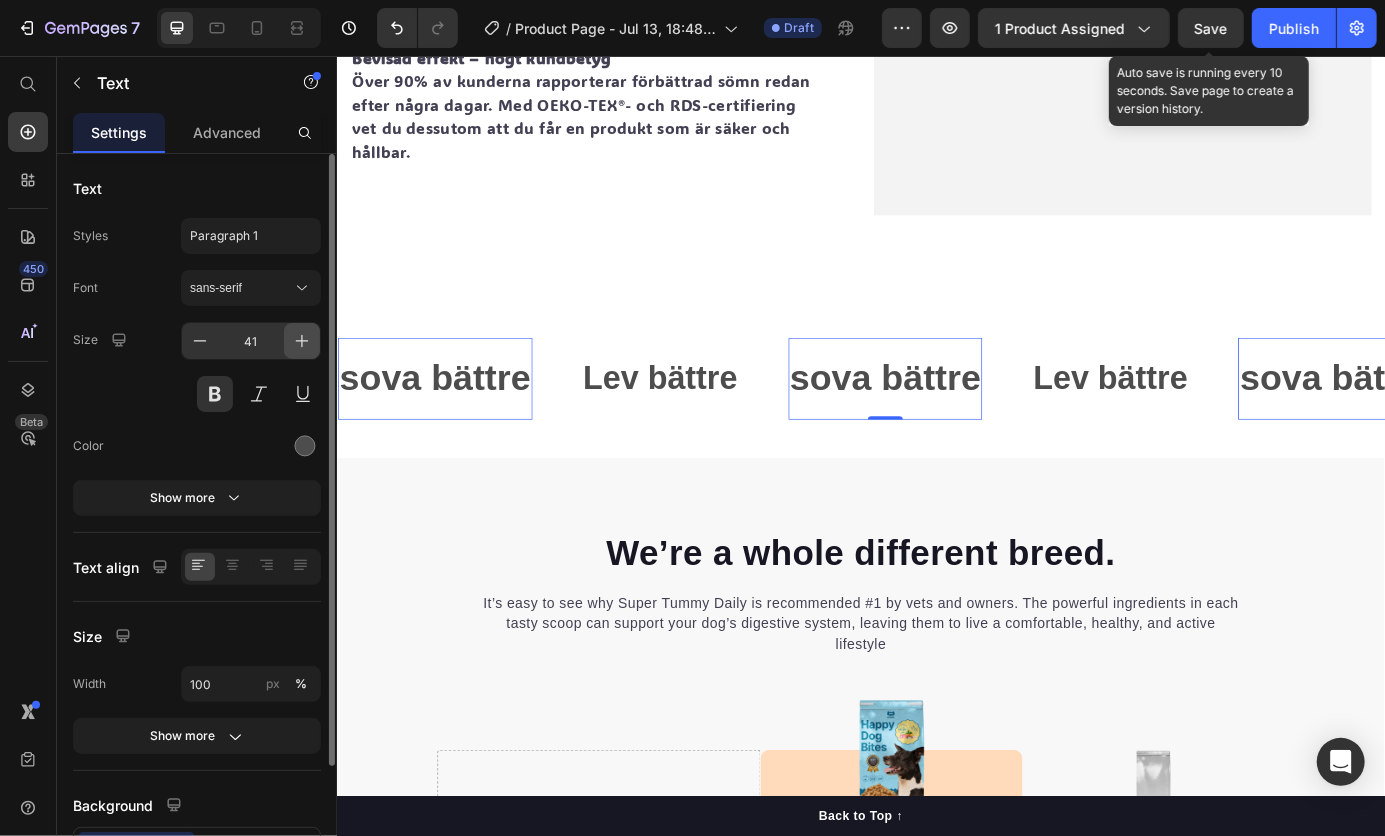 click 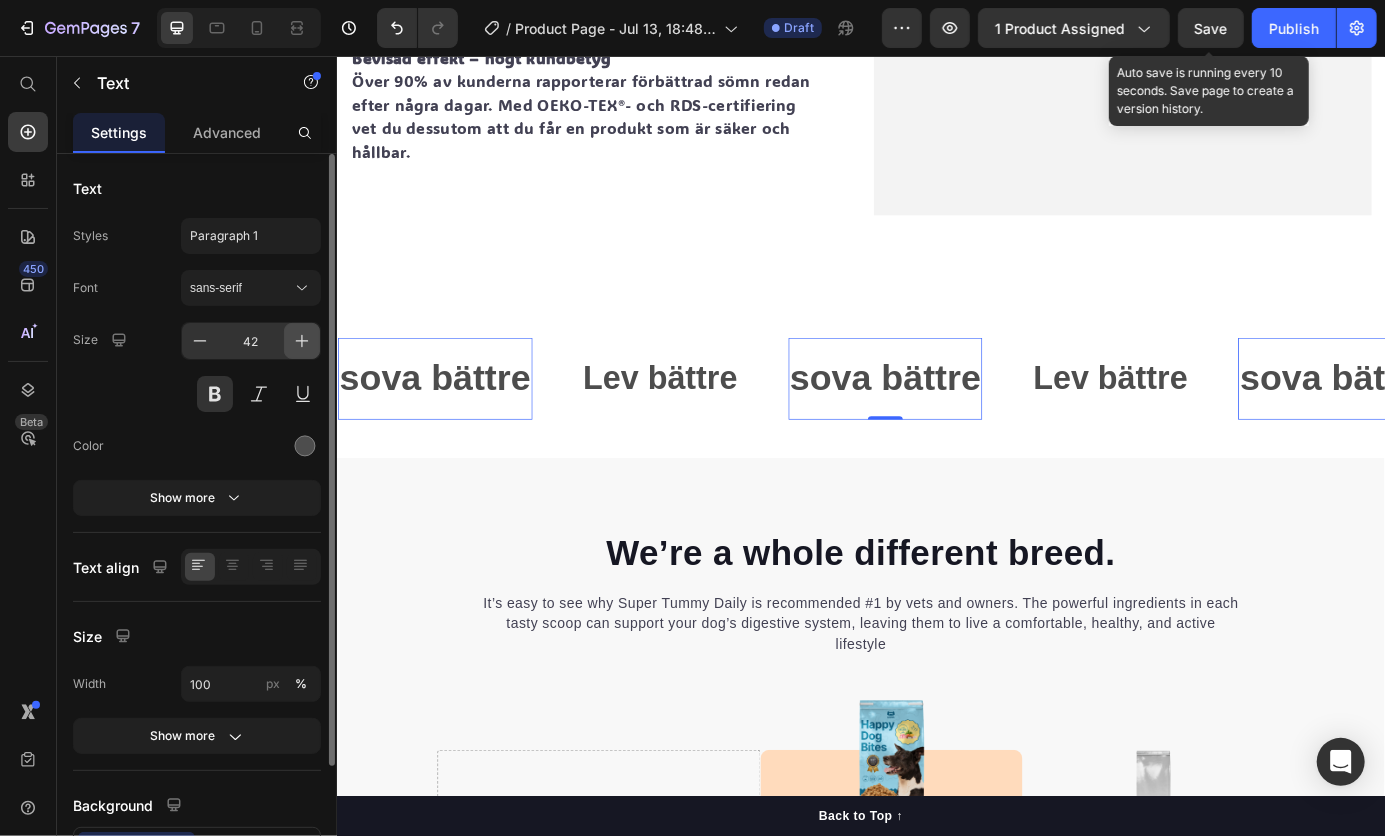 click 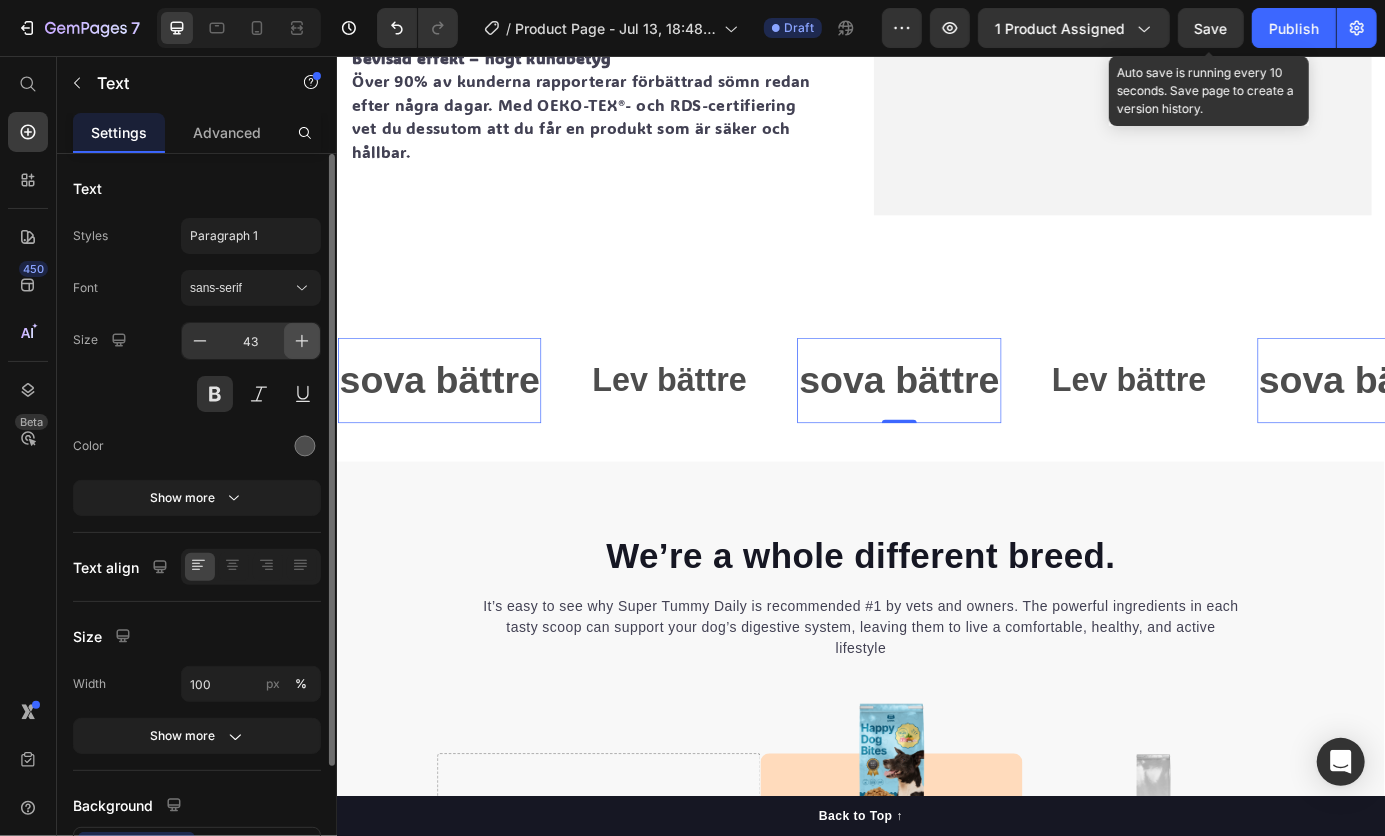 click 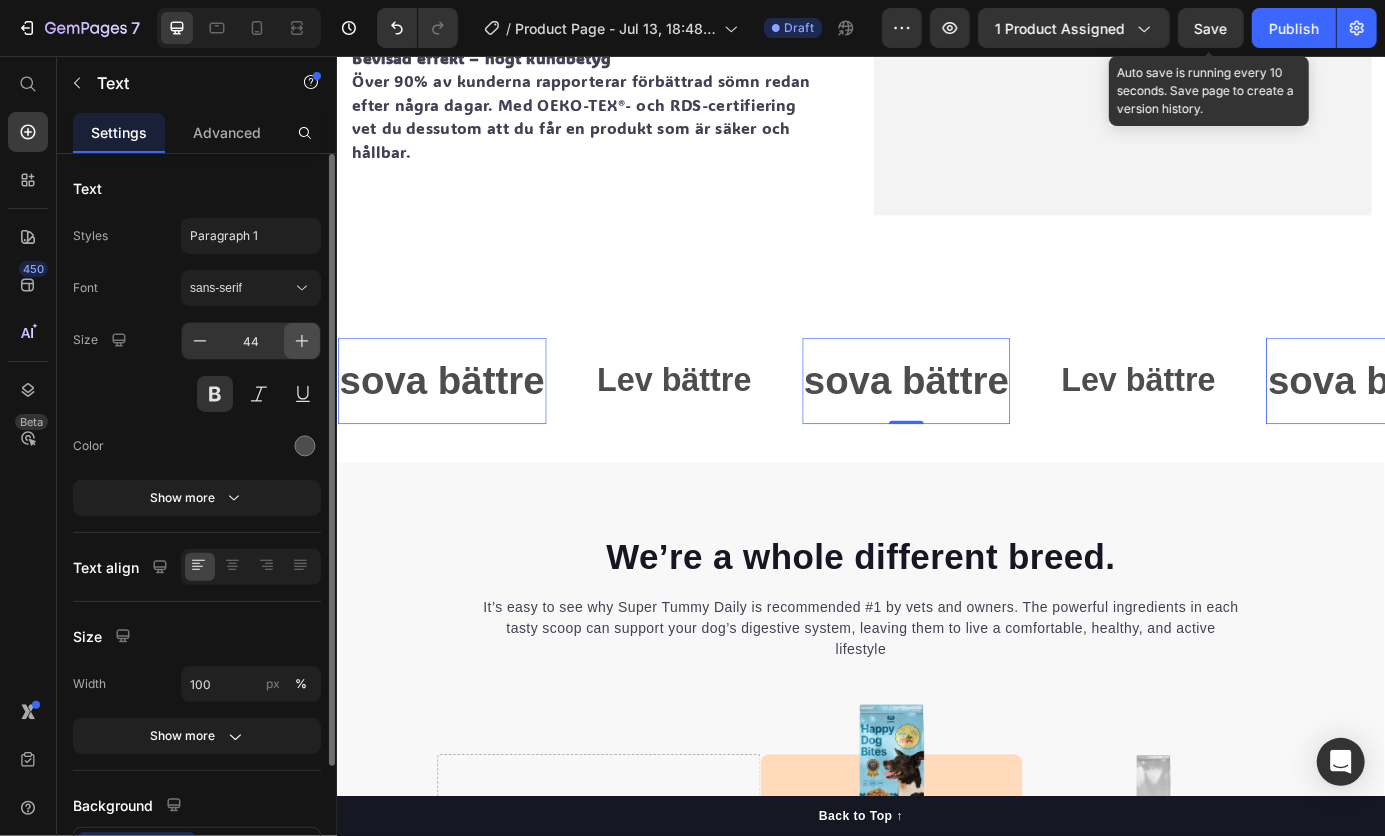 click 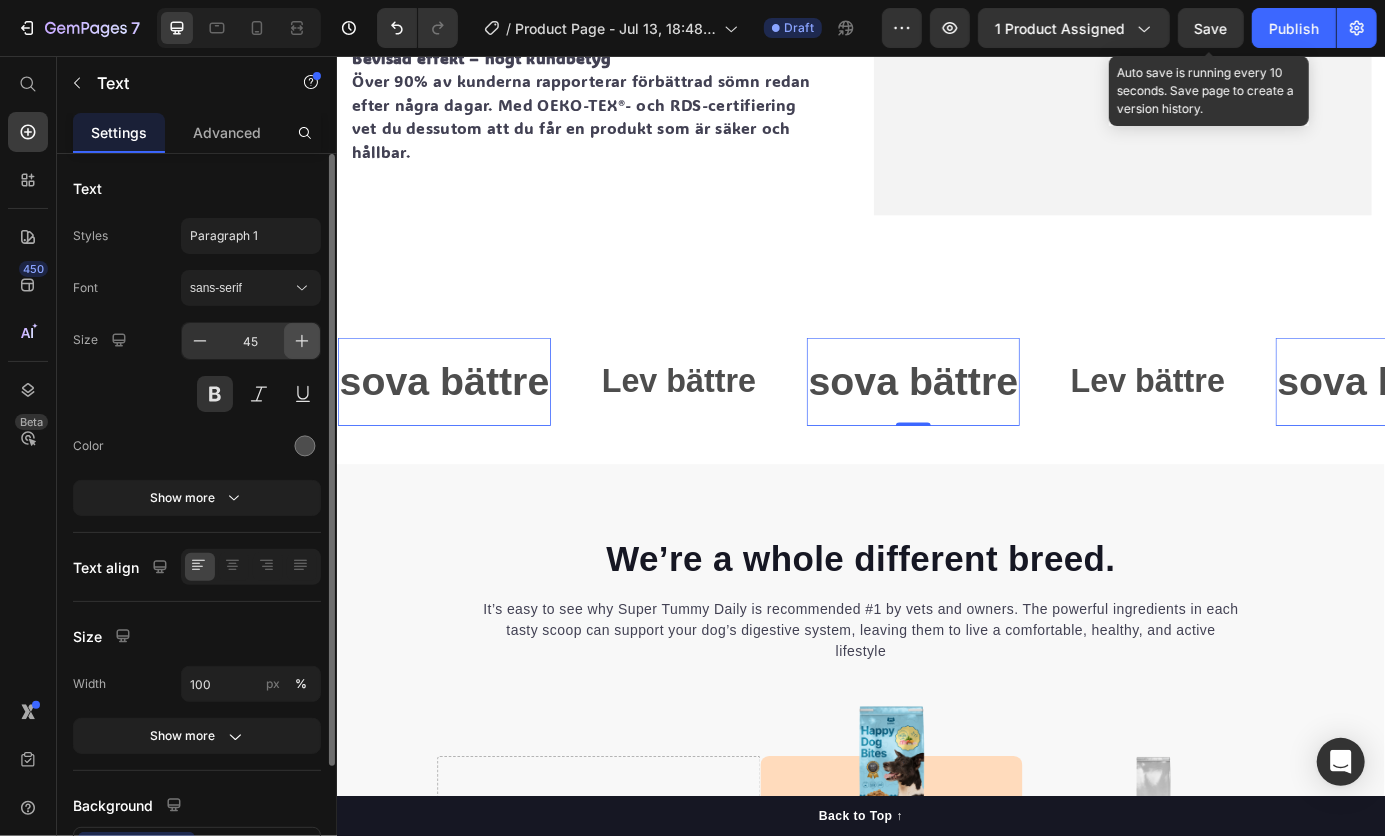 click 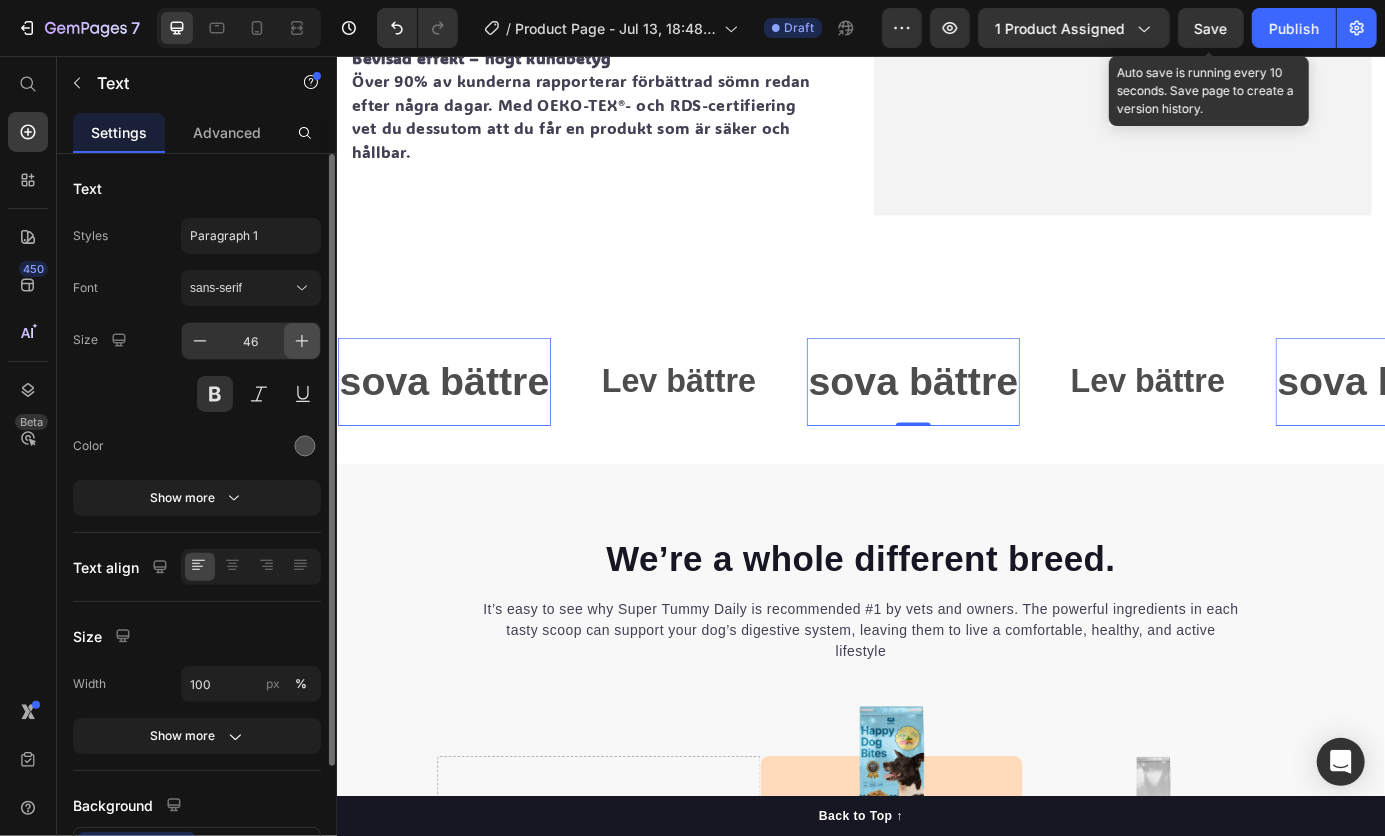 click 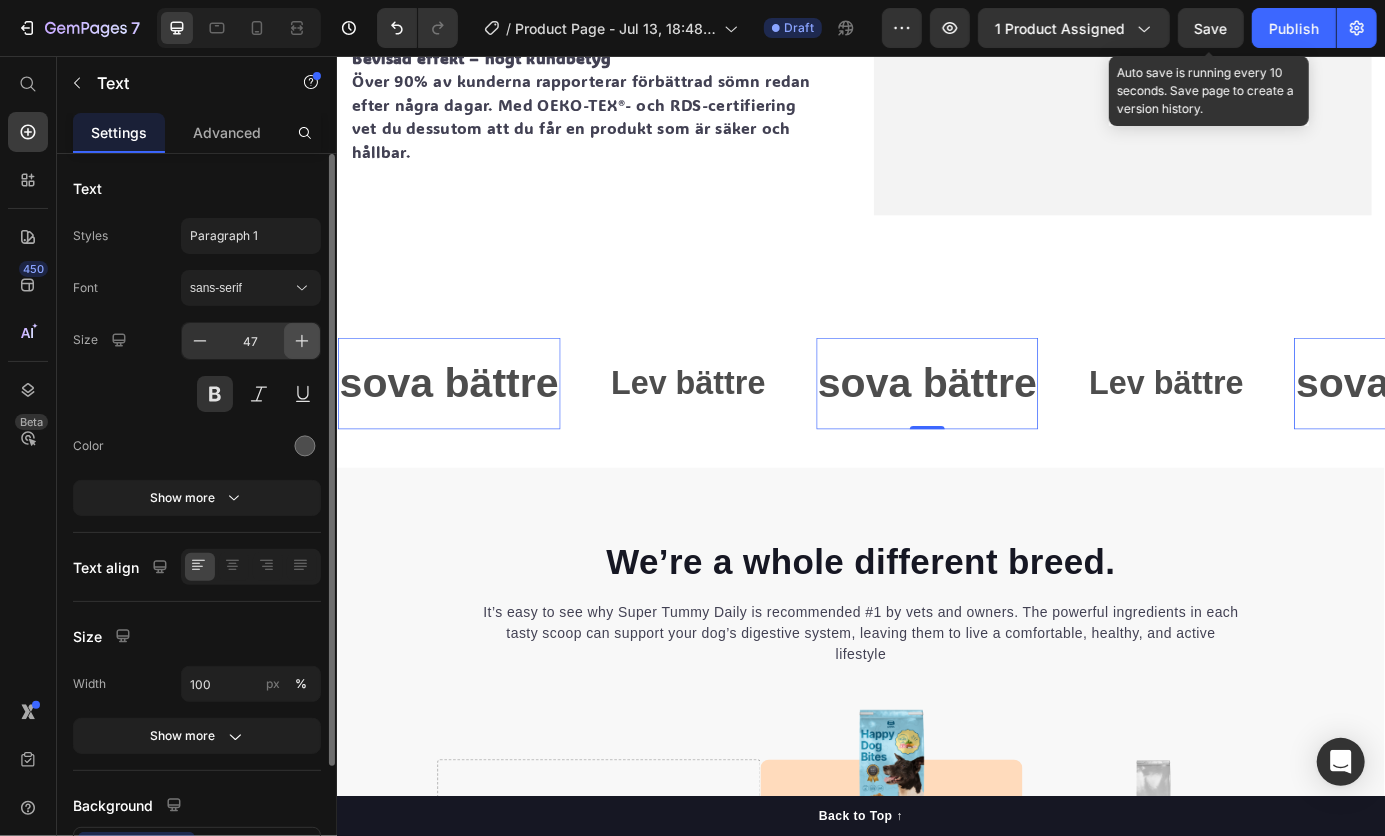 click 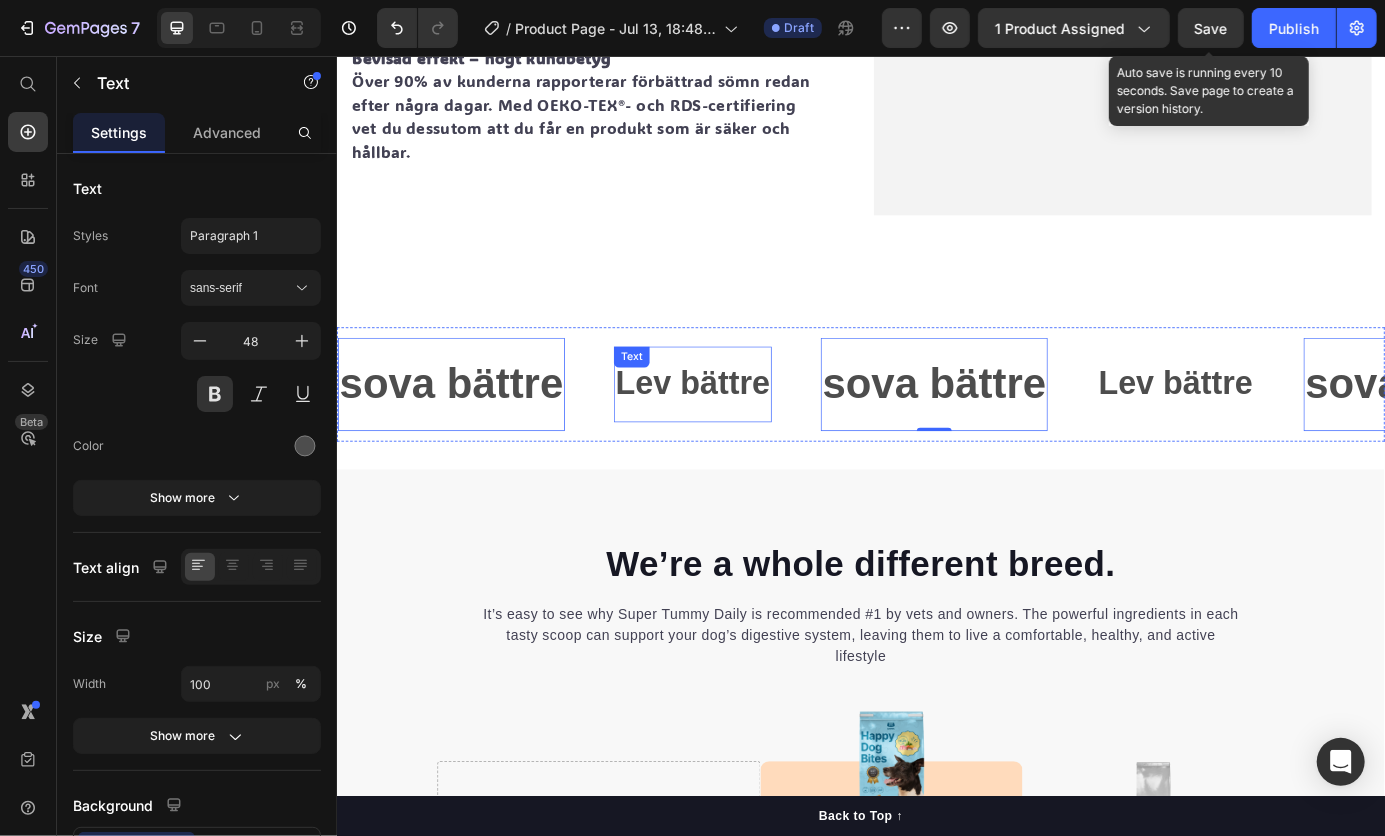 click on "Lev bättre" at bounding box center (743, 431) 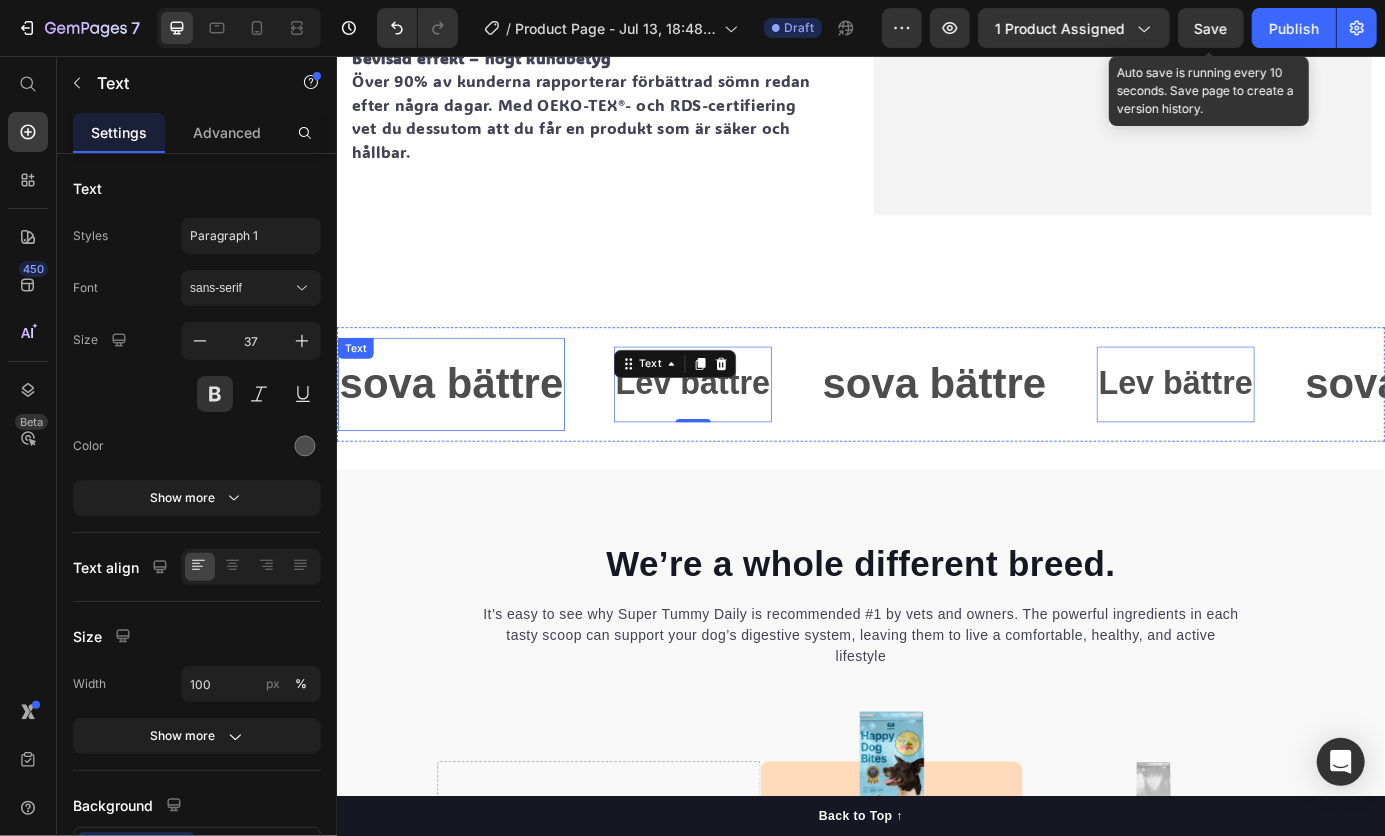 click on "sova bättre" at bounding box center [467, 431] 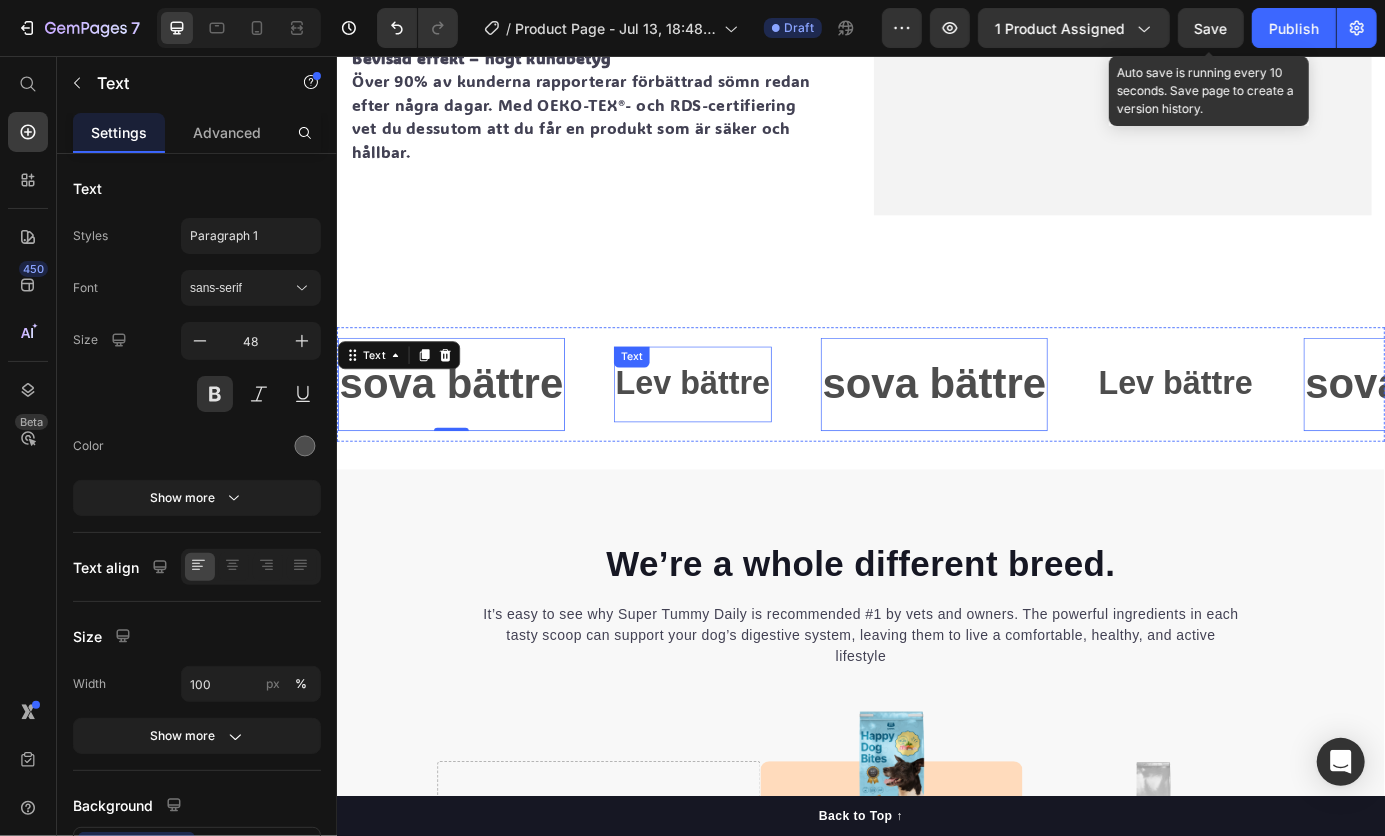 click on "Lev bättre" at bounding box center [743, 431] 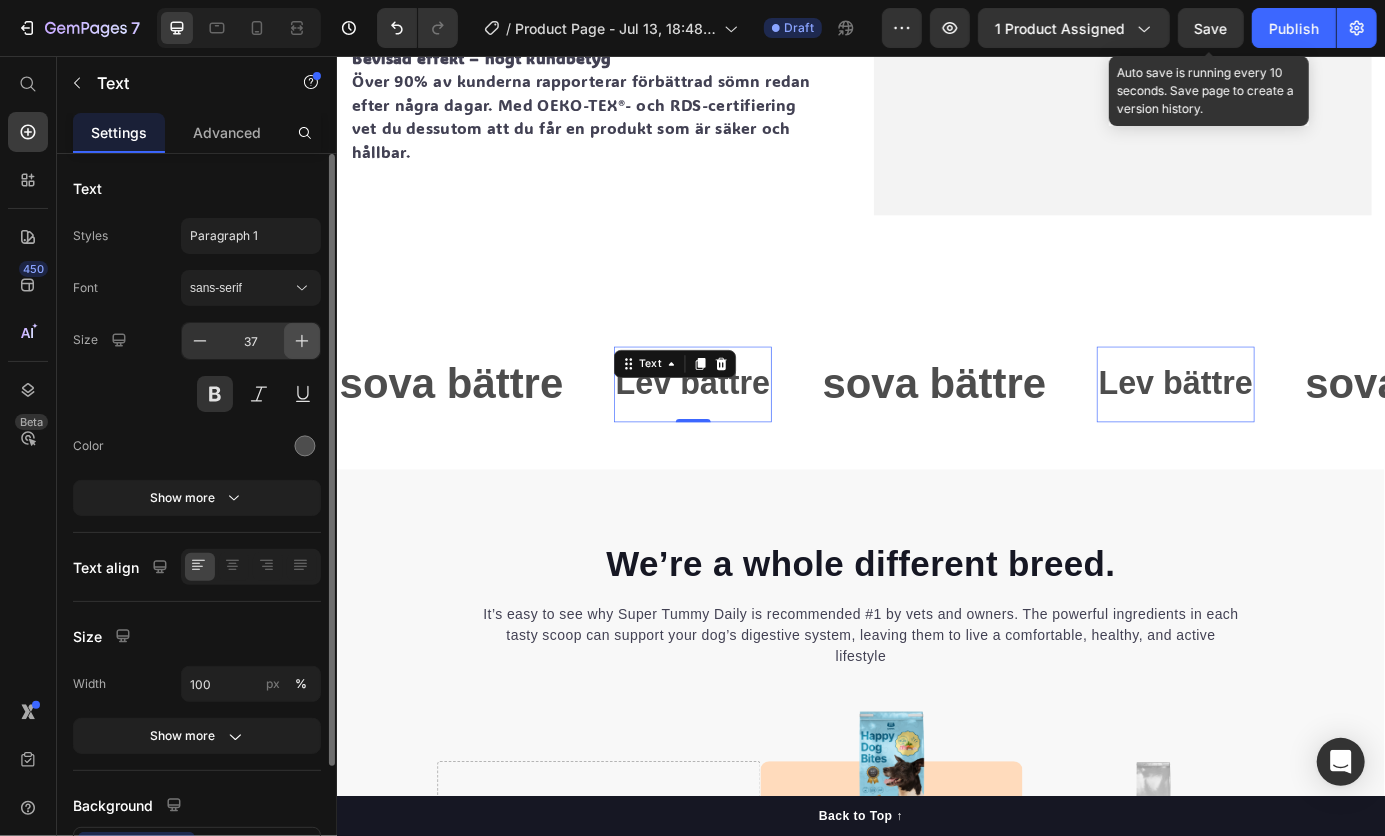 click at bounding box center [302, 341] 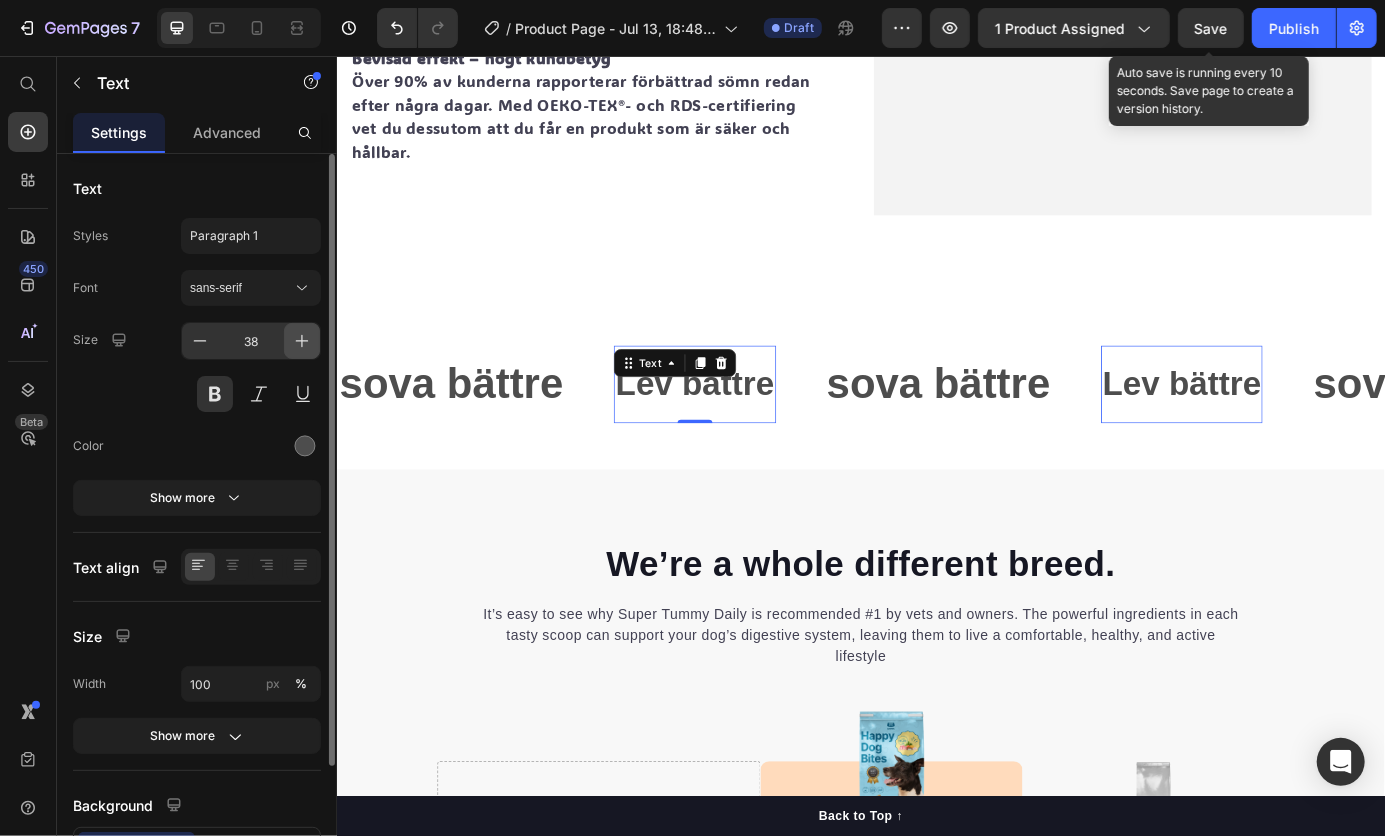 click at bounding box center (302, 341) 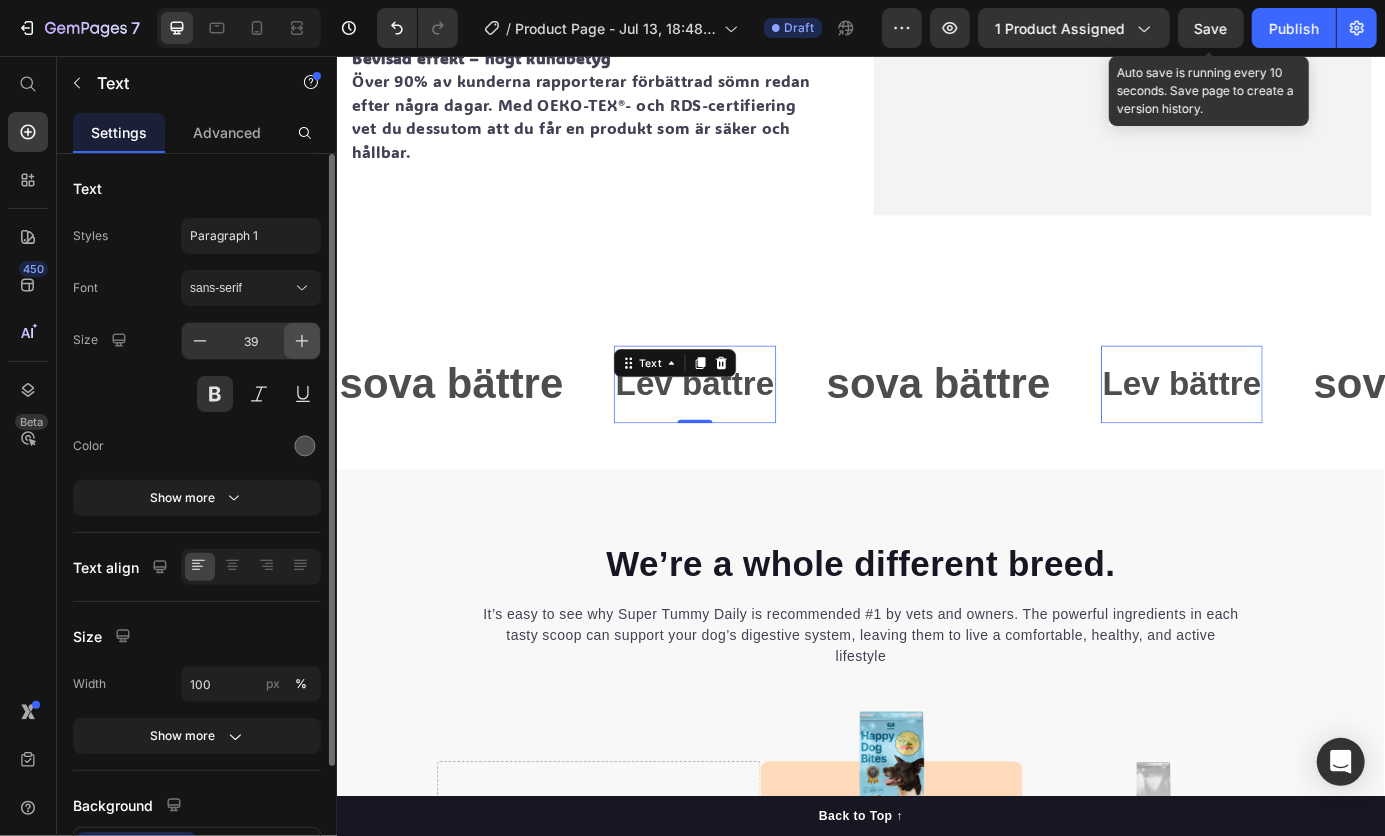 click at bounding box center (302, 341) 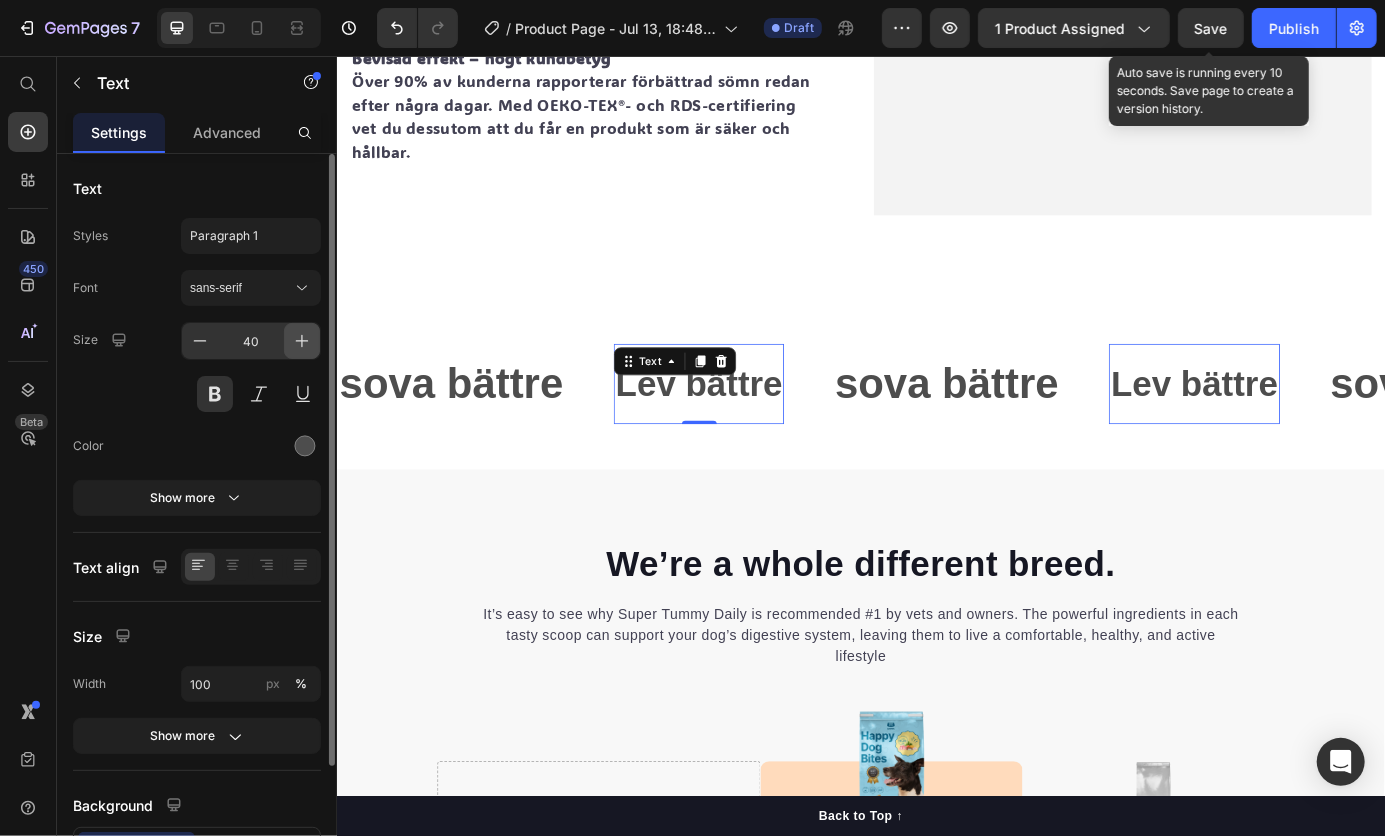 click at bounding box center [302, 341] 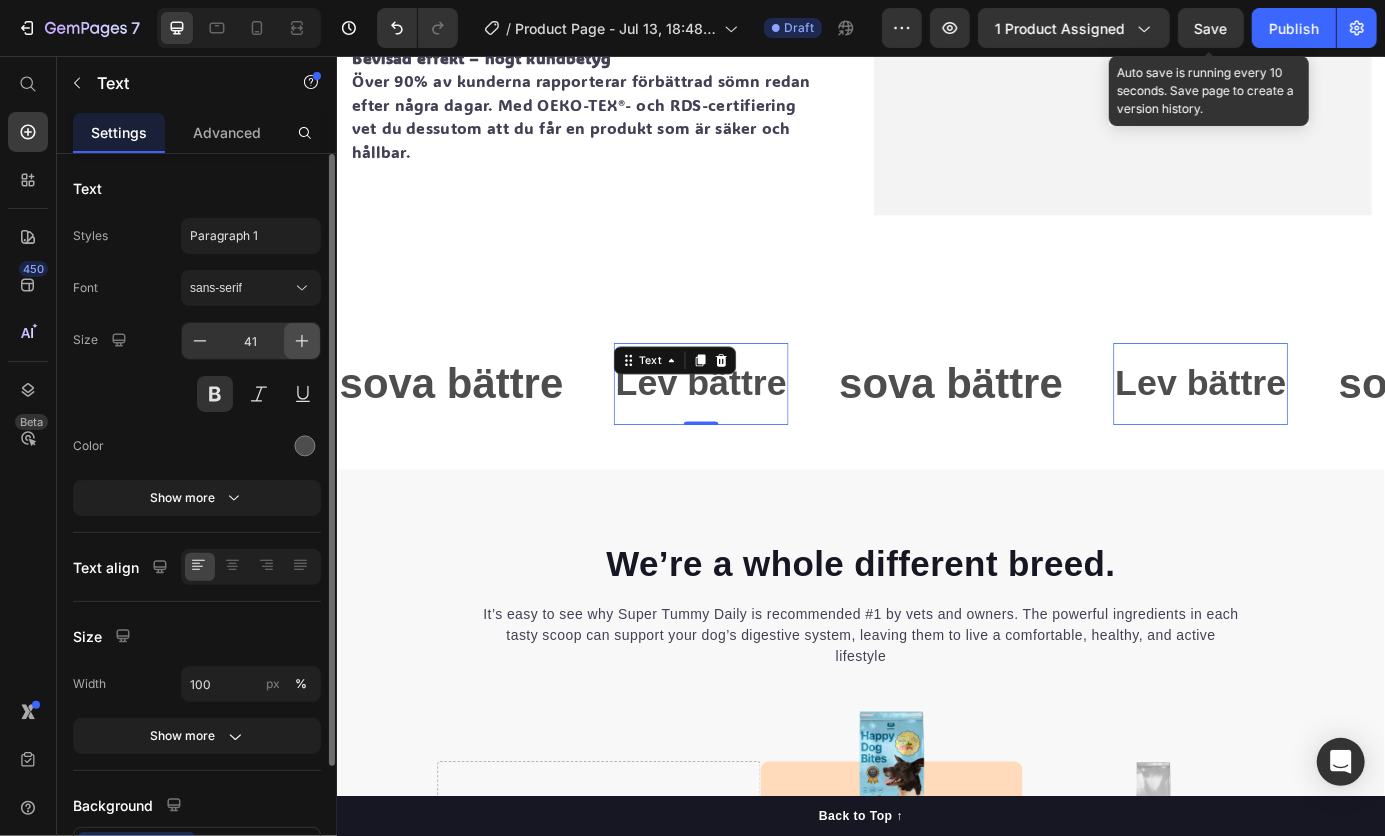 click at bounding box center (302, 341) 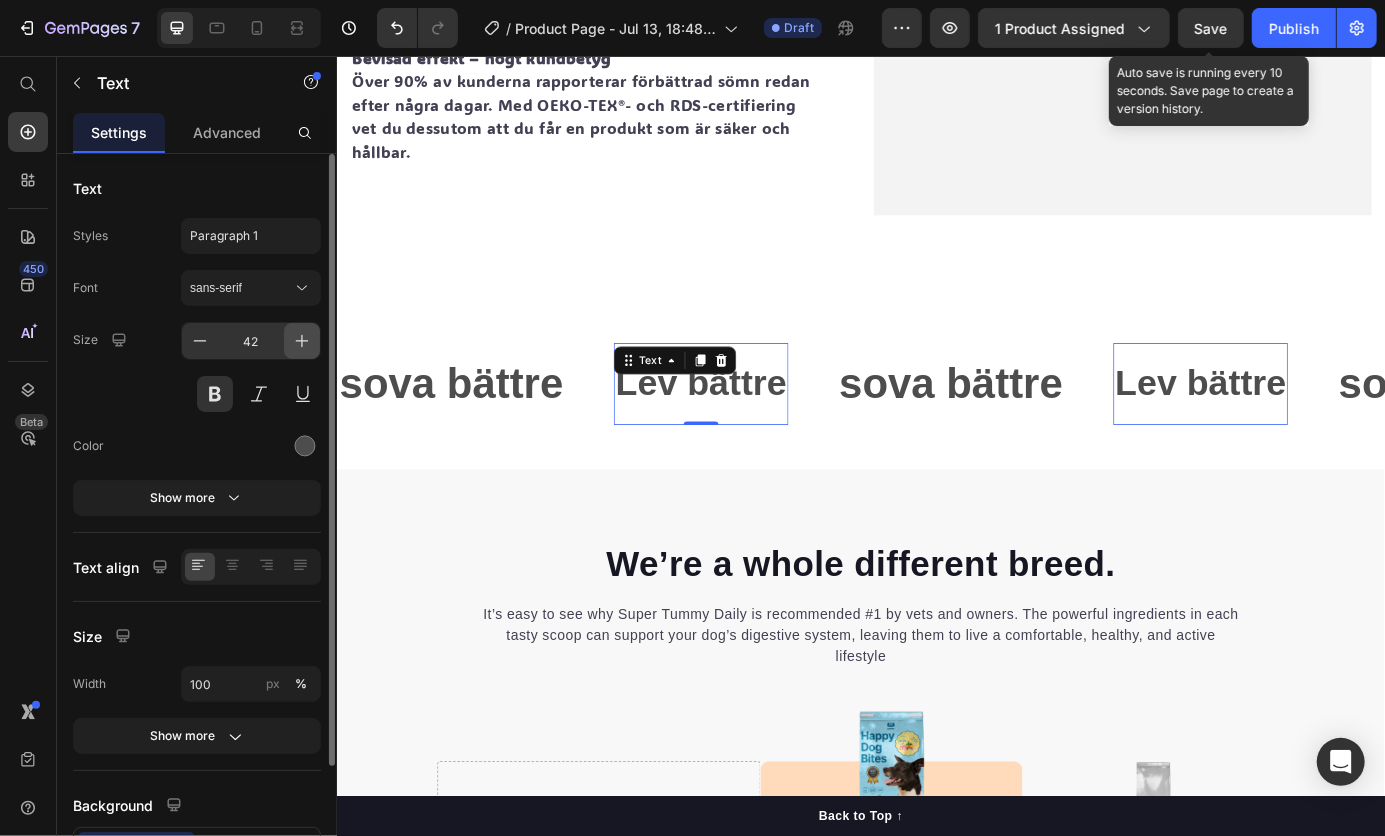 click at bounding box center (302, 341) 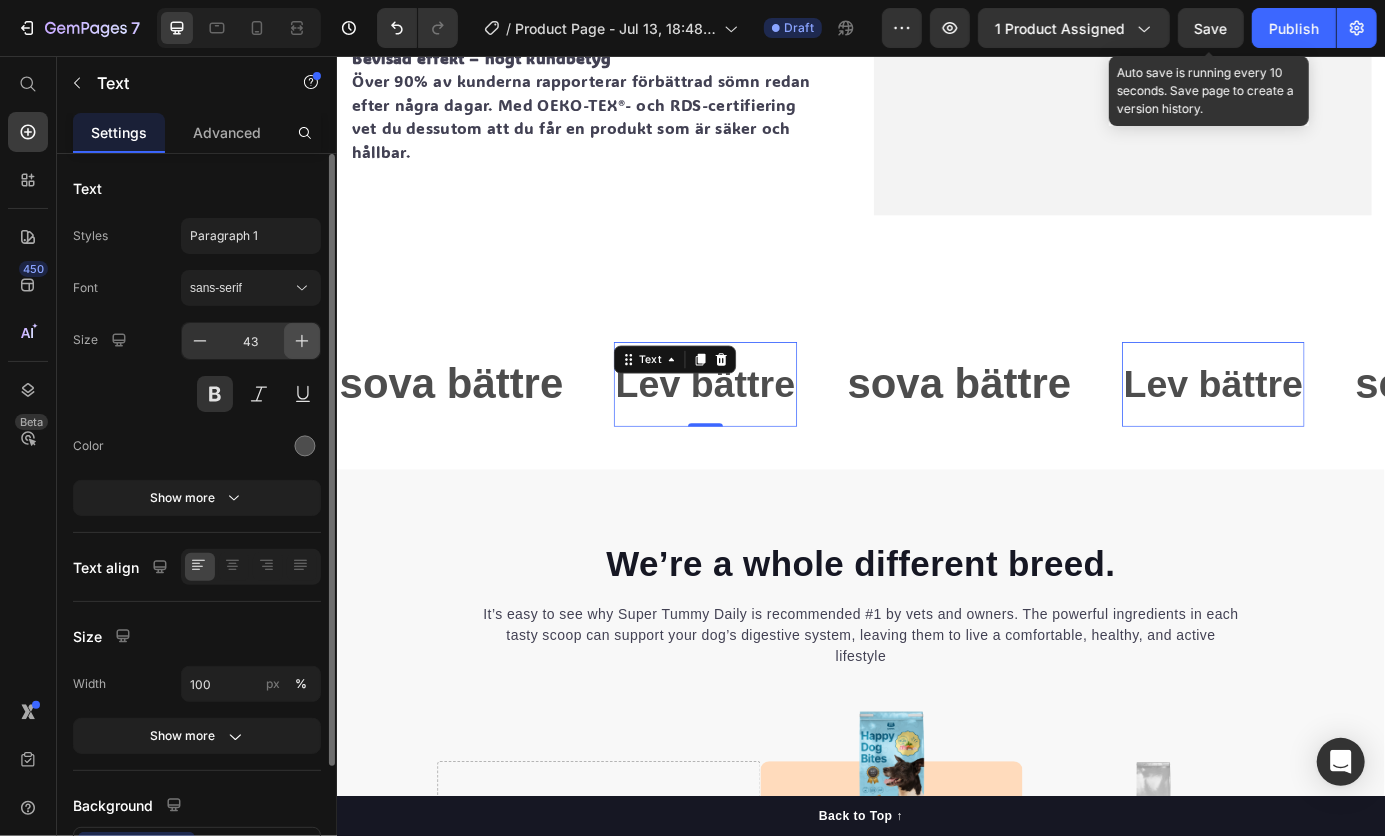 click at bounding box center [302, 341] 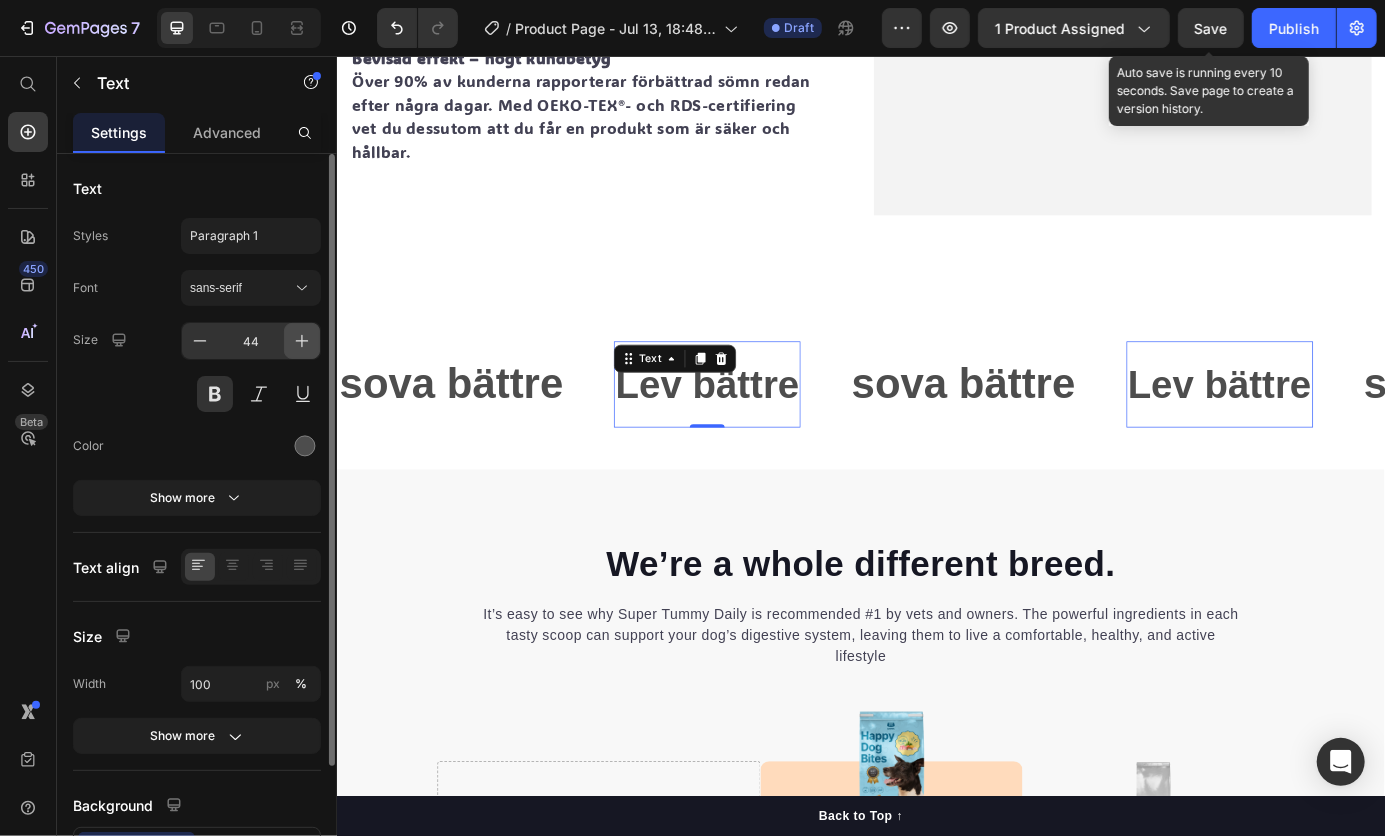 click at bounding box center (302, 341) 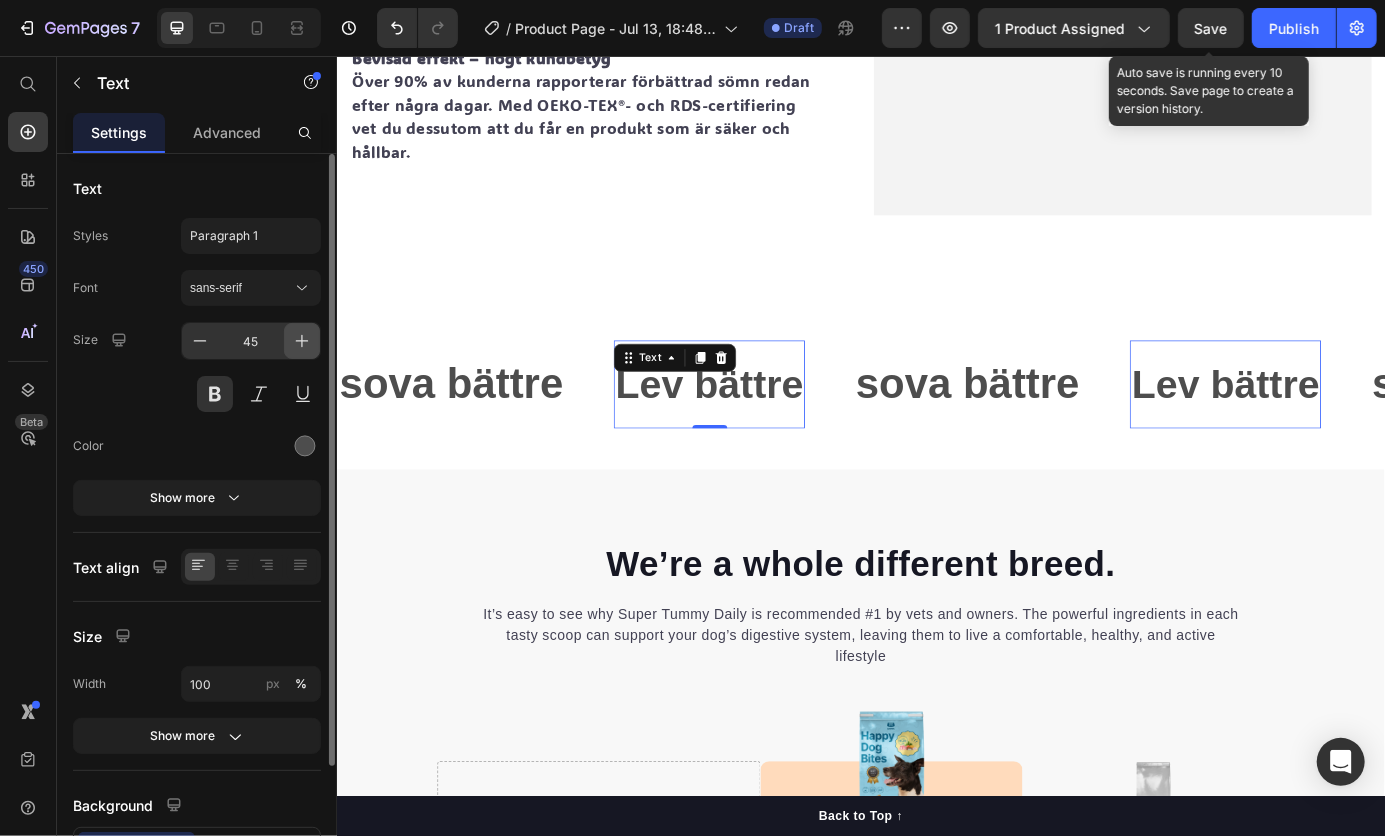 click at bounding box center (302, 341) 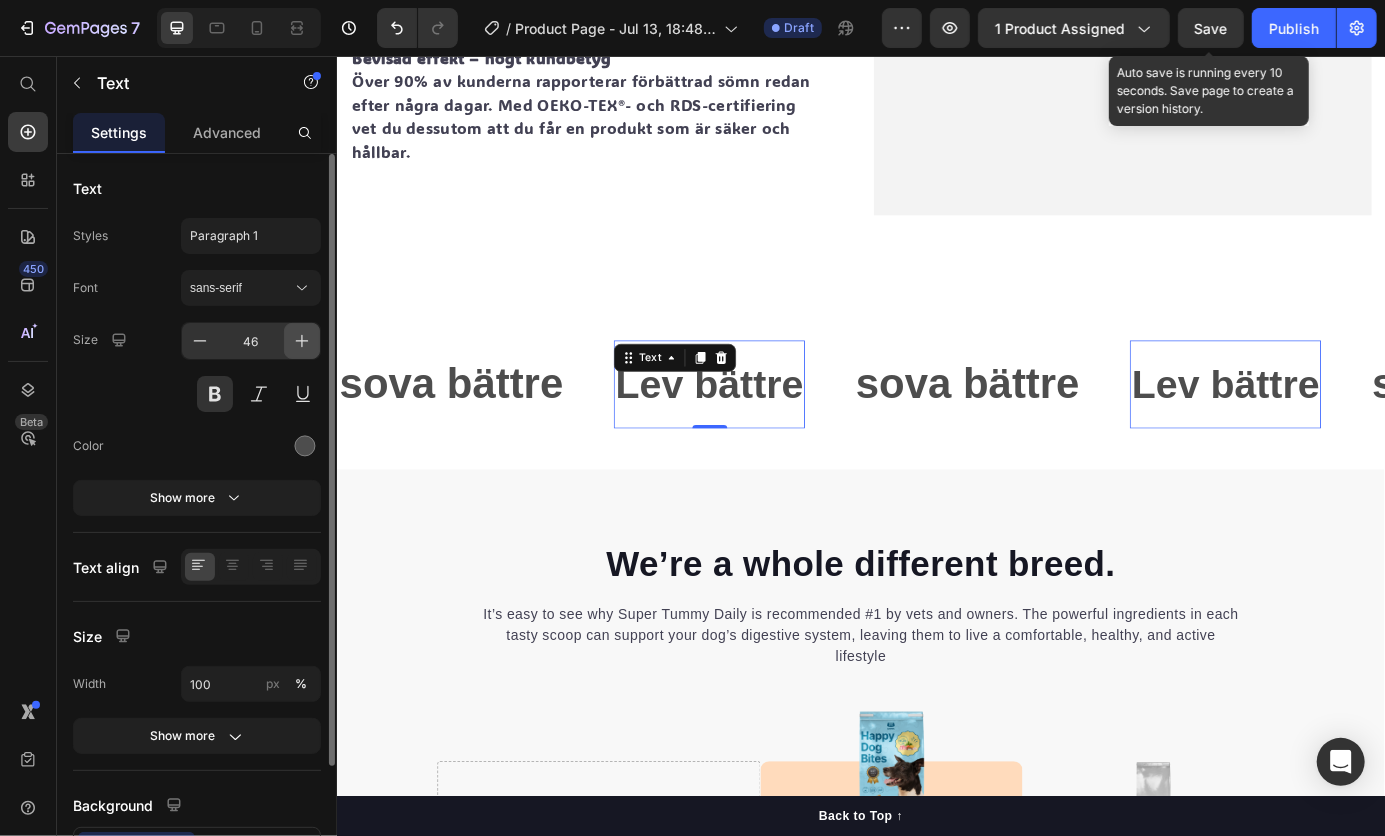 click at bounding box center [302, 341] 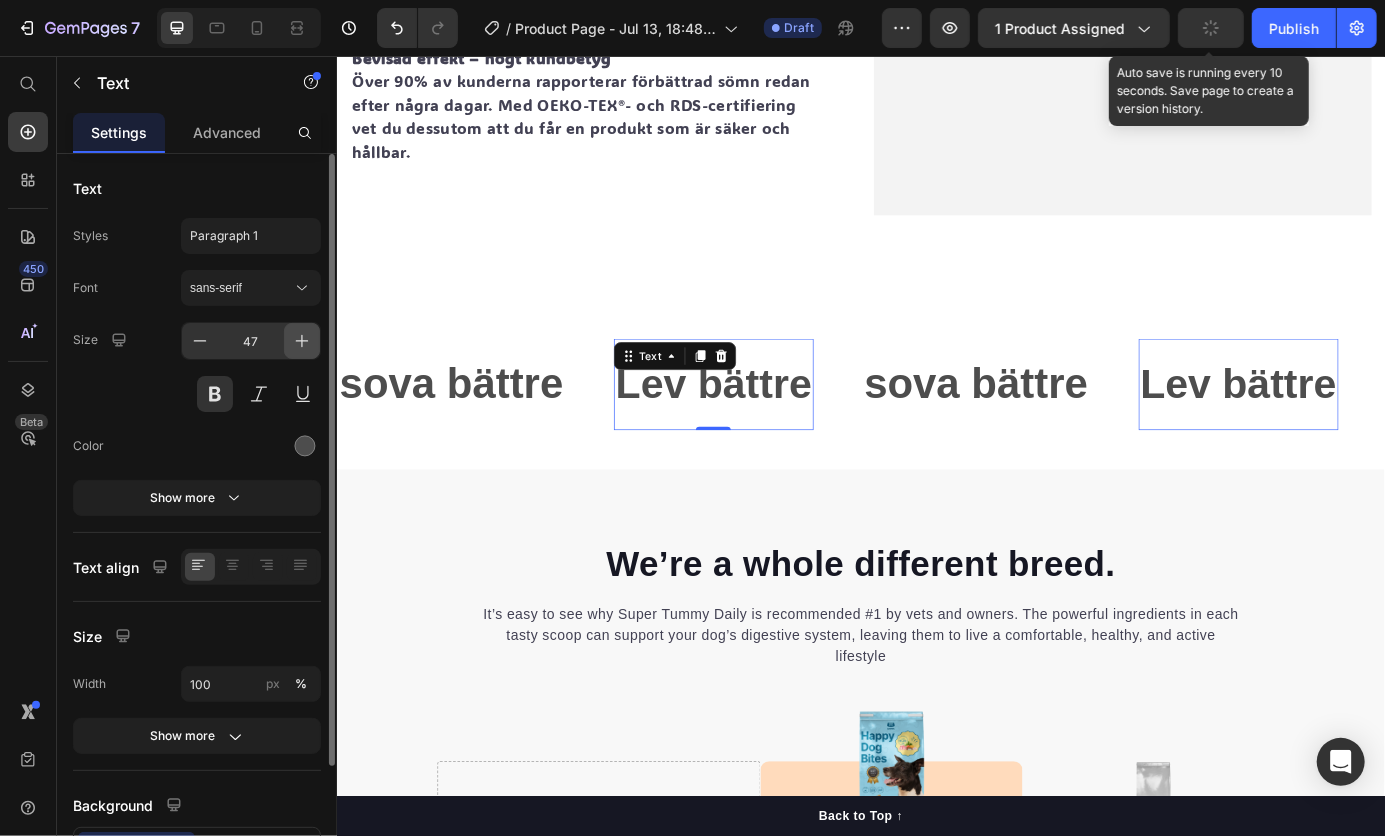 click at bounding box center (302, 341) 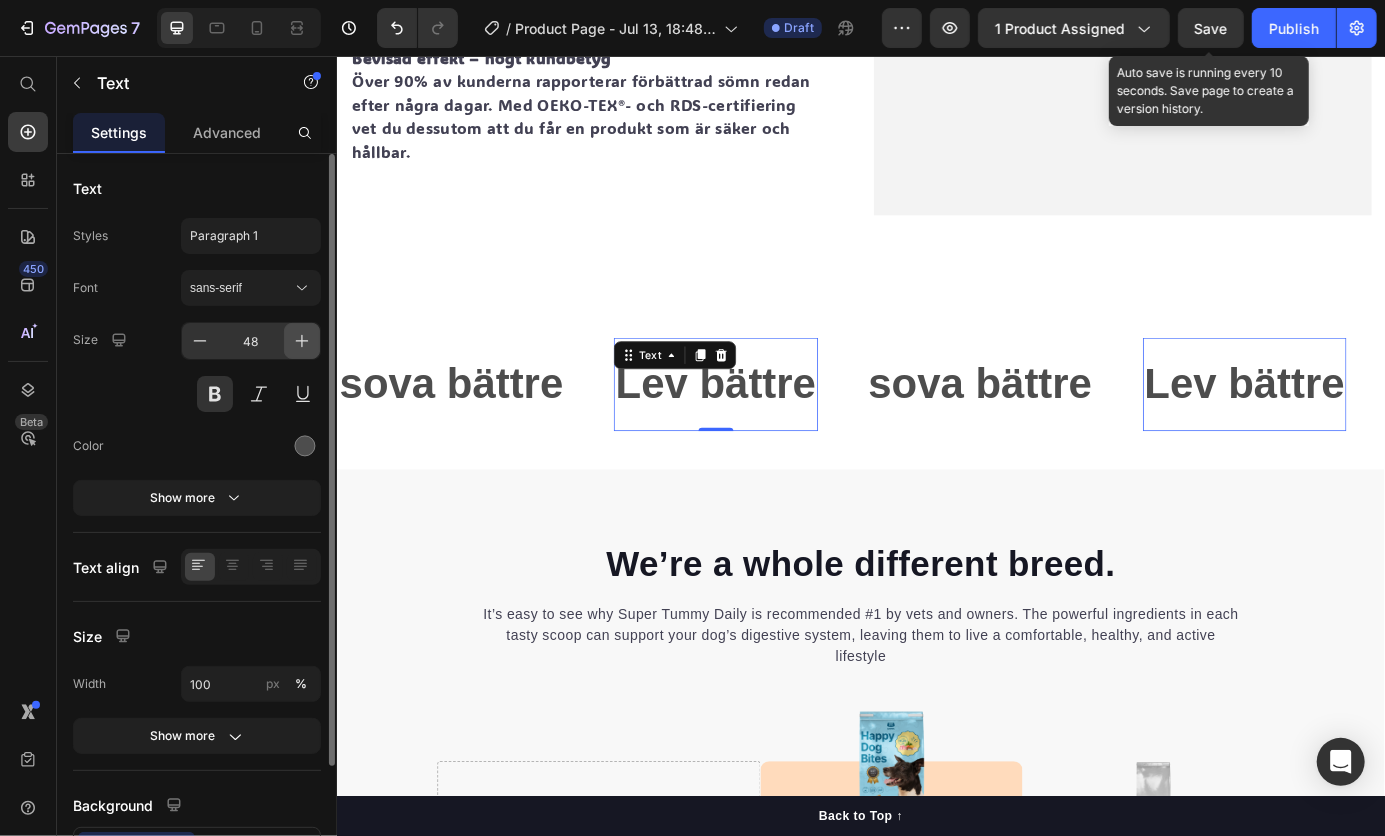 click at bounding box center (302, 341) 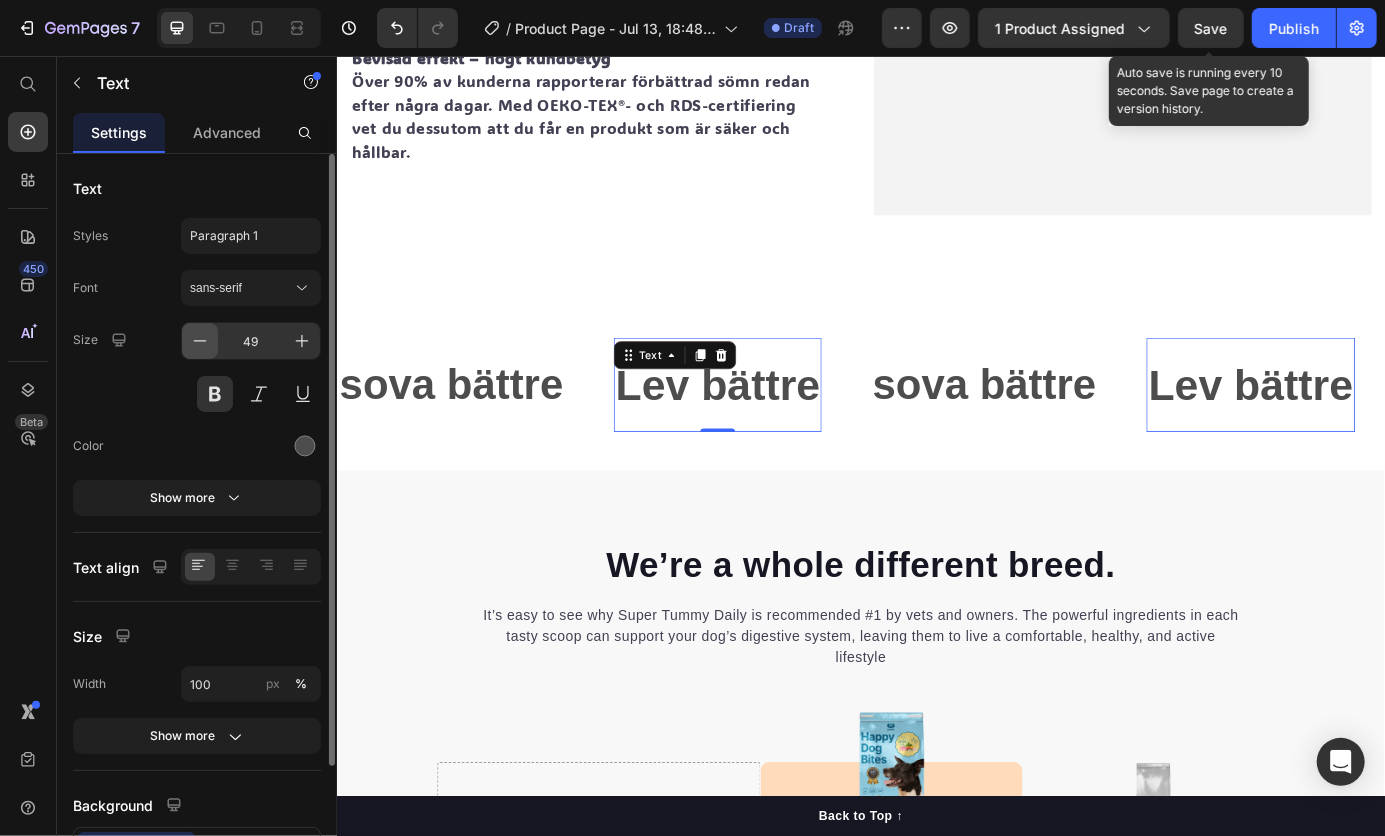 click 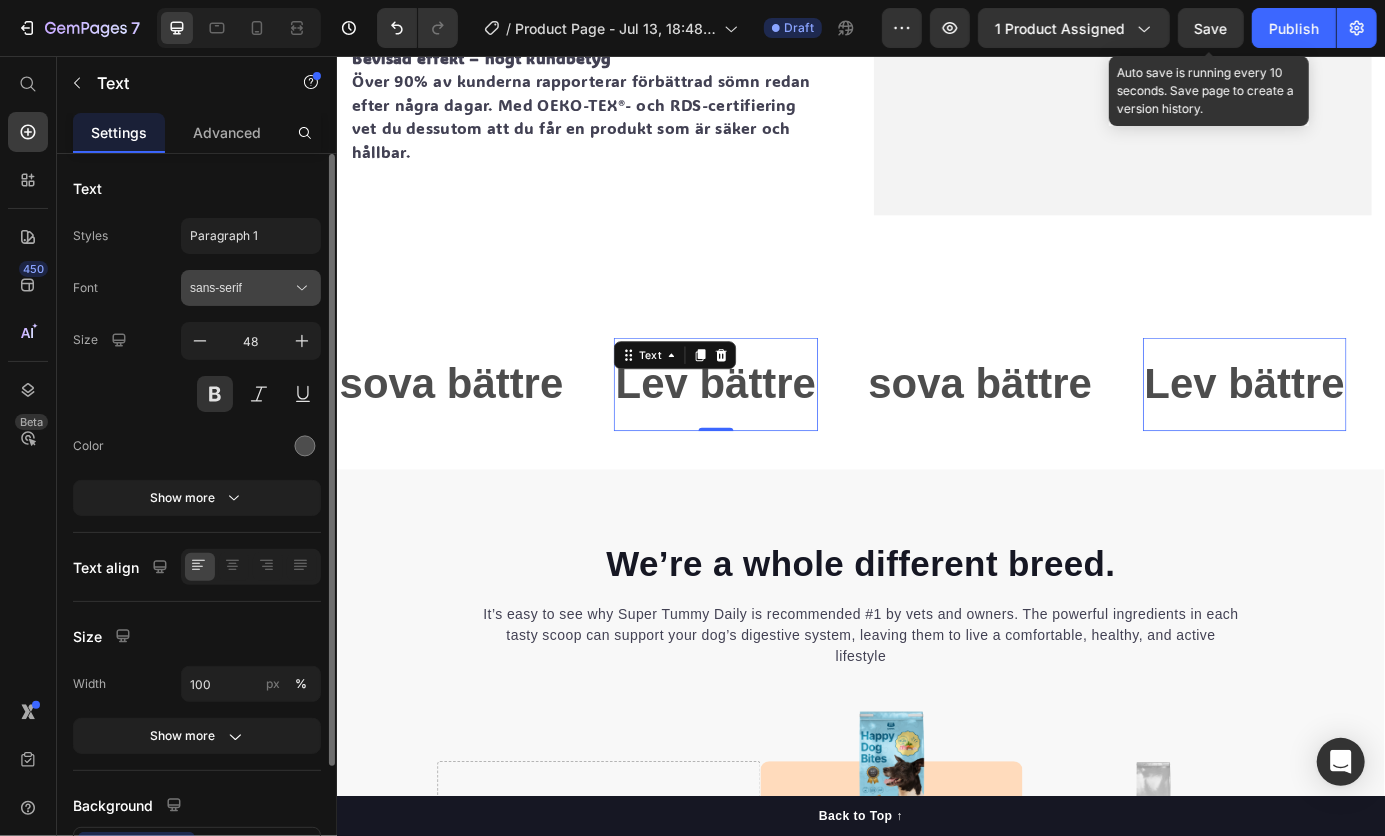 click on "sans-serif" at bounding box center [241, 288] 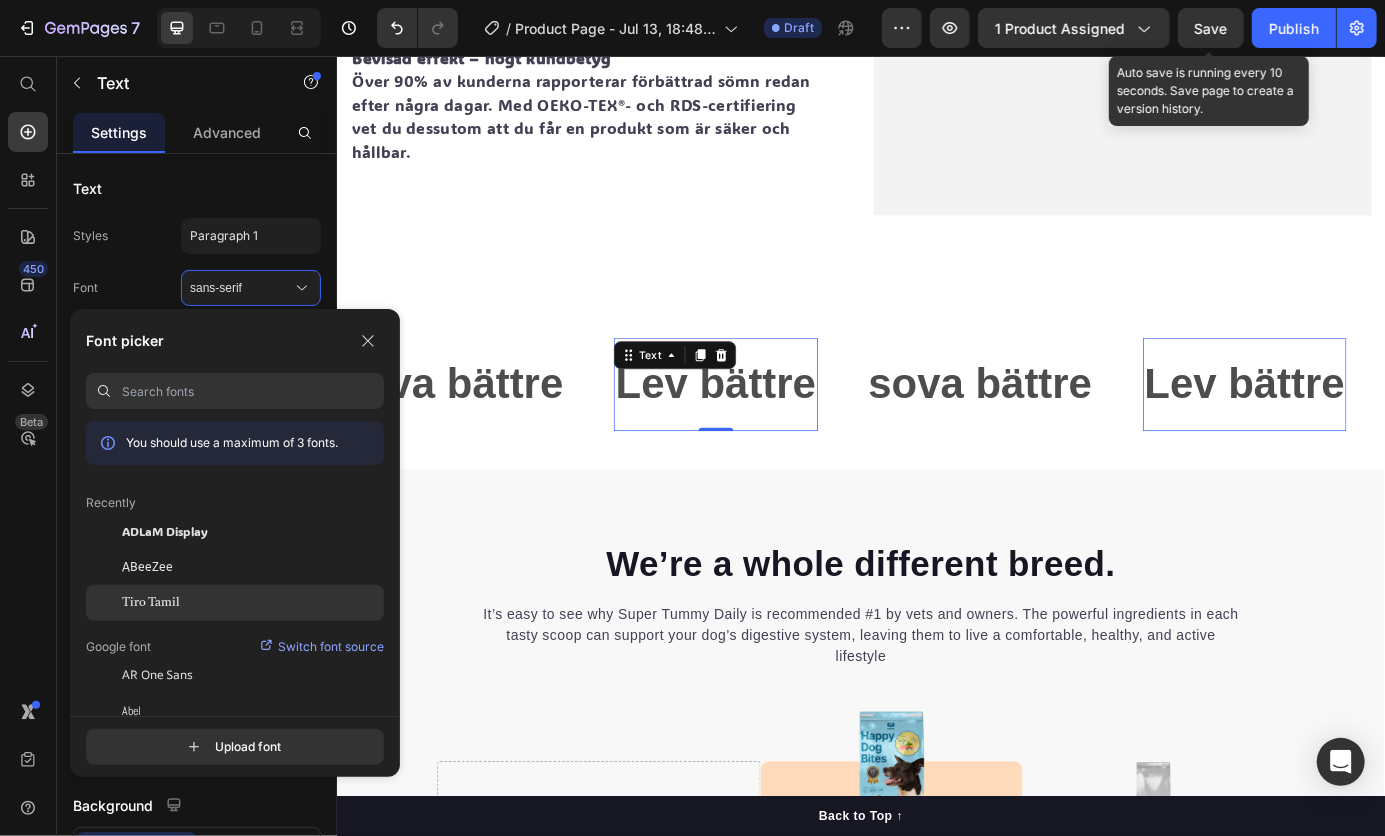 click on "Tiro Tamil" 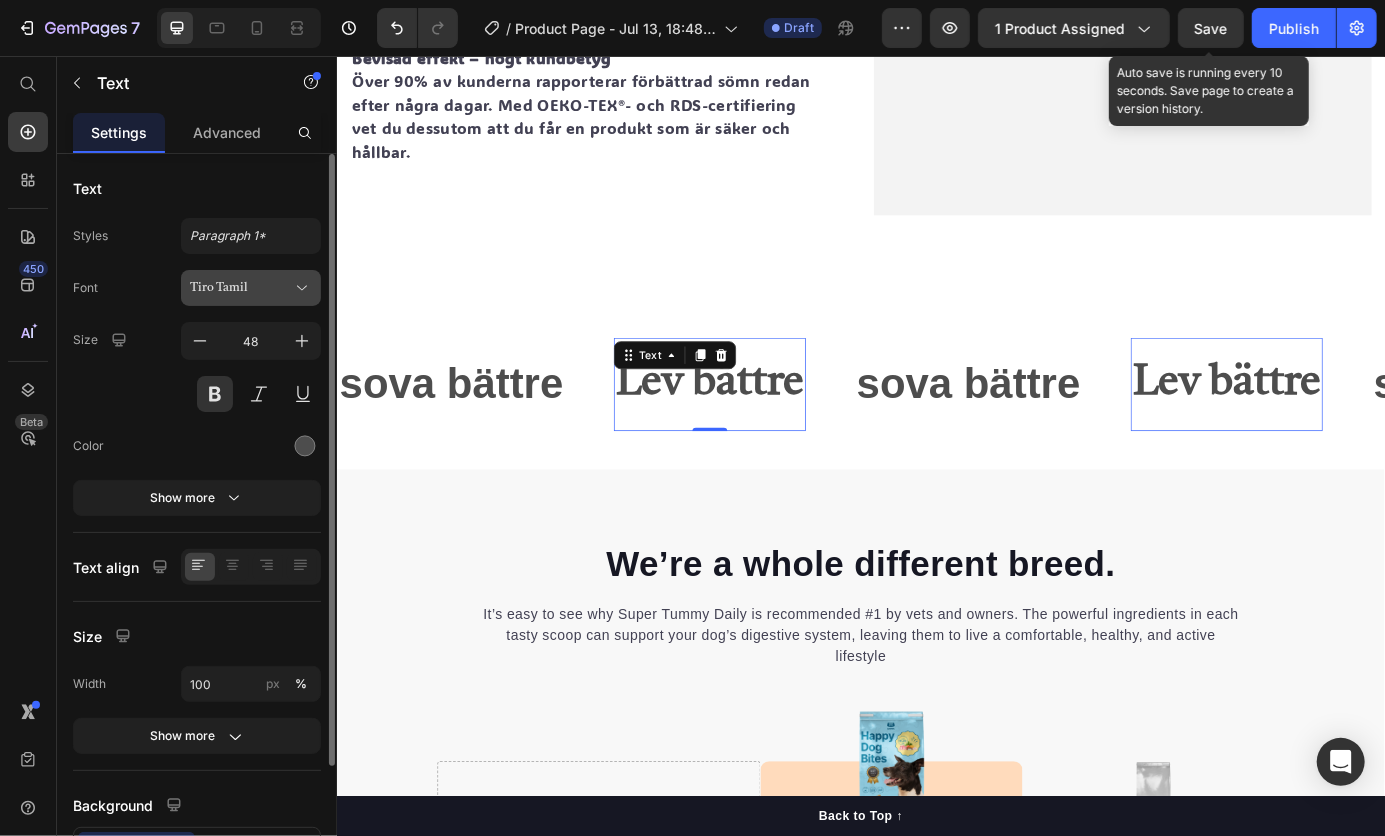 click on "Tiro Tamil" at bounding box center (241, 288) 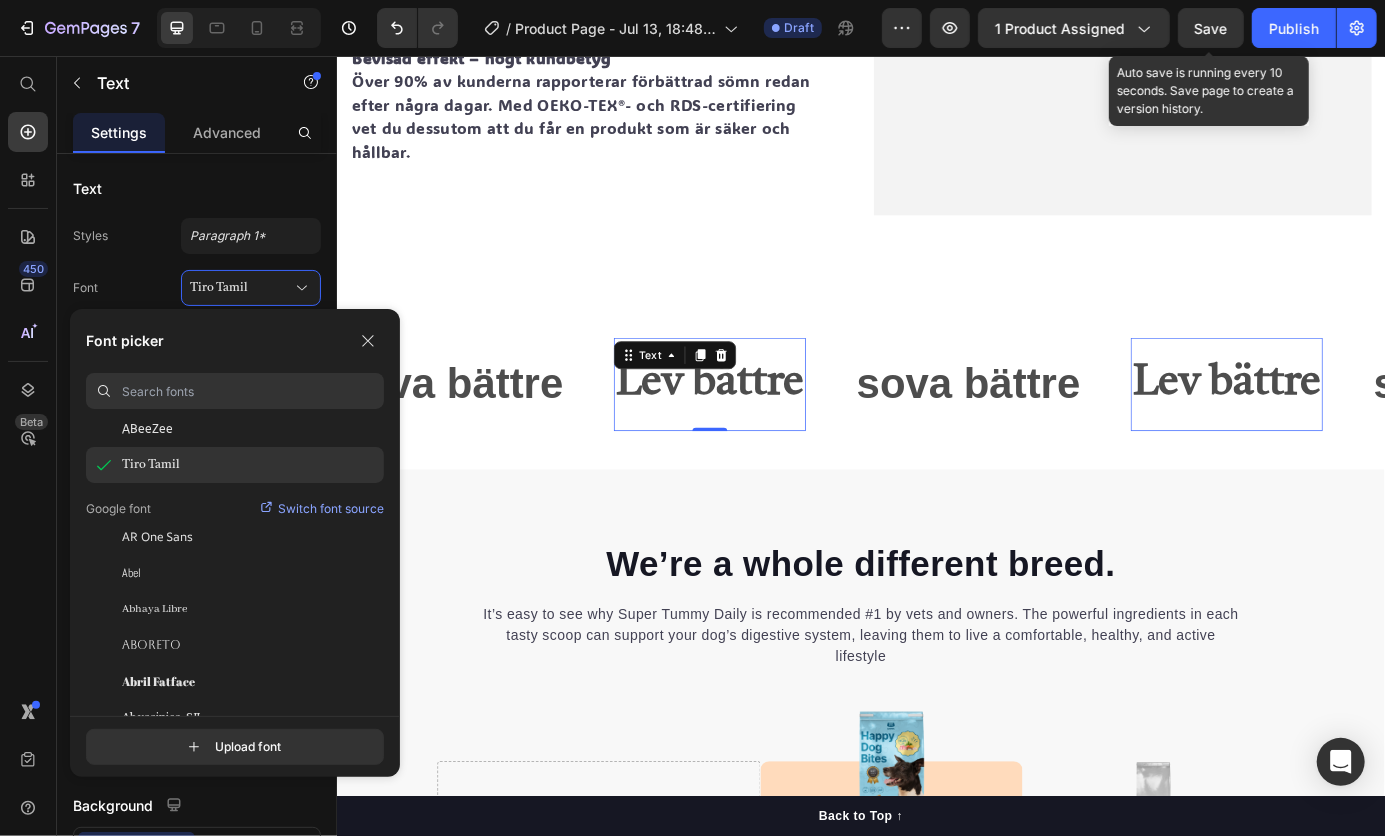 scroll, scrollTop: 152, scrollLeft: 0, axis: vertical 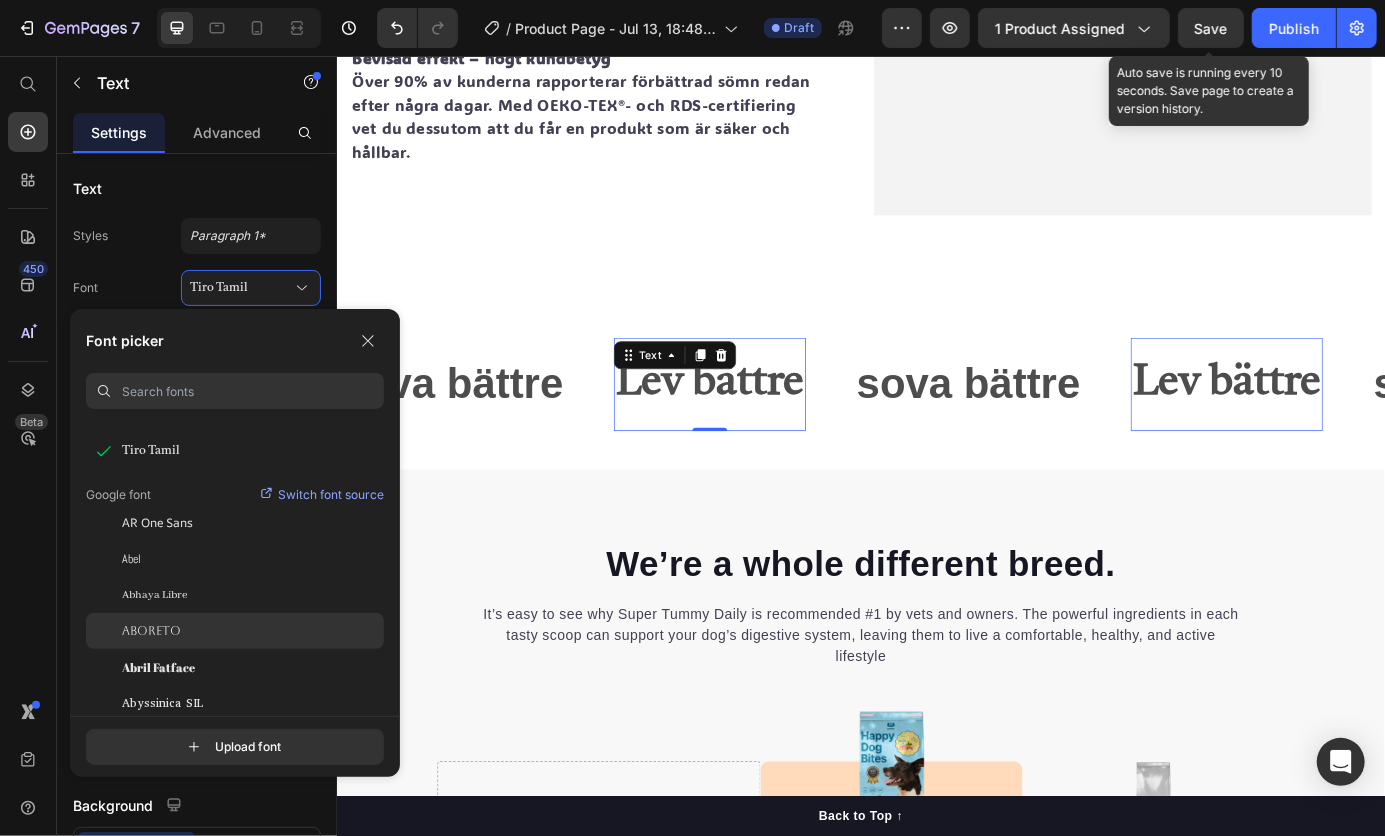 click on "Aboreto" 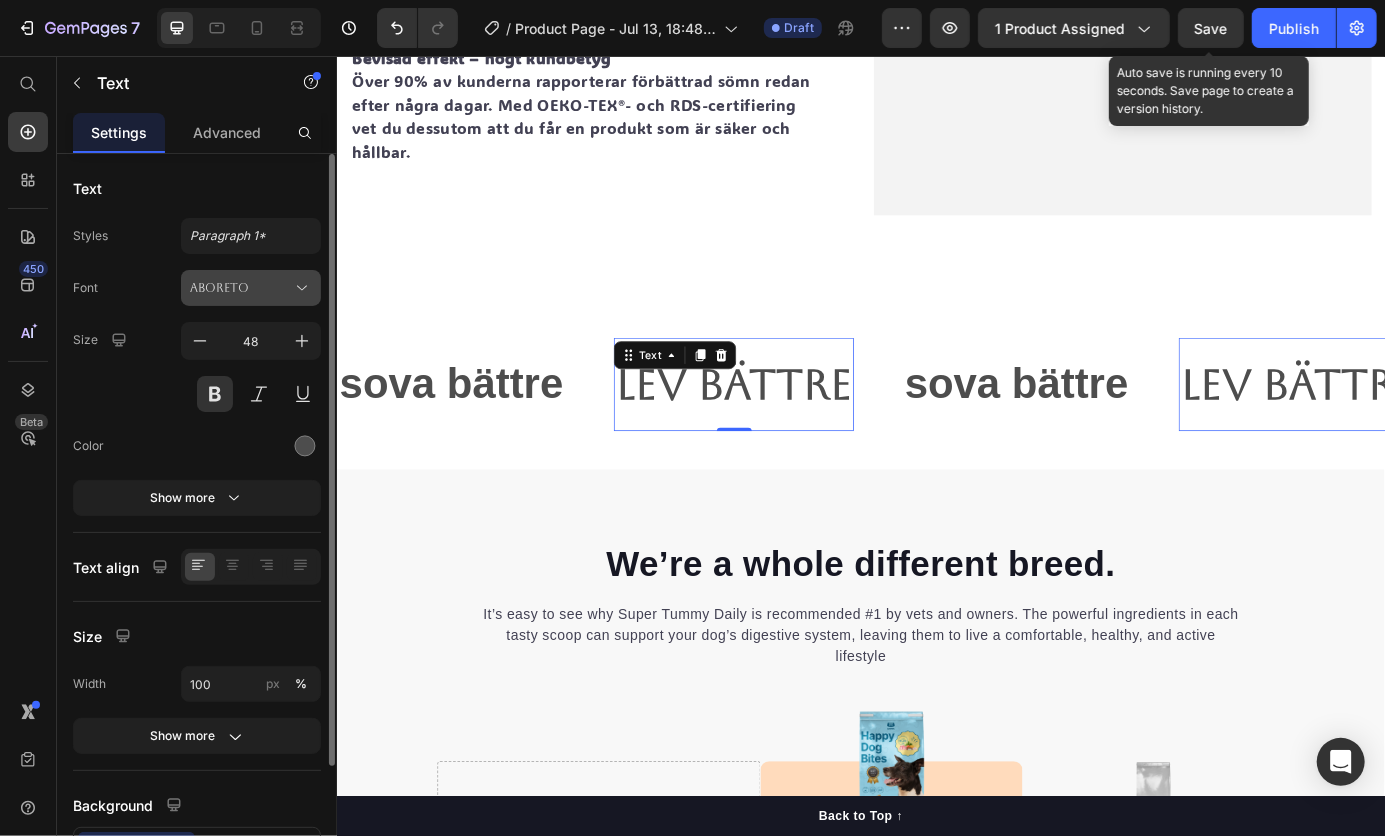 click on "Aboreto" at bounding box center (251, 288) 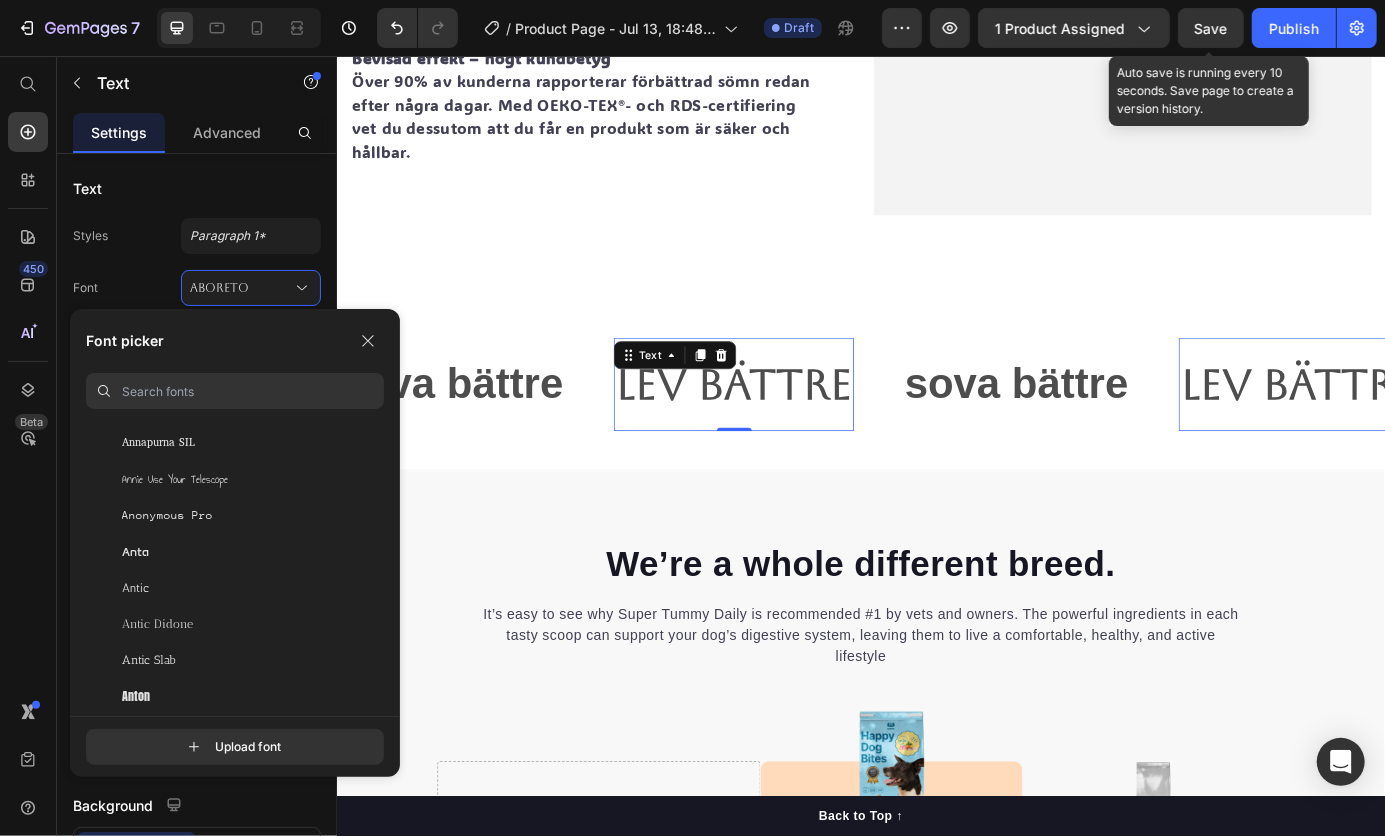scroll, scrollTop: 3040, scrollLeft: 0, axis: vertical 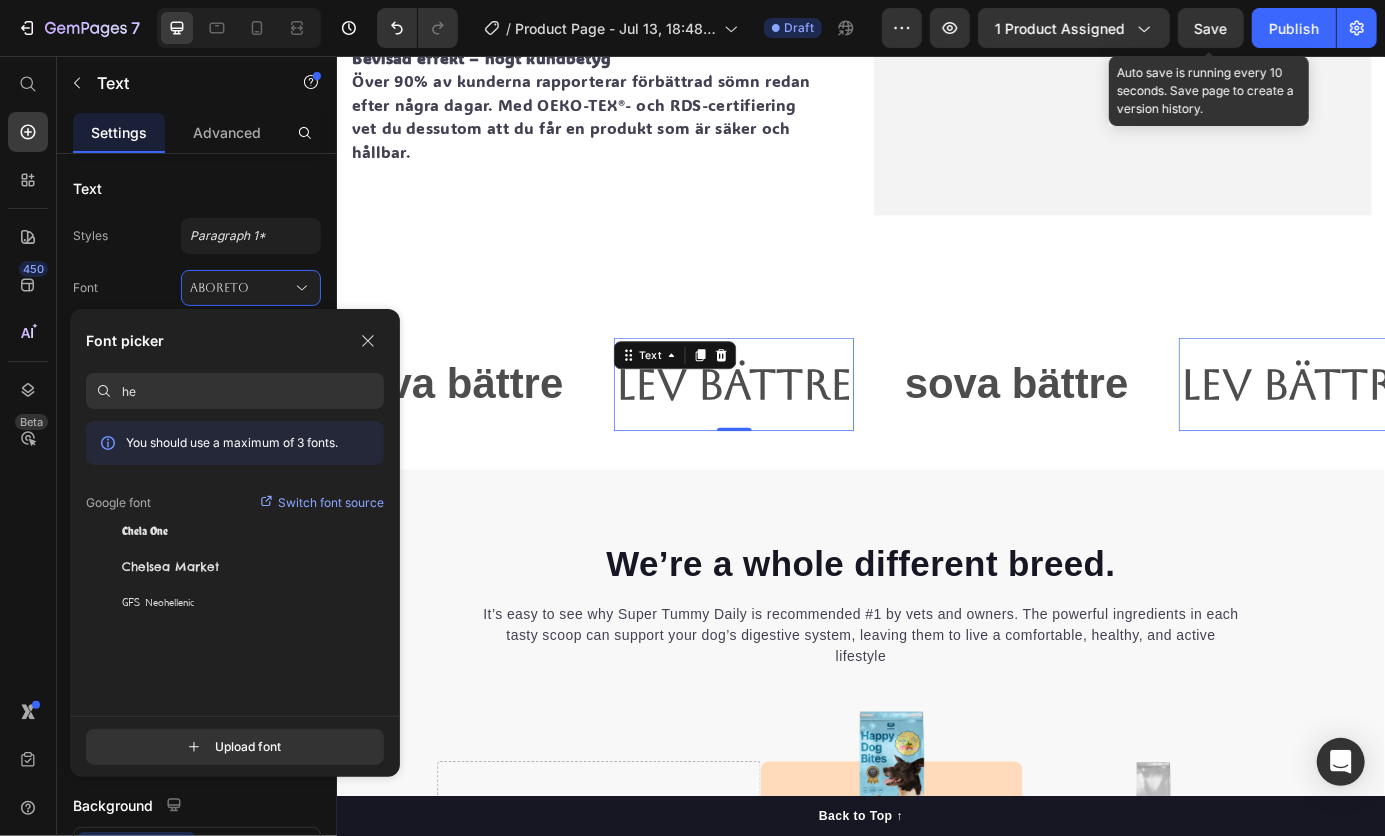 type on "h" 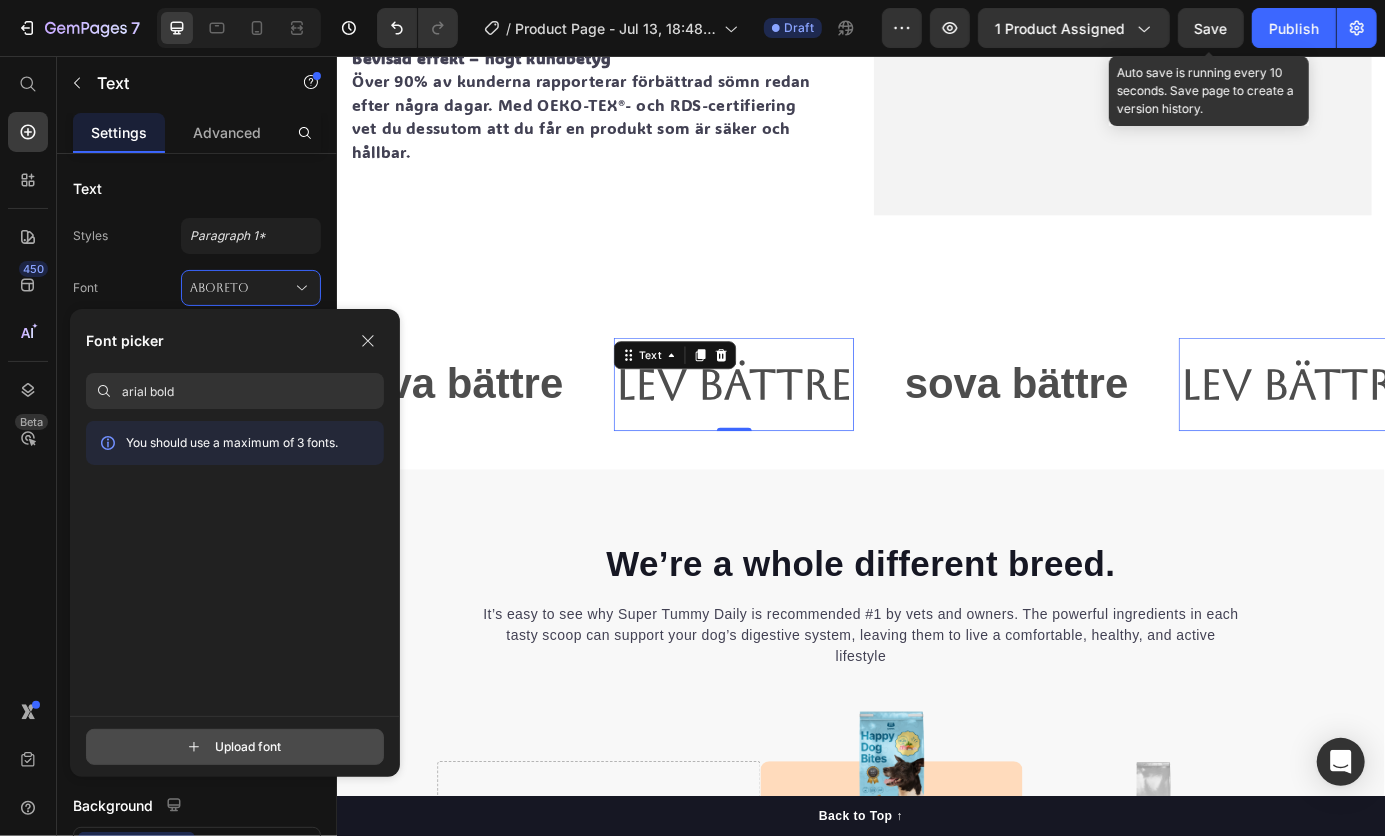 click 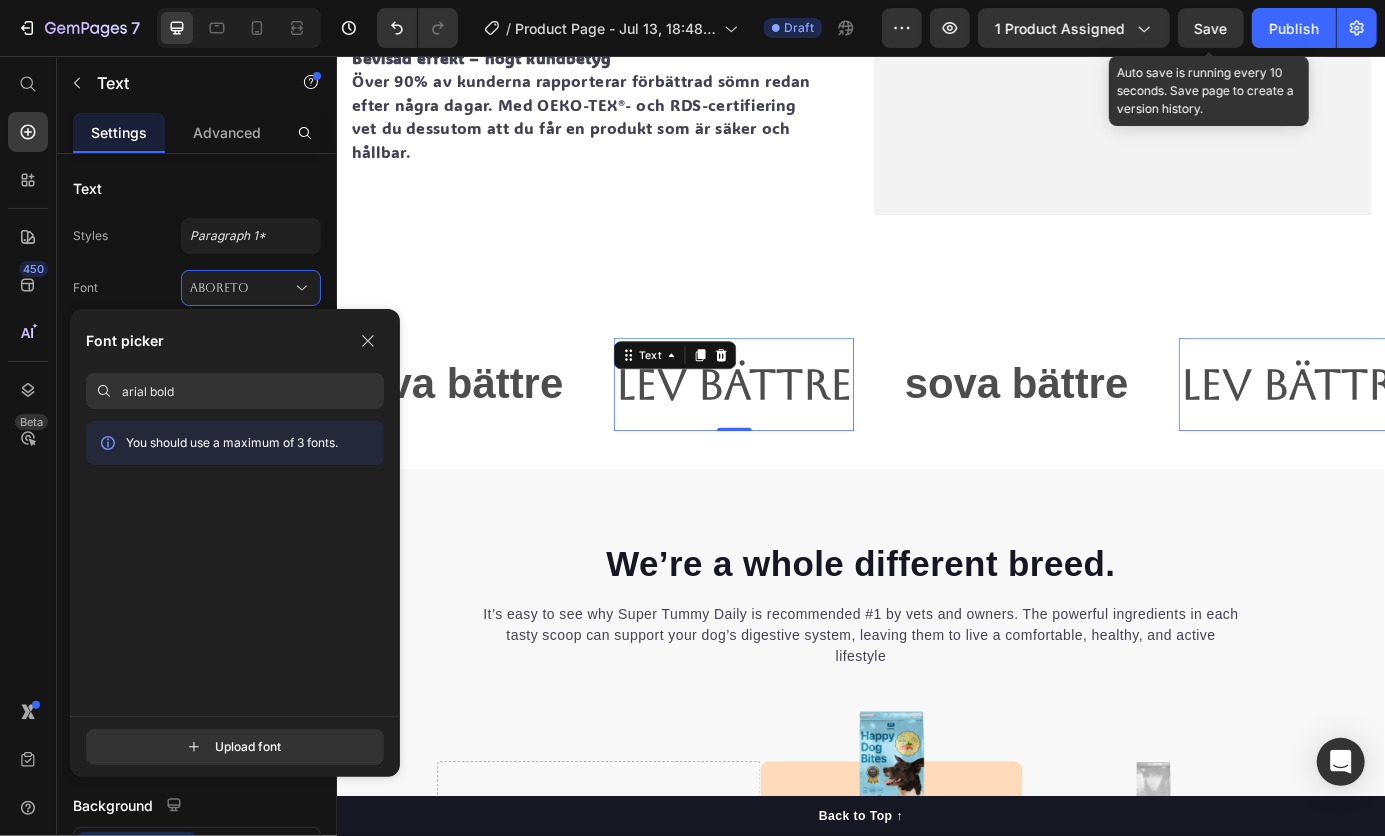 click on "arial bold" at bounding box center [253, 391] 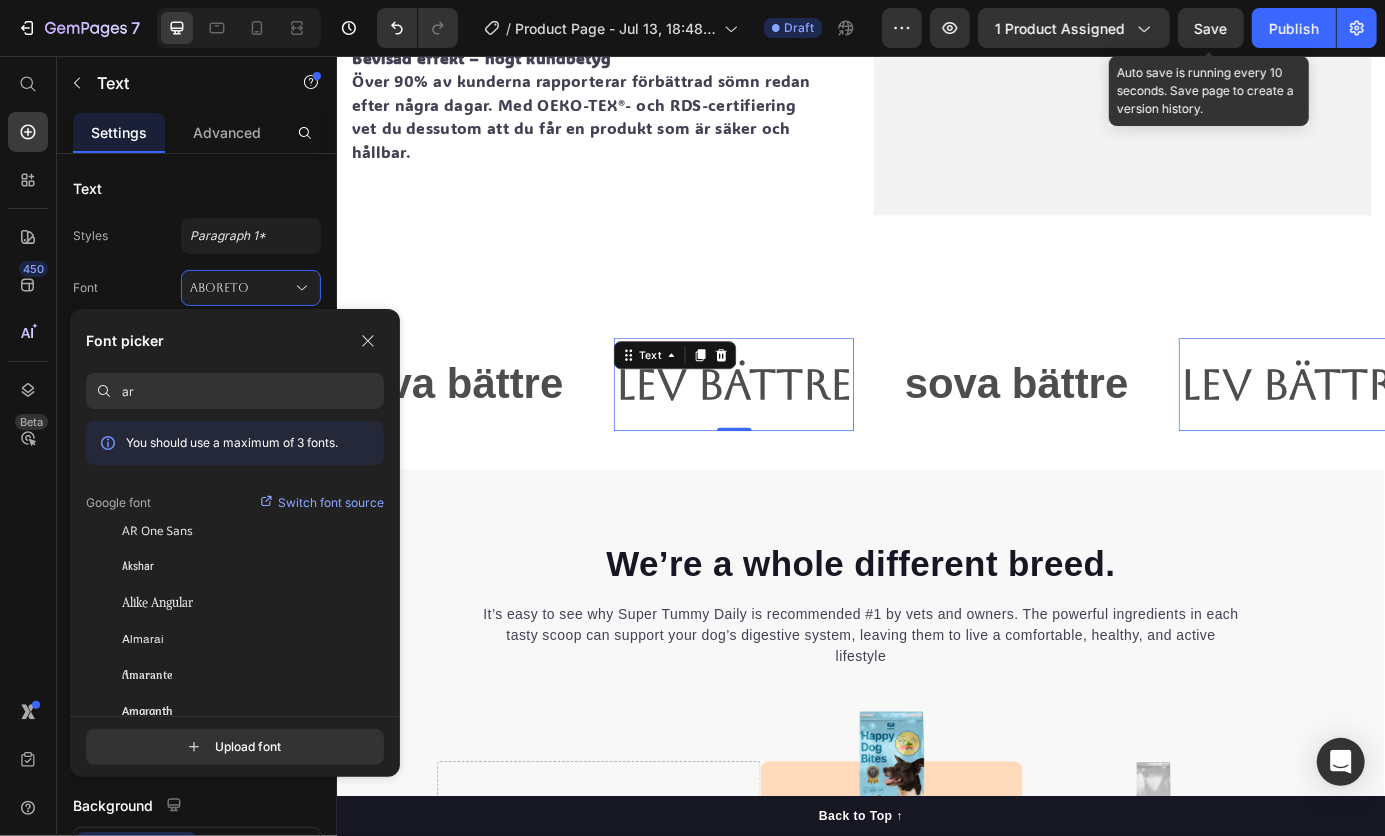 type on "a" 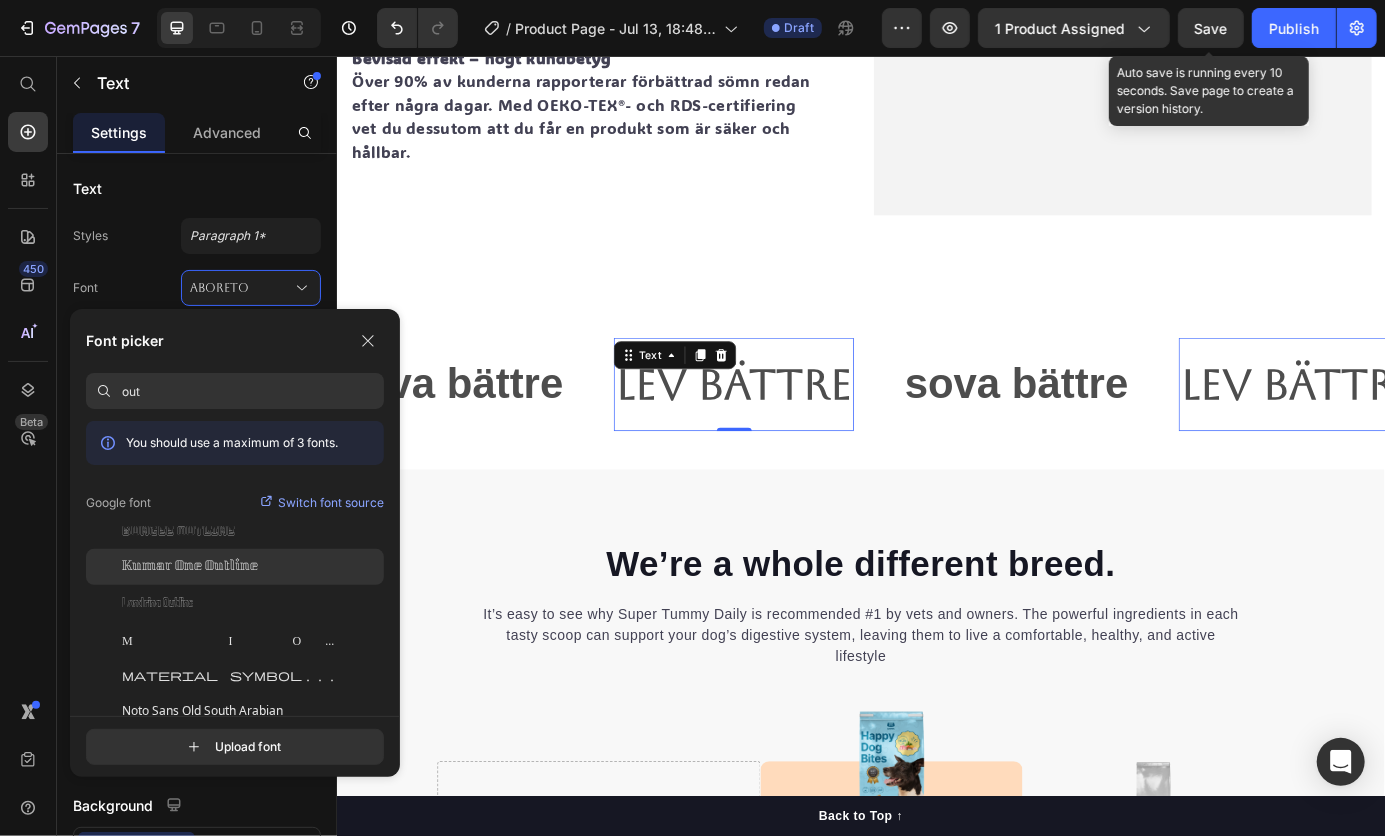click on "Kumar One Outline" at bounding box center (190, 567) 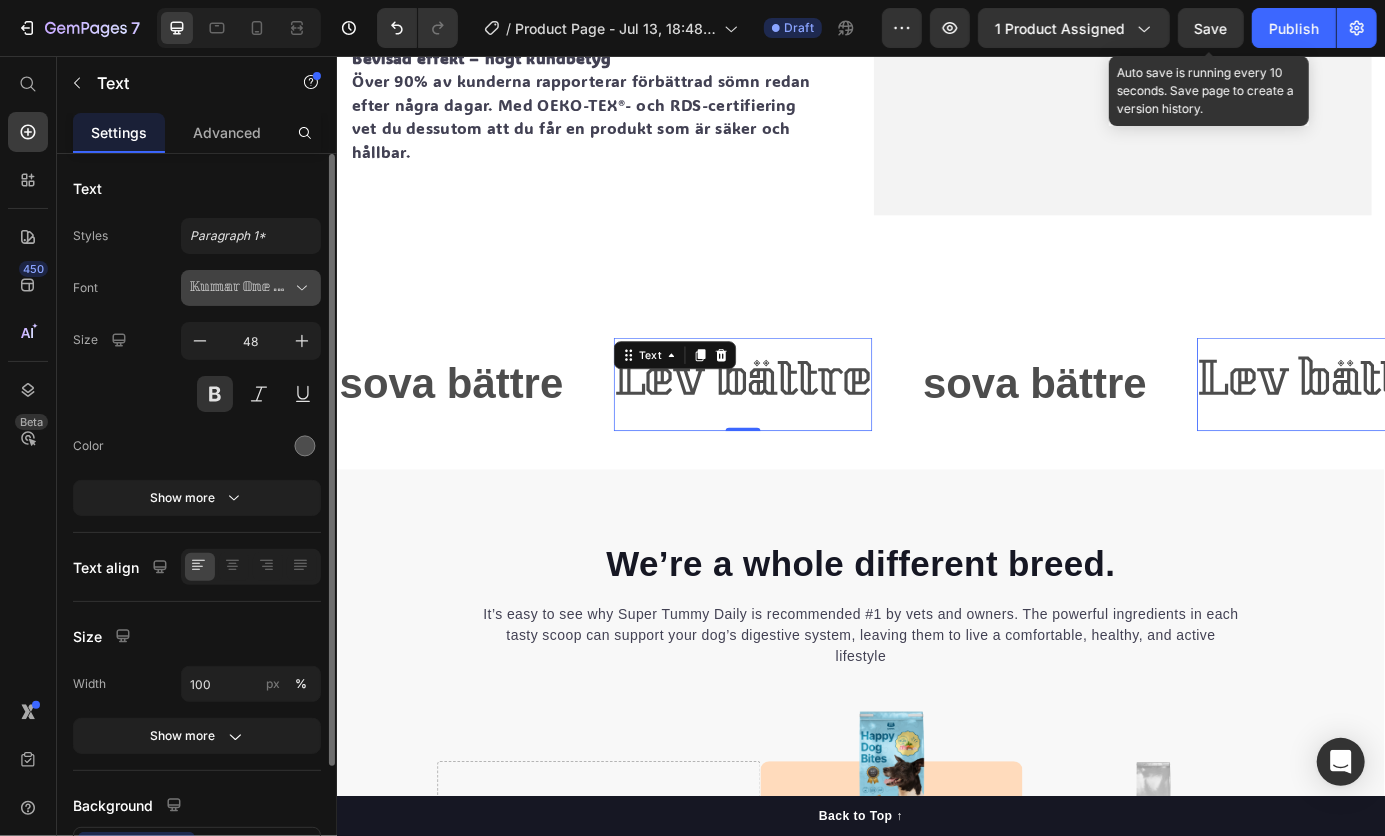 click on "Kumar One Outline" at bounding box center [251, 288] 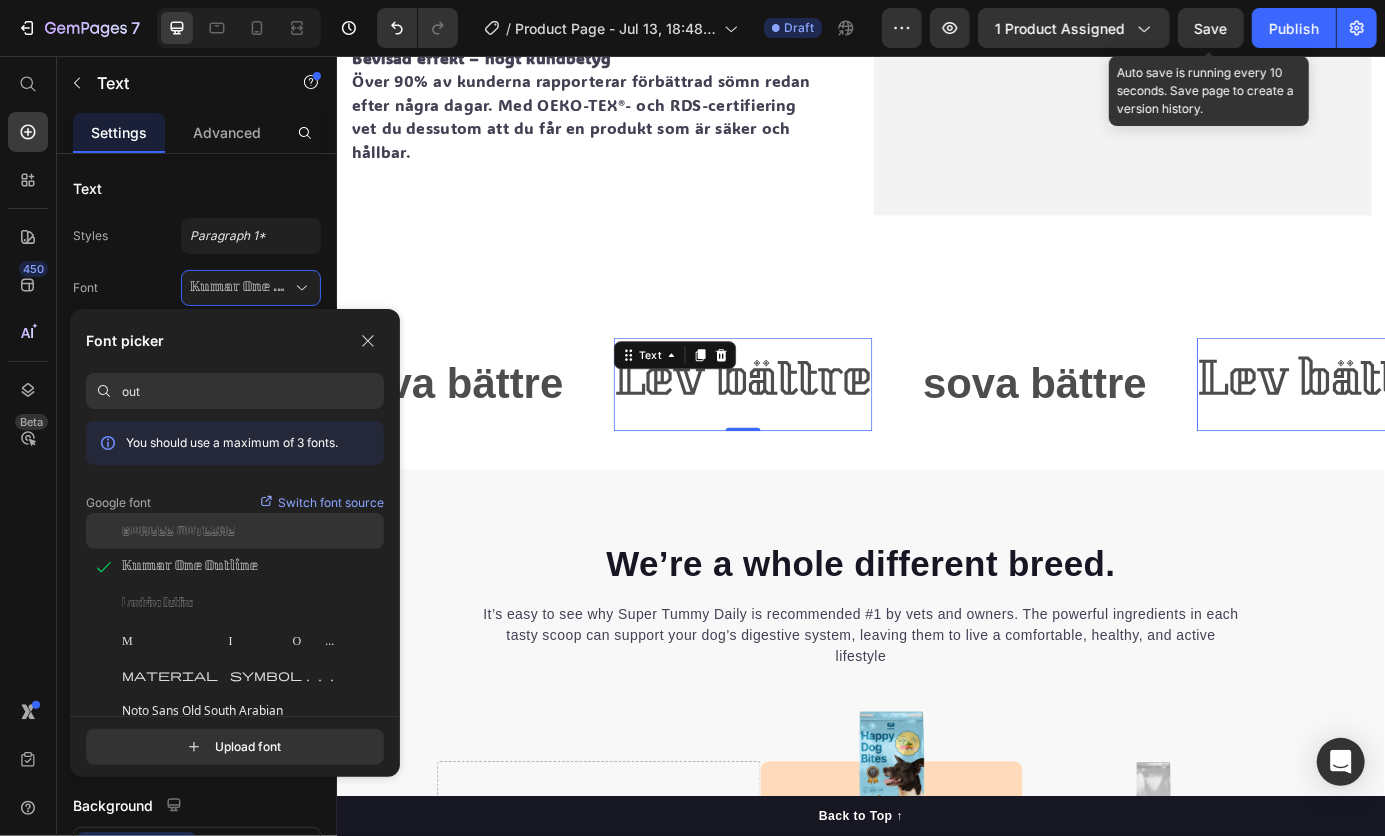 click on "Bungee Outline" at bounding box center [178, 531] 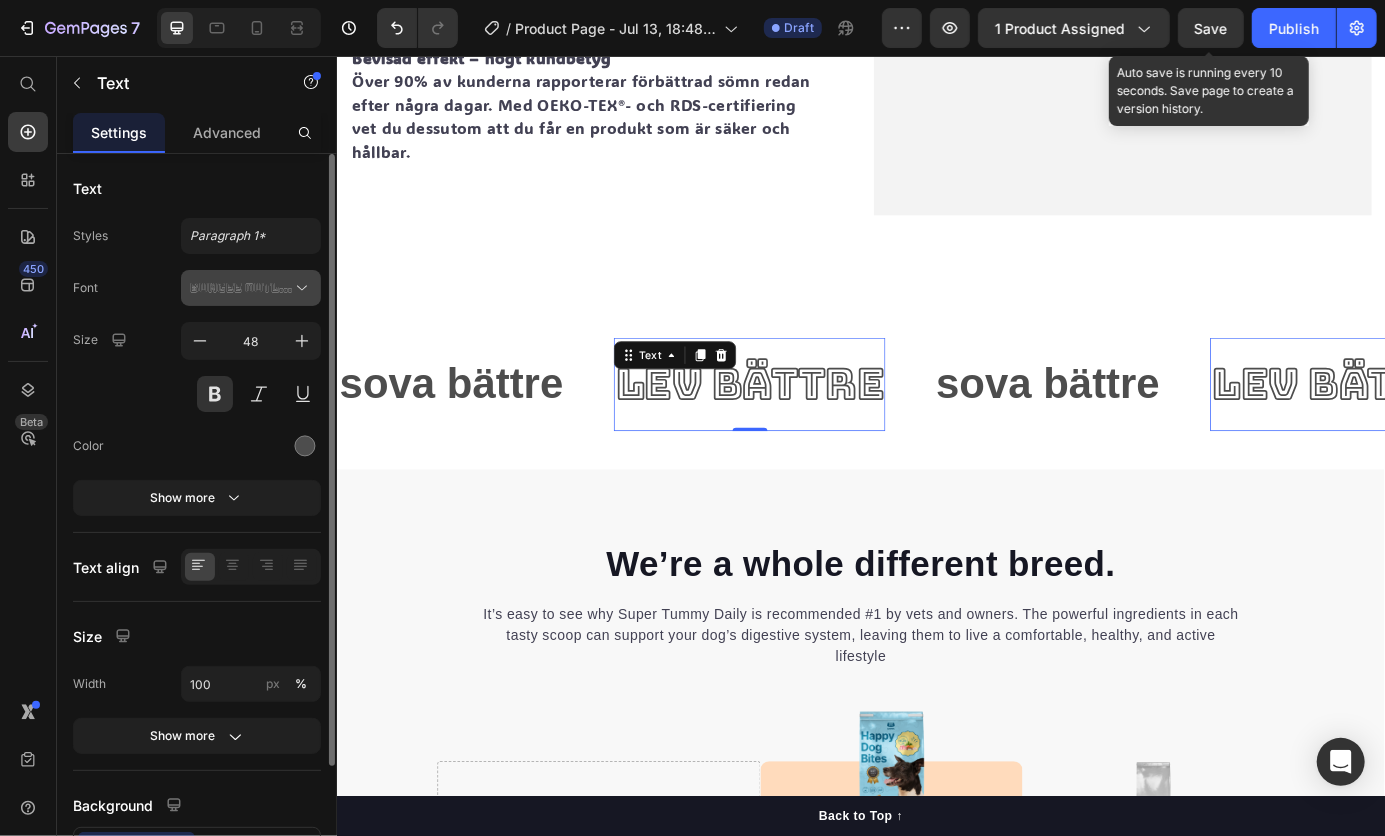 click on "Bungee Outline" at bounding box center (241, 288) 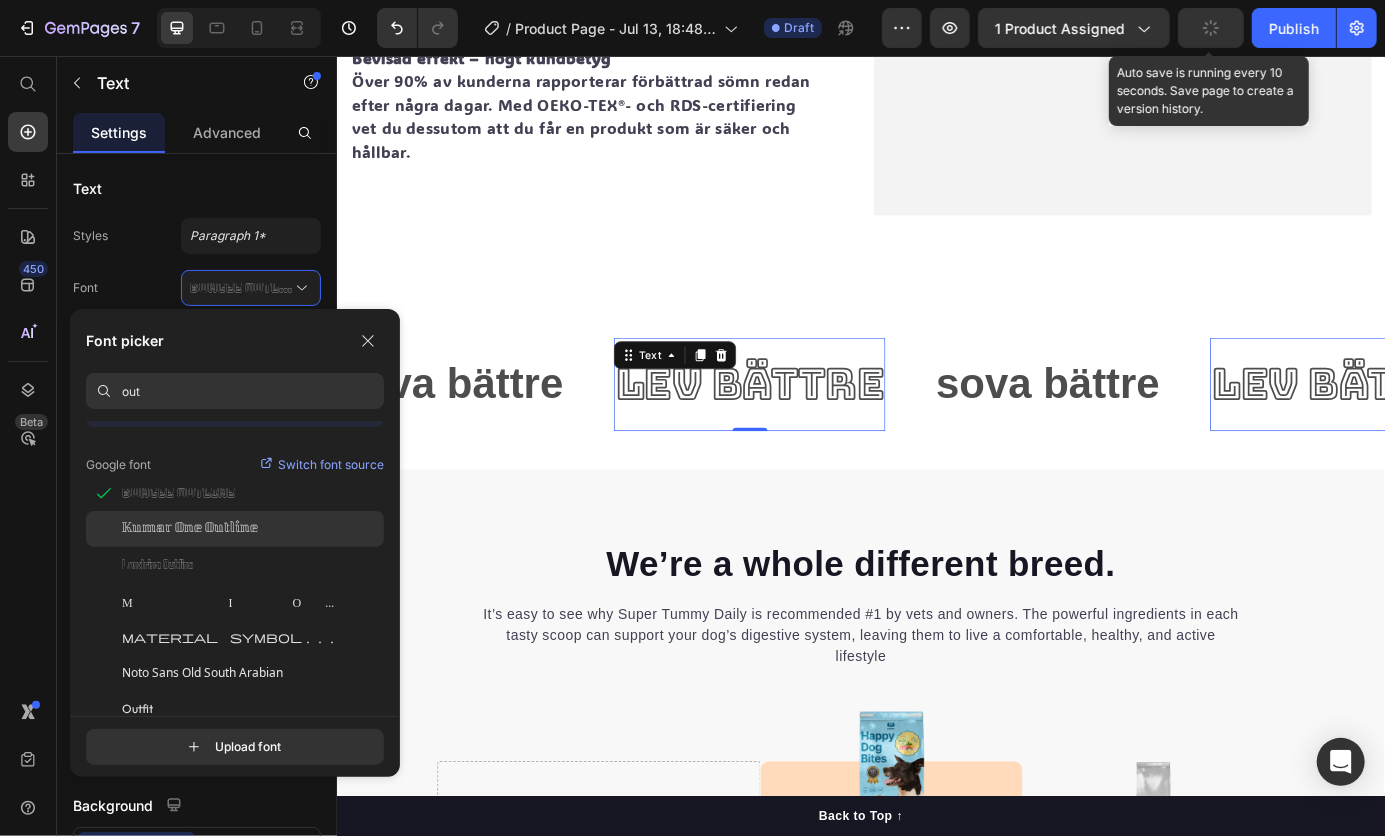 scroll, scrollTop: 48, scrollLeft: 0, axis: vertical 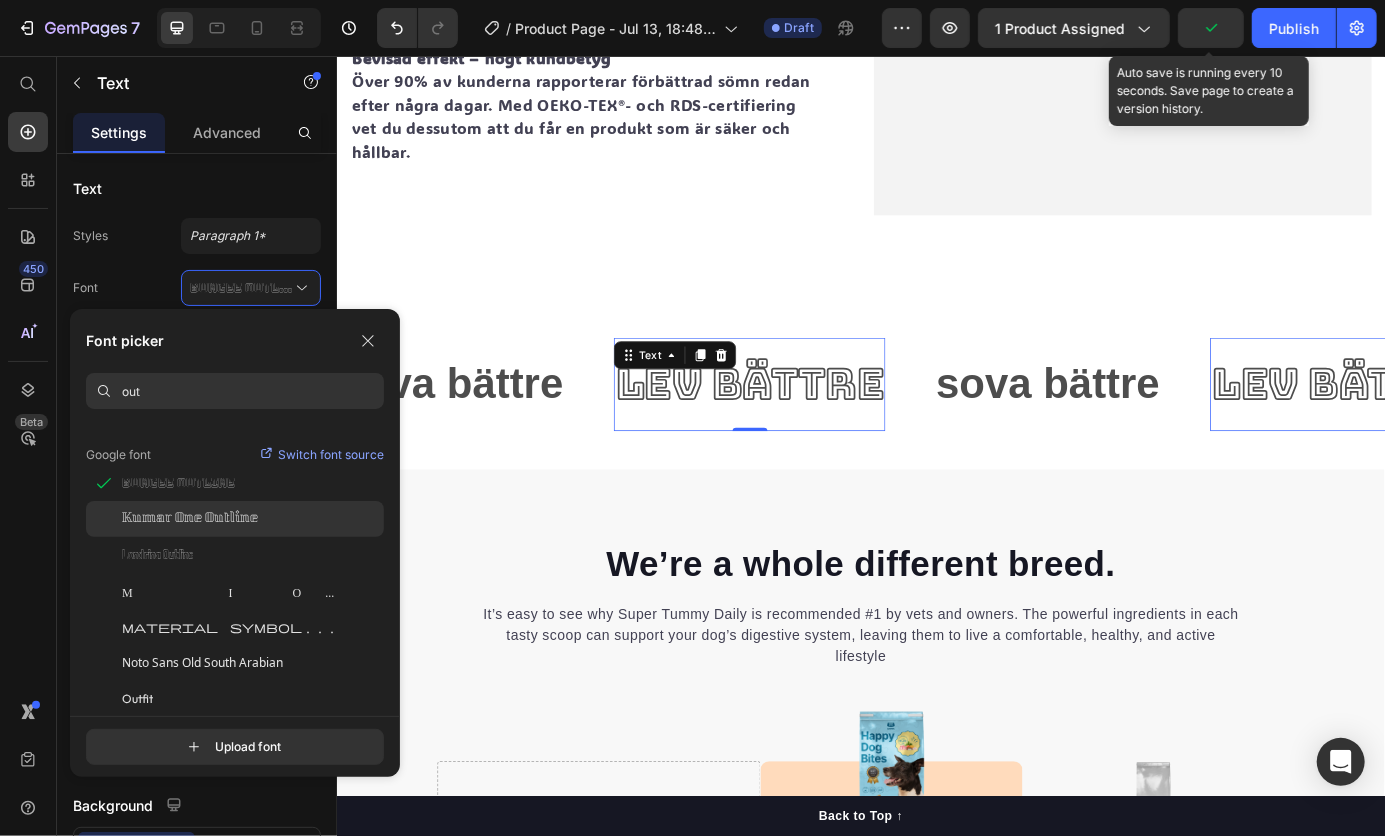 click on "Londrina Outline" at bounding box center [157, 555] 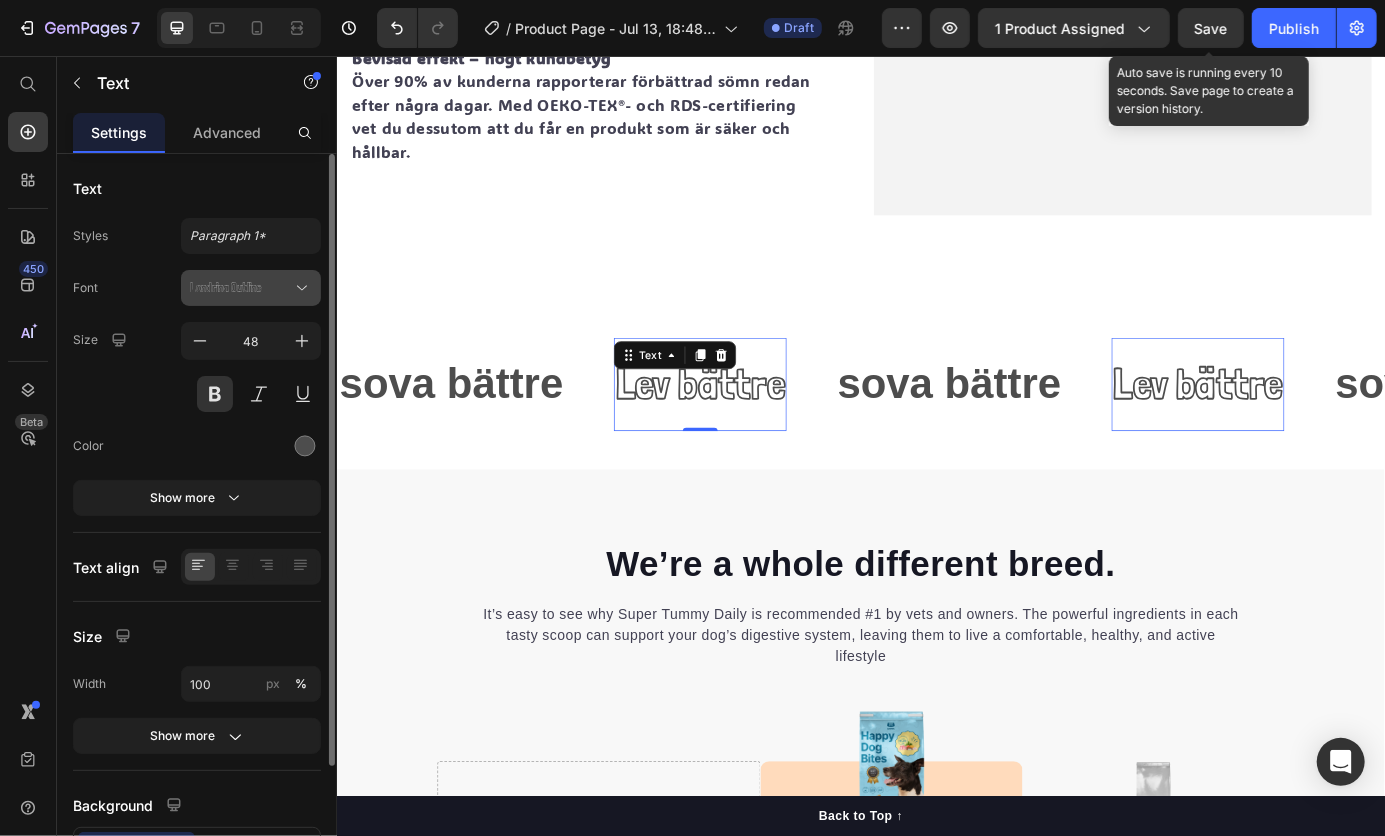 click on "Londrina Outline" at bounding box center (241, 288) 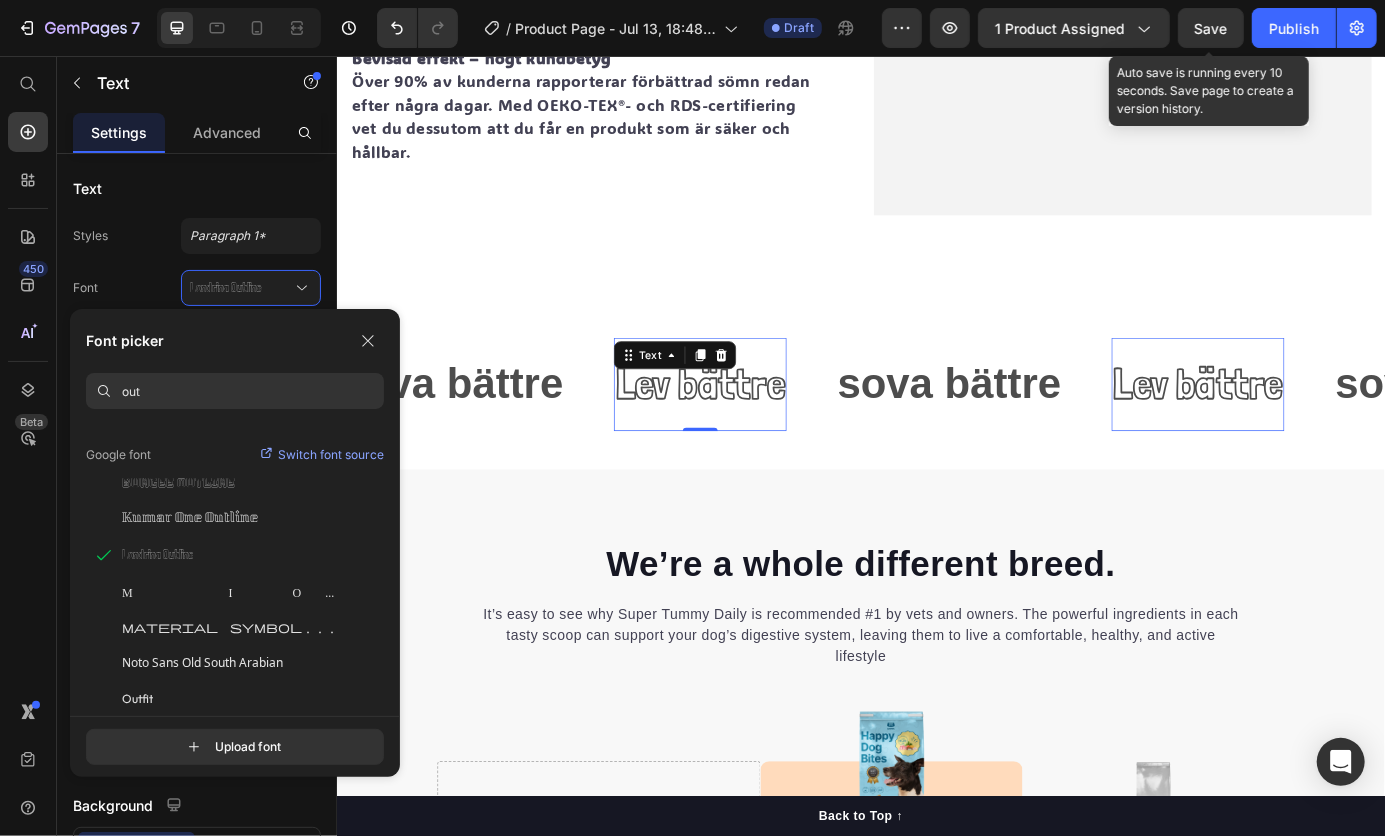 click on "out" at bounding box center (253, 391) 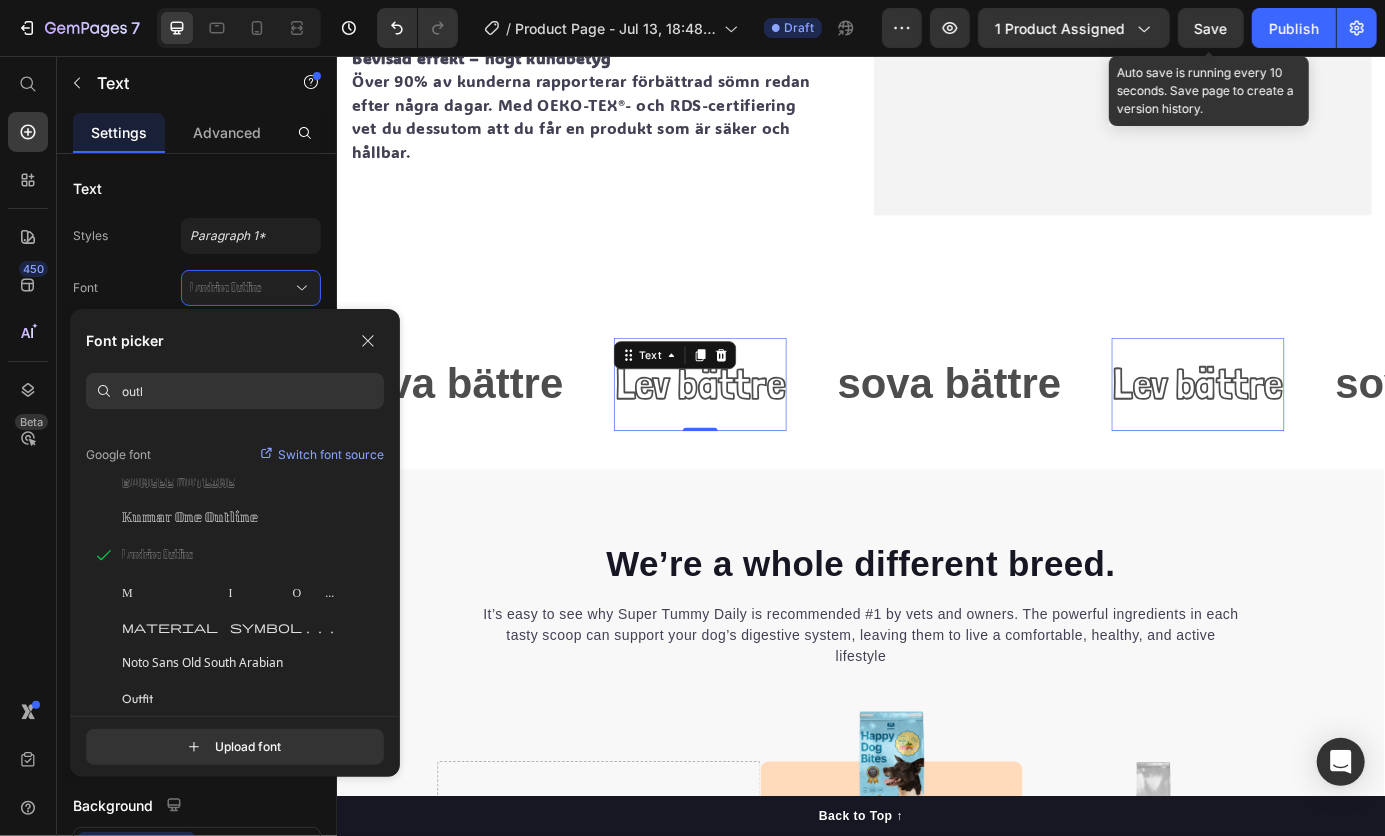 scroll, scrollTop: 0, scrollLeft: 0, axis: both 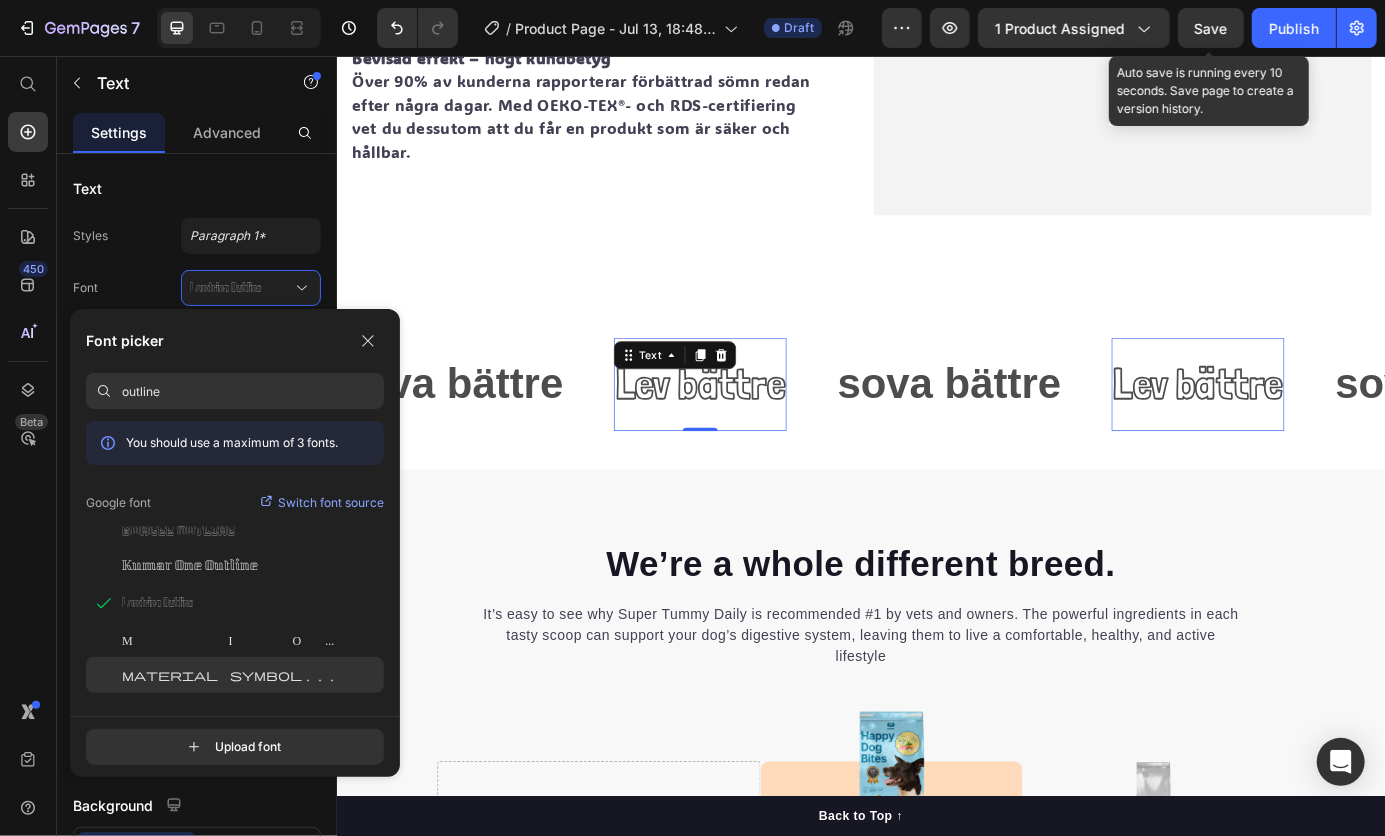 type on "outline" 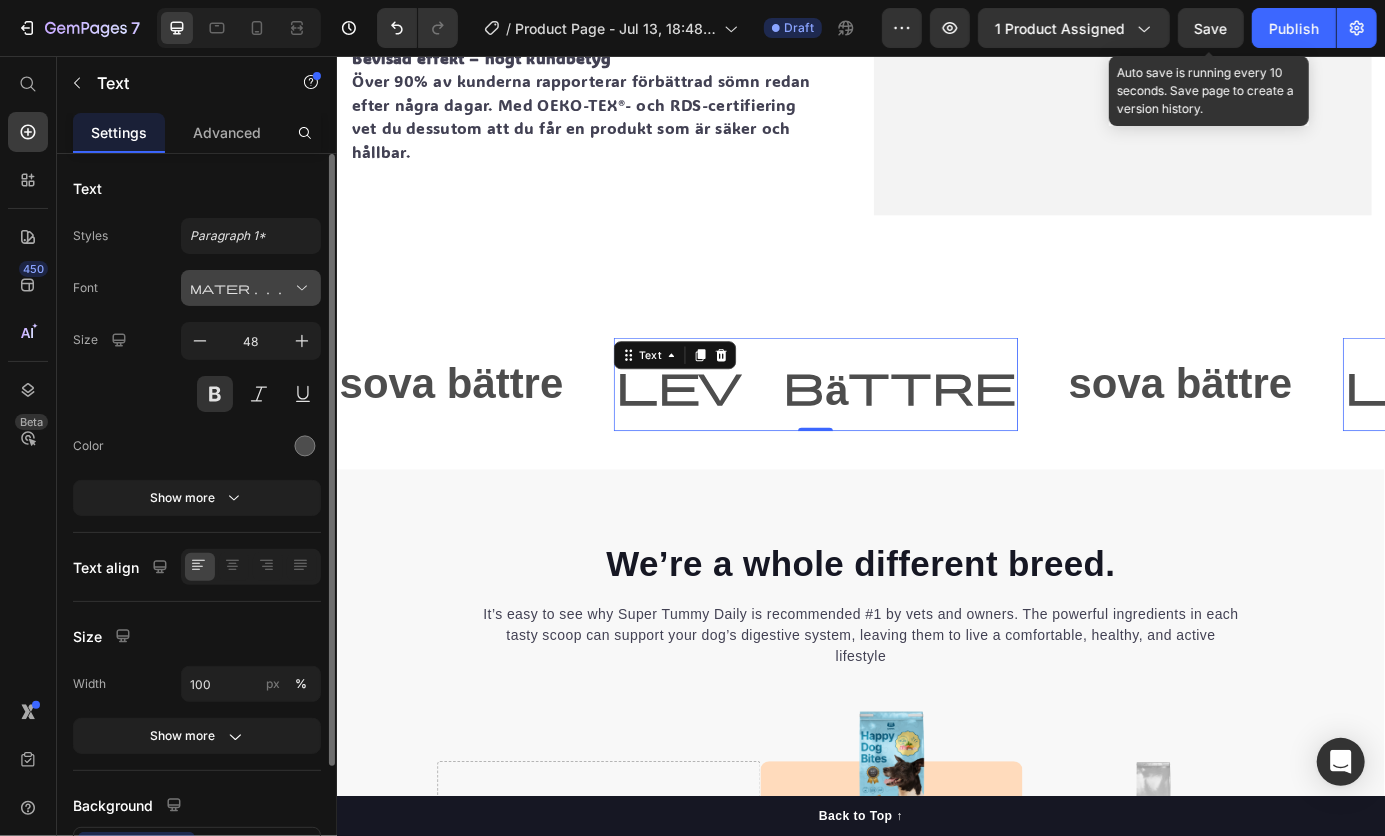 click on "Material Symbols Outlined" at bounding box center [251, 288] 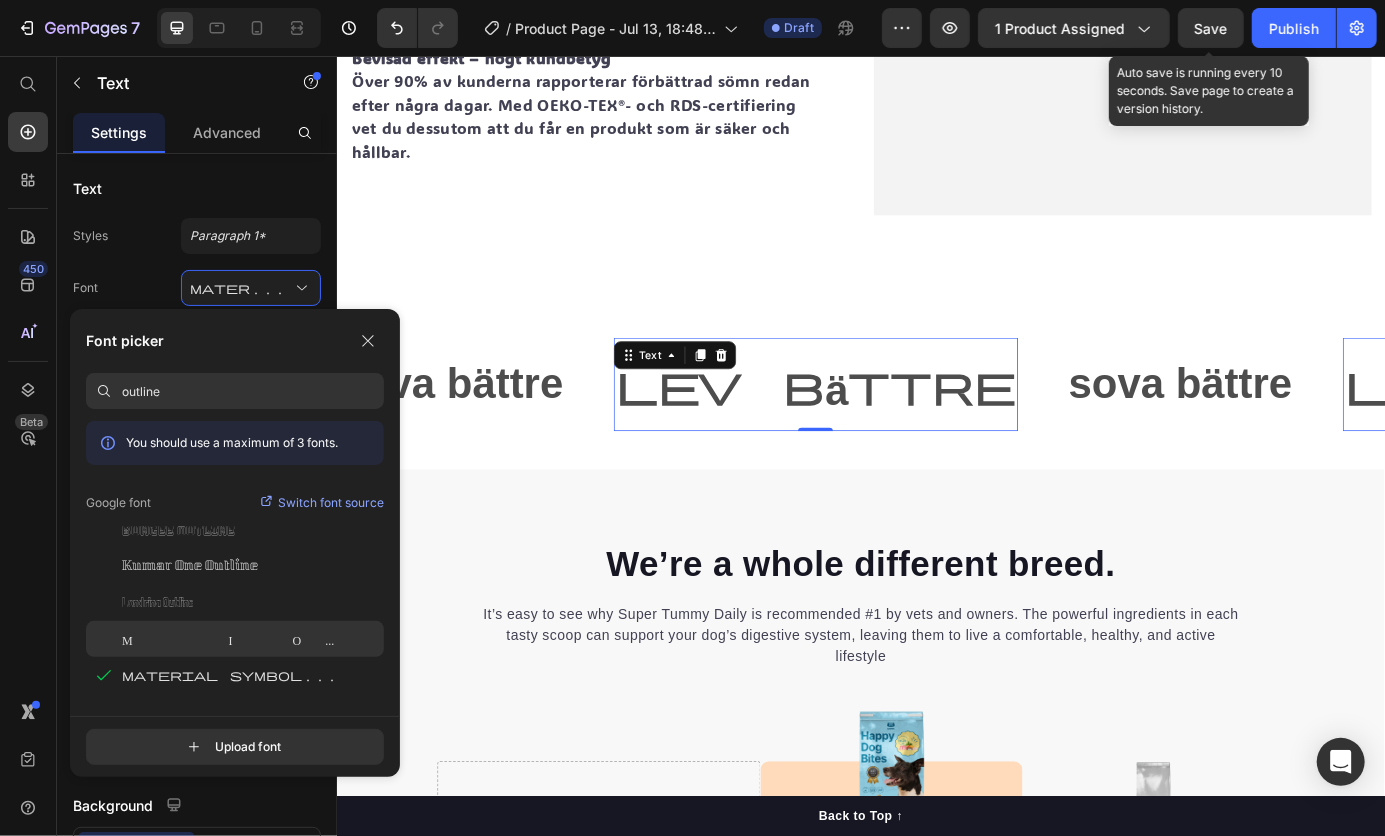 click on "Material Icons Outlined" at bounding box center (230, 639) 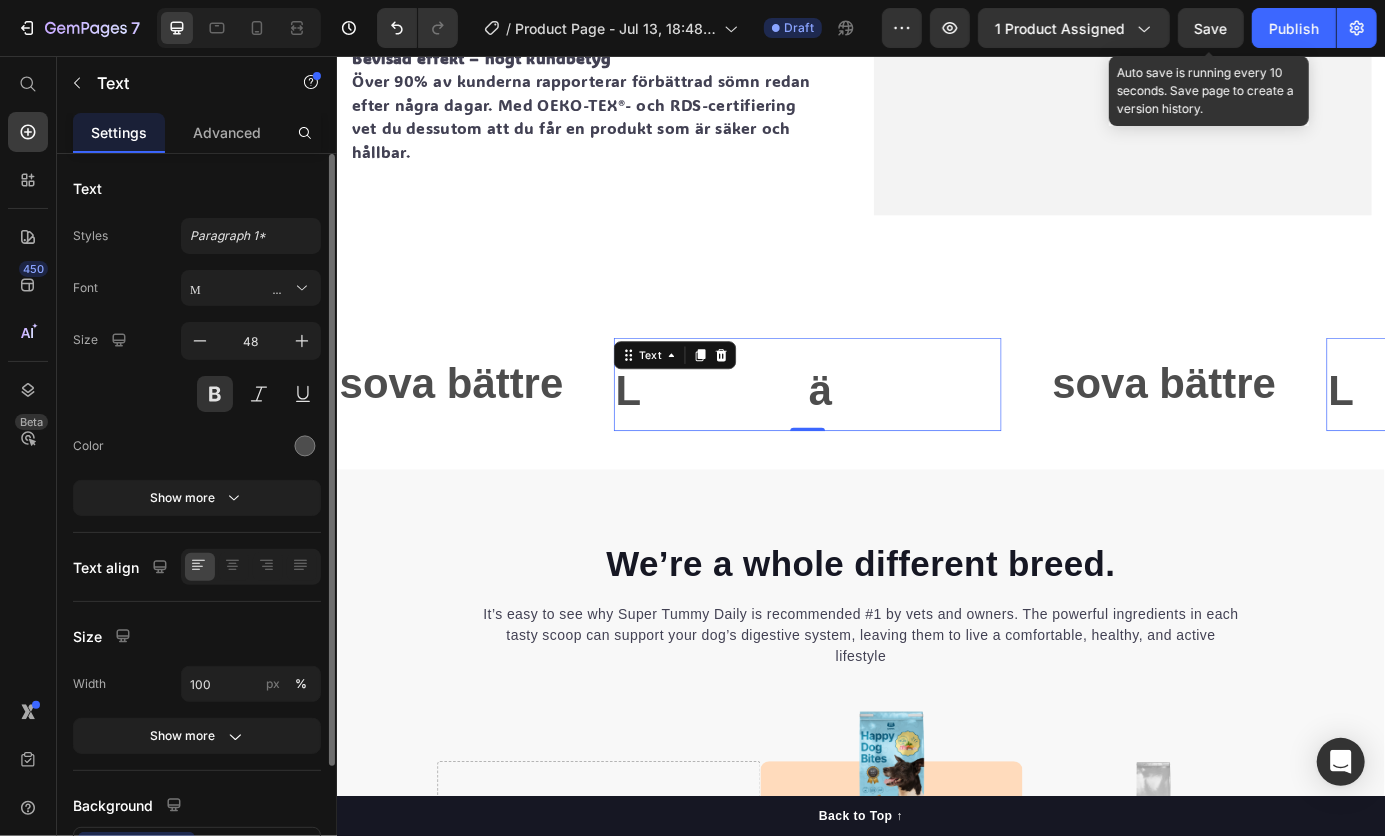 click on "Font Material Icons Outlined Size 48 Color Show more" at bounding box center (197, 393) 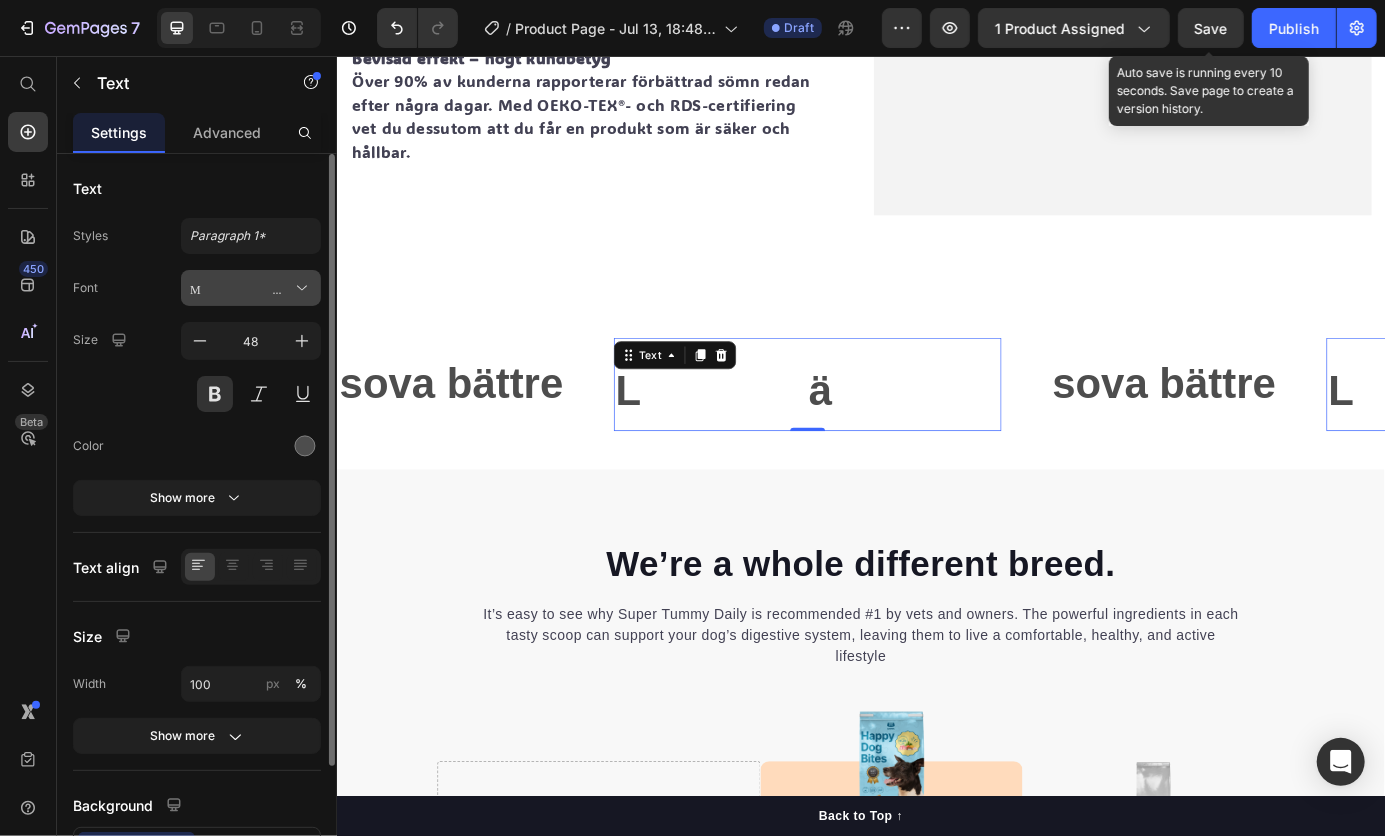 click on "Material Icons Outlined" at bounding box center (241, 288) 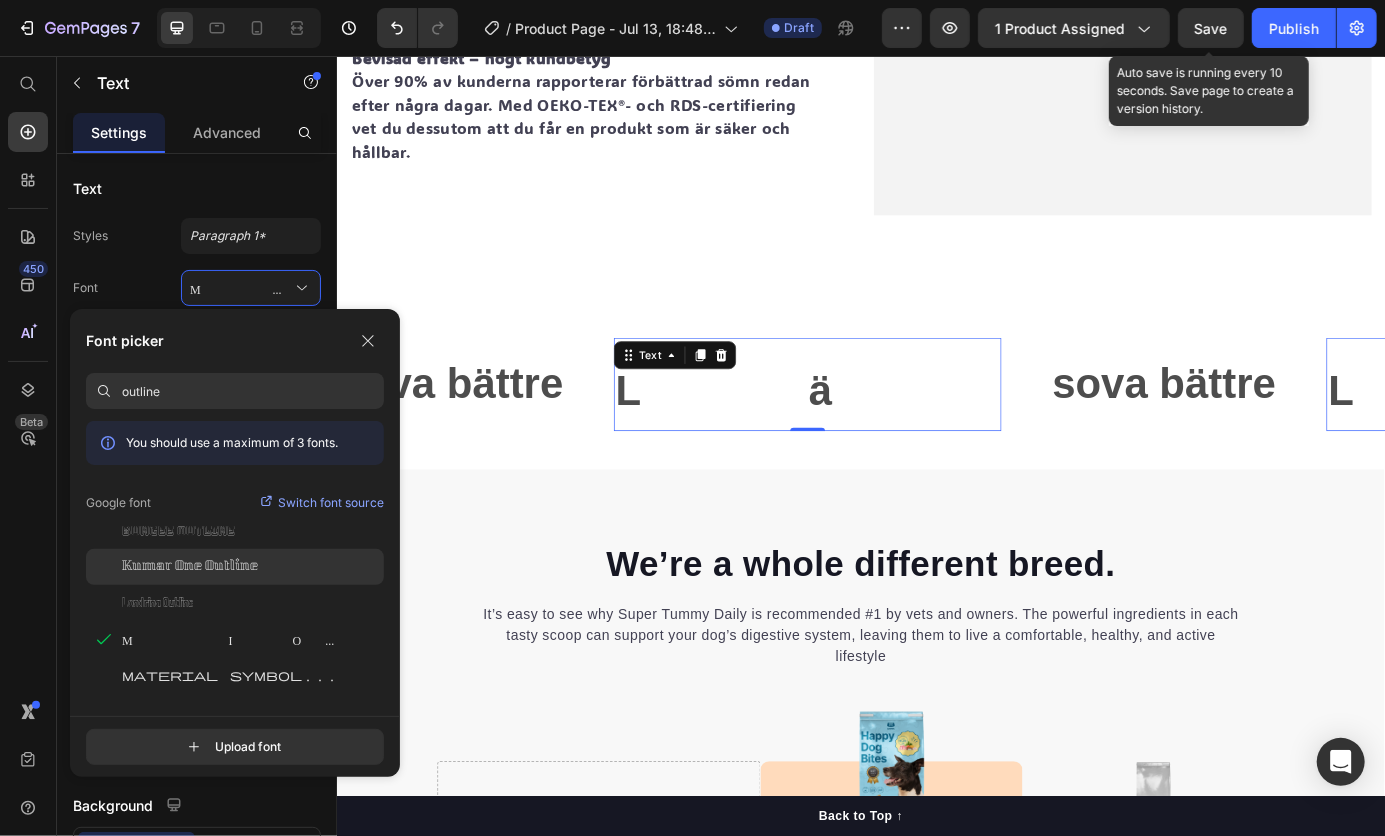 click on "Kumar One Outline" at bounding box center [190, 567] 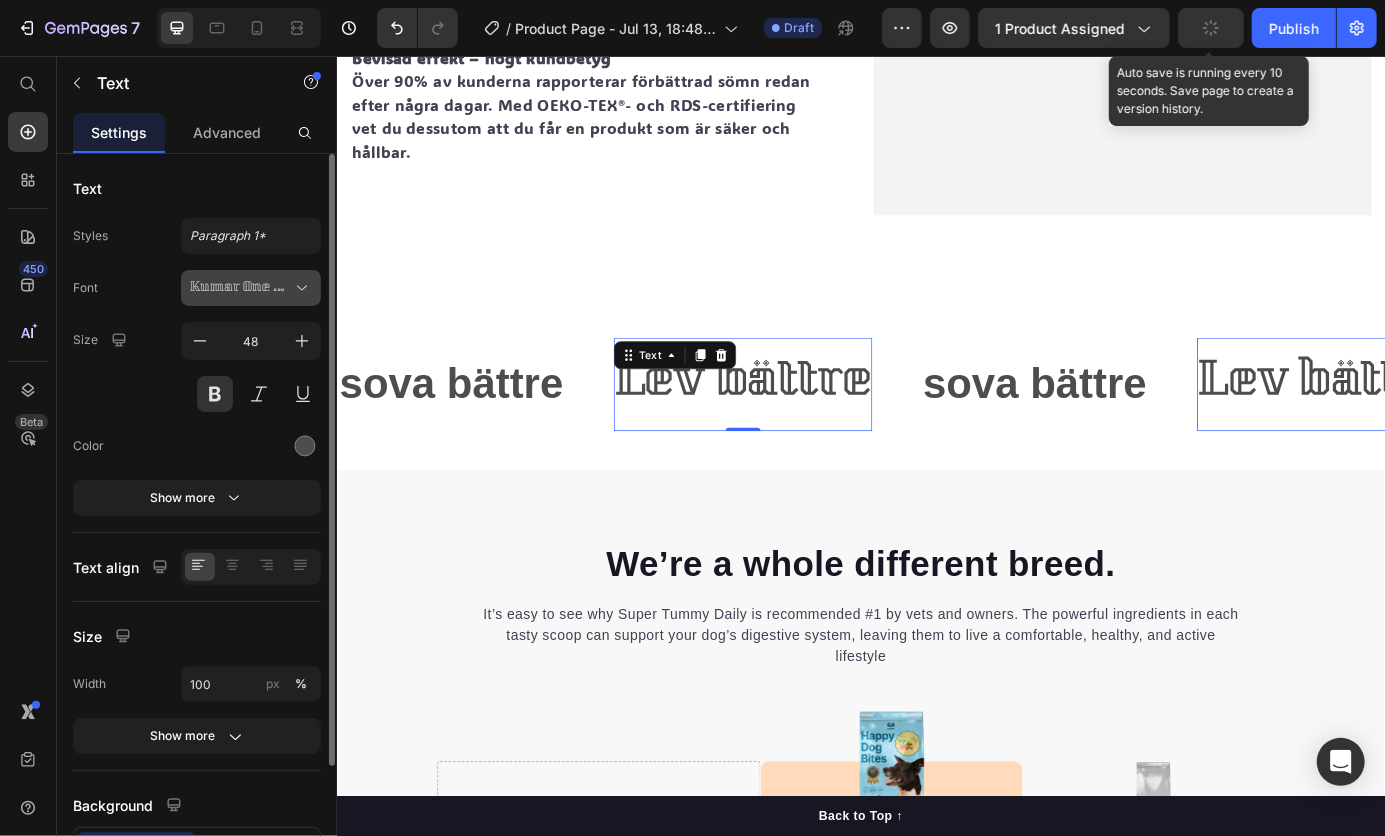 click on "Kumar One Outline" at bounding box center (241, 288) 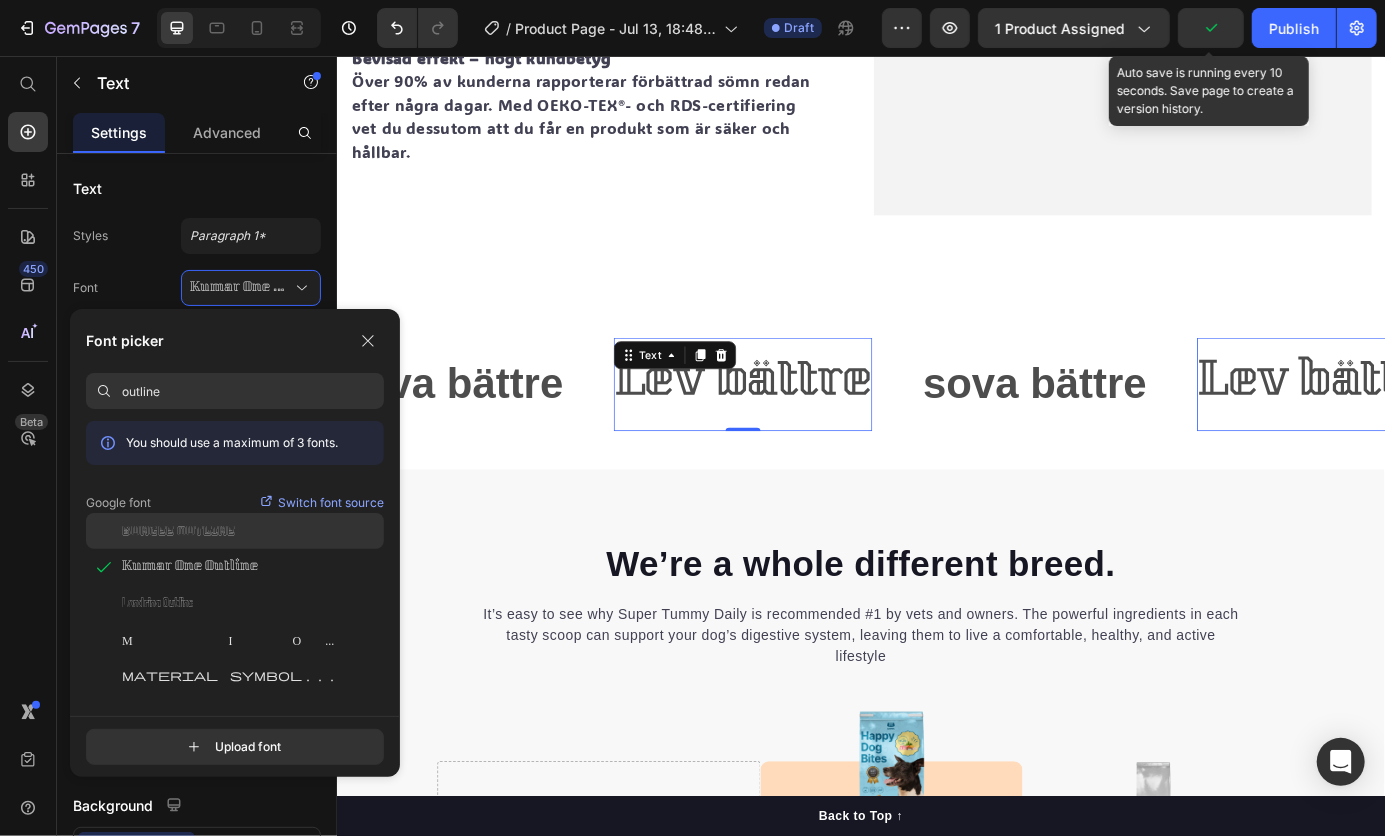 click on "Bungee Outline" 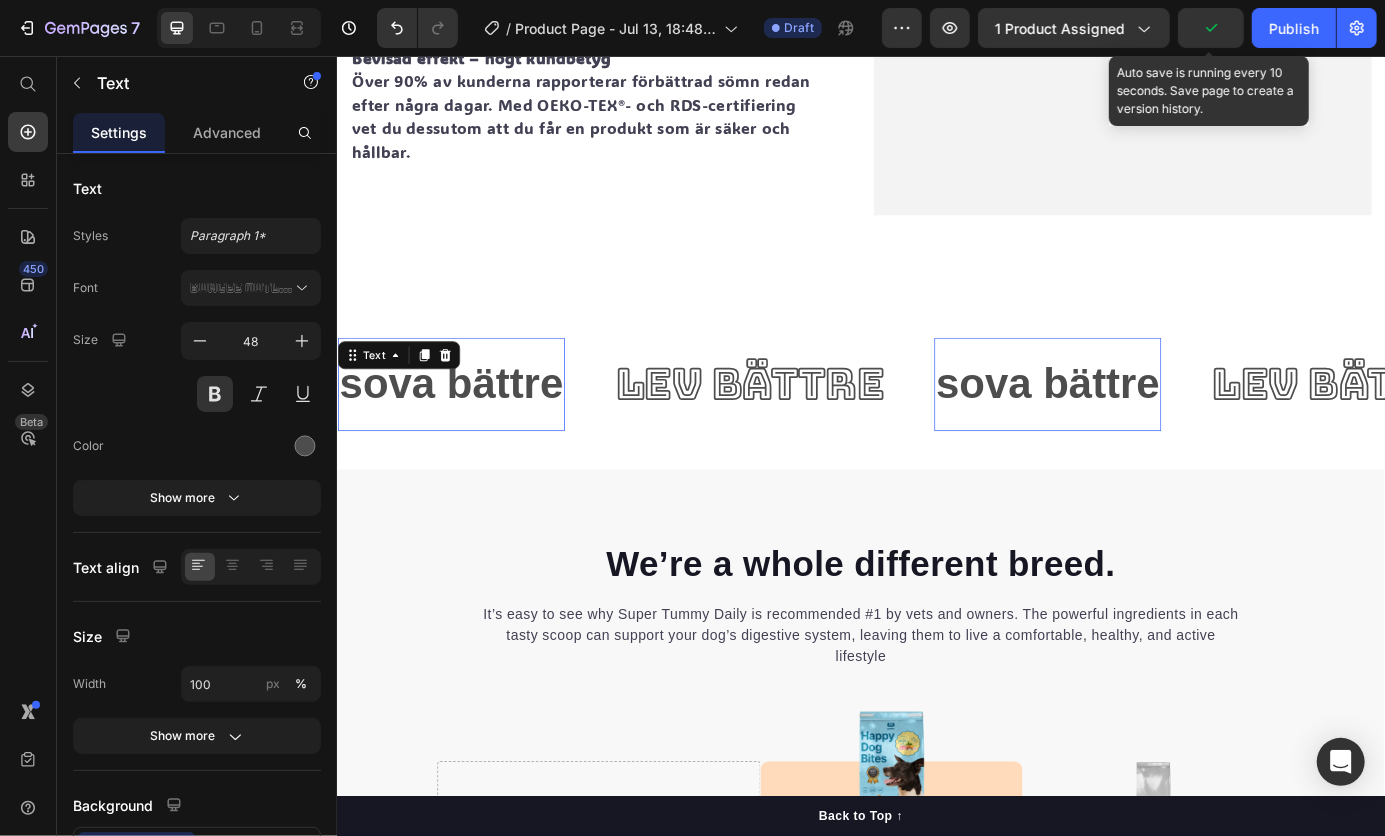 click on "sova bättre" at bounding box center [467, 431] 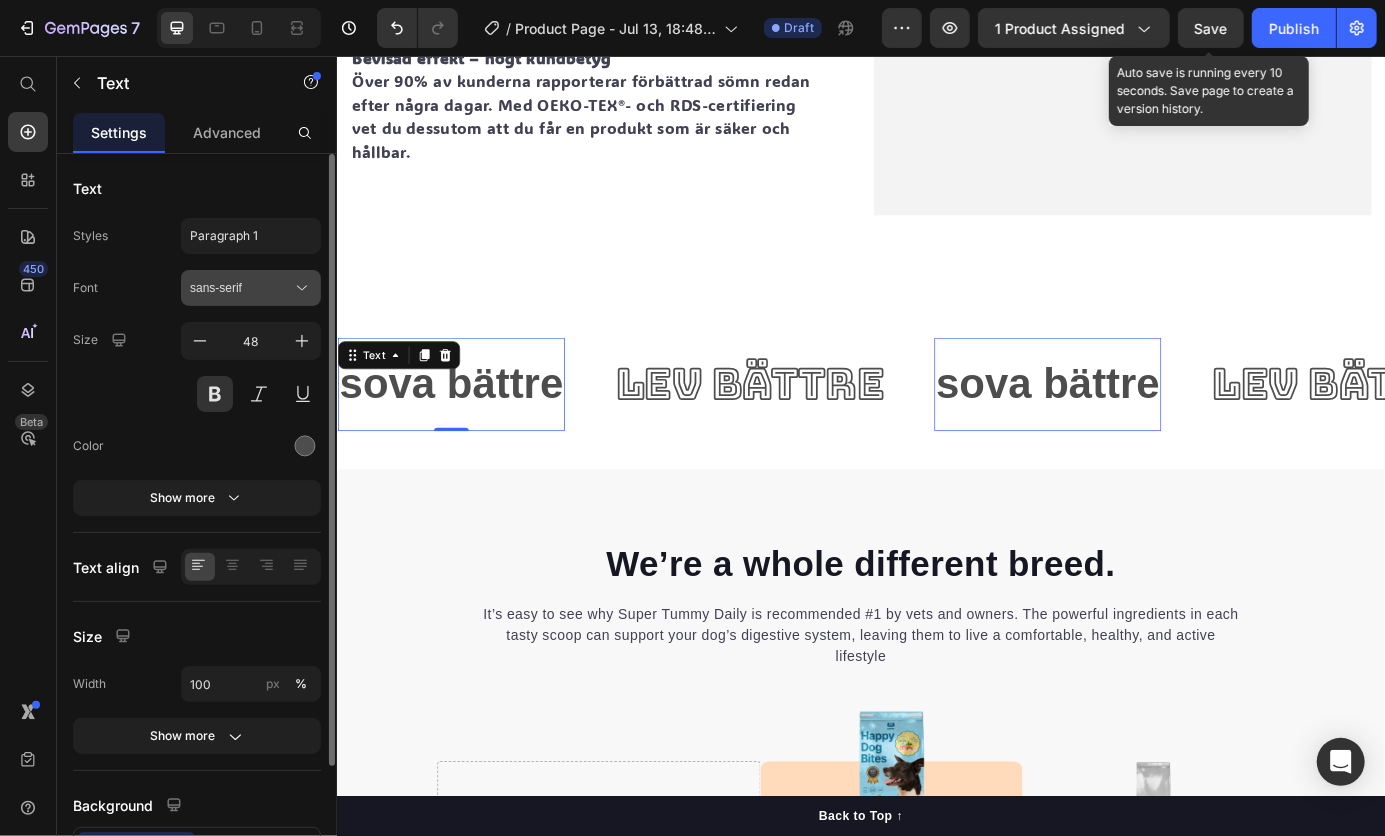 click 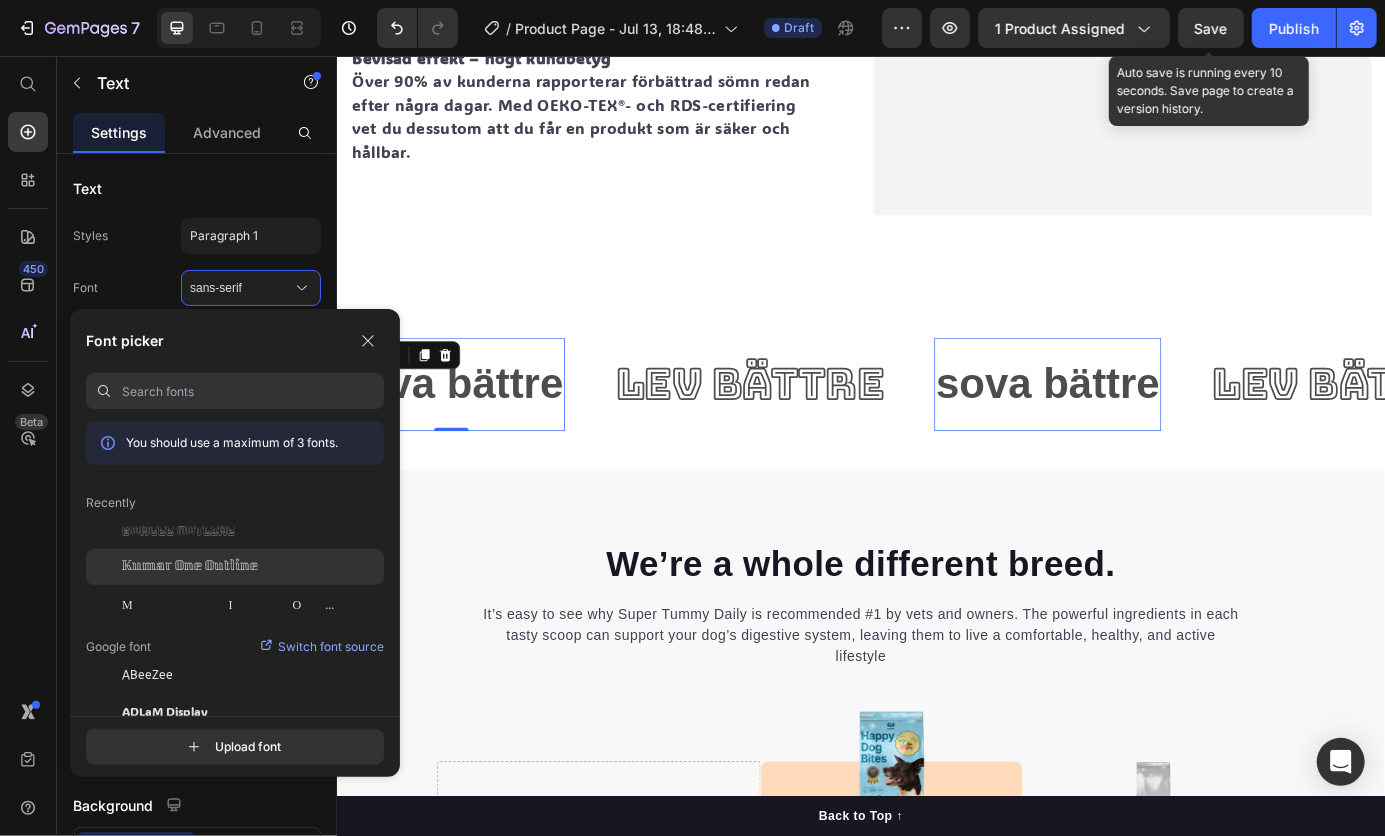 click on "Kumar One Outline" at bounding box center [190, 567] 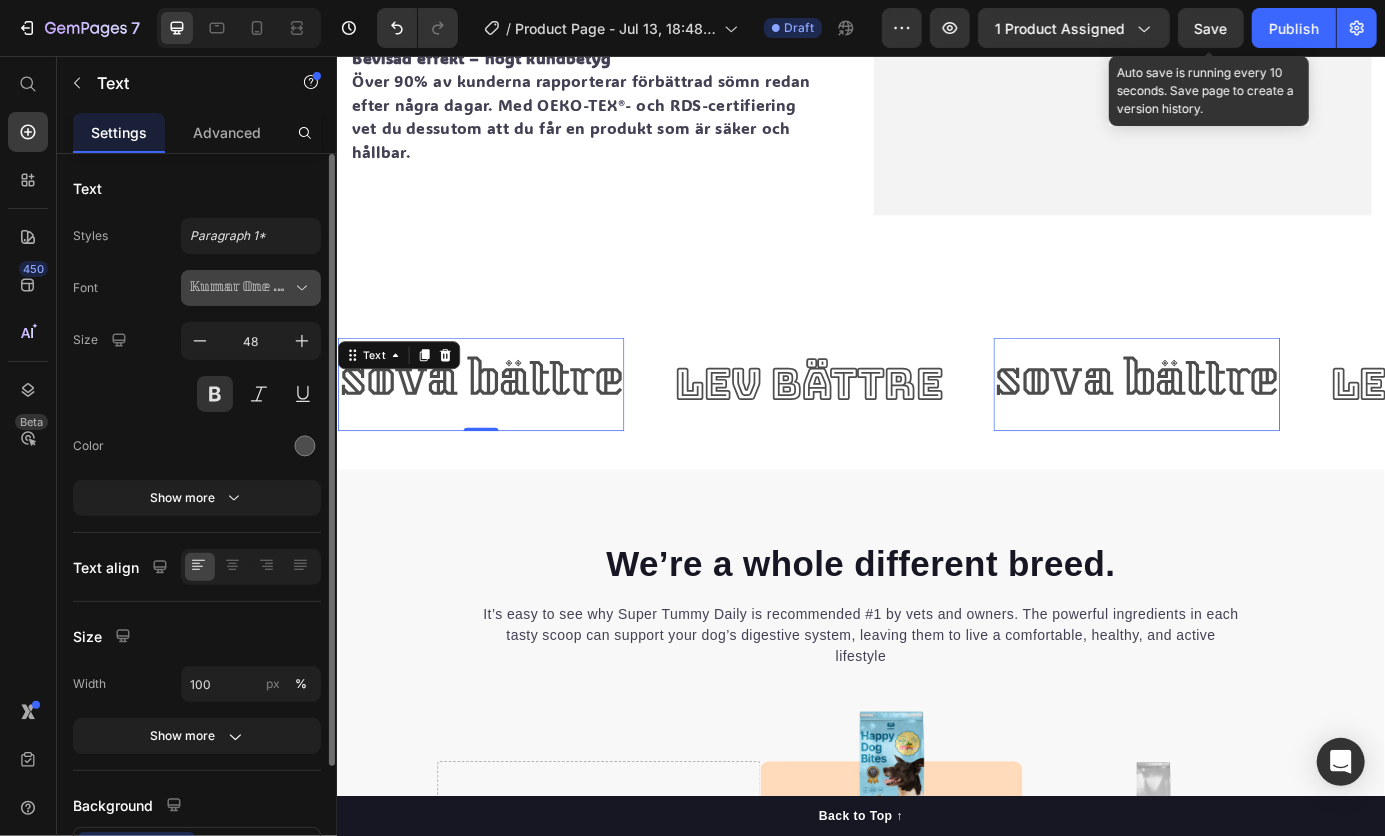 click on "Kumar One Outline" at bounding box center (251, 288) 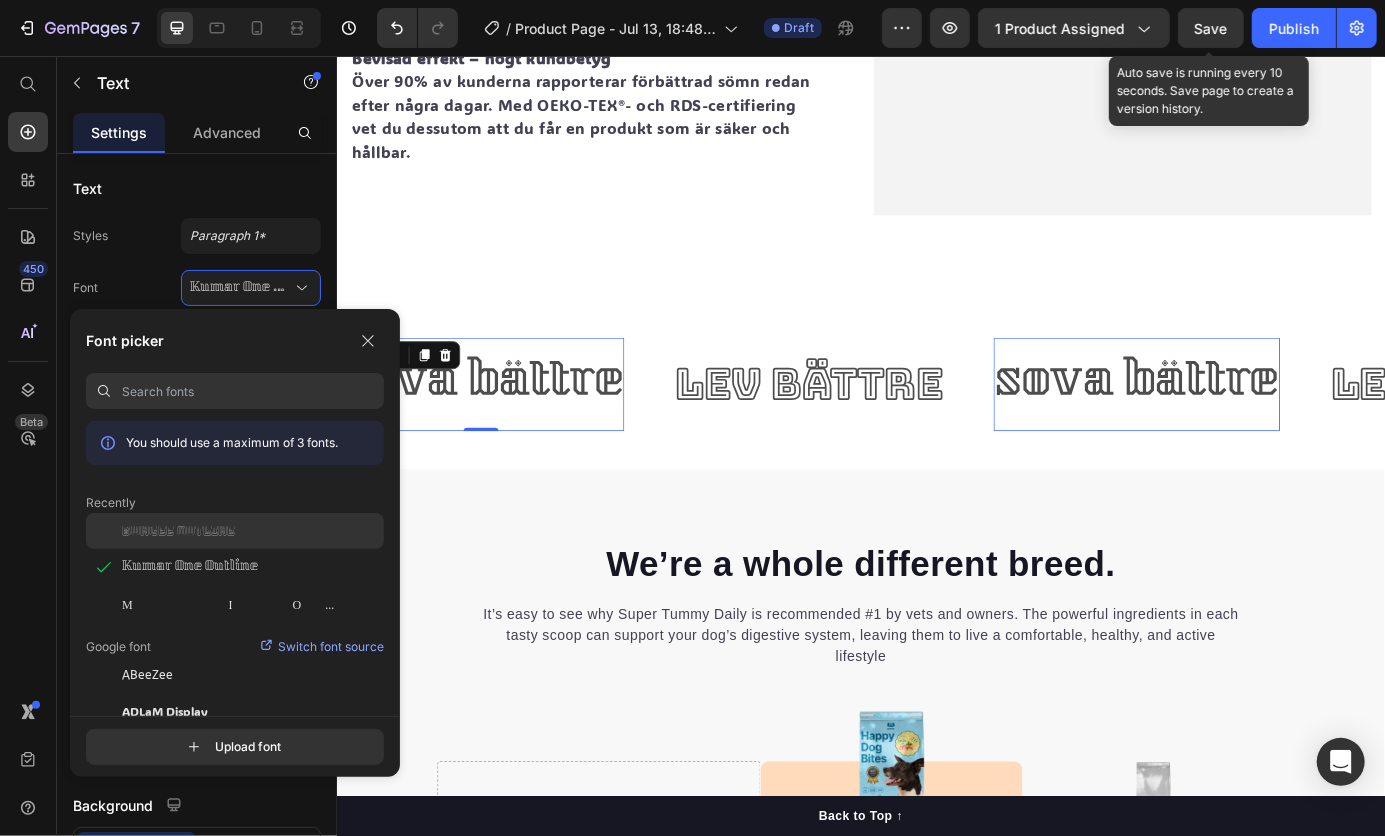 click on "Bungee Outline" at bounding box center (178, 531) 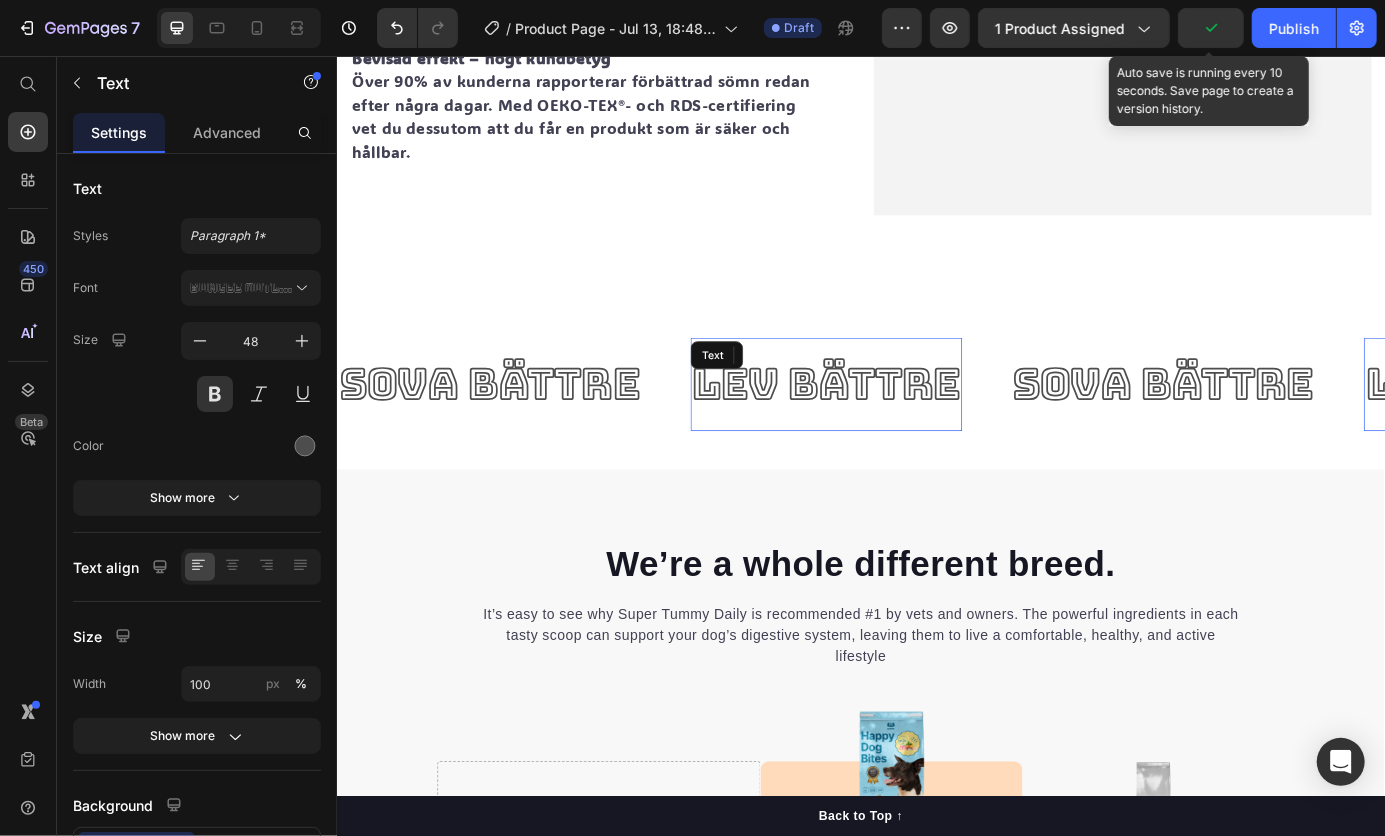 click on "Lev bättre" at bounding box center (896, 431) 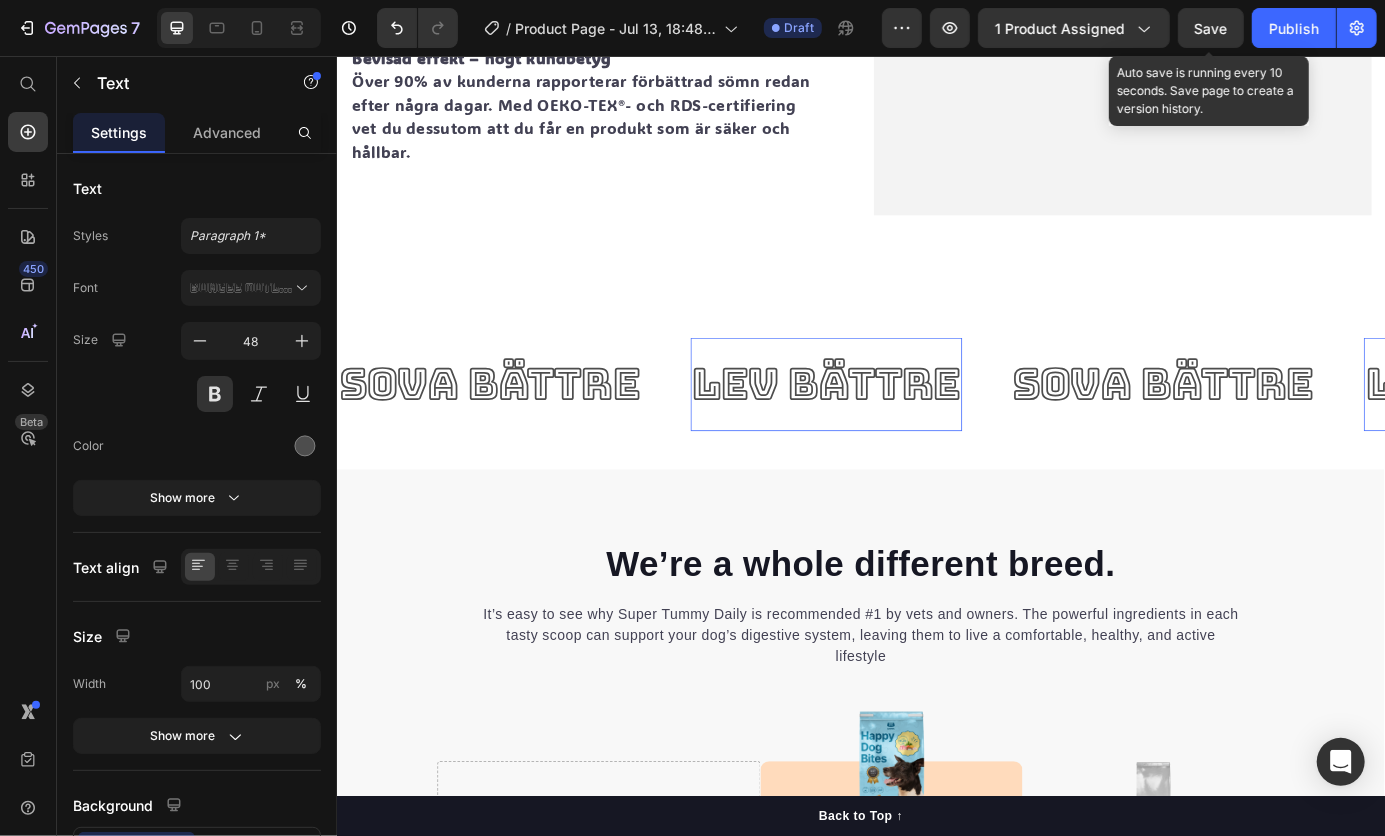 click on "Lev bättre" at bounding box center (896, 431) 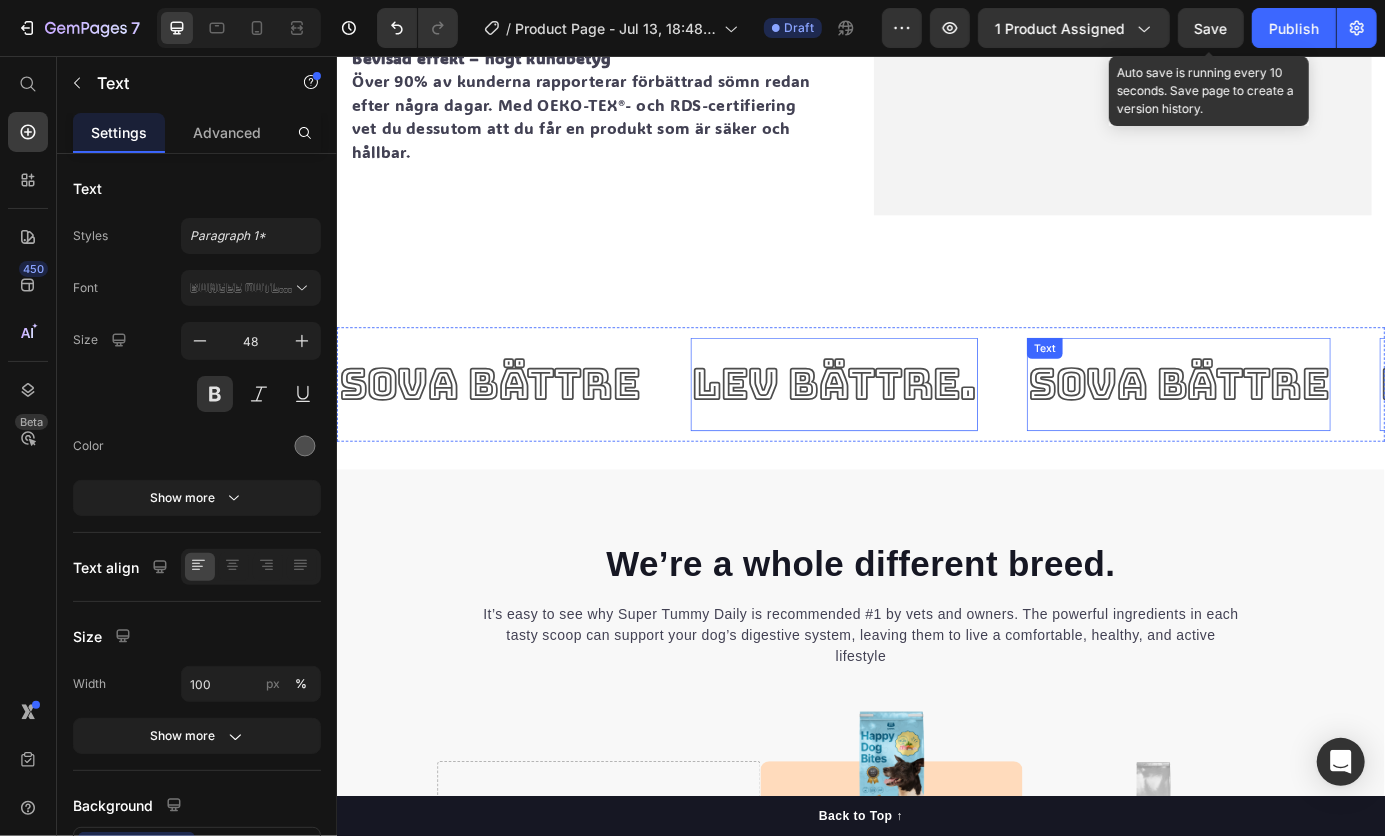 click on "sova bättre" at bounding box center (1300, 431) 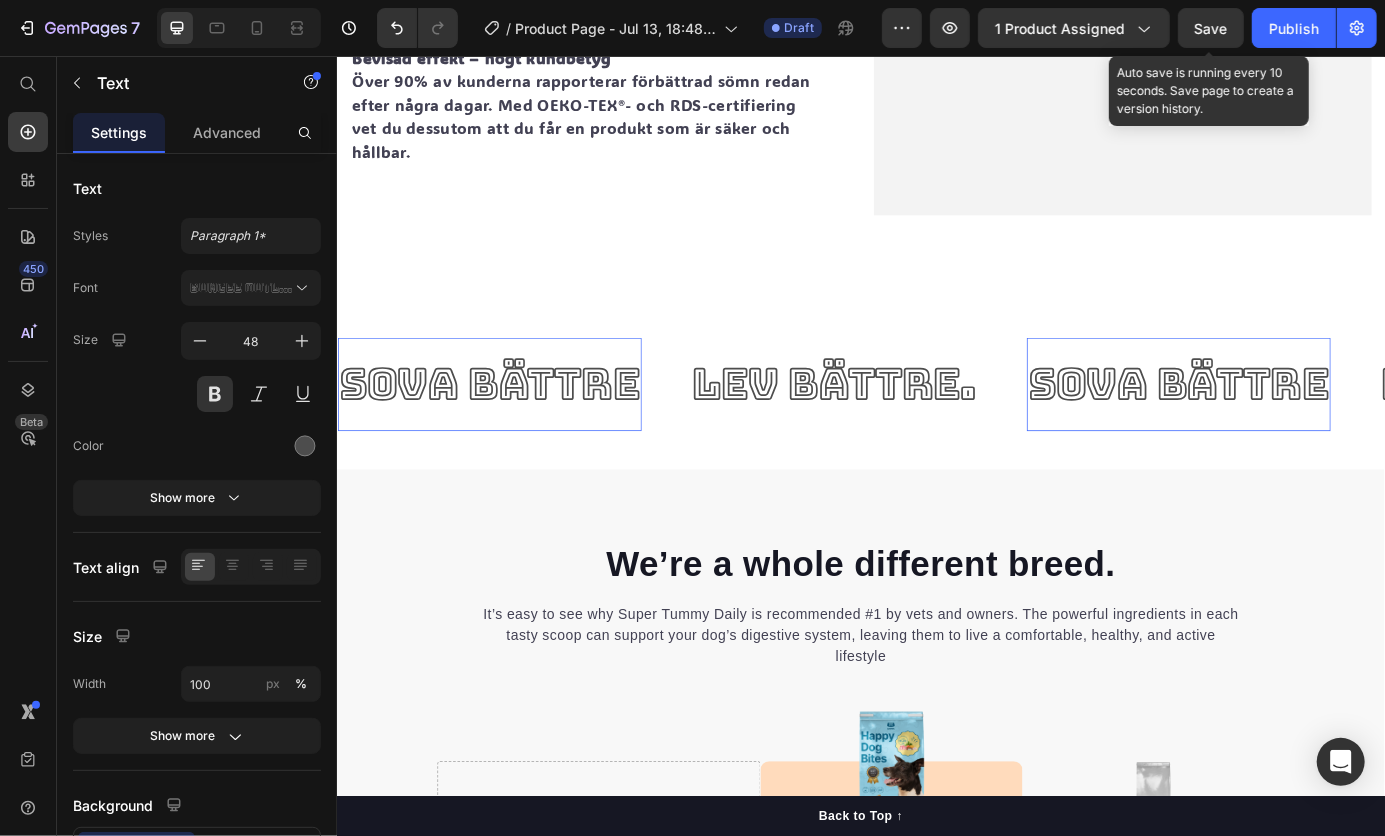 click on "sova bättre" at bounding box center (1300, 431) 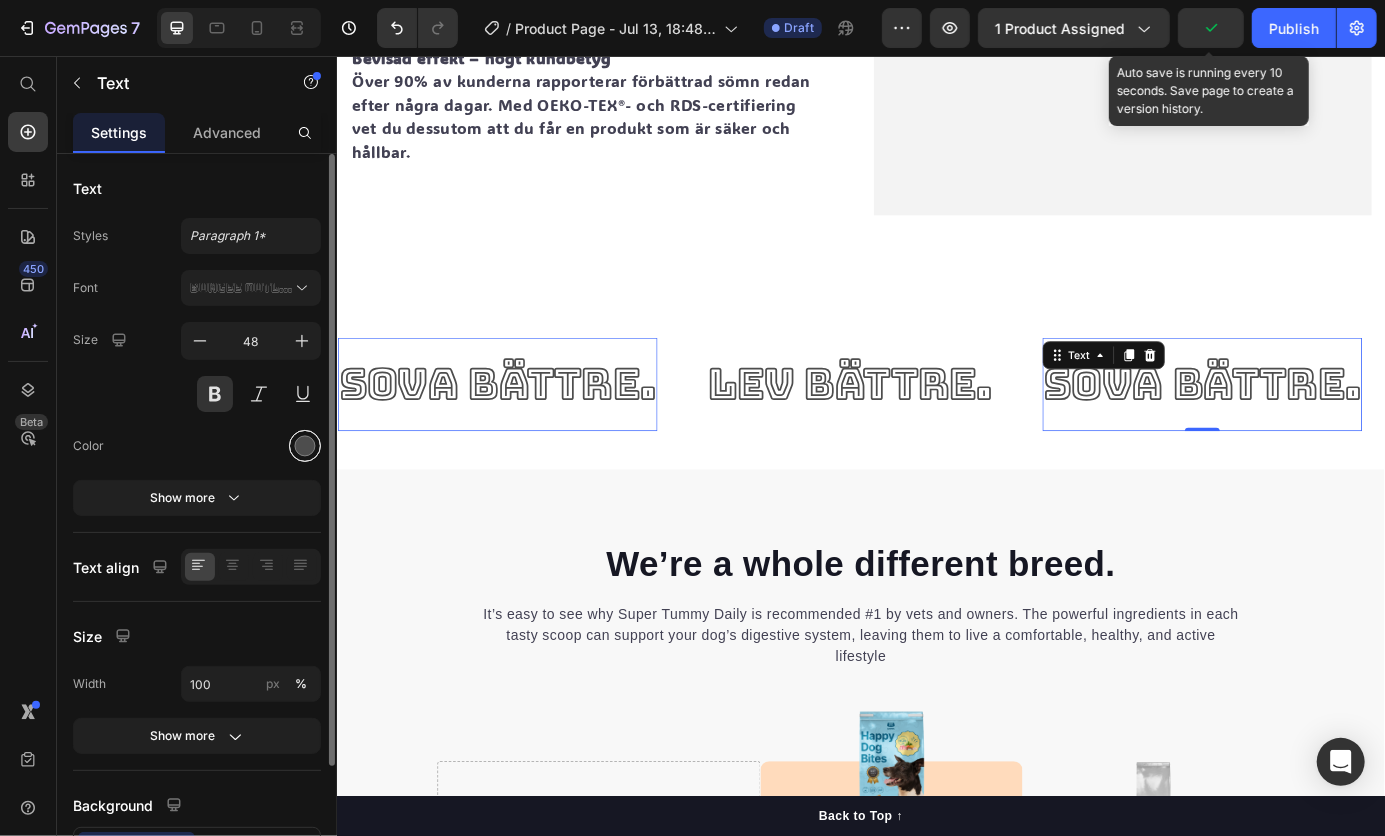 click at bounding box center [305, 446] 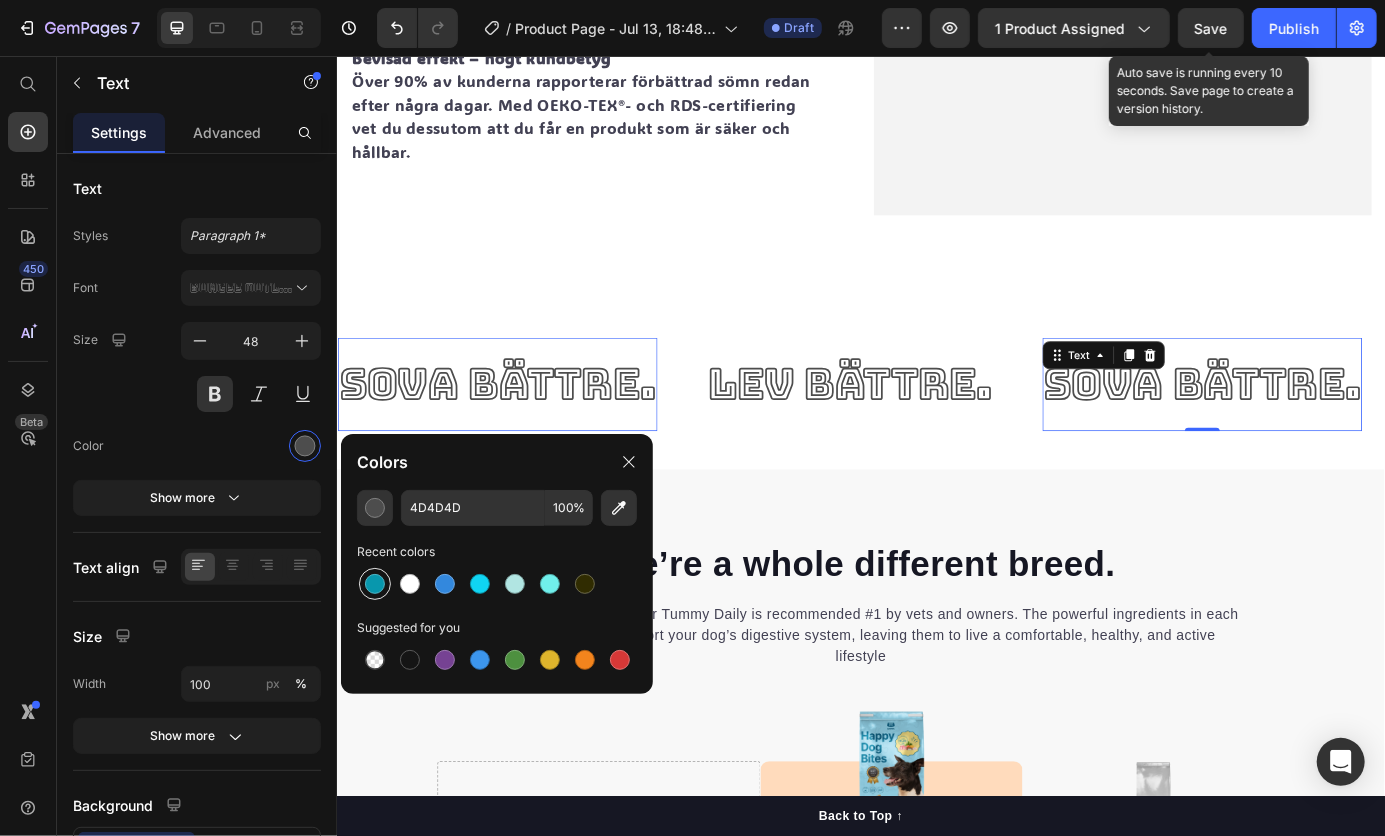 click at bounding box center [375, 584] 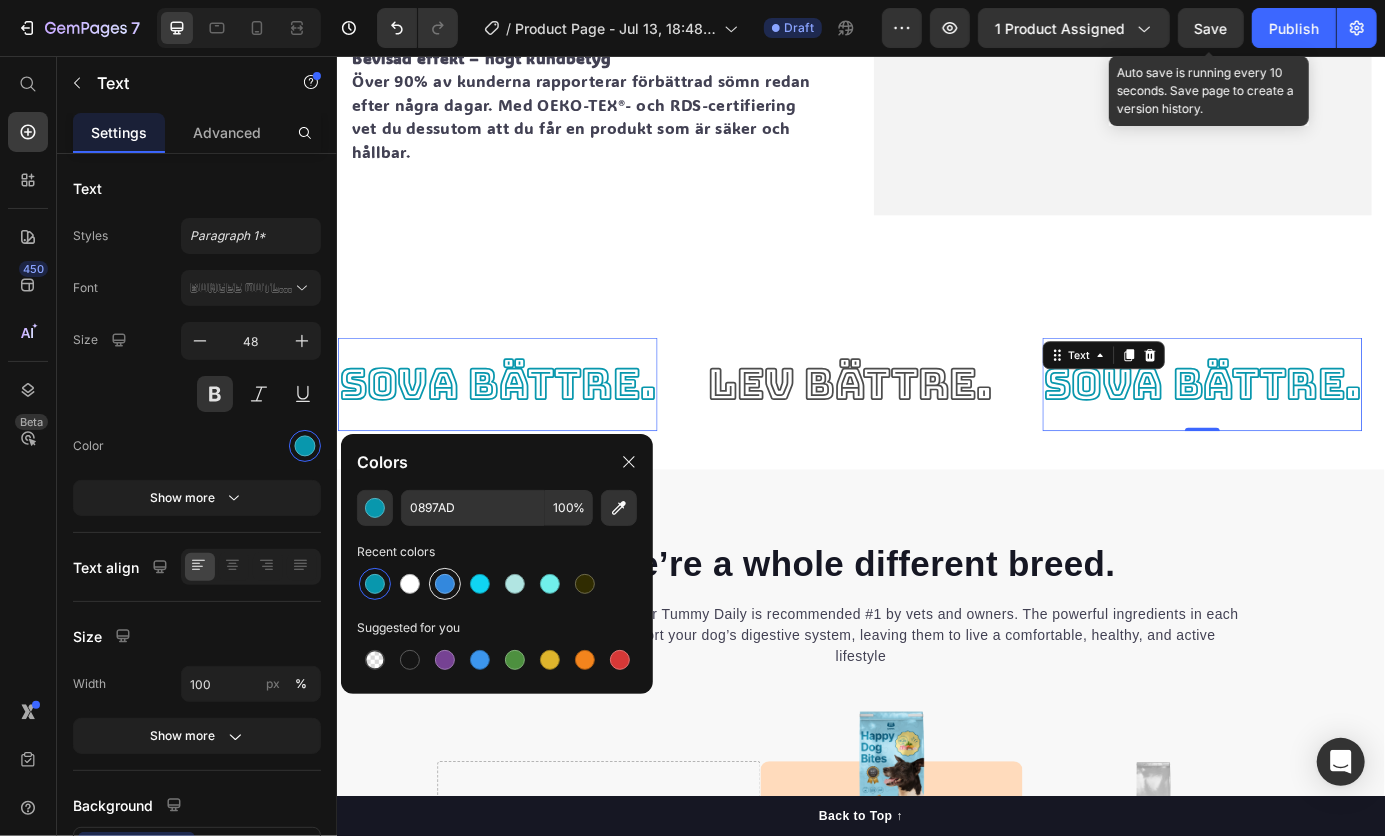 click at bounding box center [445, 584] 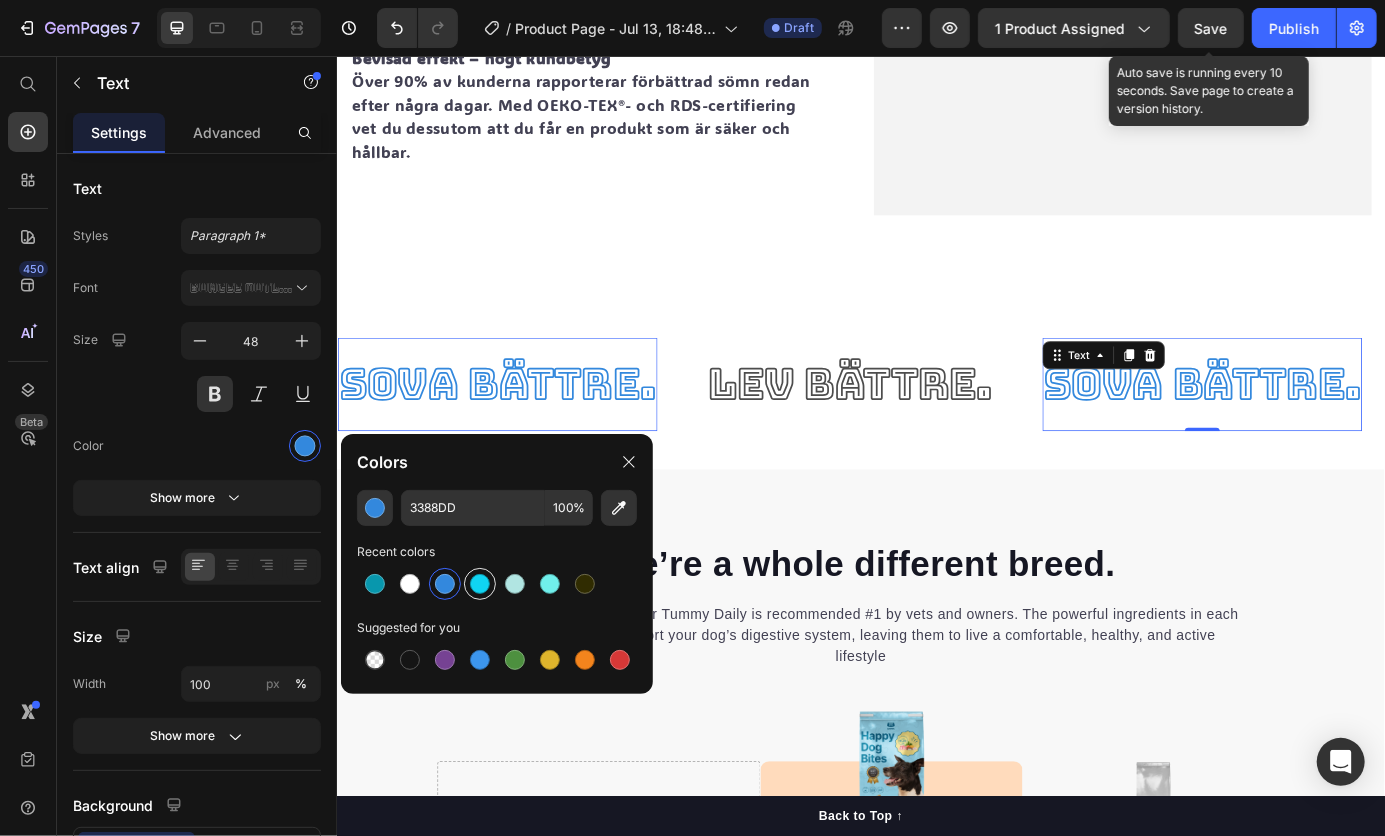 click at bounding box center [480, 584] 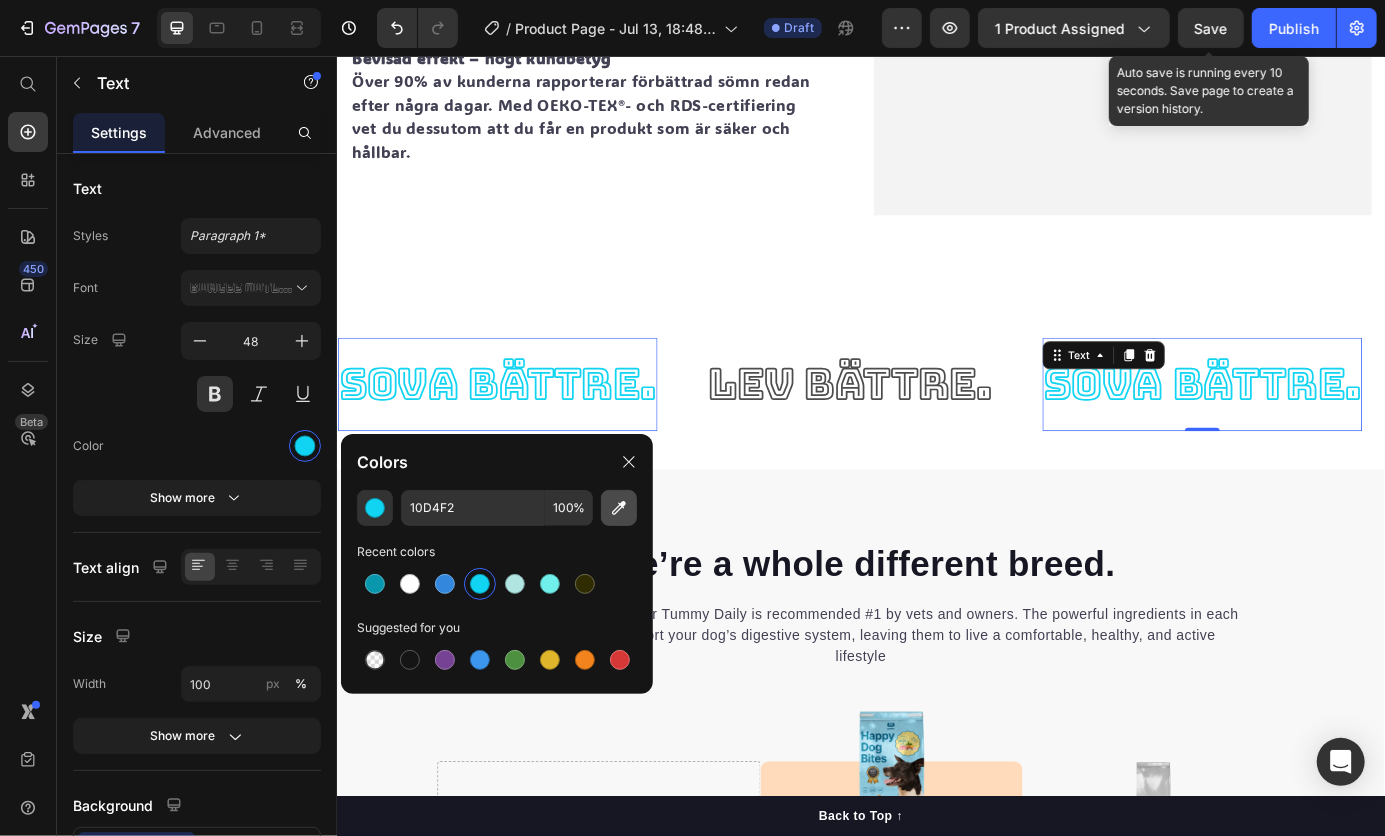 click 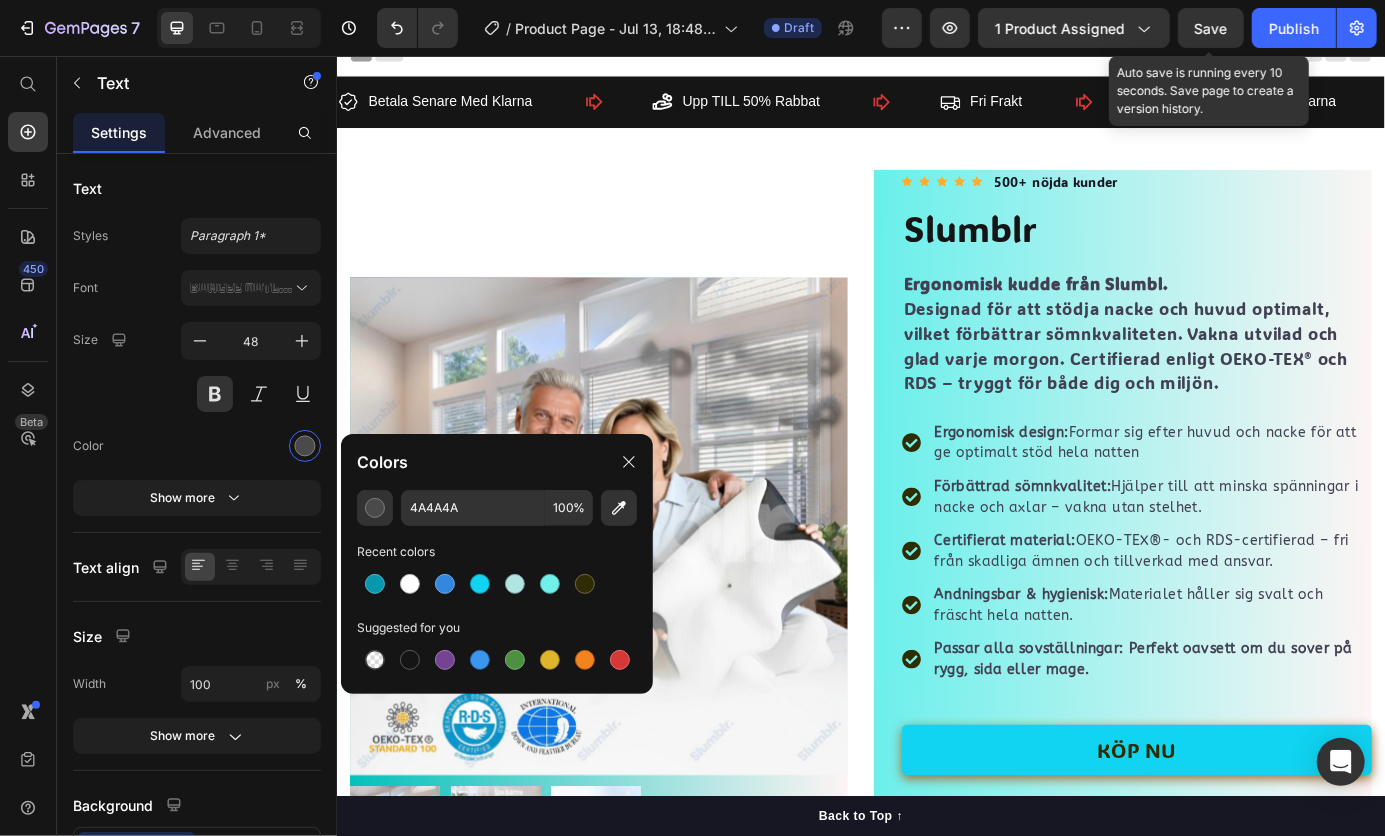 scroll, scrollTop: 0, scrollLeft: 0, axis: both 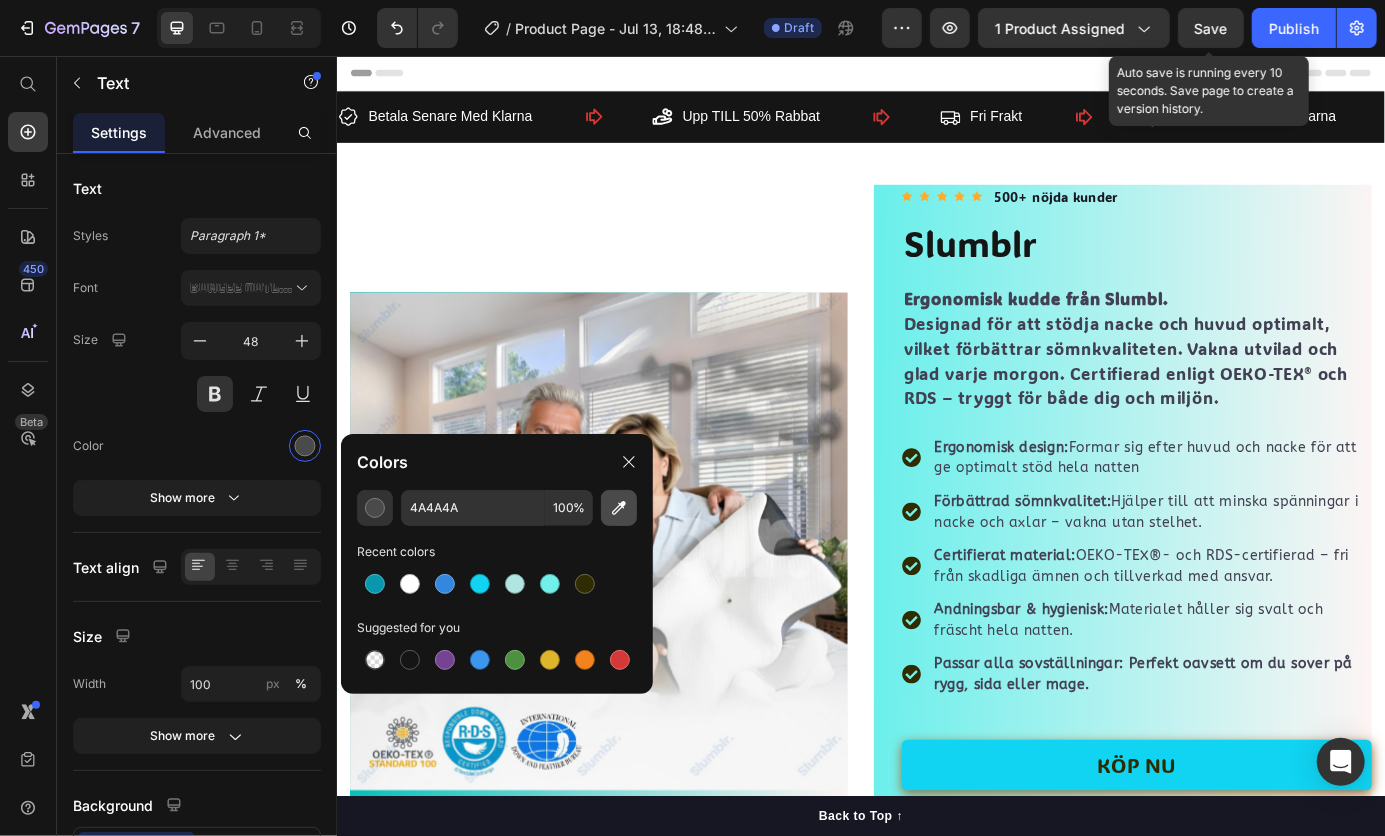 click at bounding box center (619, 508) 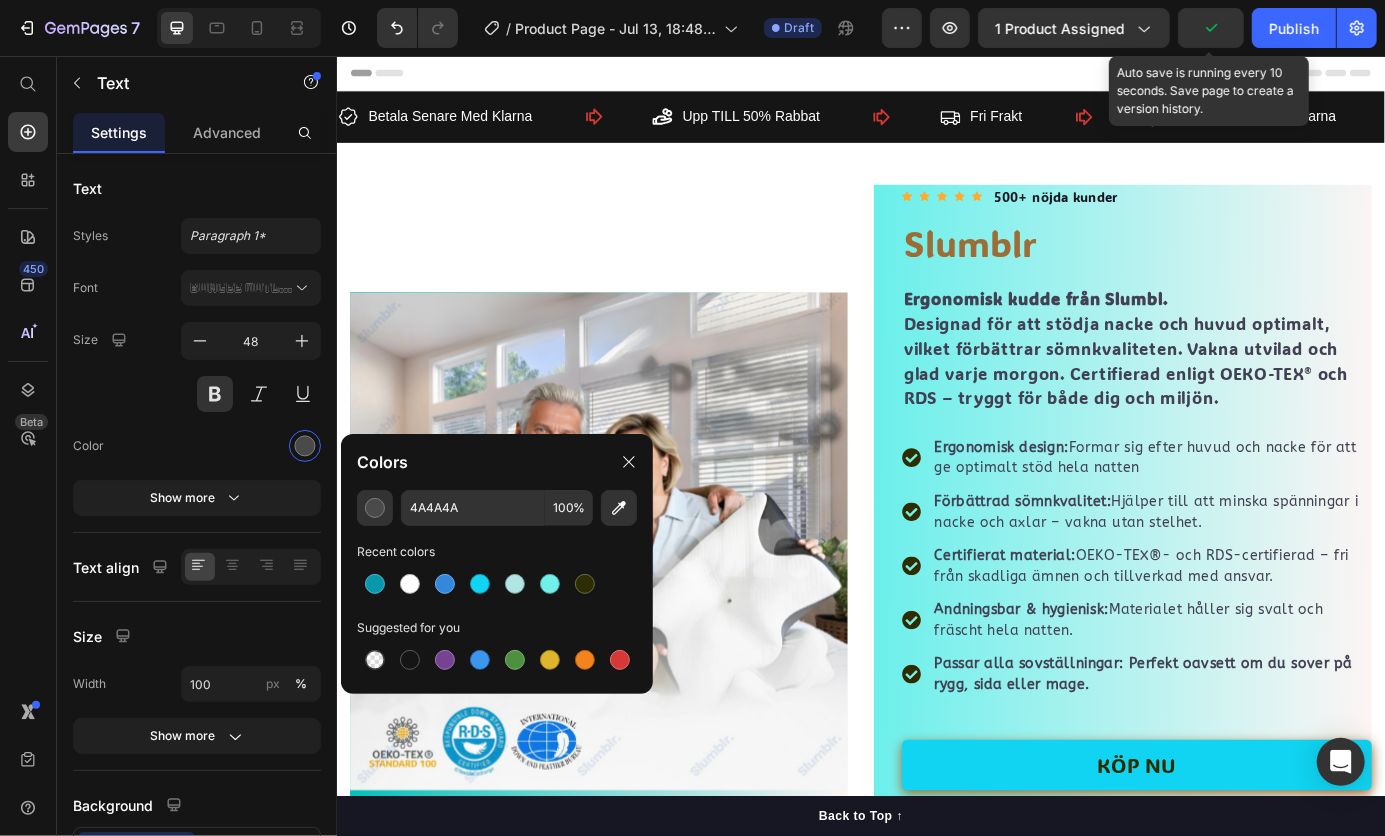 type on "7CF0EC" 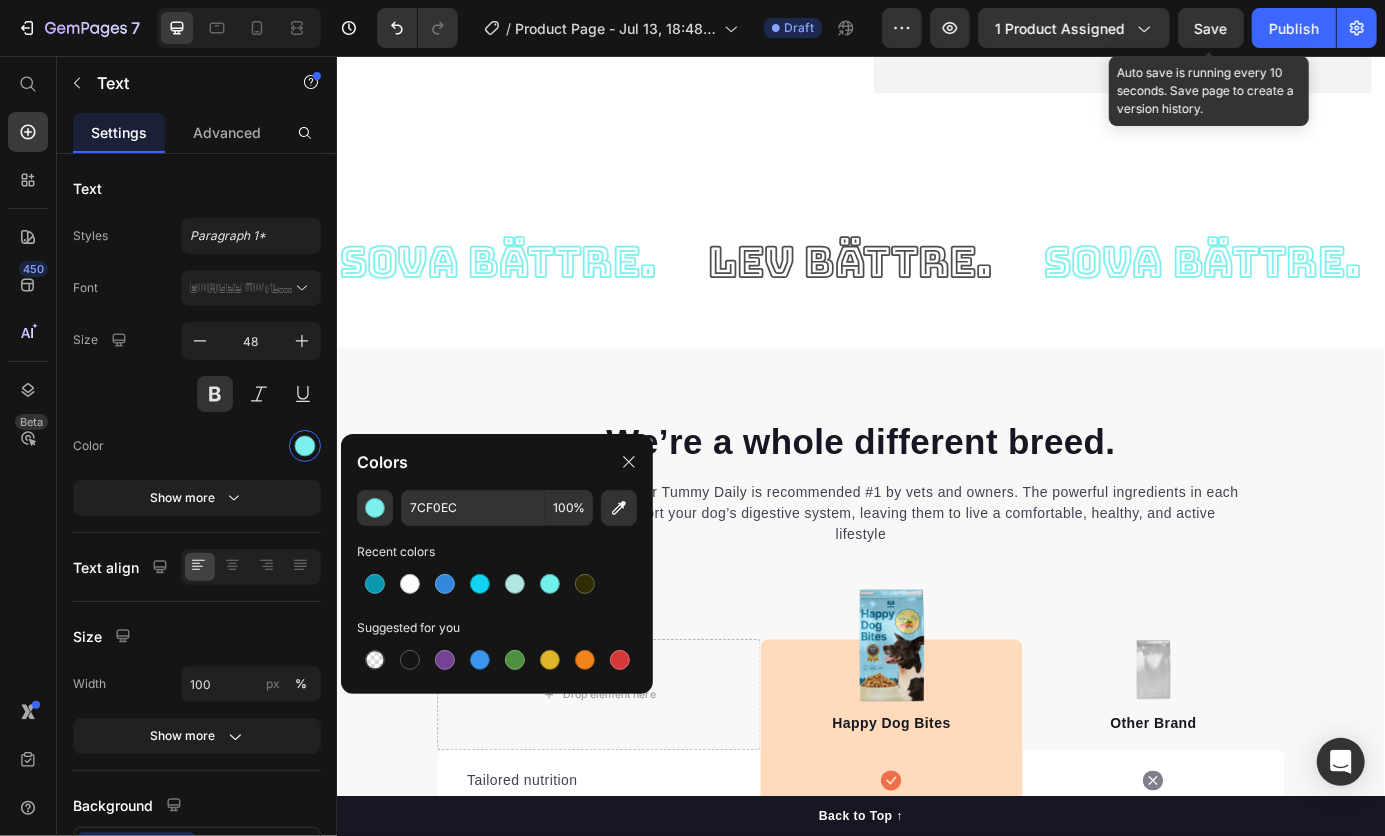 scroll, scrollTop: 3619, scrollLeft: 0, axis: vertical 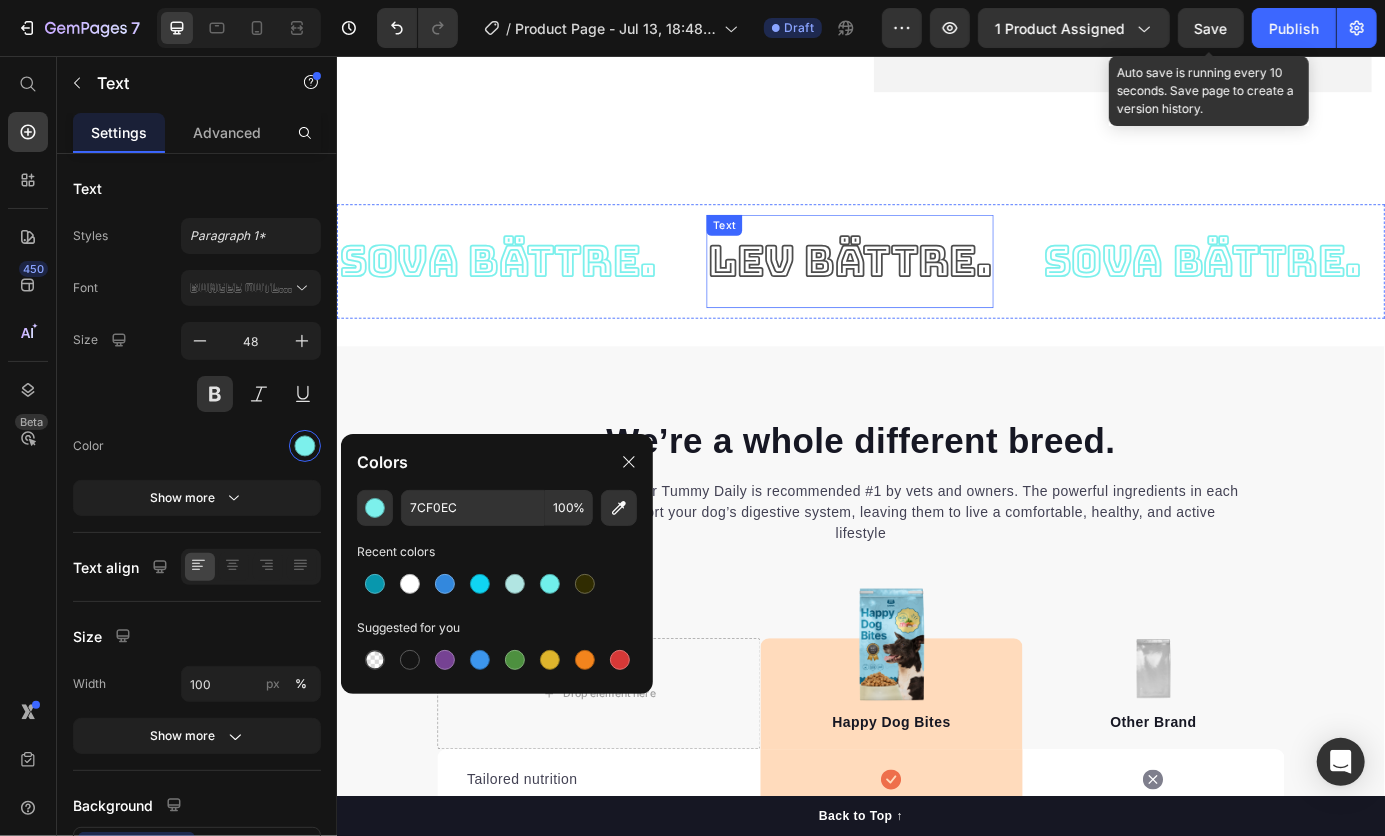 click on "Lev bättre." at bounding box center [923, 290] 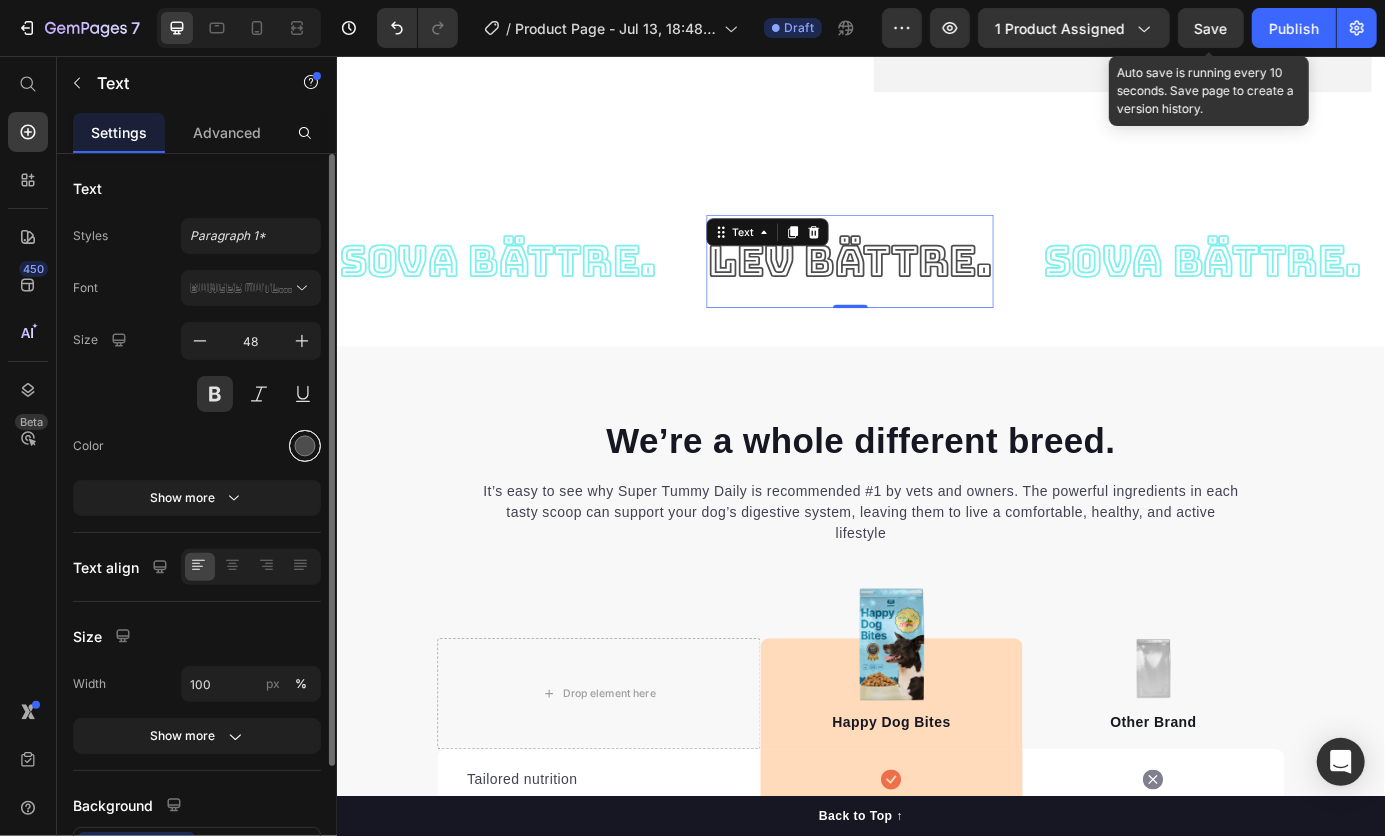 click at bounding box center (305, 446) 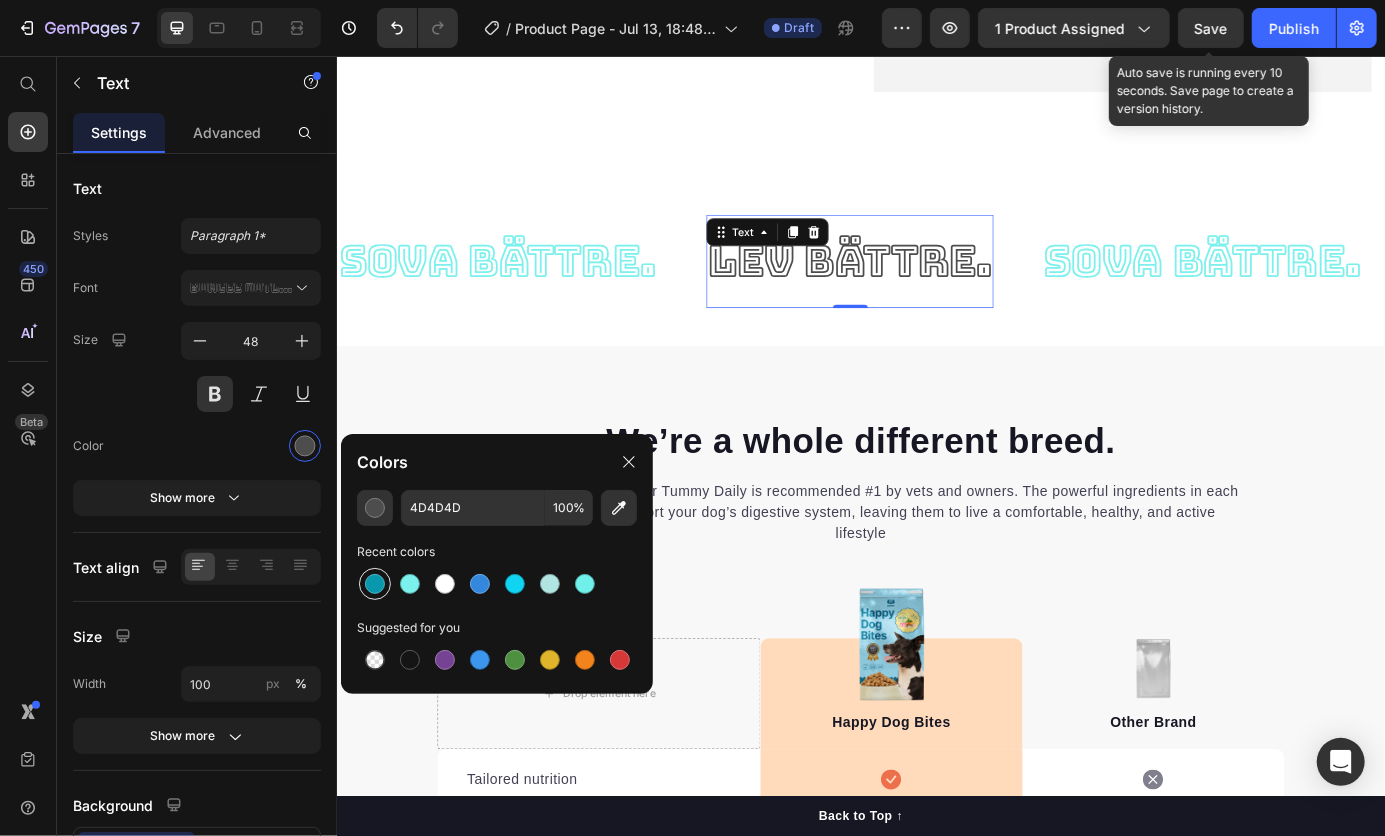 click at bounding box center (375, 584) 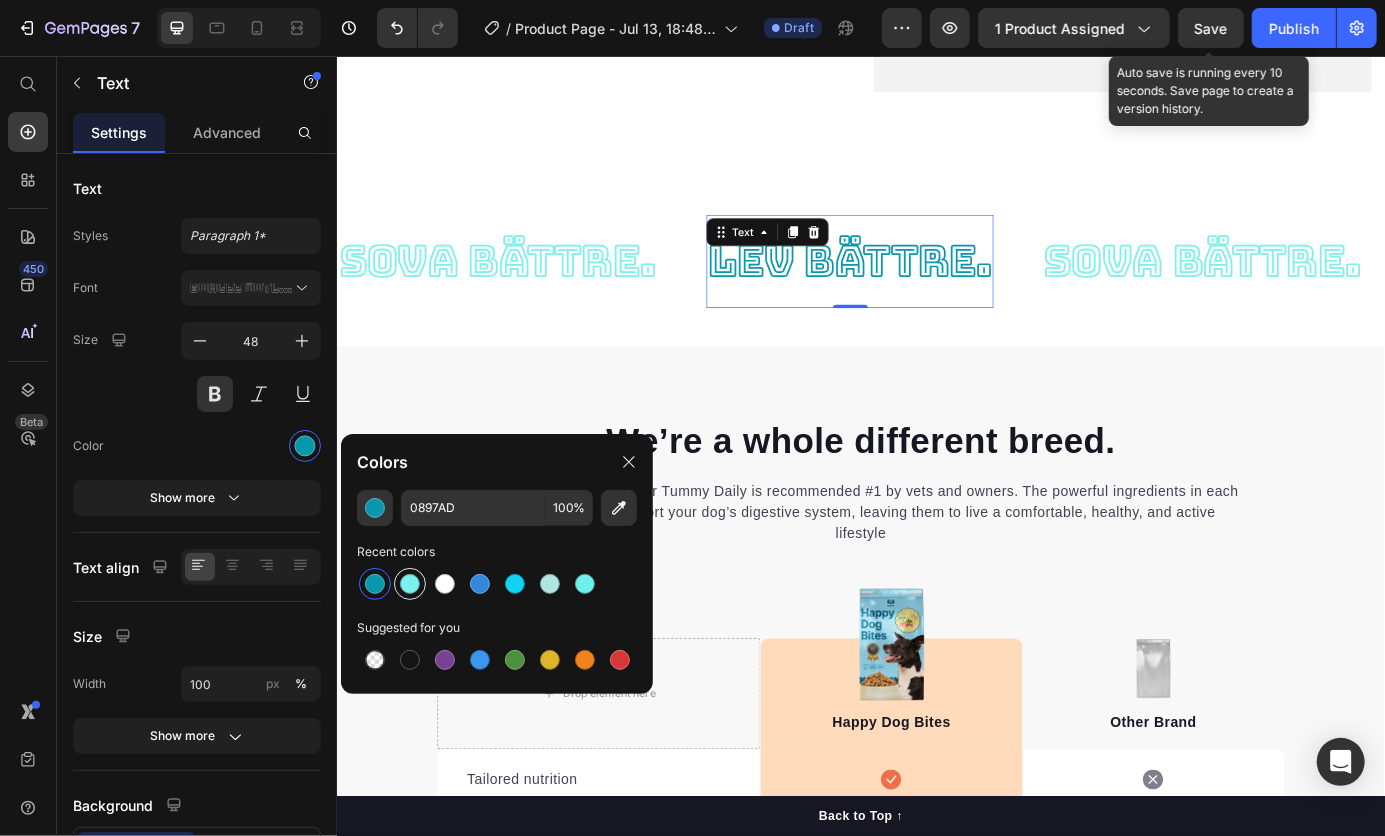 click at bounding box center [410, 584] 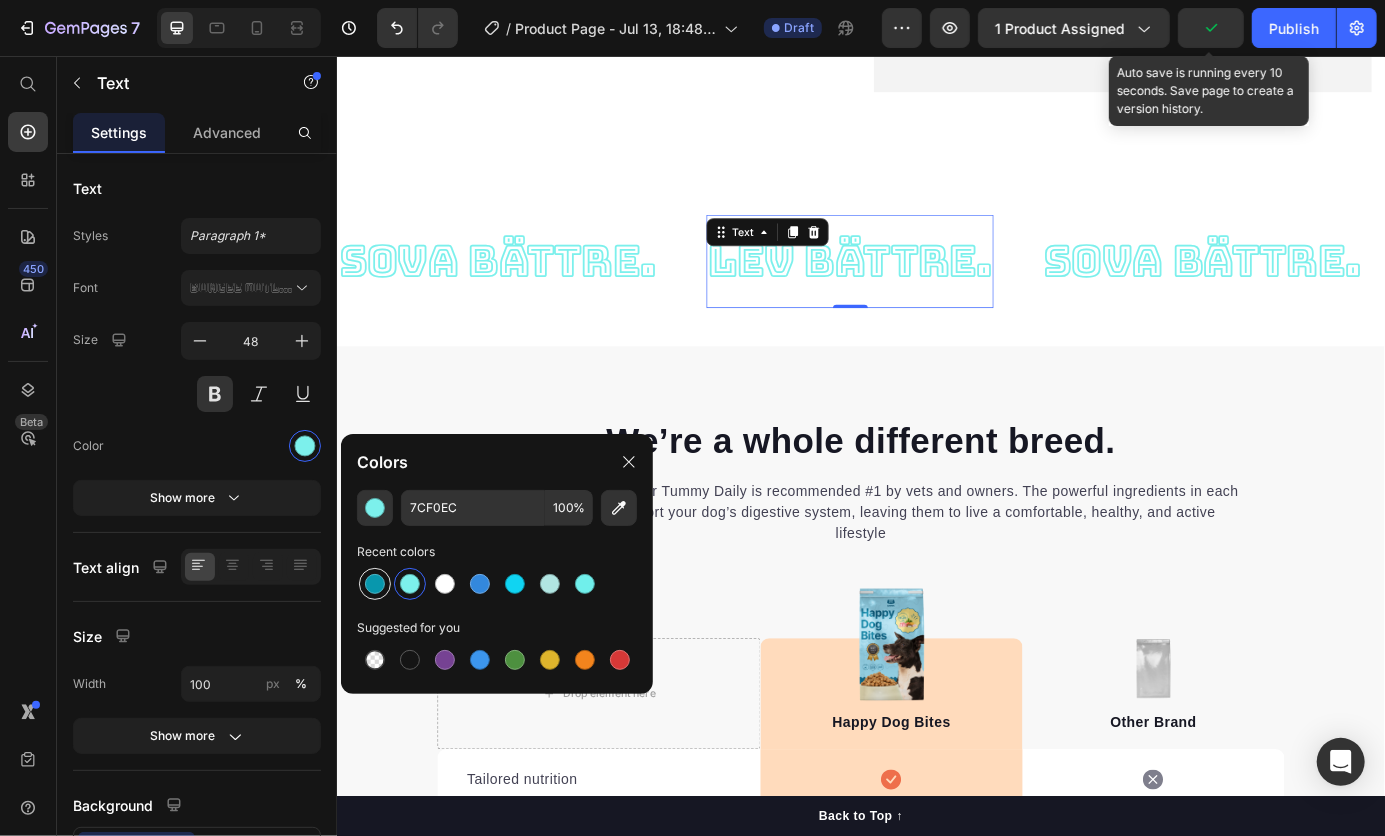 click at bounding box center [375, 584] 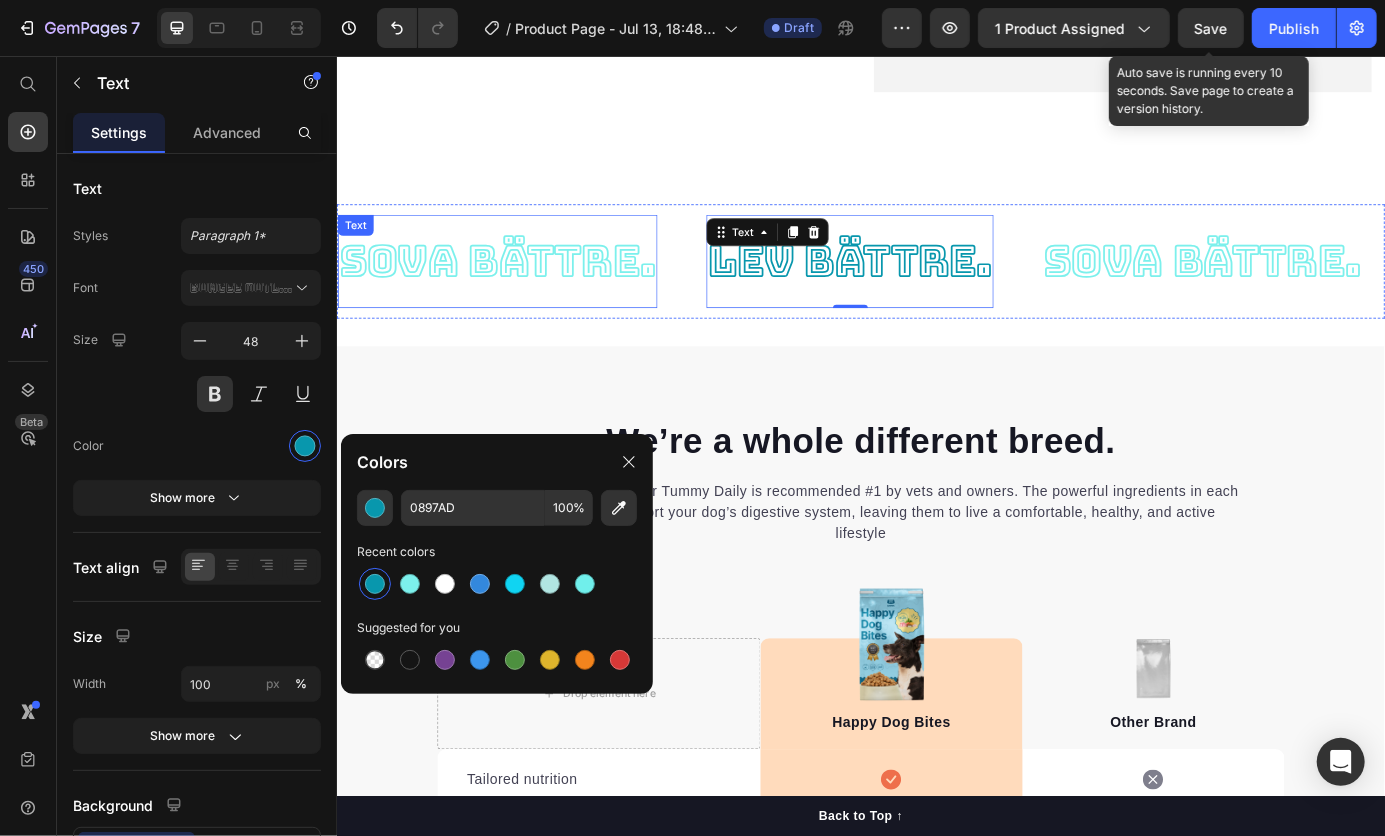 click on "sova bättre." at bounding box center (520, 290) 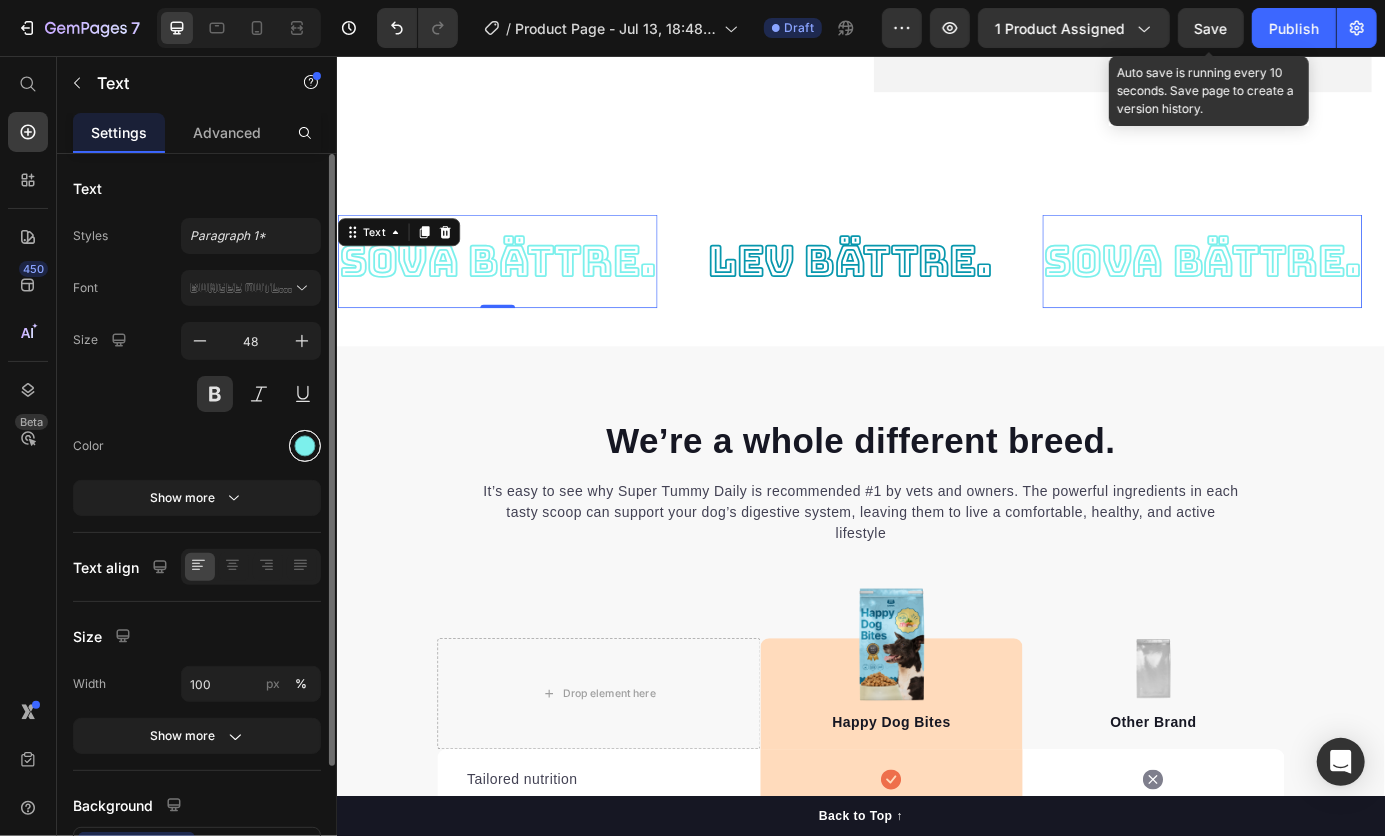 click at bounding box center (305, 446) 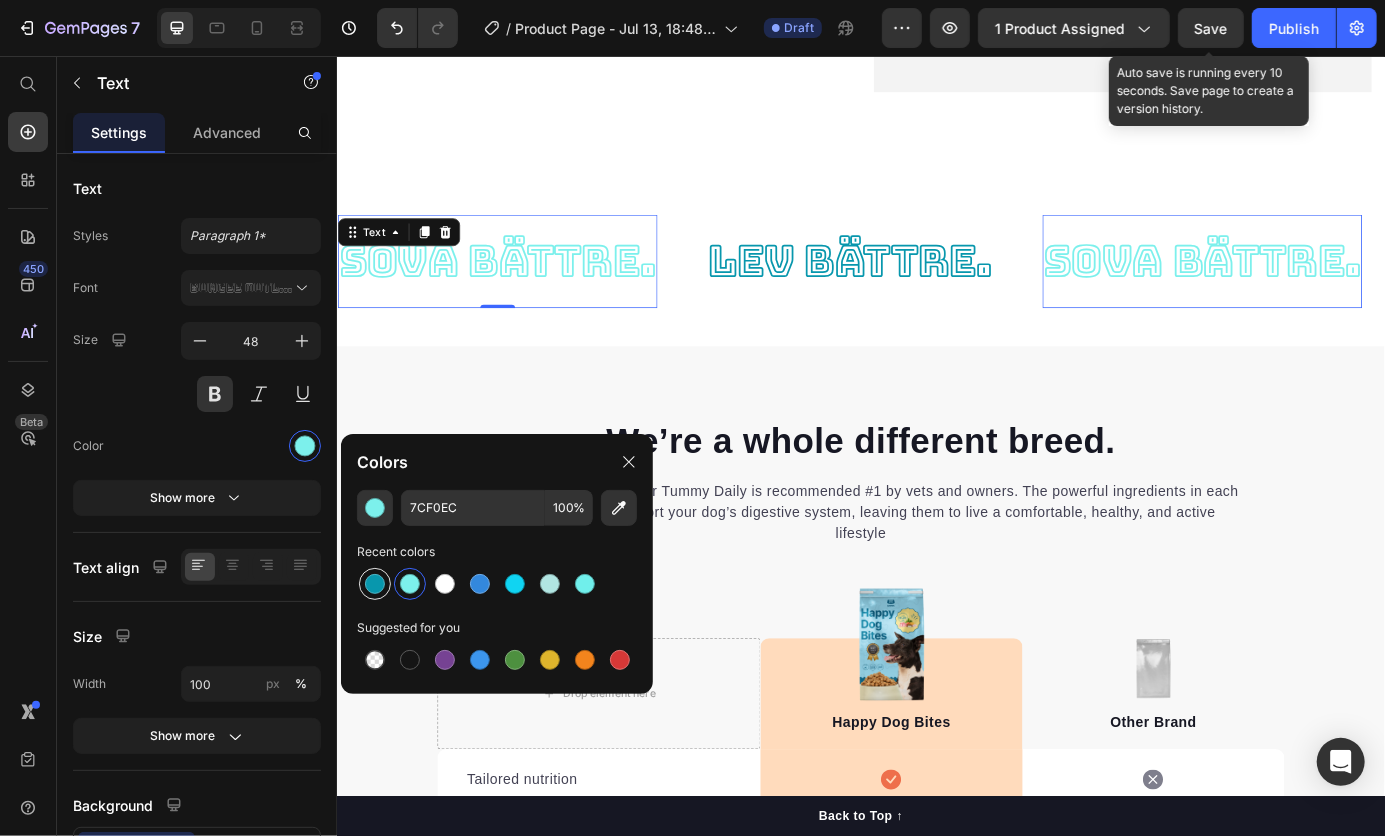 click at bounding box center (375, 584) 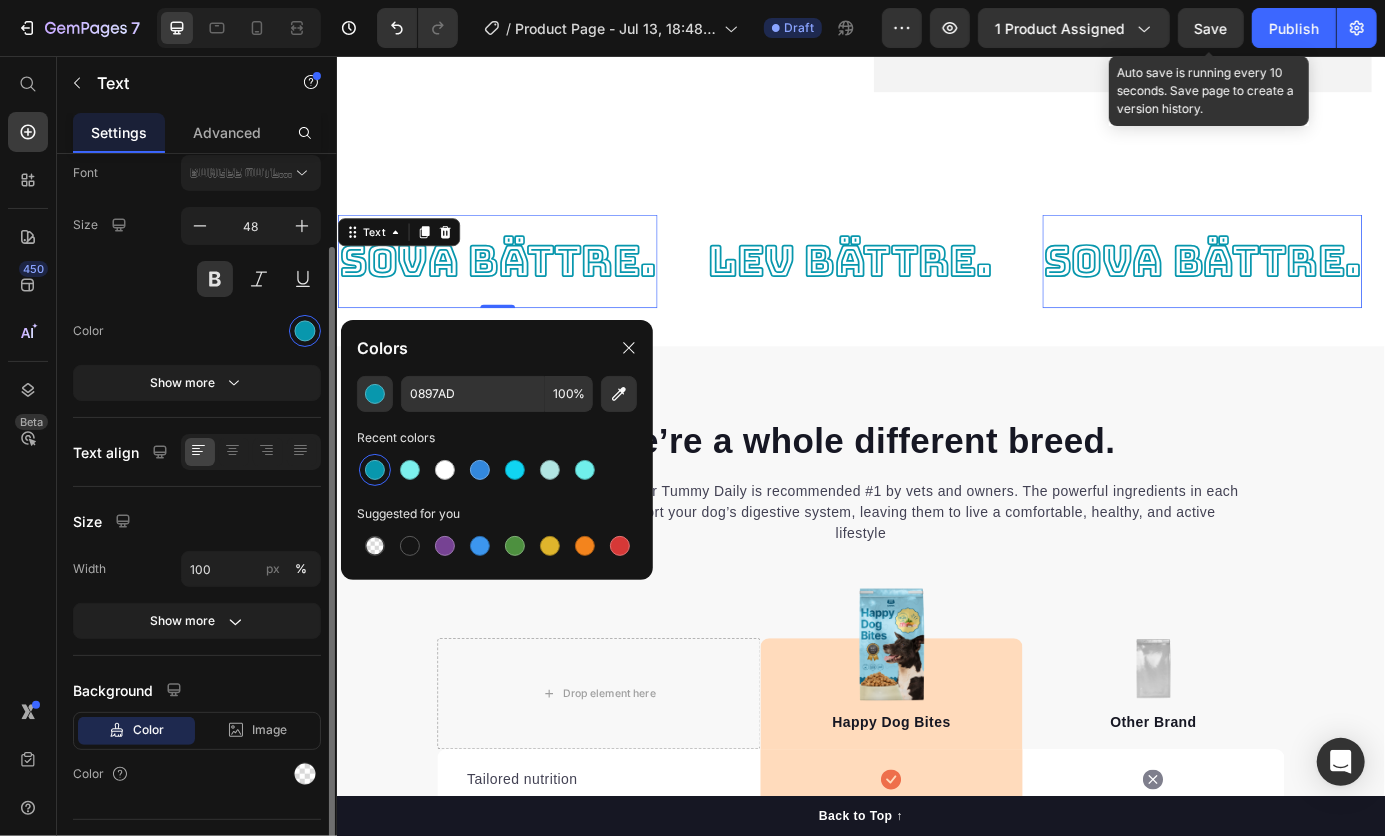 scroll, scrollTop: 116, scrollLeft: 0, axis: vertical 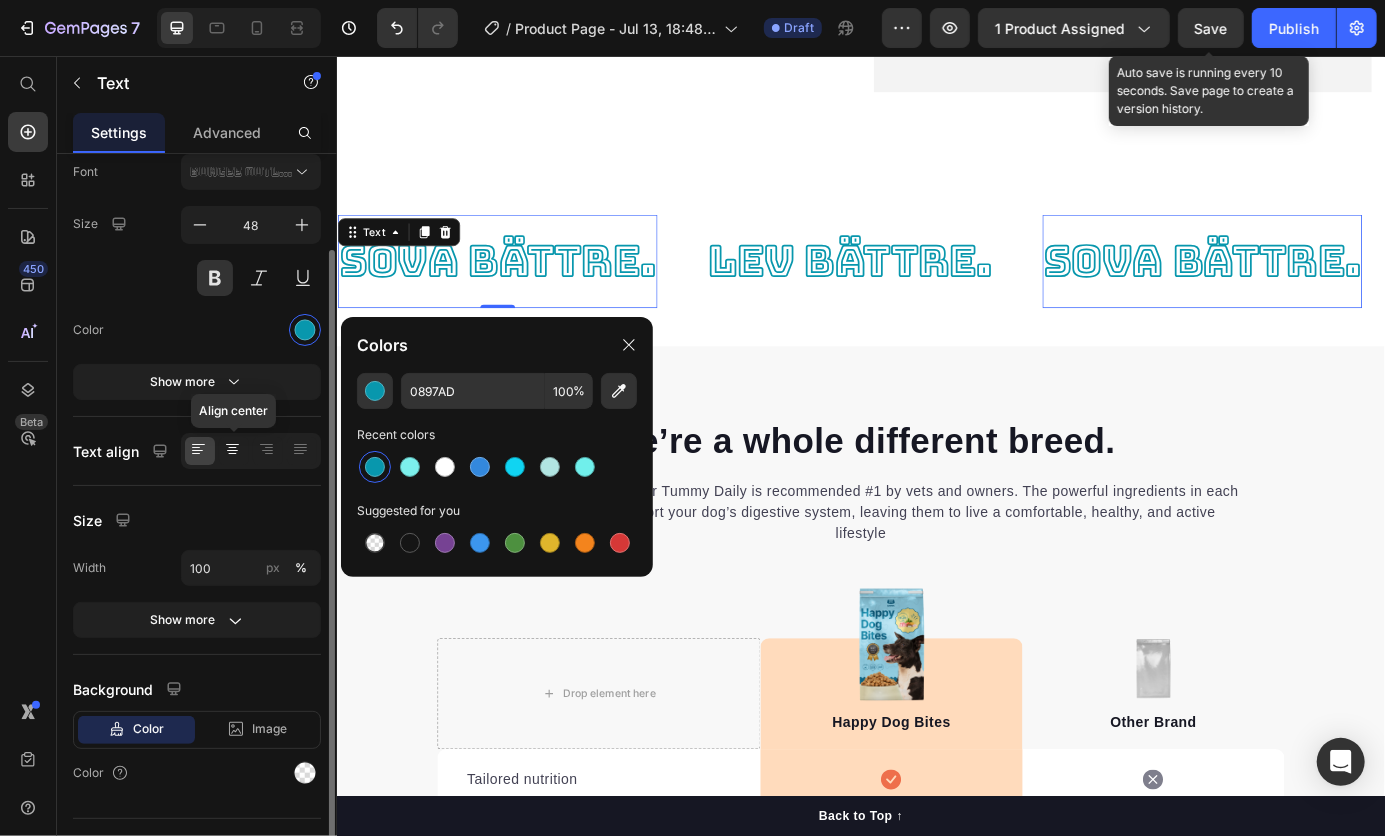 click 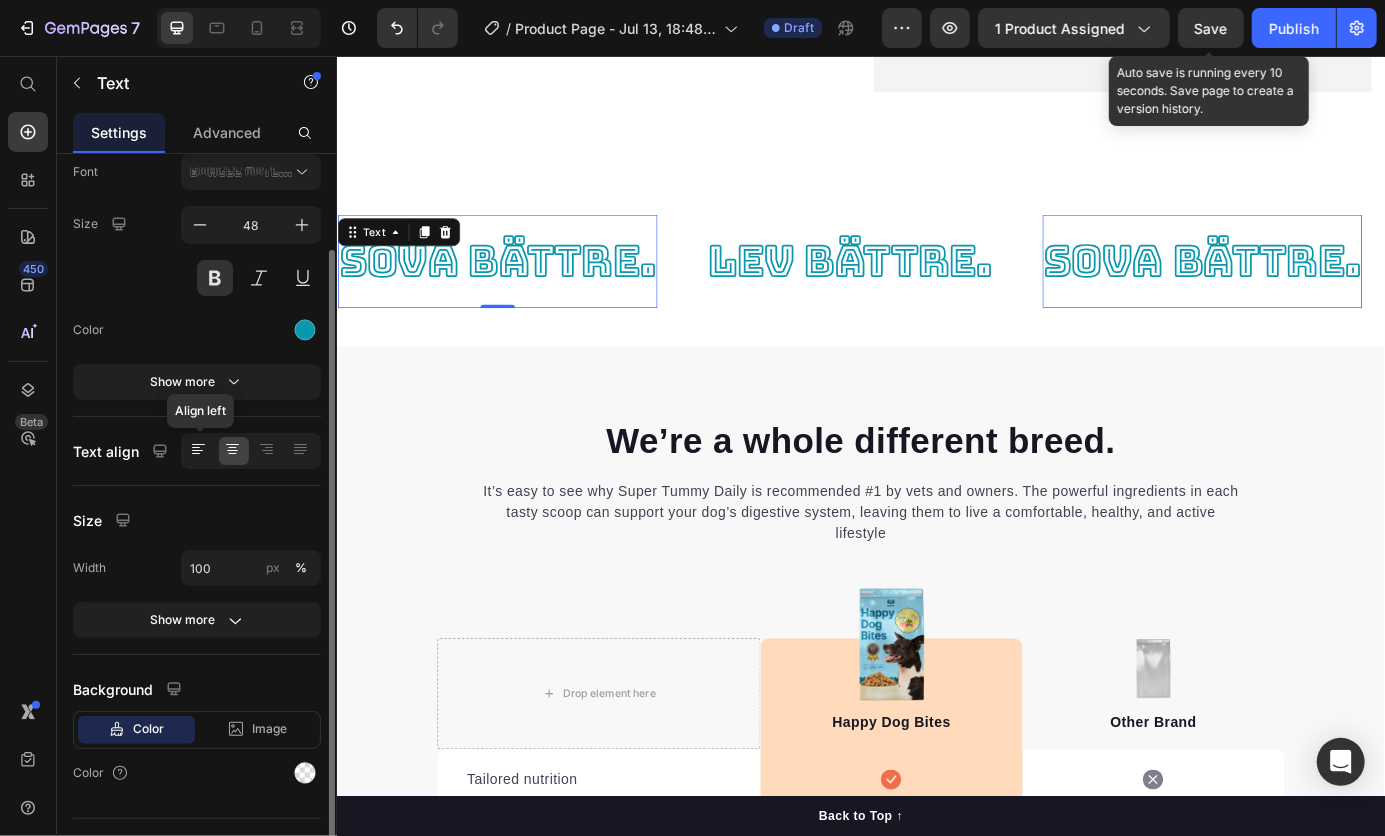 click 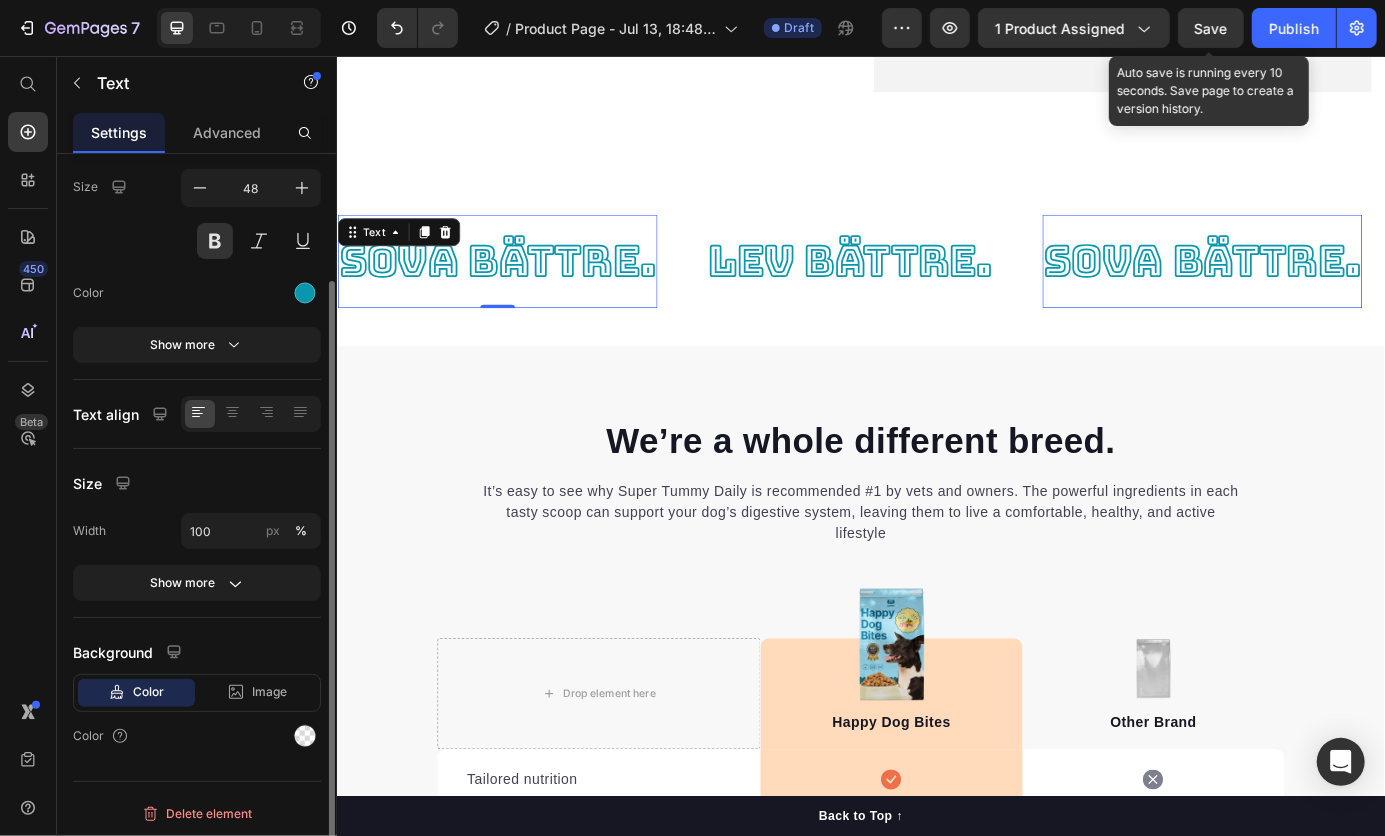 scroll, scrollTop: 0, scrollLeft: 0, axis: both 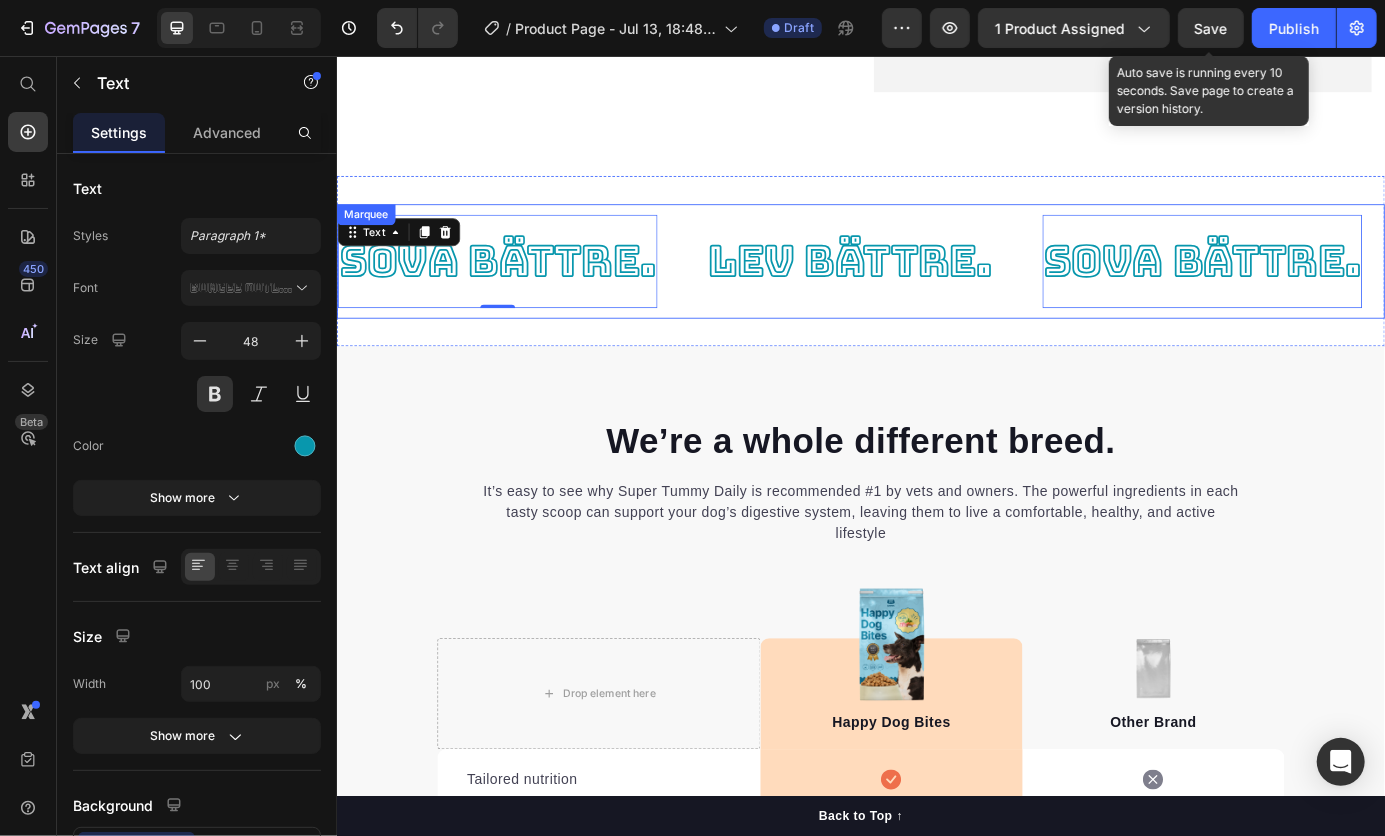 click on "sova bättre. Text   0" at bounding box center [548, 290] 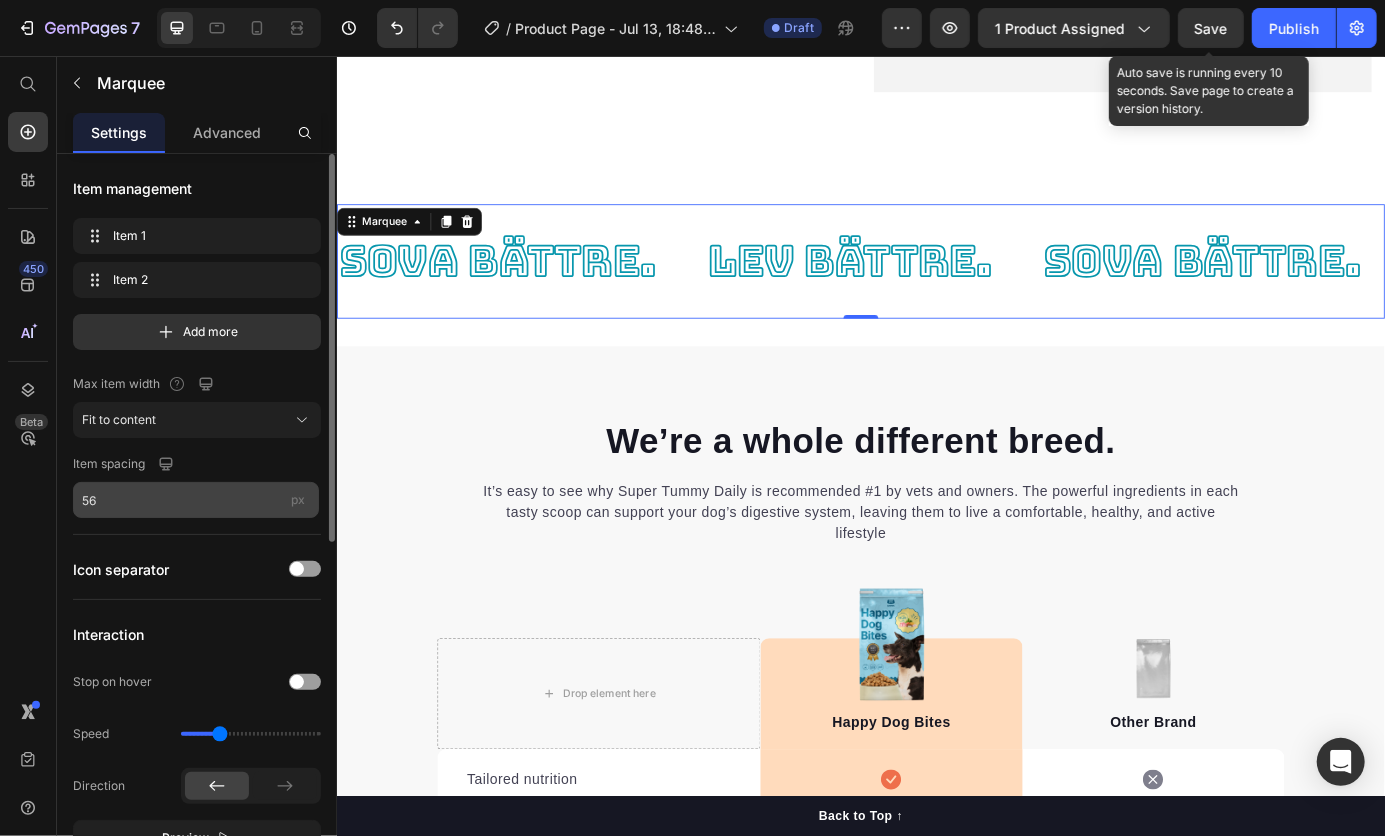 scroll, scrollTop: 12, scrollLeft: 0, axis: vertical 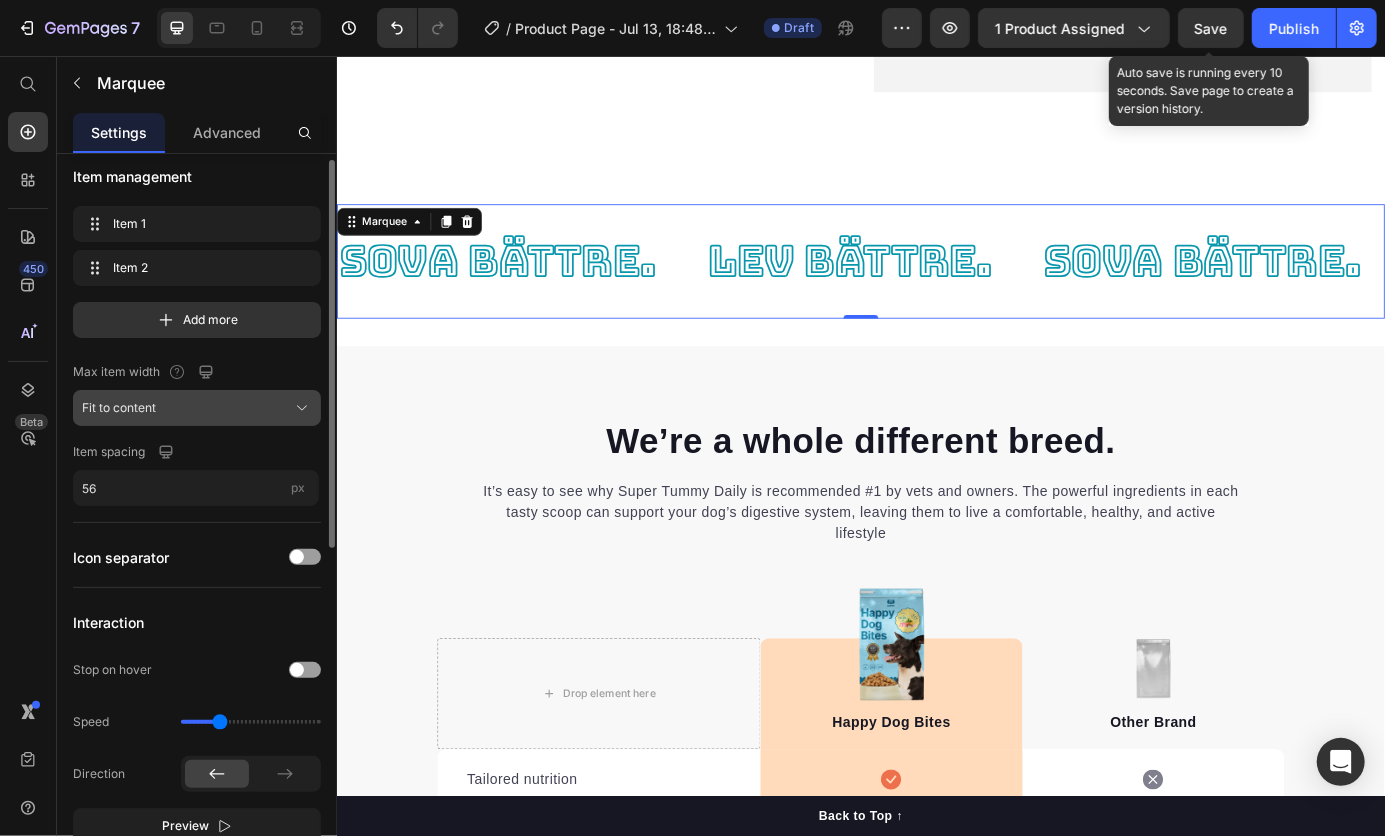 click on "Fit to content" at bounding box center [119, 408] 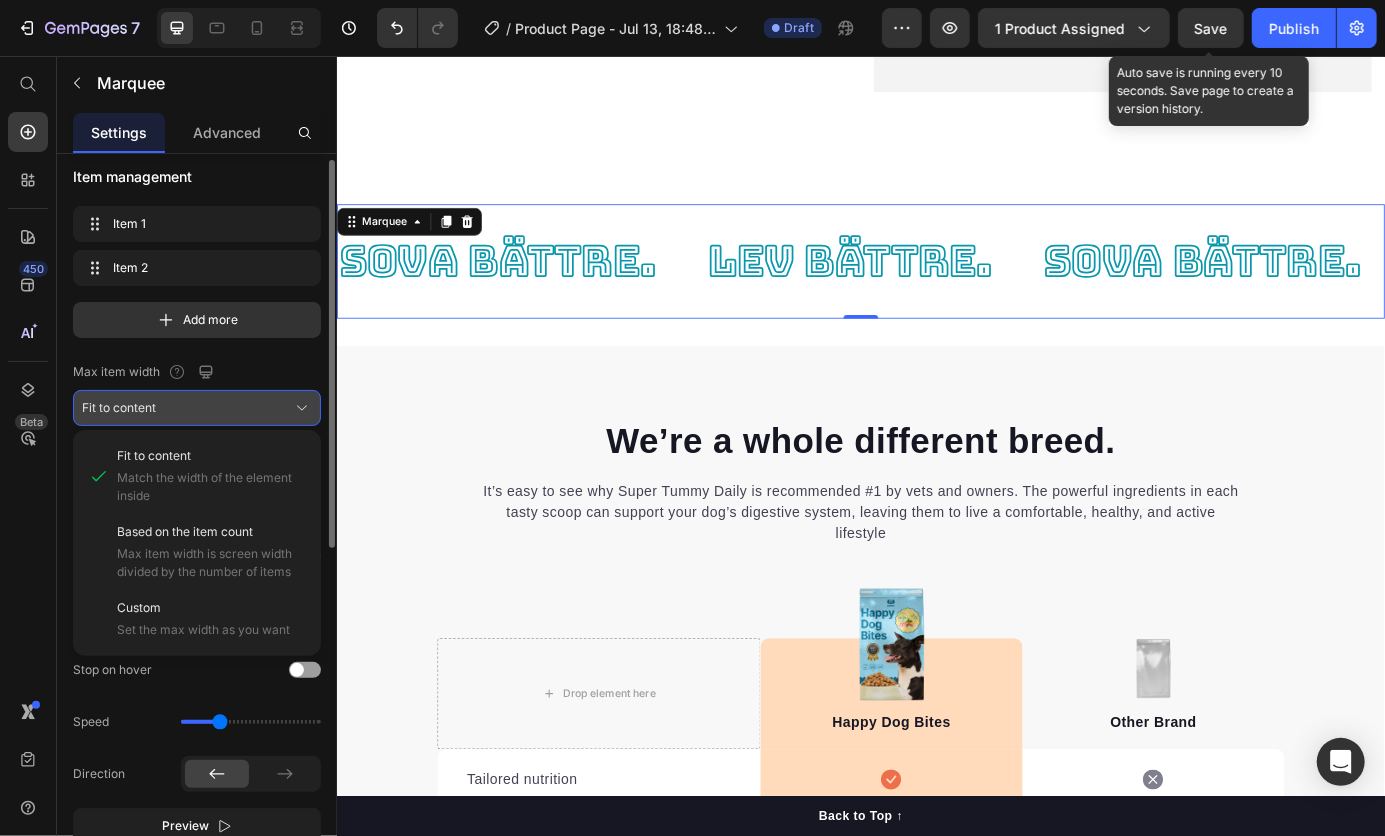 click on "Fit to content" at bounding box center [197, 408] 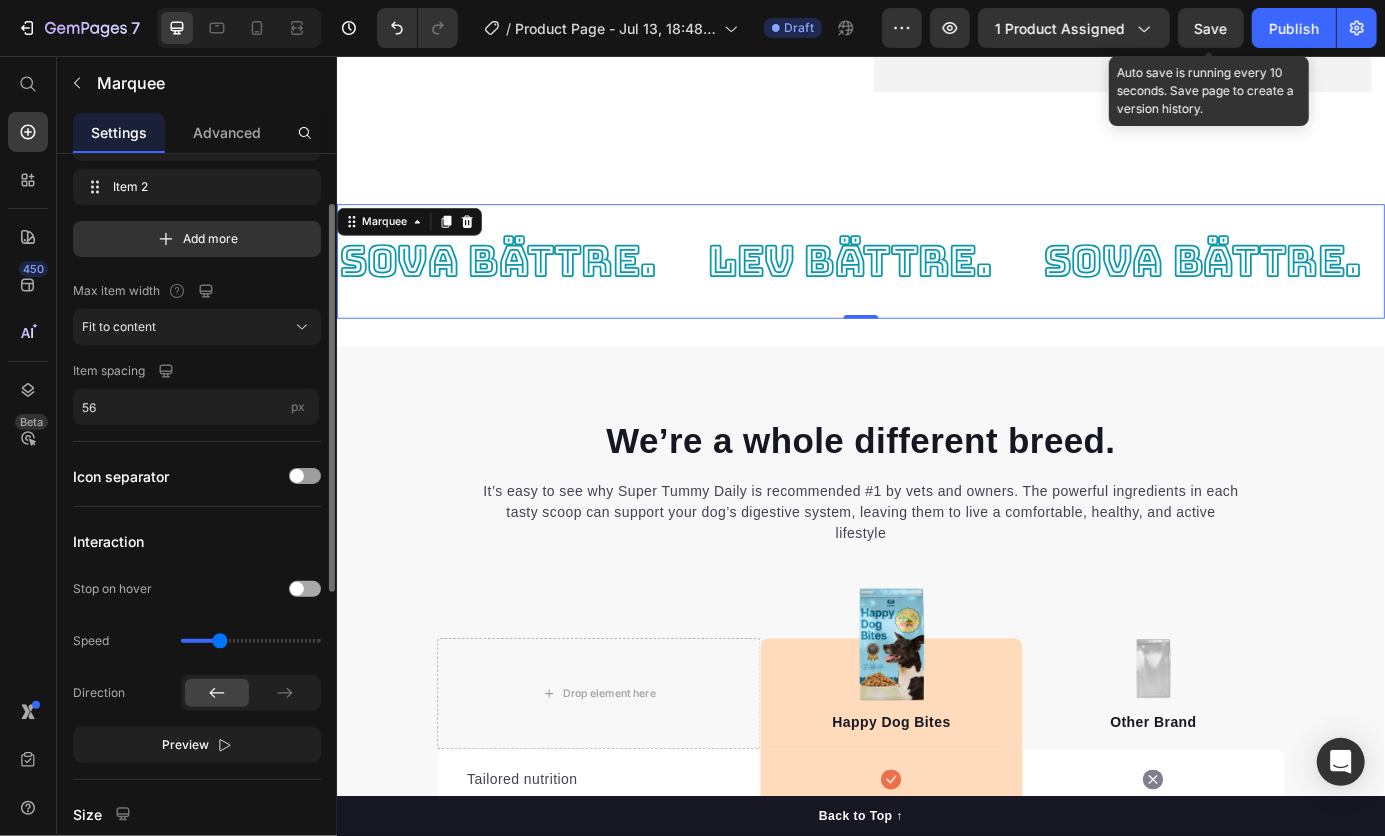 scroll, scrollTop: 94, scrollLeft: 0, axis: vertical 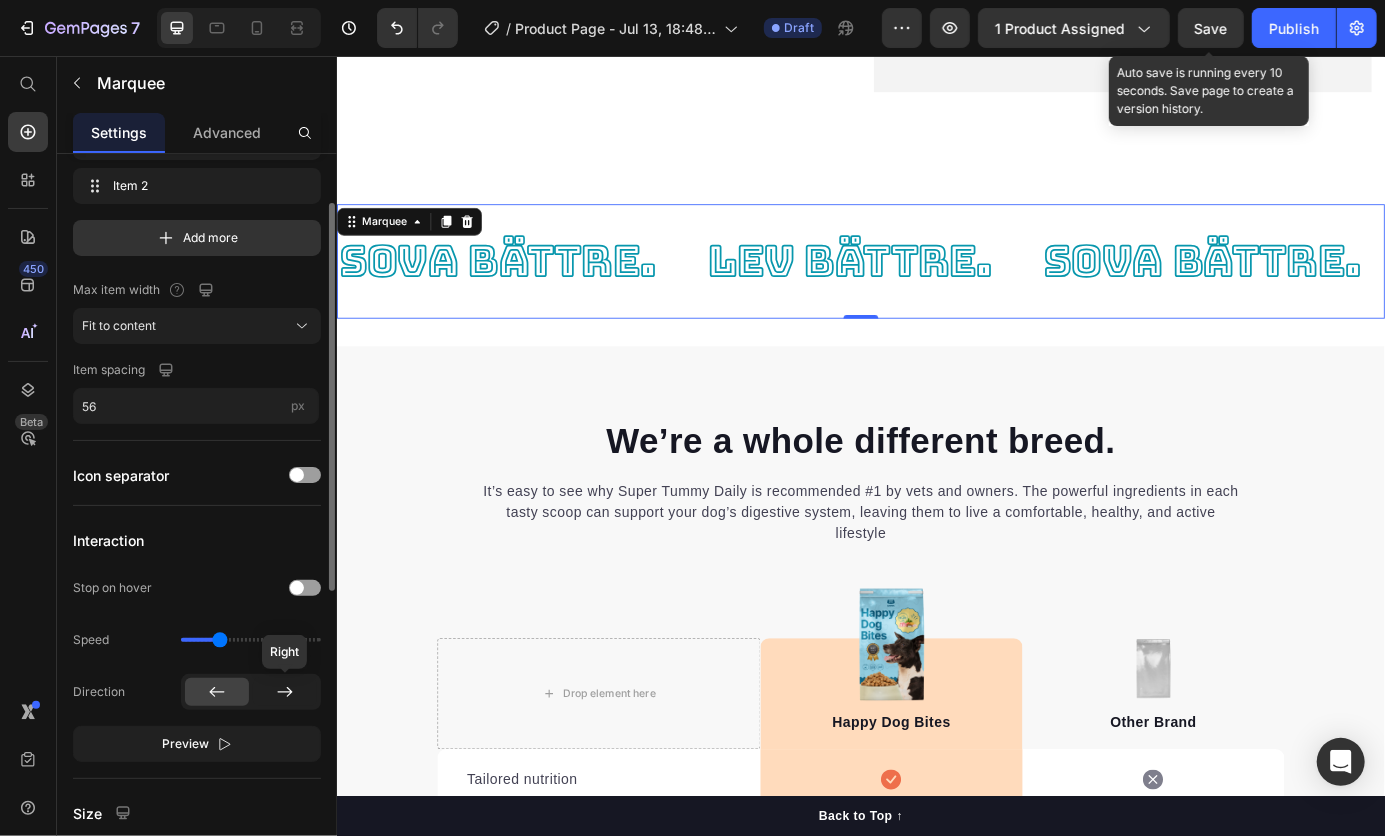 click 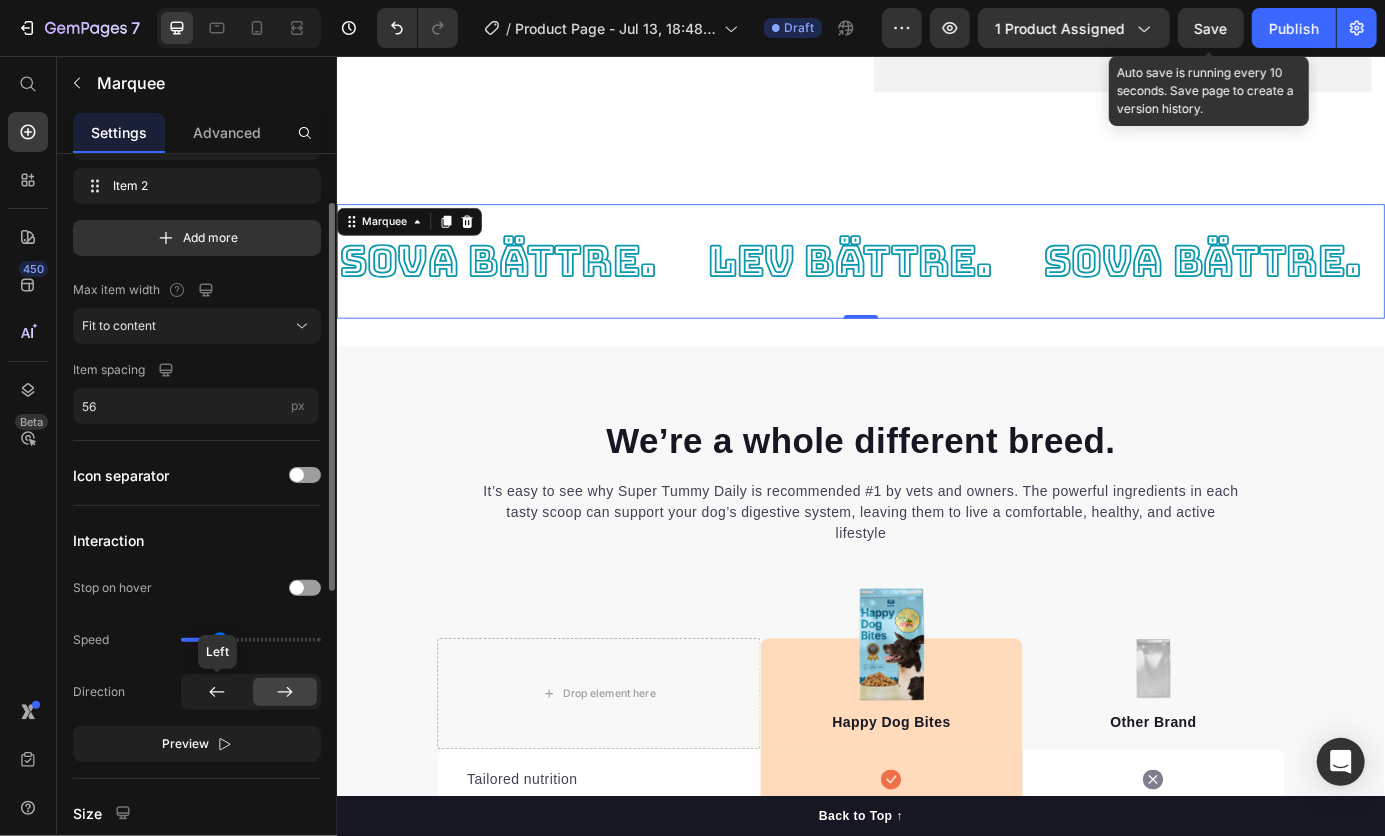 click 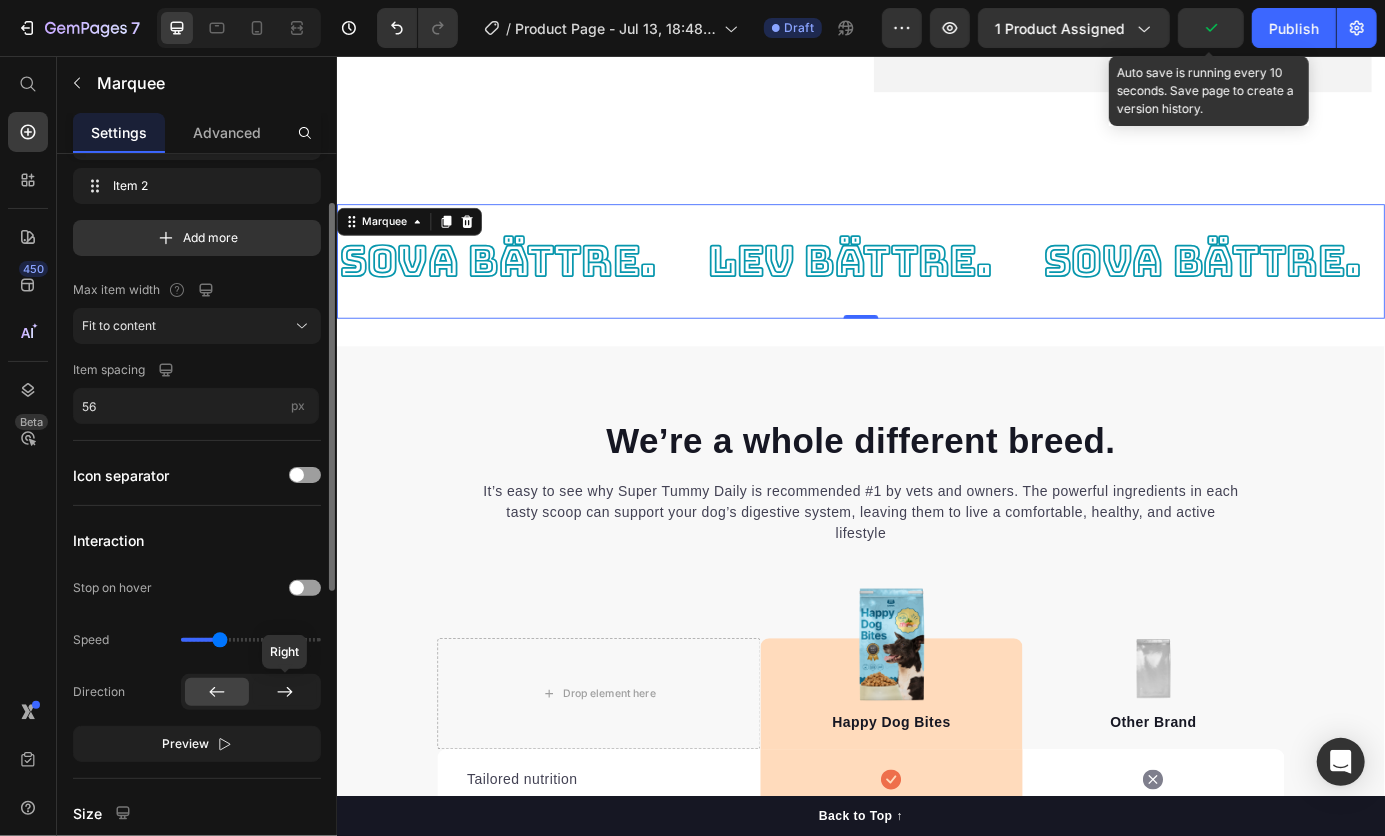 click 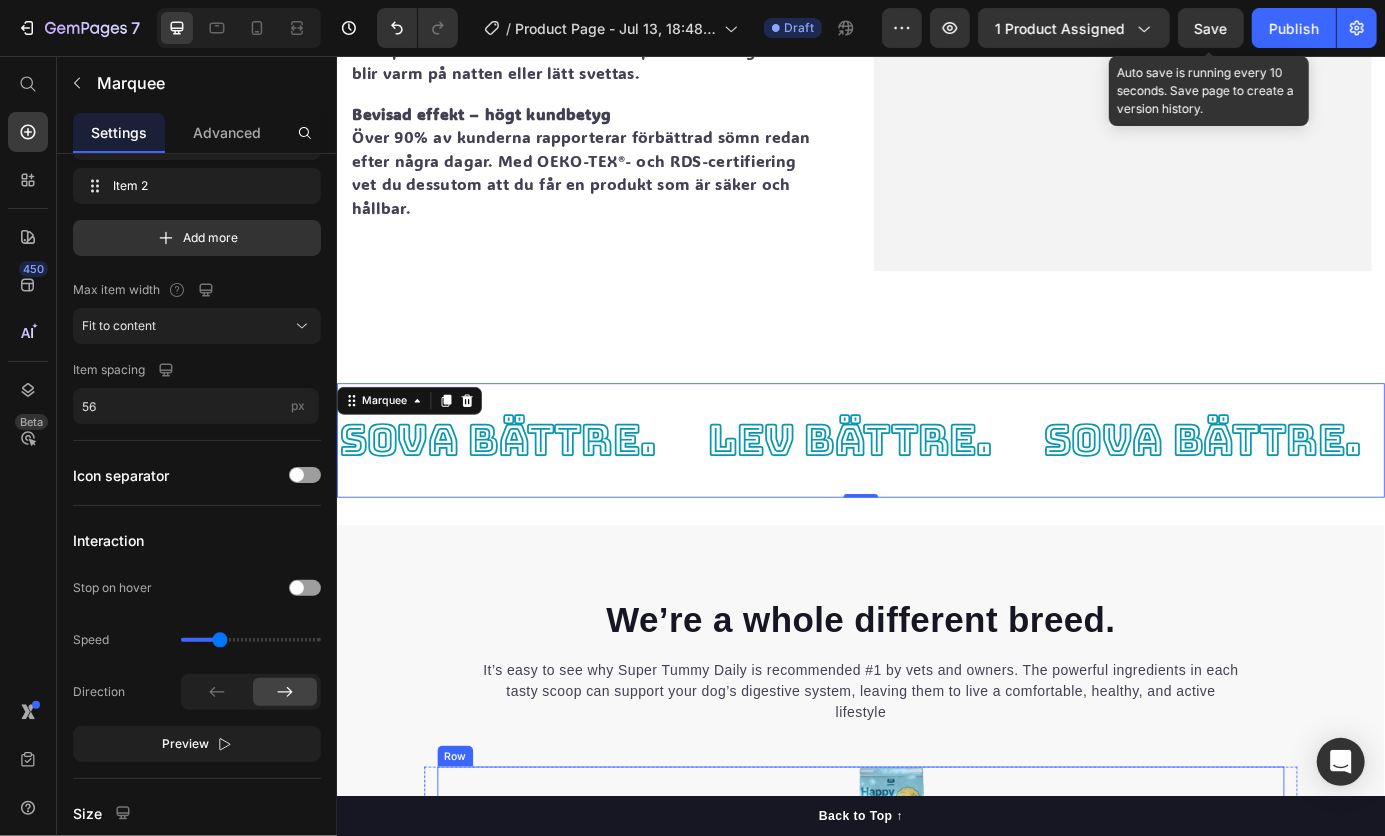 scroll, scrollTop: 3415, scrollLeft: 0, axis: vertical 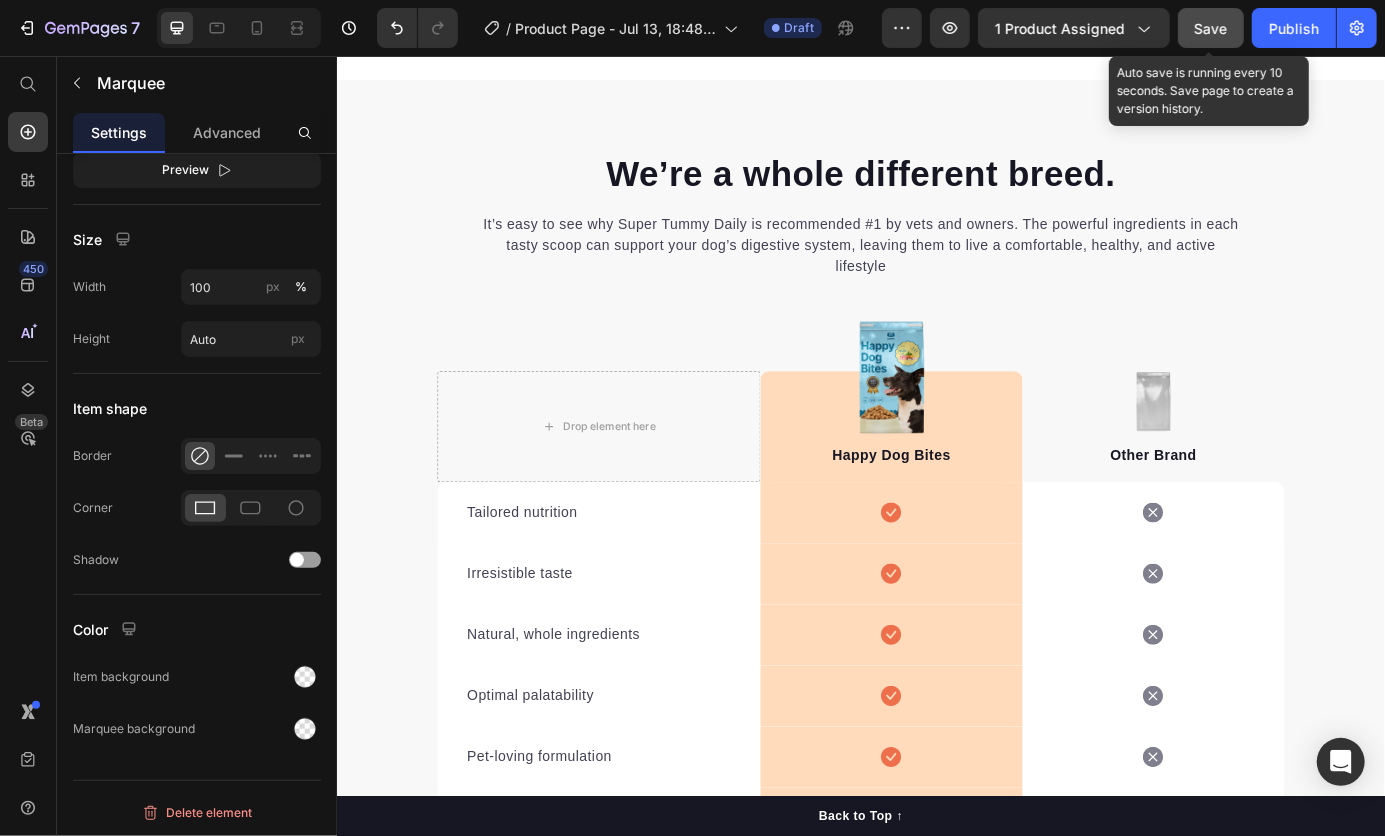 click on "Save" 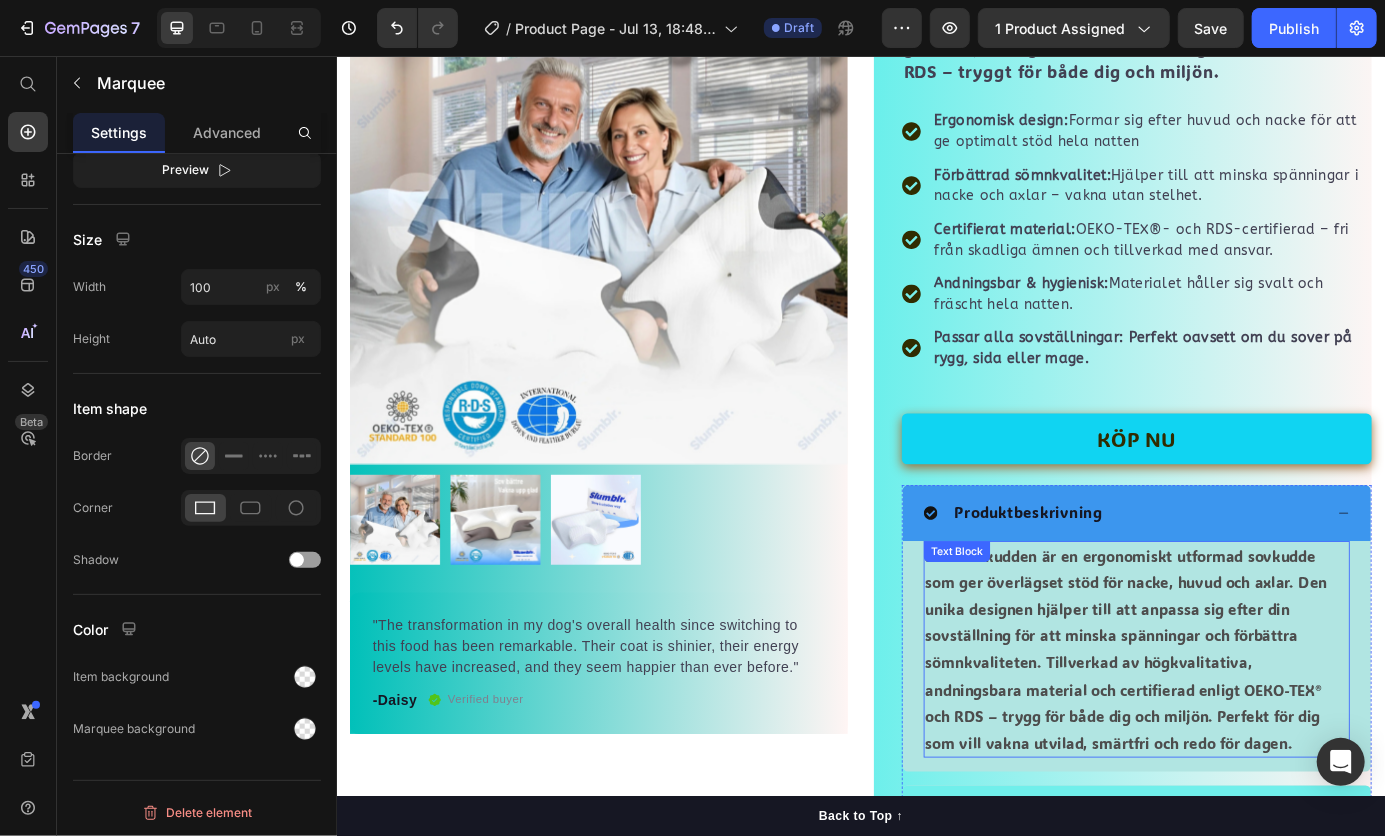 scroll, scrollTop: 372, scrollLeft: 0, axis: vertical 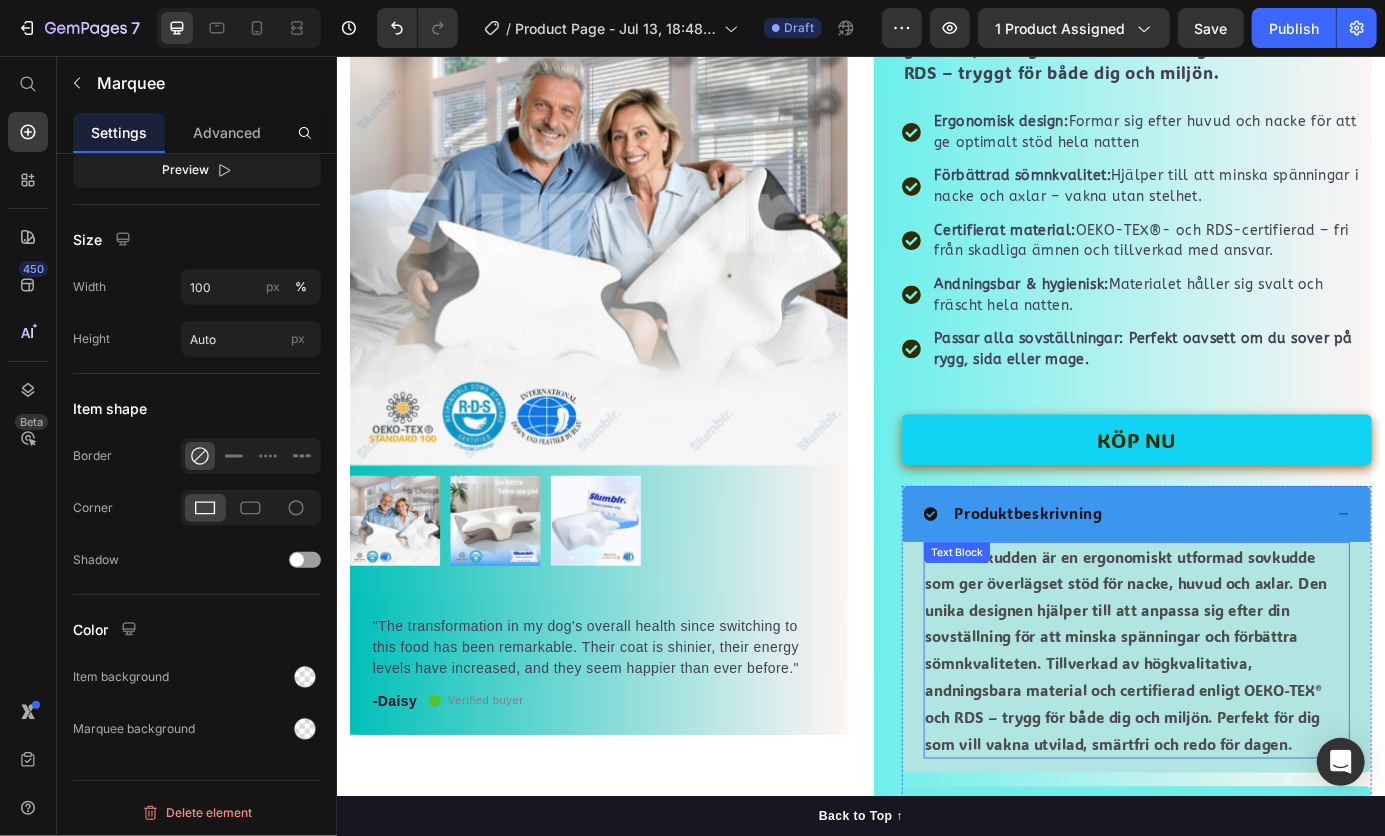 click on "Produktbeskrivning" at bounding box center (1237, 580) 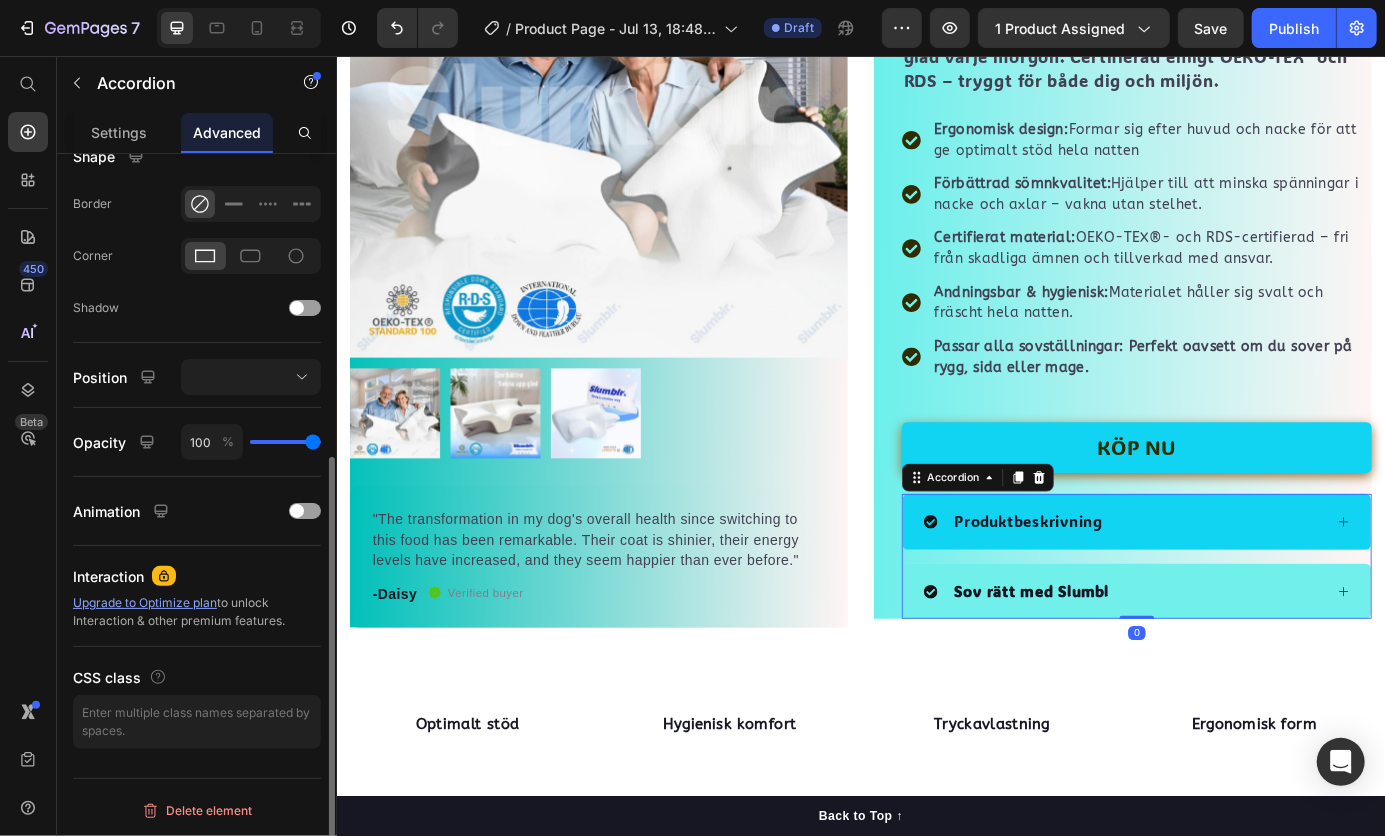 scroll, scrollTop: 0, scrollLeft: 0, axis: both 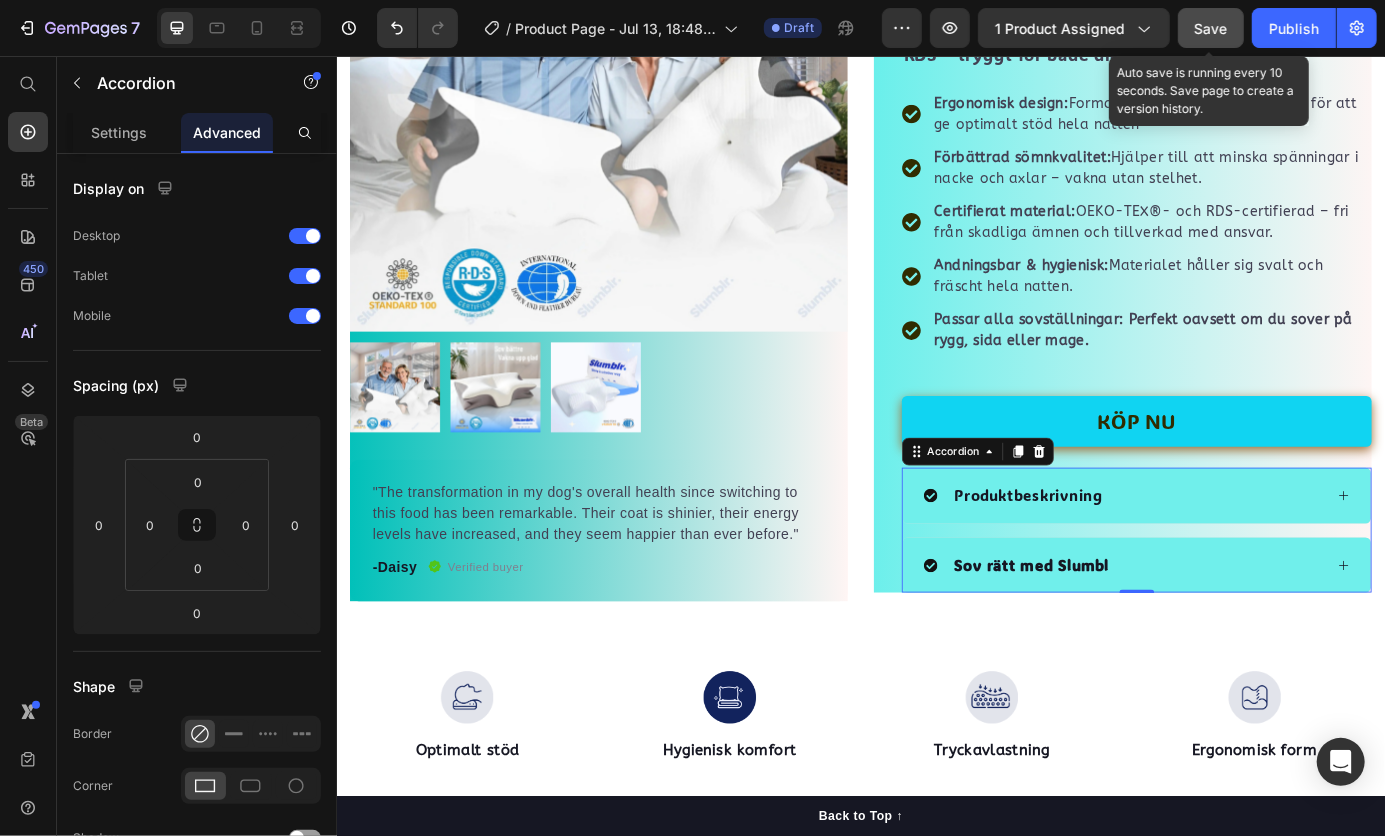 click on "Save" 